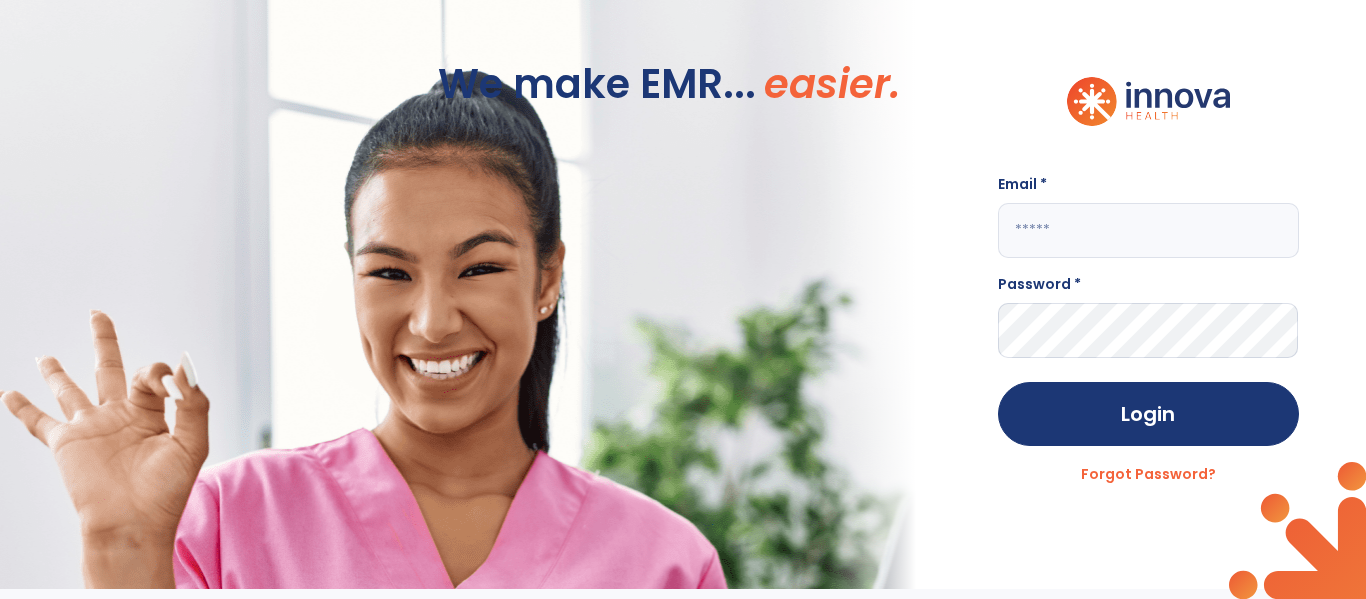 scroll, scrollTop: 0, scrollLeft: 0, axis: both 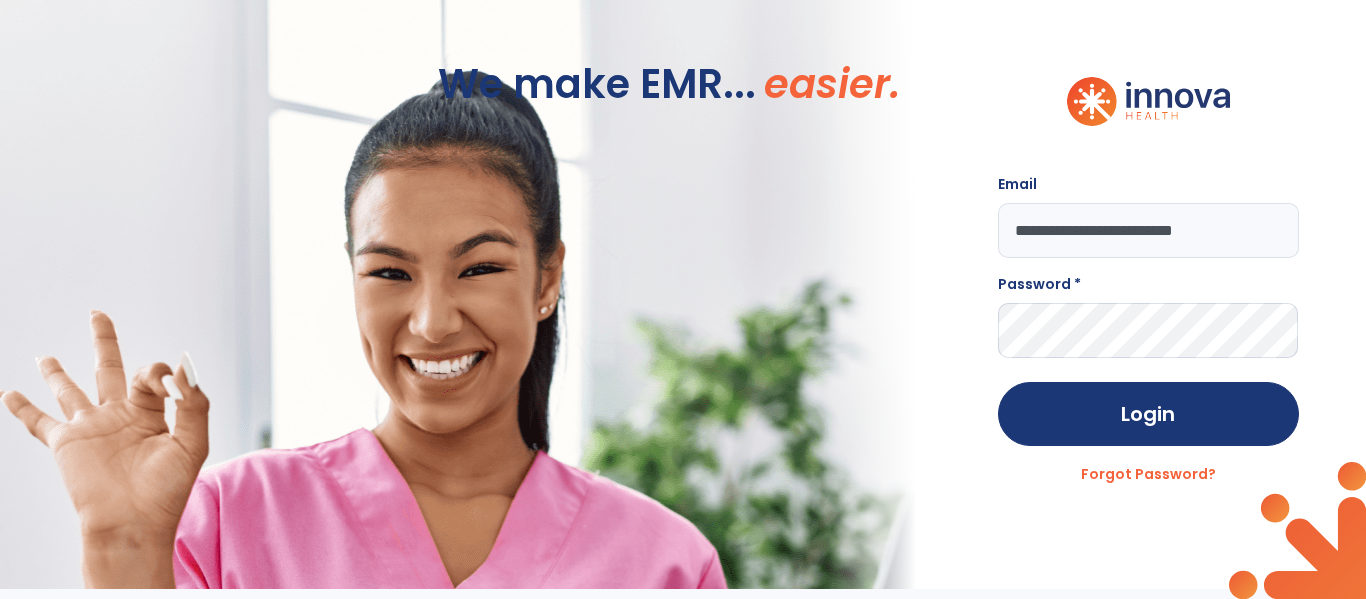 type on "**********" 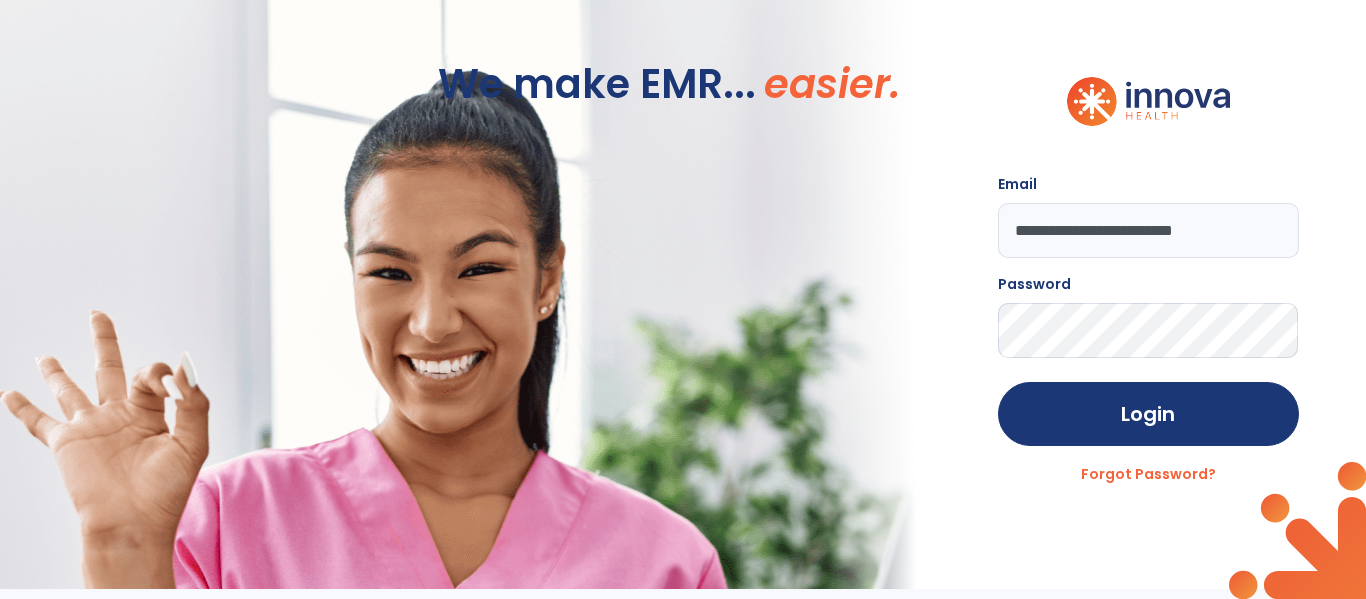 click on "Login" 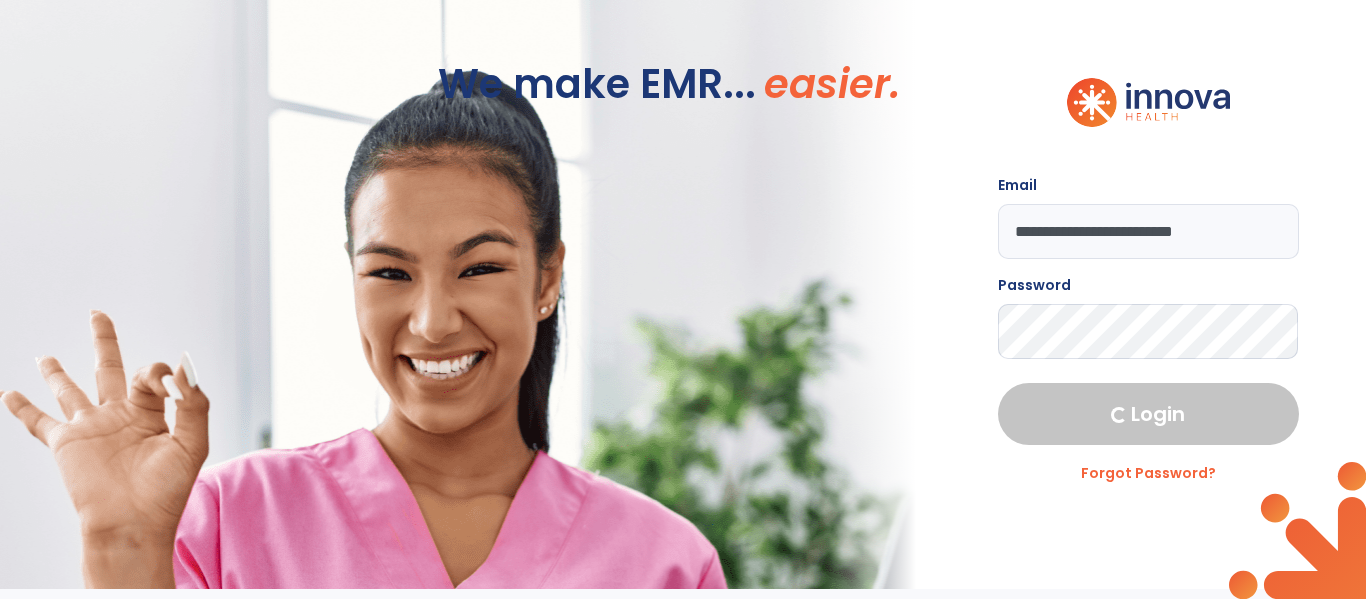 select on "****" 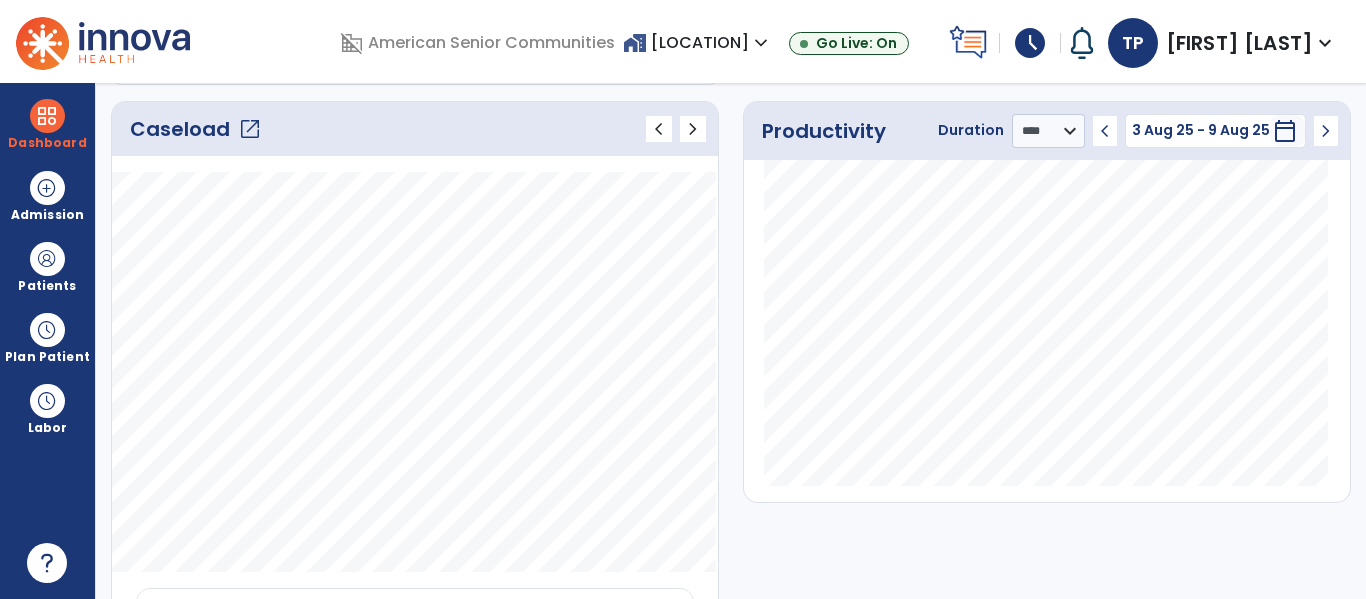 click on "open_in_new" 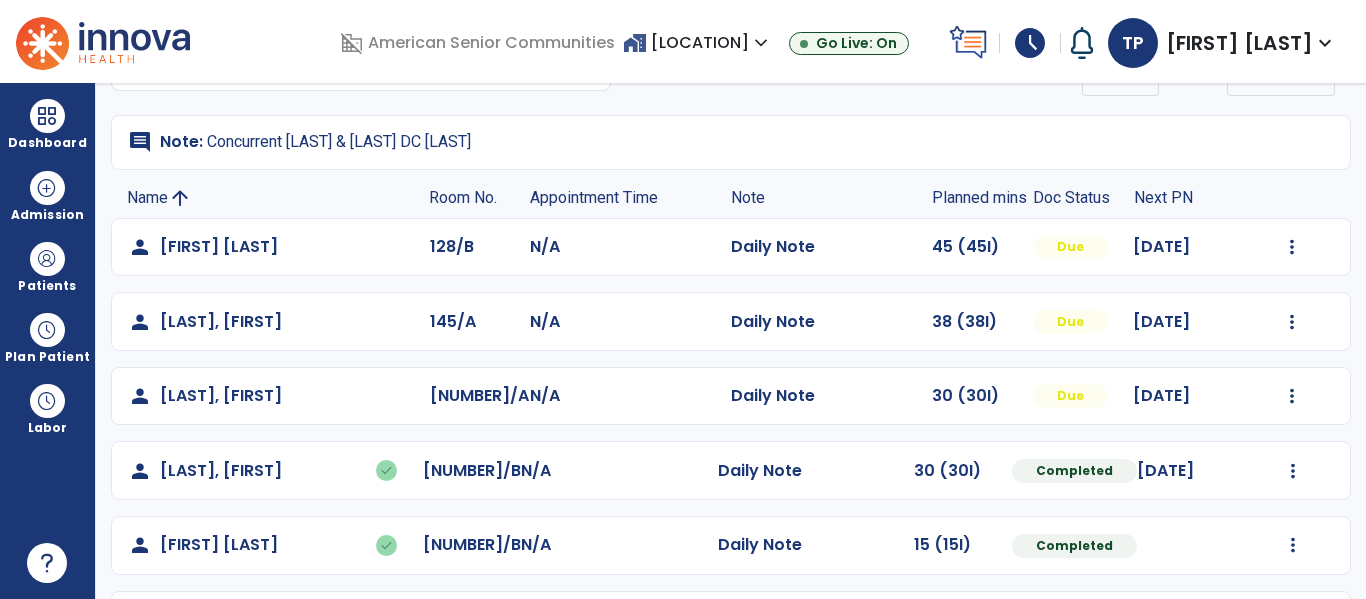 scroll, scrollTop: 67, scrollLeft: 0, axis: vertical 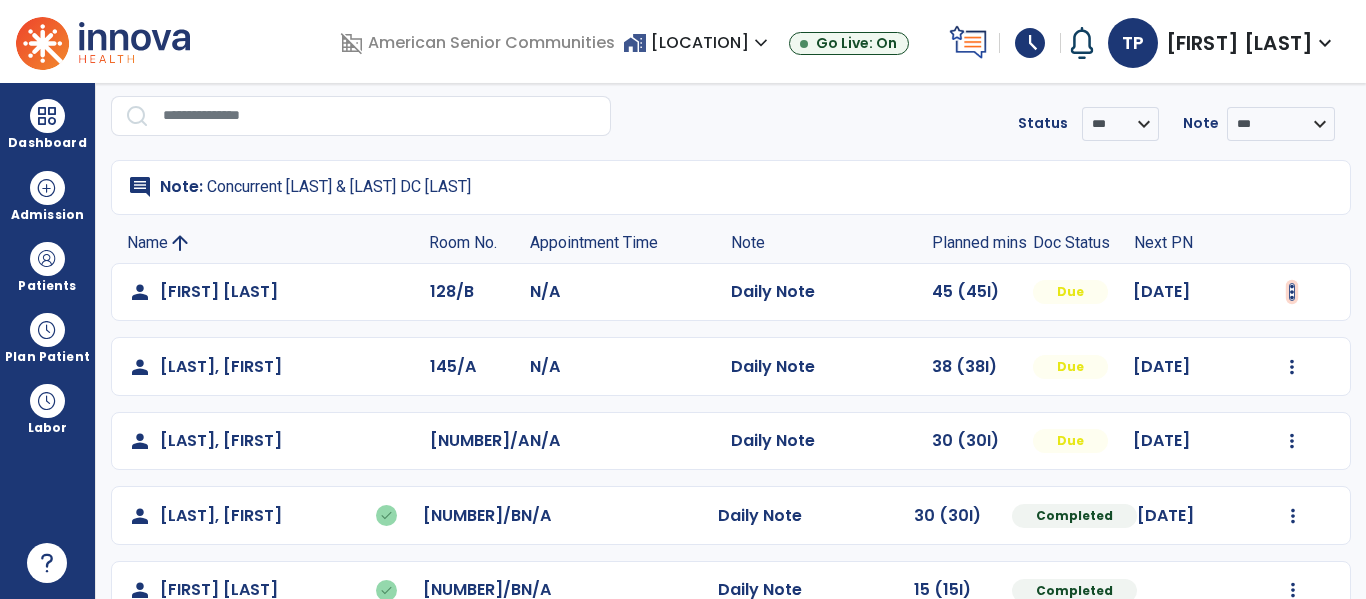click at bounding box center (1292, 292) 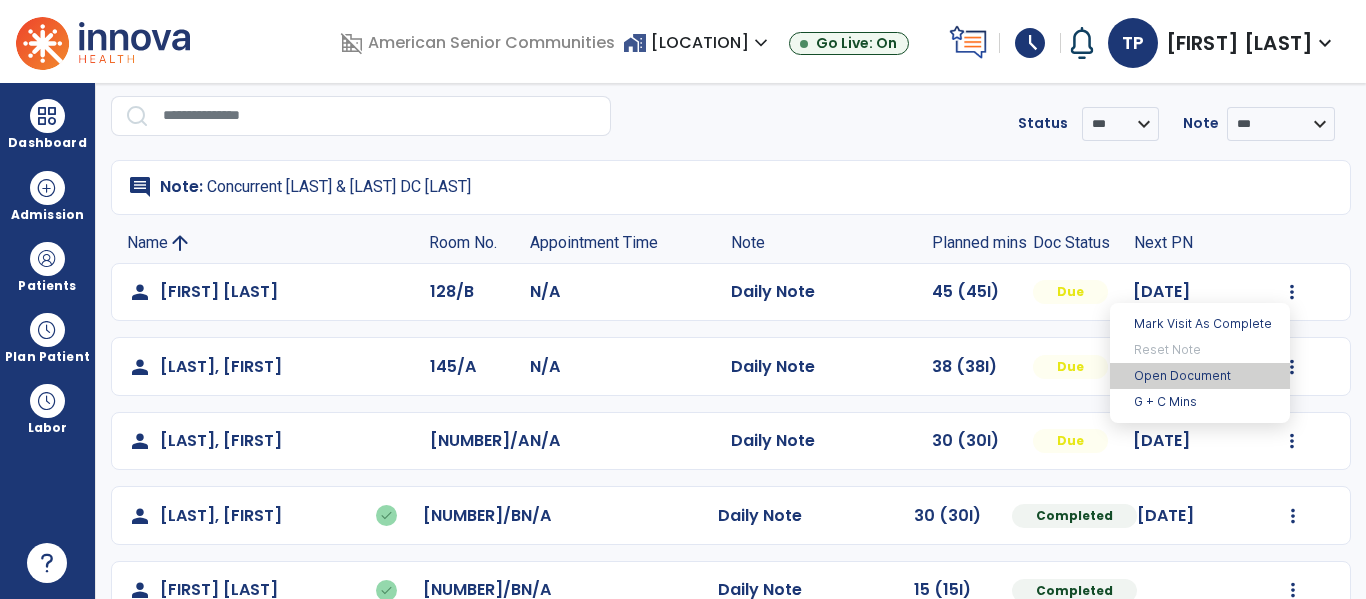 click on "Open Document" at bounding box center [1200, 376] 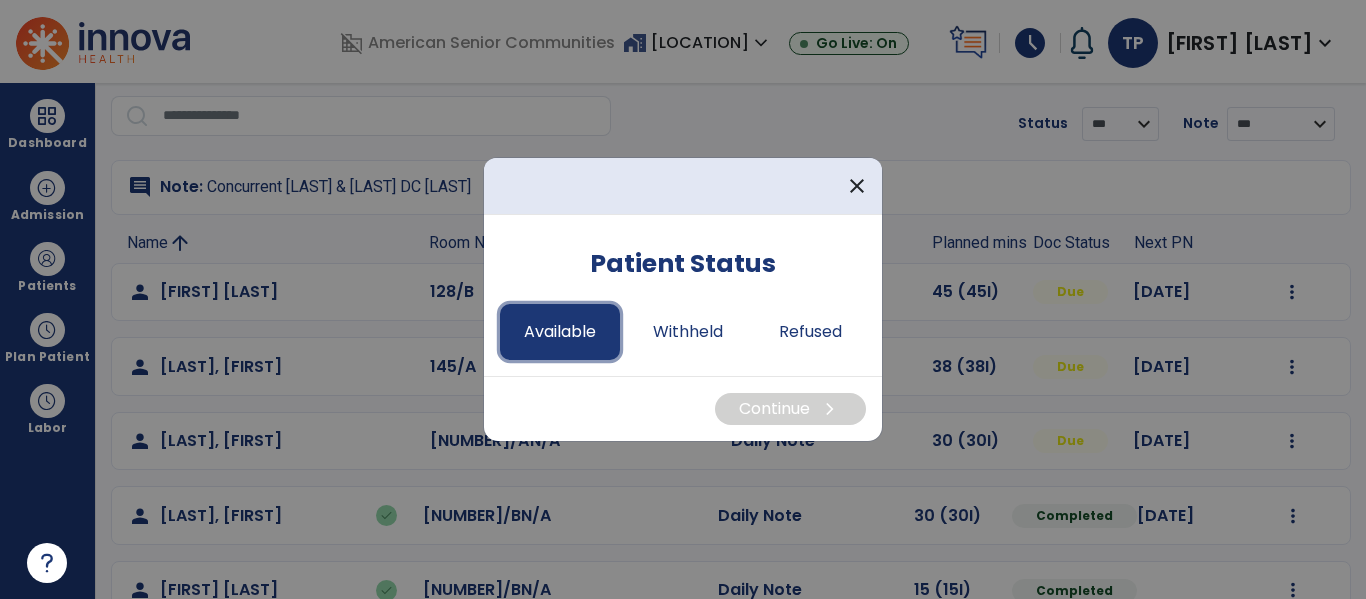 click on "Available" at bounding box center (560, 332) 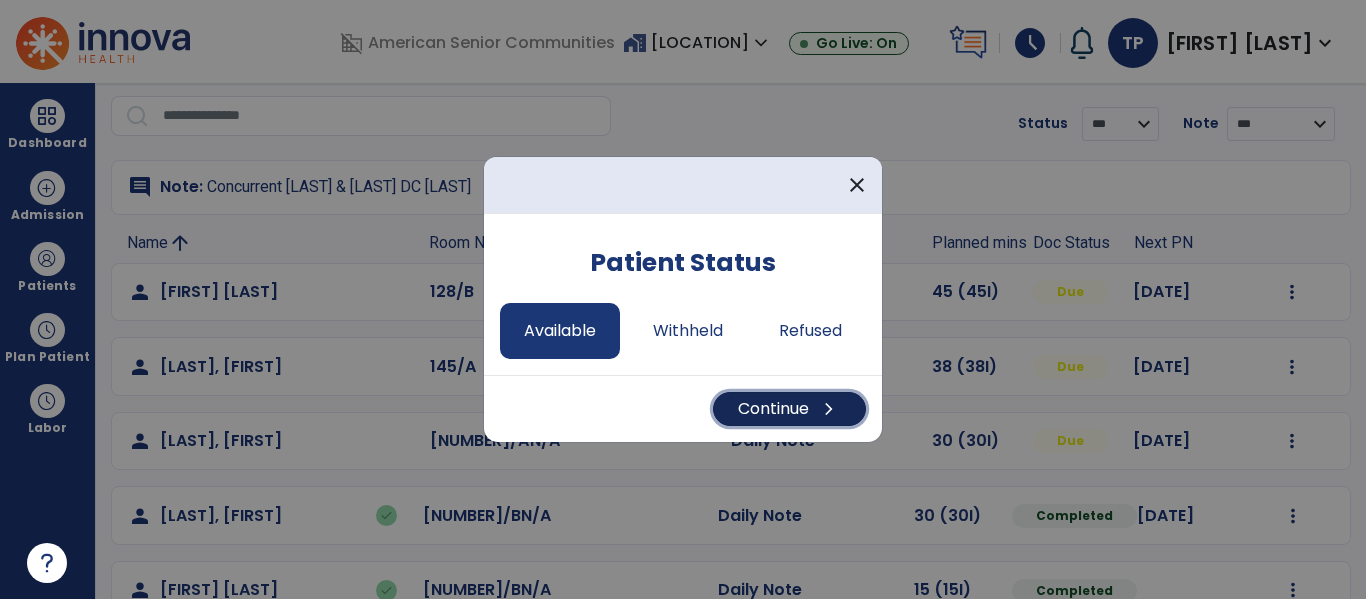 click on "Continue   chevron_right" at bounding box center [789, 409] 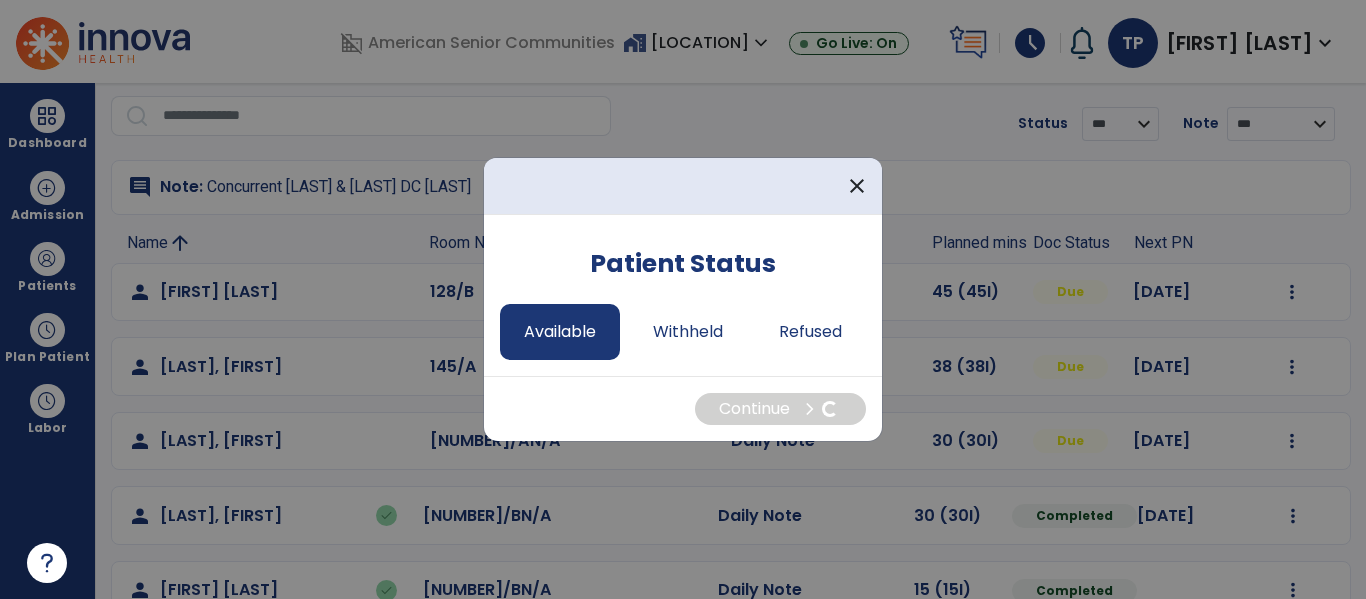 select on "*" 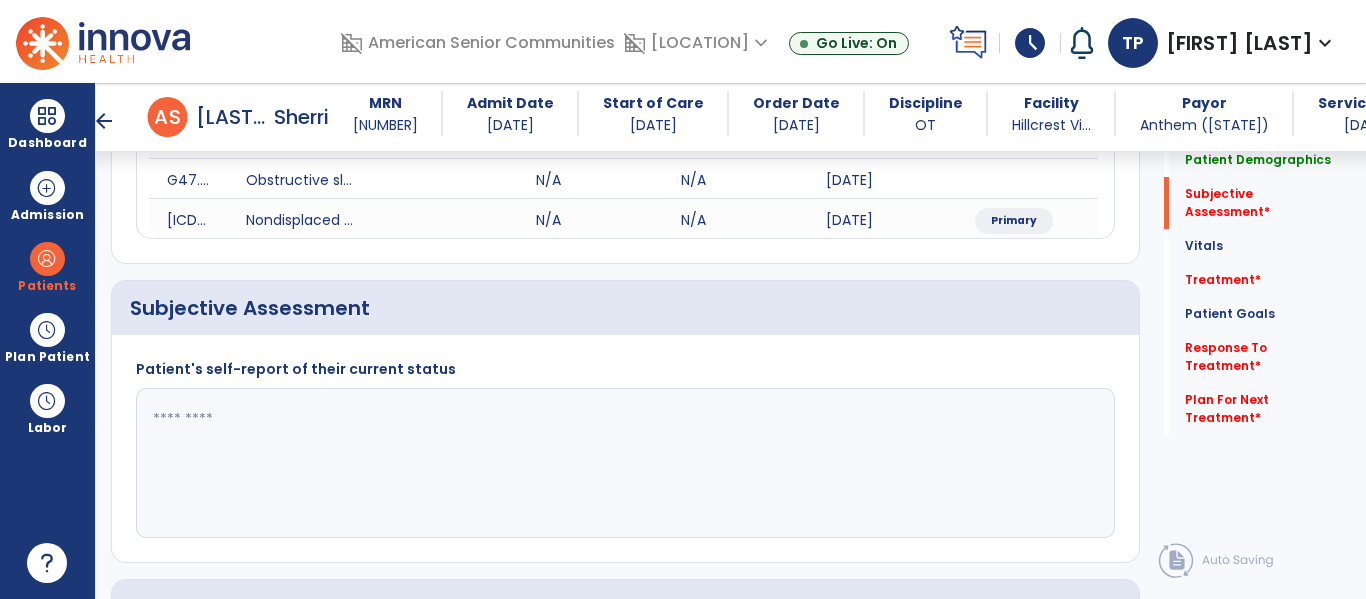 scroll, scrollTop: 380, scrollLeft: 0, axis: vertical 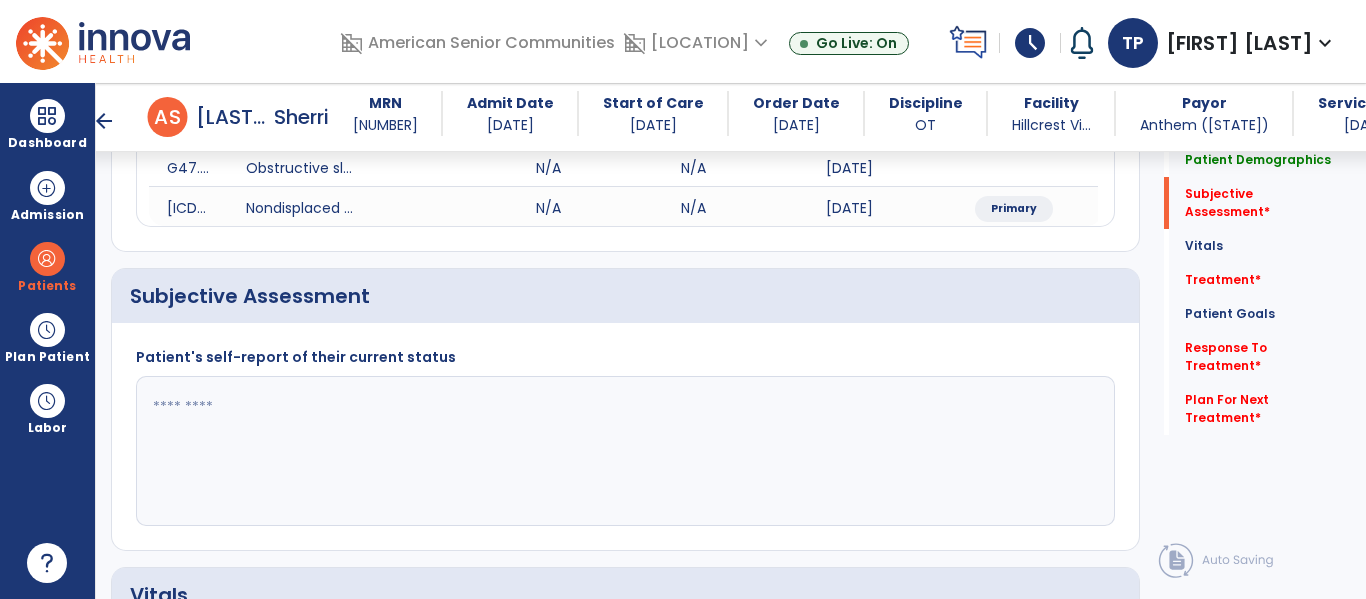 click 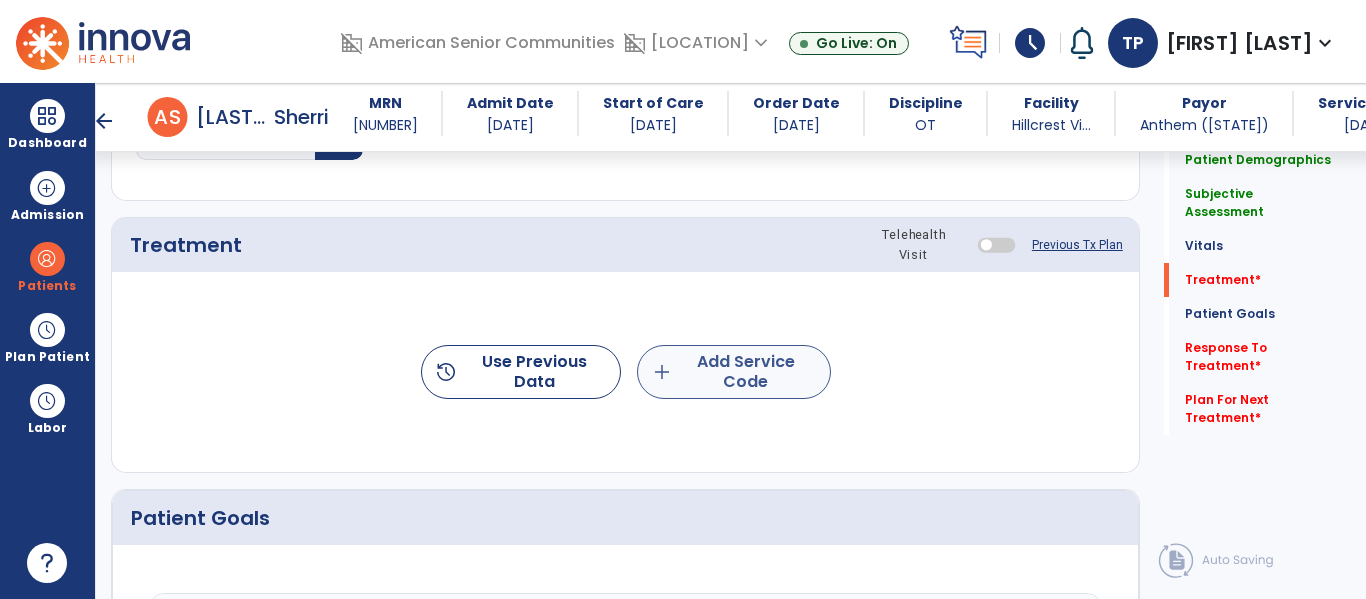 type on "**********" 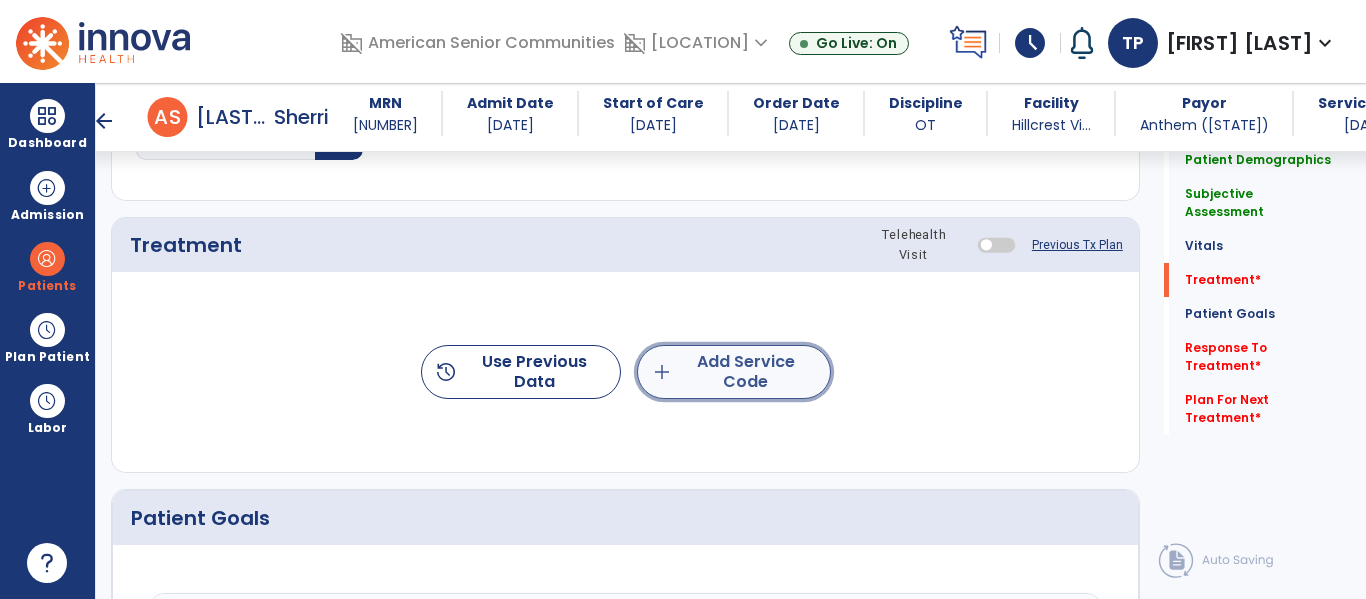 click on "add  Add Service Code" 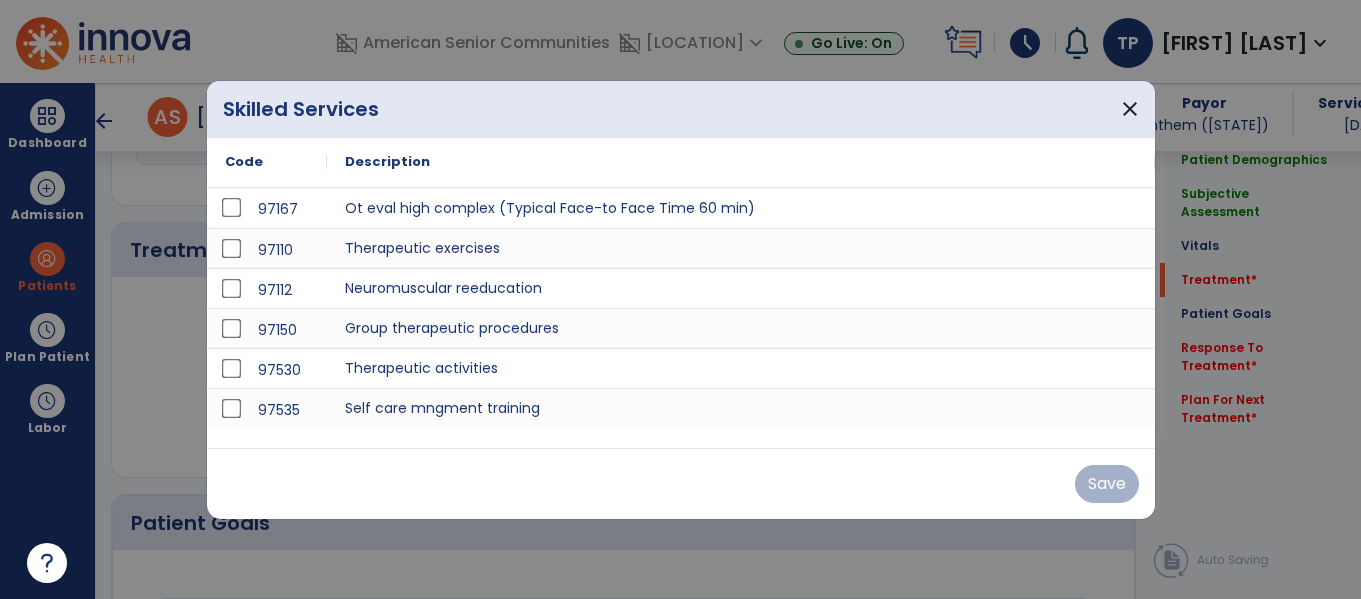 scroll, scrollTop: 1152, scrollLeft: 0, axis: vertical 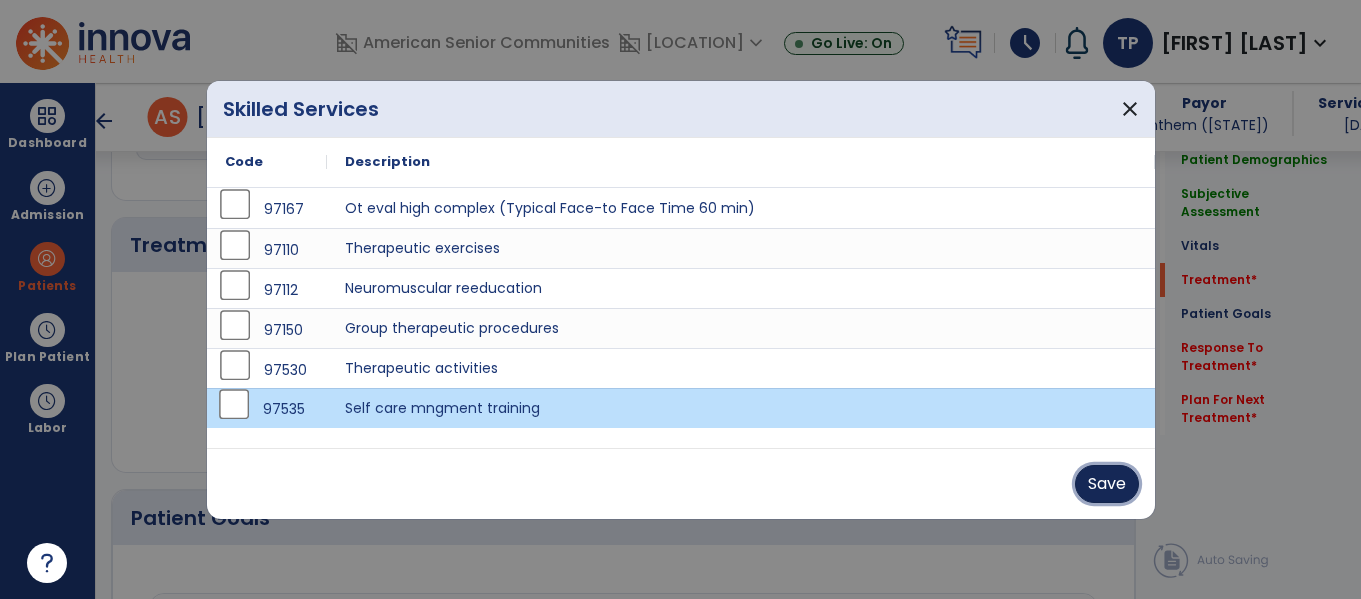 click on "Save" at bounding box center (1107, 484) 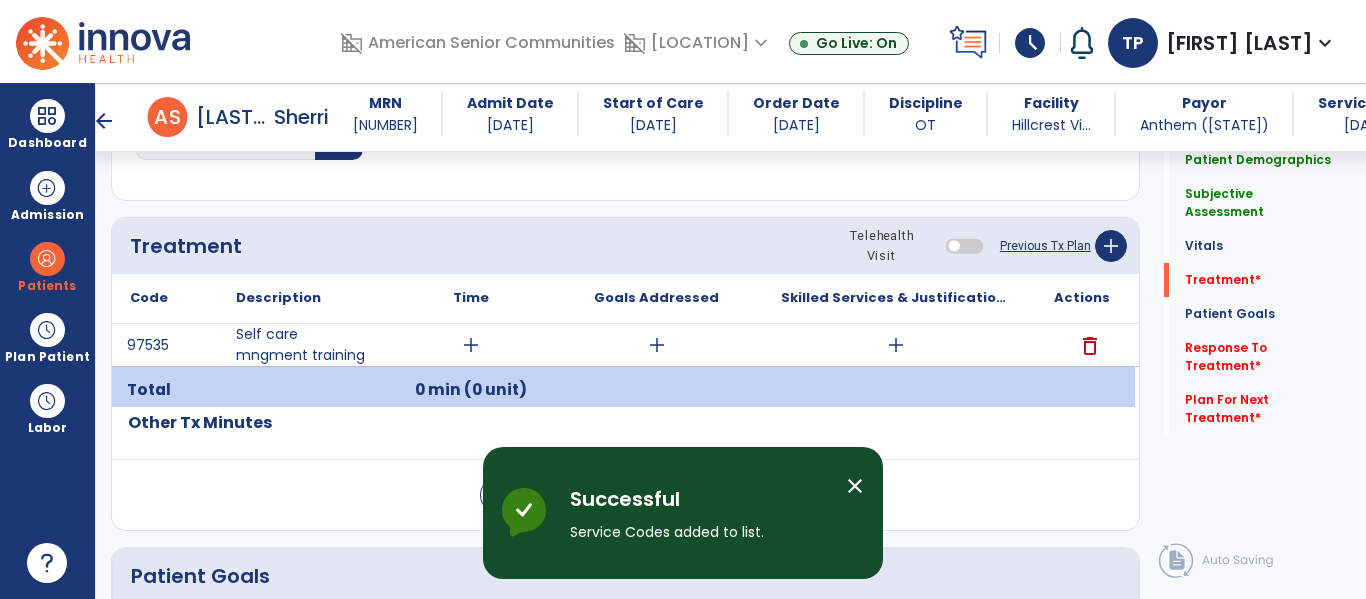 click on "add" at bounding box center (471, 345) 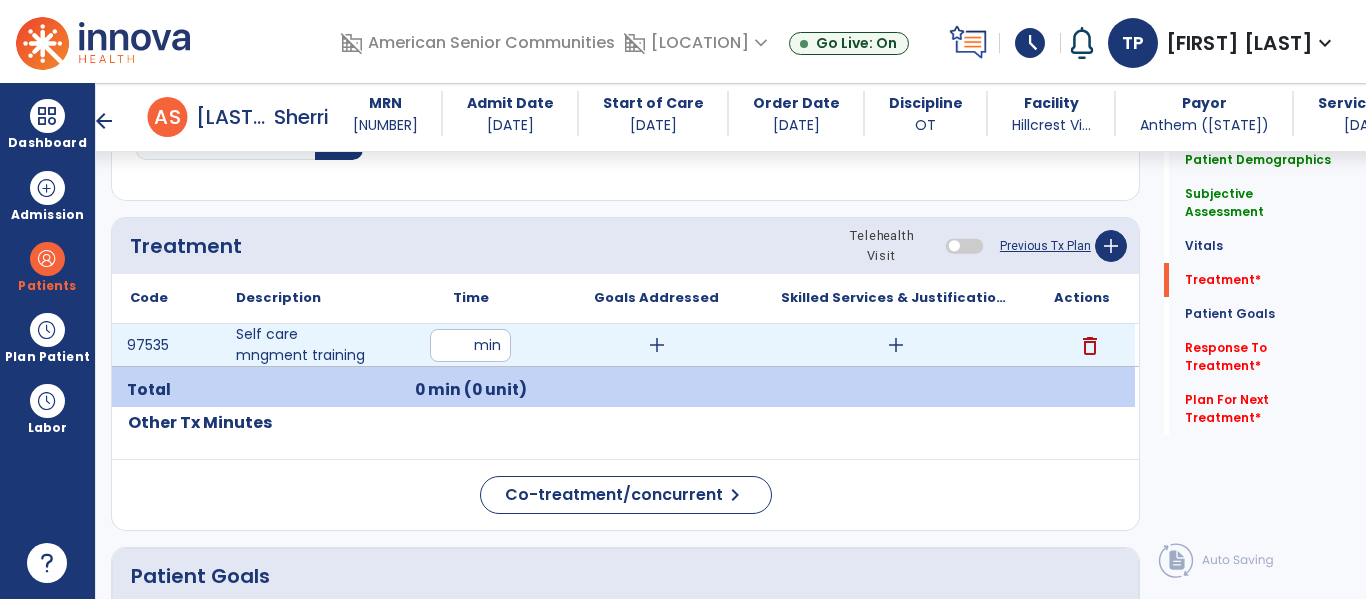 type on "**" 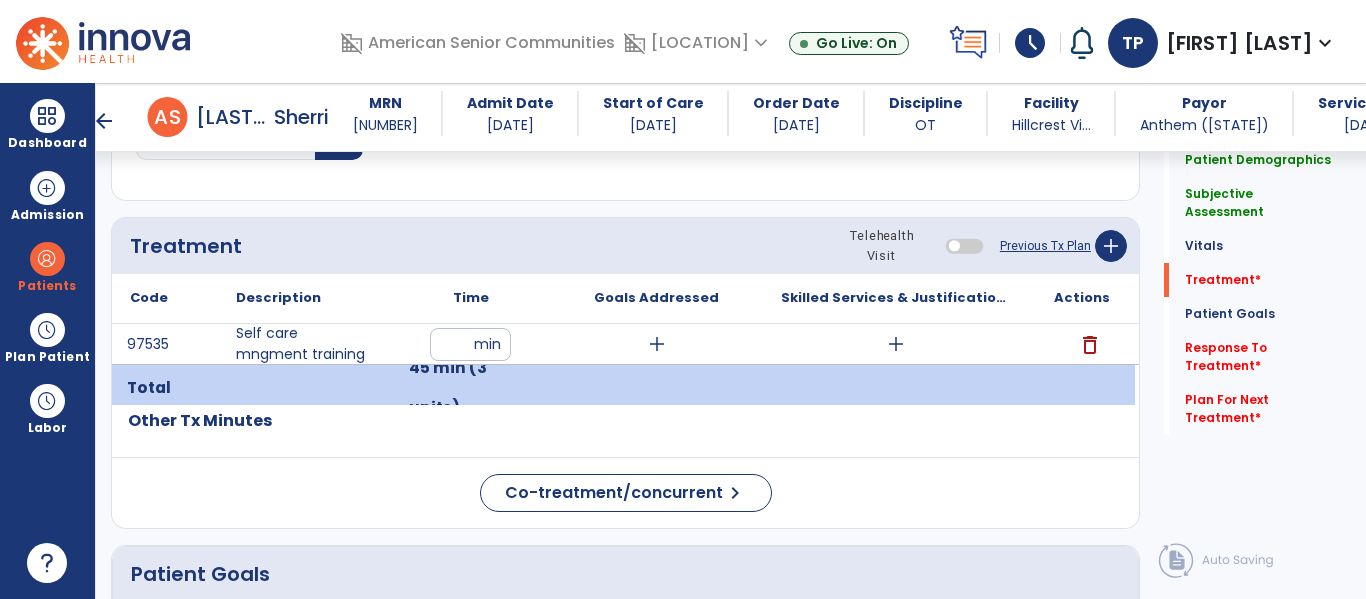 click on "add" at bounding box center (657, 344) 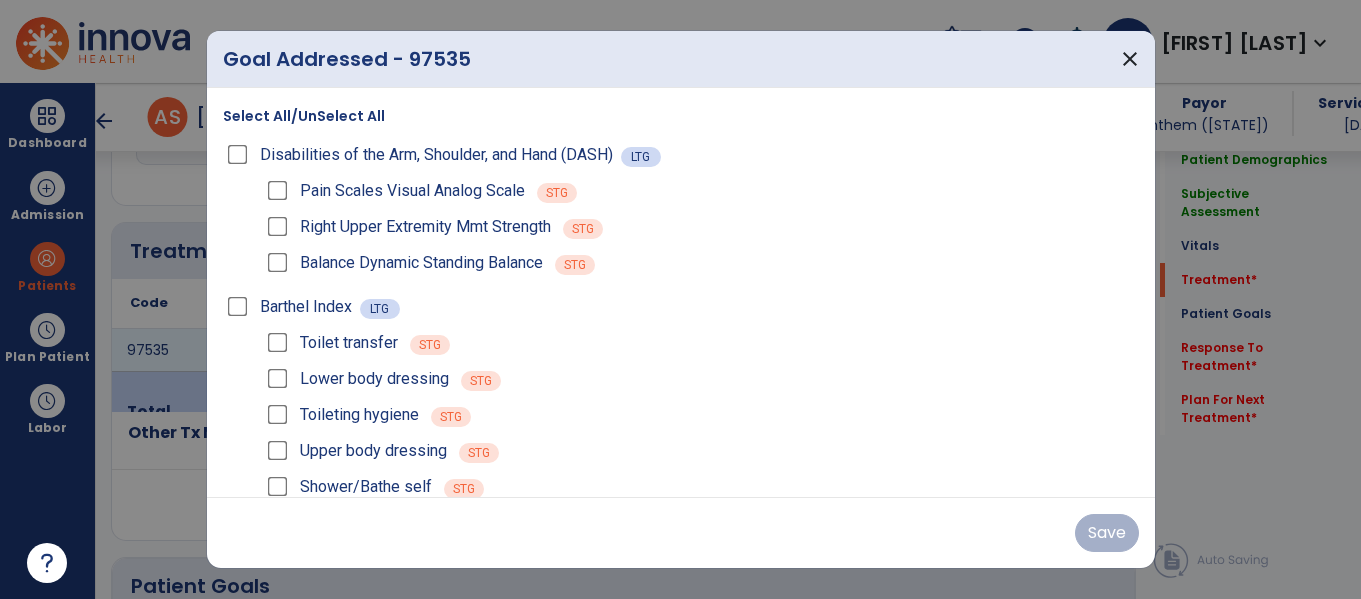 scroll, scrollTop: 1152, scrollLeft: 0, axis: vertical 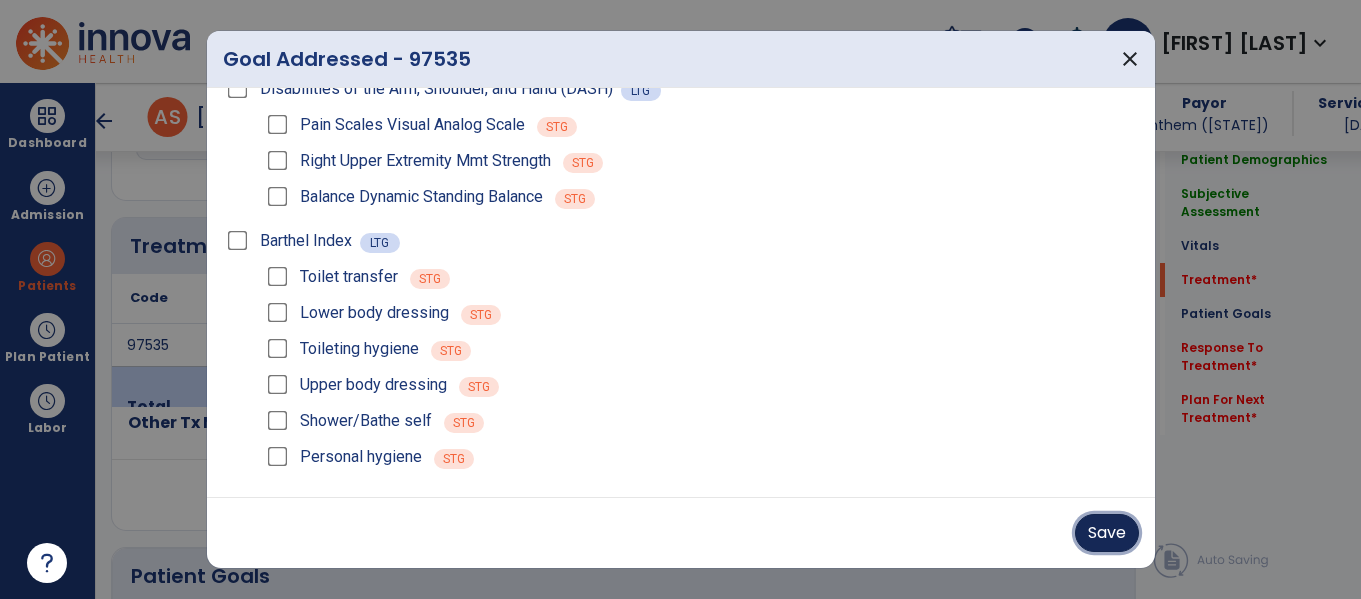 click on "Save" at bounding box center [1107, 533] 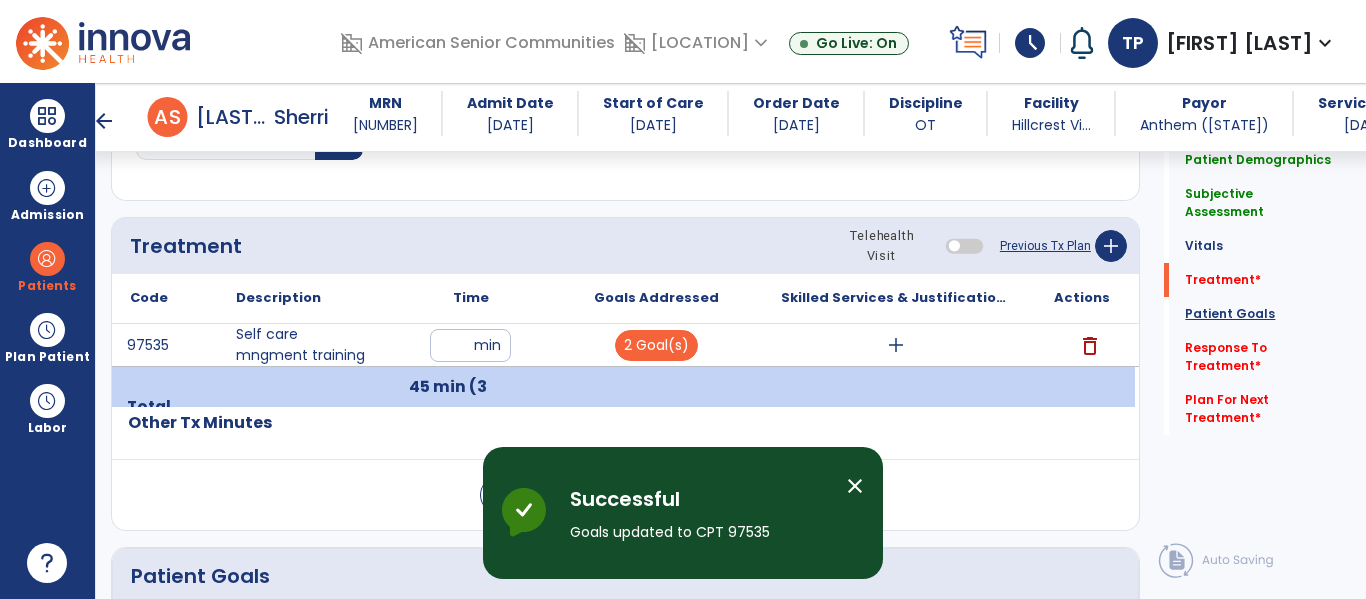 click on "Patient Goals" 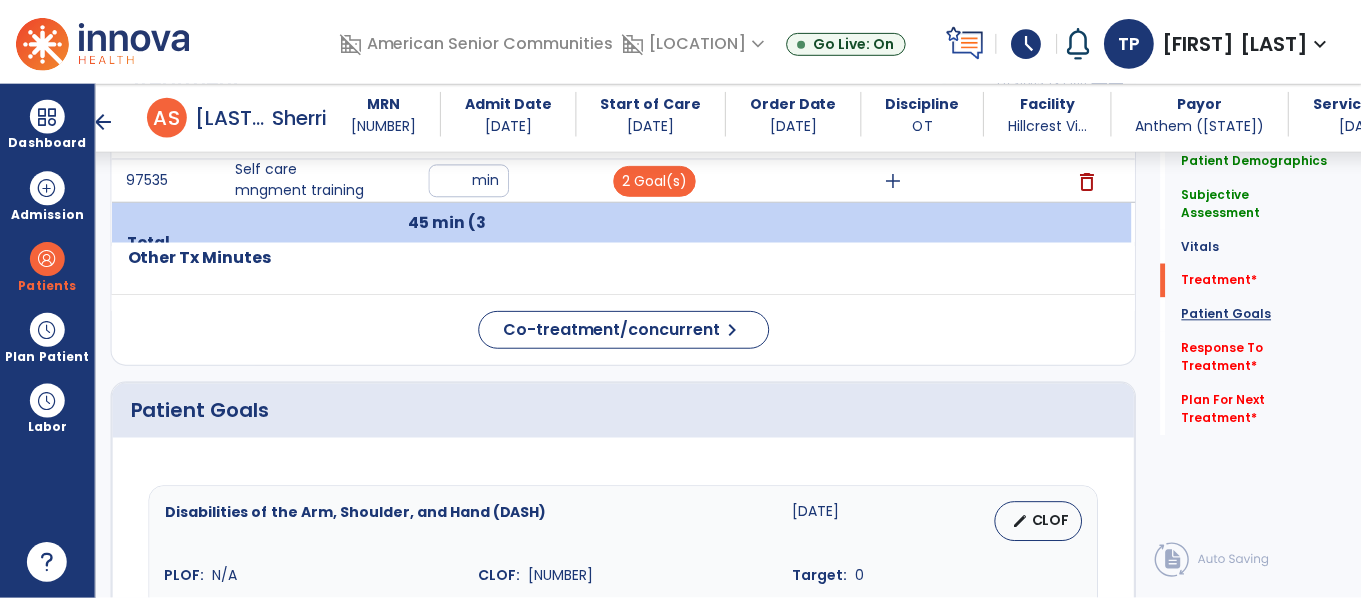 scroll, scrollTop: 1263, scrollLeft: 0, axis: vertical 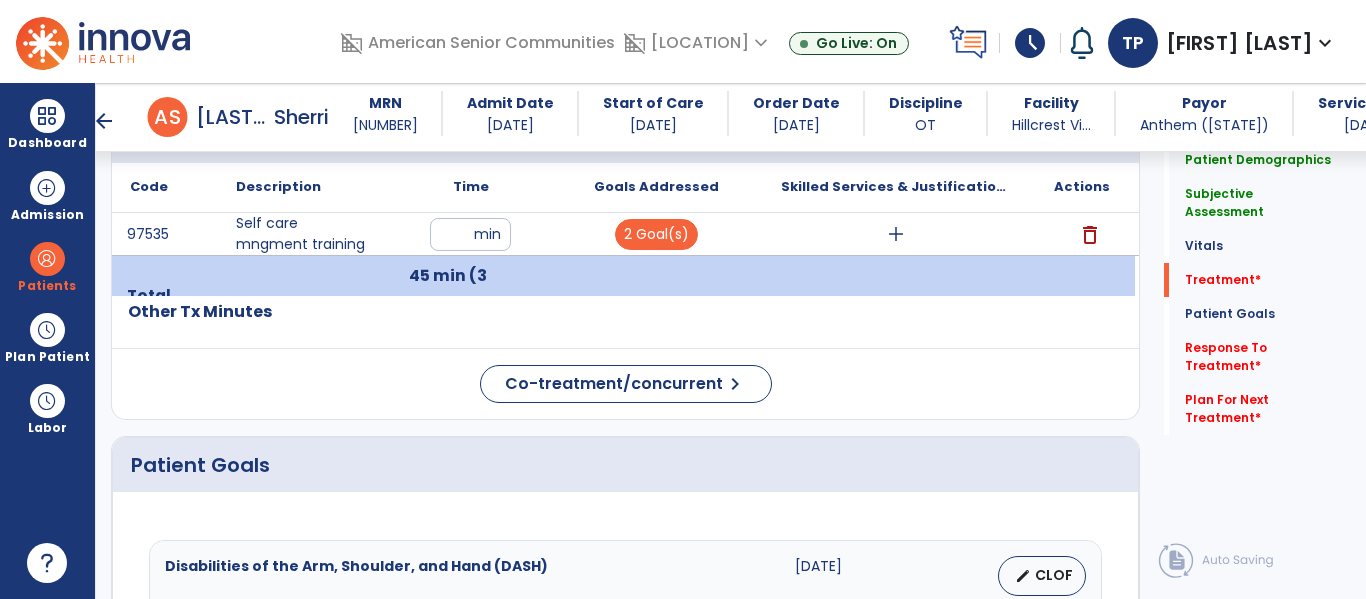 click on "add" at bounding box center [896, 234] 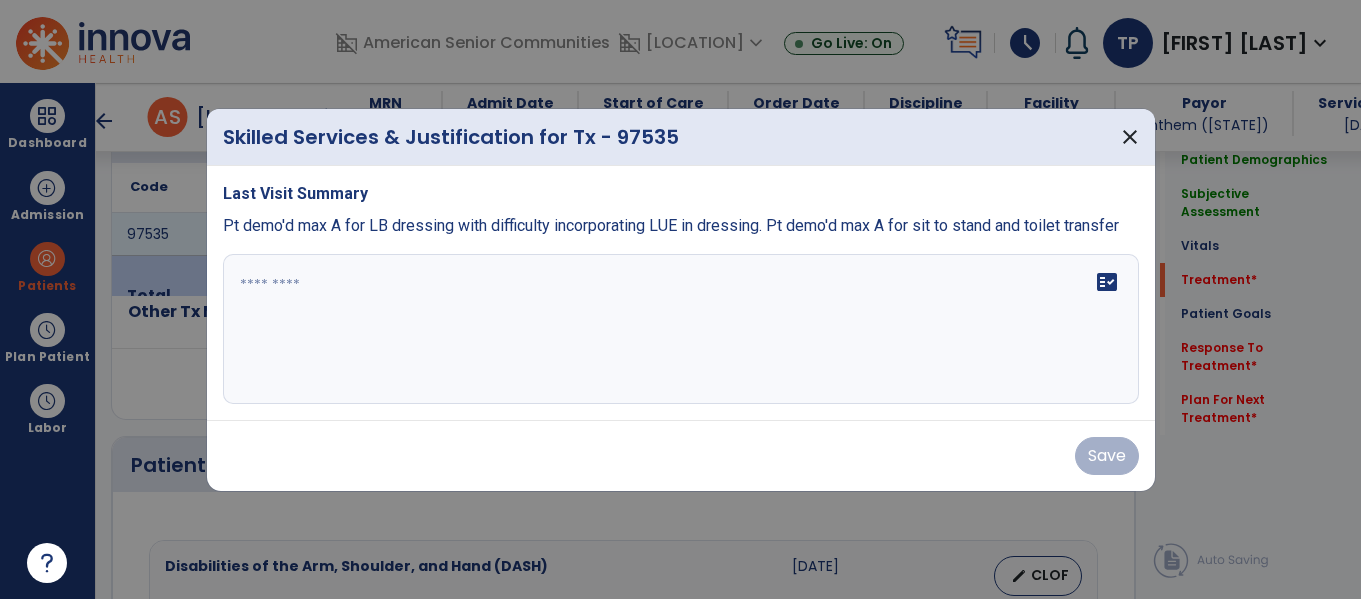 scroll, scrollTop: 1263, scrollLeft: 0, axis: vertical 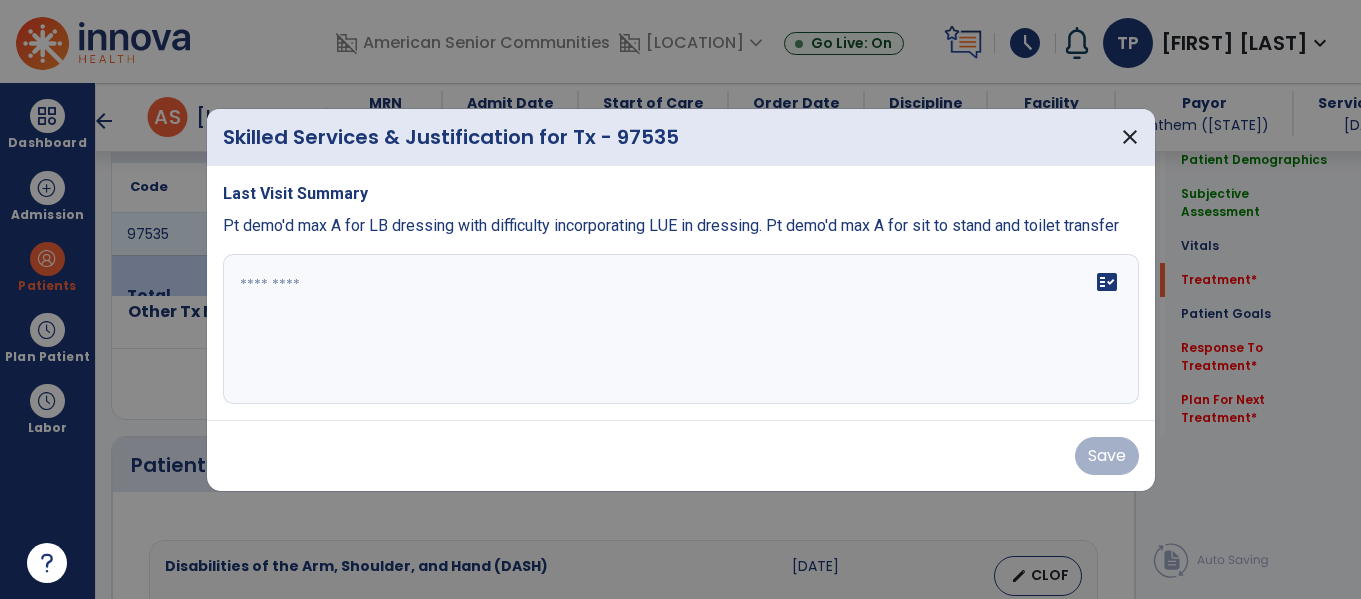 click on "fact_check" at bounding box center (681, 329) 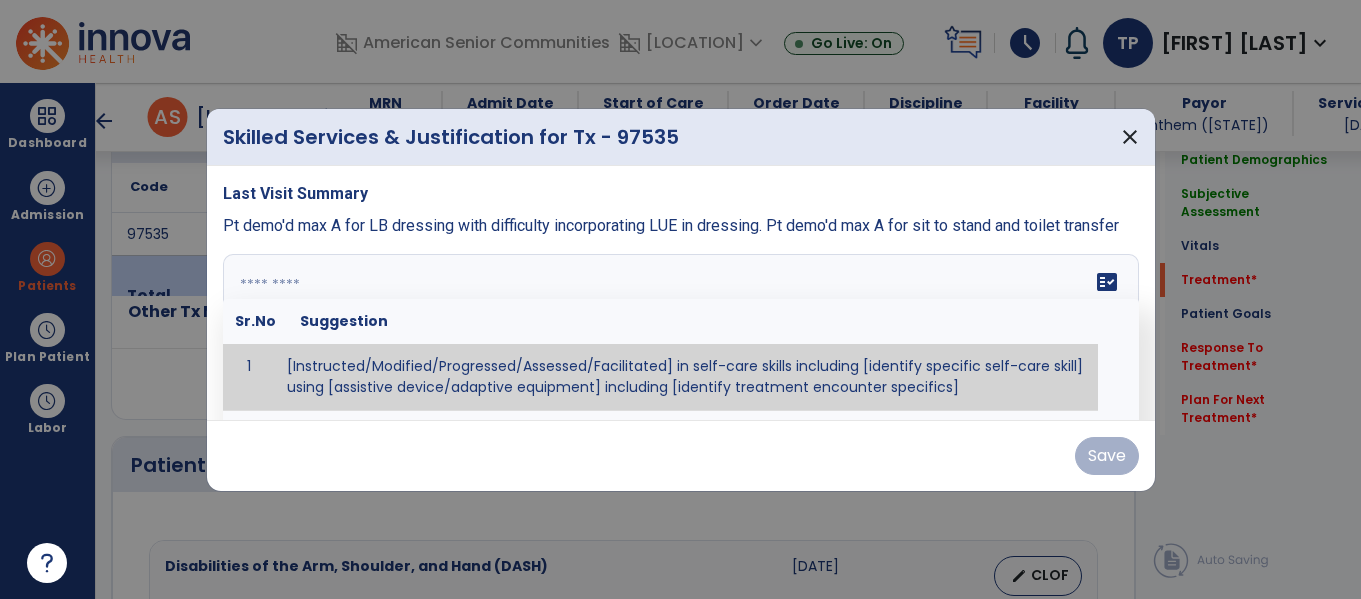 click at bounding box center [678, 329] 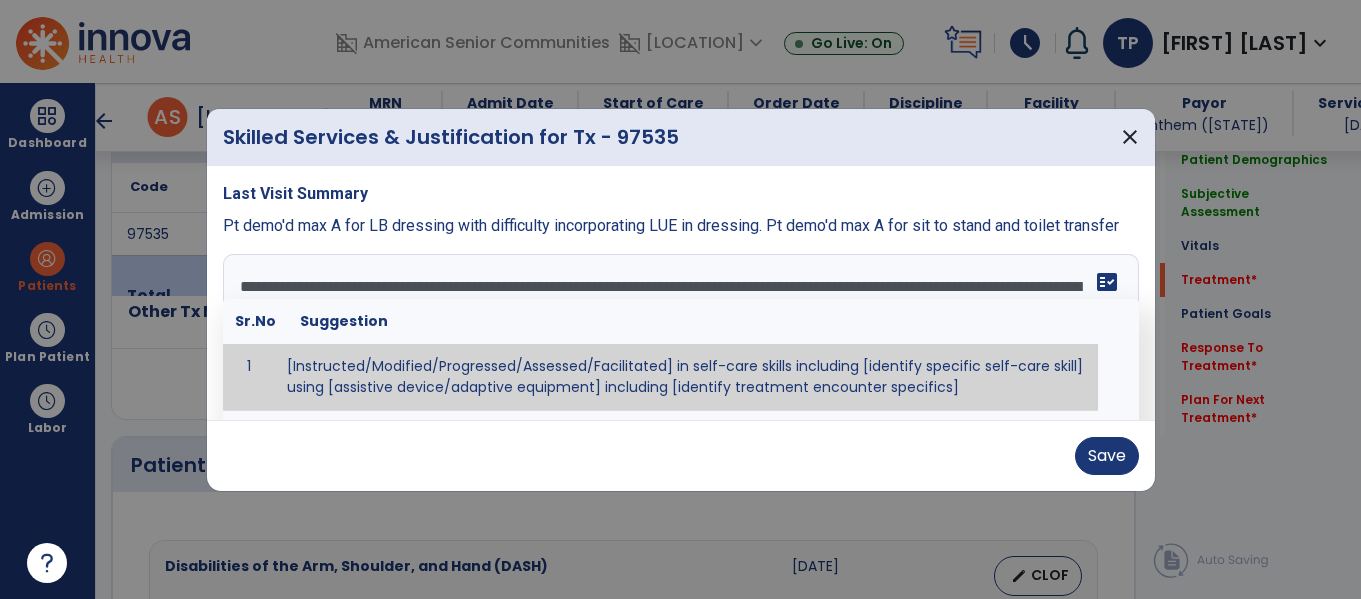 click on "**********" at bounding box center [678, 329] 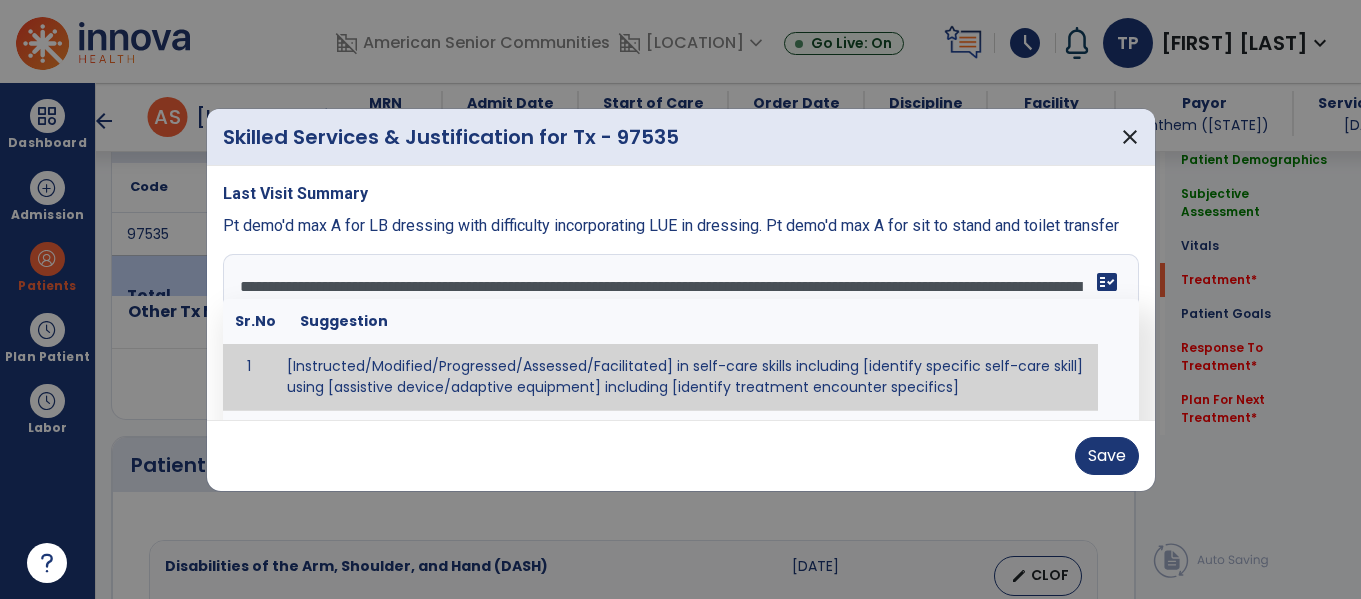 click on "**********" at bounding box center [678, 329] 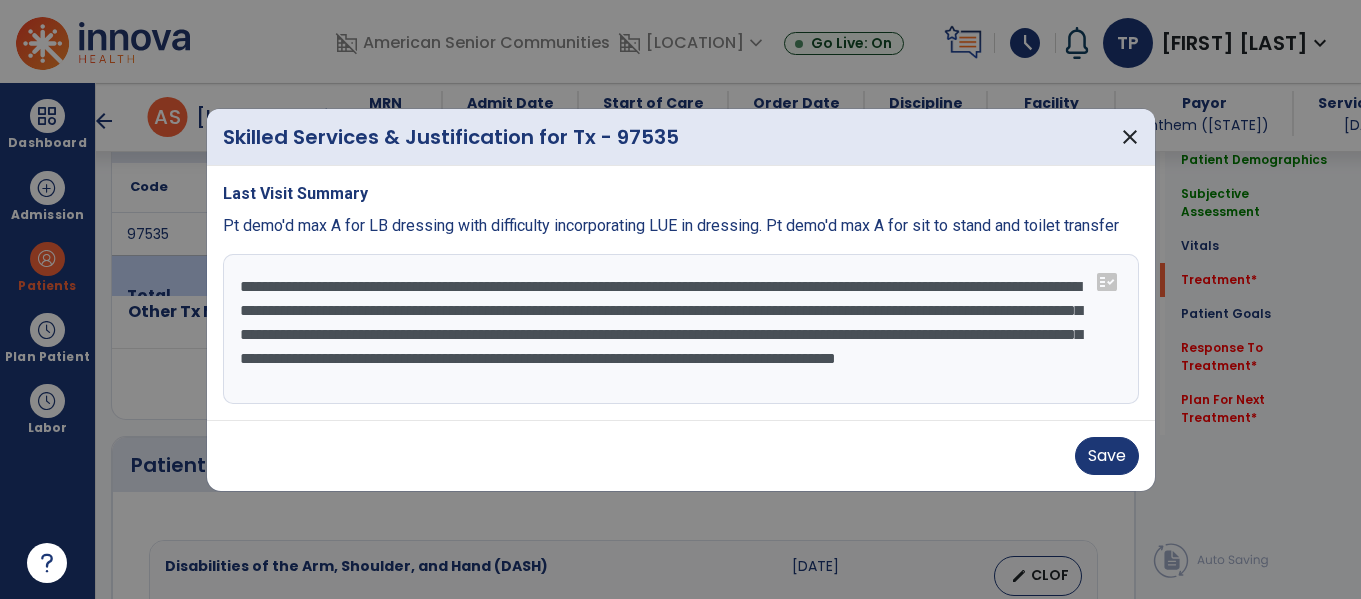 click on "**********" at bounding box center (681, 329) 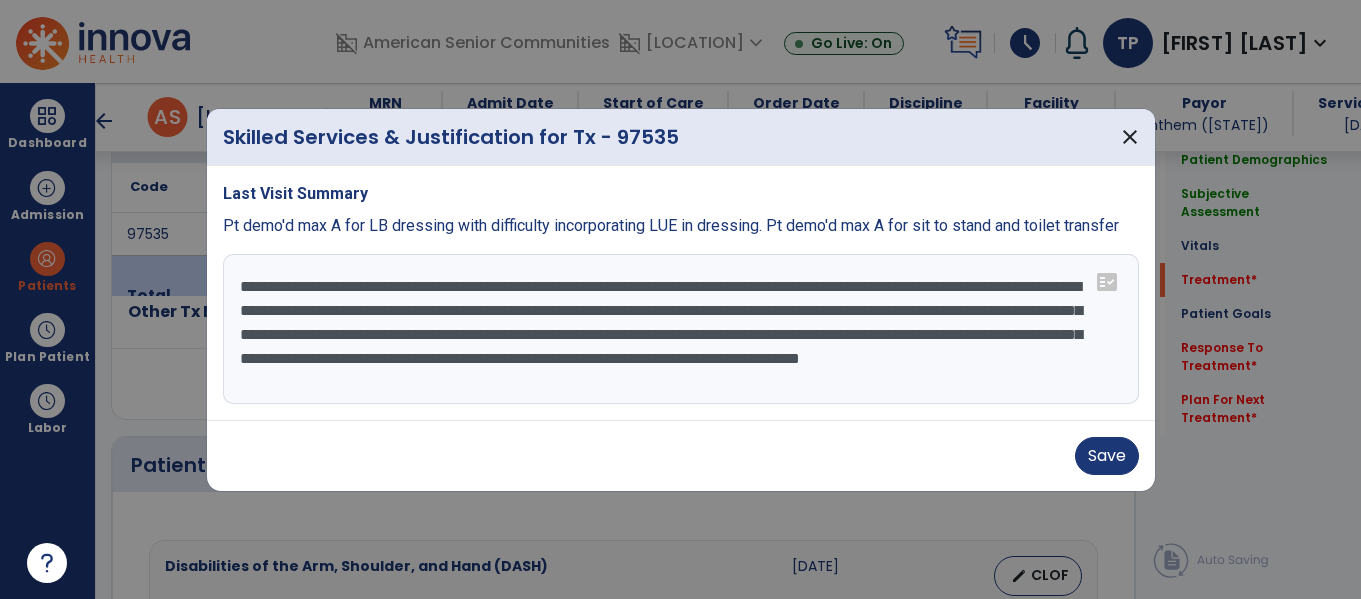 click on "**********" at bounding box center [681, 329] 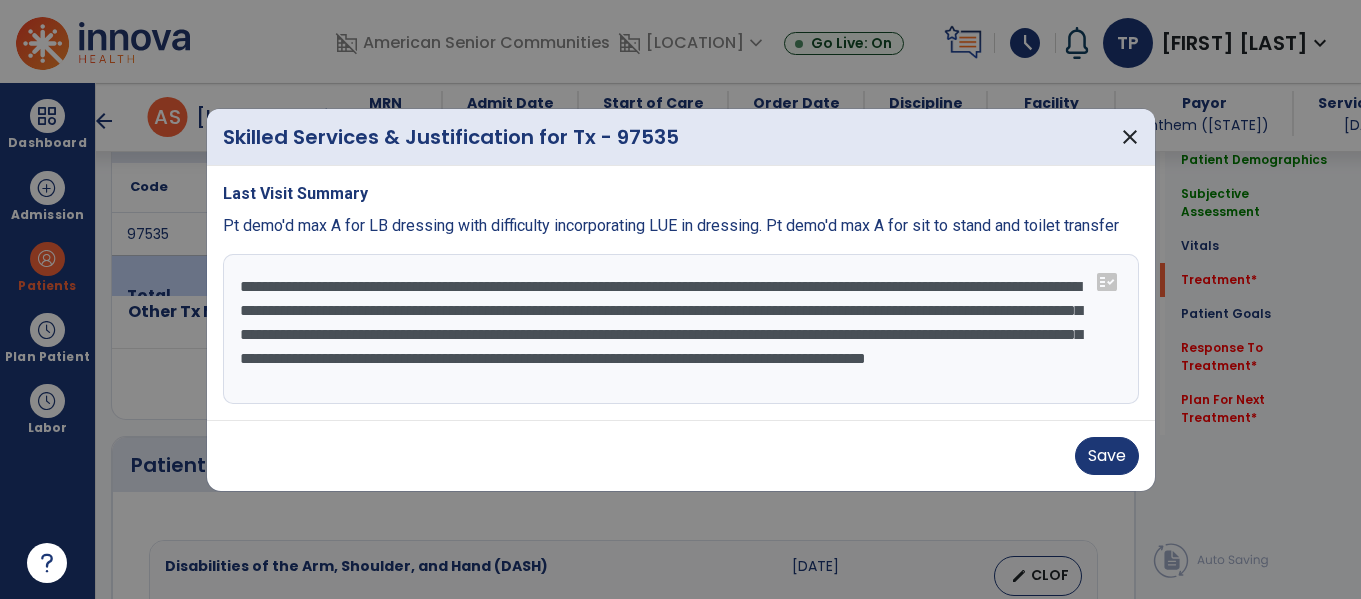 click on "**********" at bounding box center (681, 329) 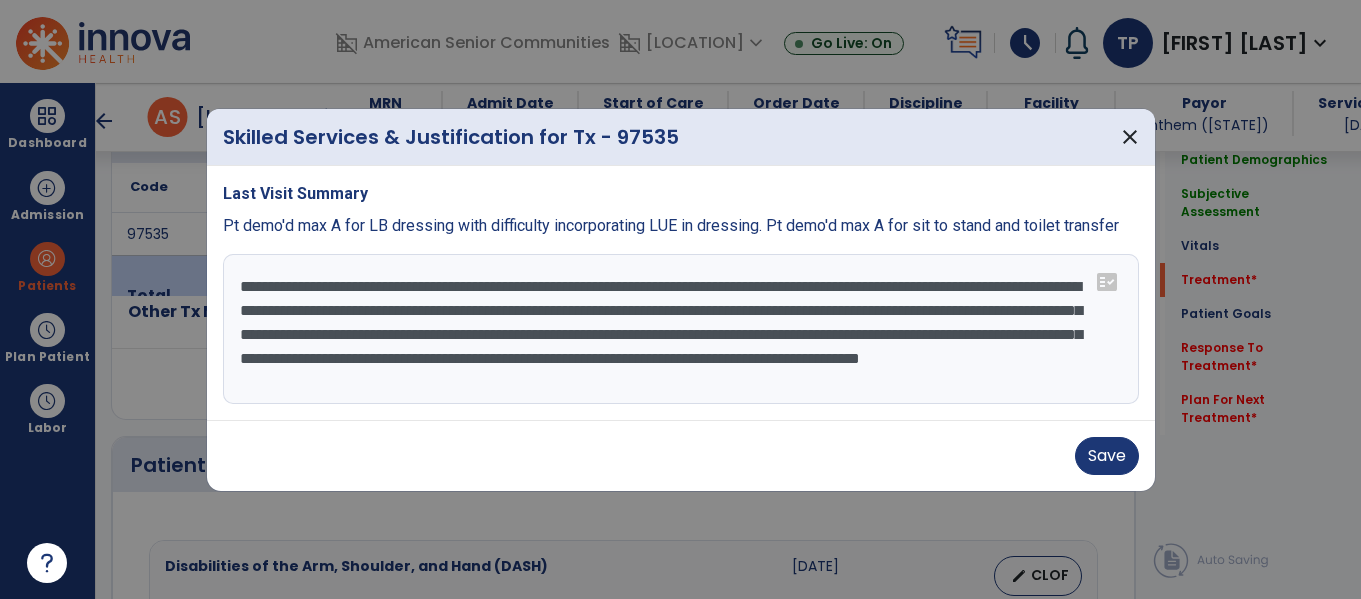 click on "**********" at bounding box center (681, 329) 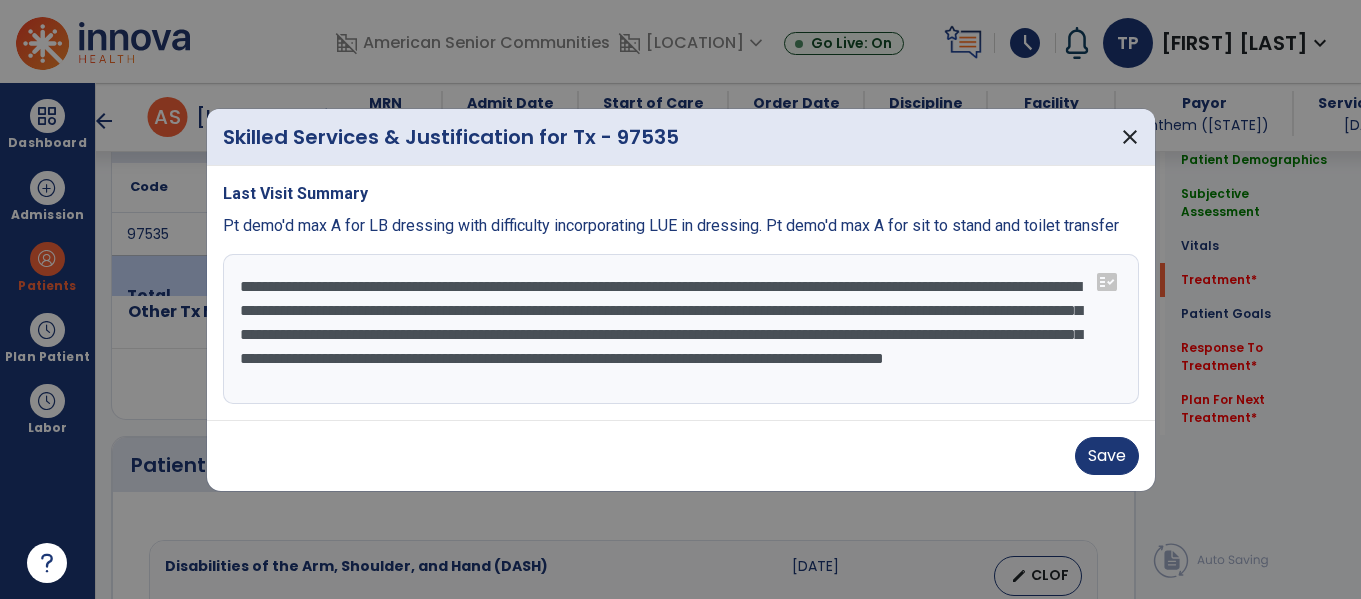 click on "**********" at bounding box center [681, 329] 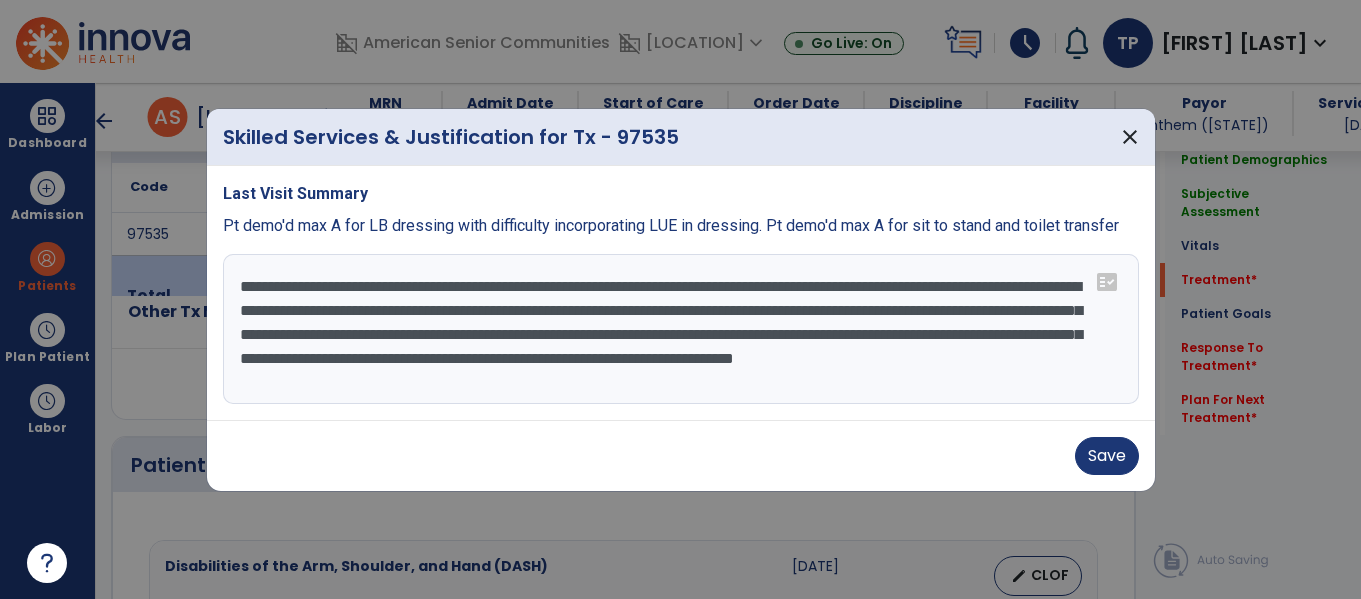 click on "**********" at bounding box center [681, 329] 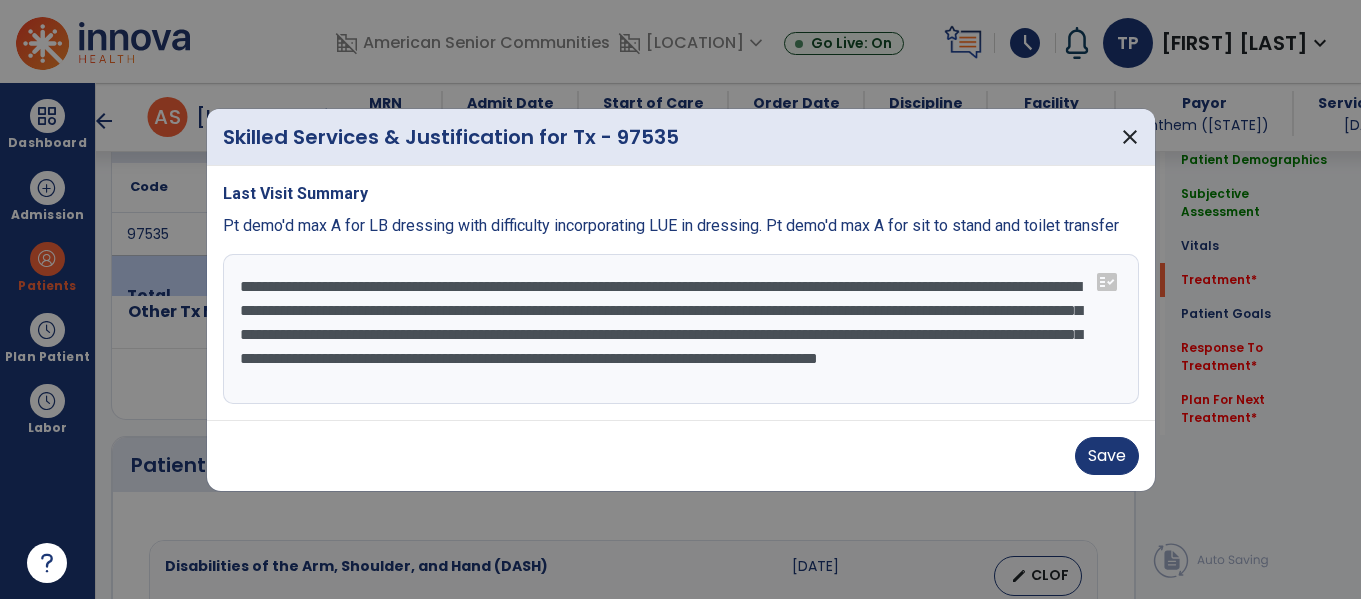 click on "**********" at bounding box center (681, 329) 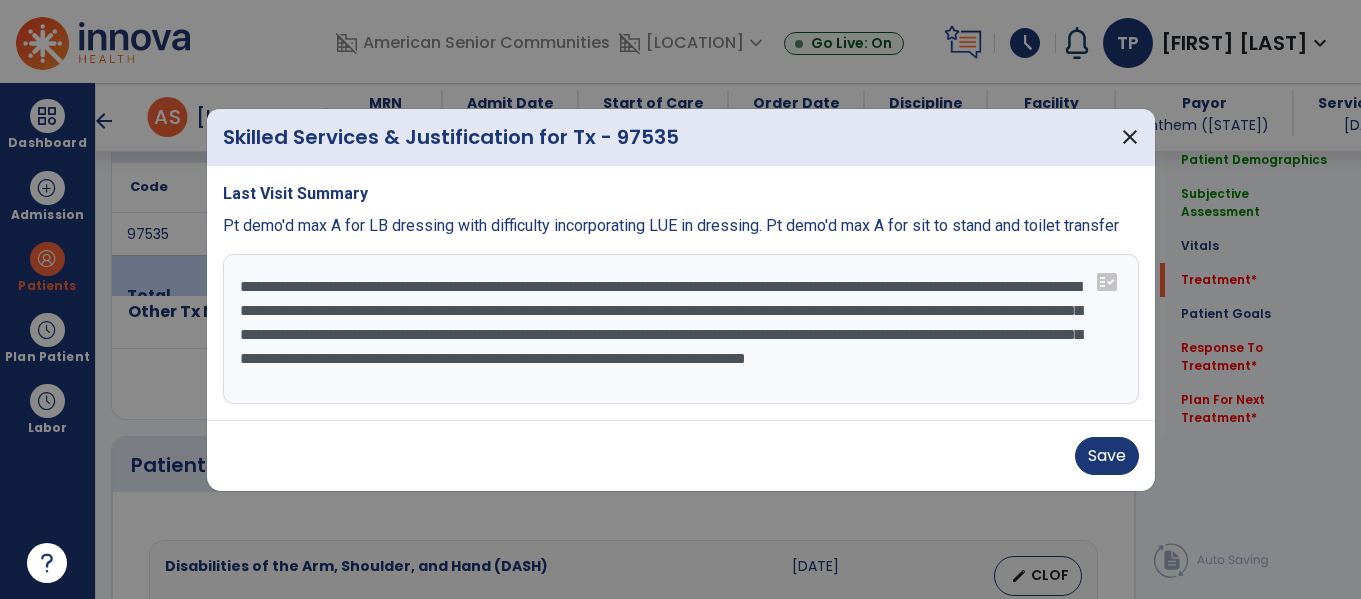 click on "**********" at bounding box center (681, 329) 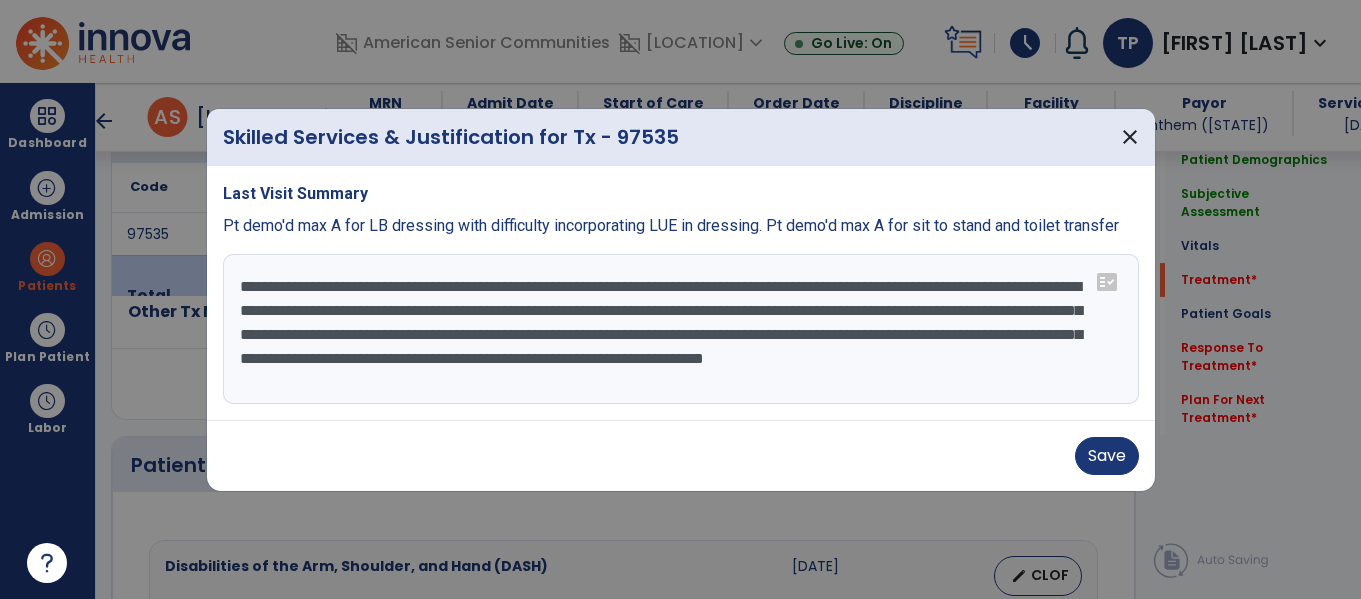 click on "**********" at bounding box center [681, 329] 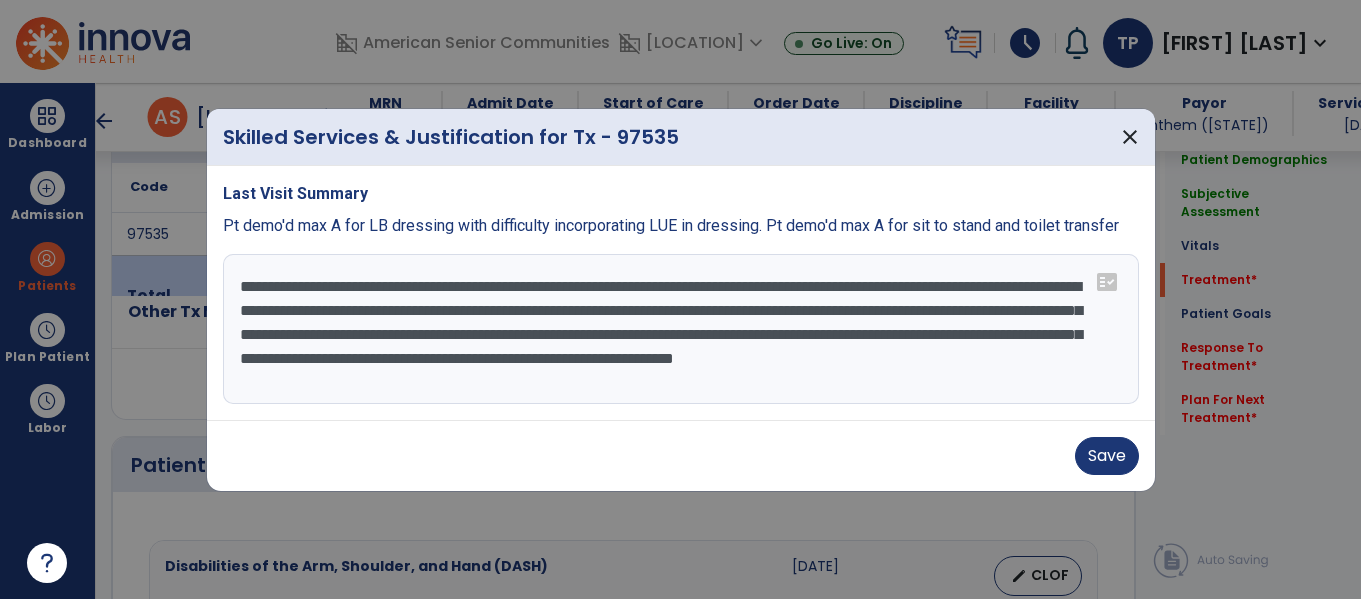 click on "**********" at bounding box center (681, 329) 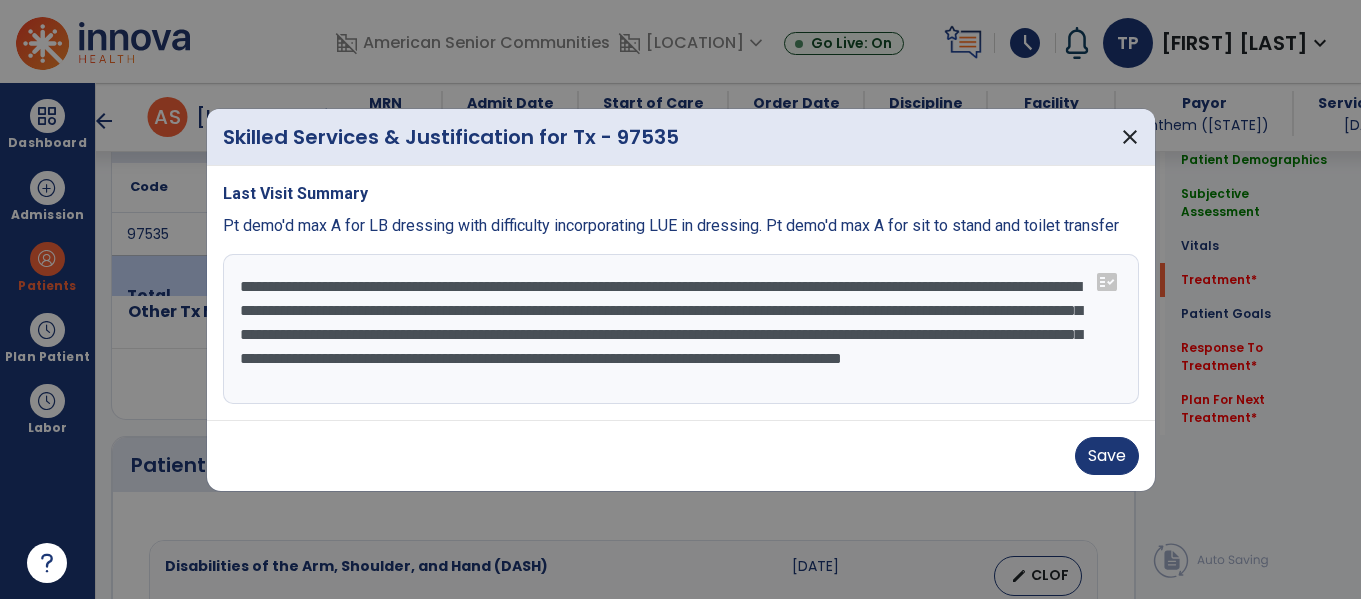 click on "**********" at bounding box center (681, 329) 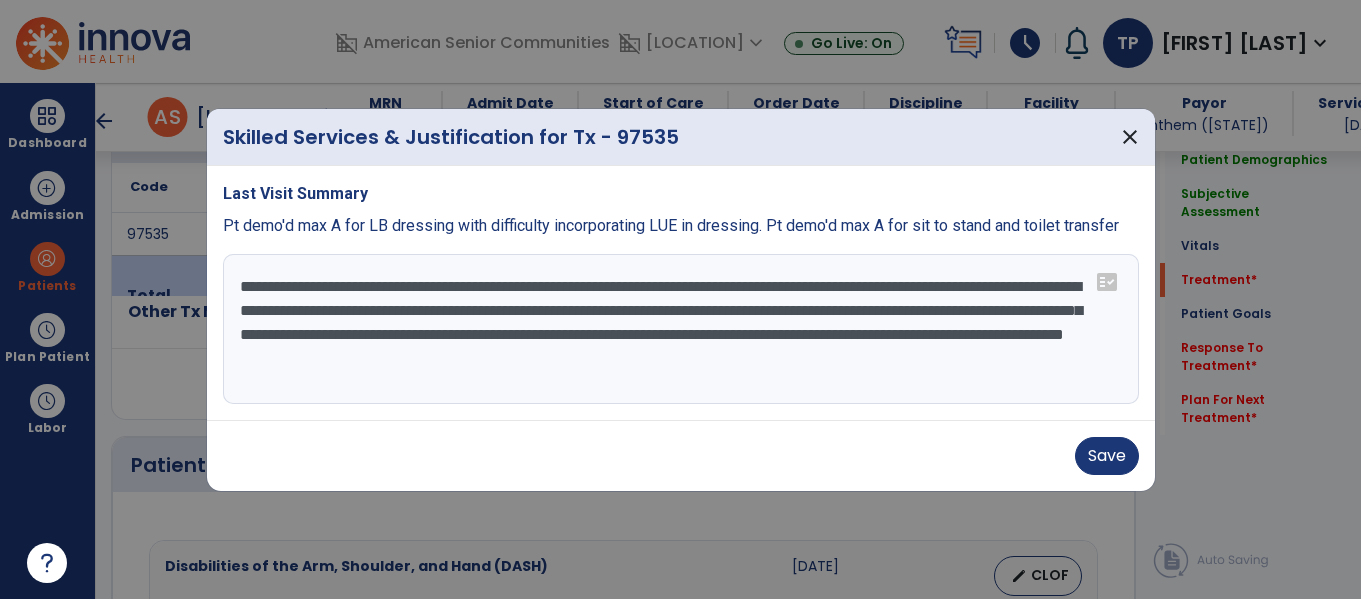 click on "**********" at bounding box center [681, 329] 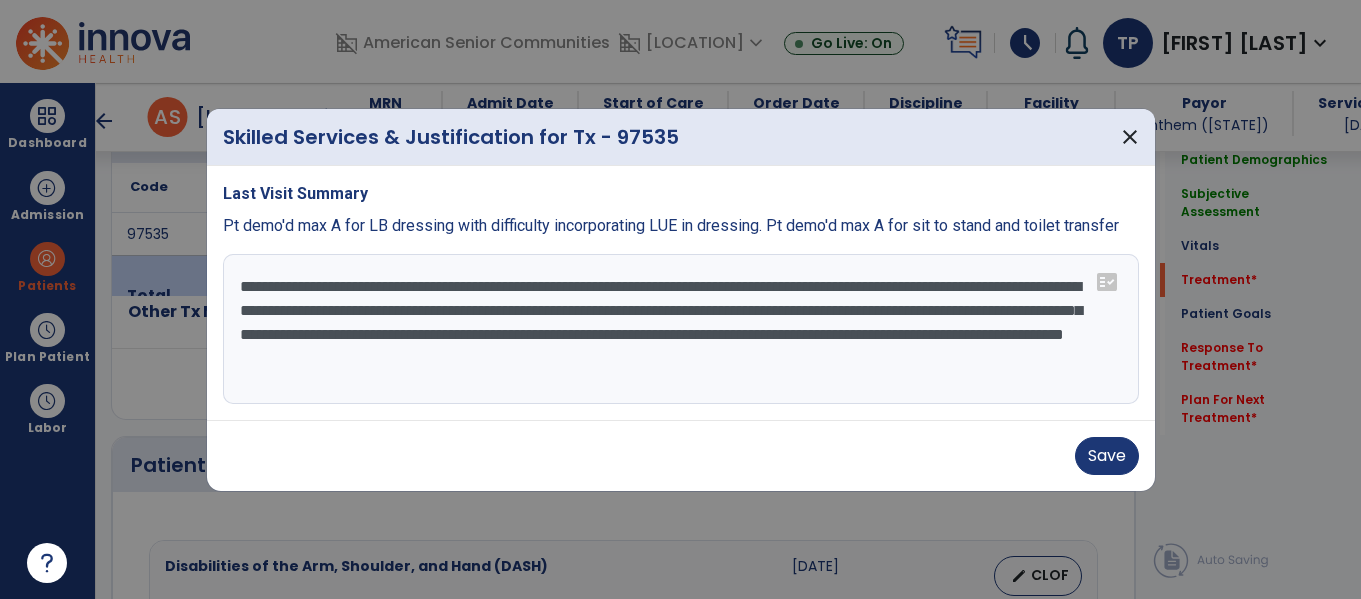 click on "**********" at bounding box center [681, 329] 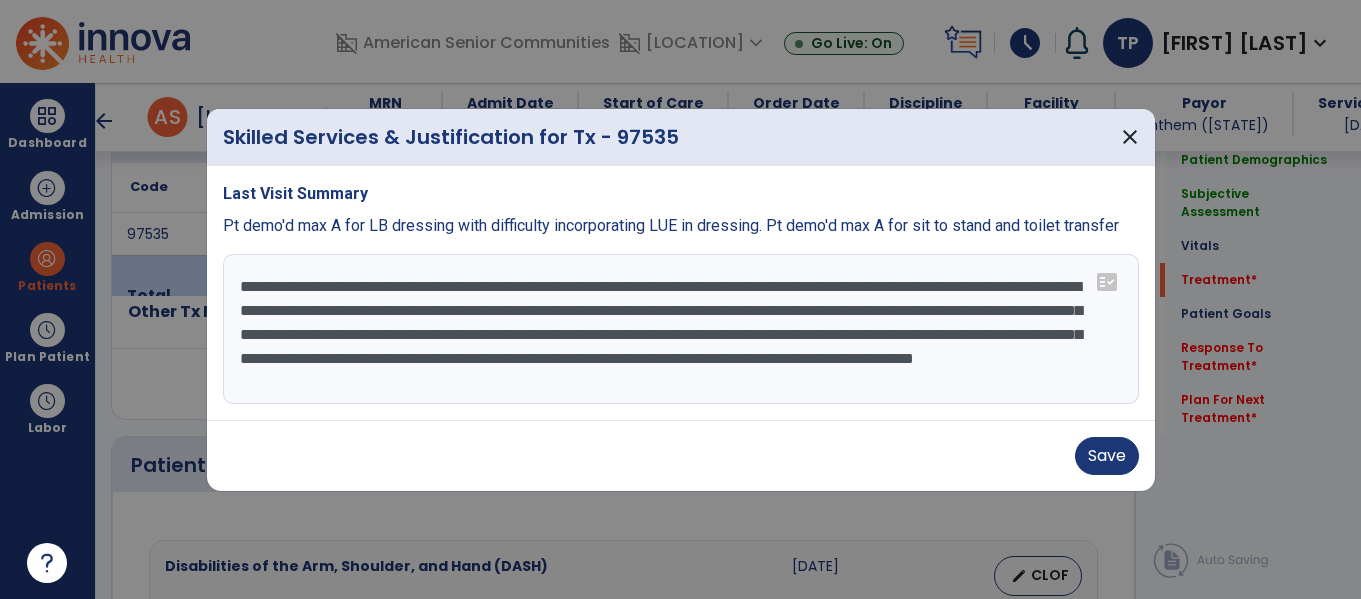 scroll, scrollTop: 16, scrollLeft: 0, axis: vertical 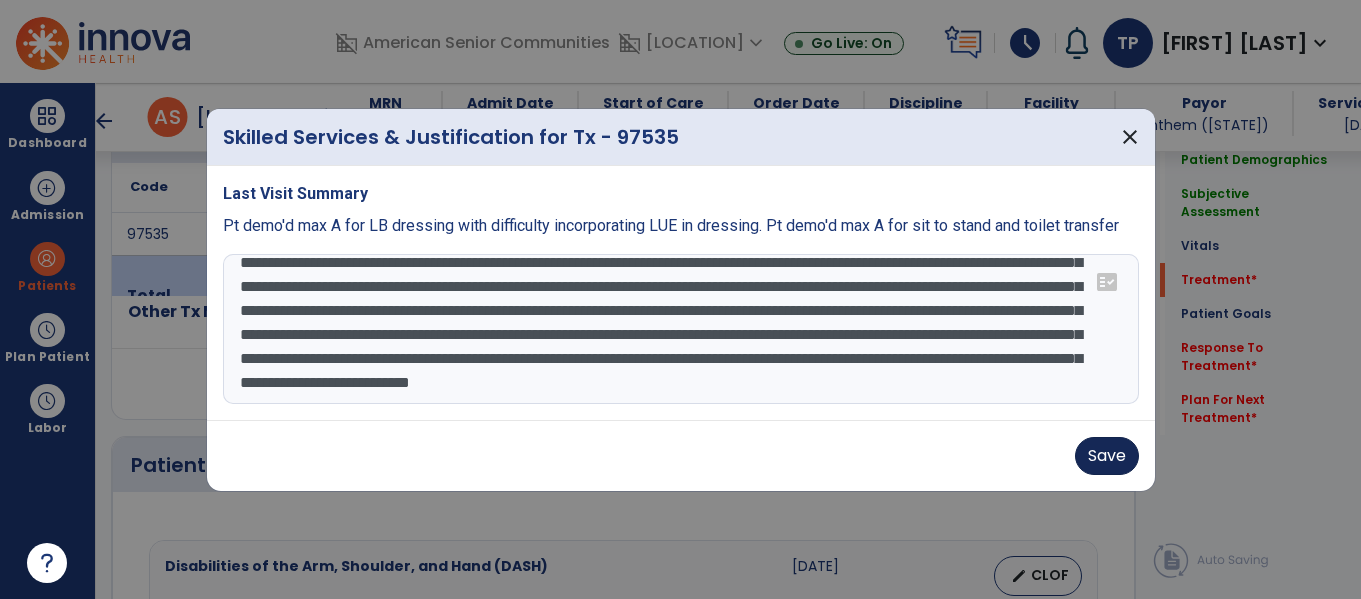 type on "**********" 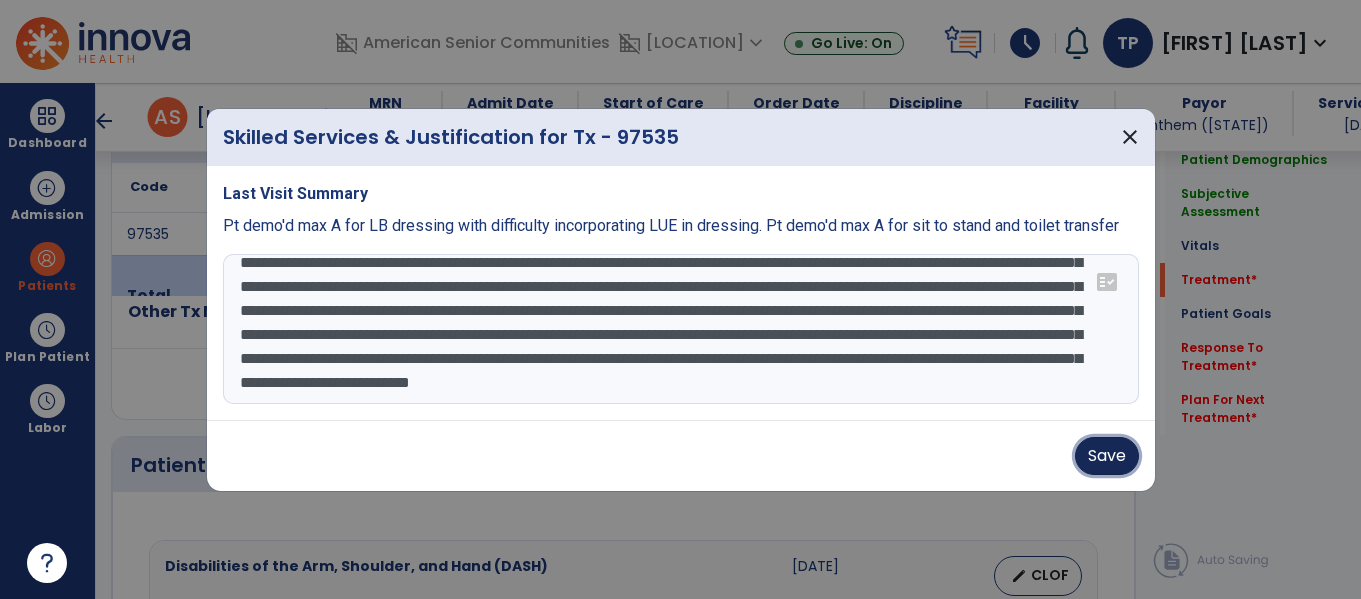 click on "Save" at bounding box center [1107, 456] 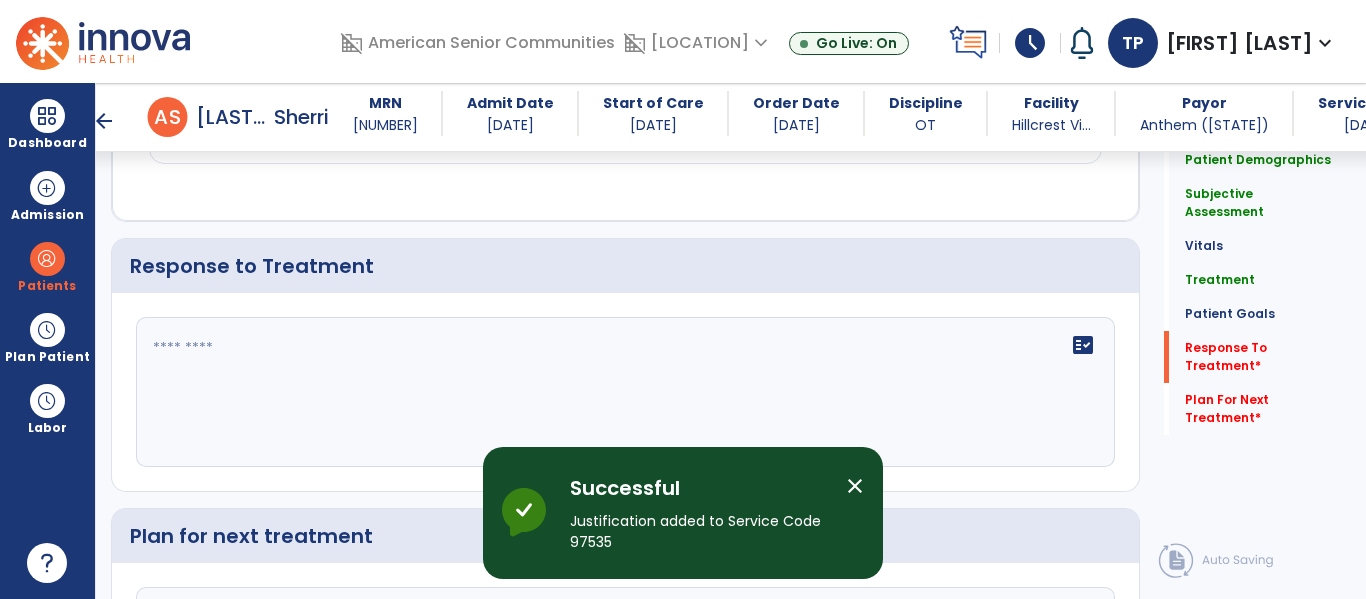 scroll, scrollTop: 3103, scrollLeft: 0, axis: vertical 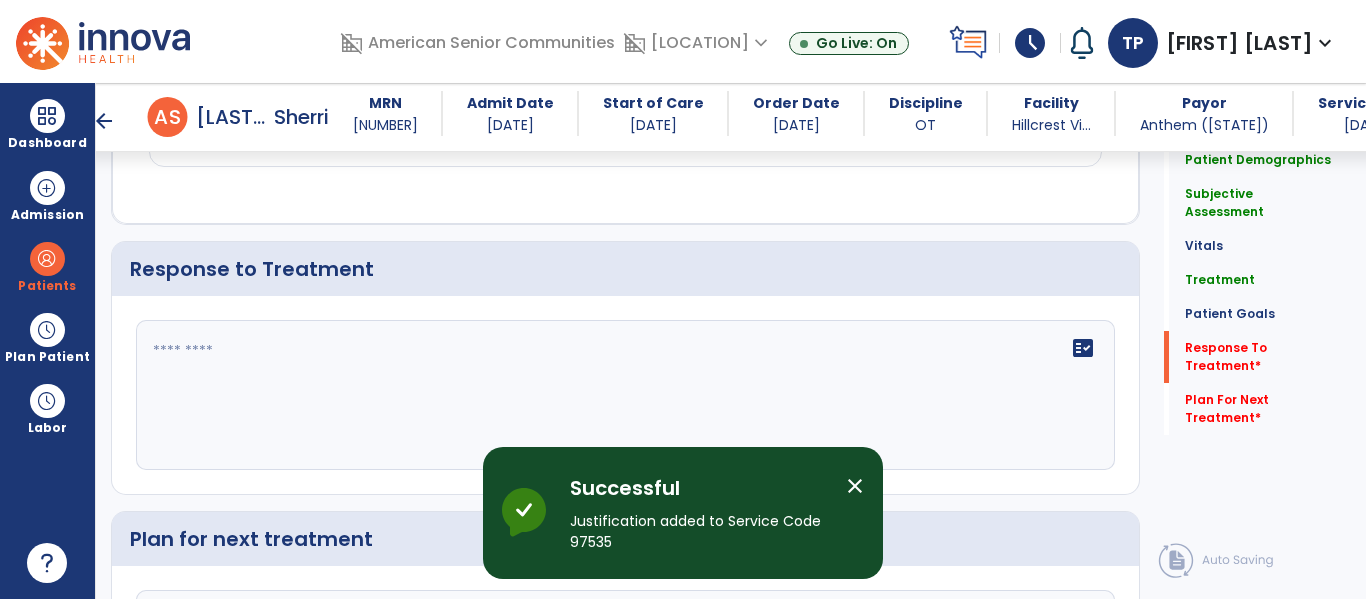 click 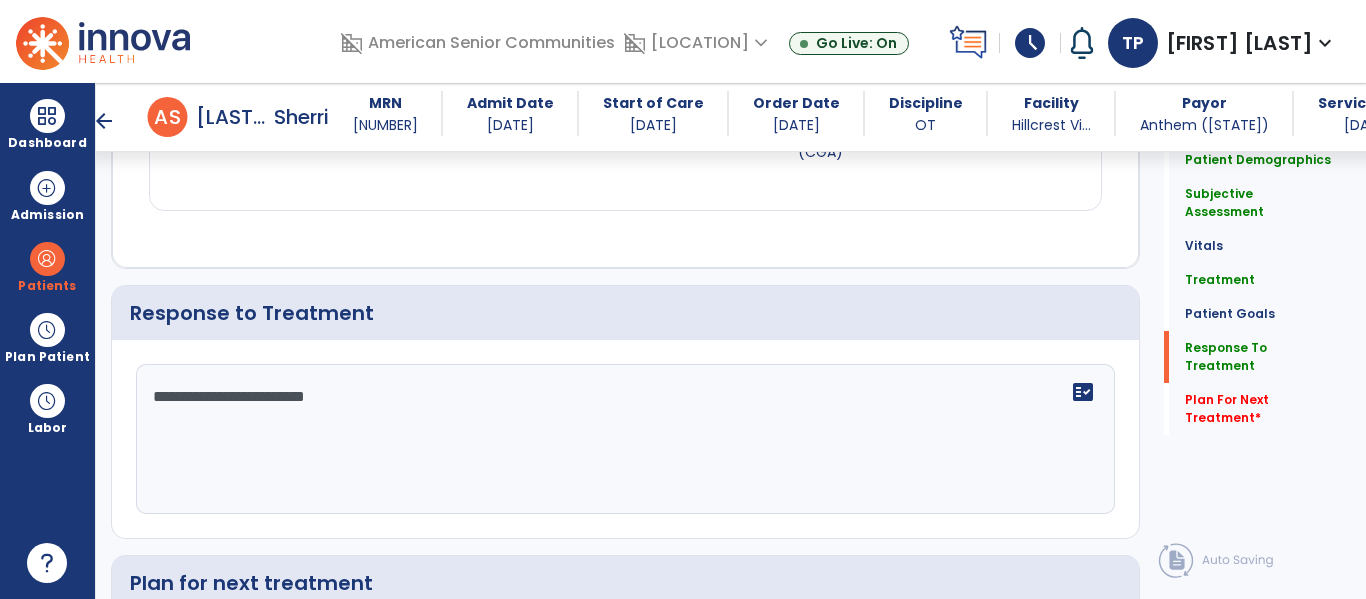 scroll, scrollTop: 3103, scrollLeft: 0, axis: vertical 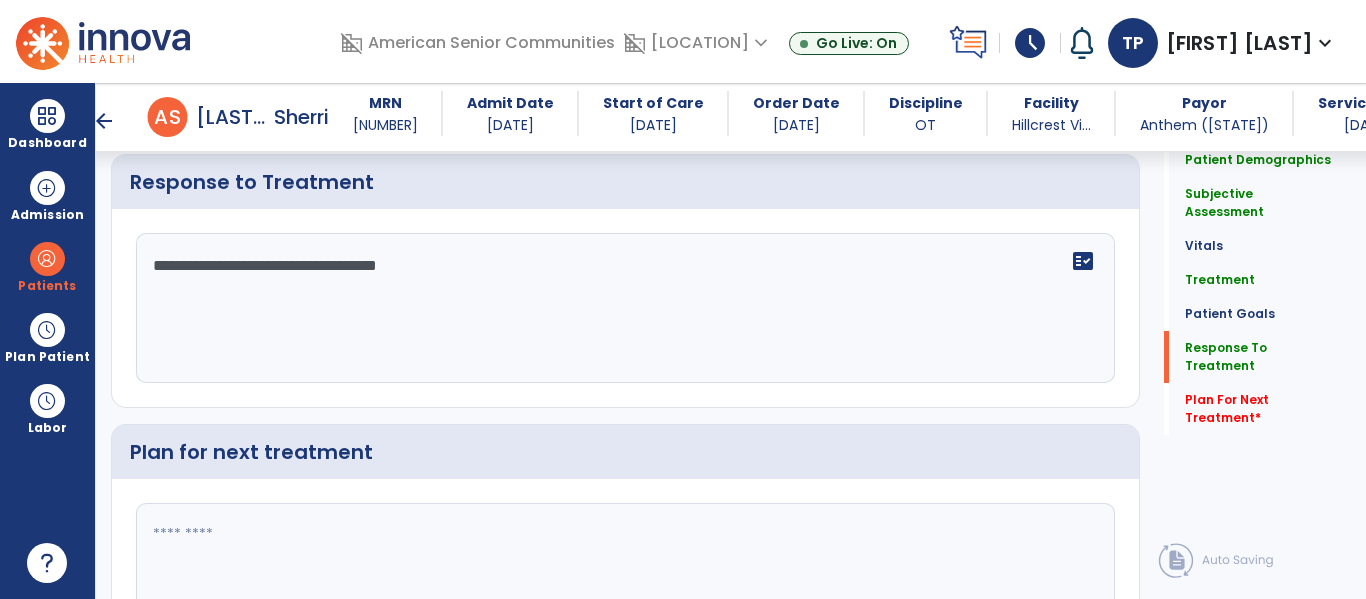 type on "**********" 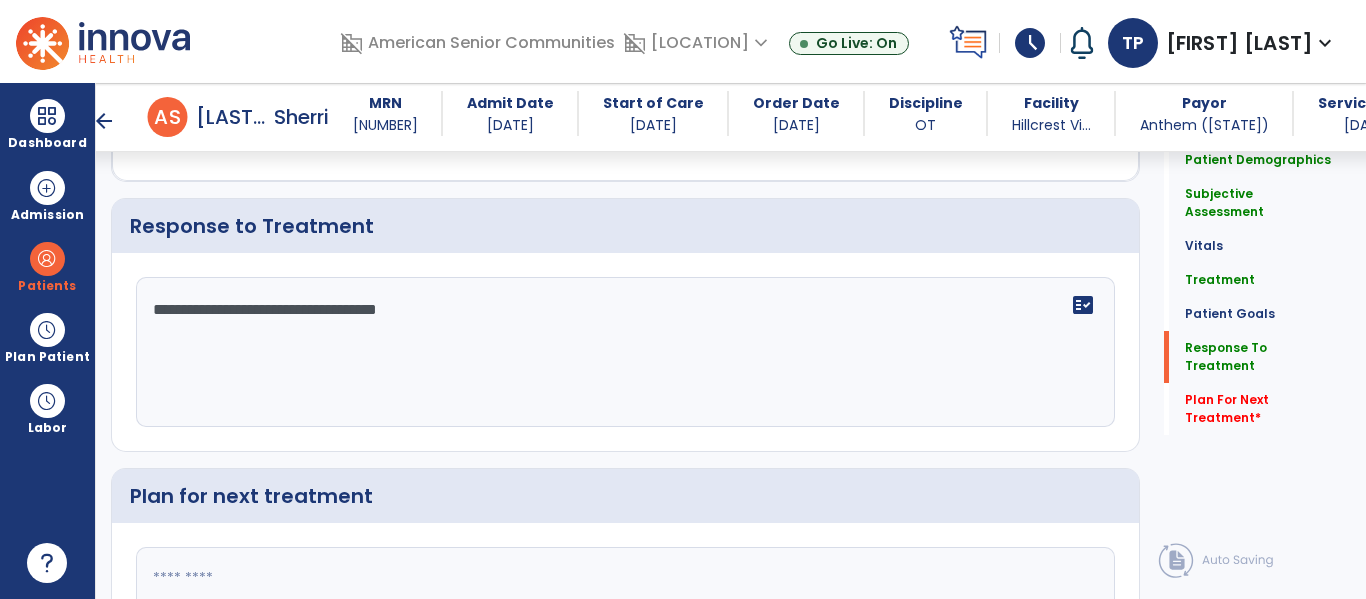 scroll, scrollTop: 3190, scrollLeft: 0, axis: vertical 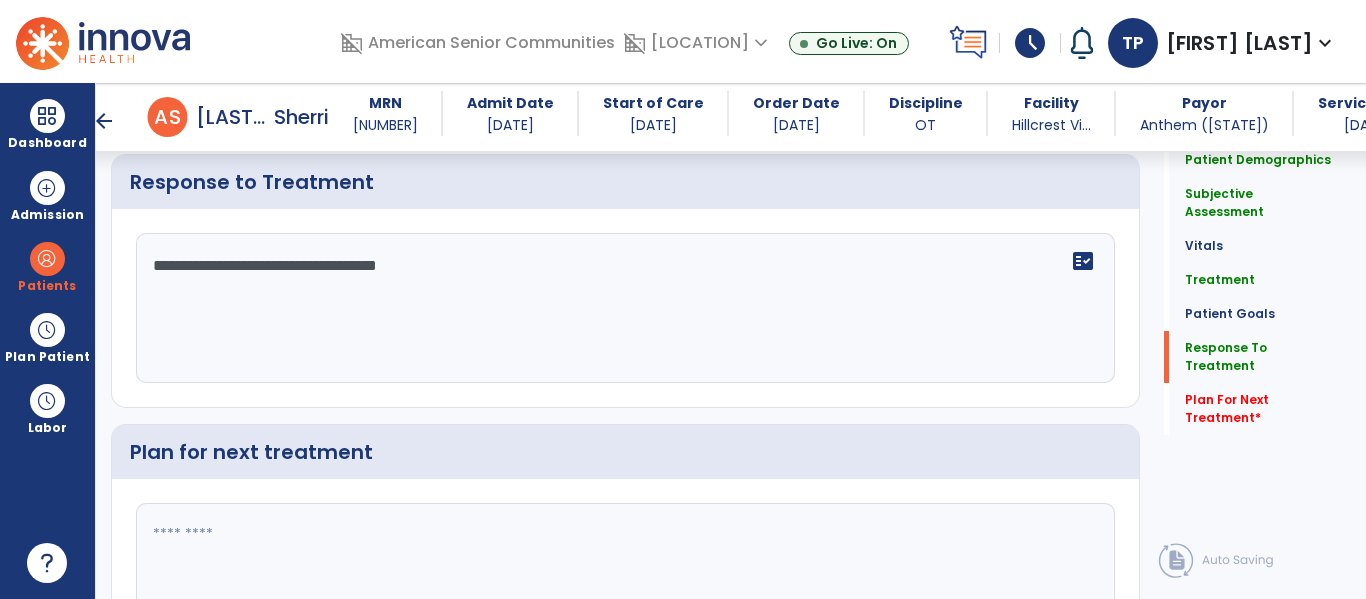 click on "**********" 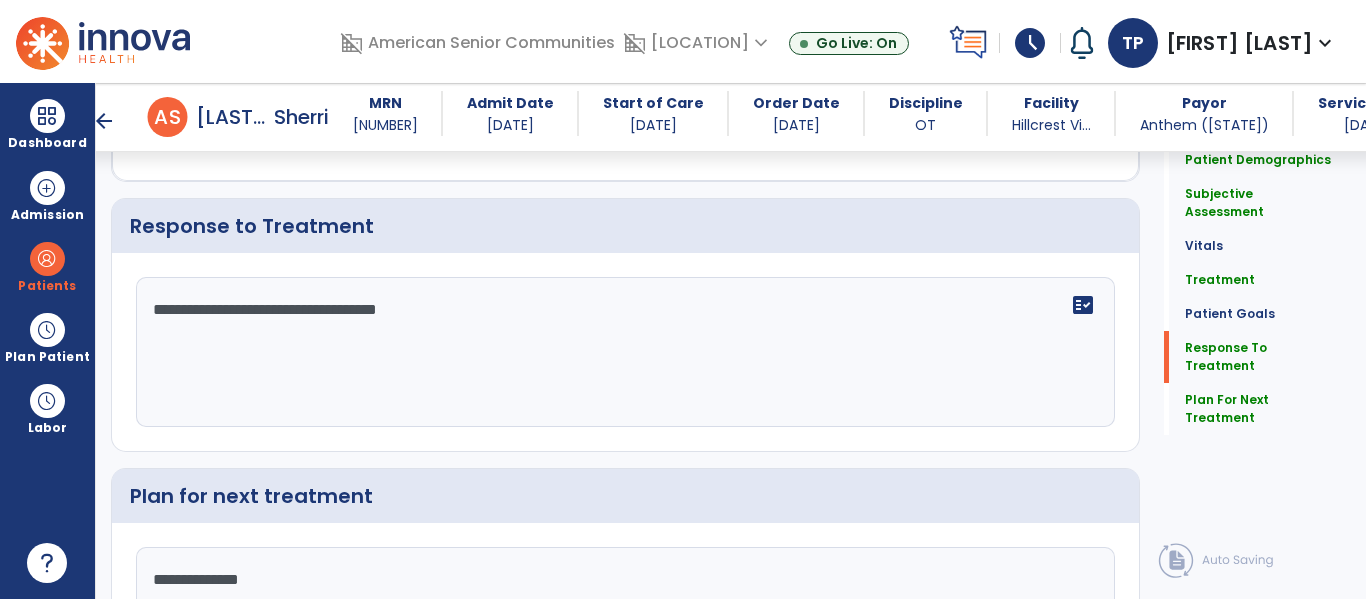 scroll, scrollTop: 3190, scrollLeft: 0, axis: vertical 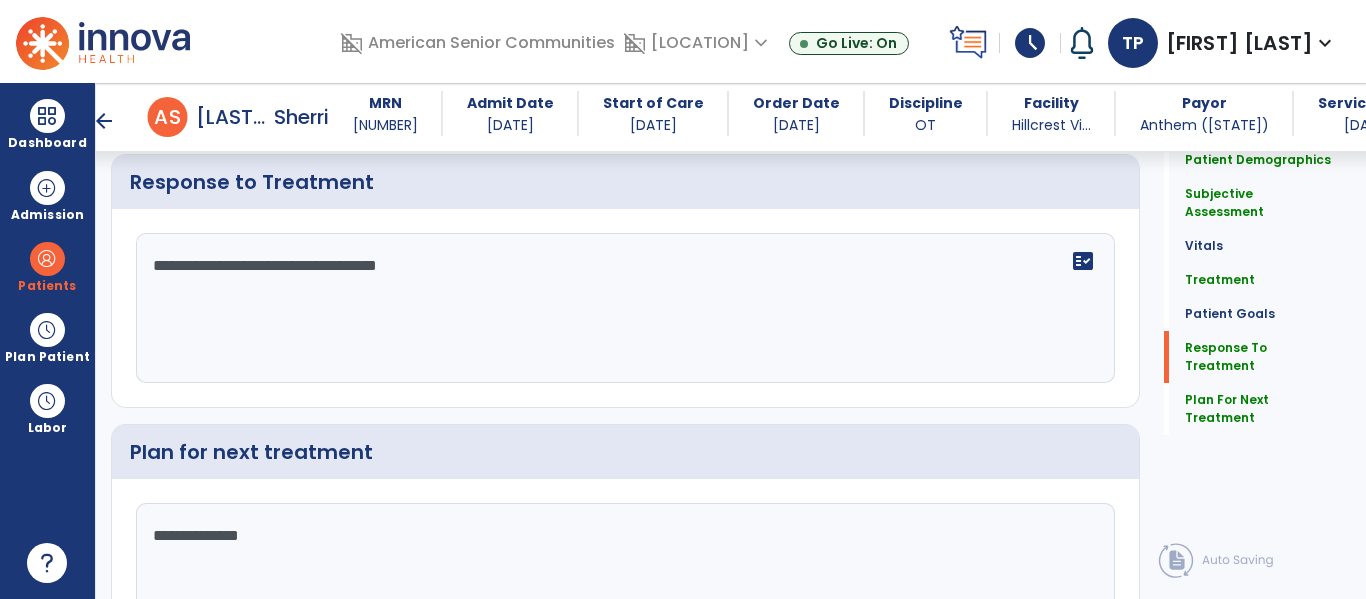 type on "**********" 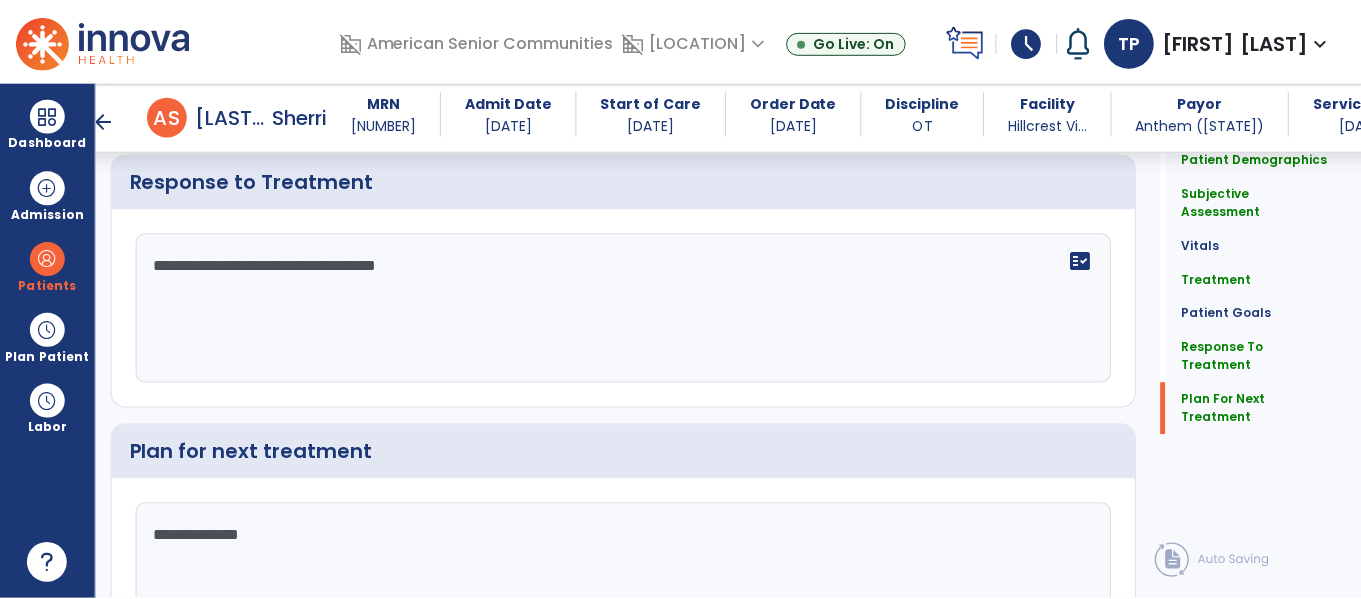 scroll, scrollTop: 3335, scrollLeft: 0, axis: vertical 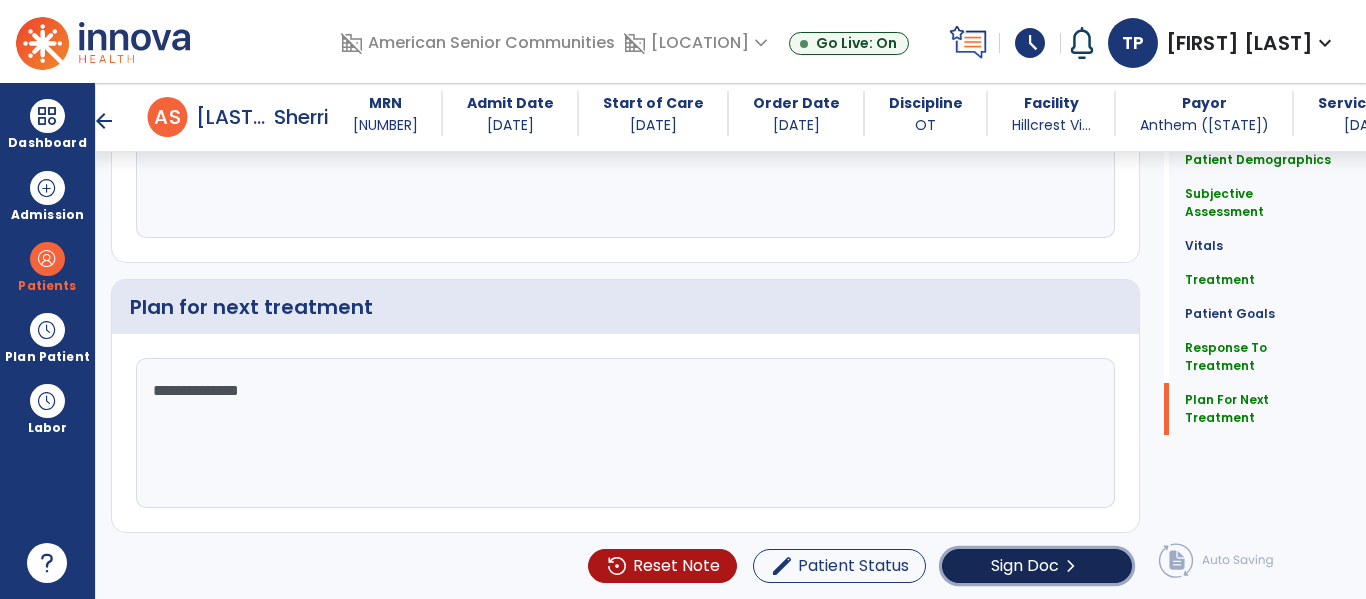 click on "chevron_right" 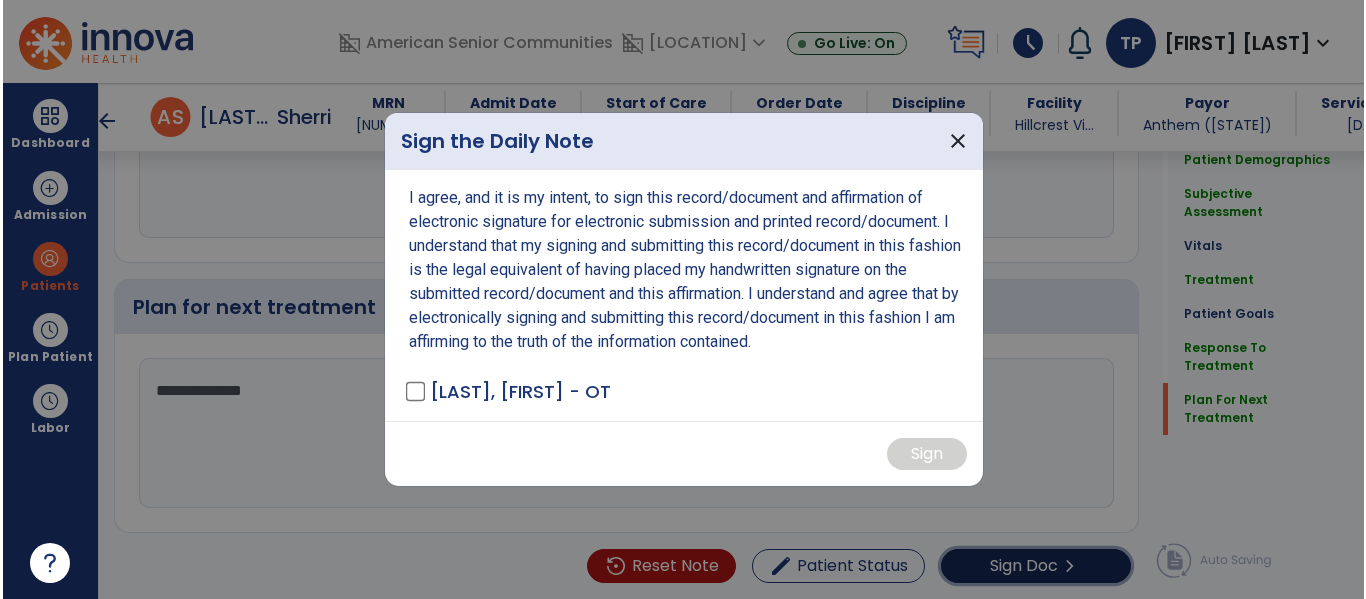 scroll, scrollTop: 3335, scrollLeft: 0, axis: vertical 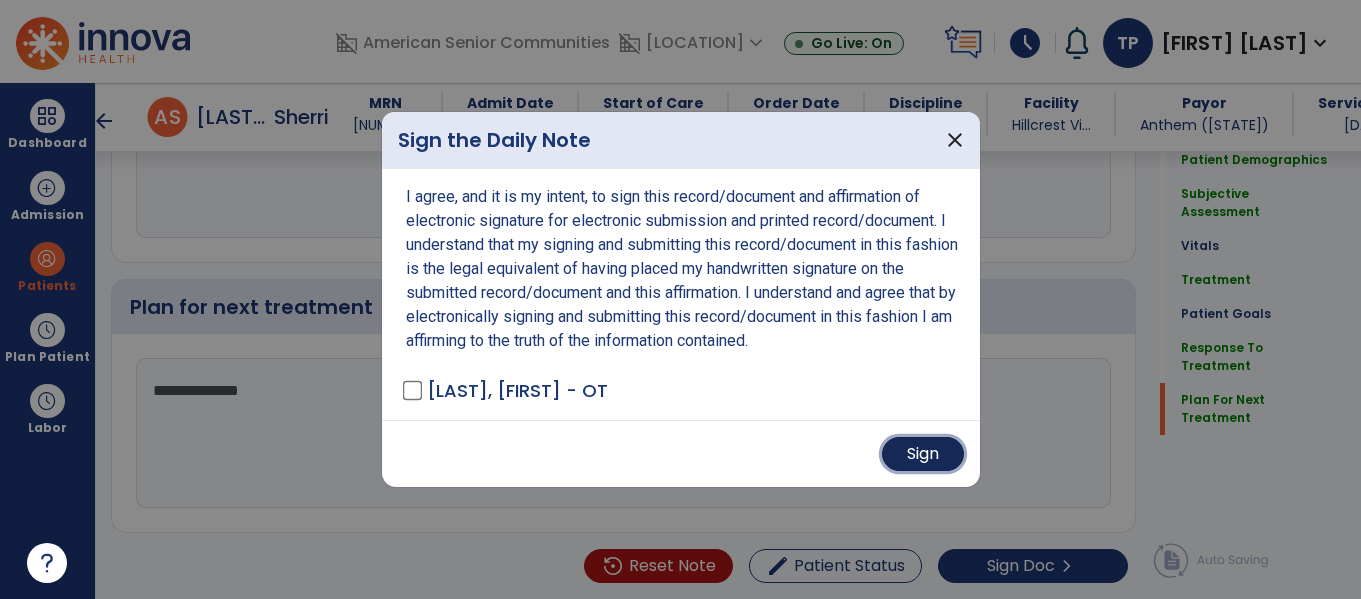 click on "Sign" at bounding box center [923, 454] 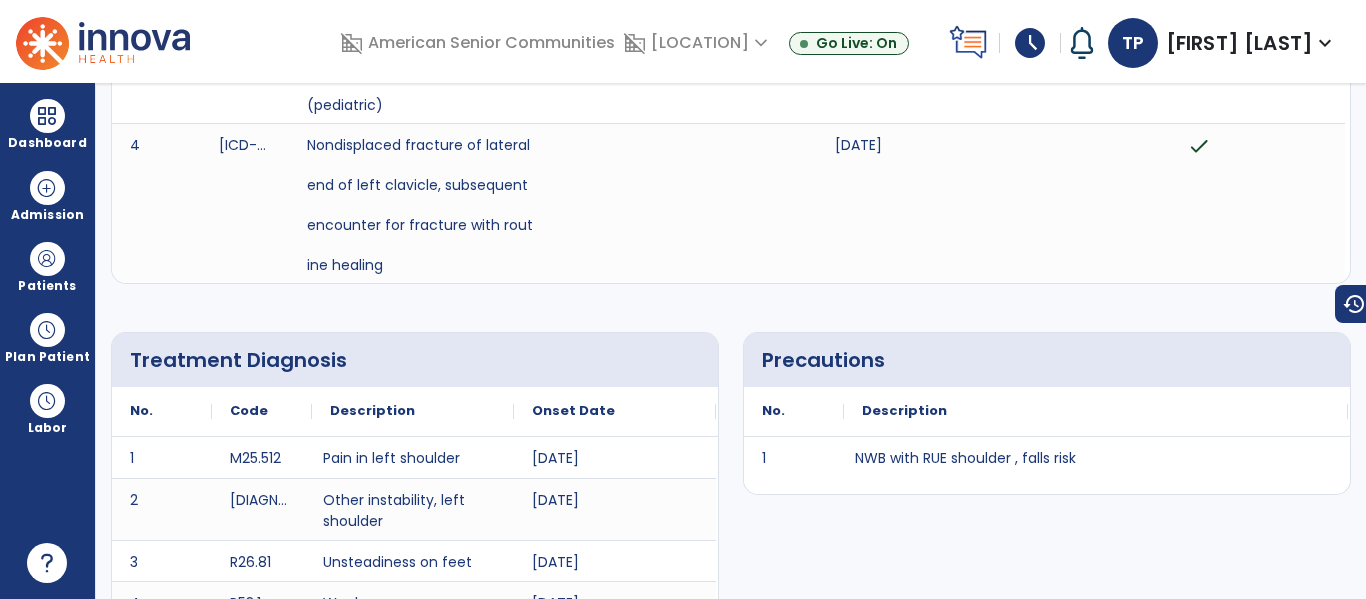 scroll, scrollTop: 0, scrollLeft: 0, axis: both 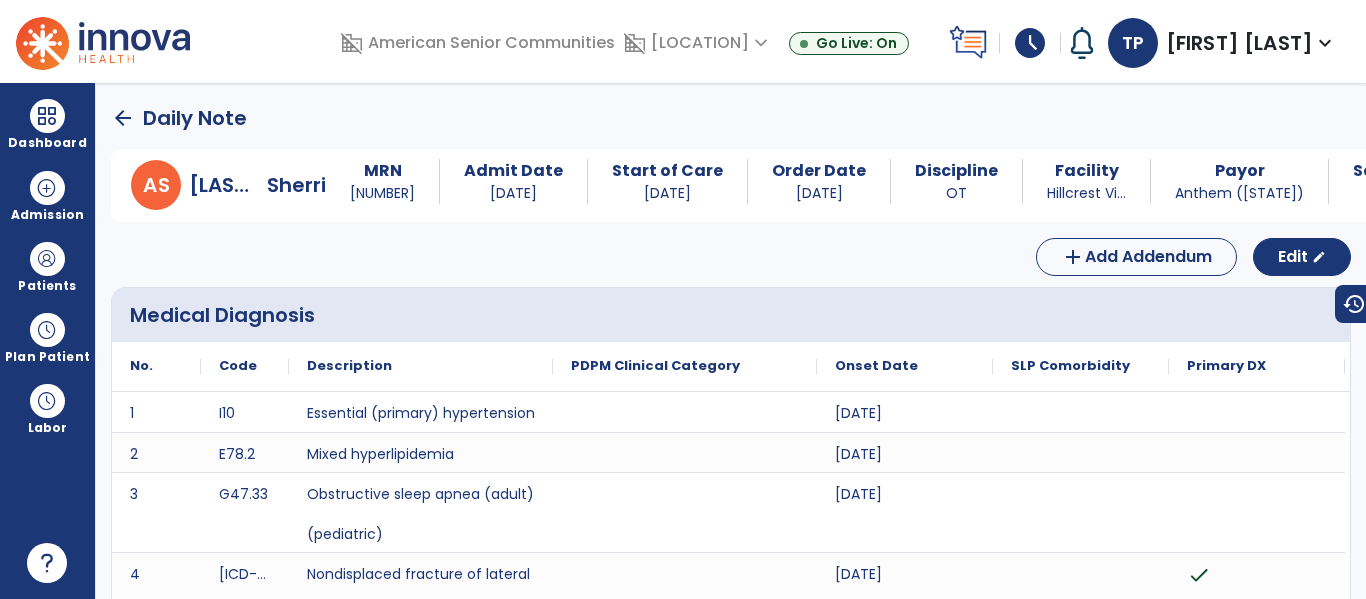click on "arrow_back" 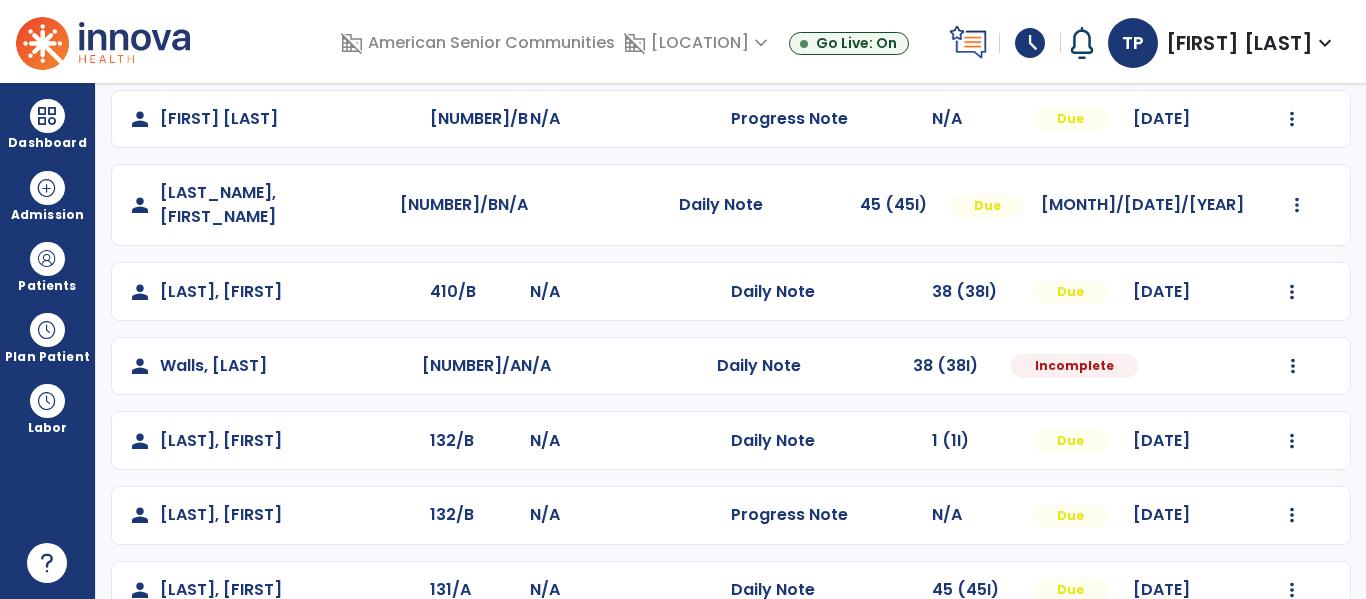 scroll, scrollTop: 757, scrollLeft: 0, axis: vertical 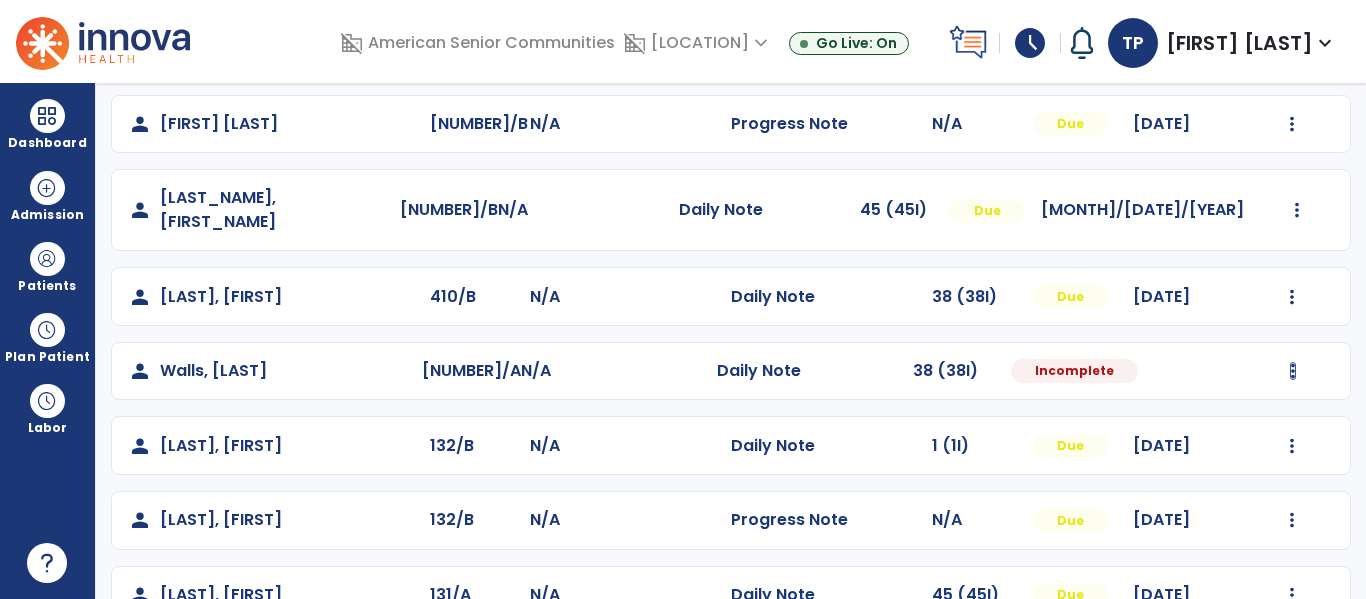 click at bounding box center [1293, -398] 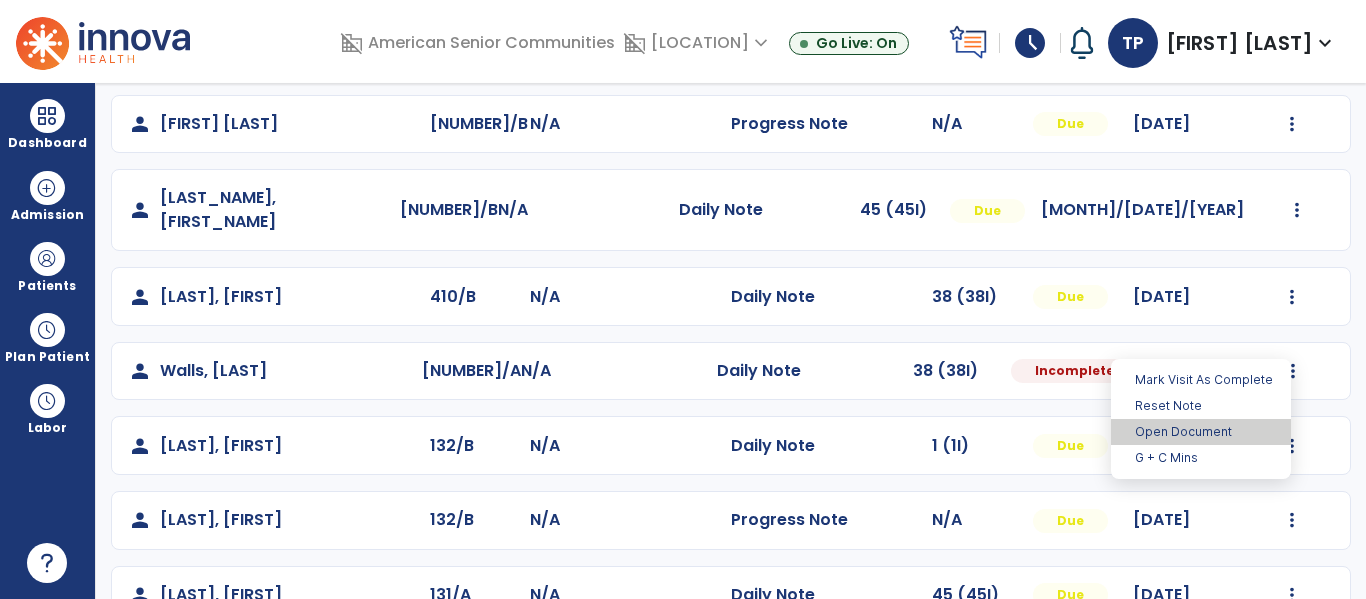 click on "Open Document" at bounding box center (1201, 432) 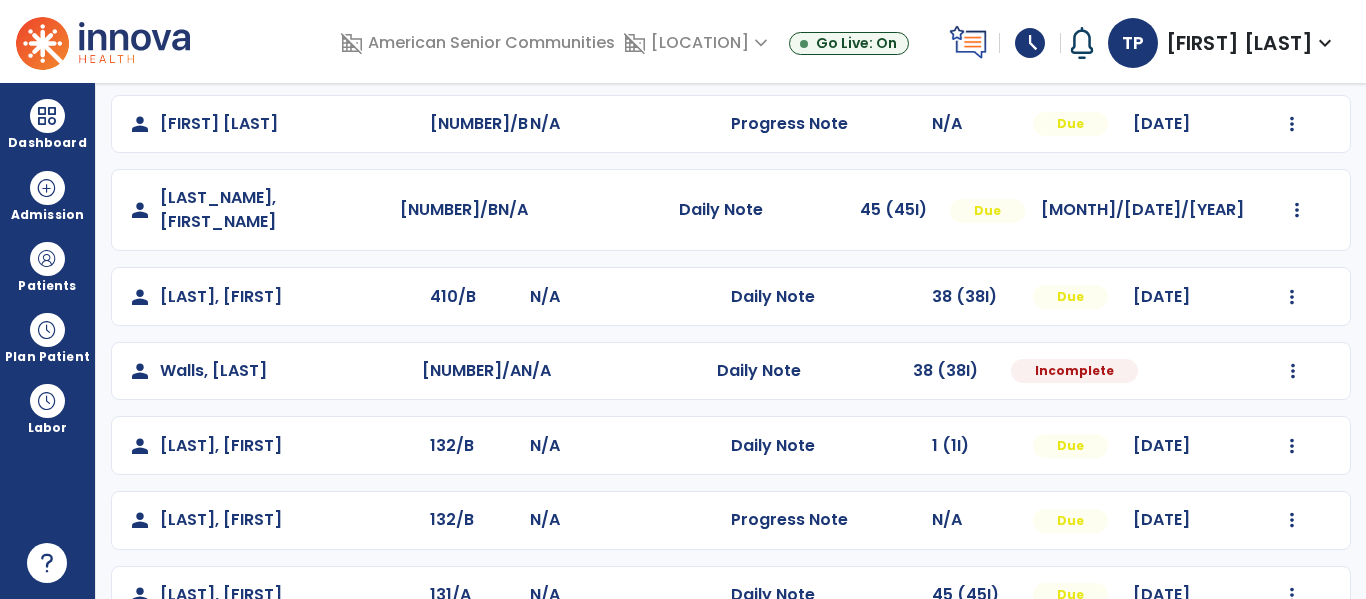 select on "*" 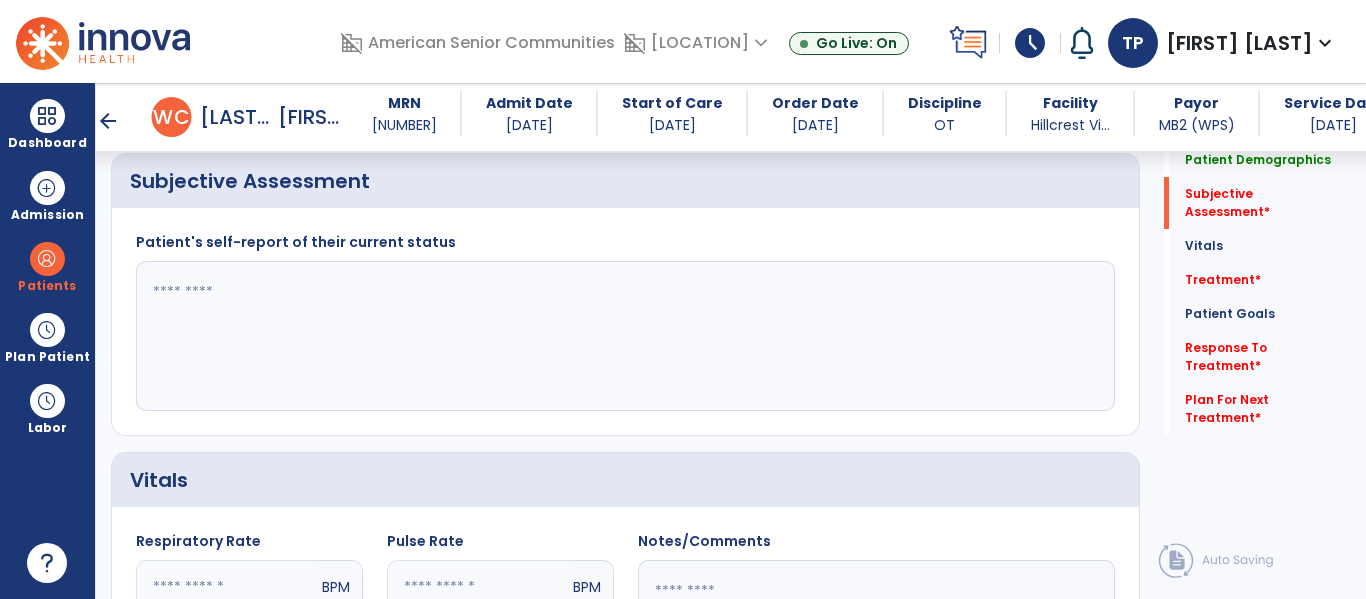 scroll, scrollTop: 444, scrollLeft: 0, axis: vertical 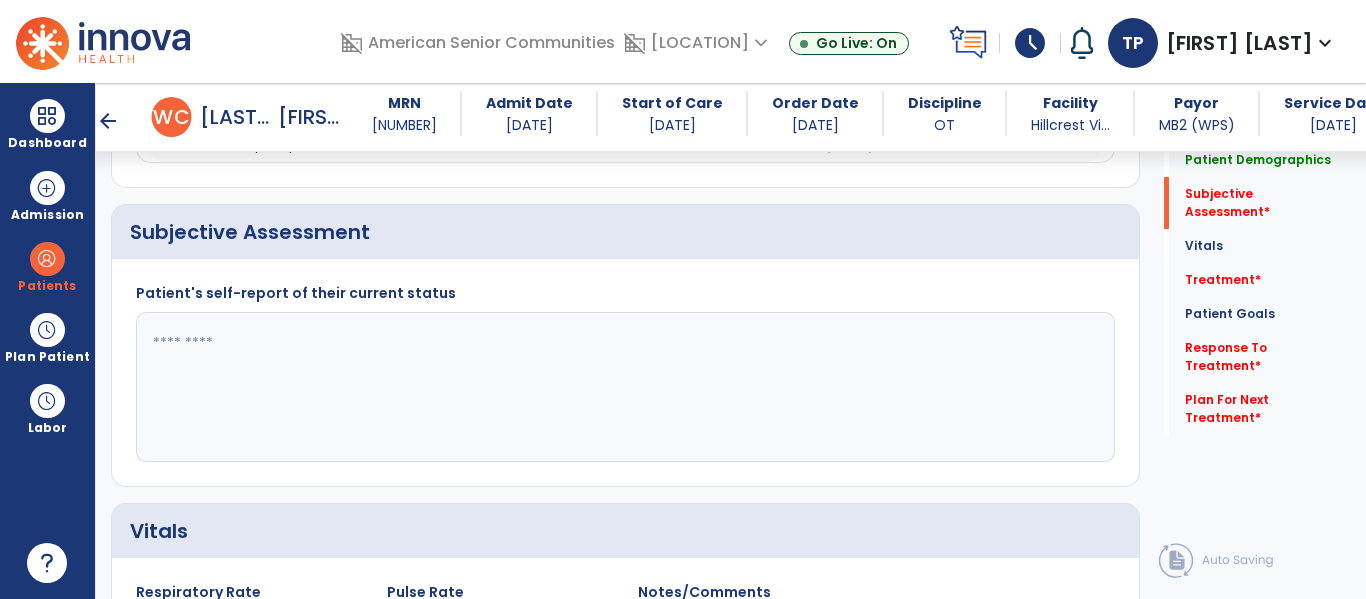 click 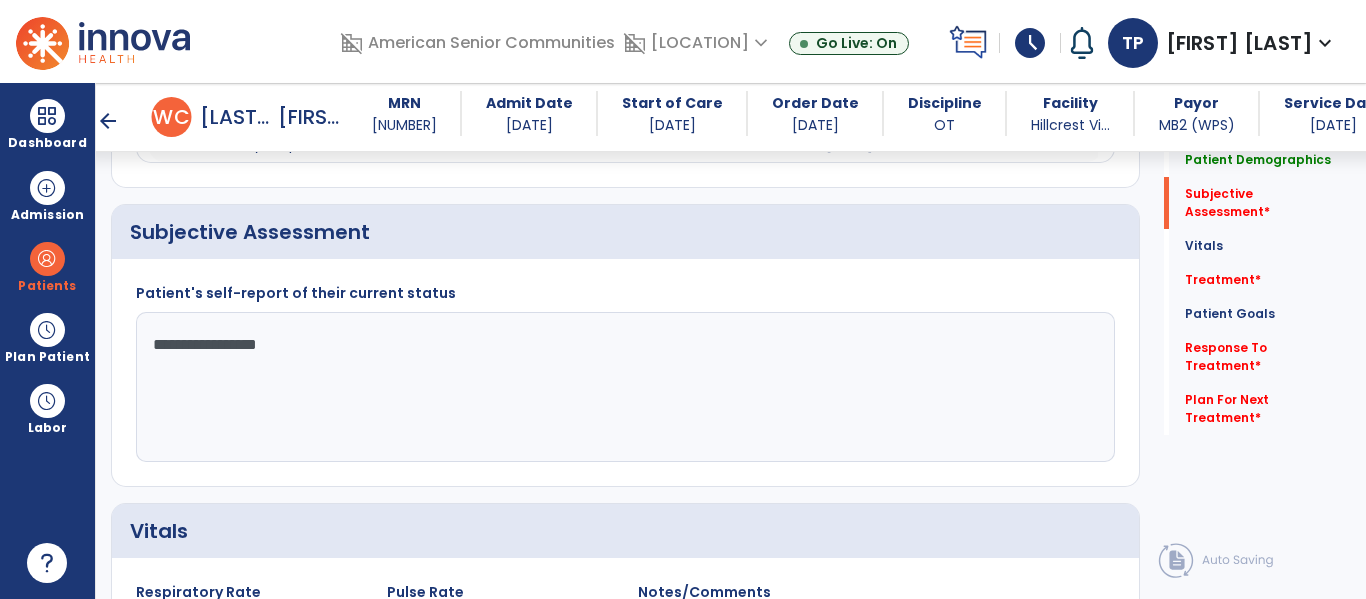 type on "**********" 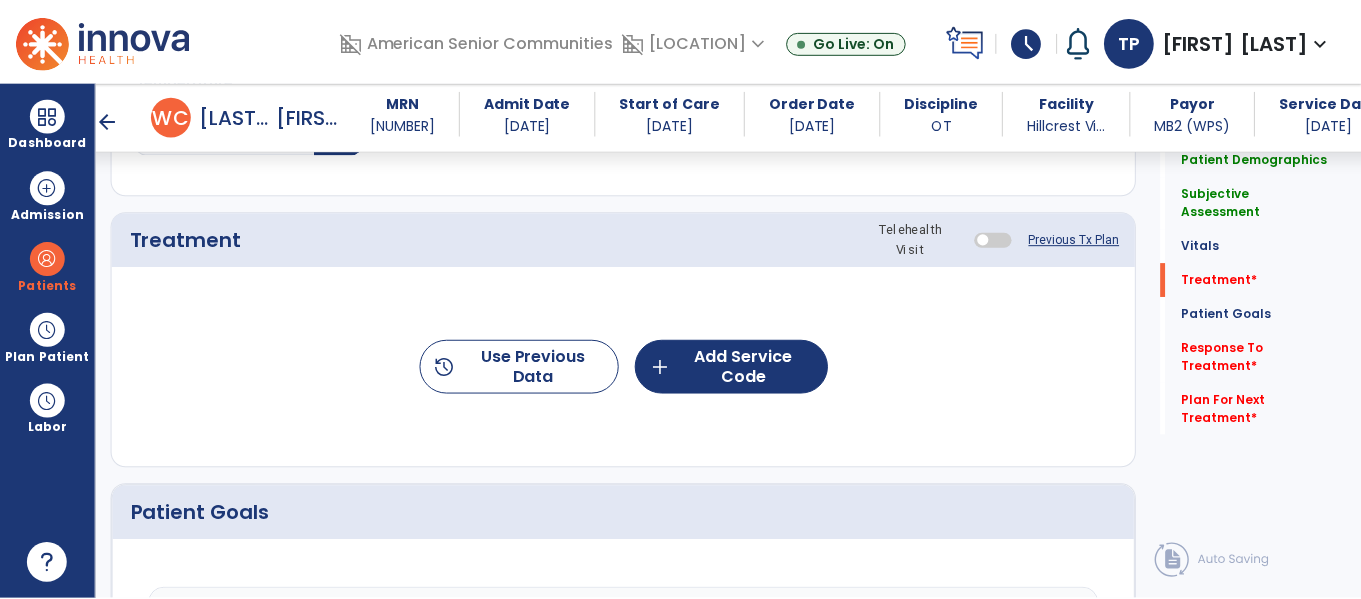 scroll, scrollTop: 1149, scrollLeft: 0, axis: vertical 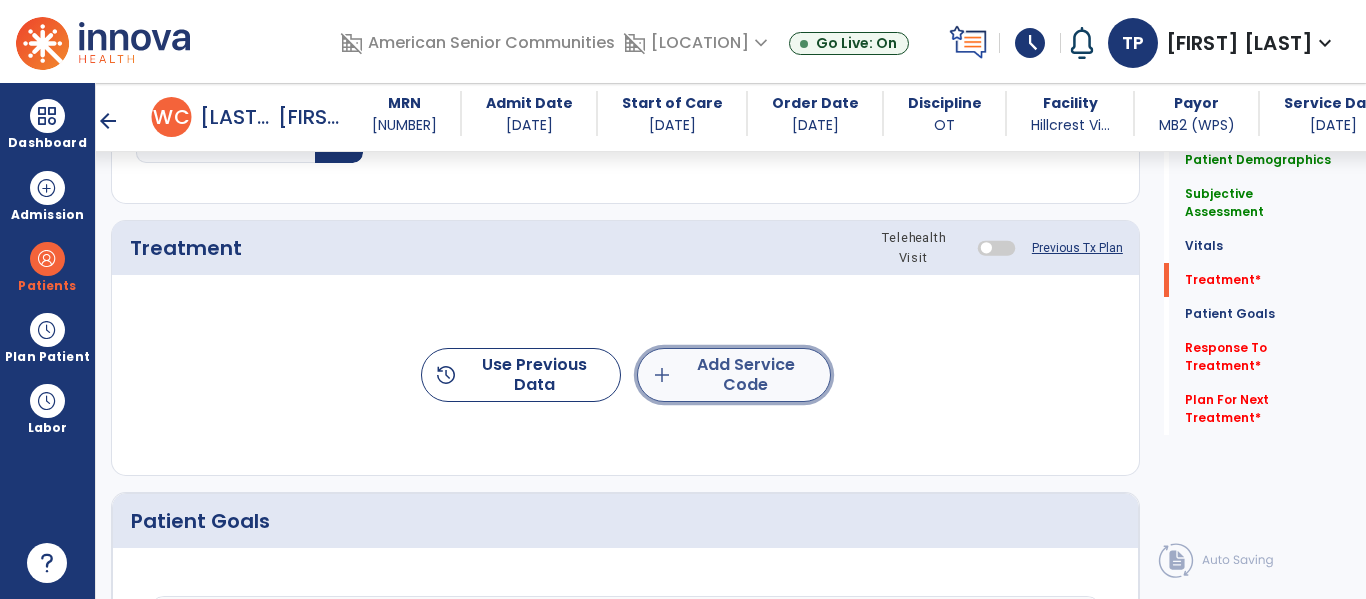 click on "add  Add Service Code" 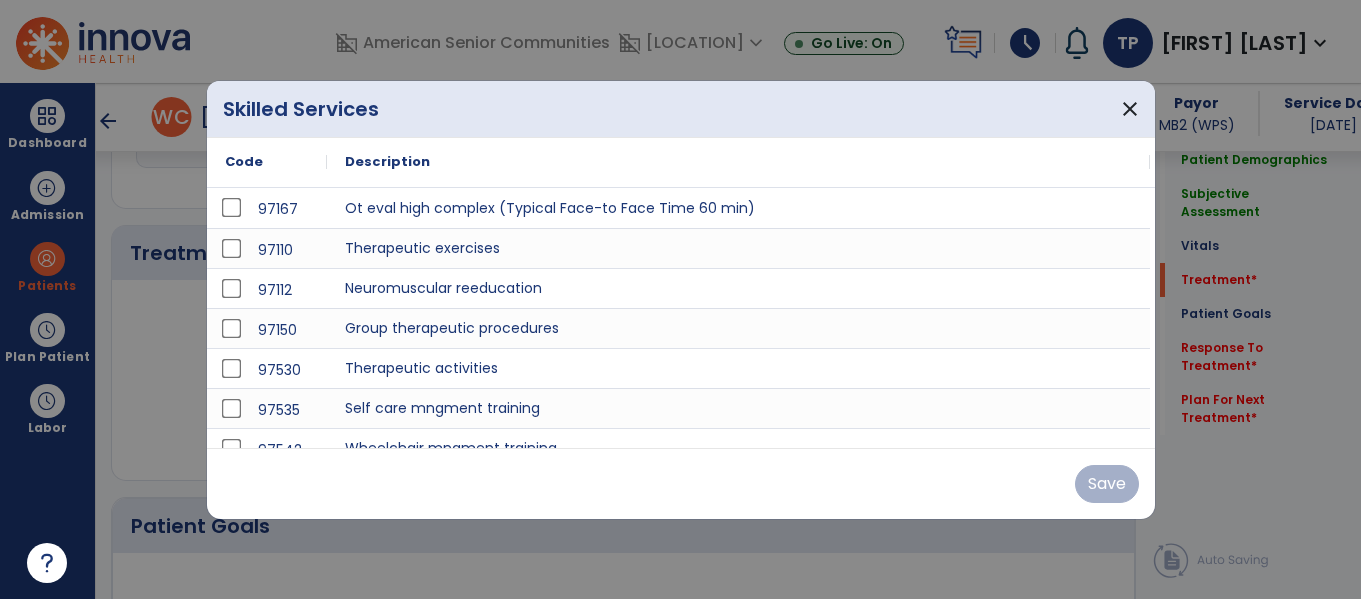 scroll, scrollTop: 1149, scrollLeft: 0, axis: vertical 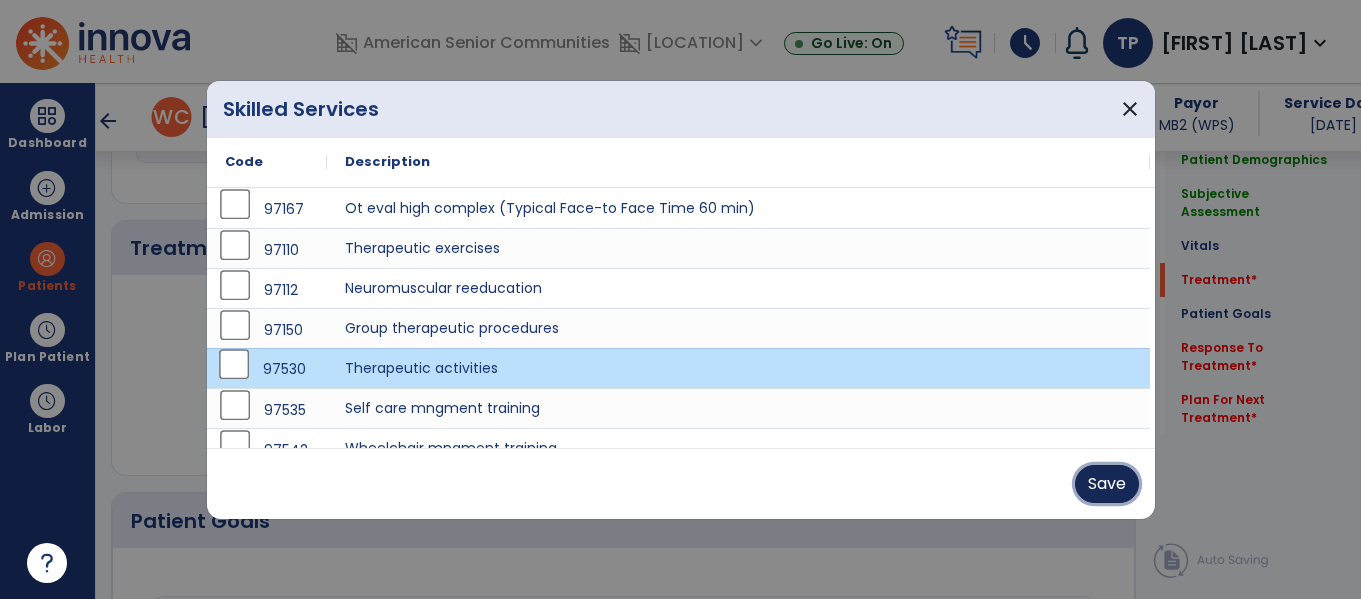 click on "Save" at bounding box center [1107, 484] 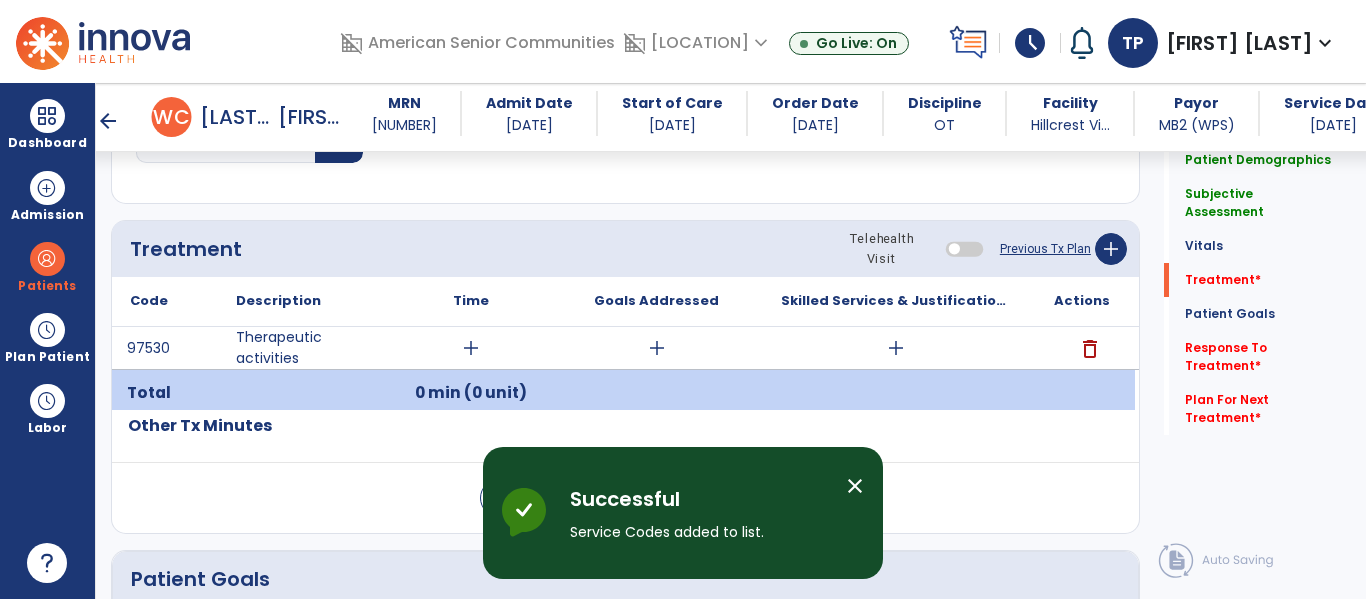 click on "add" at bounding box center (471, 348) 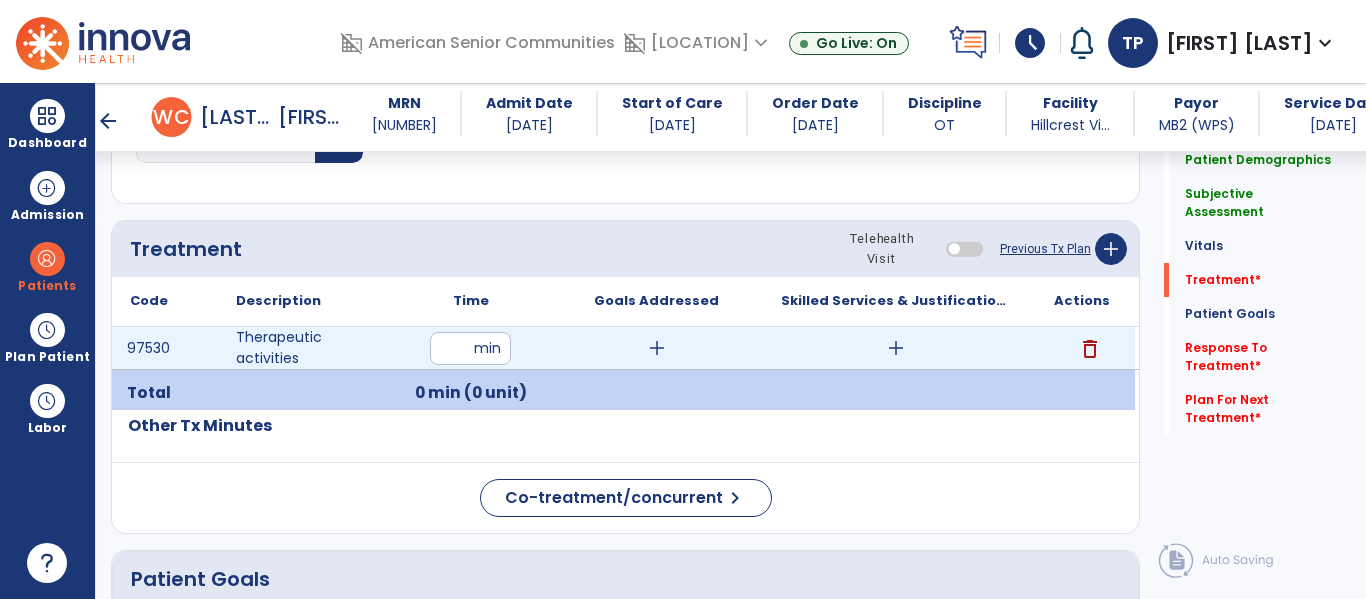 type on "**" 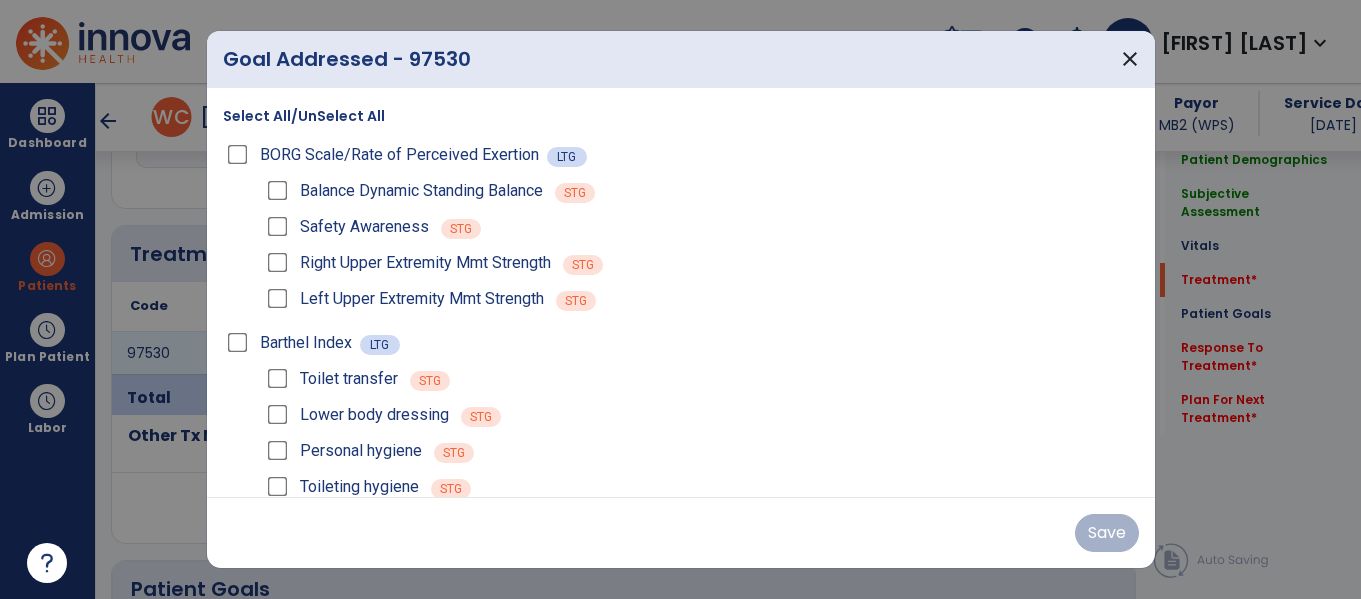 scroll, scrollTop: 1149, scrollLeft: 0, axis: vertical 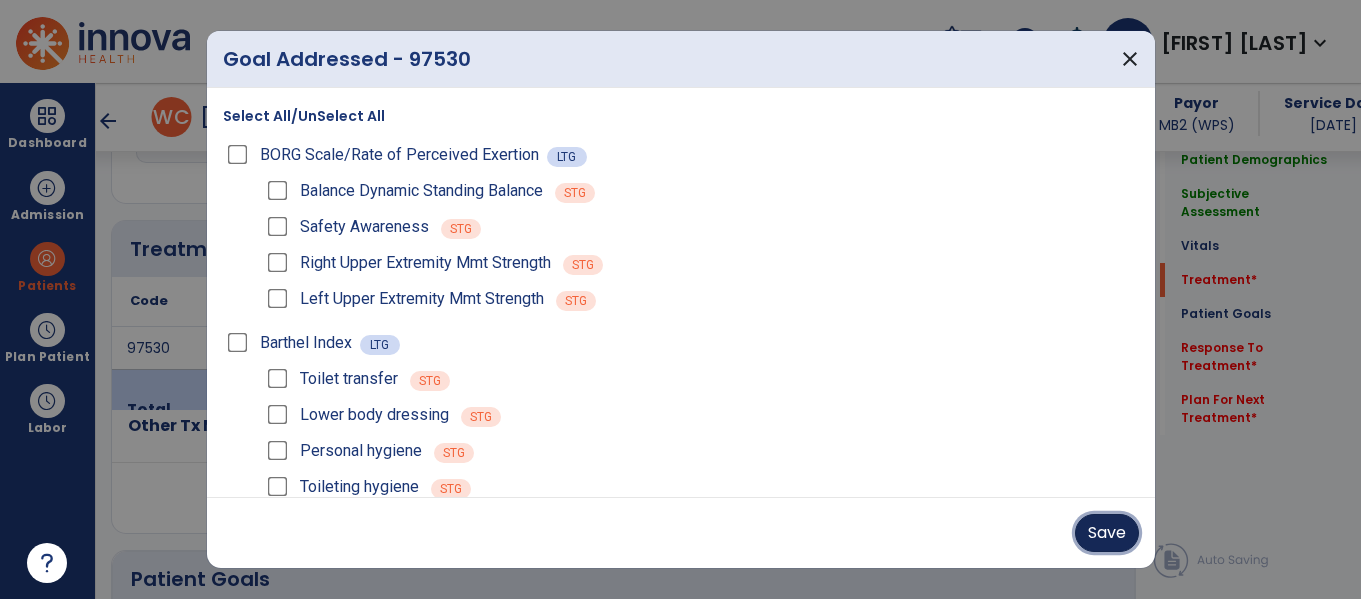 click on "Save" at bounding box center (1107, 533) 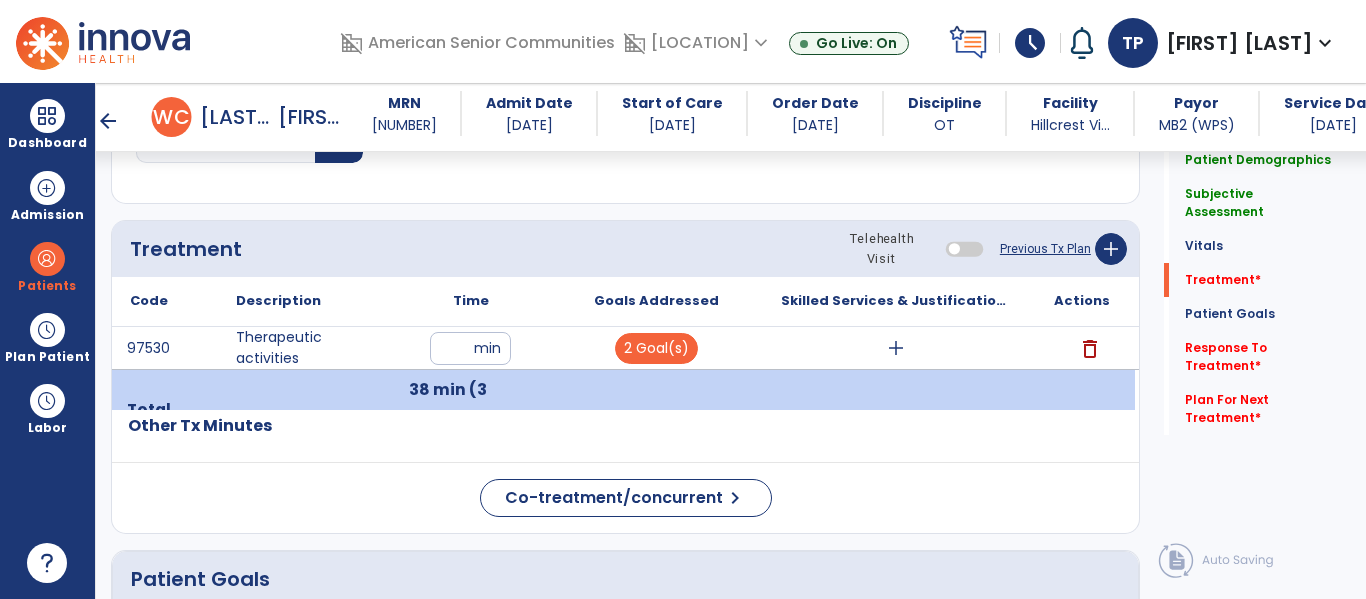 click on "add" at bounding box center (896, 348) 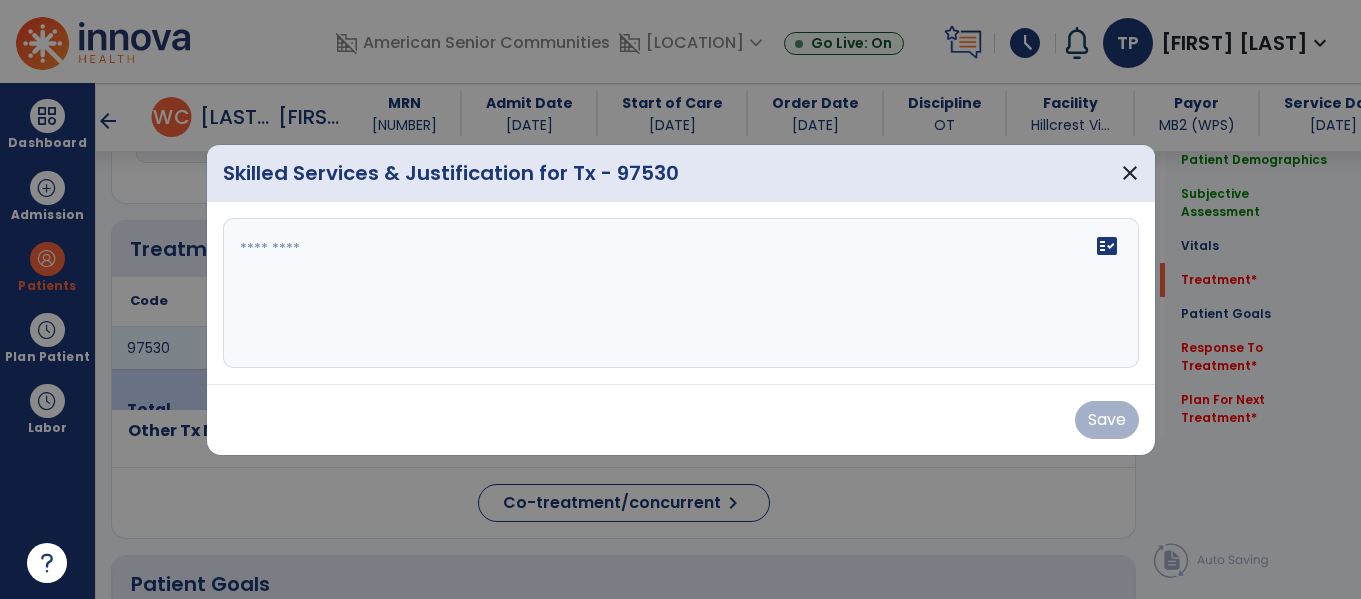scroll, scrollTop: 1149, scrollLeft: 0, axis: vertical 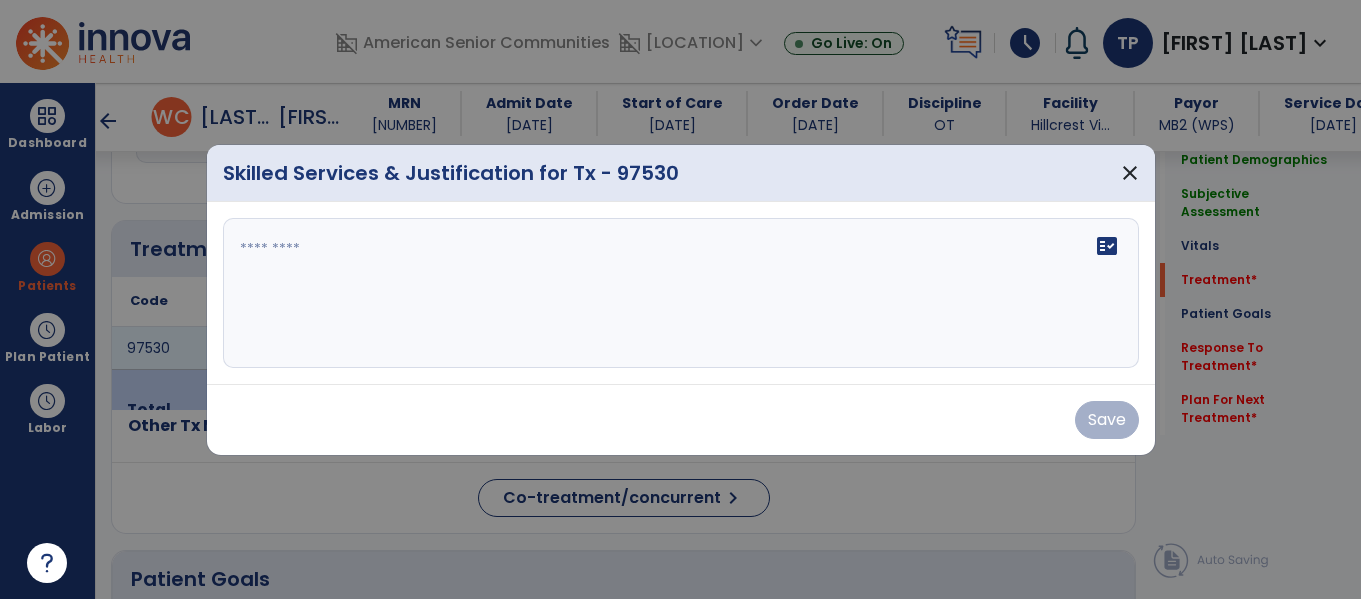 click at bounding box center [681, 293] 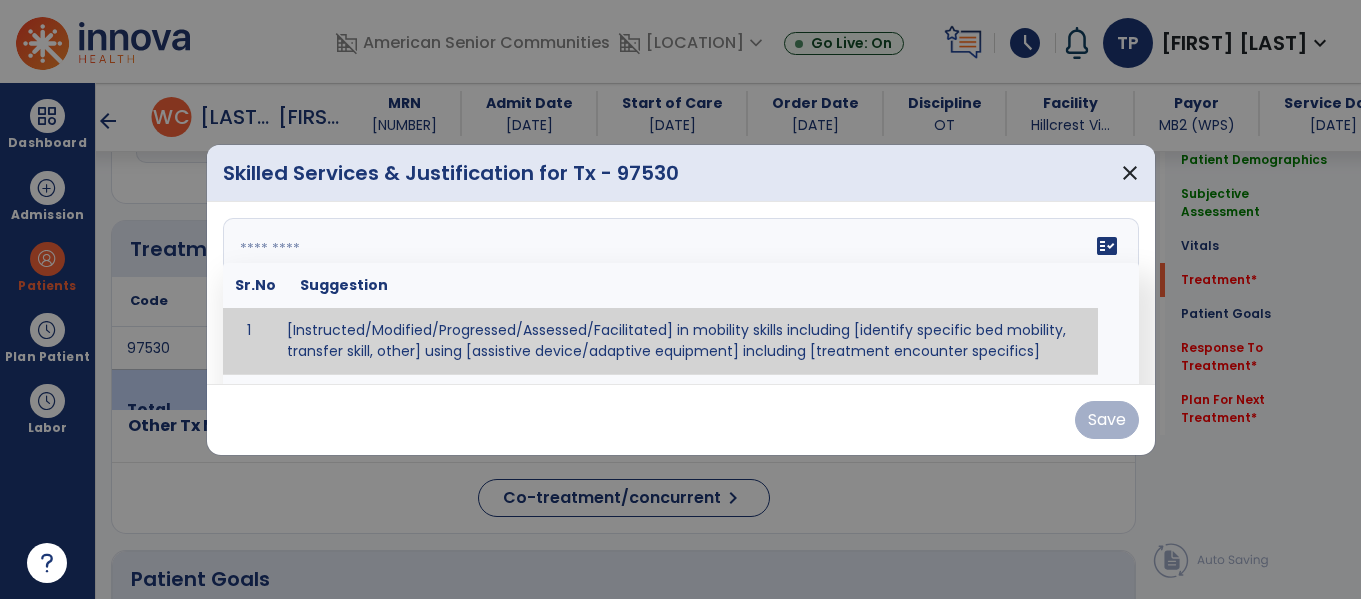 click at bounding box center [678, 293] 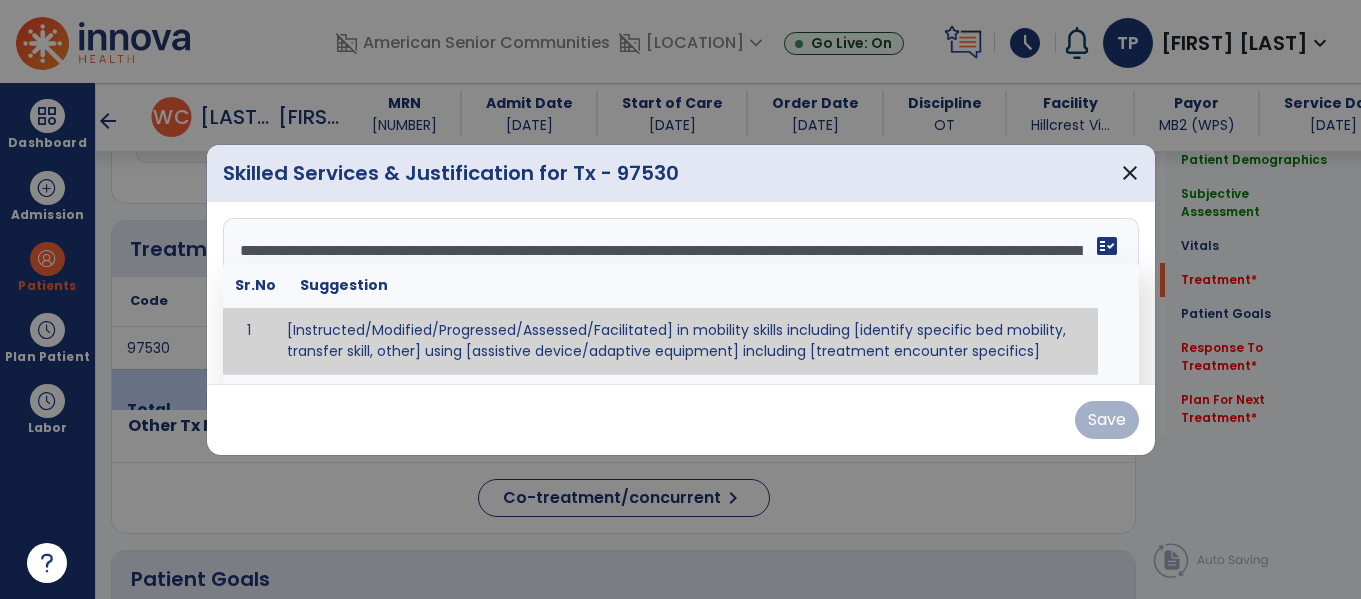scroll, scrollTop: 16, scrollLeft: 0, axis: vertical 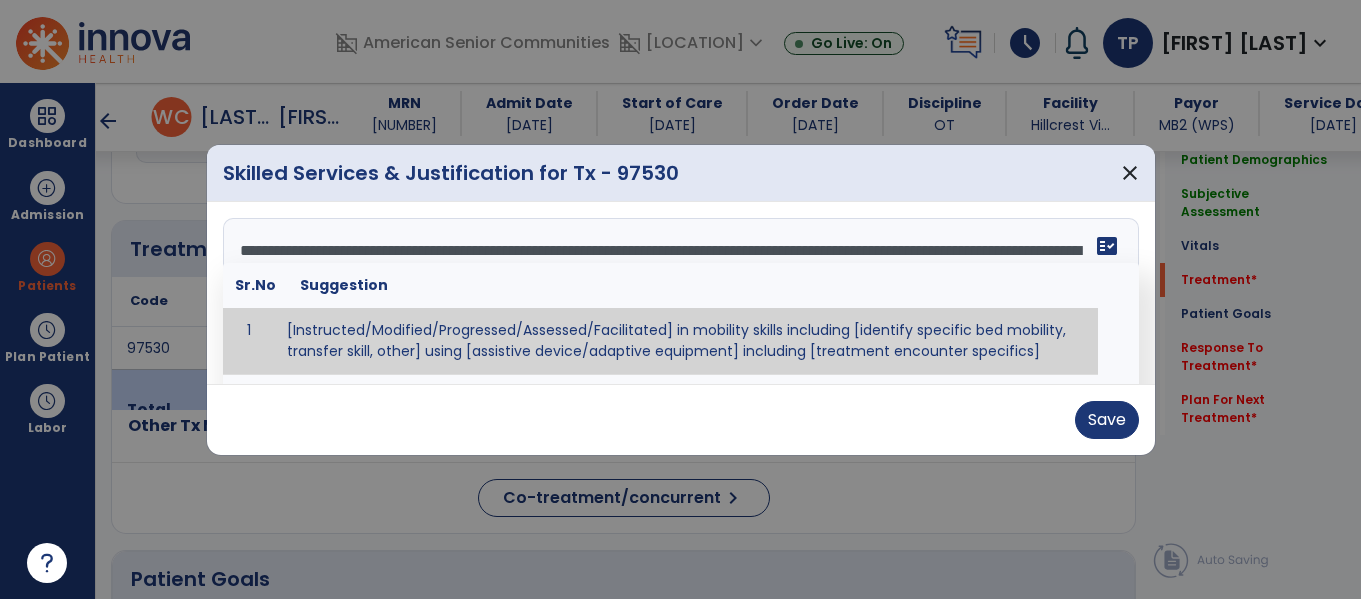 click on "Skilled interventions focused on dynamic movements to improve functional dynamic balance and coordination necessary for transfers, room mobility for item retrieval and standing aspects of dressing/toileting clothing management in order to address deficits in BLE and core weakness, standing activity tolerance and functional balance. Four cones were placed on the floor to form a square with pt standing in the middle of the square. Pt instructed to step to each cone of the square while keeping the opposite foot in the center of the square. fact_check Sr.No Suggestion 1 [Instructed/Modified/Progressed/Assessed/Facilitated] in mobility skills including [identify specific bed mobility, transfer skill, other] using [assistive device/adaptive equipment] including [treatment encounter specifics]" at bounding box center (681, 293) 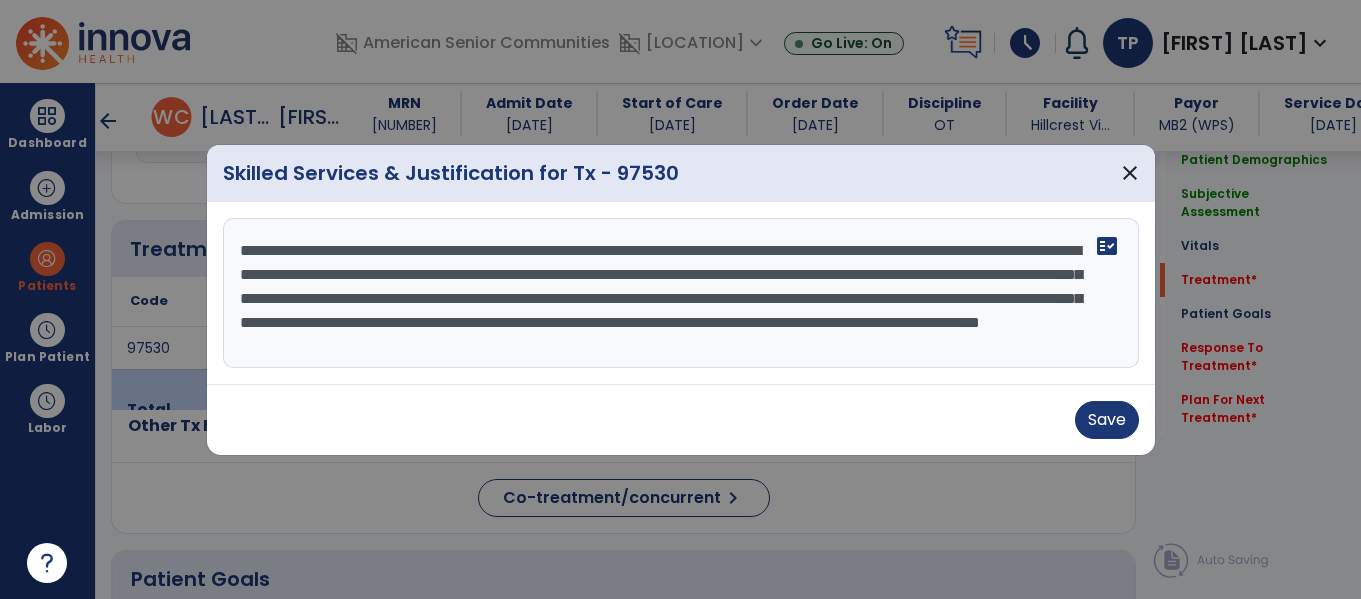 click on "**********" at bounding box center [681, 293] 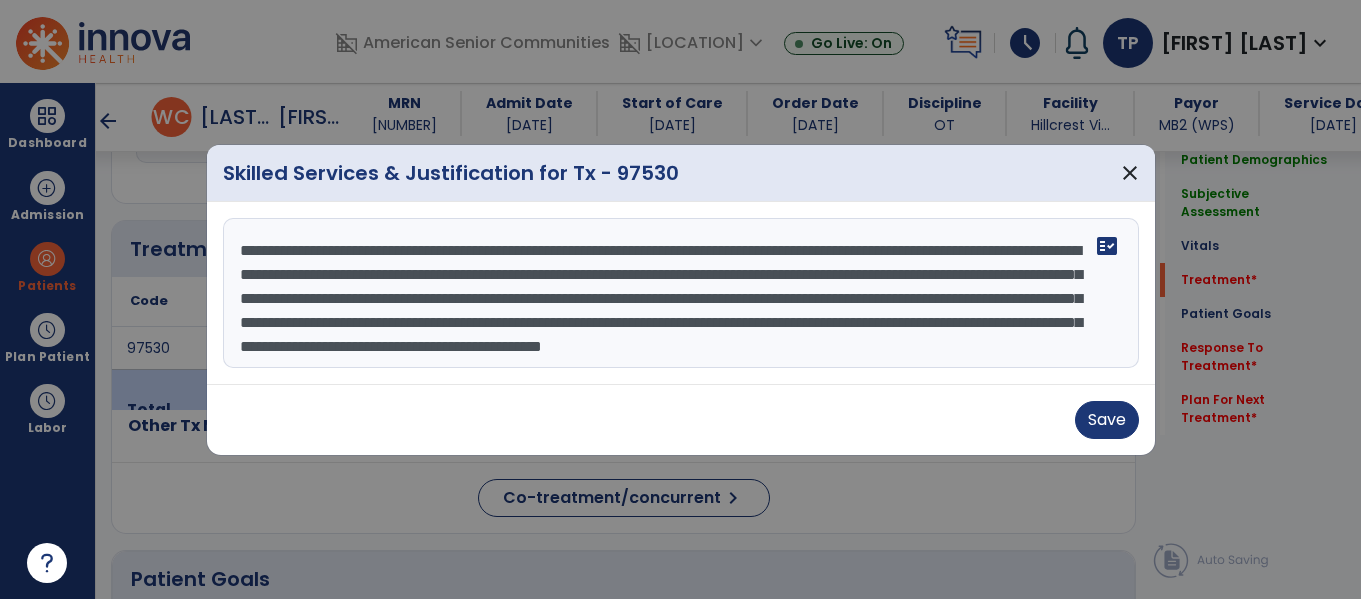 scroll, scrollTop: 40, scrollLeft: 0, axis: vertical 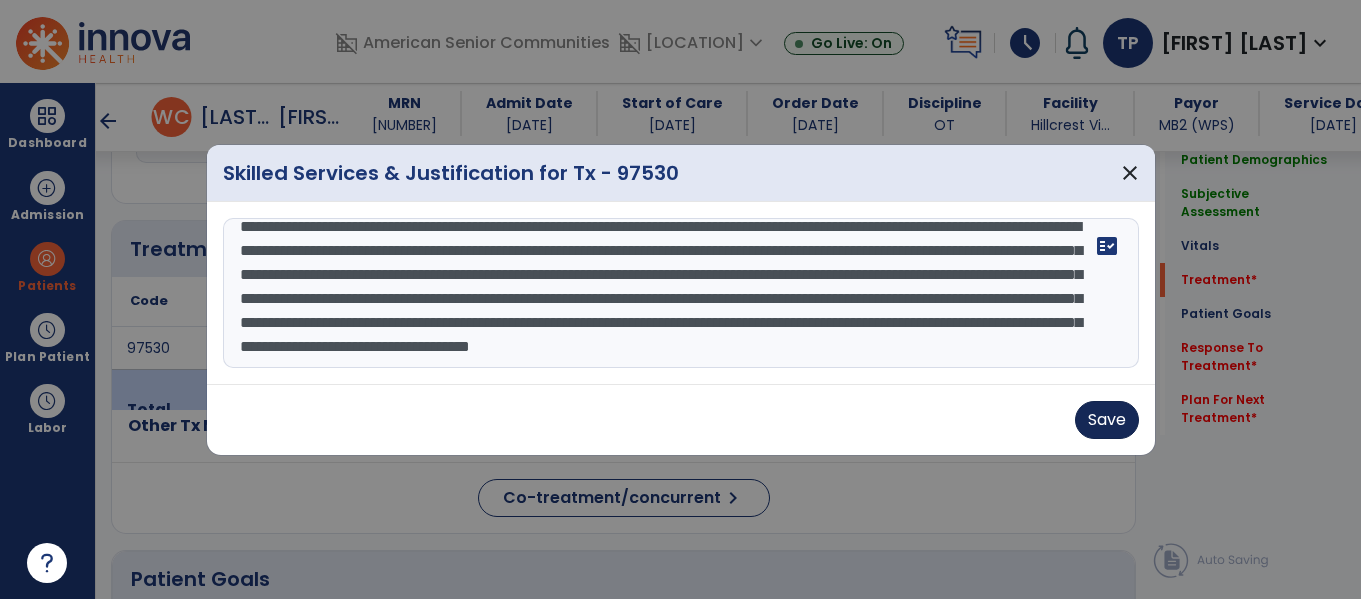 type on "**********" 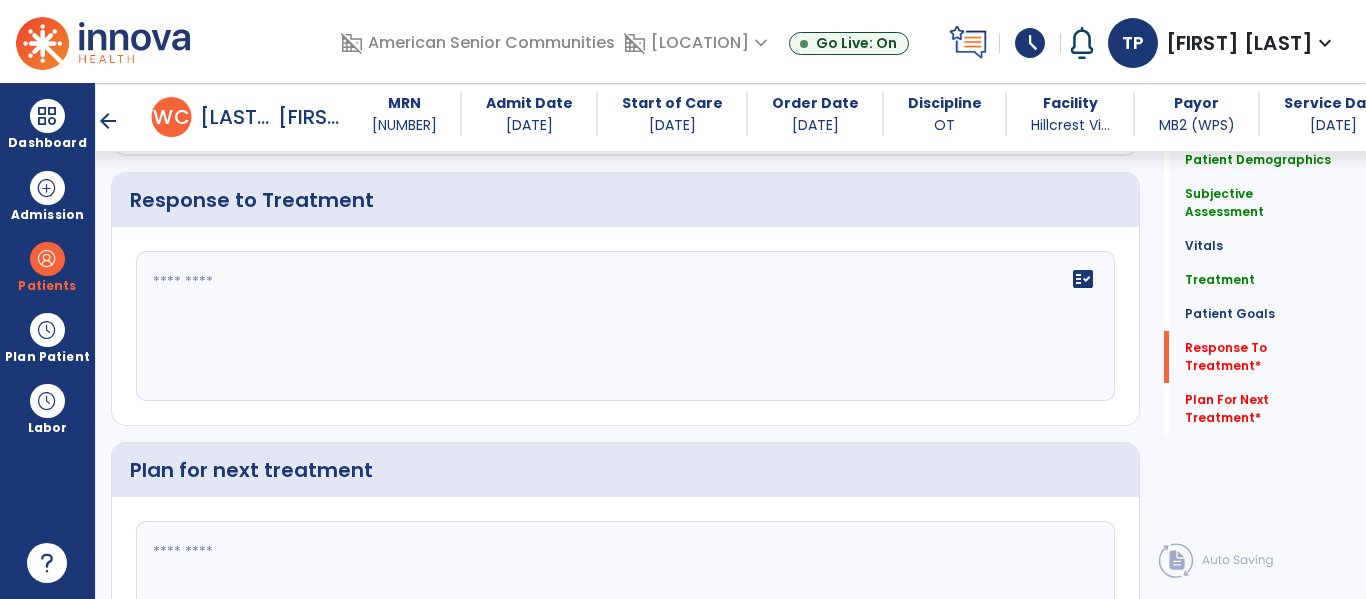 scroll, scrollTop: 3232, scrollLeft: 0, axis: vertical 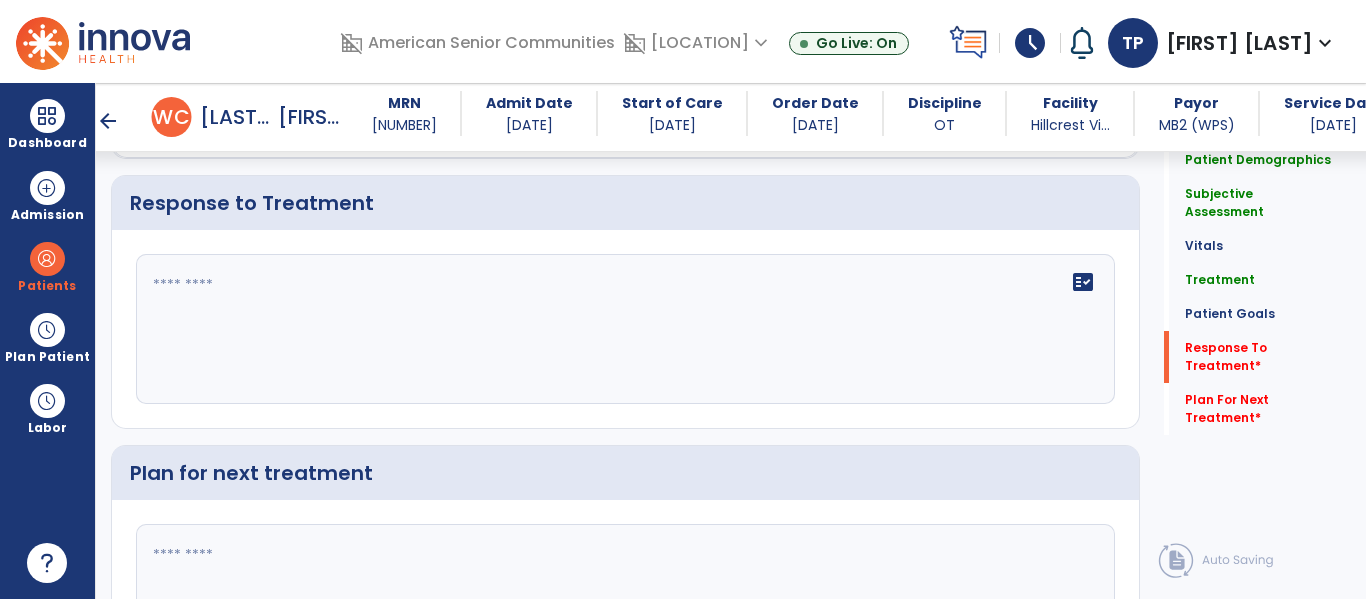 click 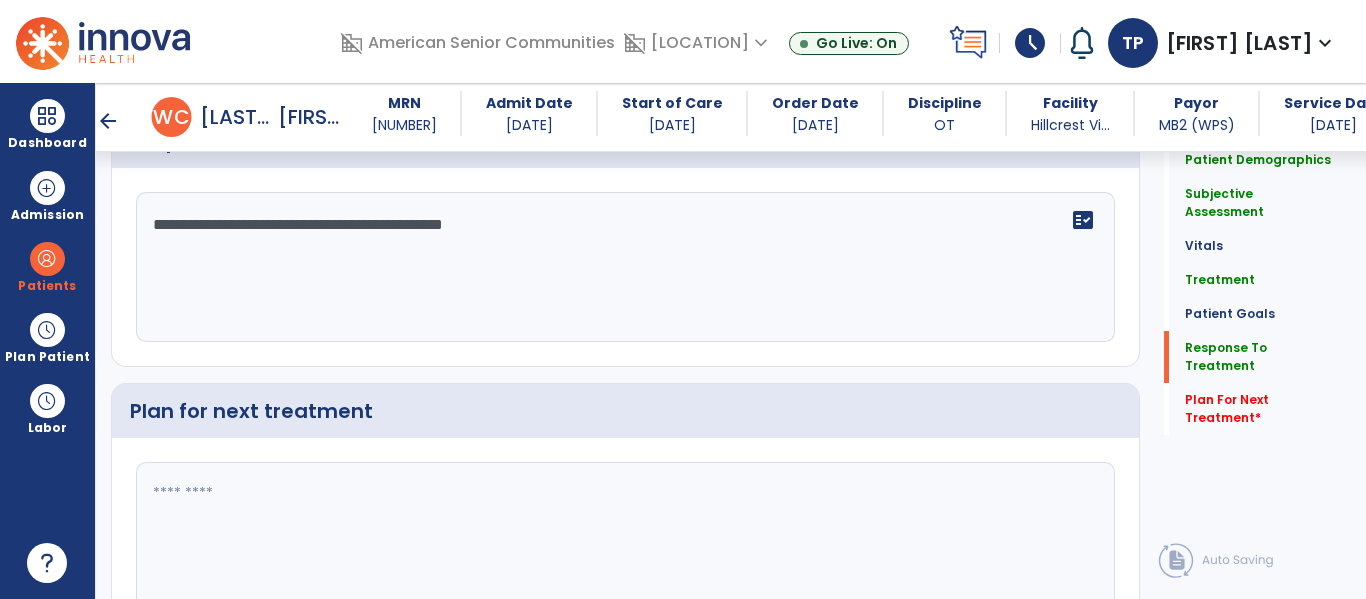 scroll, scrollTop: 3312, scrollLeft: 0, axis: vertical 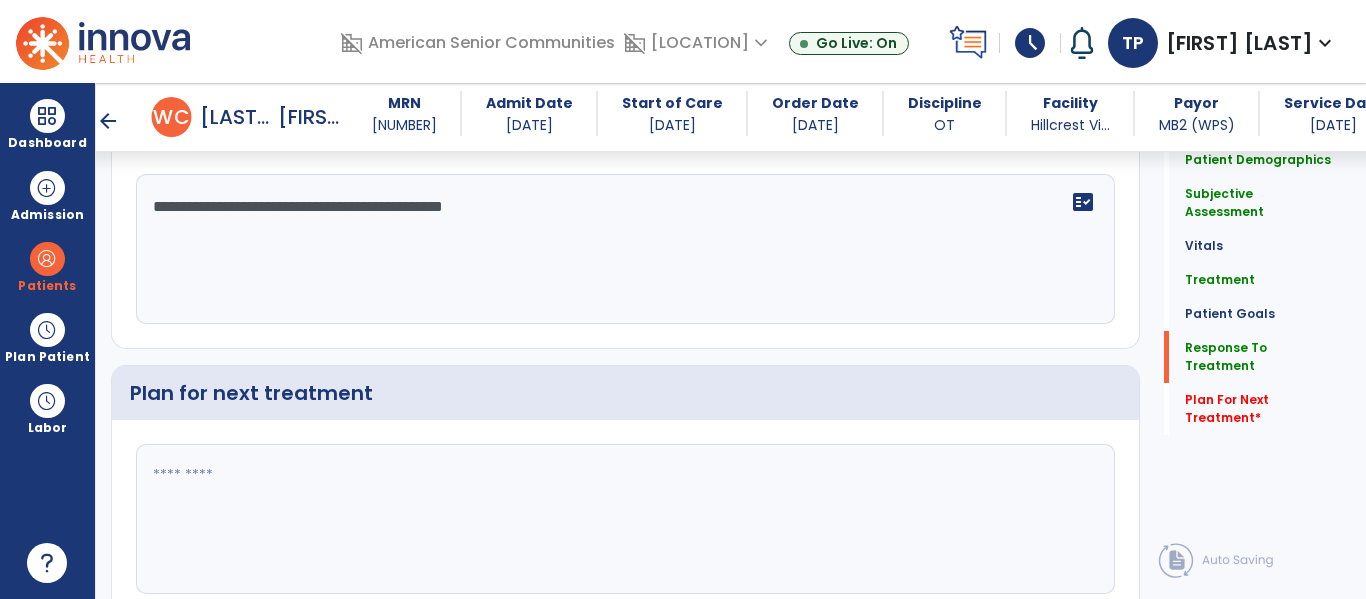 type on "**********" 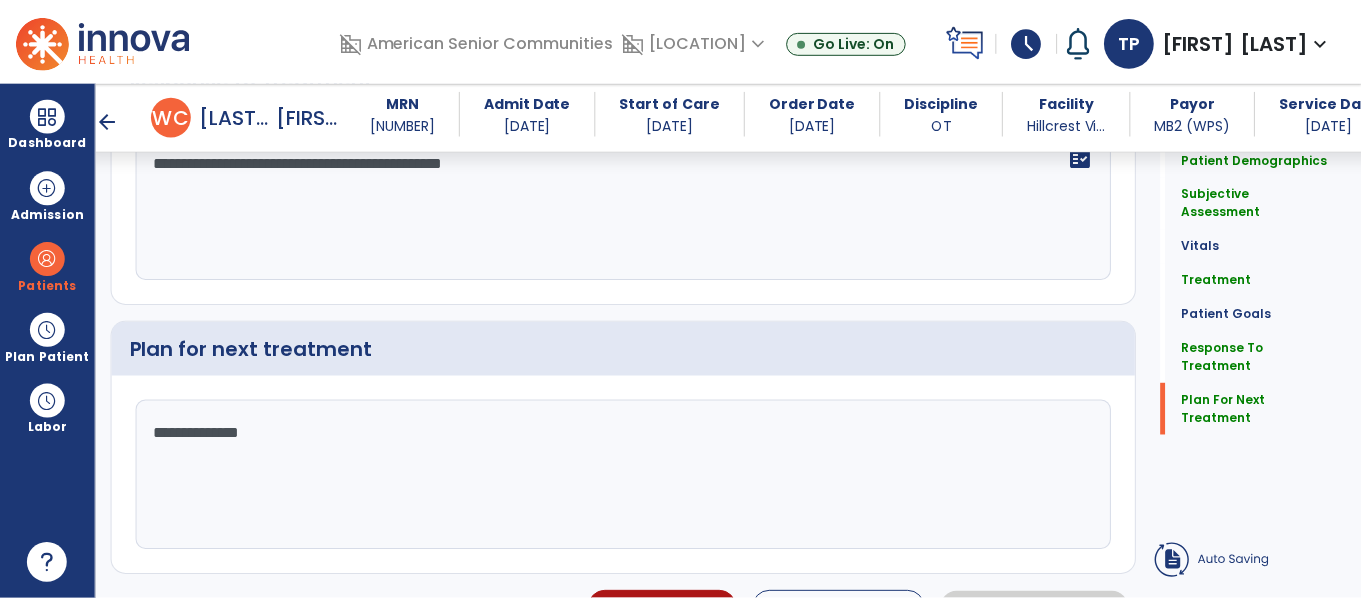 scroll, scrollTop: 3333, scrollLeft: 0, axis: vertical 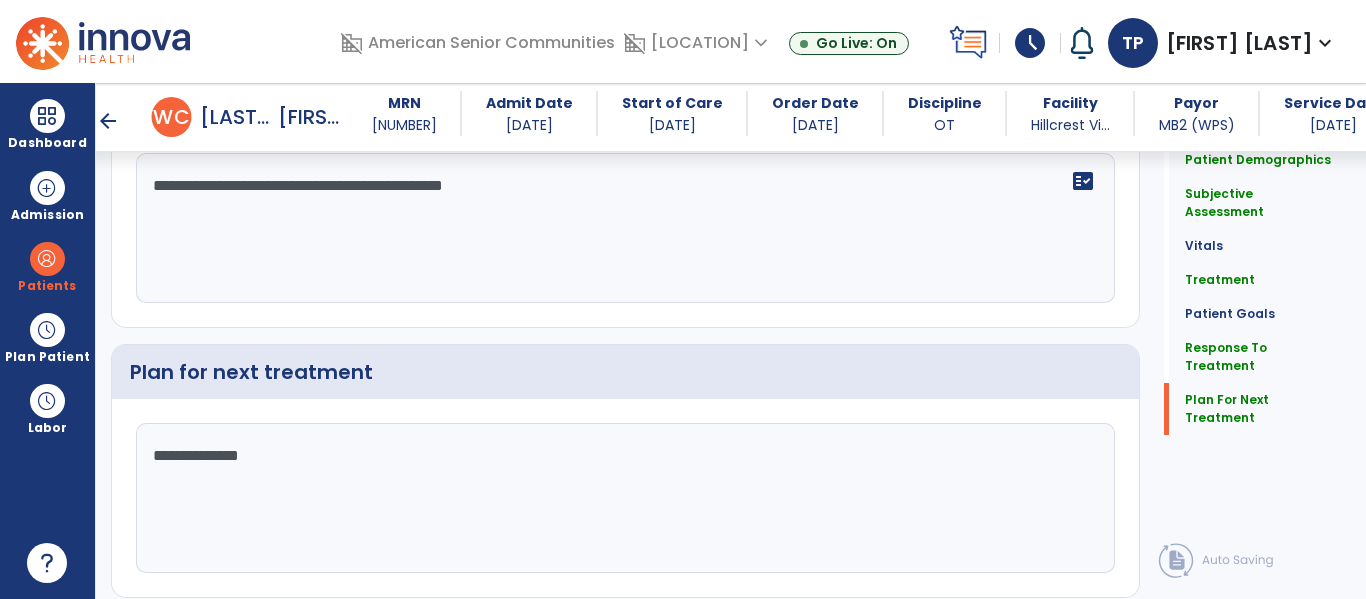 type on "**********" 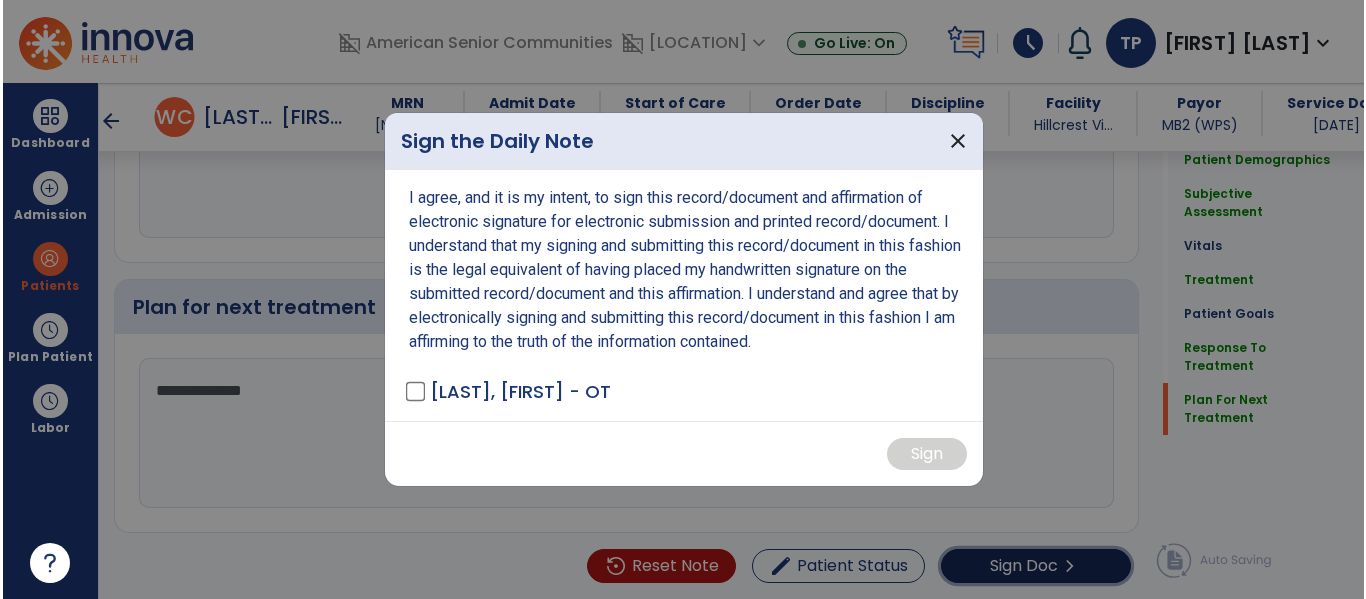 scroll, scrollTop: 3398, scrollLeft: 0, axis: vertical 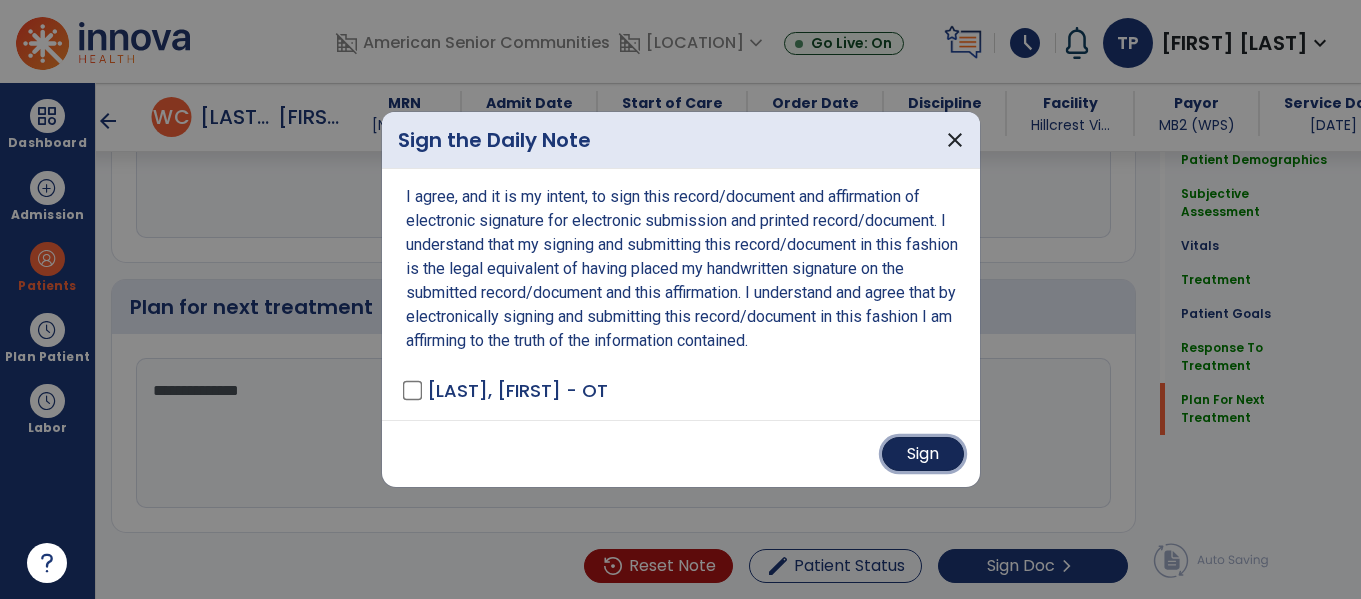 click on "Sign" at bounding box center [923, 454] 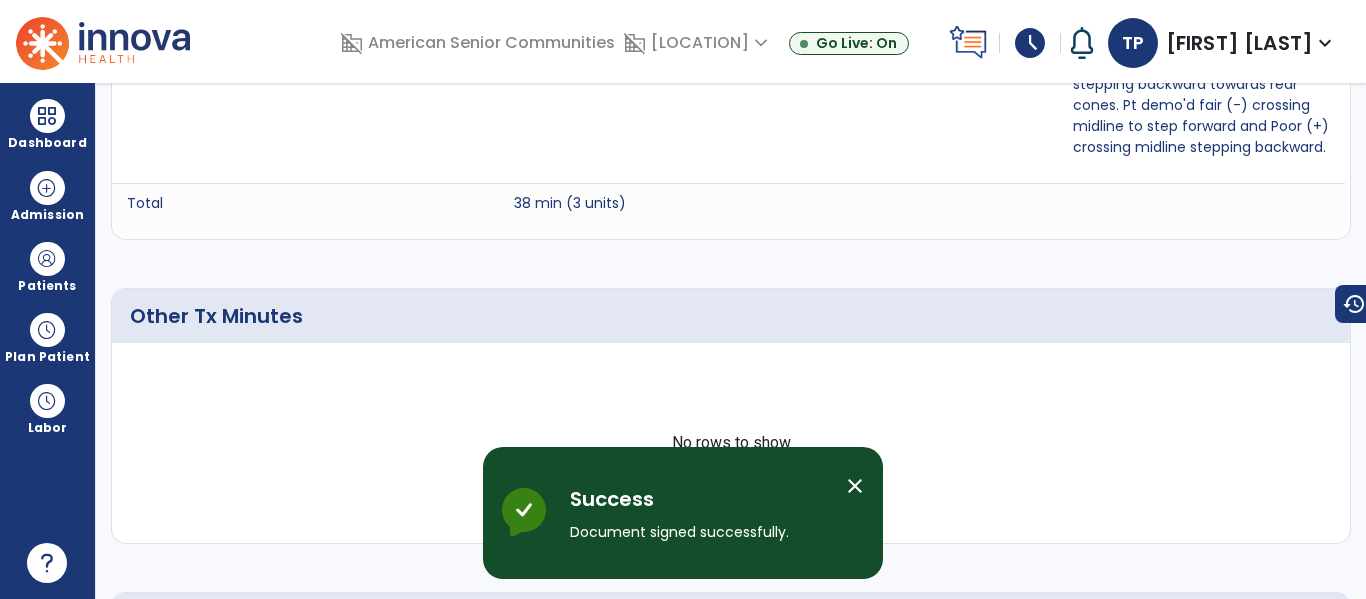 scroll, scrollTop: 0, scrollLeft: 0, axis: both 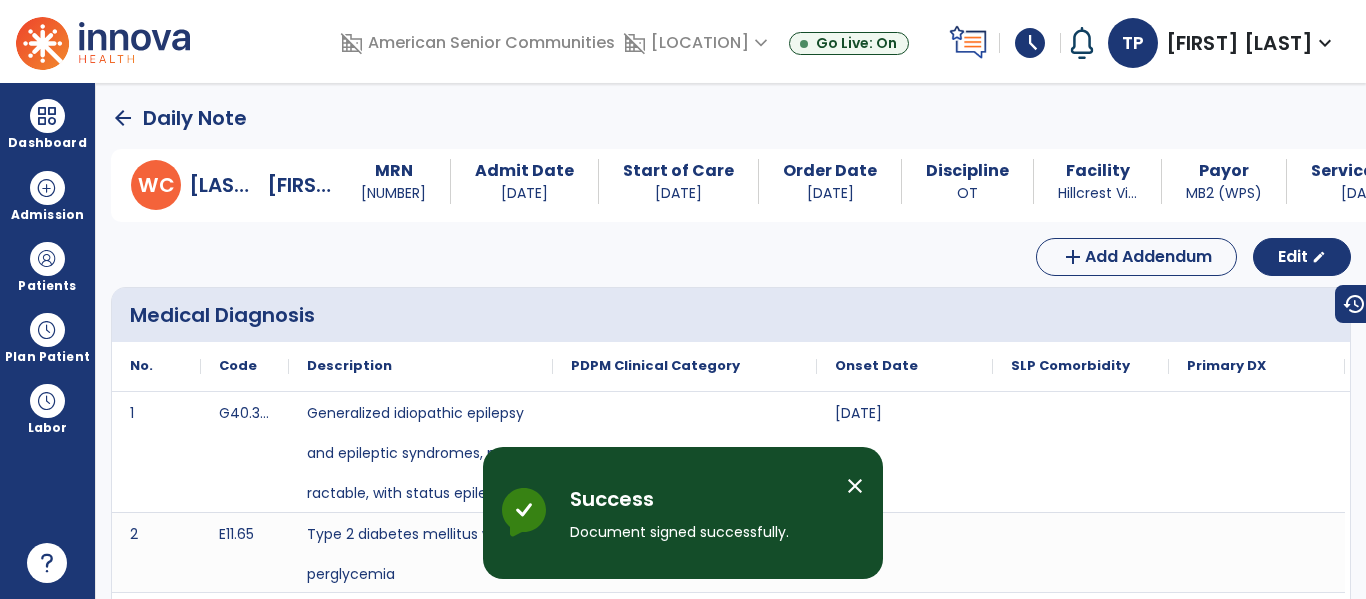 click on "arrow_back" 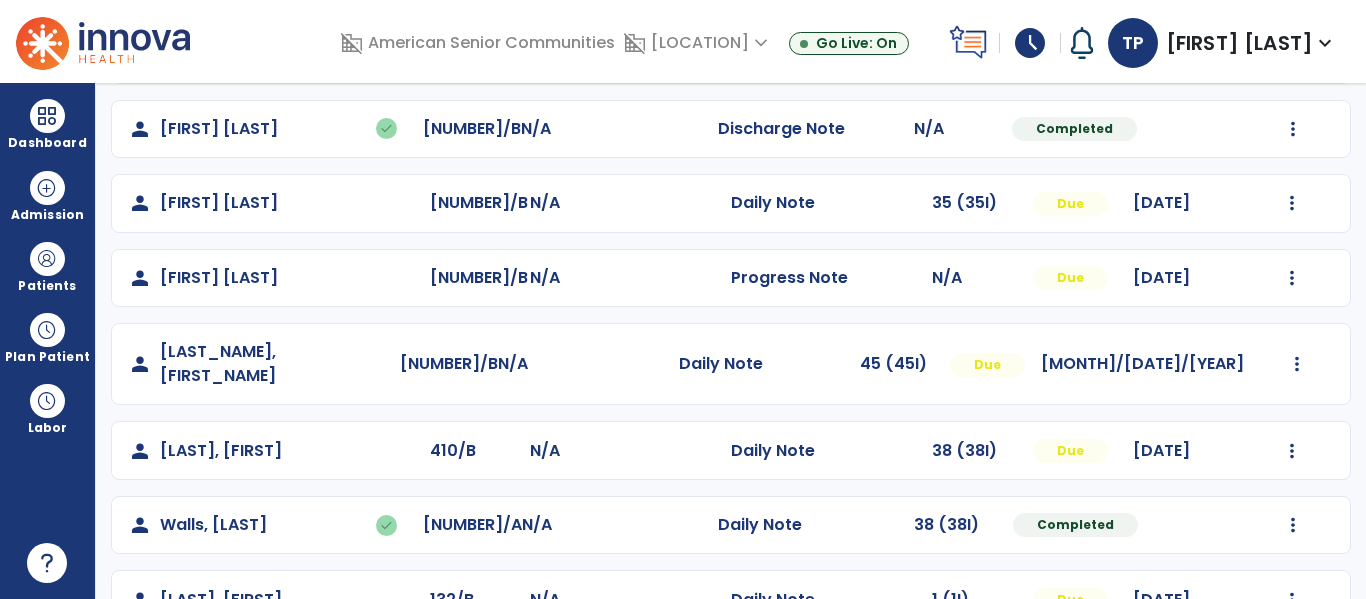 scroll, scrollTop: 602, scrollLeft: 0, axis: vertical 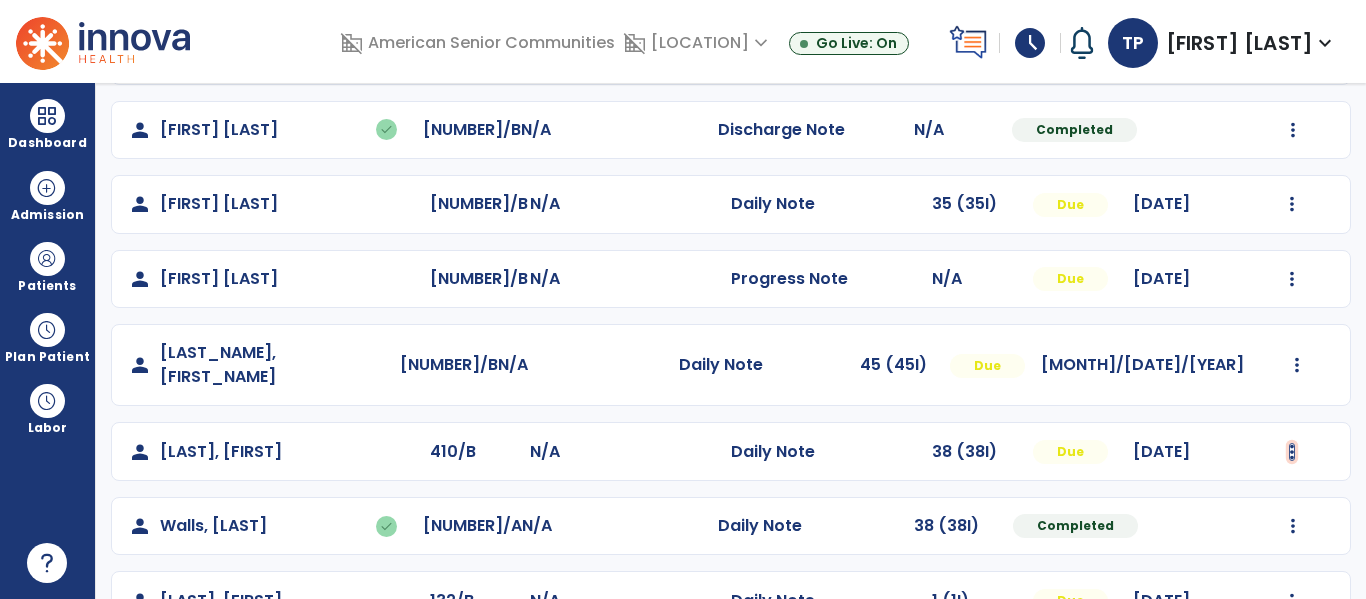 click at bounding box center (1293, -243) 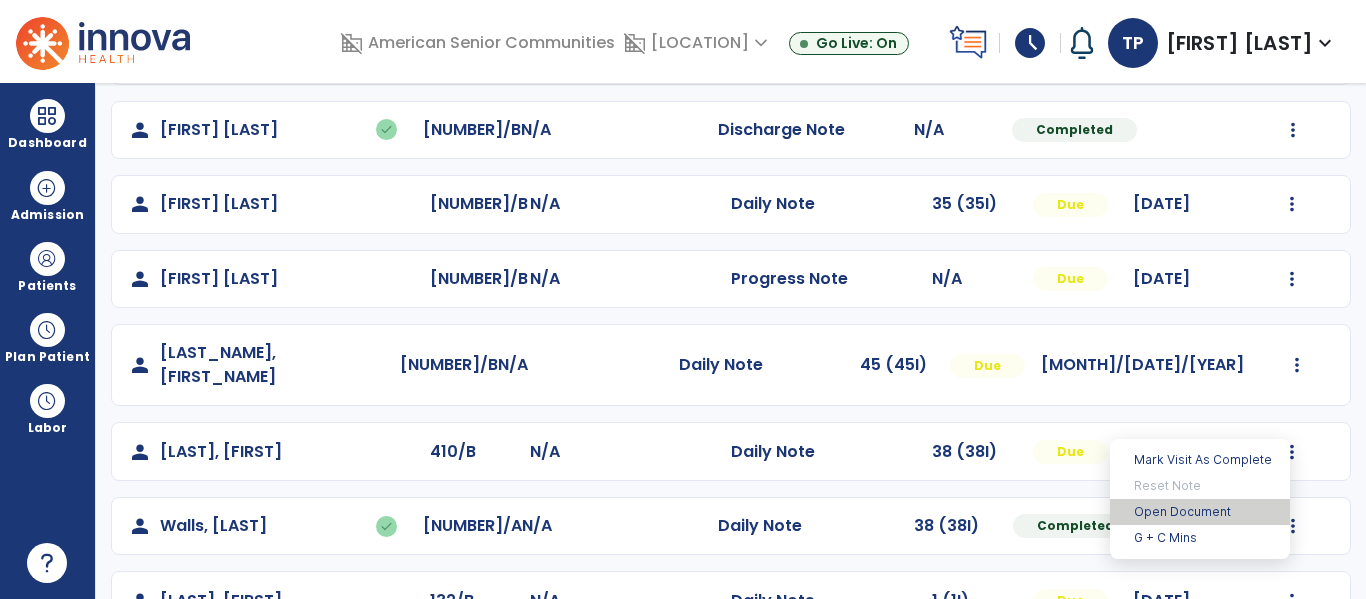 click on "Open Document" at bounding box center (1200, 512) 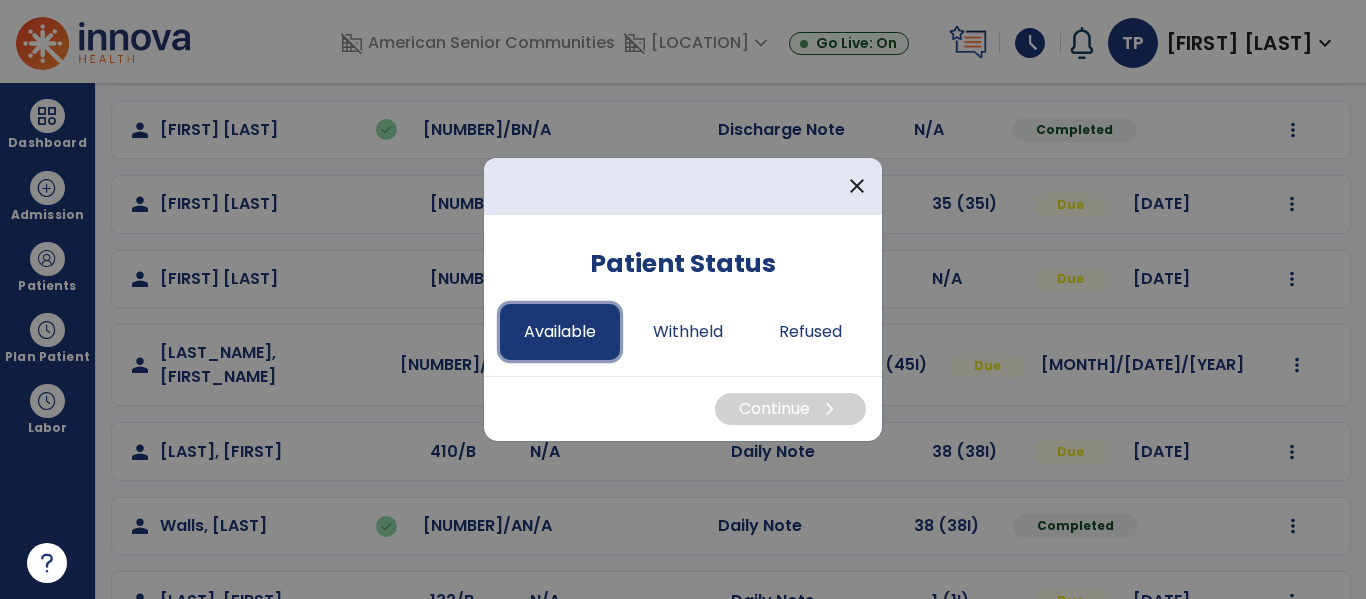 click on "Available" at bounding box center [560, 332] 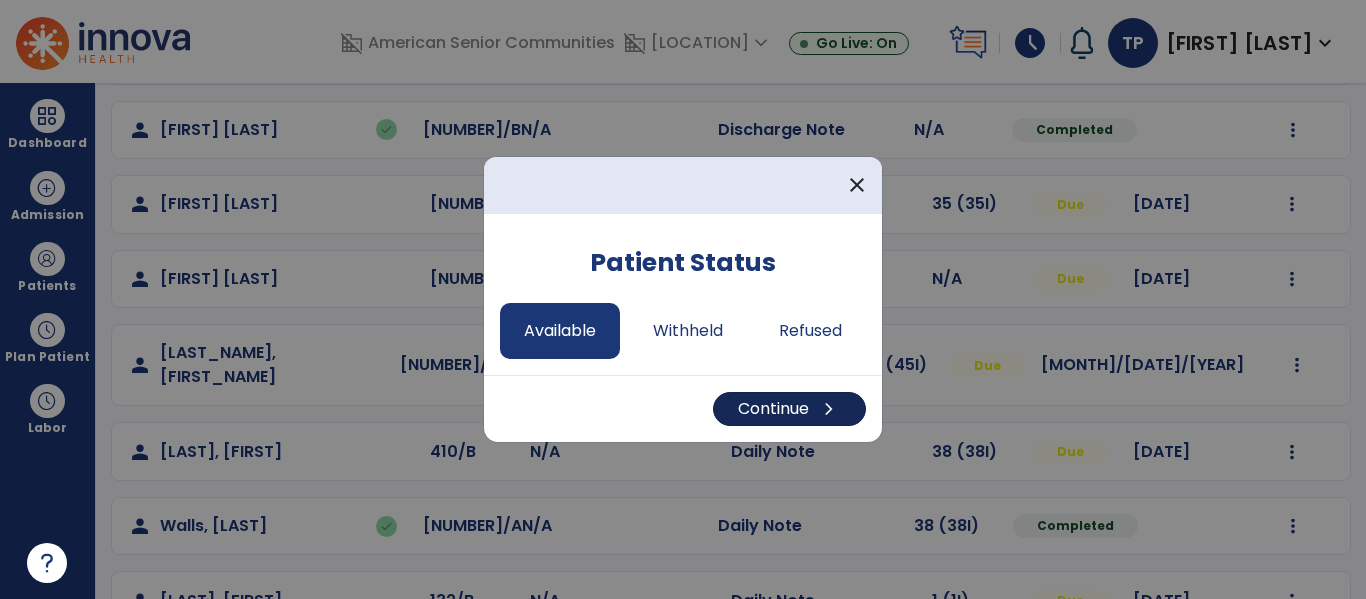 click on "Continue   chevron_right" at bounding box center (789, 409) 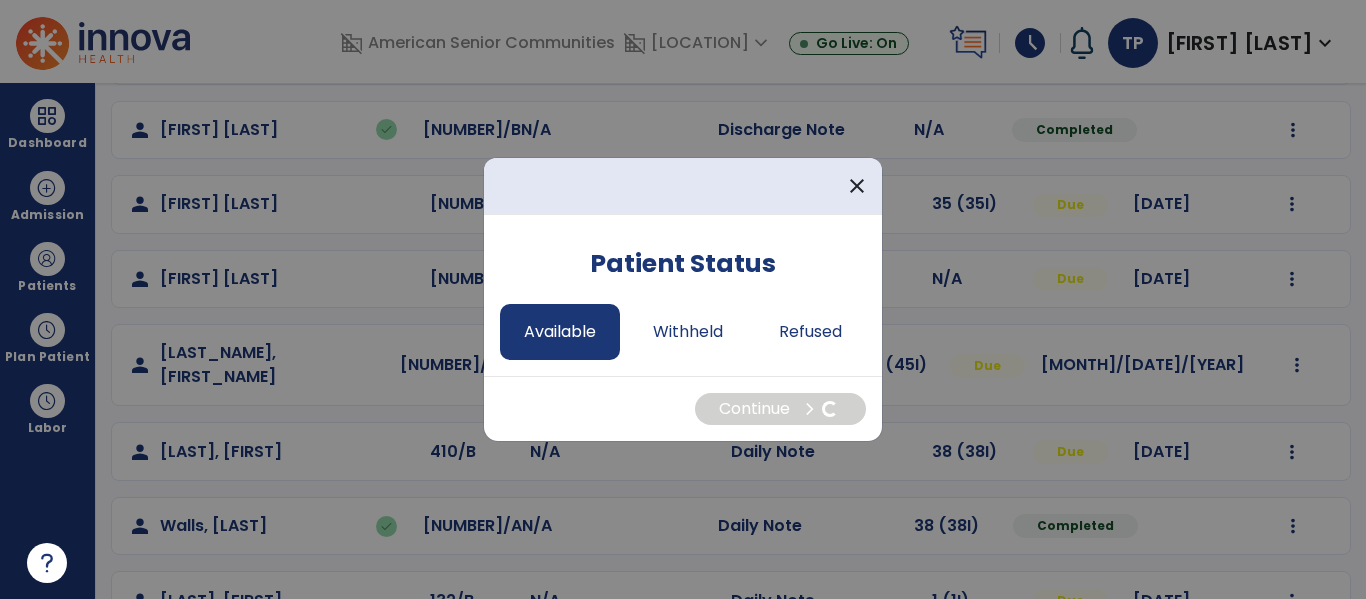 select on "*" 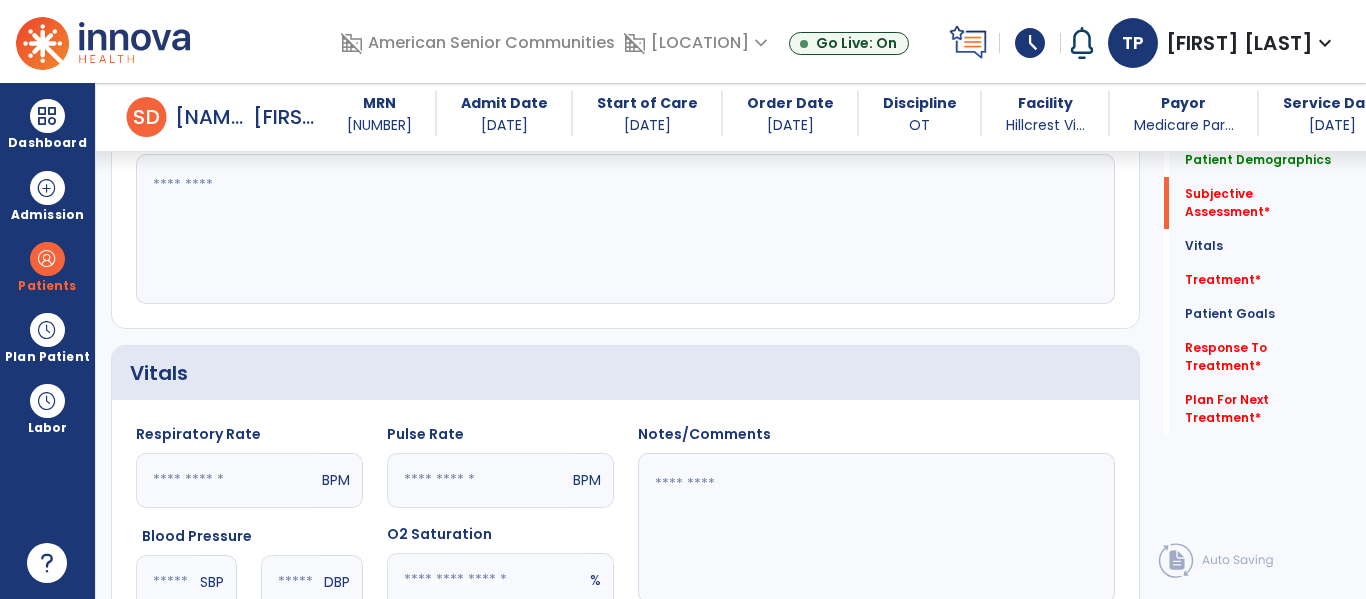 scroll, scrollTop: 597, scrollLeft: 0, axis: vertical 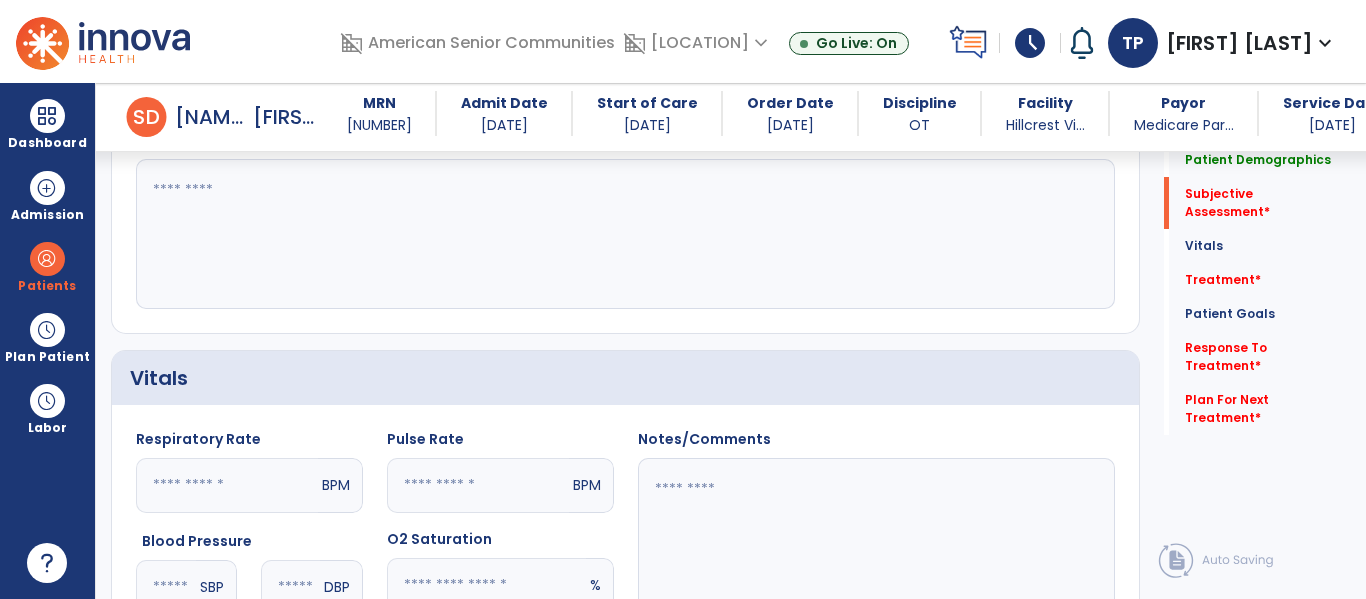 click 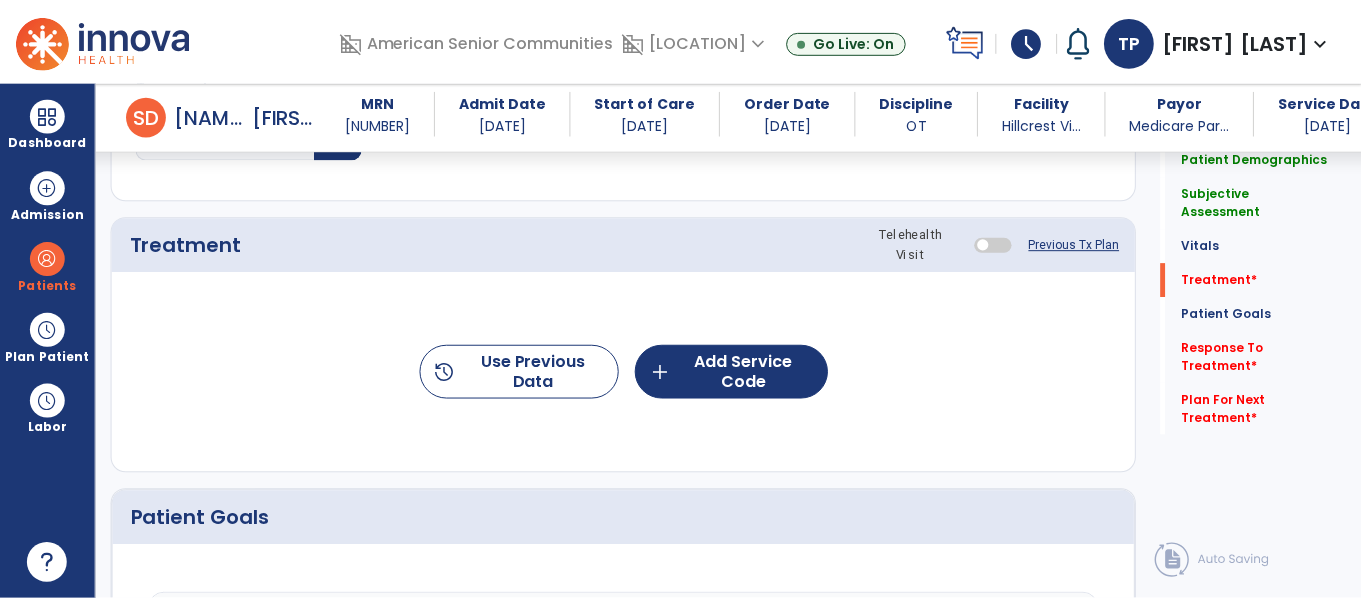 scroll, scrollTop: 1155, scrollLeft: 0, axis: vertical 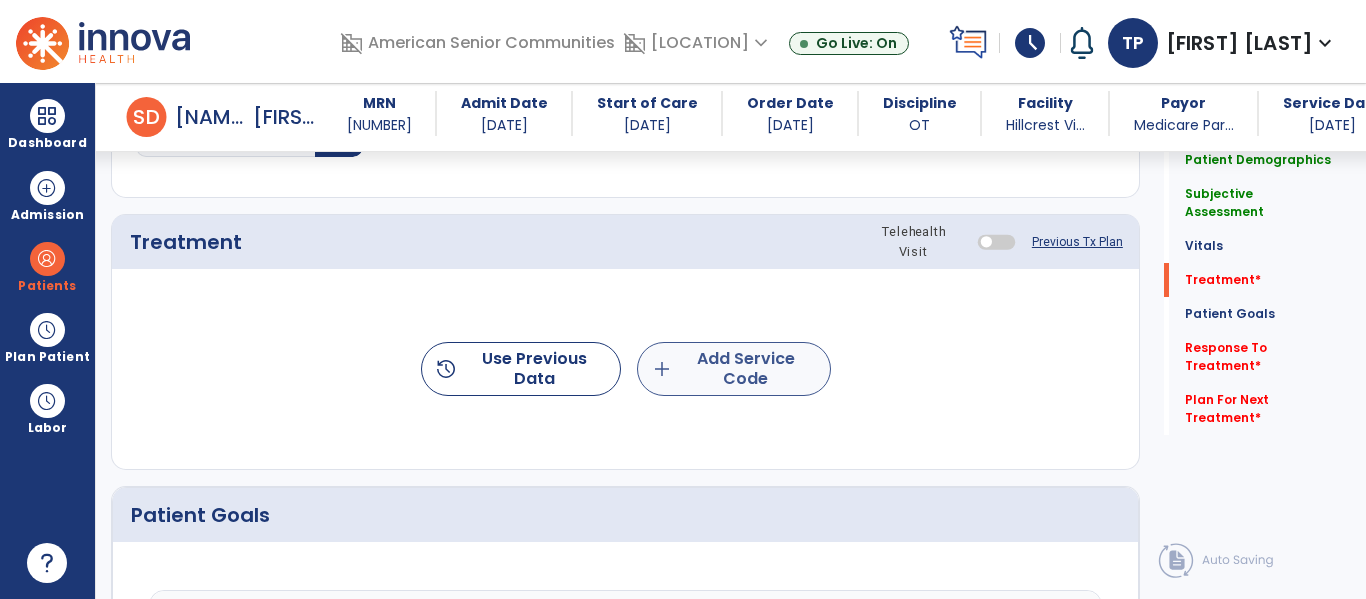 type on "**********" 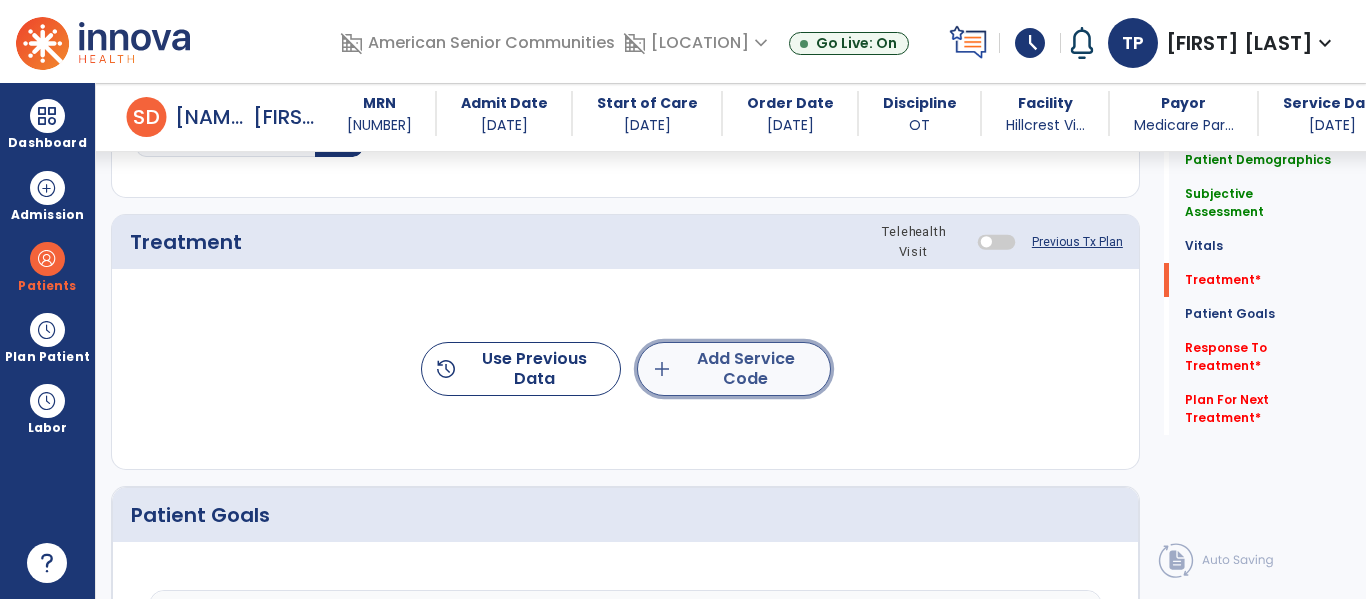 click on "add  Add Service Code" 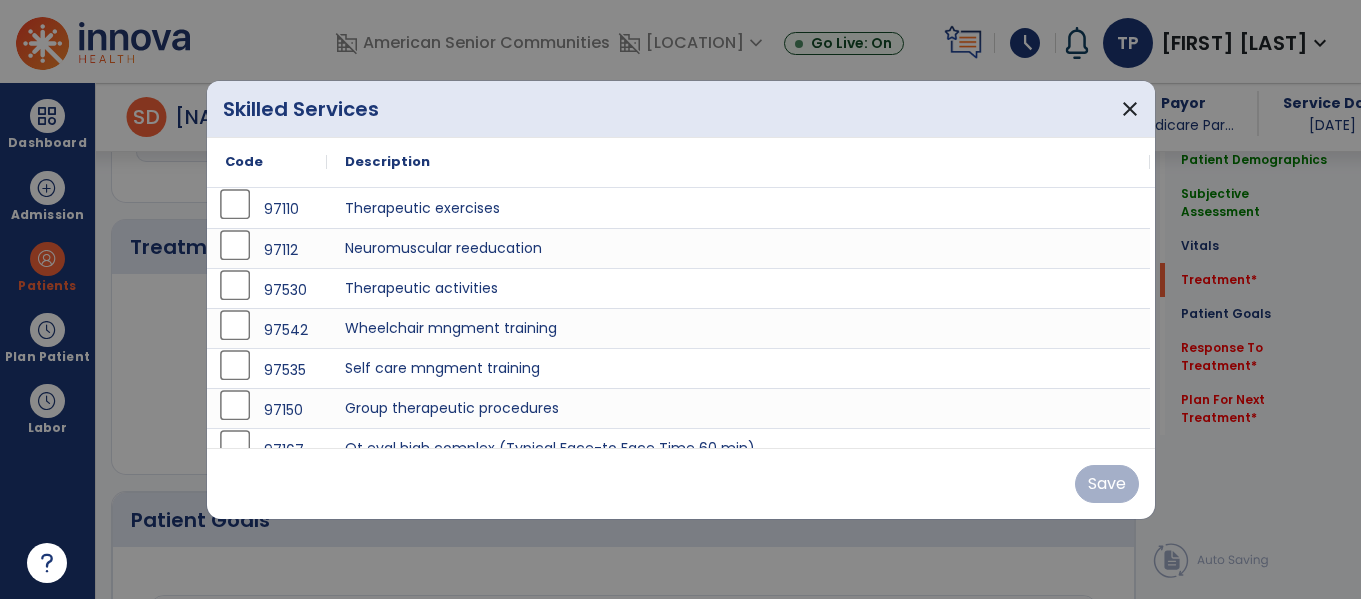 scroll, scrollTop: 1155, scrollLeft: 0, axis: vertical 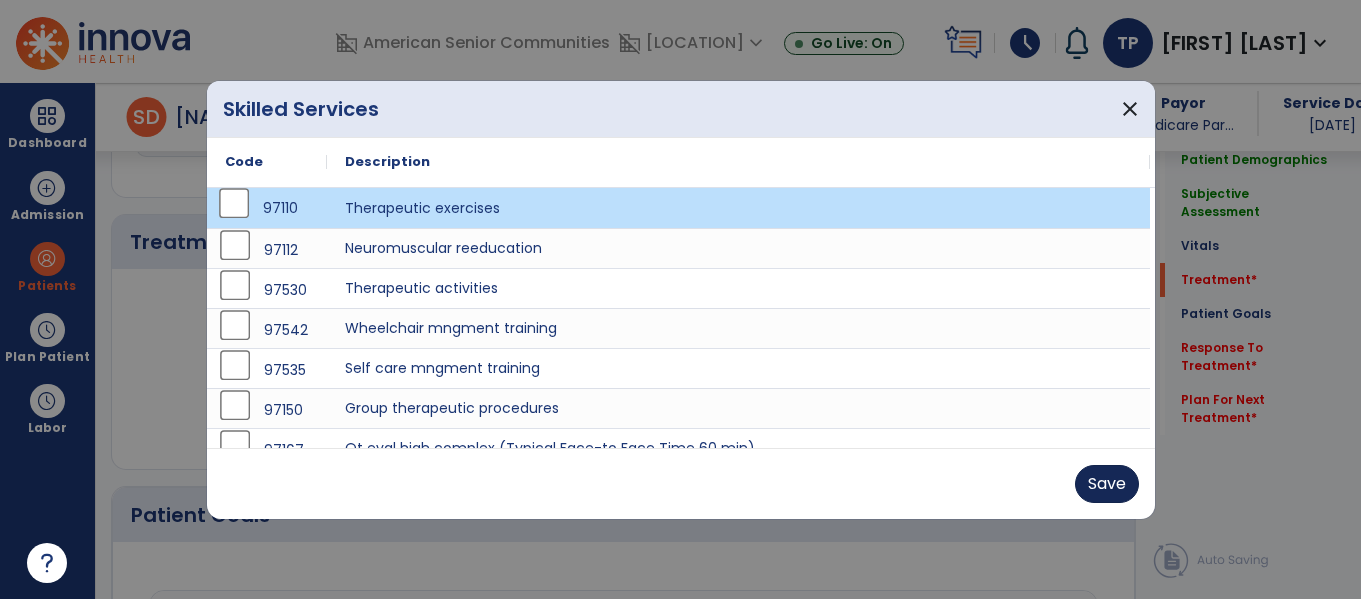 click on "Save" at bounding box center [1107, 484] 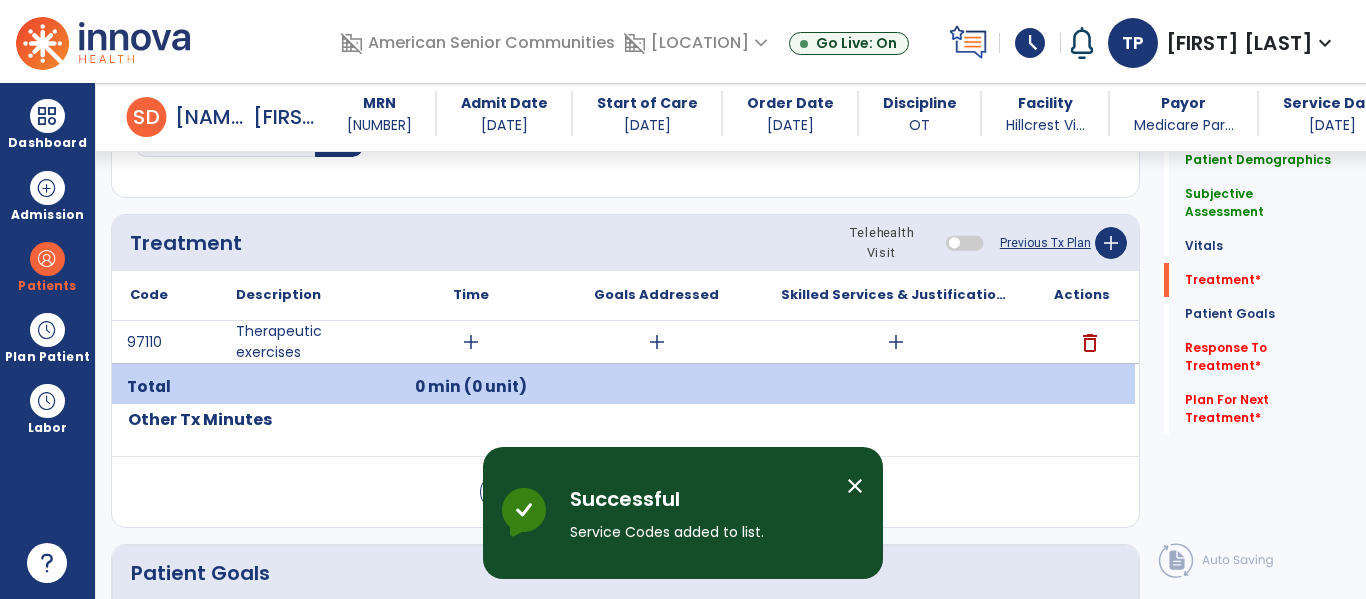 click on "add" at bounding box center (471, 342) 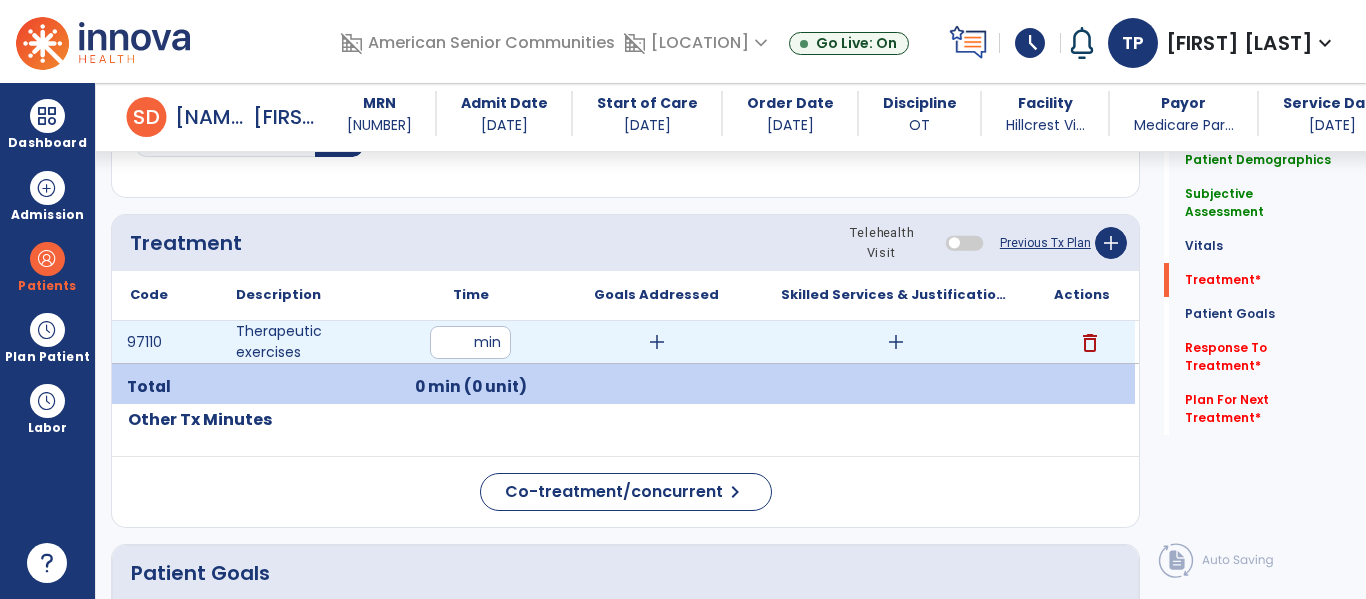 type on "**" 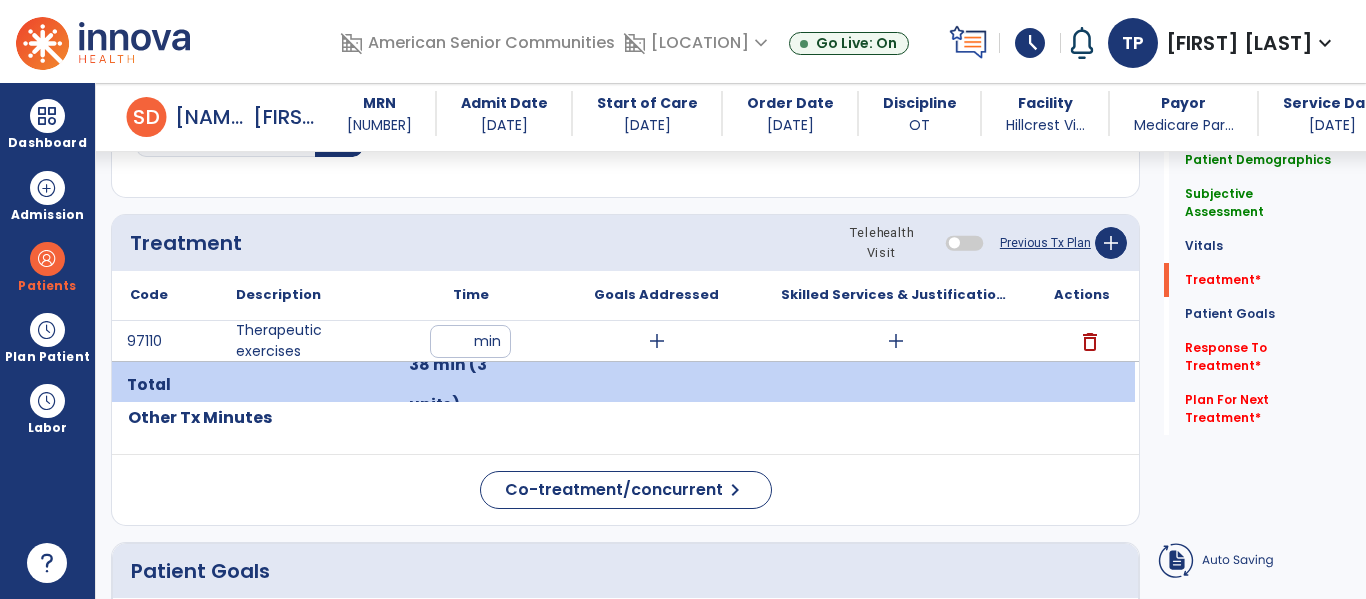 click on "add" at bounding box center (657, 341) 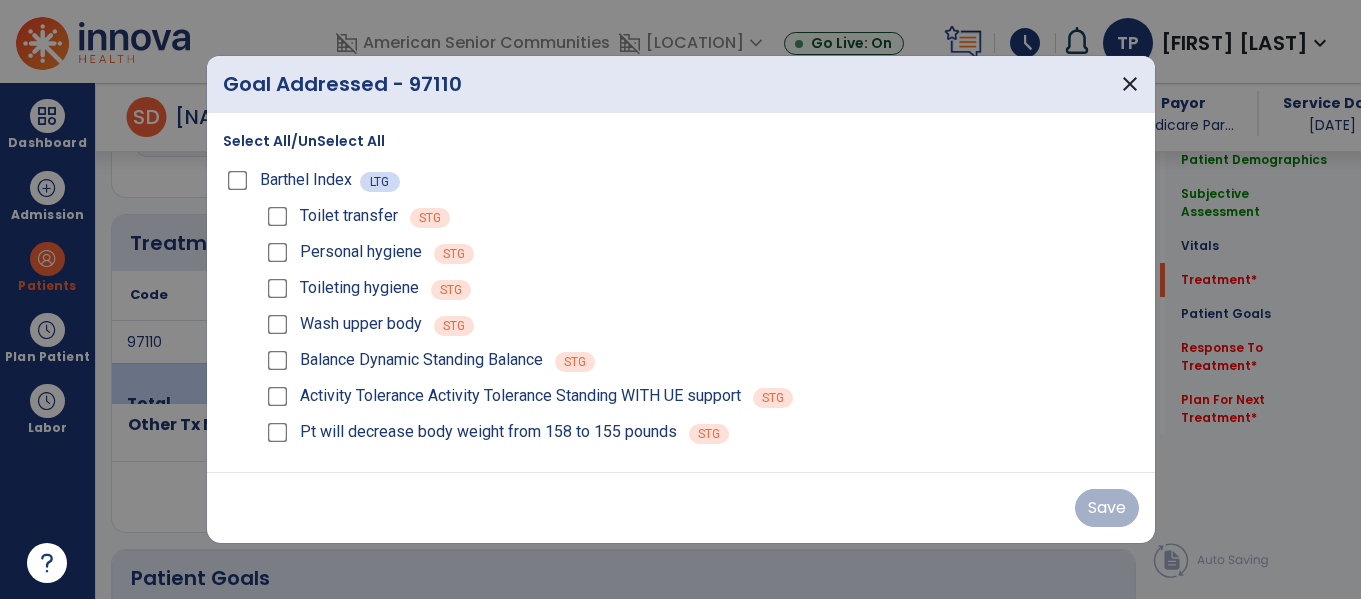 scroll, scrollTop: 1155, scrollLeft: 0, axis: vertical 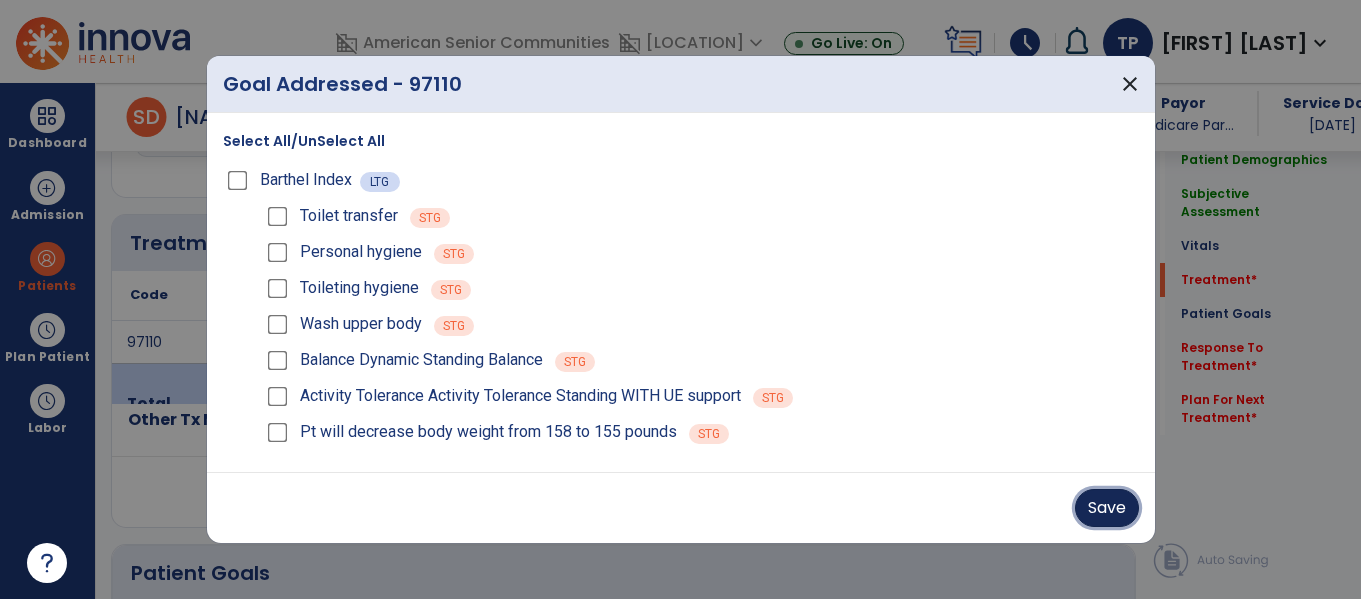 click on "Save" at bounding box center (1107, 508) 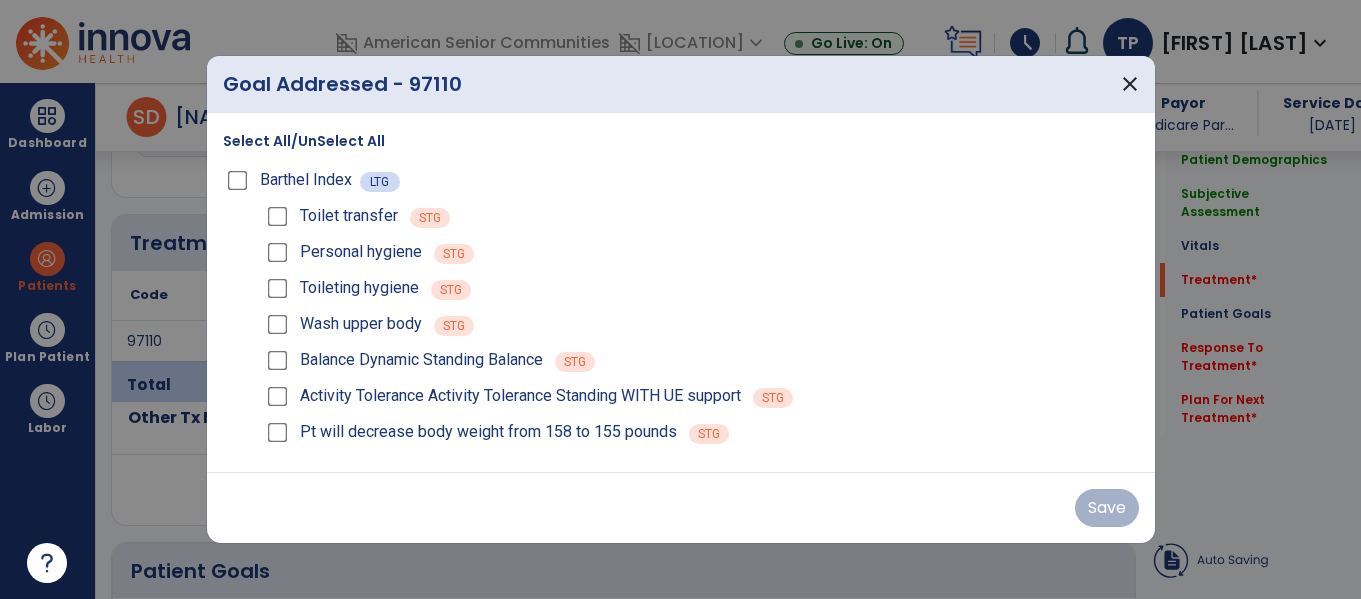 click on "Save" at bounding box center (681, 508) 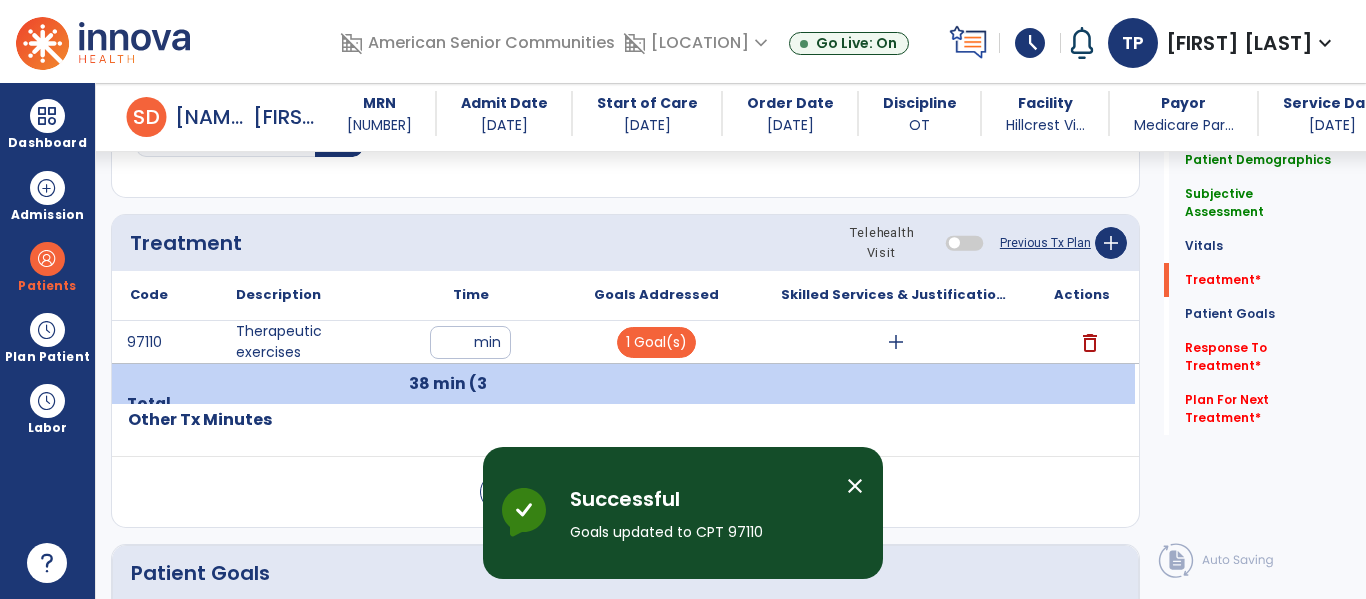 click on "add" at bounding box center (896, 342) 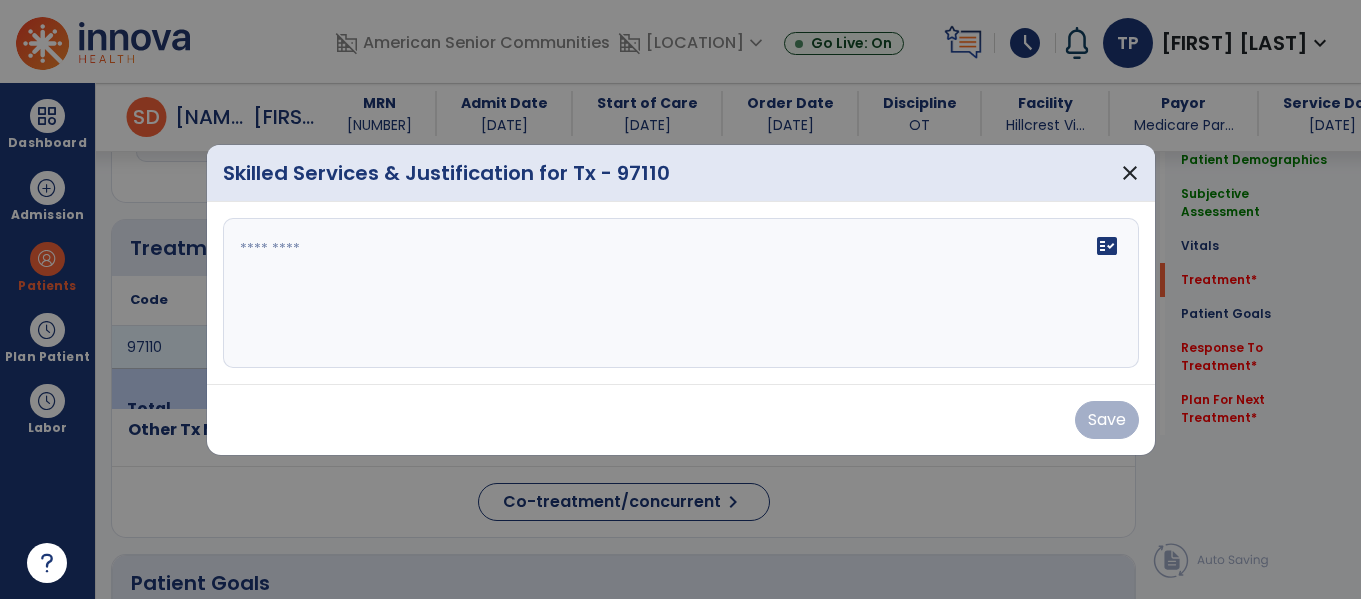 scroll, scrollTop: 1155, scrollLeft: 0, axis: vertical 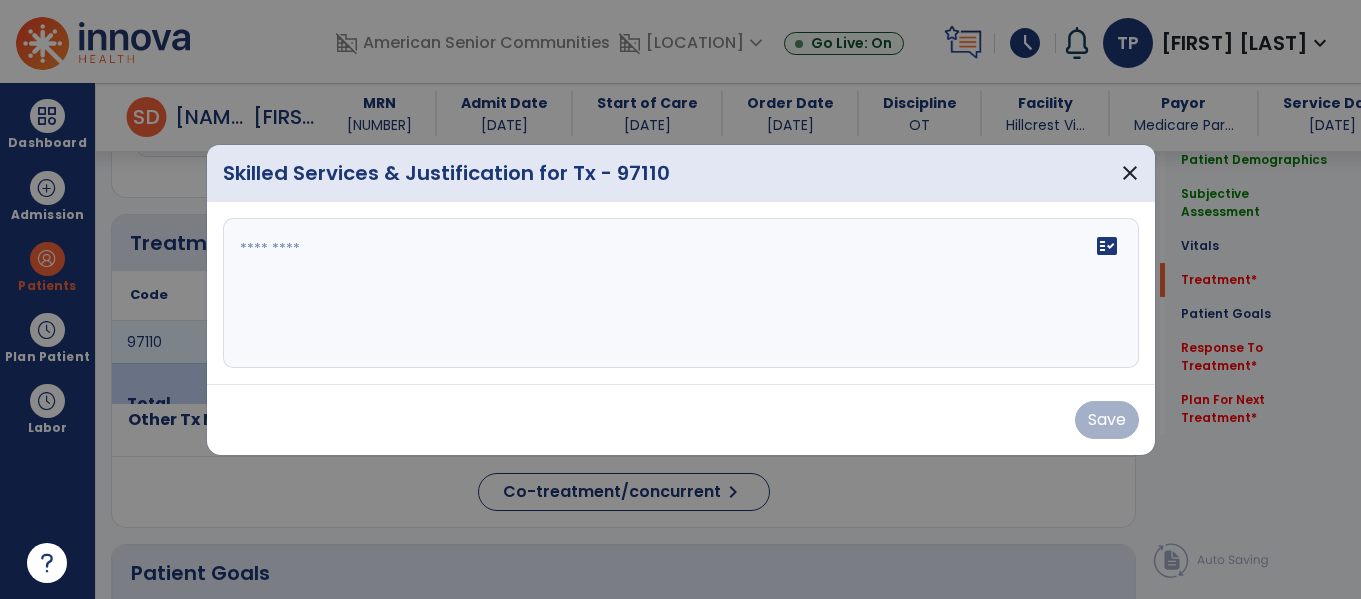 click on "fact_check" at bounding box center [681, 293] 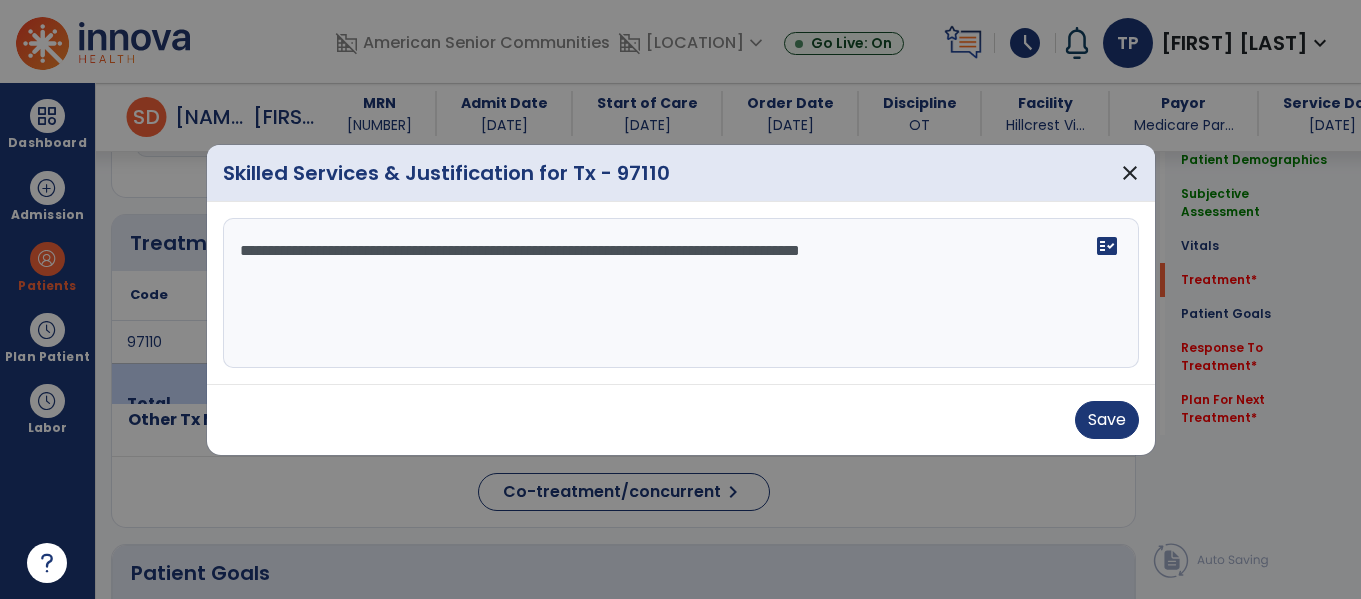 click on "**********" at bounding box center (681, 293) 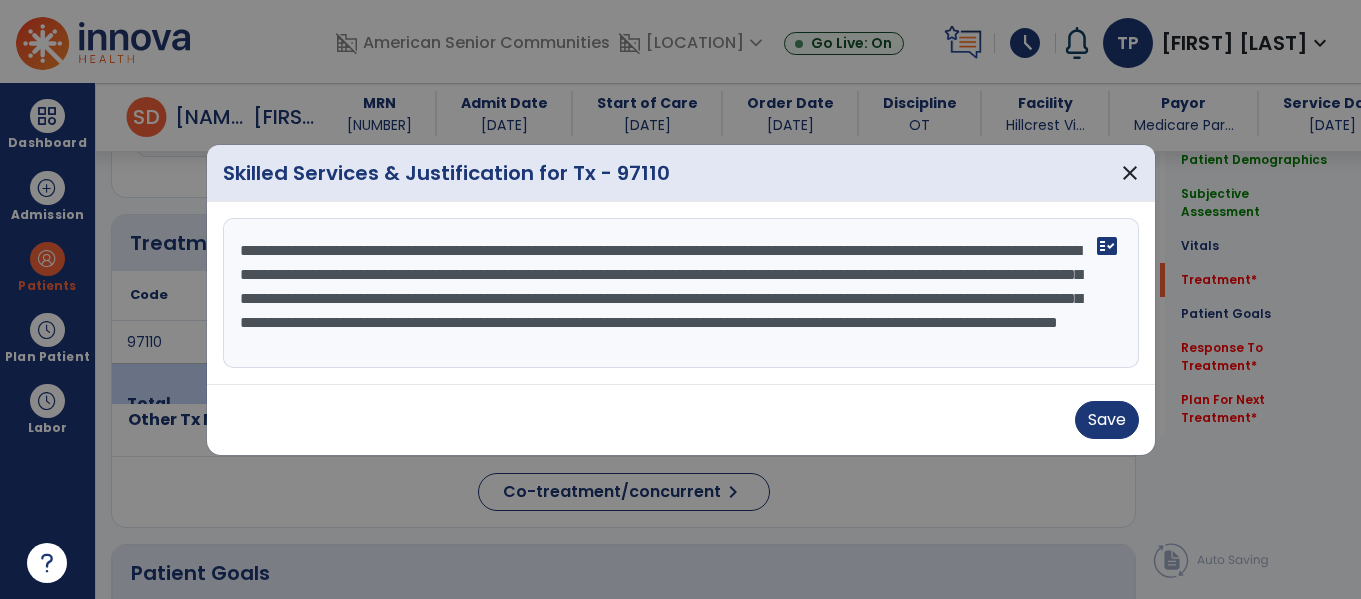 scroll, scrollTop: 16, scrollLeft: 0, axis: vertical 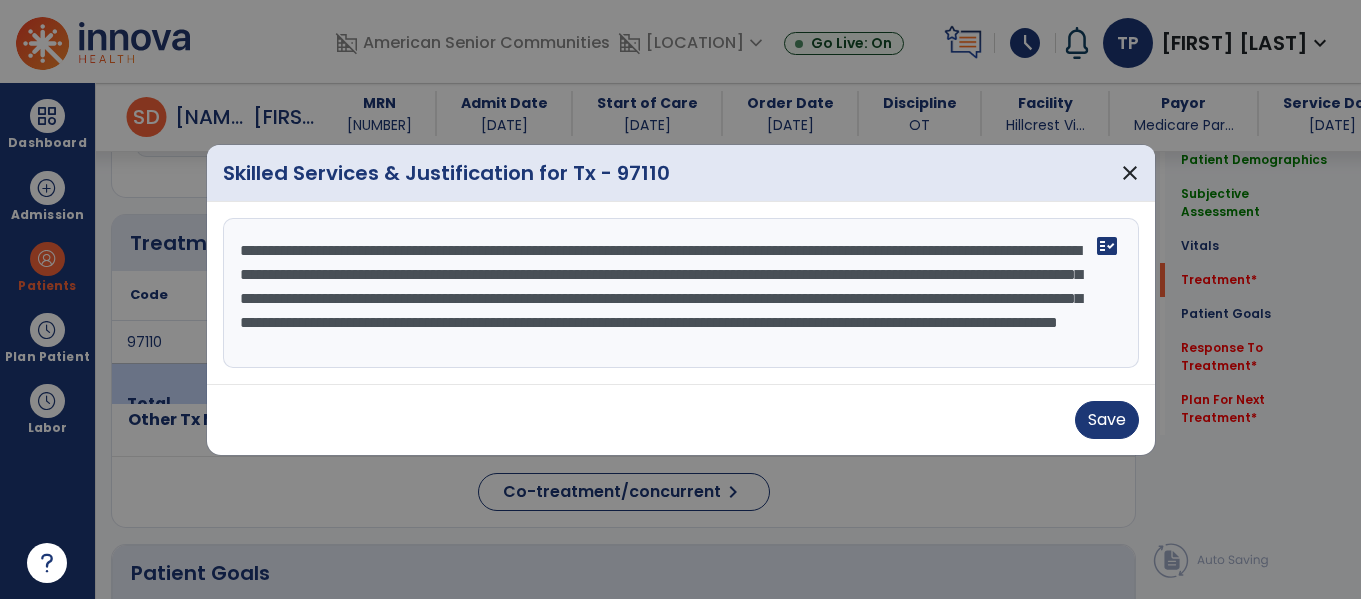 click on "**********" at bounding box center [681, 293] 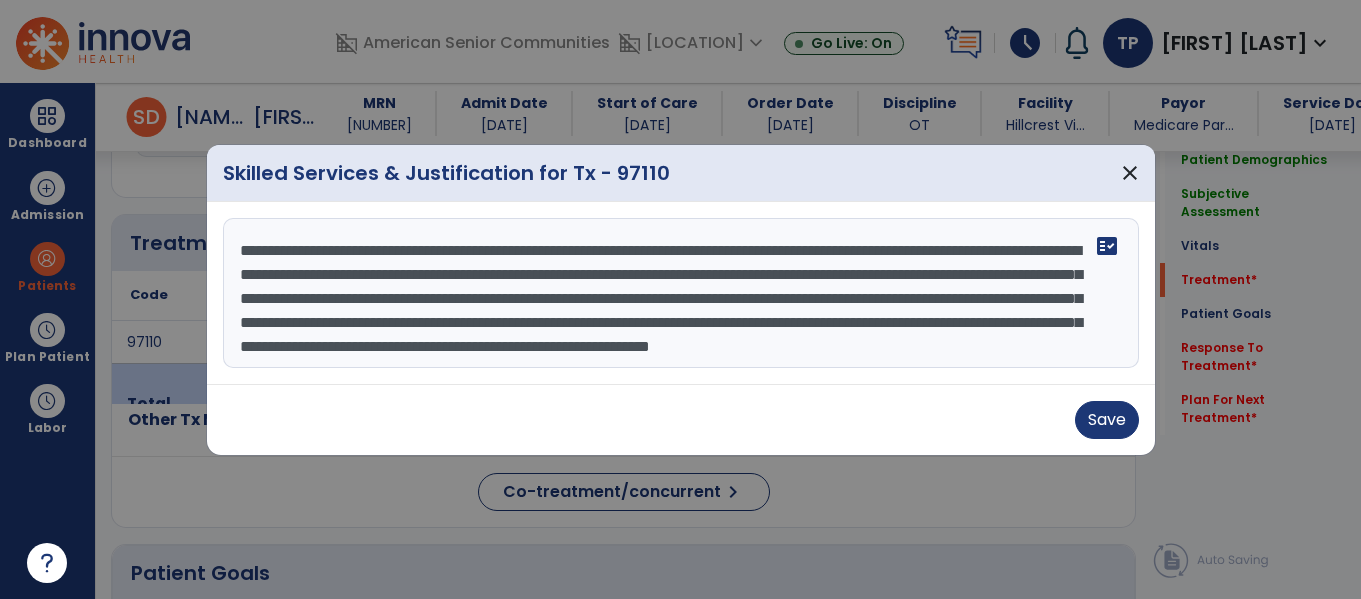 scroll, scrollTop: 40, scrollLeft: 0, axis: vertical 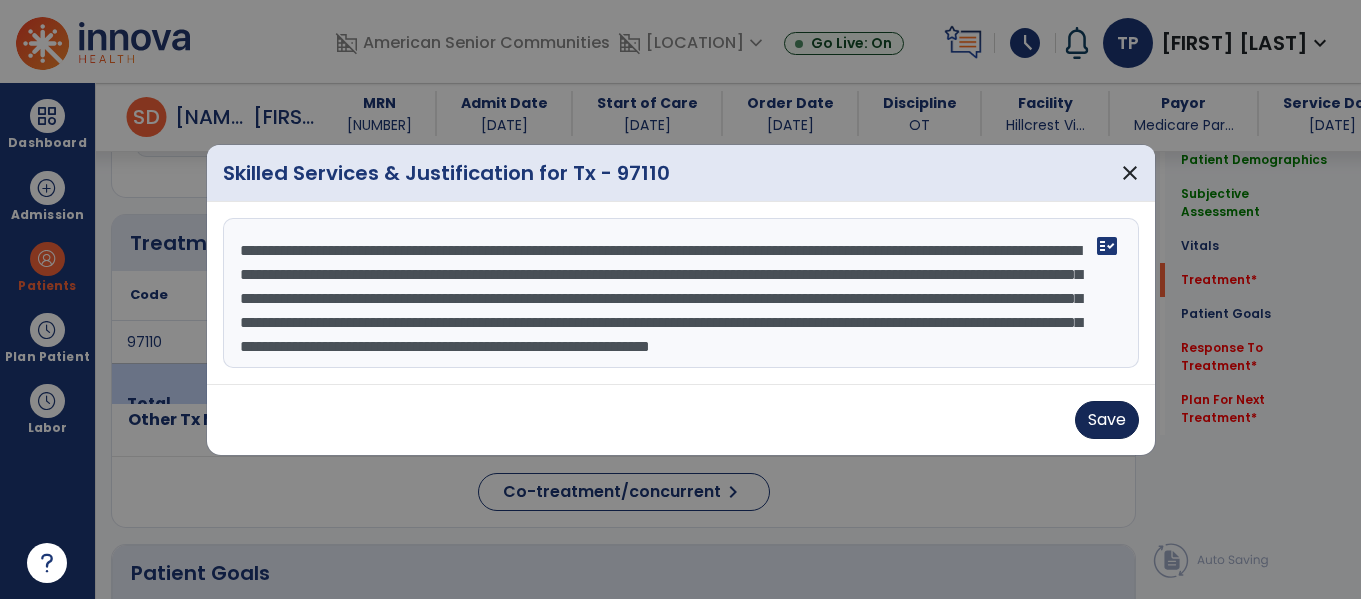 type on "**********" 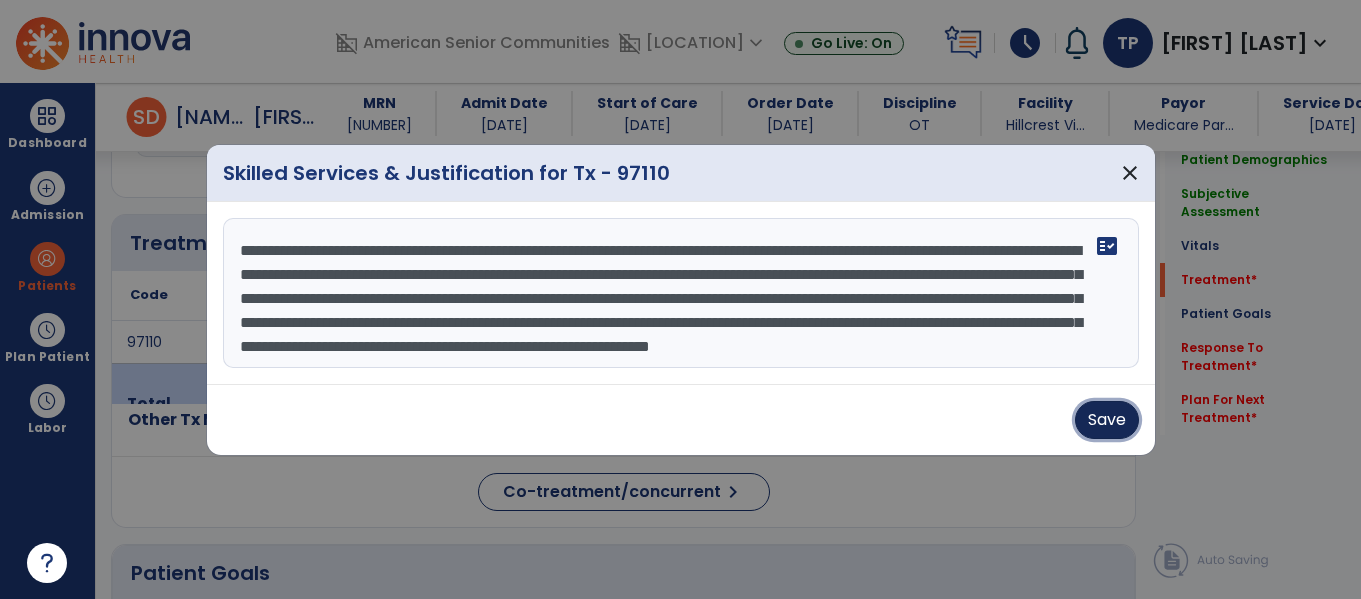 click on "Save" at bounding box center [1107, 420] 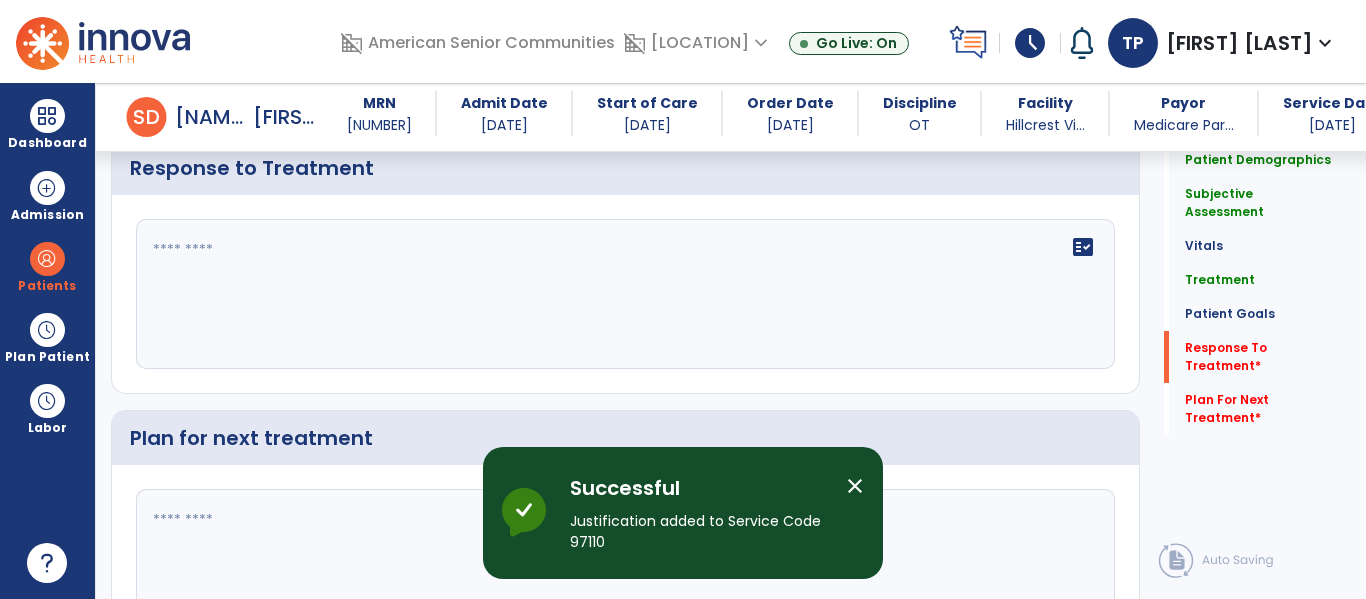 scroll, scrollTop: 3054, scrollLeft: 0, axis: vertical 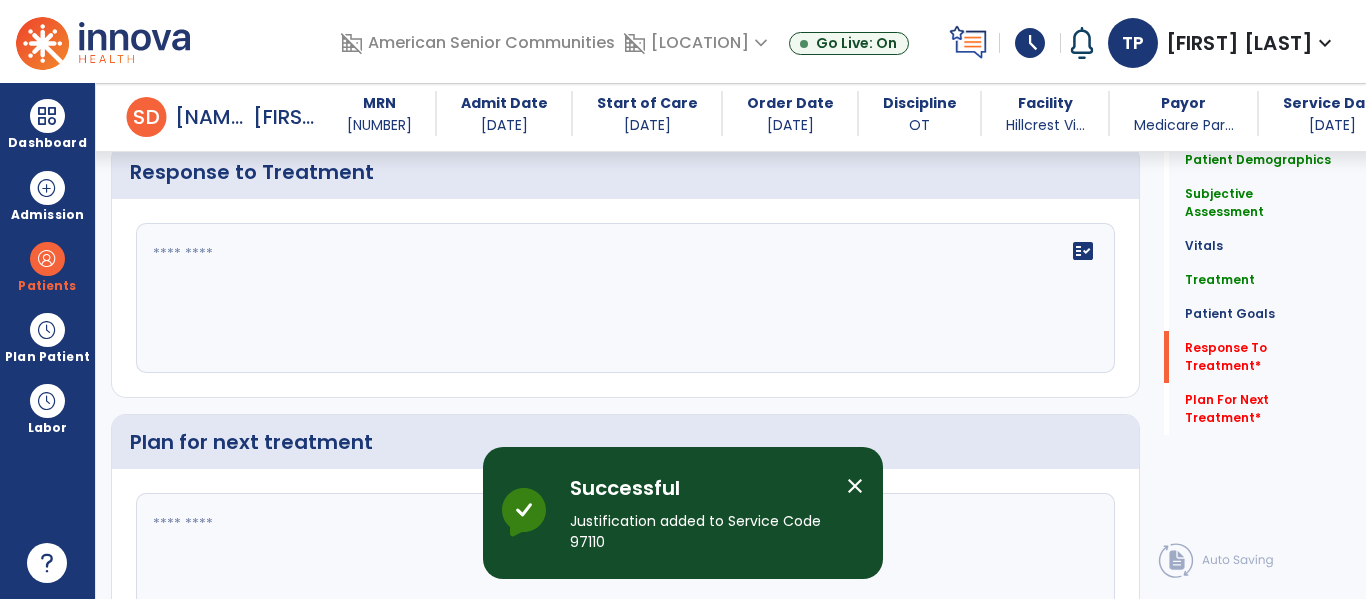 click on "fact_check" 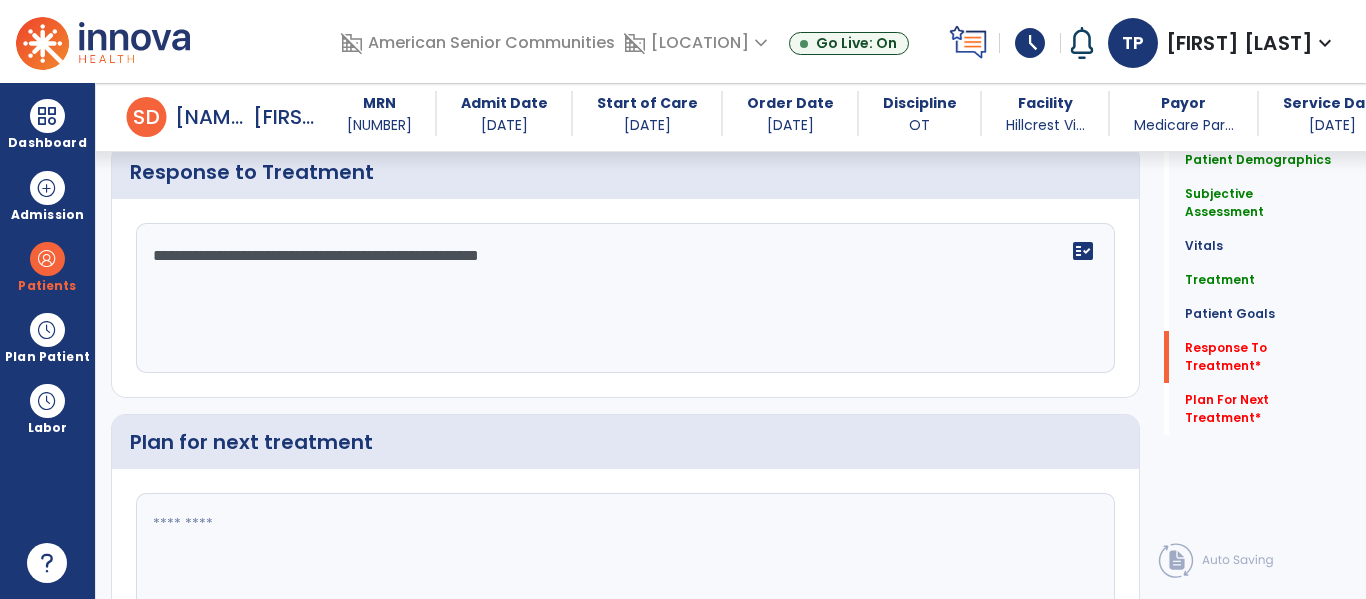 type on "**********" 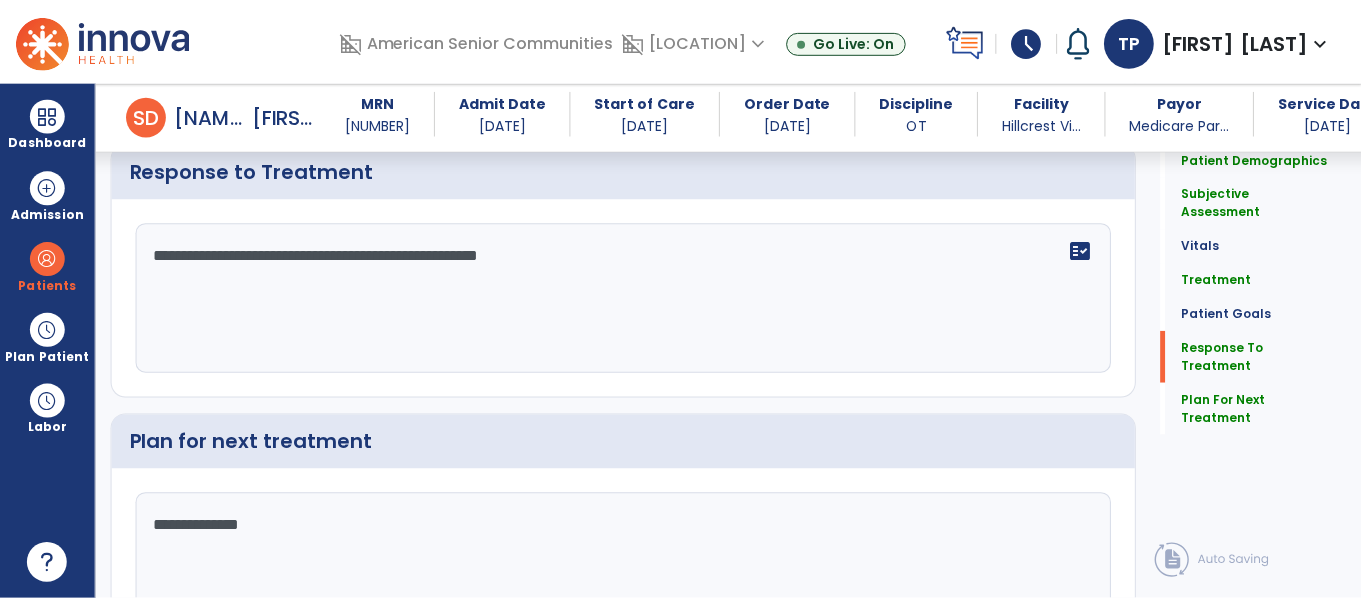 scroll, scrollTop: 3166, scrollLeft: 0, axis: vertical 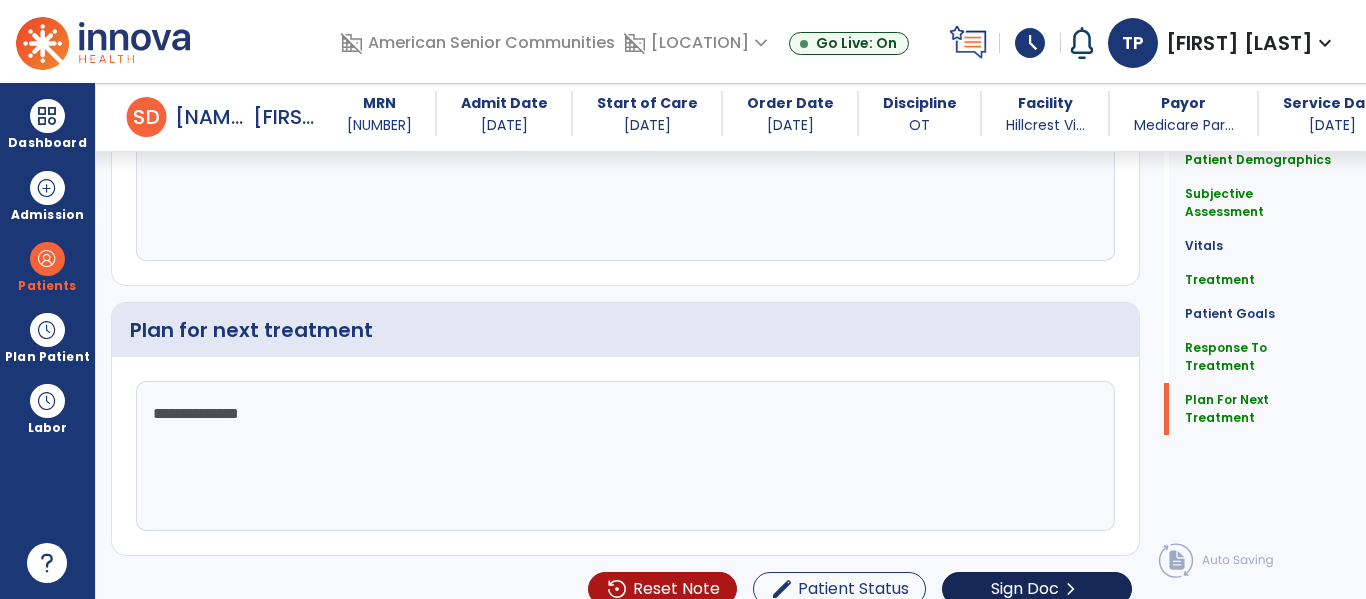 type on "**********" 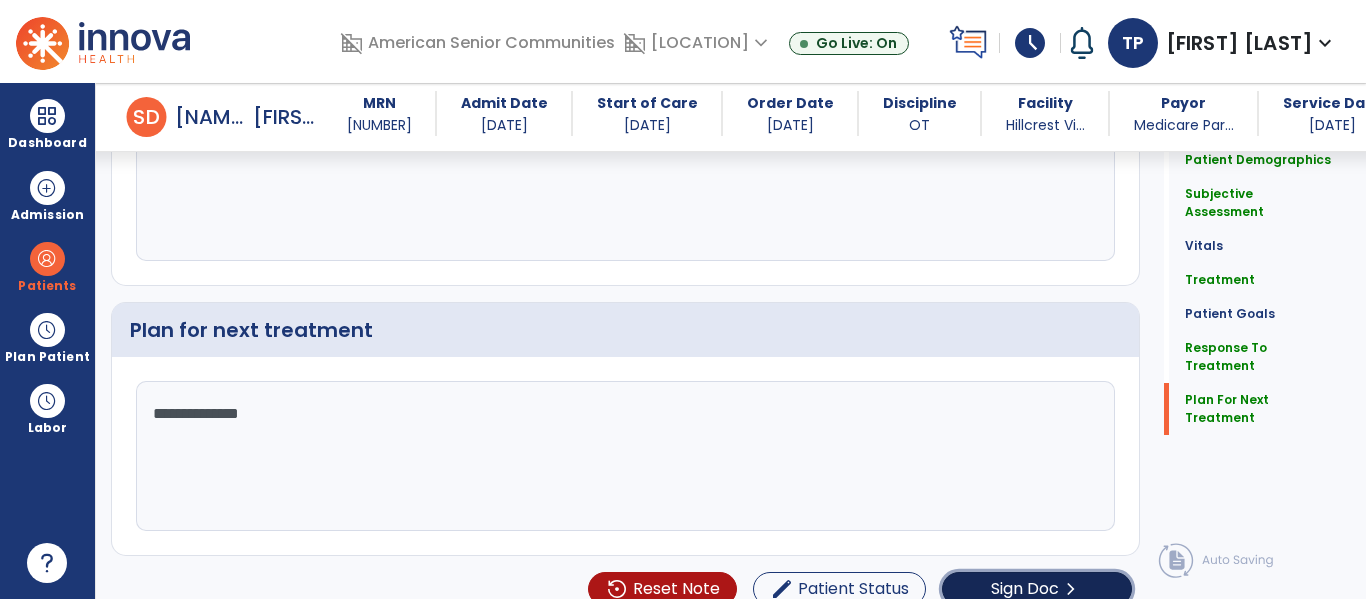 click on "Sign Doc  chevron_right" 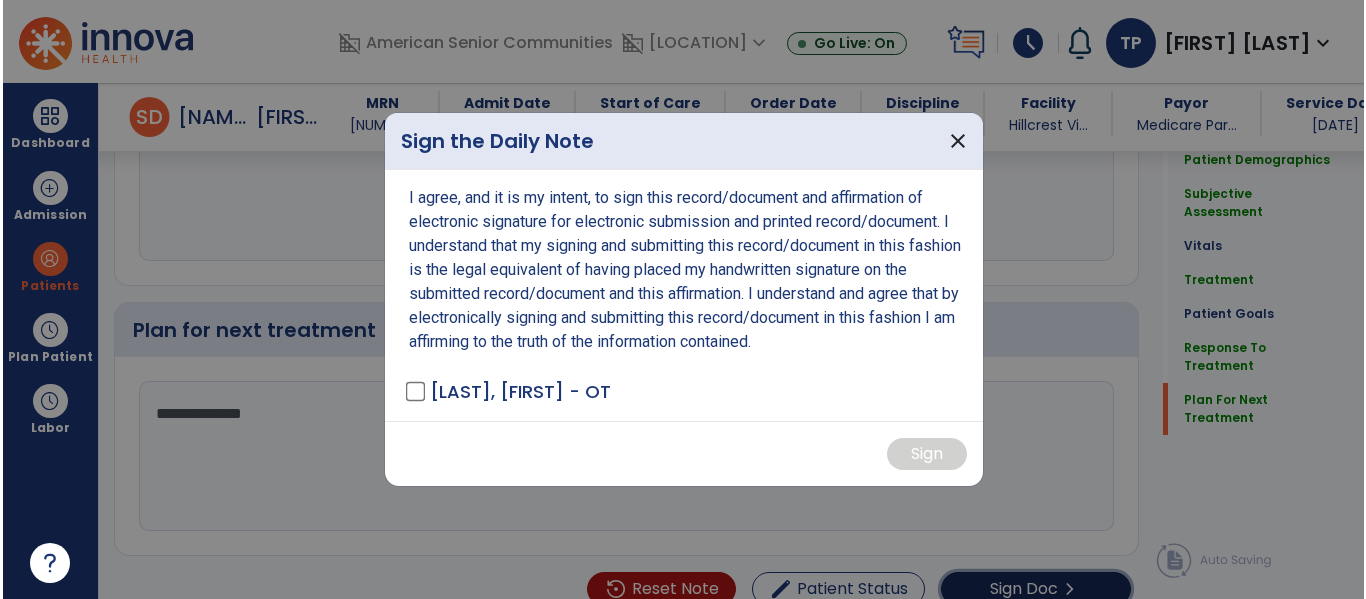 scroll, scrollTop: 3166, scrollLeft: 0, axis: vertical 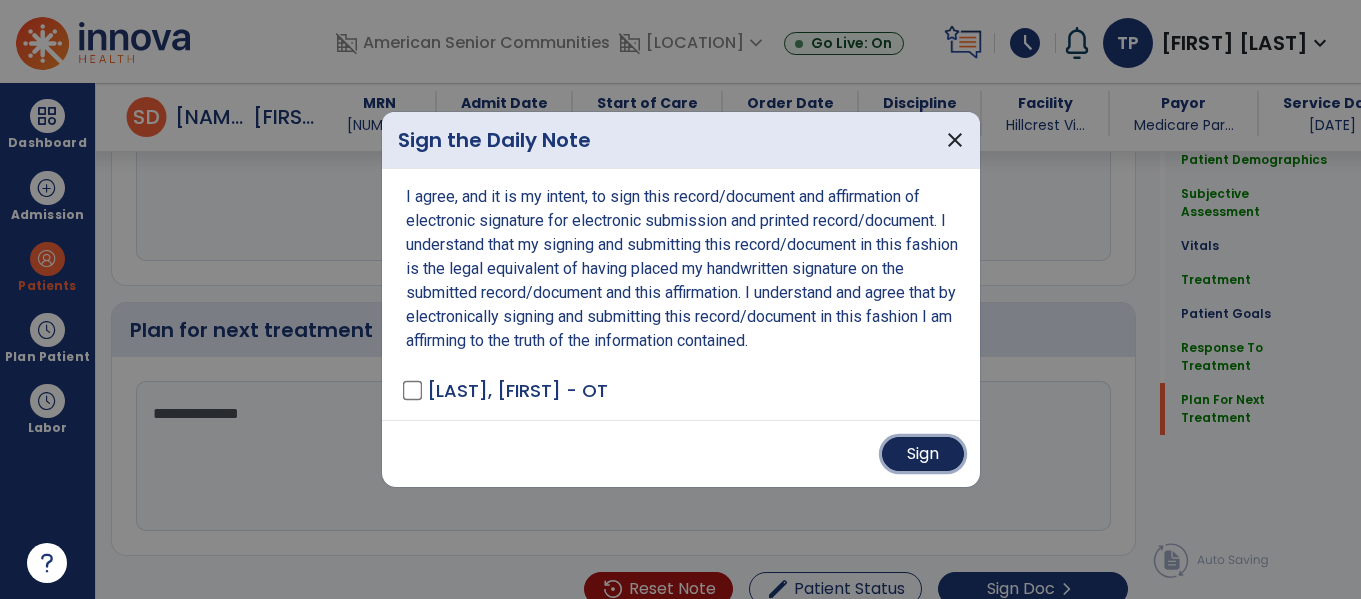 click on "Sign" at bounding box center [923, 454] 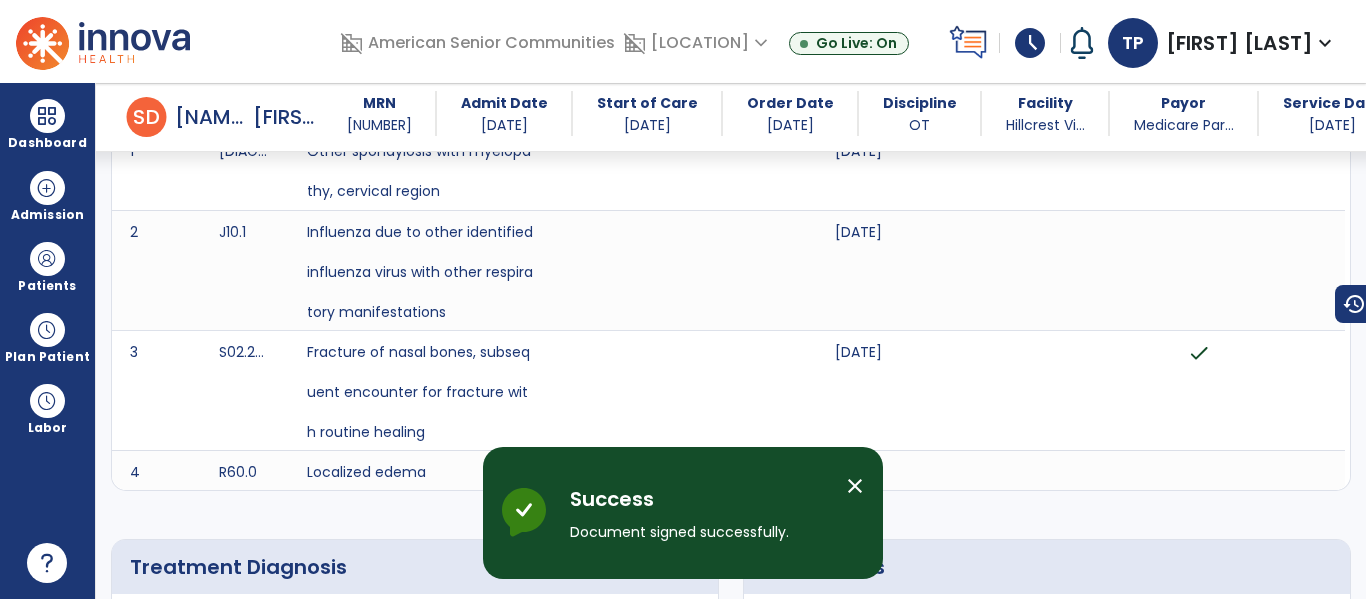 scroll, scrollTop: 0, scrollLeft: 0, axis: both 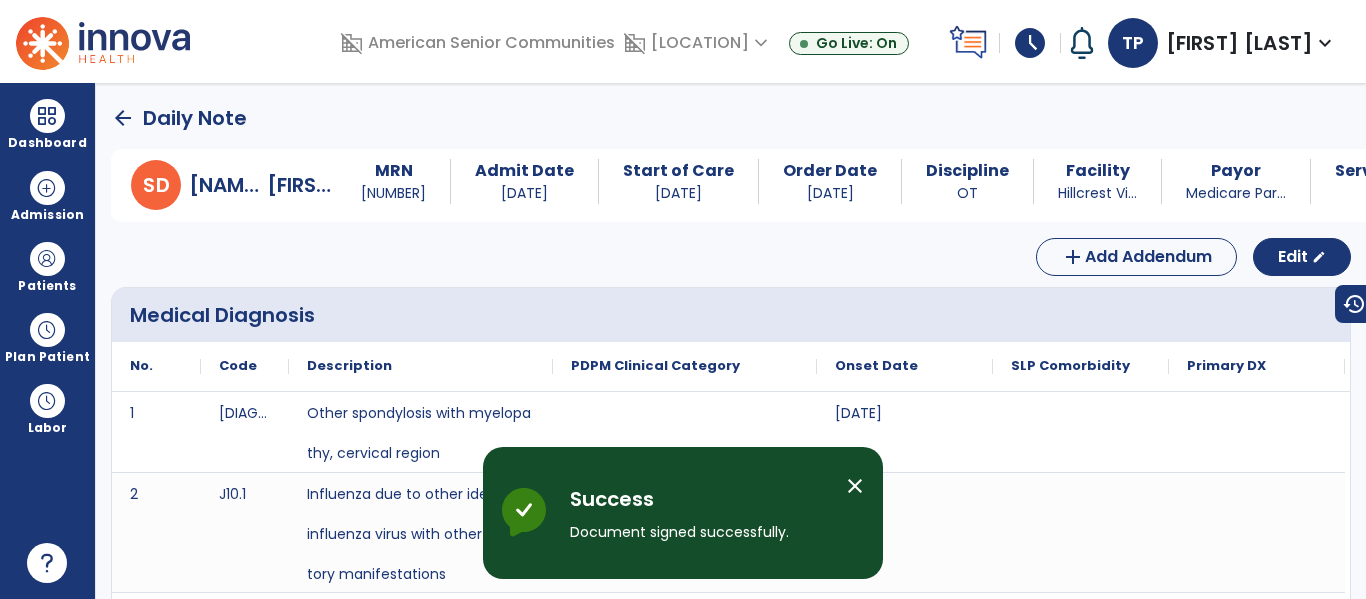 click on "arrow_back" 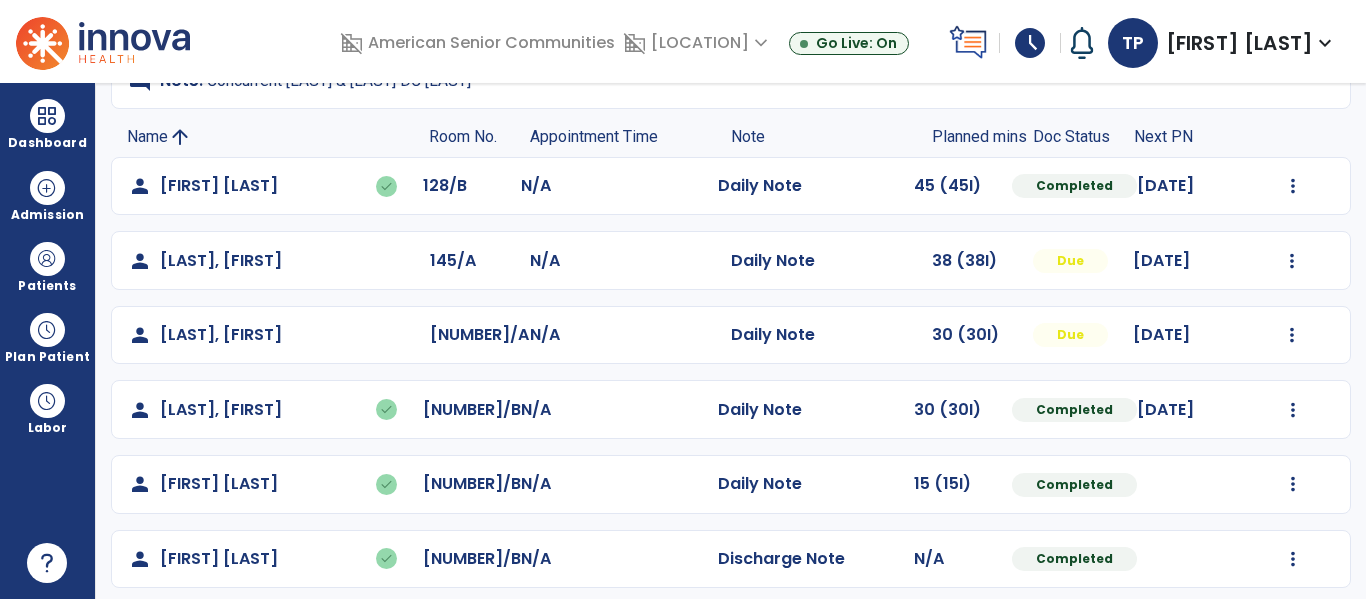 scroll, scrollTop: 172, scrollLeft: 0, axis: vertical 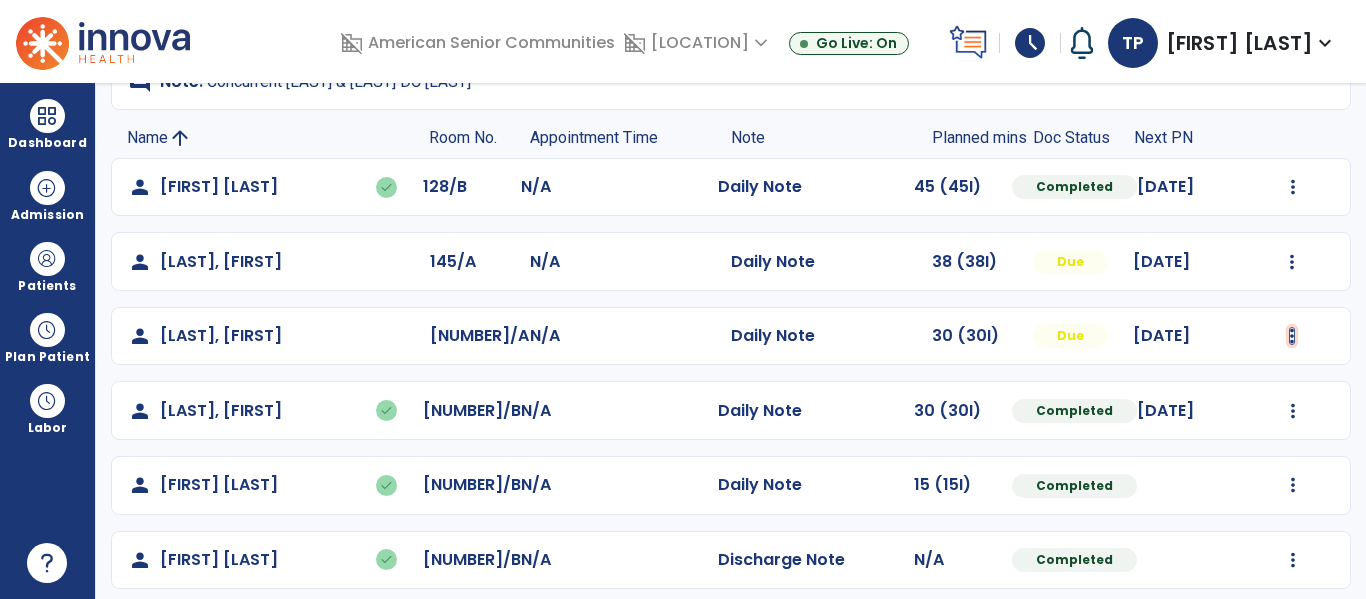 click at bounding box center [1293, 187] 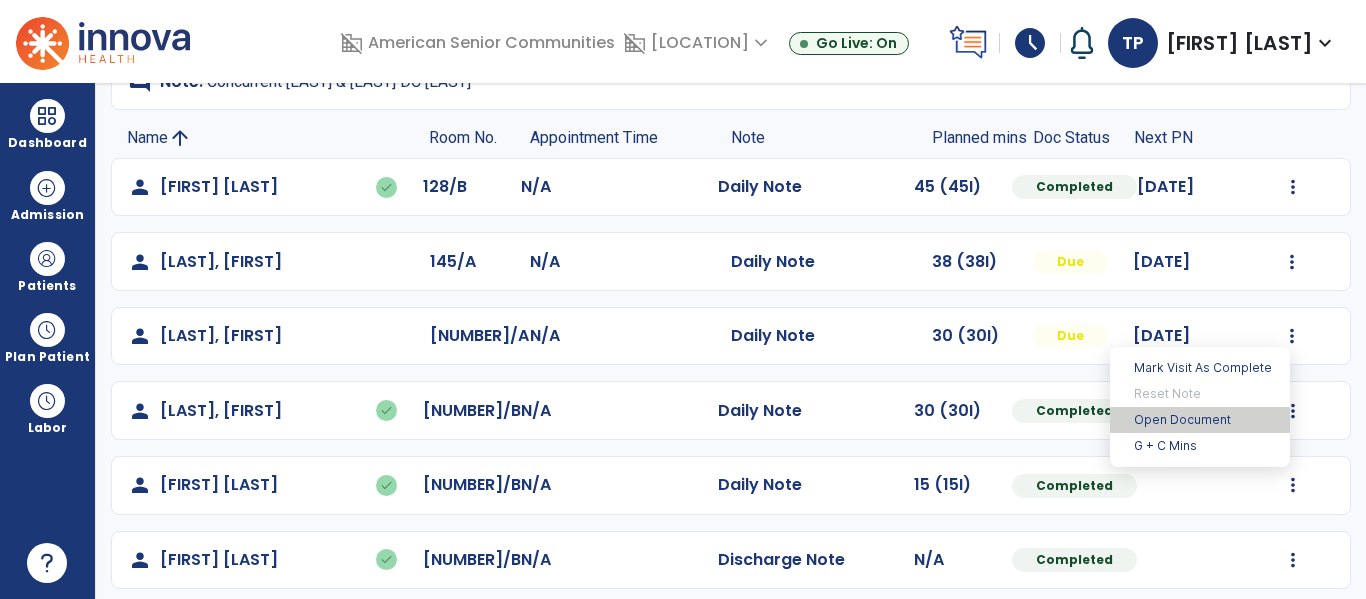 click on "Open Document" at bounding box center (1200, 420) 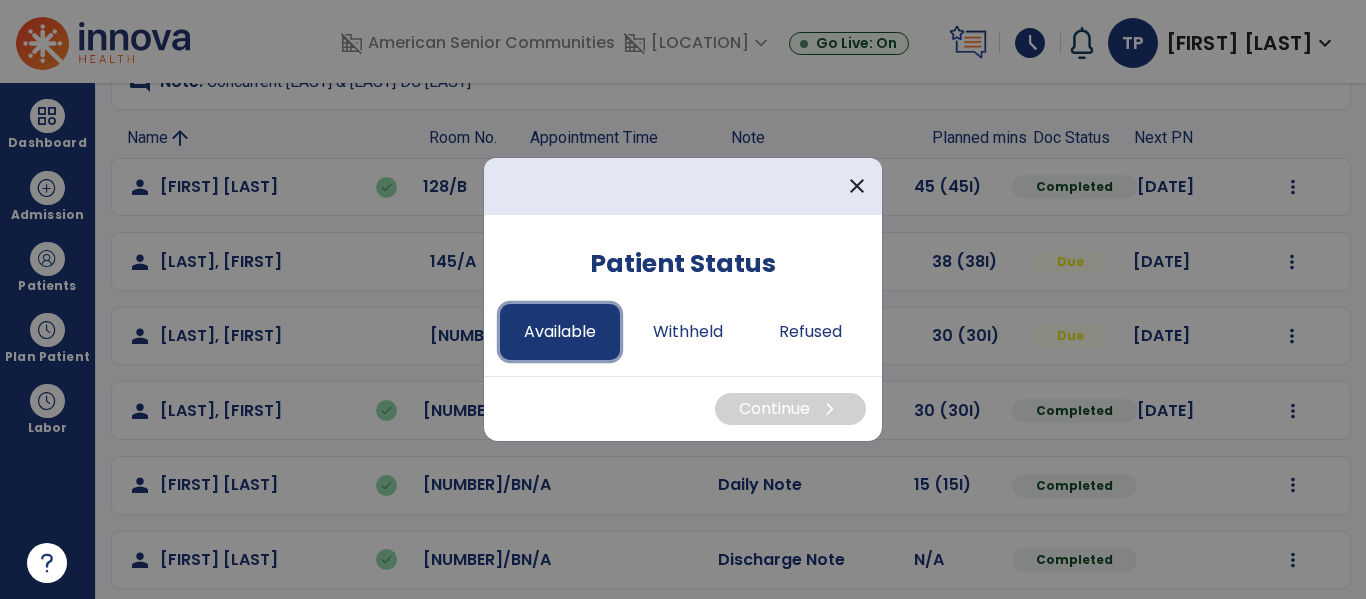click on "Available" at bounding box center (560, 332) 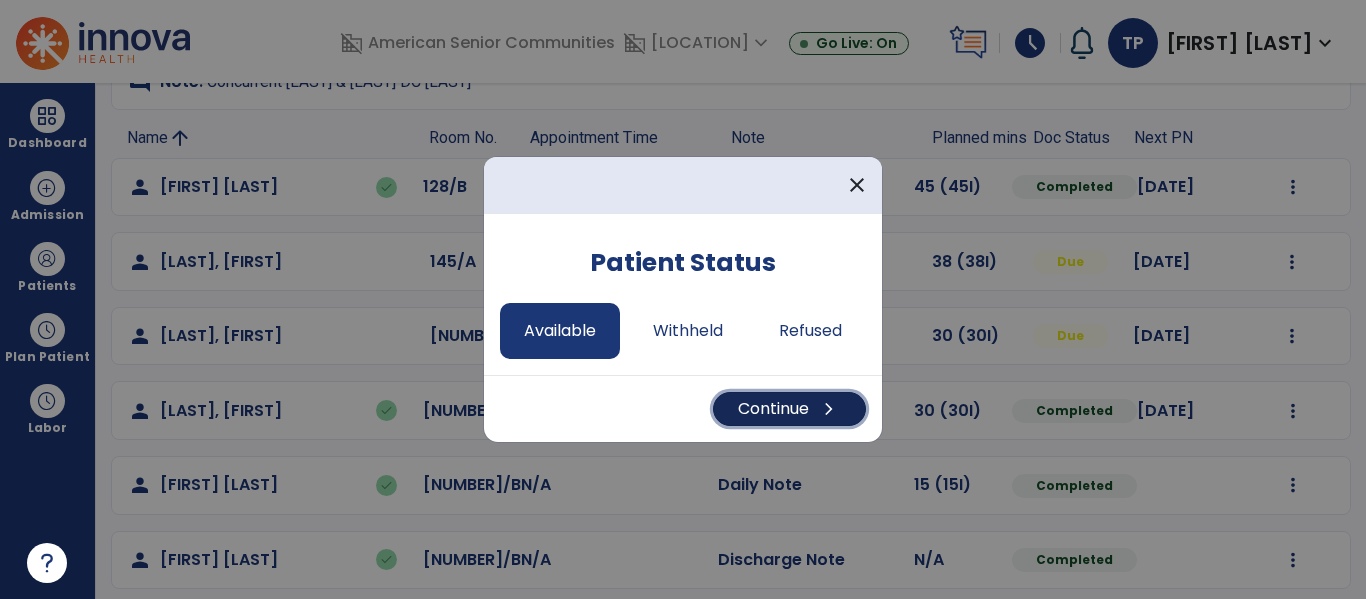 click on "chevron_right" at bounding box center [829, 409] 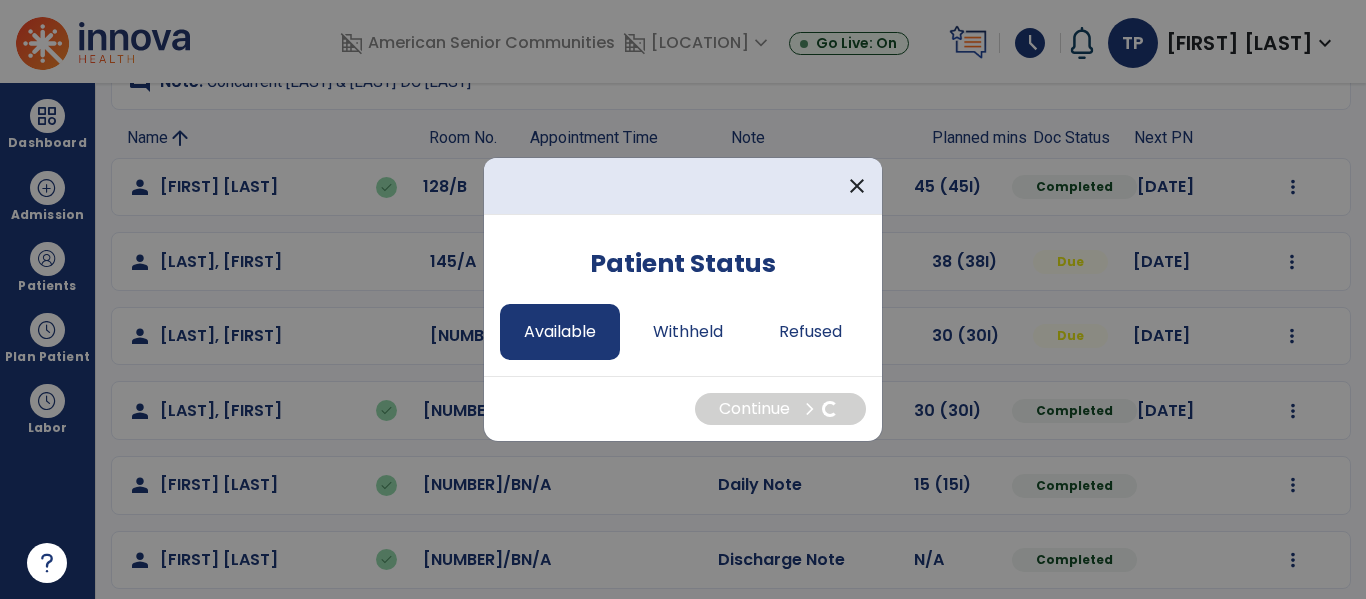 select on "*" 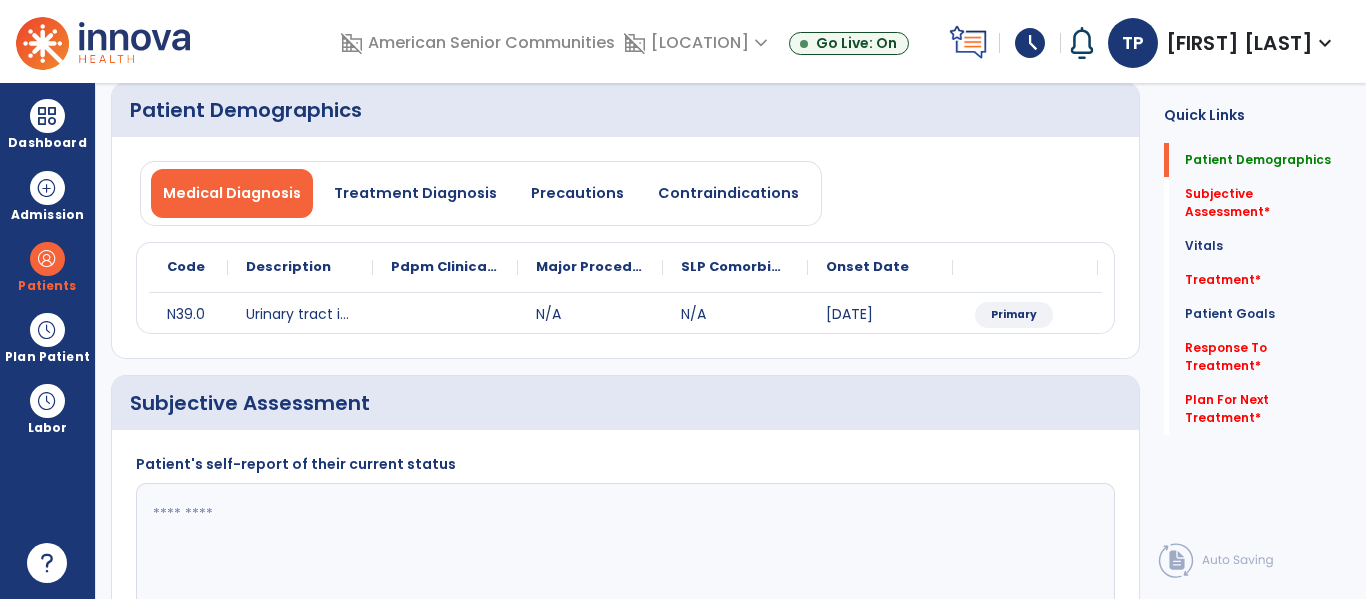 click 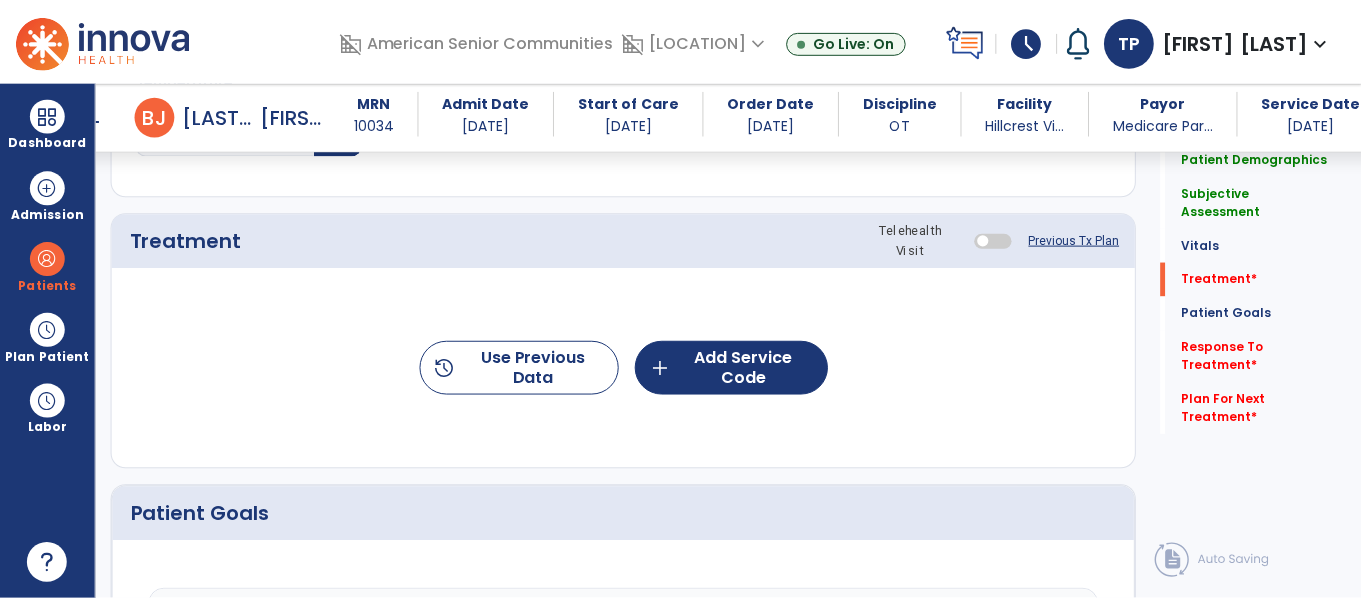scroll, scrollTop: 1034, scrollLeft: 0, axis: vertical 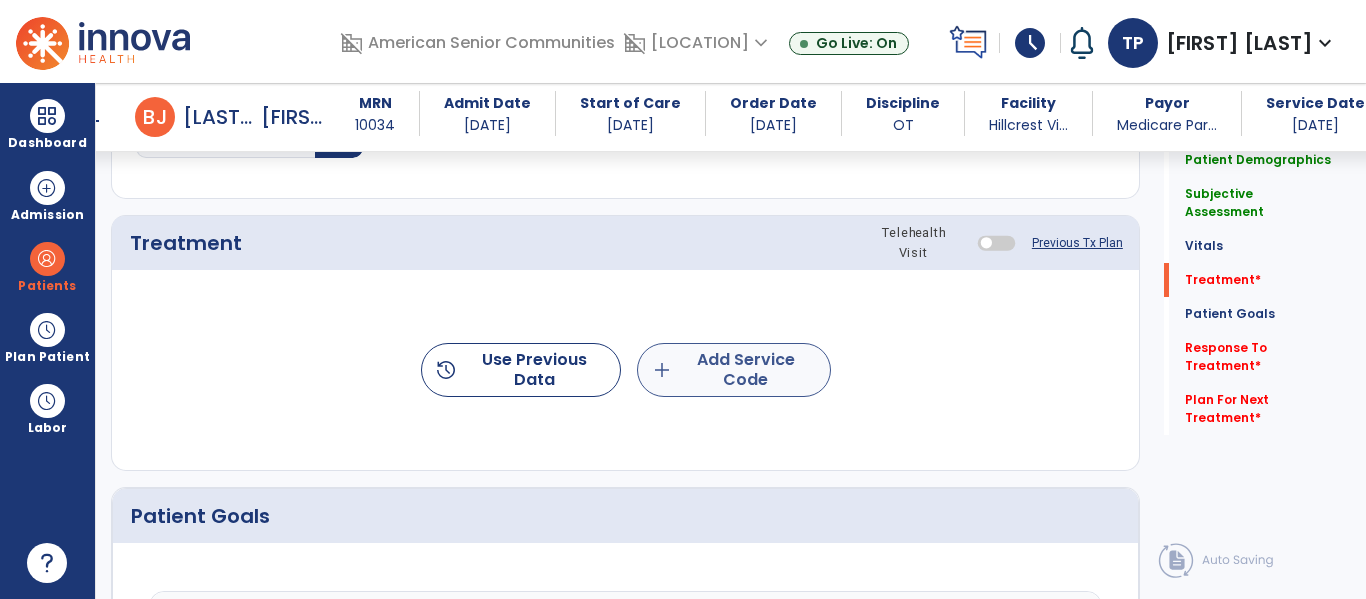 type on "**********" 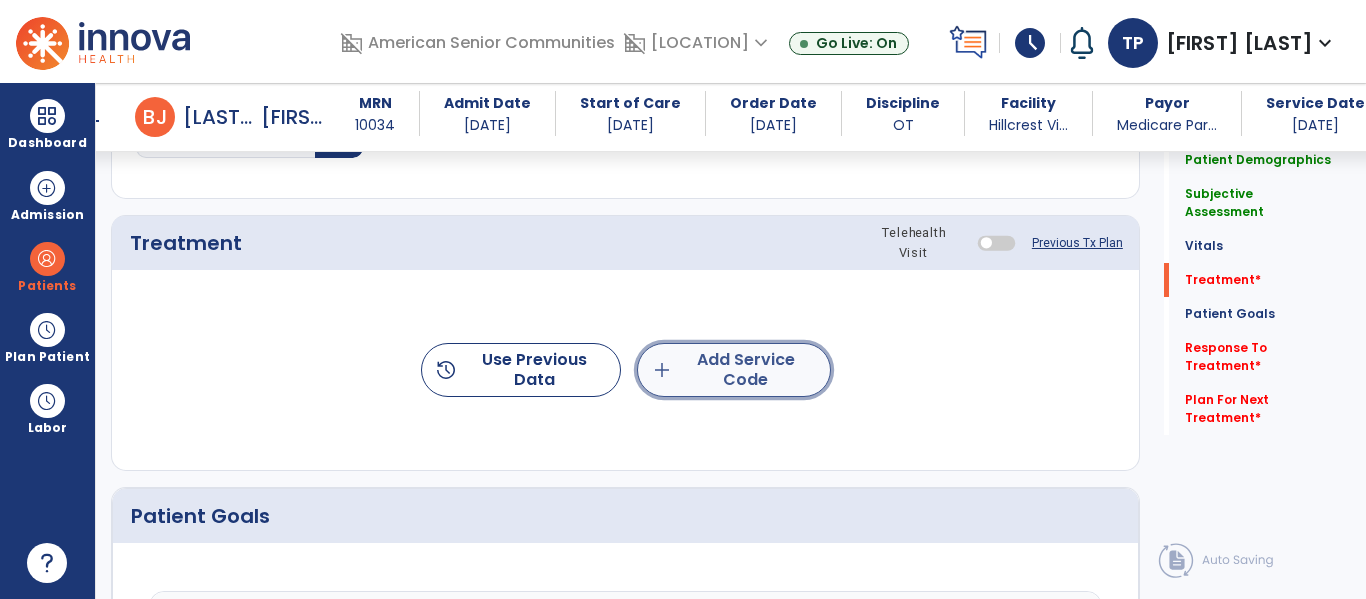 click on "add  Add Service Code" 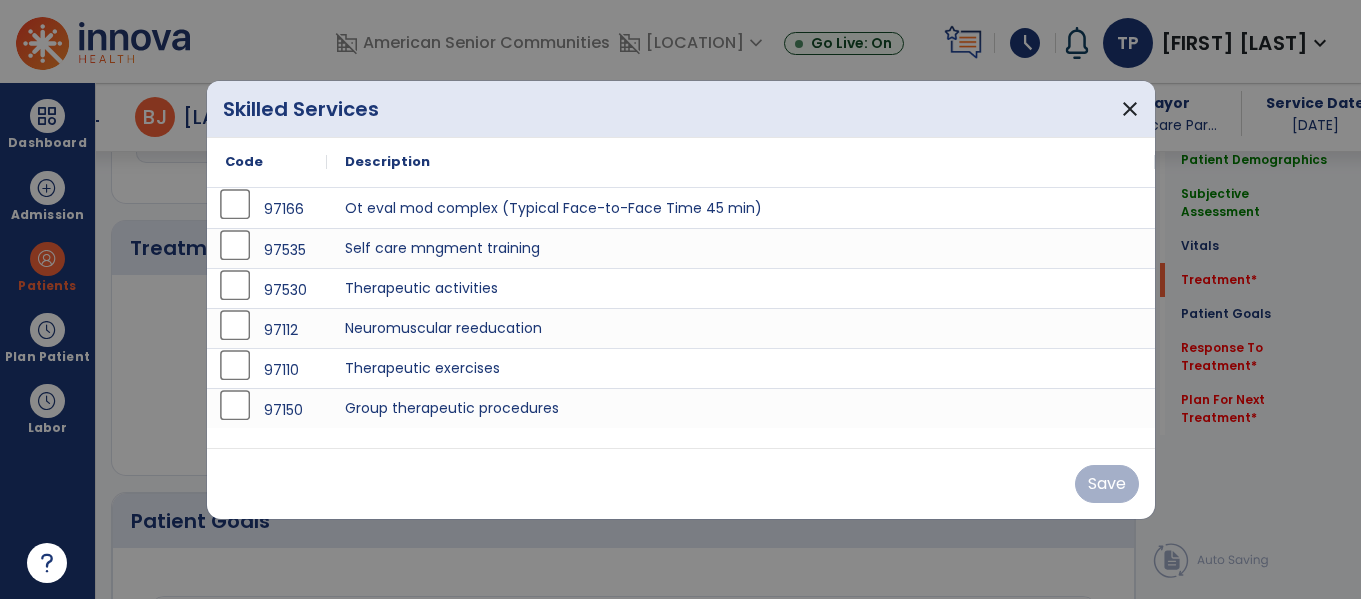 scroll, scrollTop: 1034, scrollLeft: 0, axis: vertical 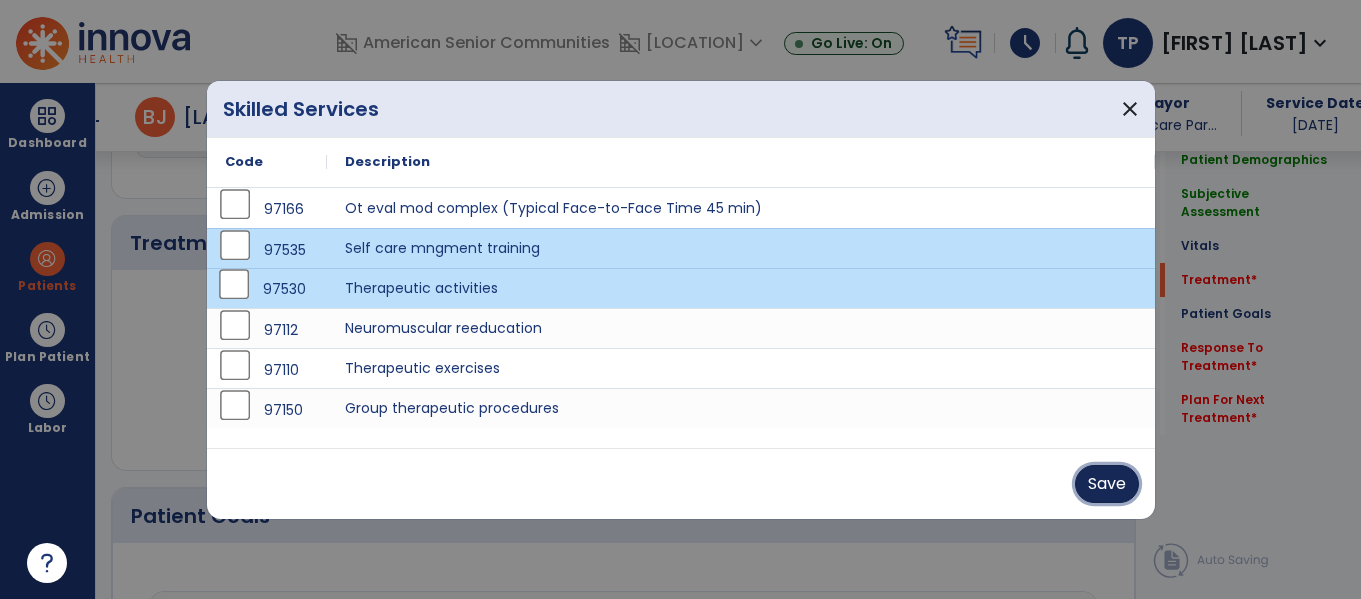 click on "Save" at bounding box center (1107, 484) 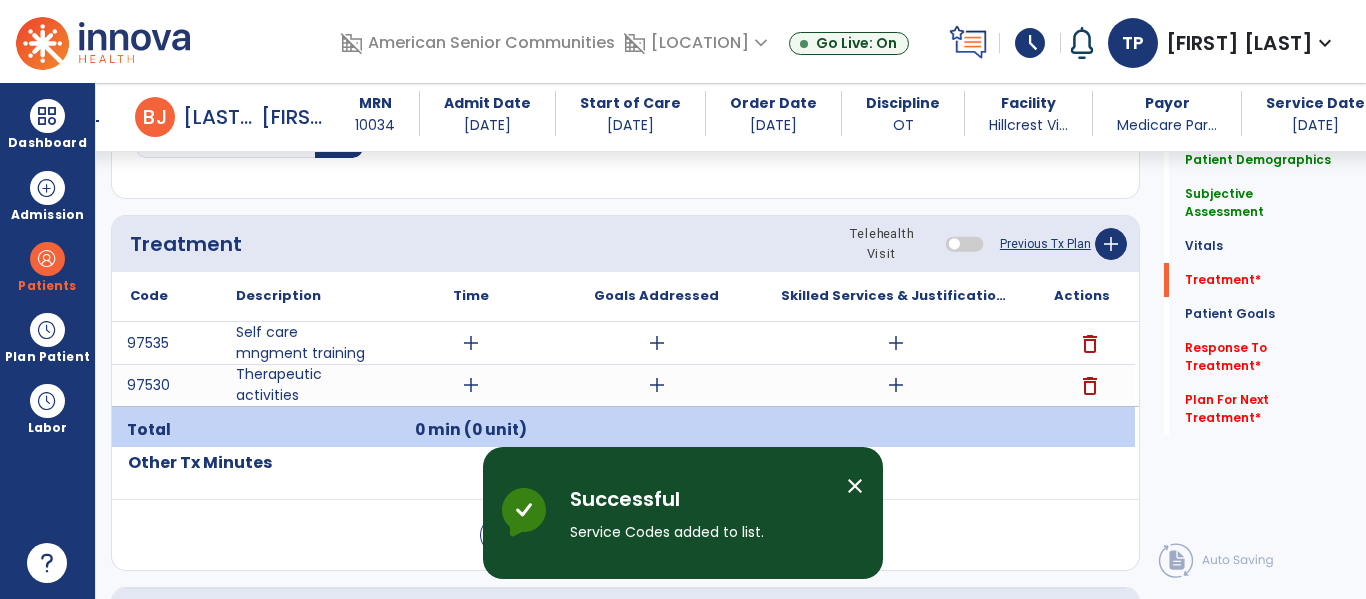 click on "add" at bounding box center [471, 343] 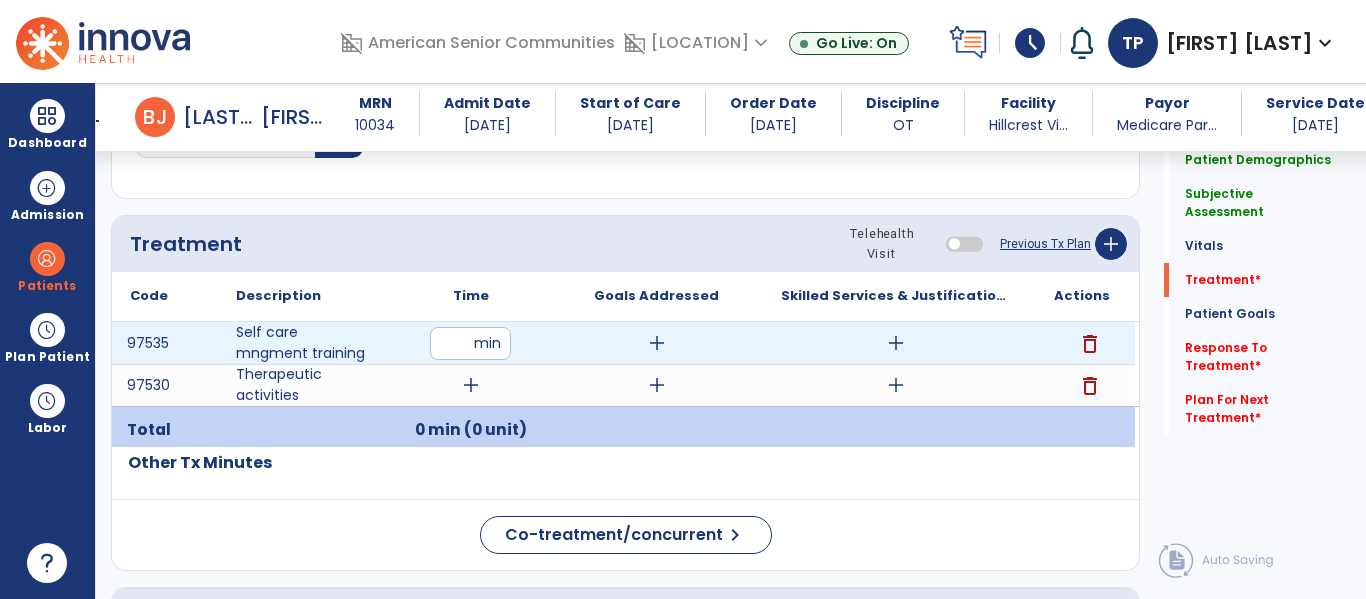 type on "**" 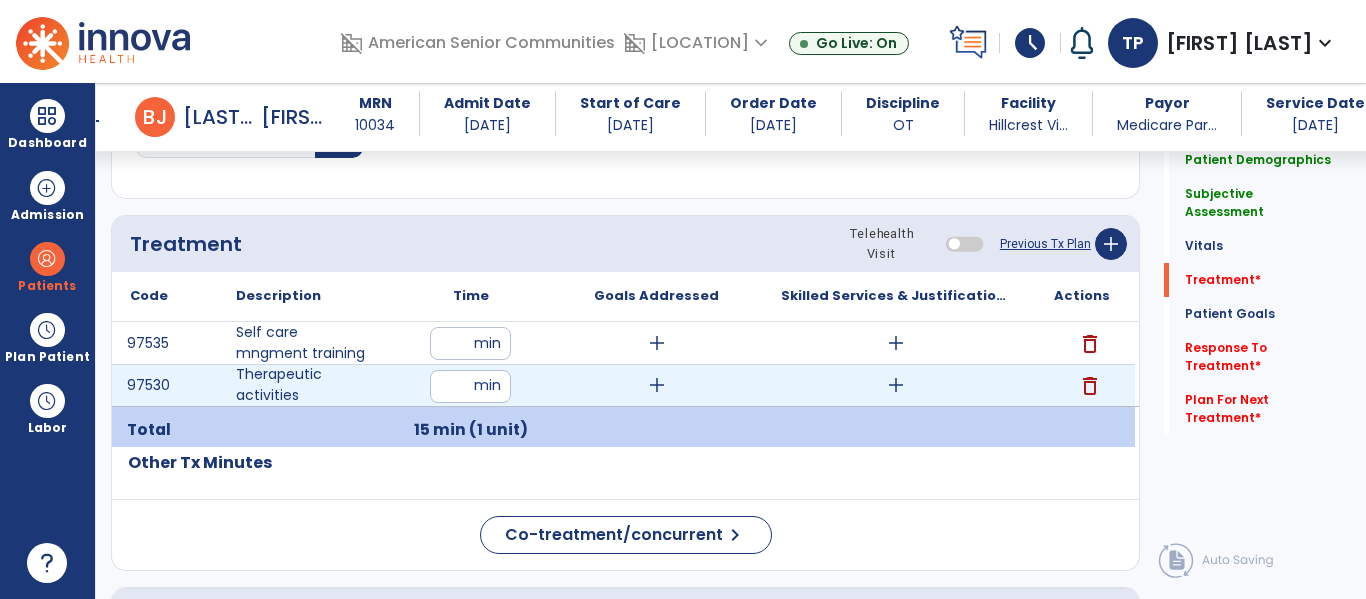 type on "**" 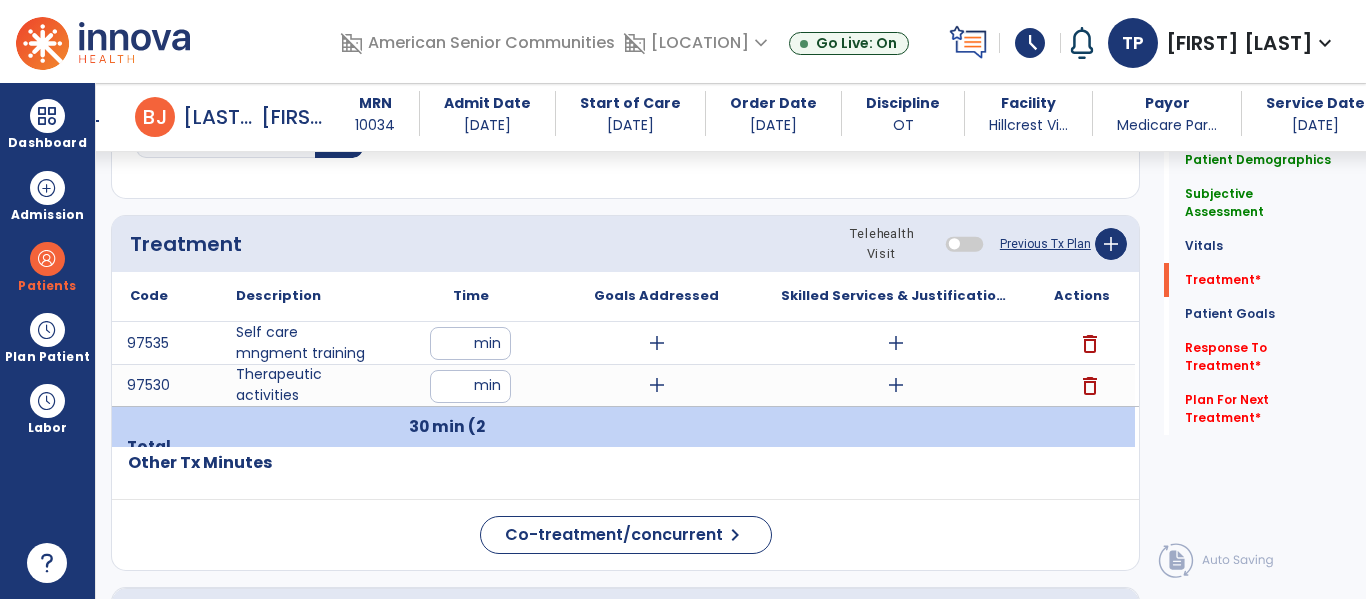click on "add" at bounding box center [657, 343] 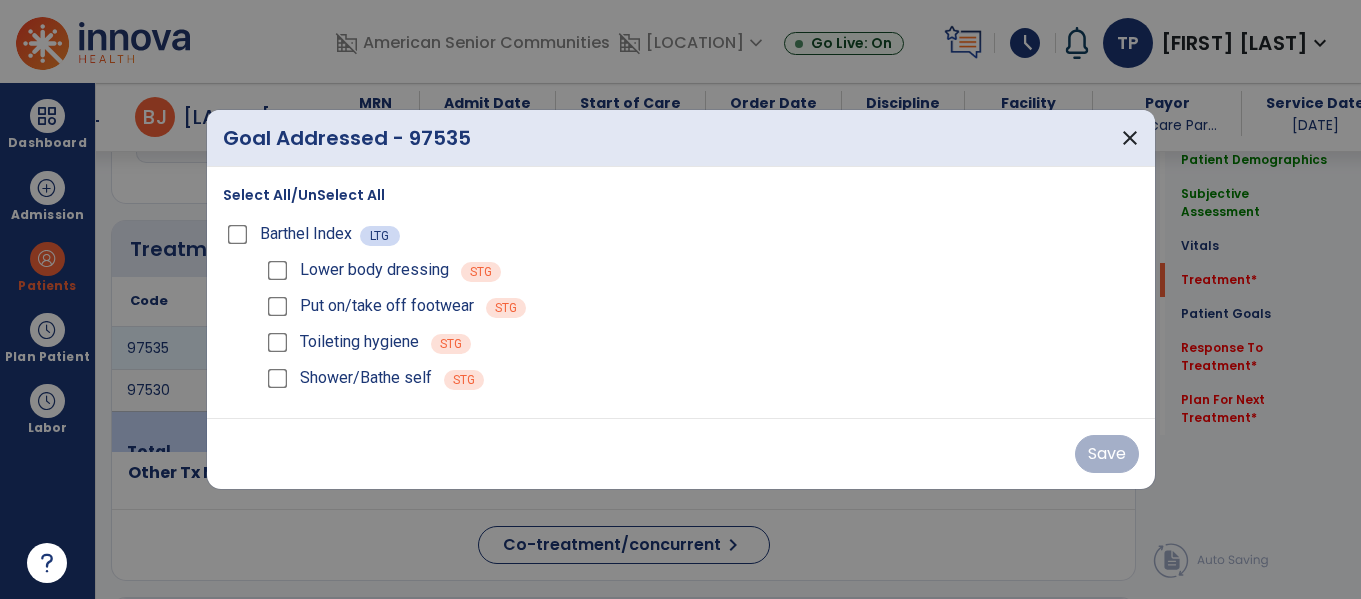 scroll, scrollTop: 1034, scrollLeft: 0, axis: vertical 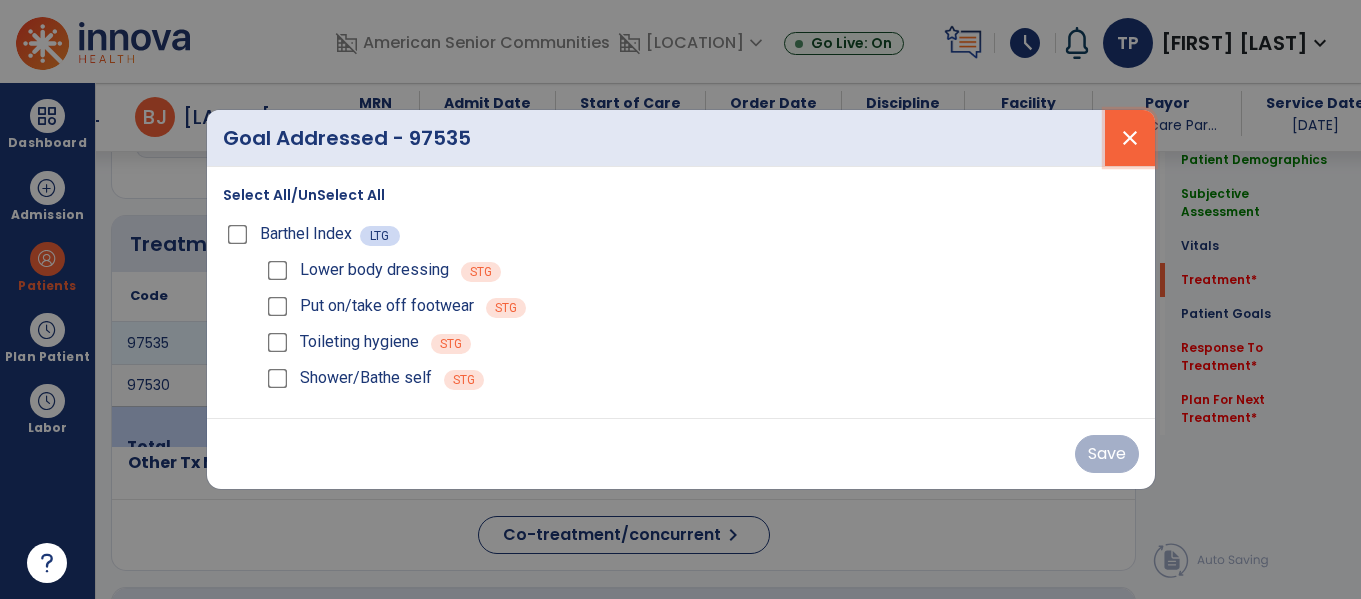 click on "close" at bounding box center [1130, 138] 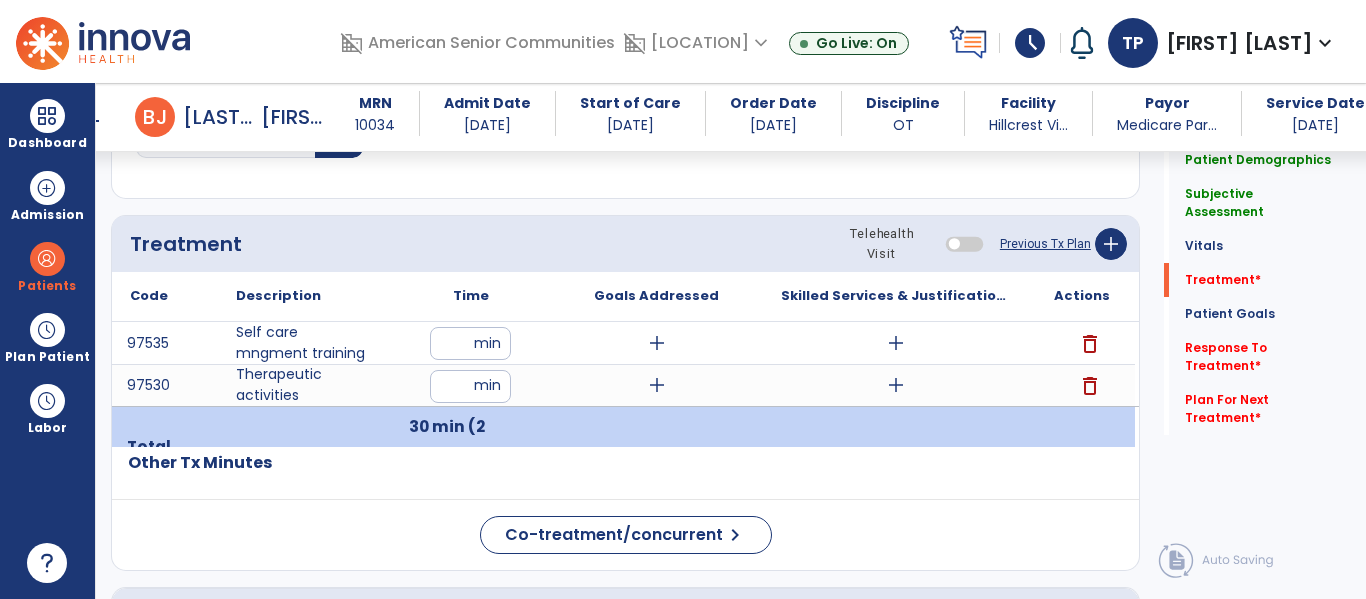 click on "add" at bounding box center [657, 343] 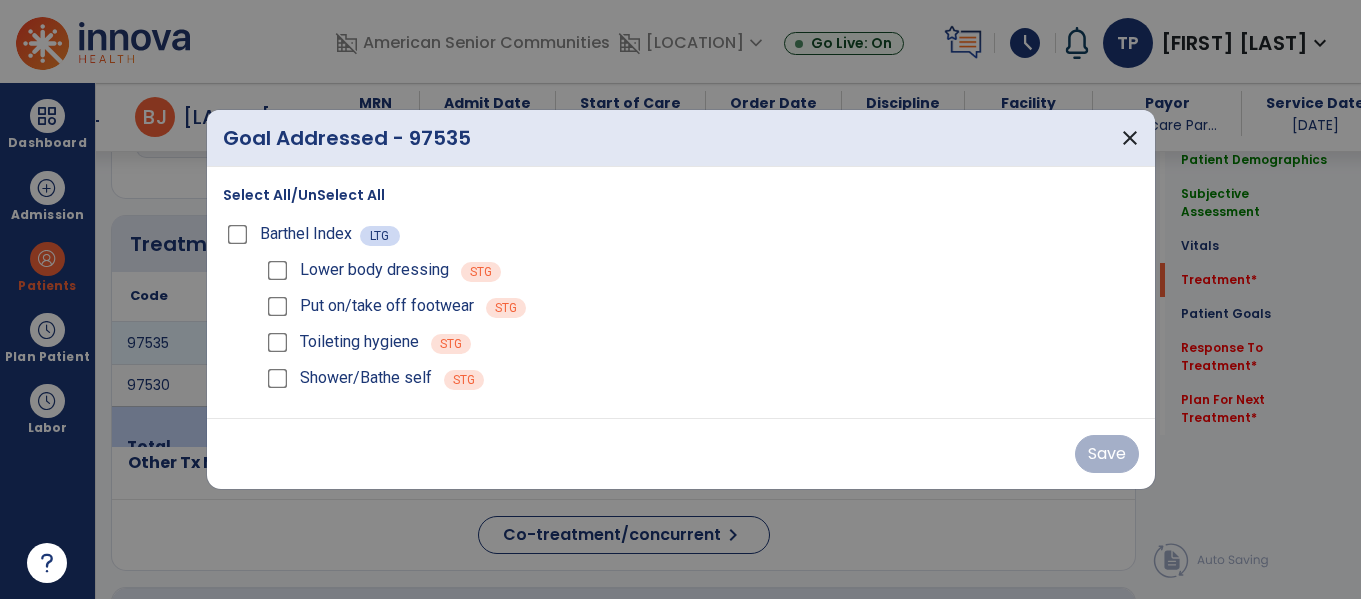 scroll, scrollTop: 1034, scrollLeft: 0, axis: vertical 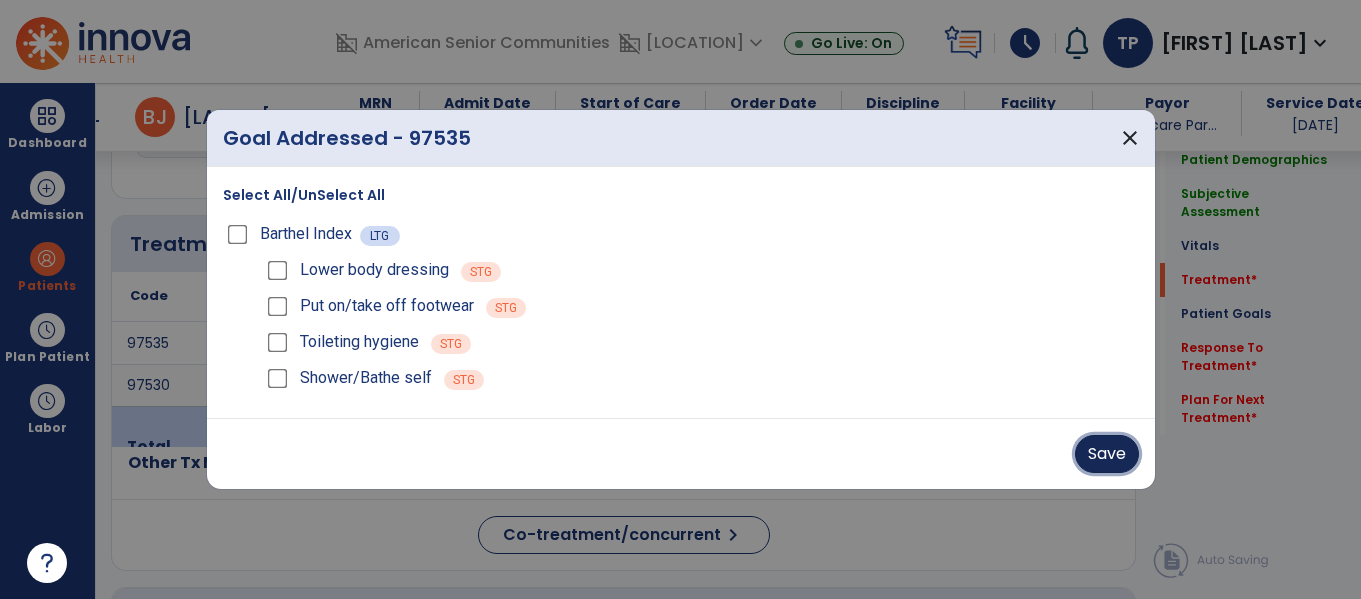 click on "Save" at bounding box center (1107, 454) 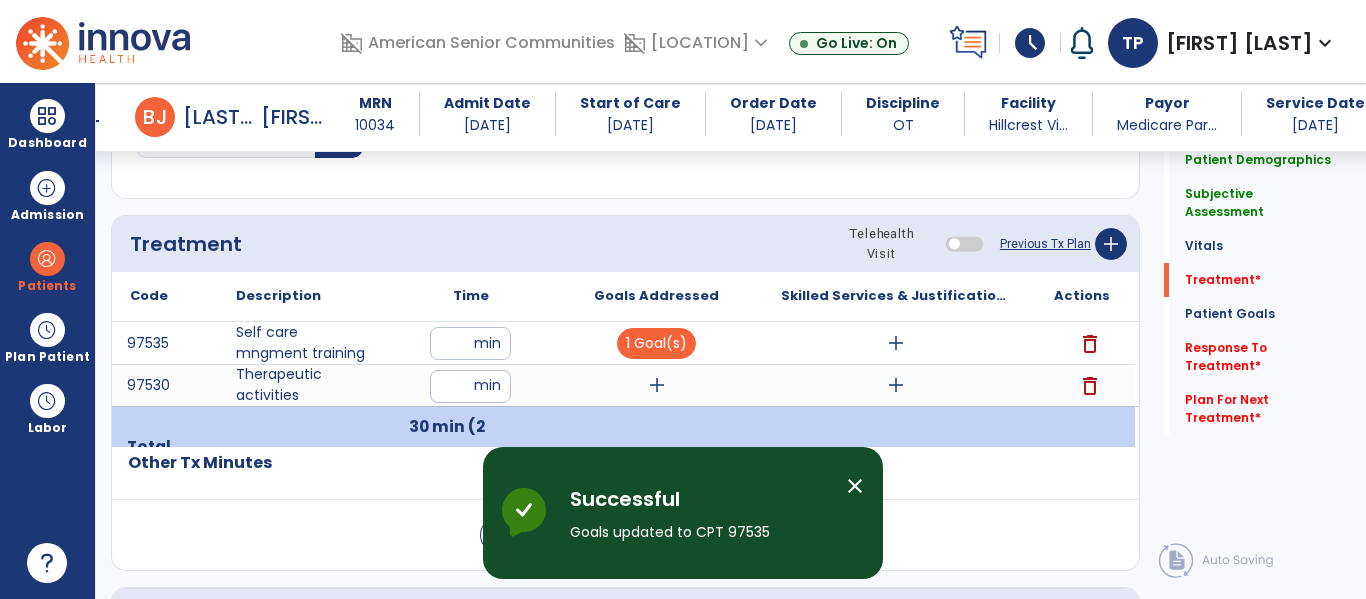 click on "add" at bounding box center (896, 343) 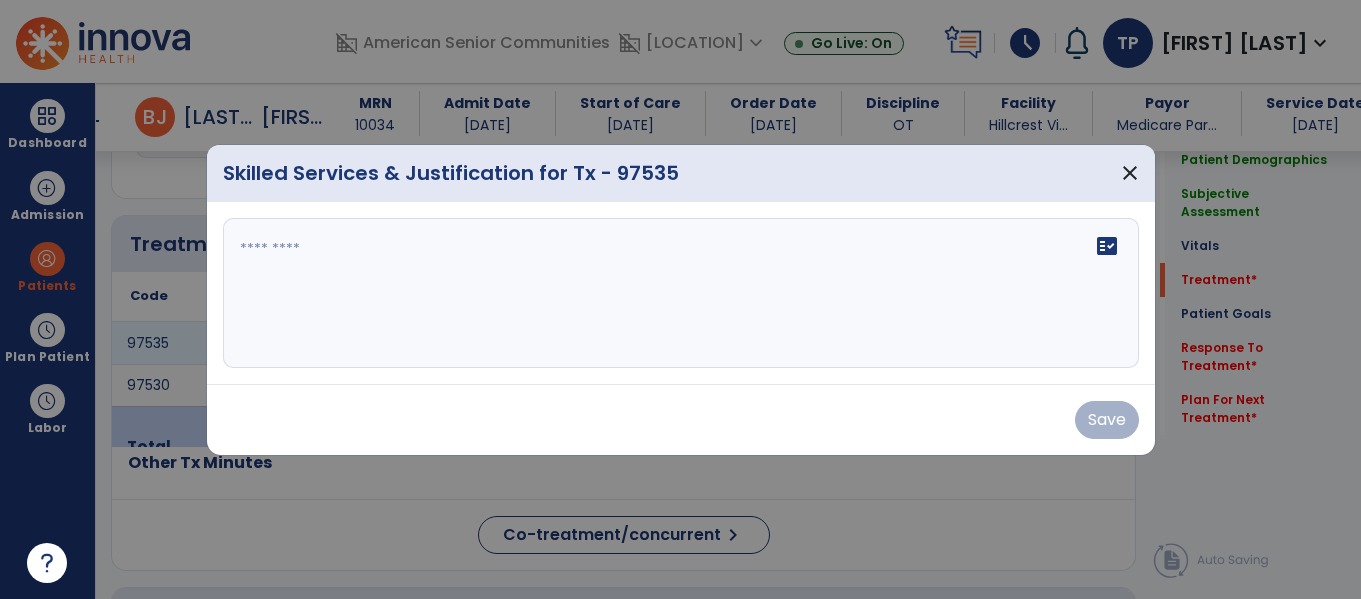 scroll, scrollTop: 1034, scrollLeft: 0, axis: vertical 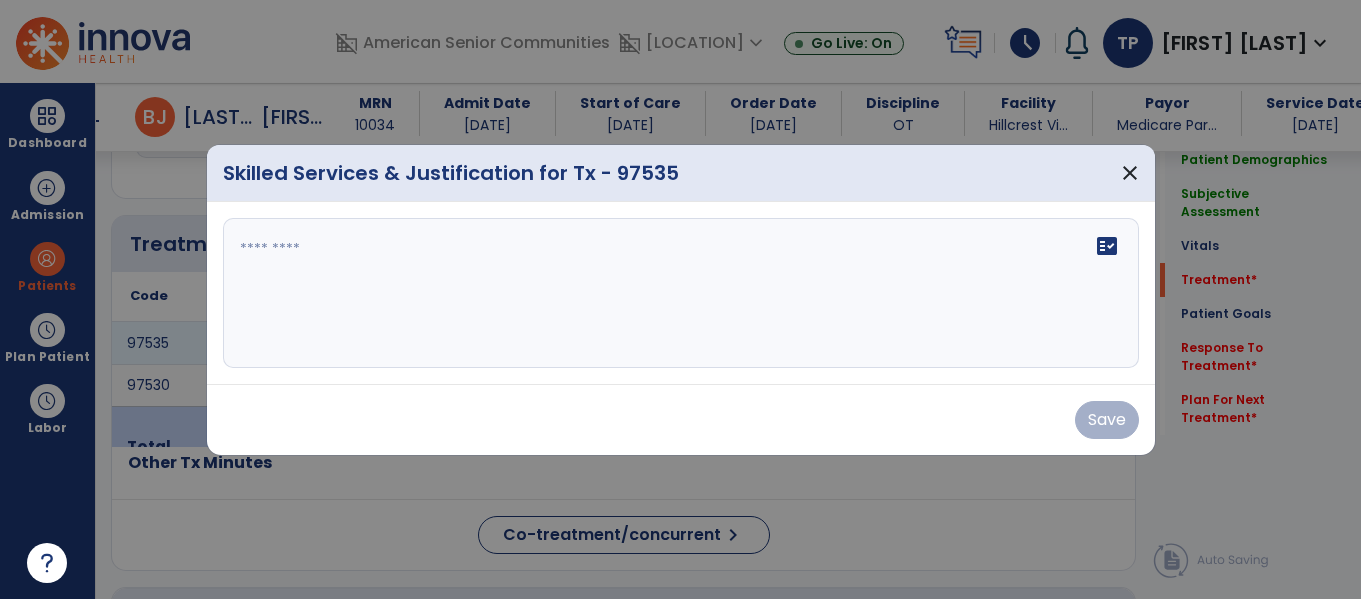 click at bounding box center (681, 293) 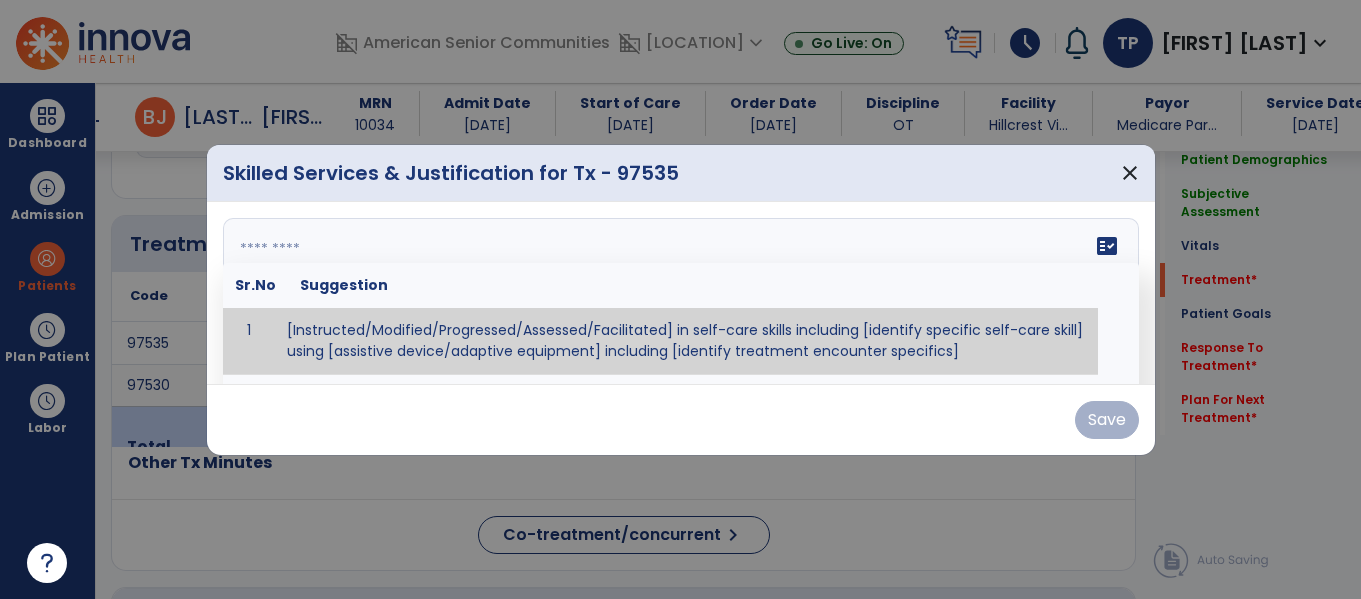 click at bounding box center (678, 293) 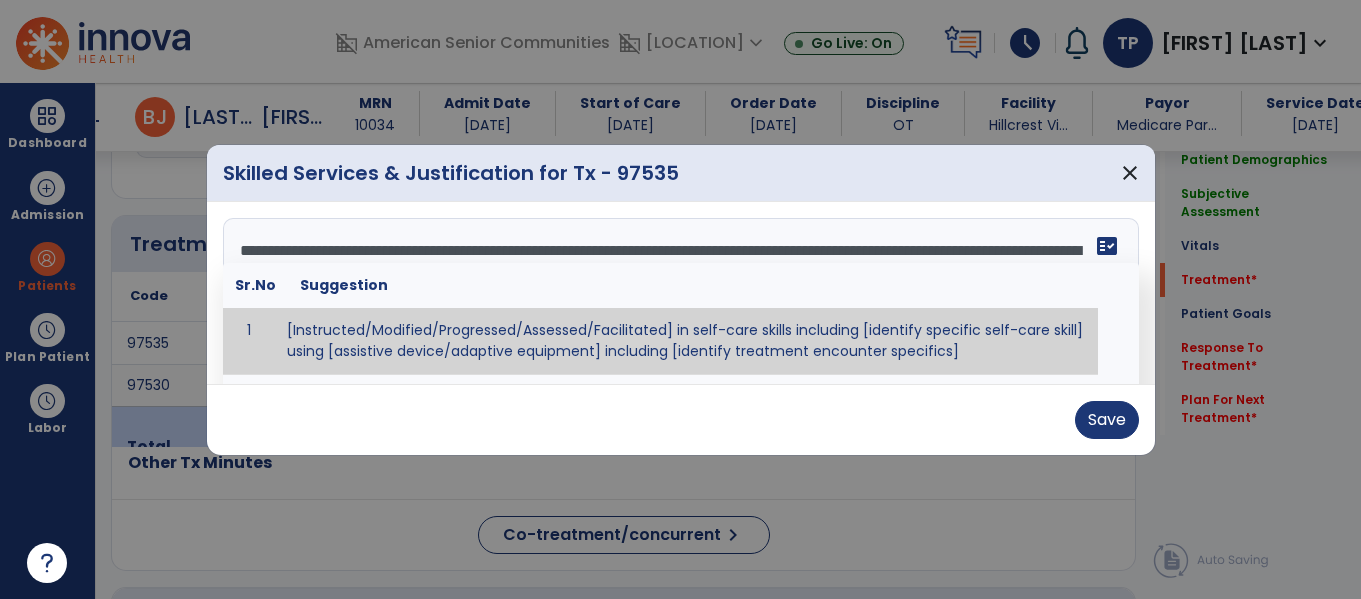 scroll, scrollTop: 16, scrollLeft: 0, axis: vertical 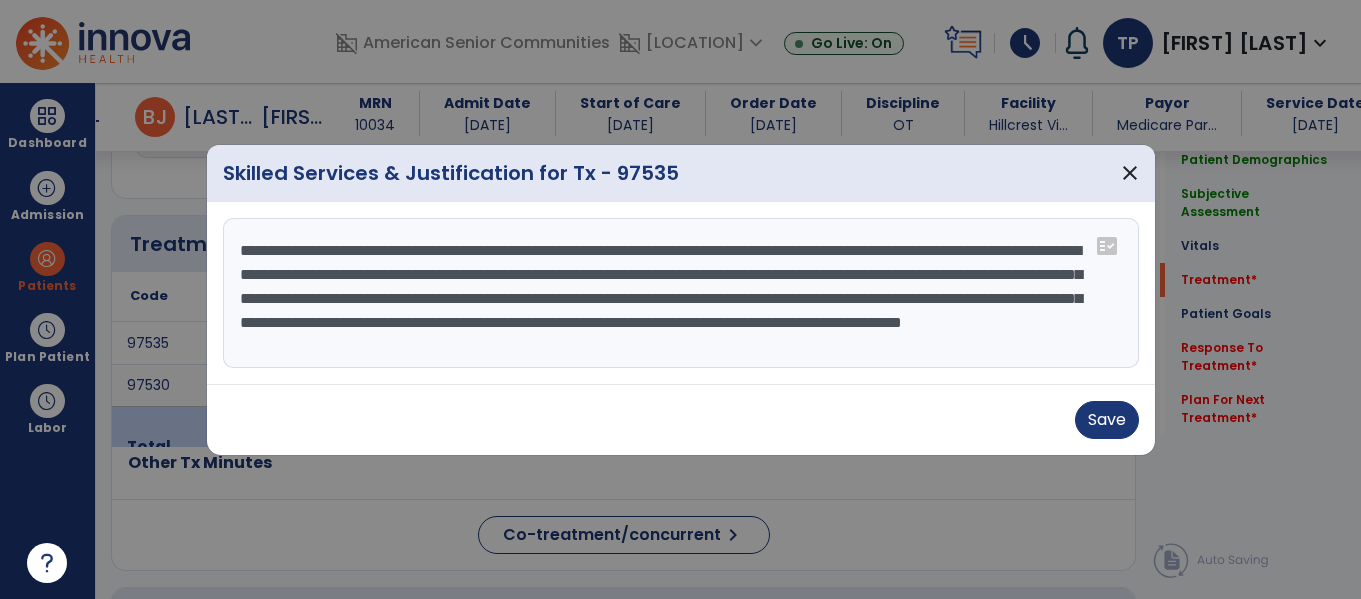 click on "**********" at bounding box center (681, 293) 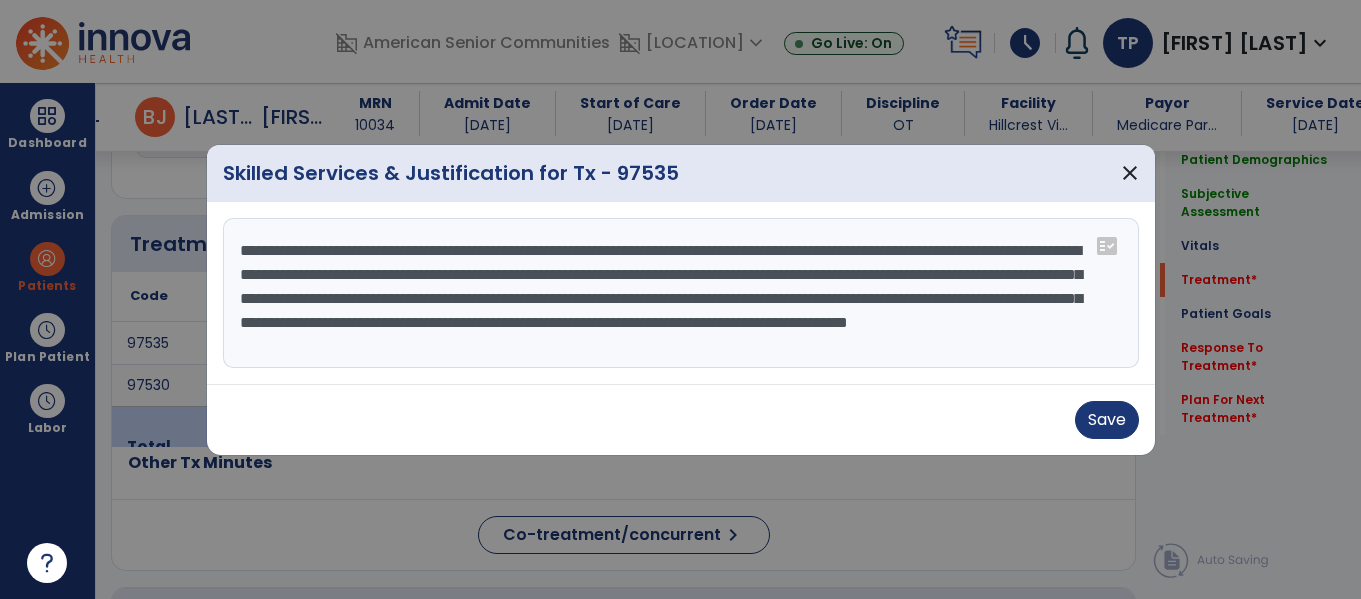 scroll, scrollTop: 0, scrollLeft: 0, axis: both 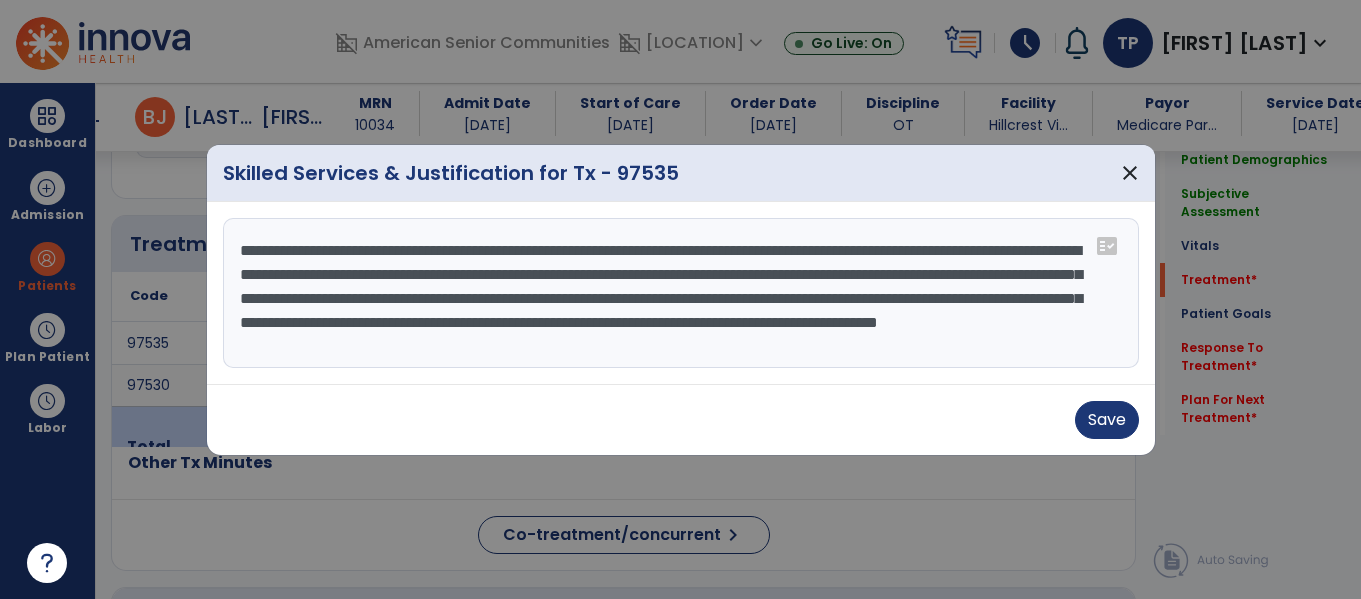 click on "**********" at bounding box center [681, 293] 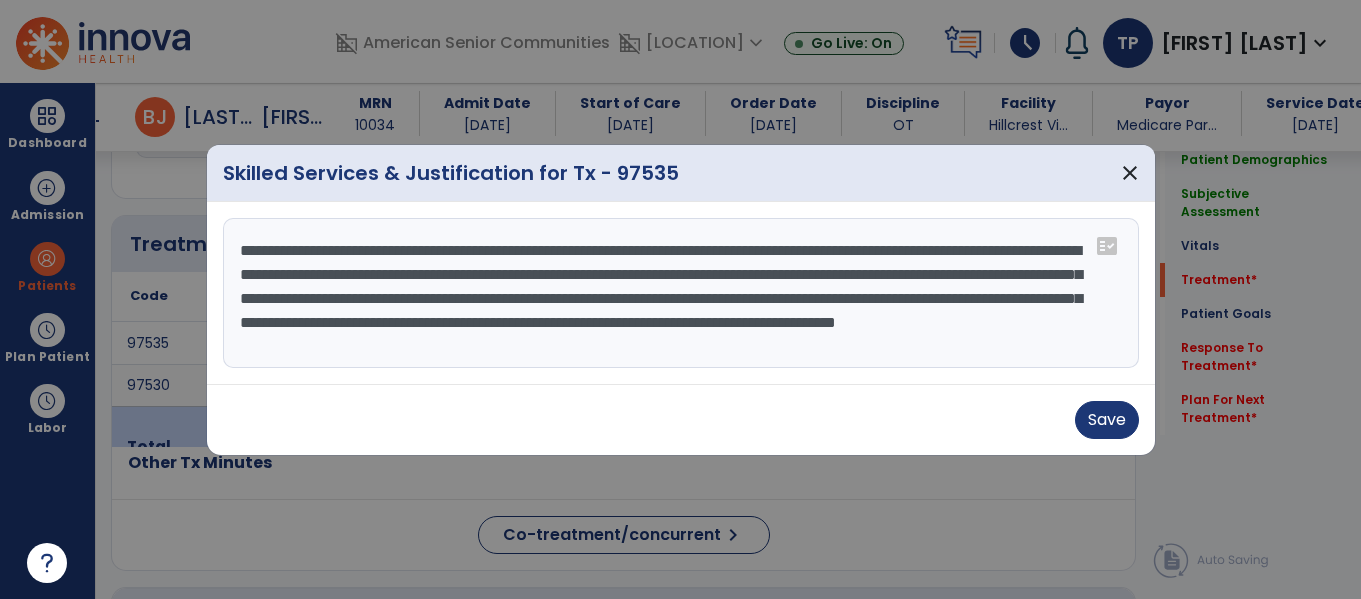 click on "**********" at bounding box center (681, 293) 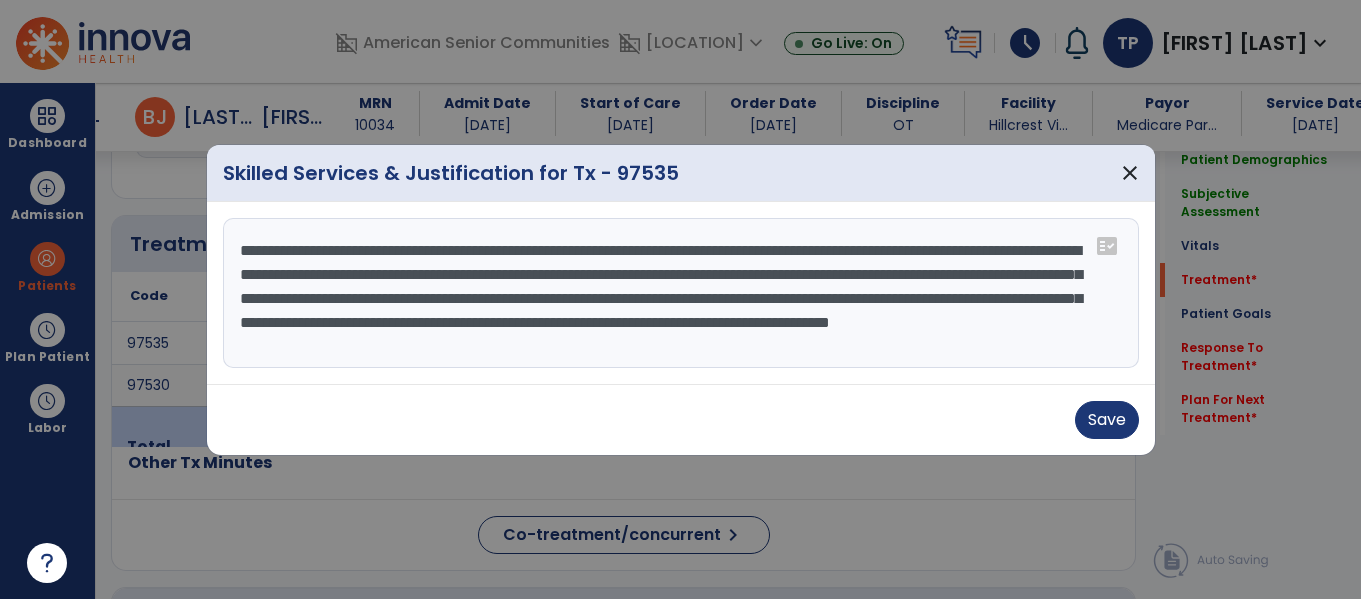 click on "**********" at bounding box center [681, 293] 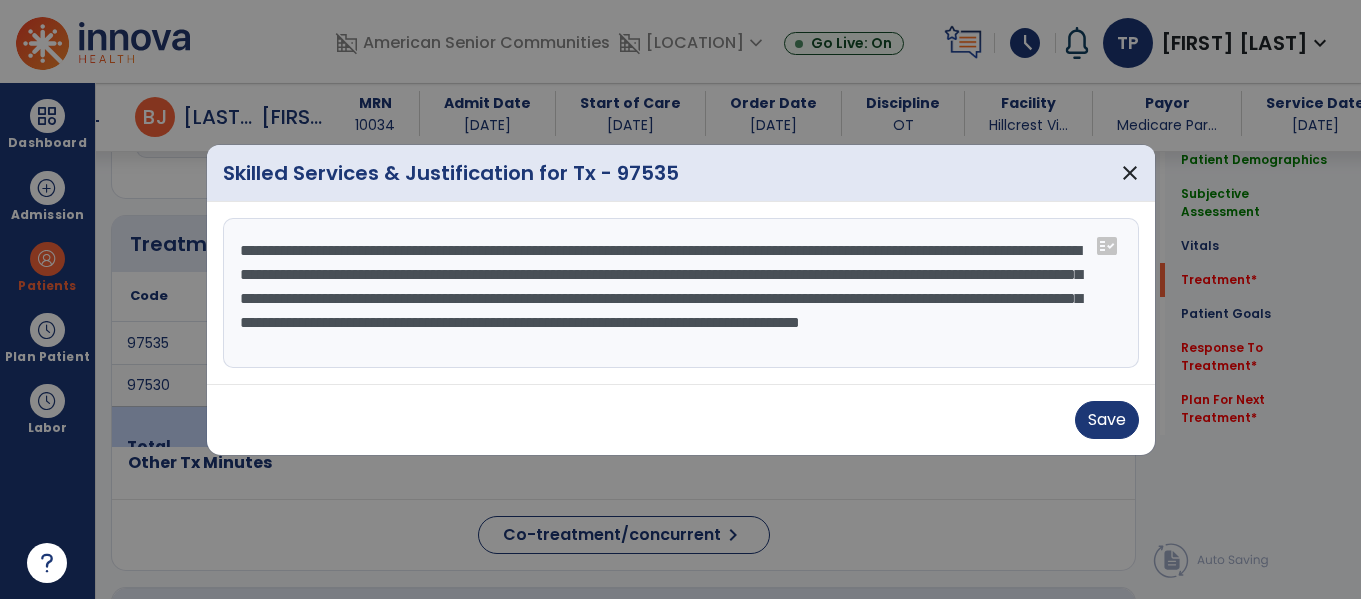 click on "**********" at bounding box center (681, 293) 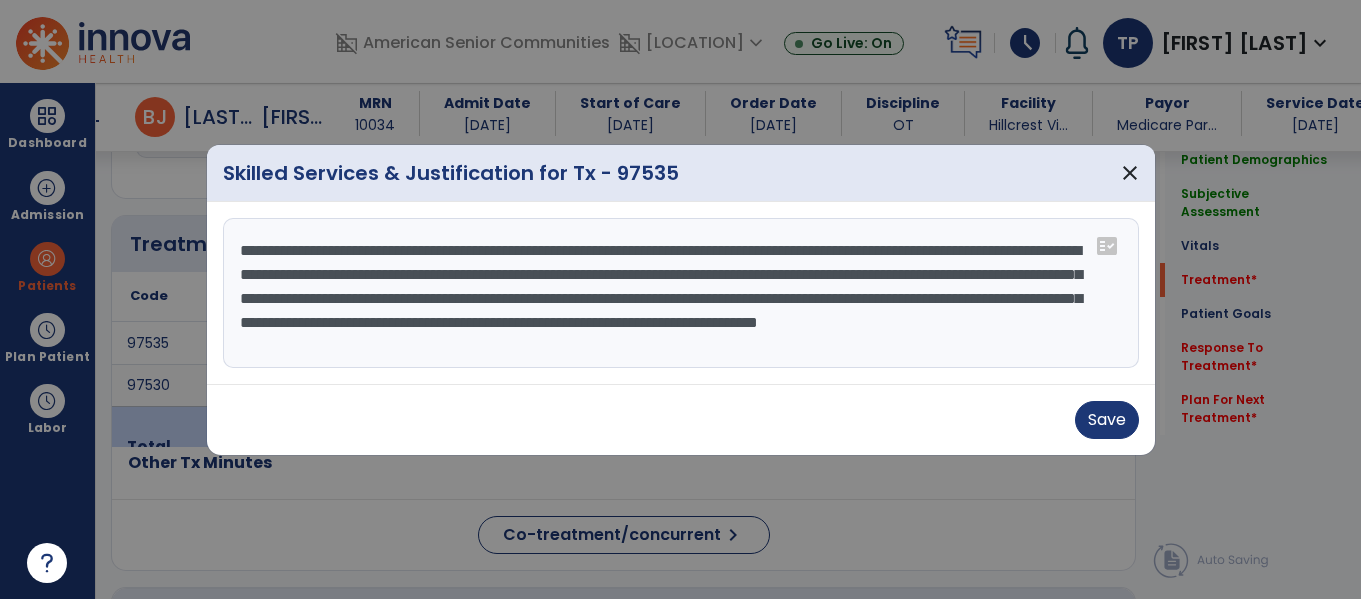 click on "**********" at bounding box center (681, 293) 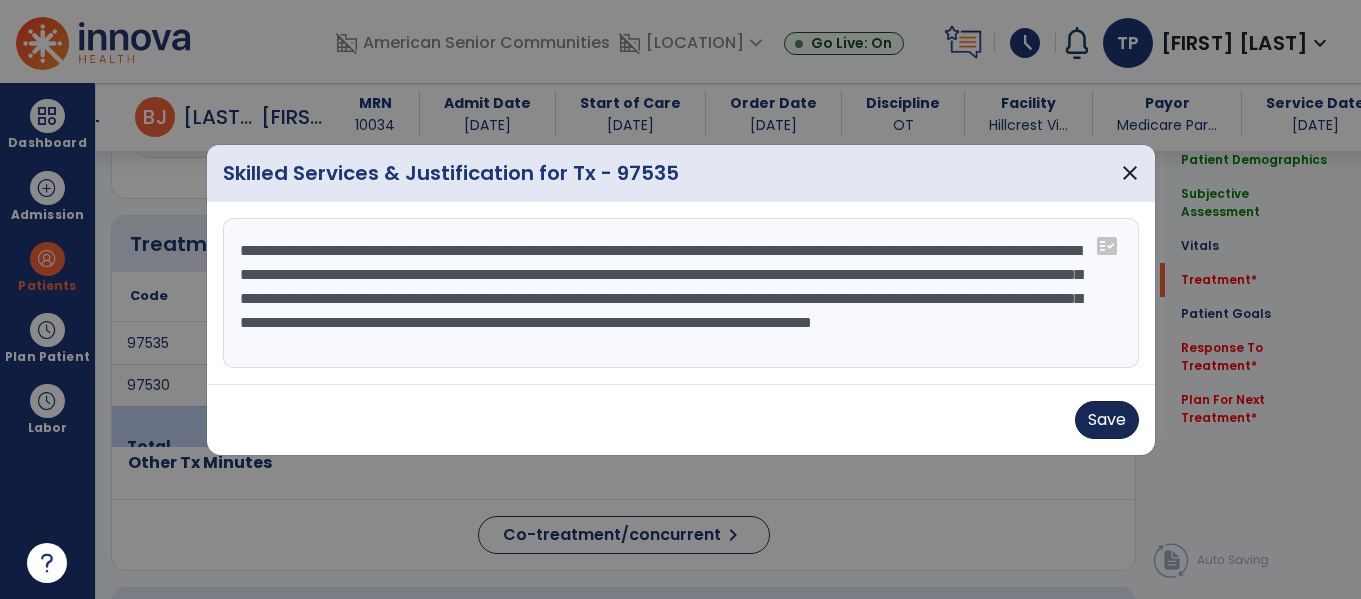 type on "**********" 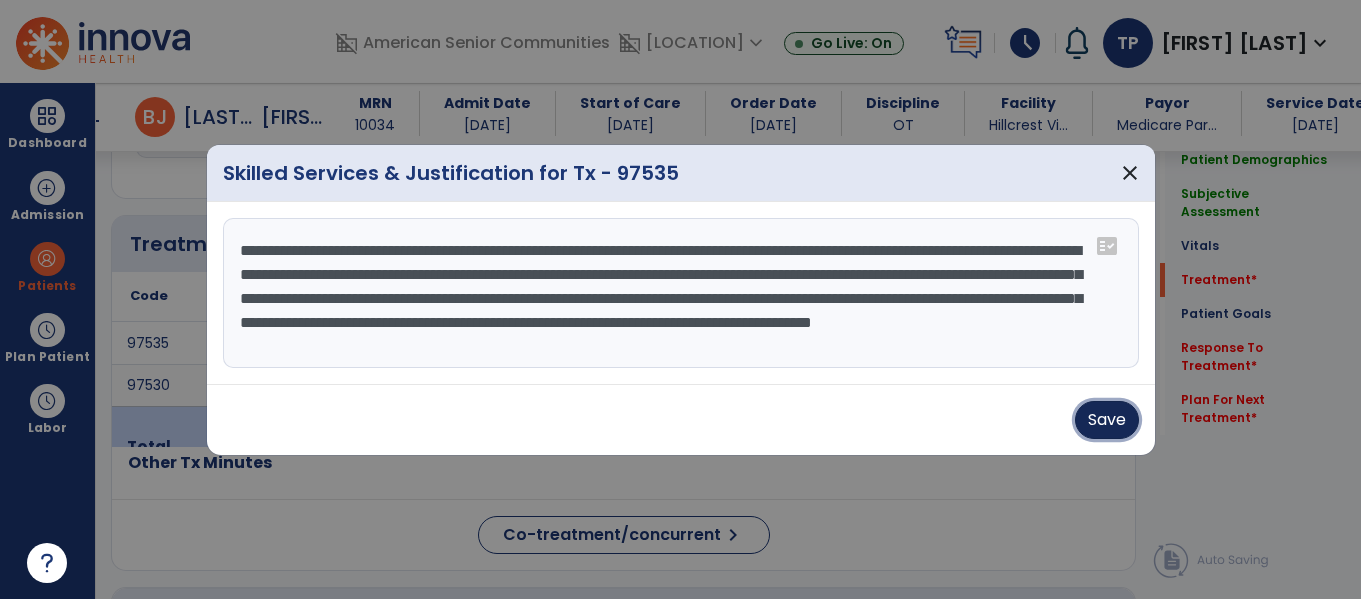 click on "Save" at bounding box center (1107, 420) 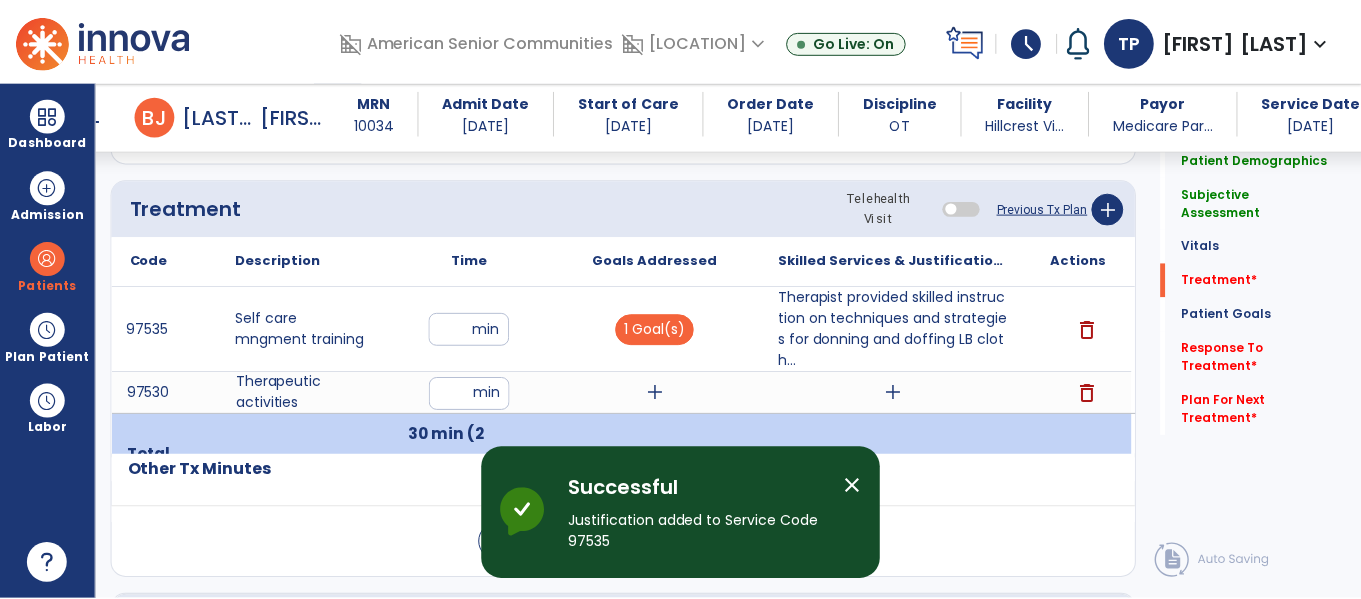scroll, scrollTop: 1076, scrollLeft: 0, axis: vertical 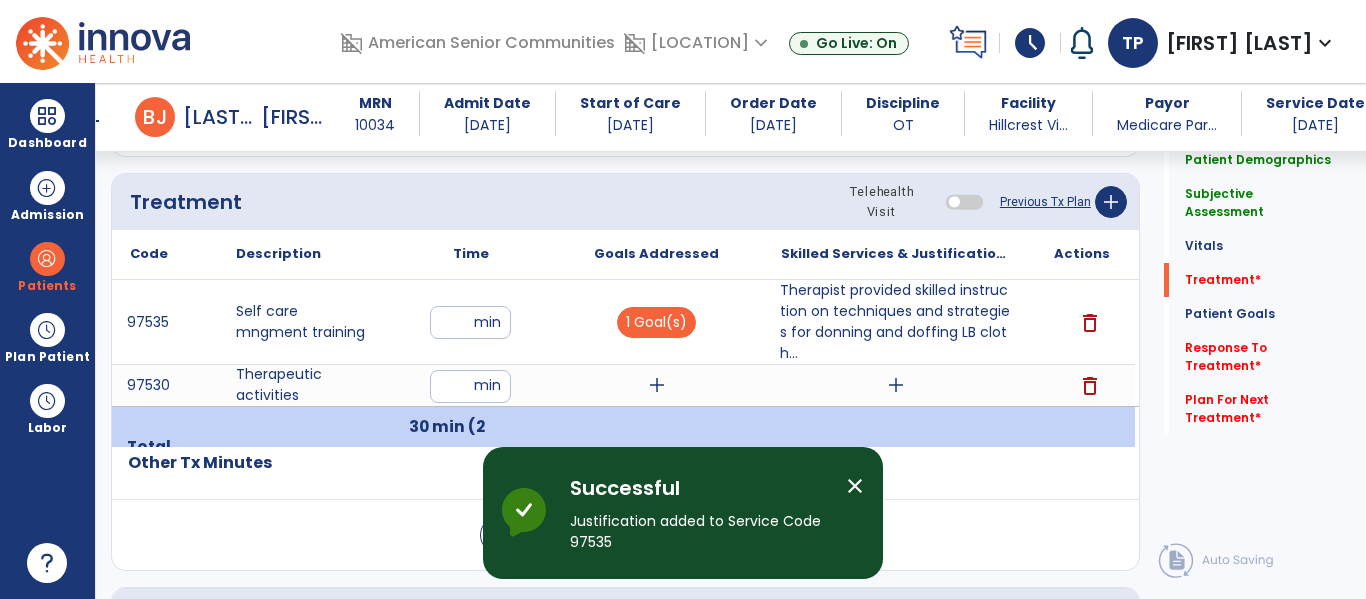 click on "add" at bounding box center [657, 385] 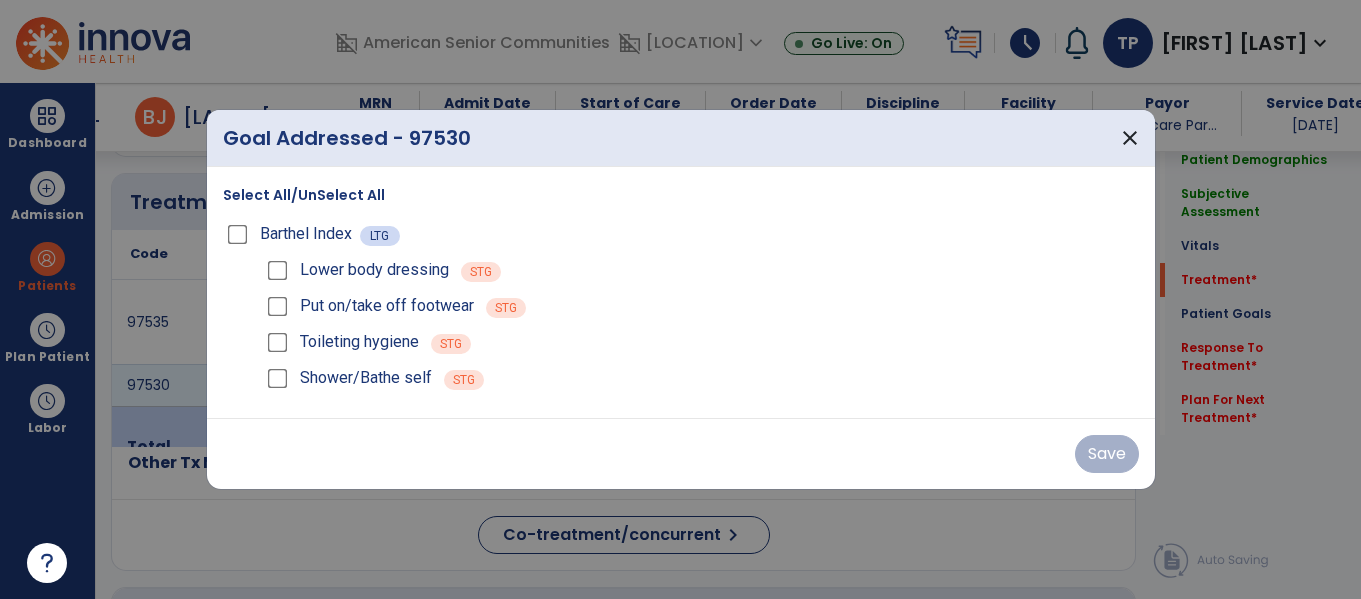 scroll, scrollTop: 1076, scrollLeft: 0, axis: vertical 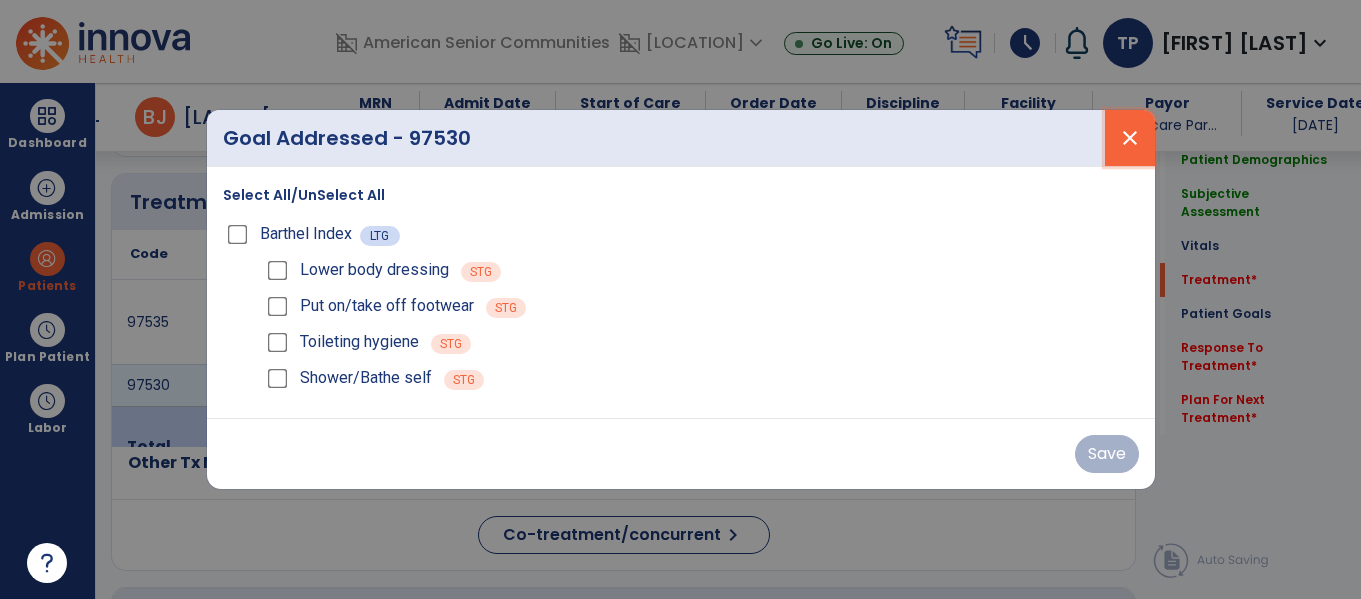 click on "close" at bounding box center (1130, 138) 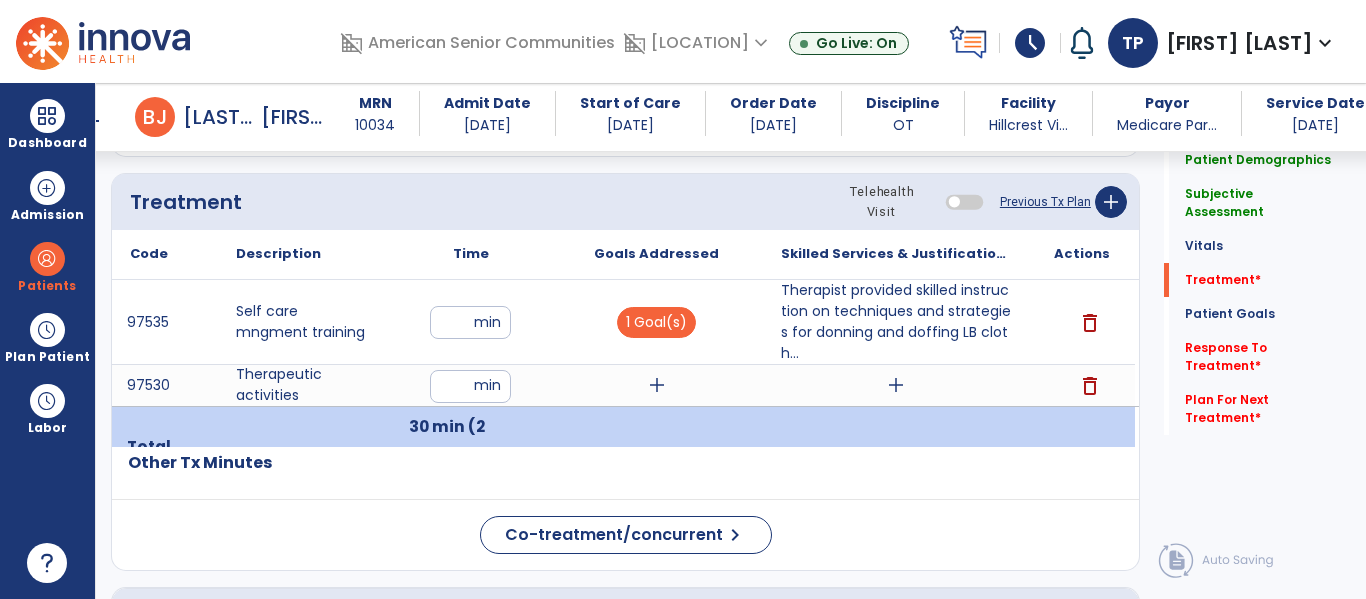 click on "add" at bounding box center (657, 385) 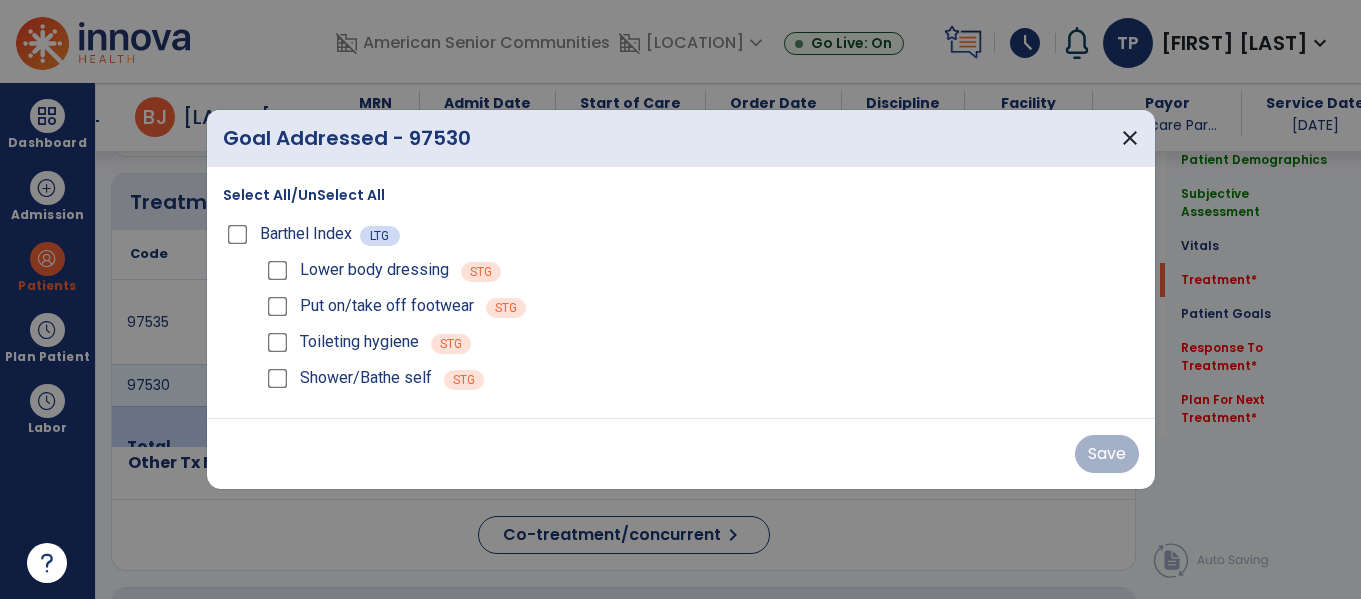 scroll, scrollTop: 1076, scrollLeft: 0, axis: vertical 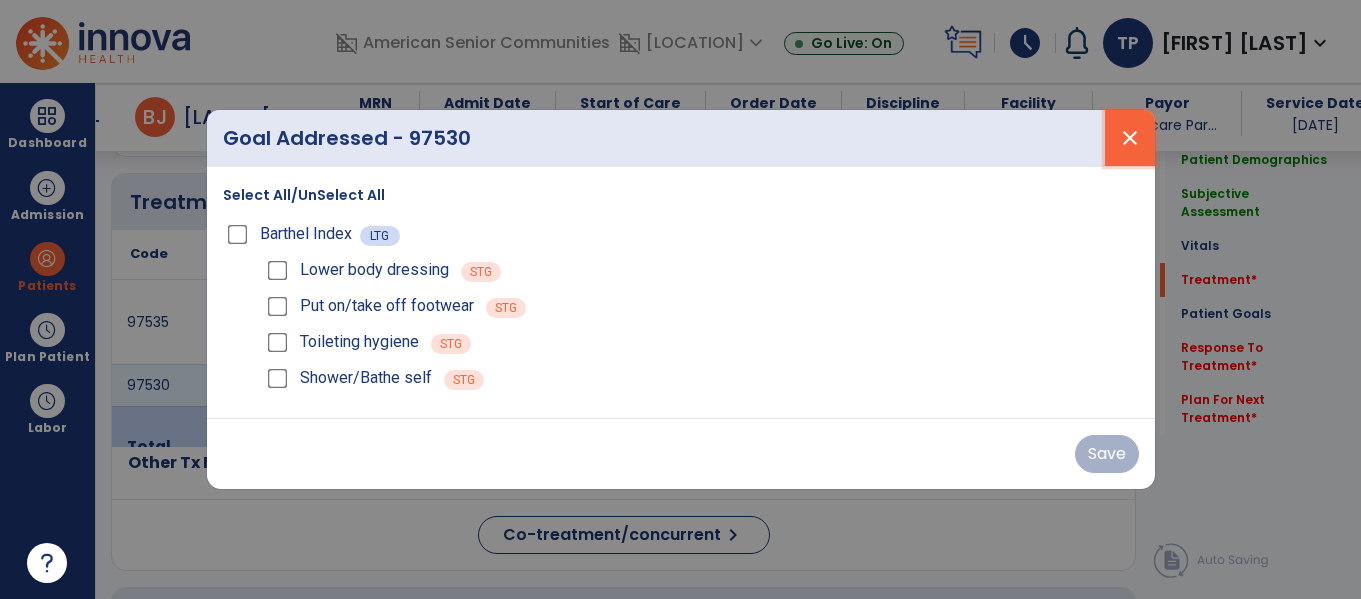 click on "close" at bounding box center [1130, 138] 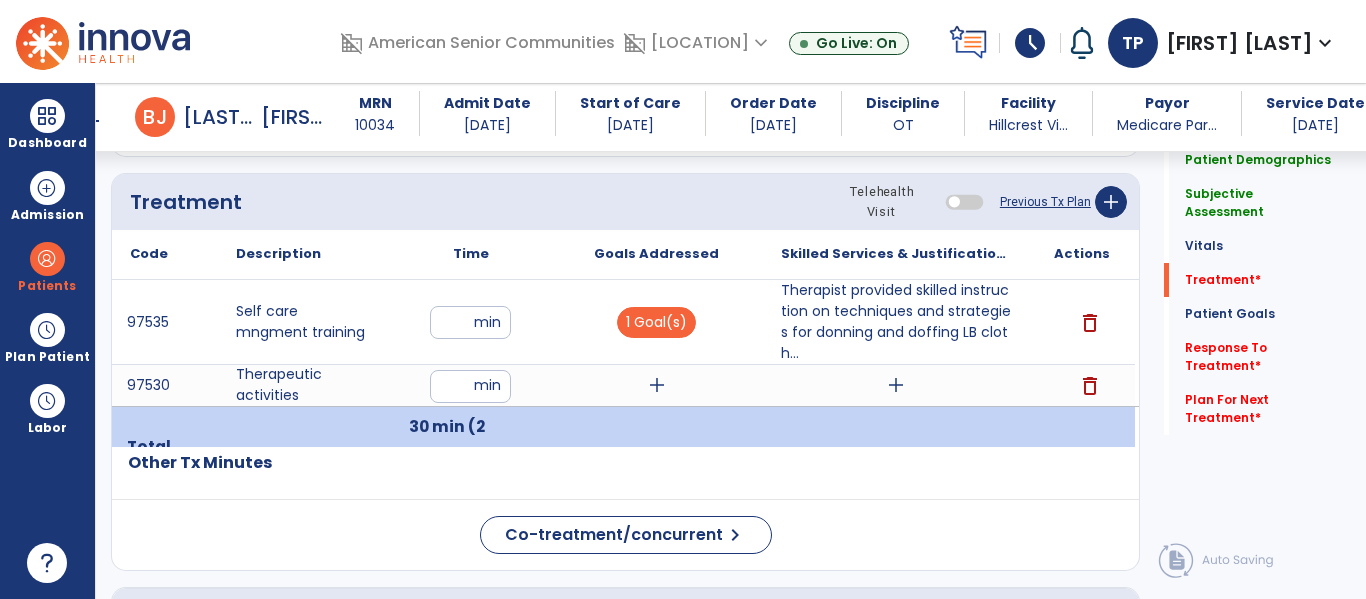 click on "add" at bounding box center (896, 385) 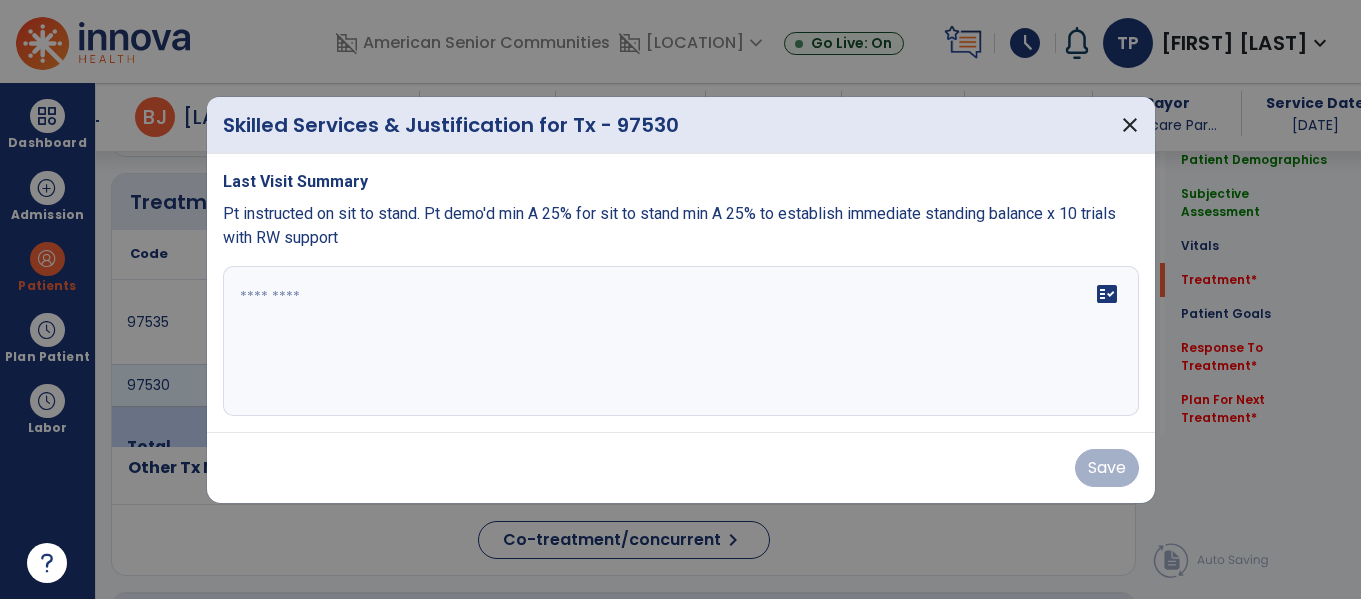 scroll, scrollTop: 1076, scrollLeft: 0, axis: vertical 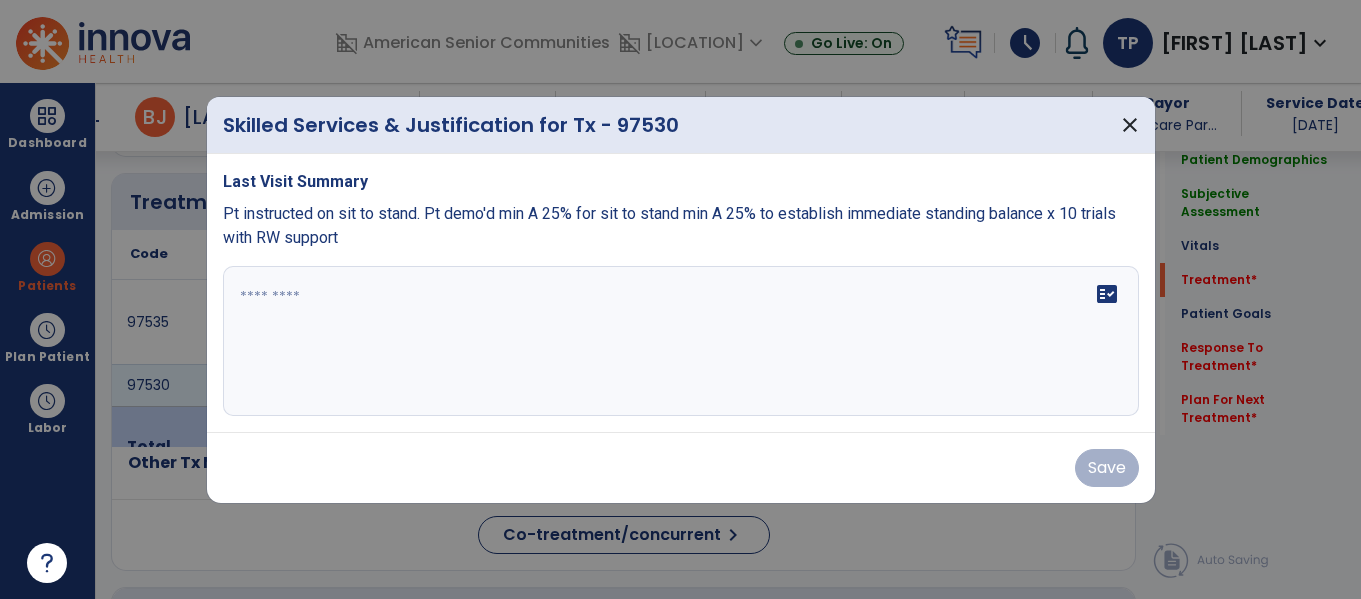click at bounding box center (681, 341) 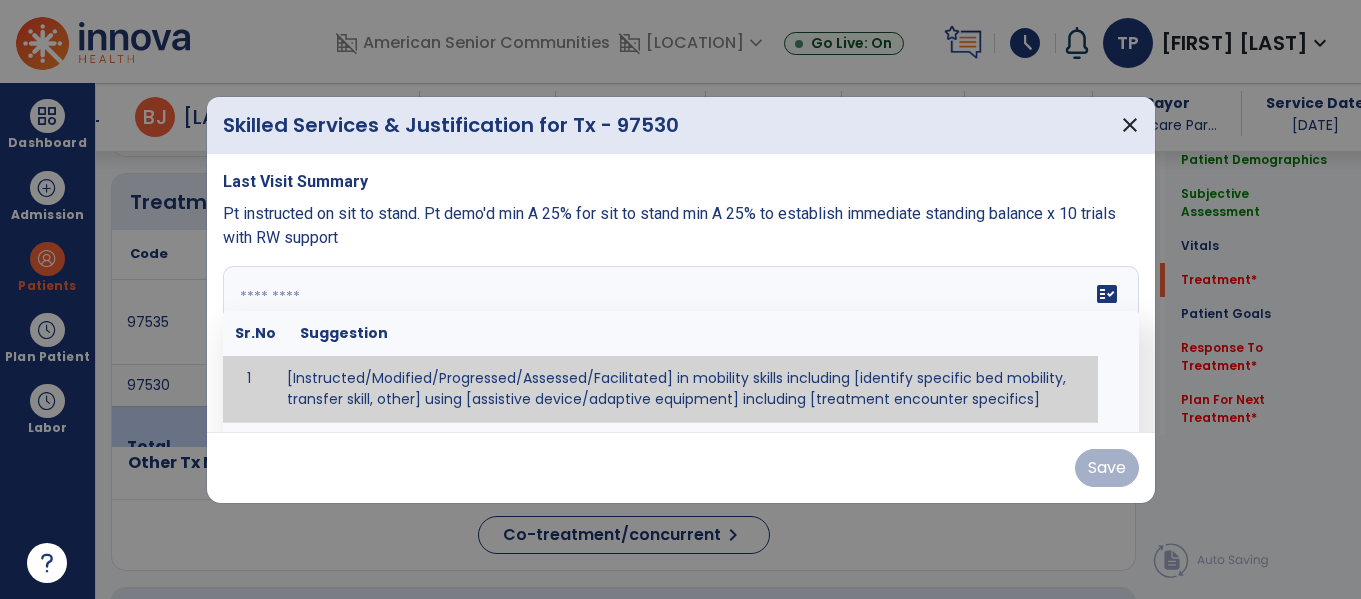click at bounding box center [678, 341] 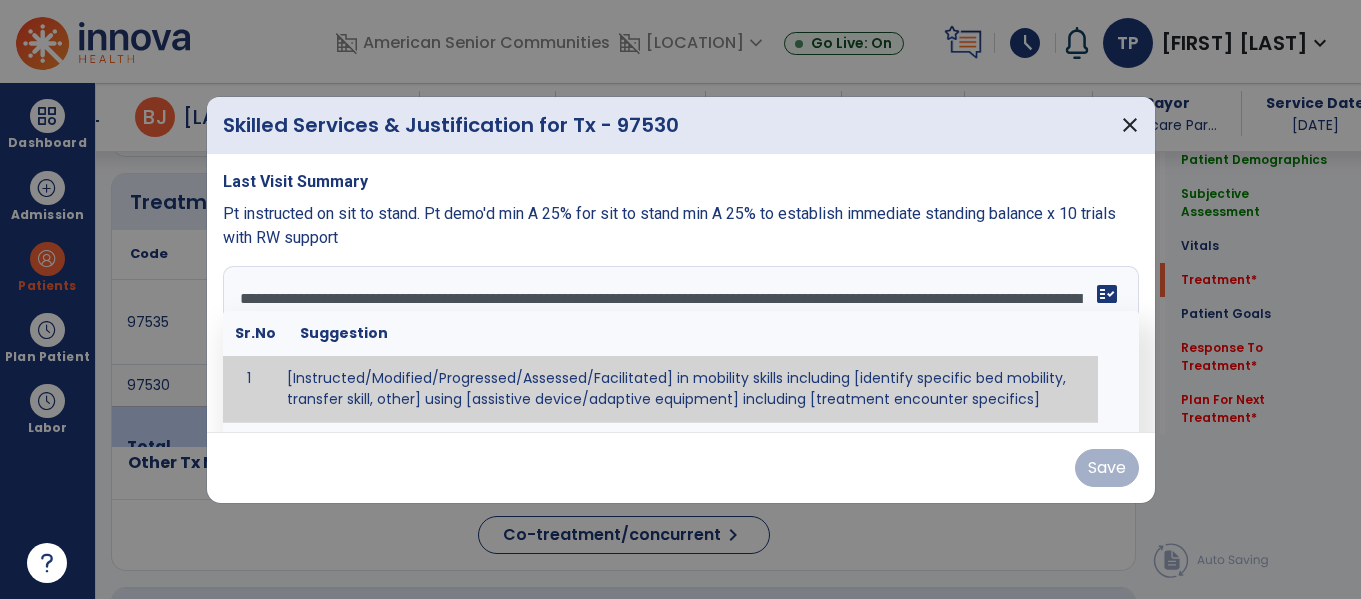 scroll, scrollTop: 88, scrollLeft: 0, axis: vertical 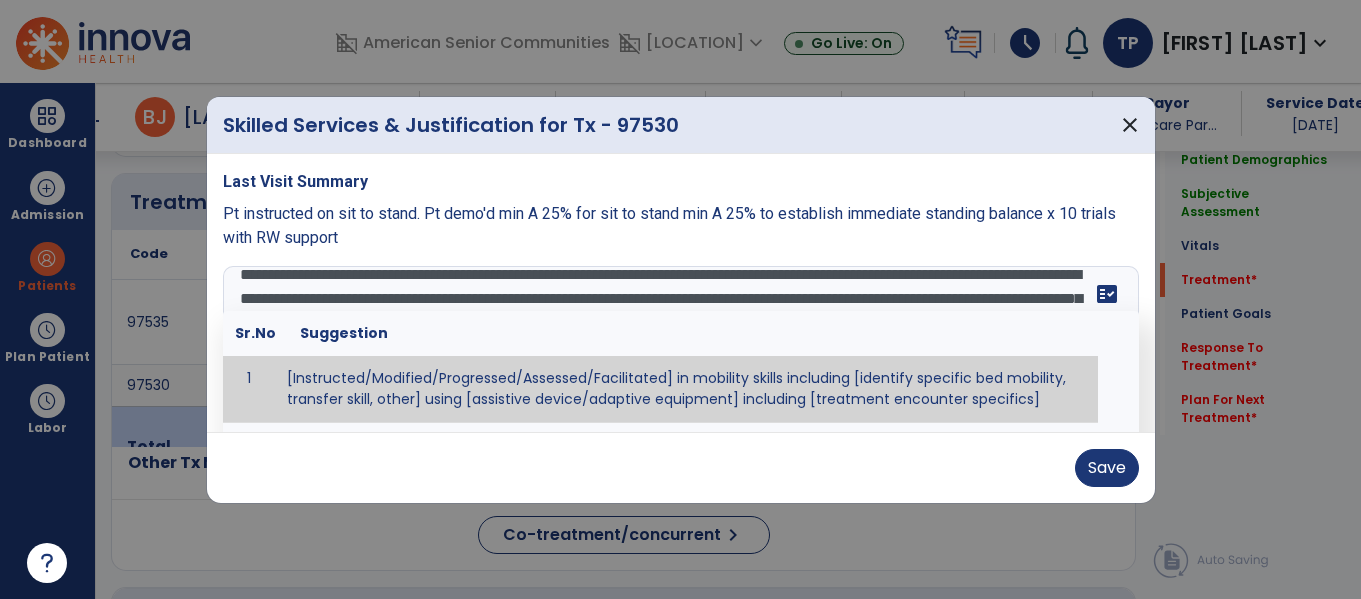 click on "fact_check" at bounding box center [1107, 294] 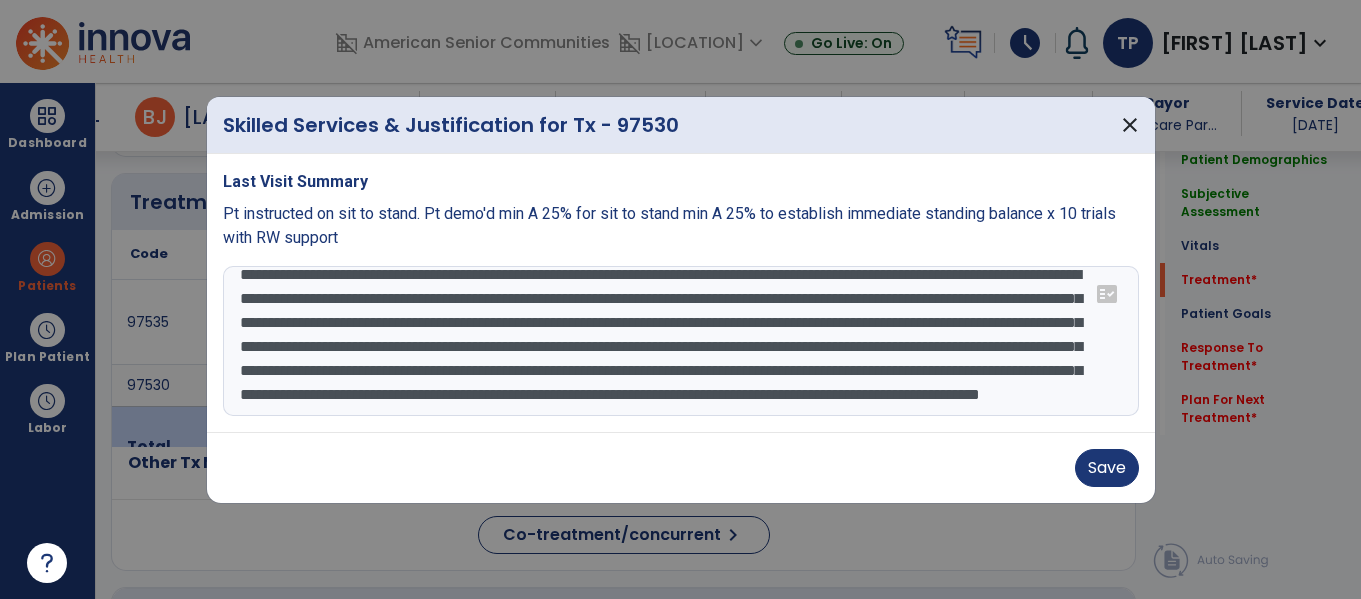 scroll, scrollTop: 66, scrollLeft: 0, axis: vertical 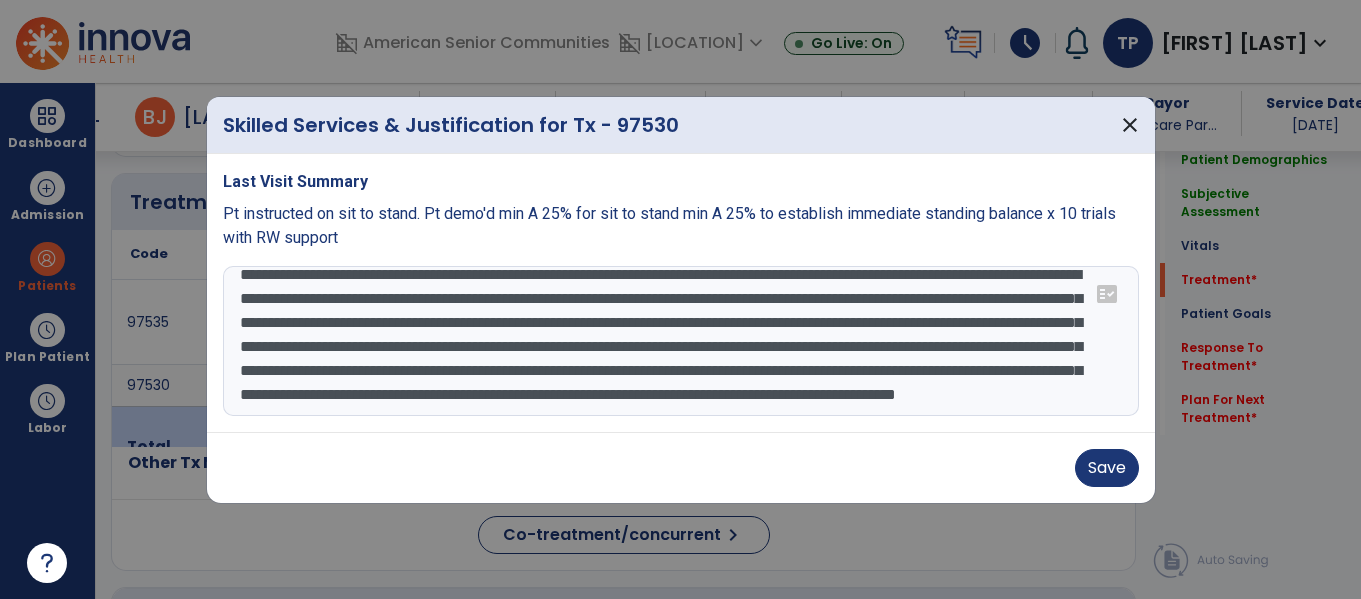 click on "**********" at bounding box center (681, 341) 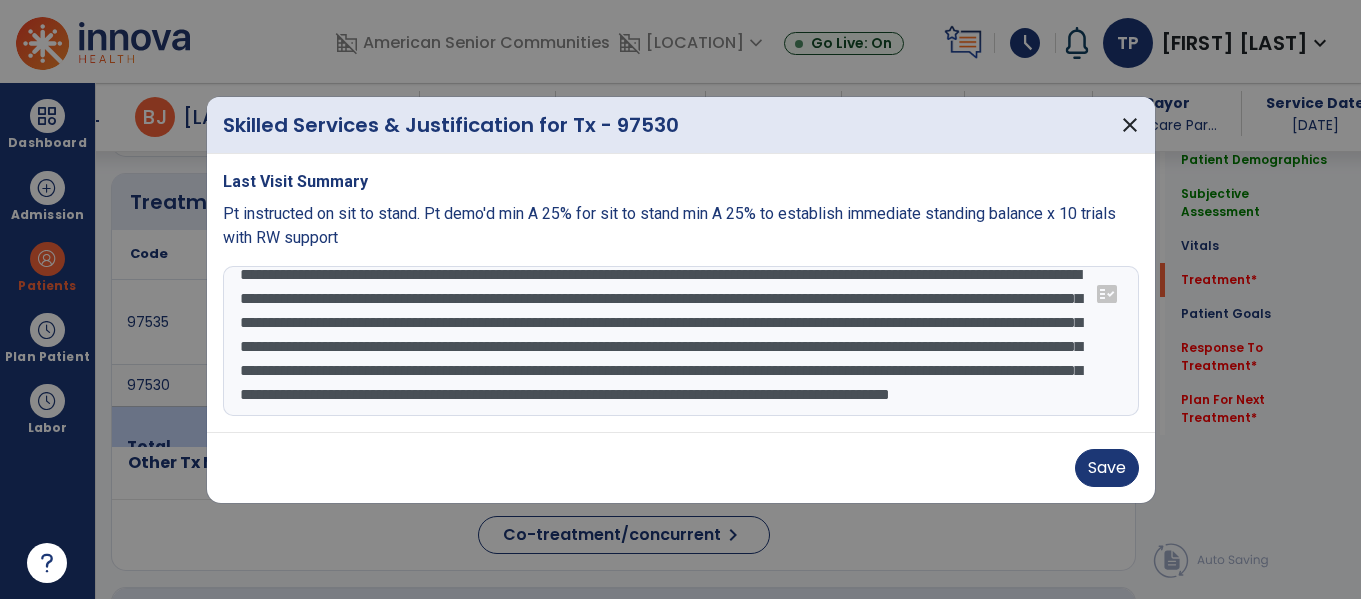 scroll, scrollTop: 72, scrollLeft: 0, axis: vertical 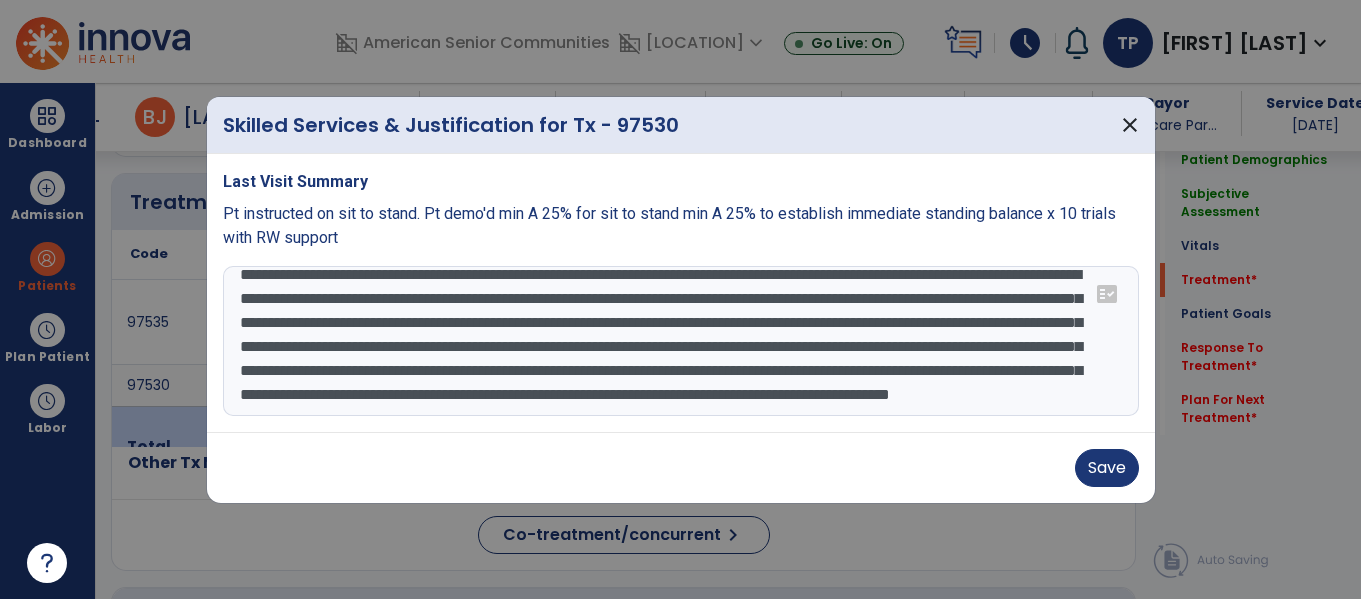 click on "**********" at bounding box center (681, 341) 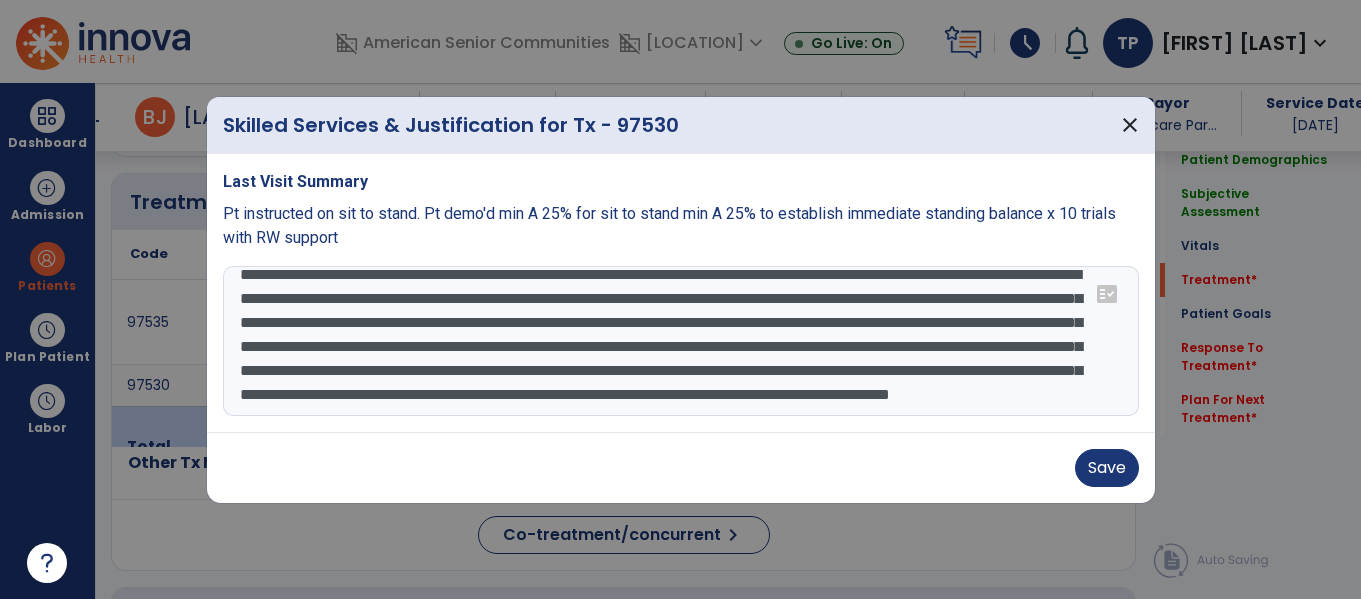 click on "**********" at bounding box center (681, 341) 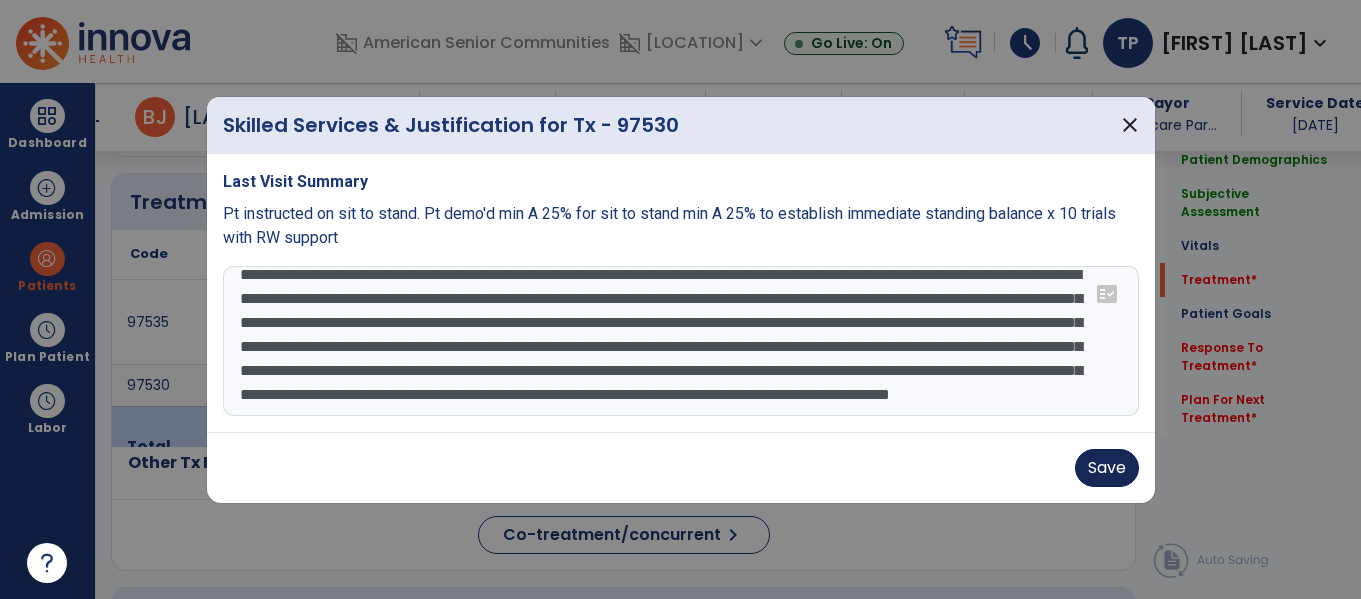type on "**********" 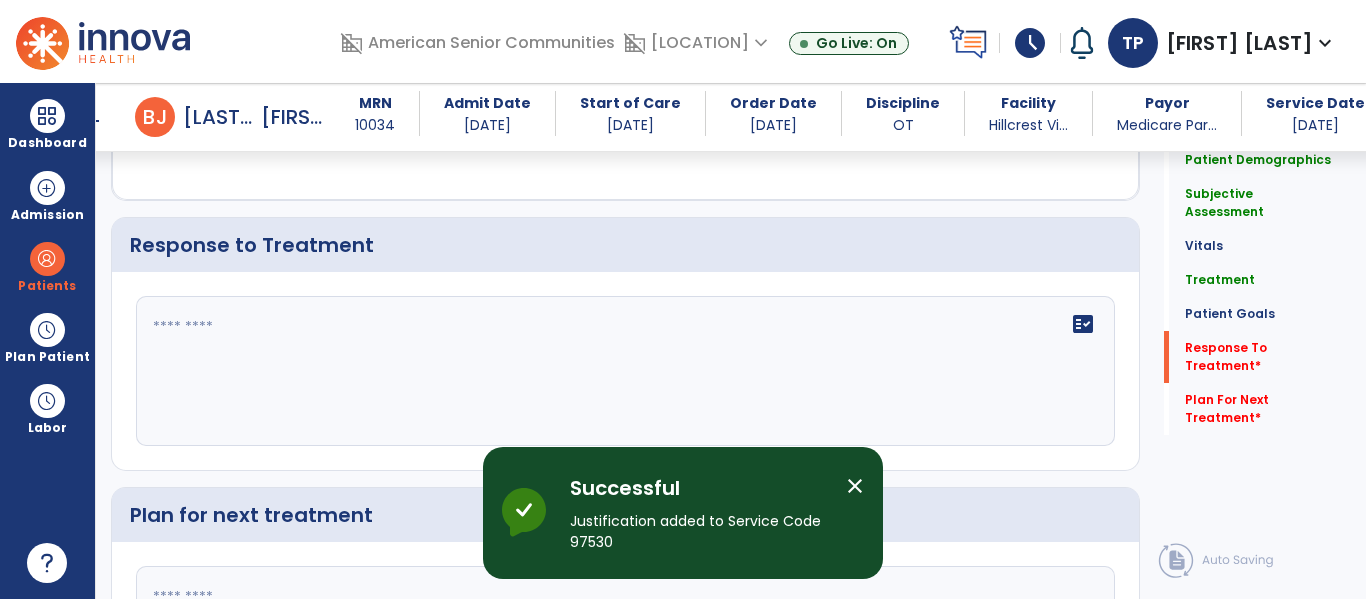 scroll, scrollTop: 2341, scrollLeft: 0, axis: vertical 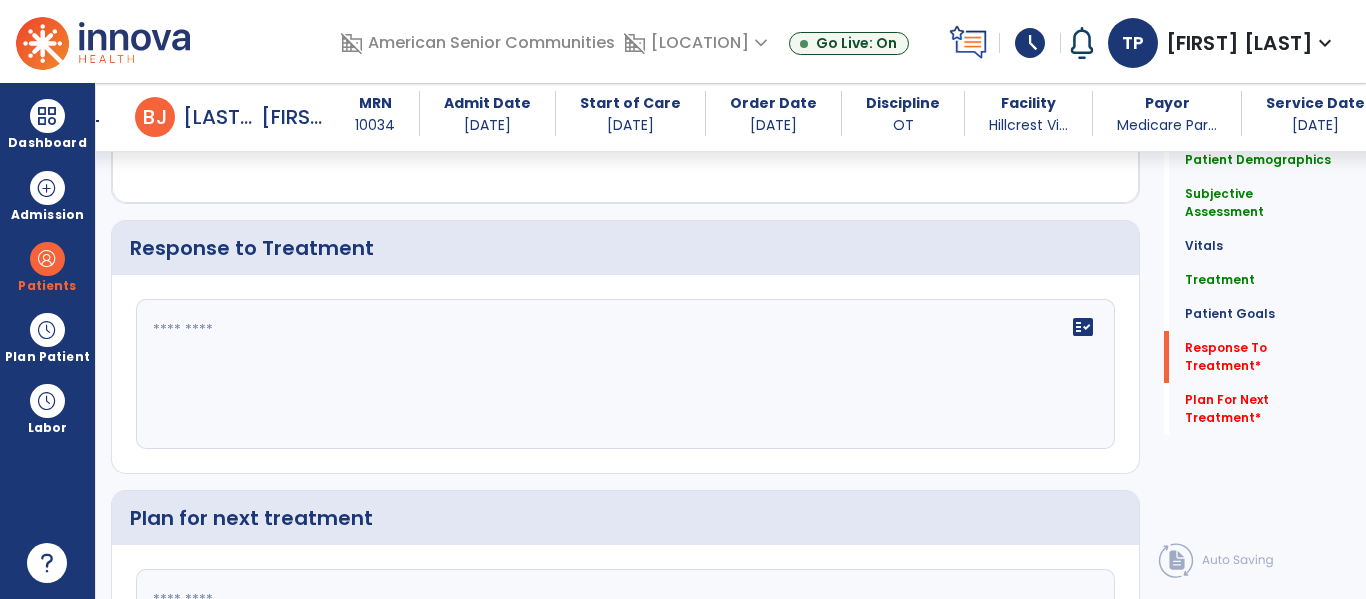 click 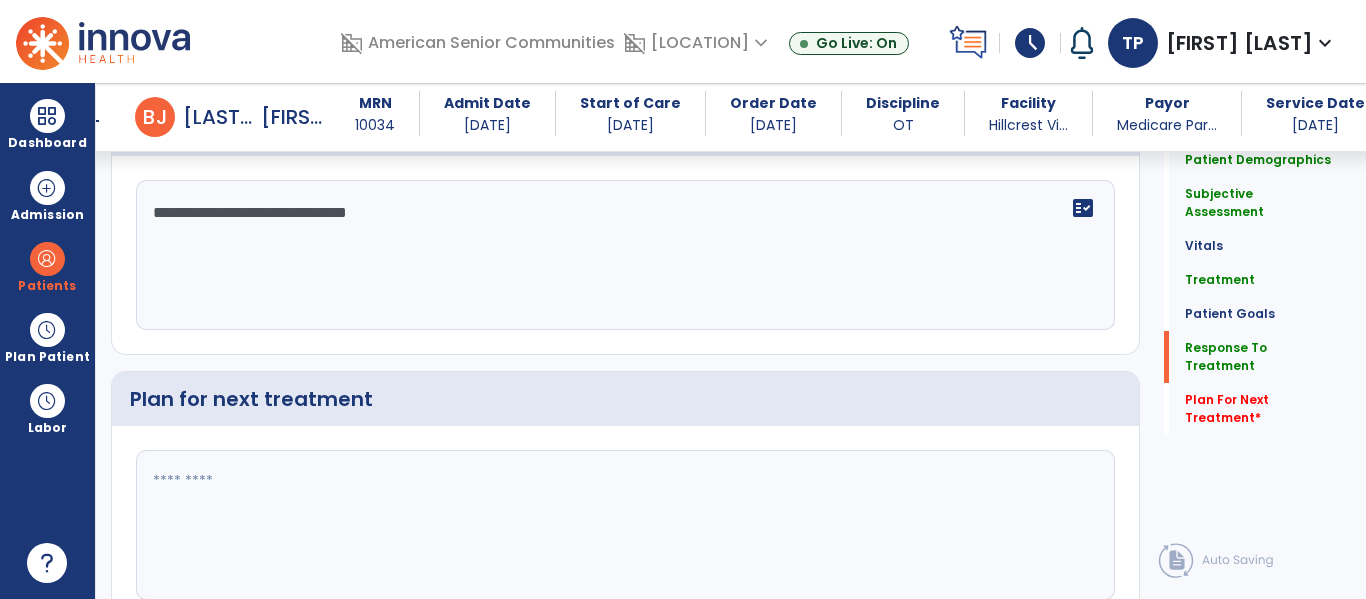 scroll, scrollTop: 2463, scrollLeft: 0, axis: vertical 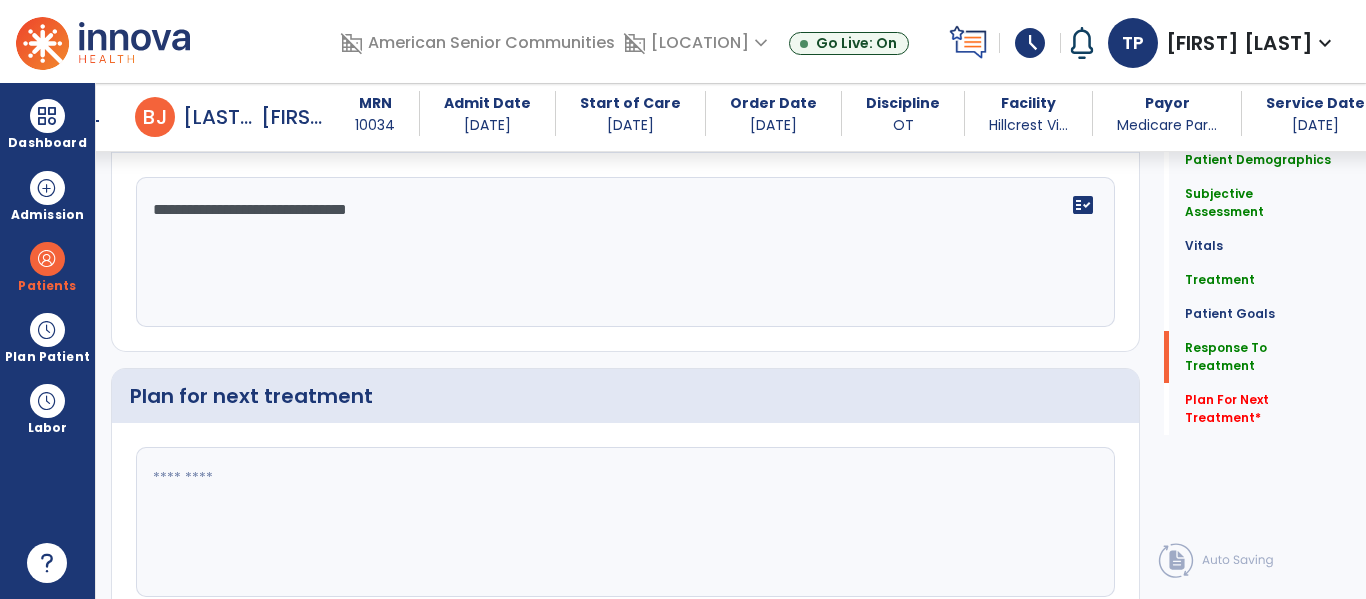 type on "**********" 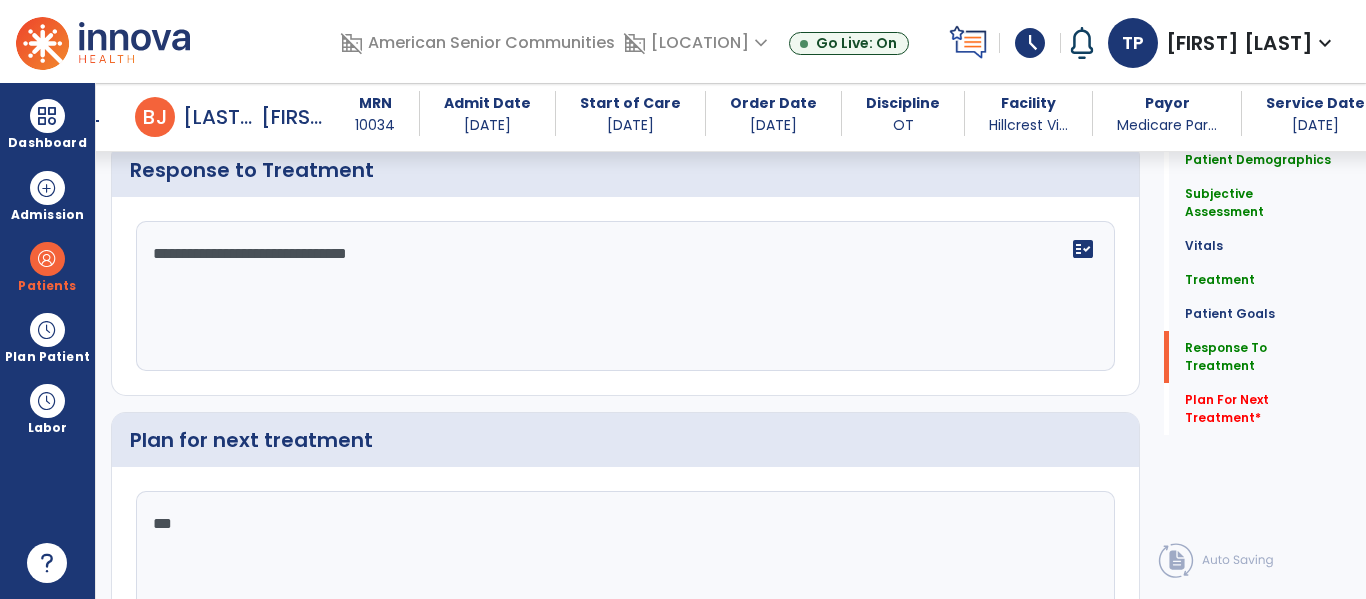 scroll, scrollTop: 2463, scrollLeft: 0, axis: vertical 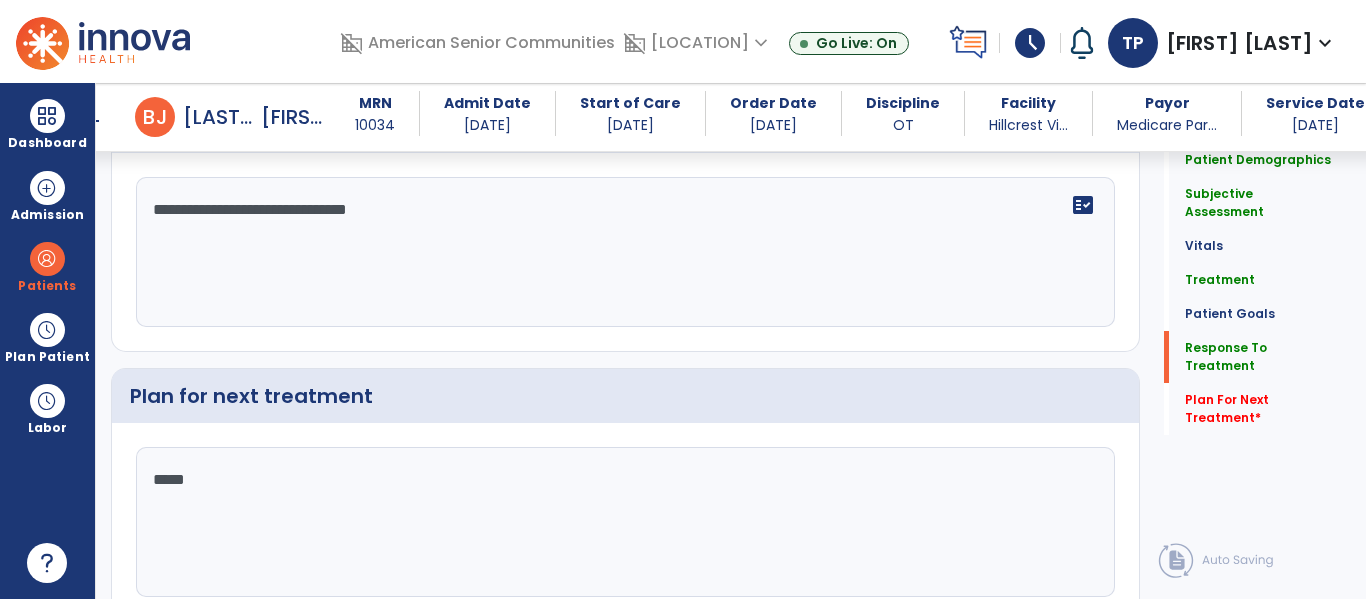 type on "******" 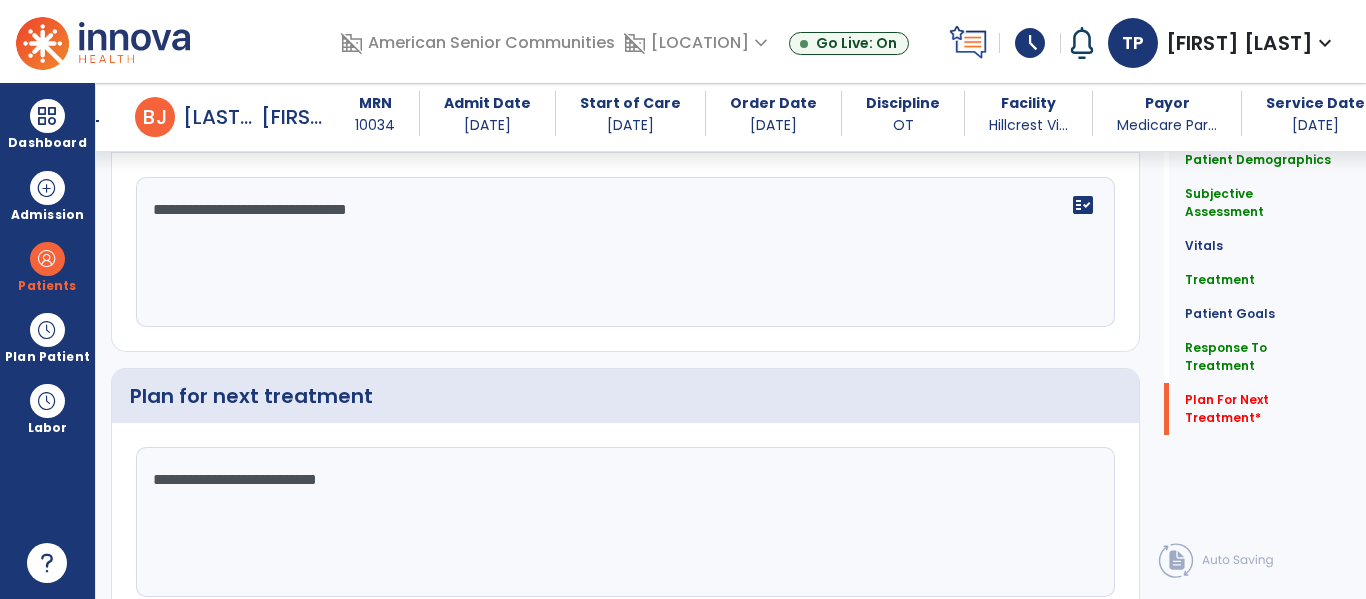 scroll, scrollTop: 2552, scrollLeft: 0, axis: vertical 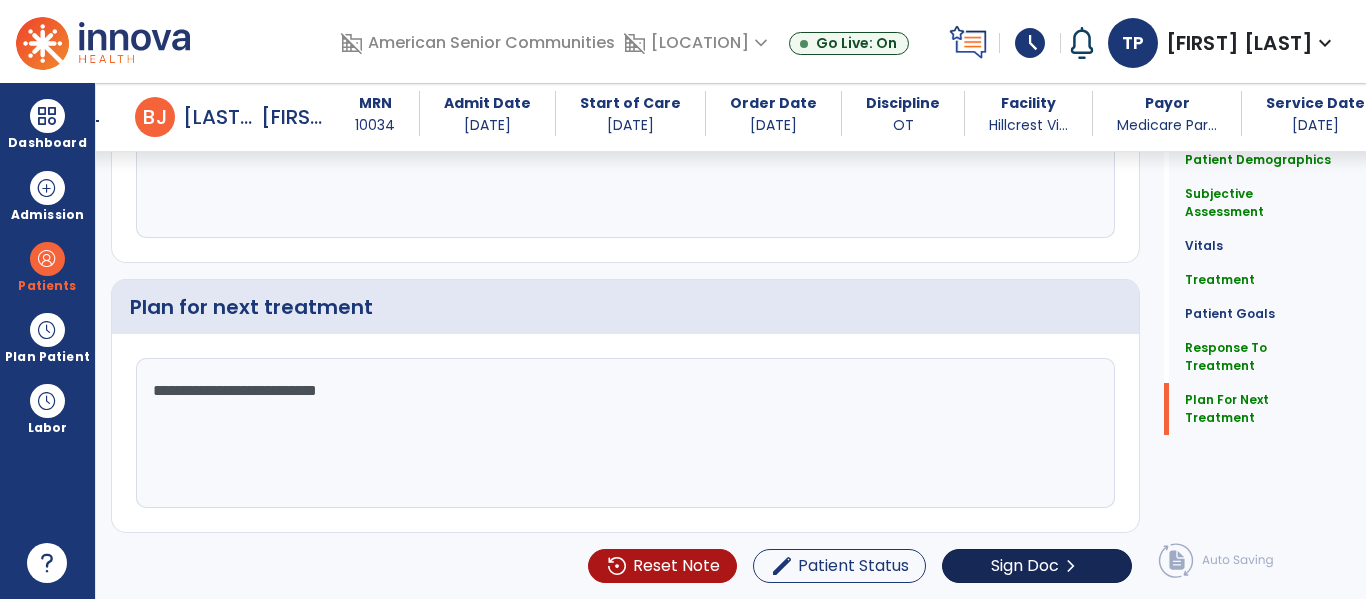 type on "**********" 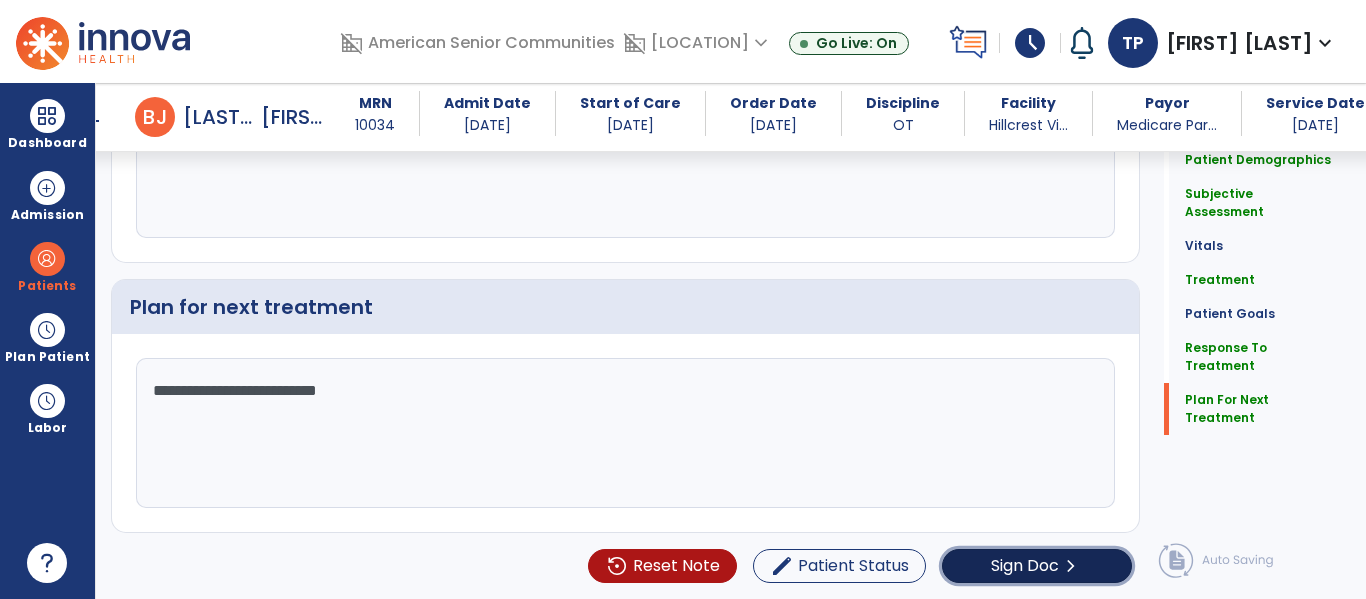 click on "chevron_right" 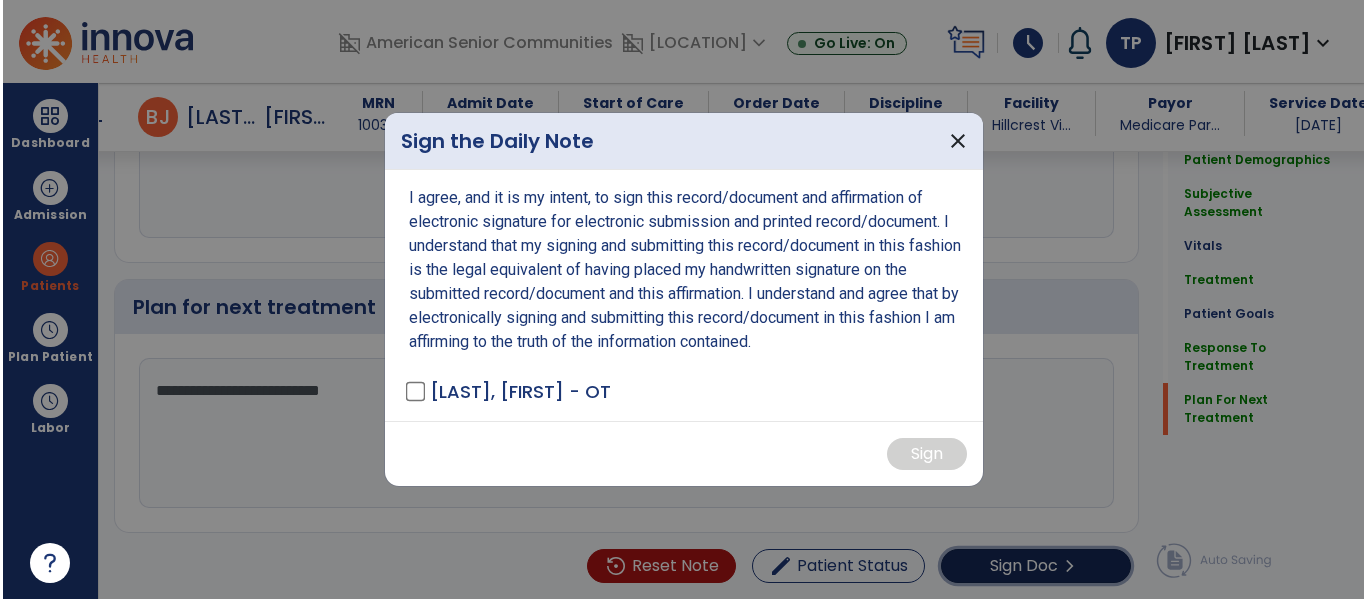 scroll, scrollTop: 2552, scrollLeft: 0, axis: vertical 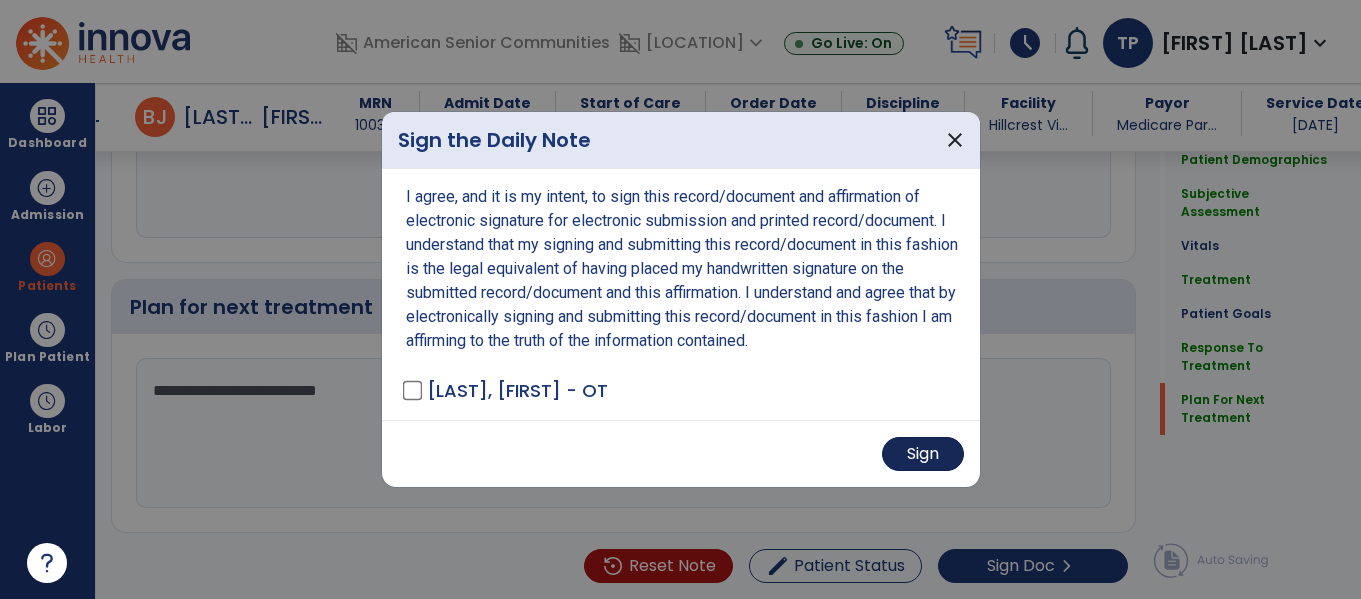 click on "Sign" at bounding box center [923, 454] 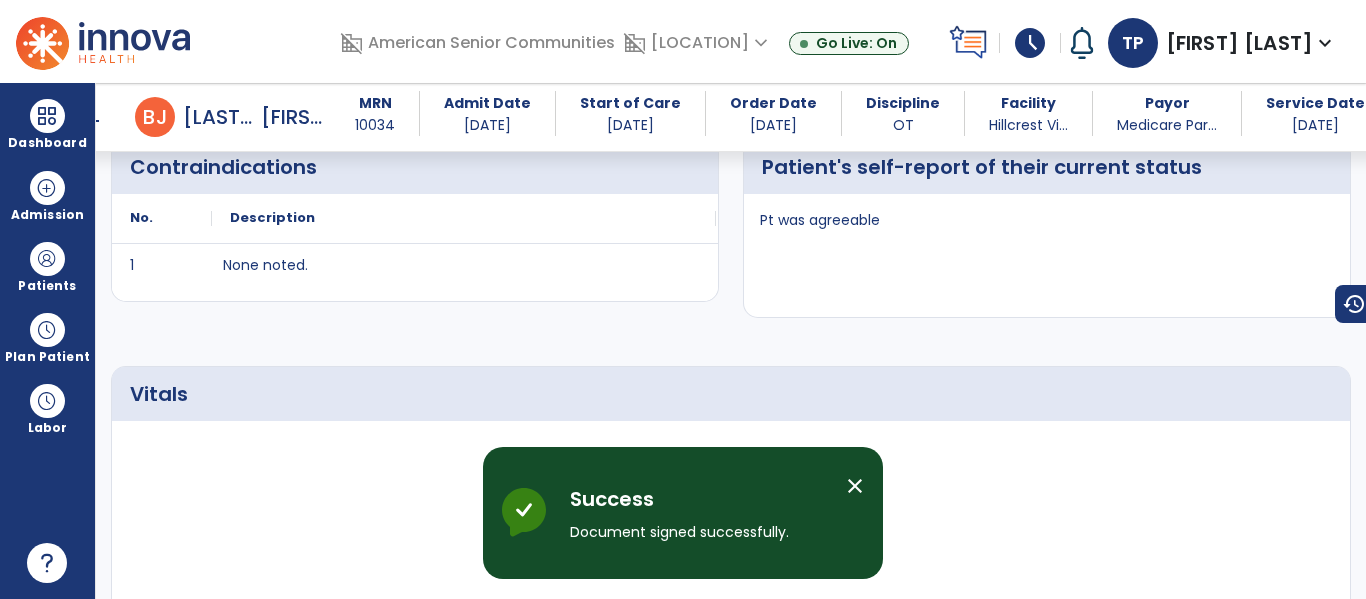 scroll, scrollTop: 0, scrollLeft: 0, axis: both 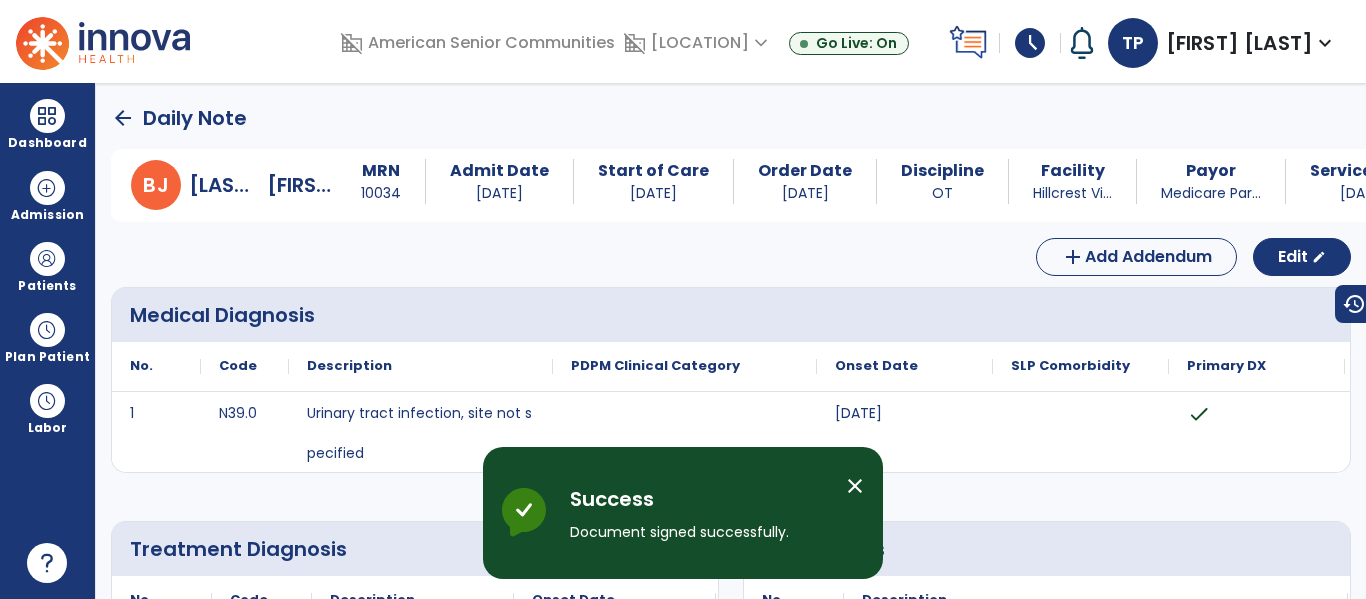 click on "arrow_back" 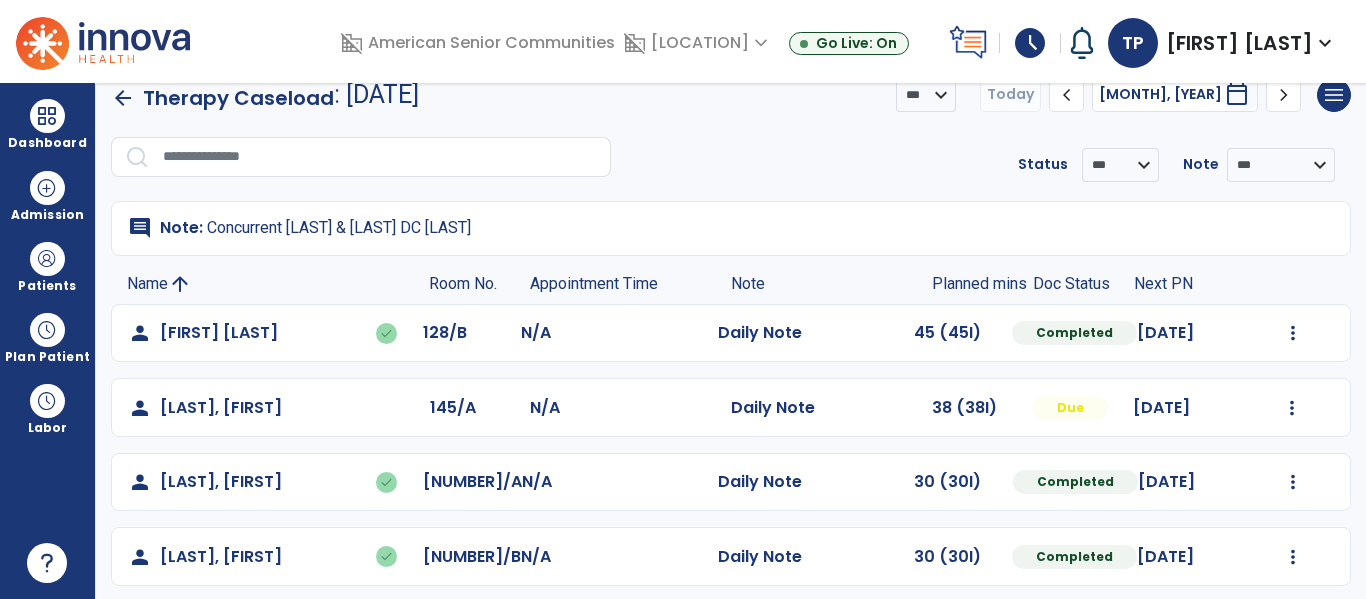 scroll, scrollTop: 0, scrollLeft: 0, axis: both 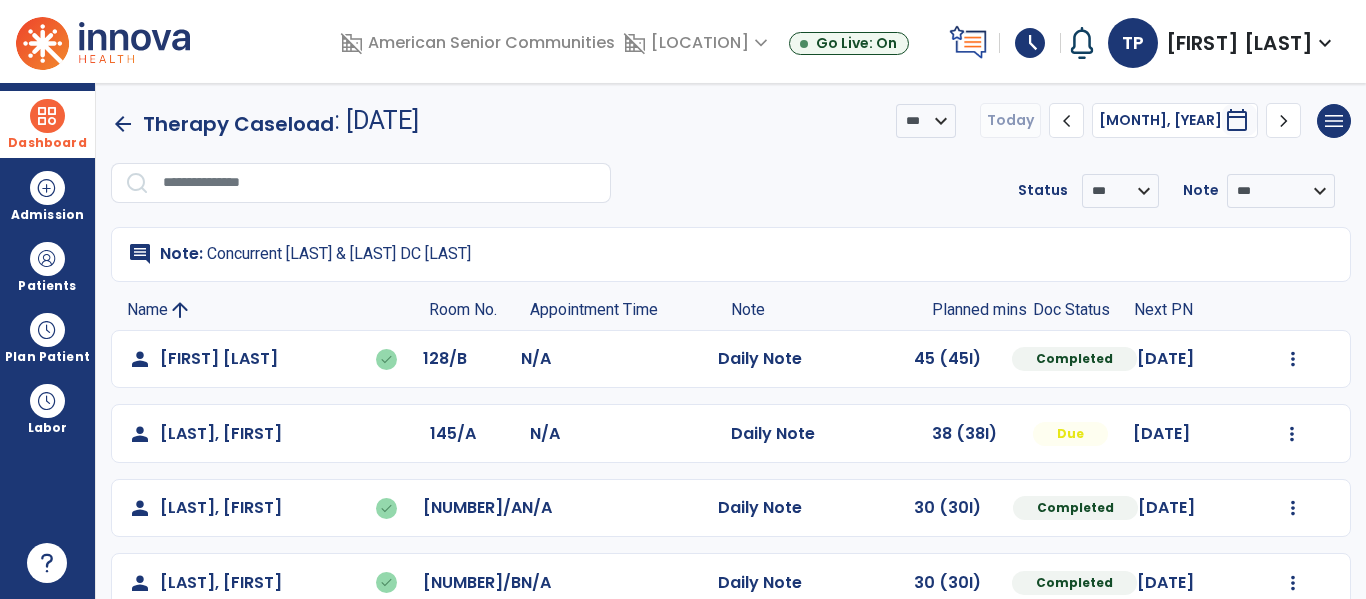 click at bounding box center (47, 116) 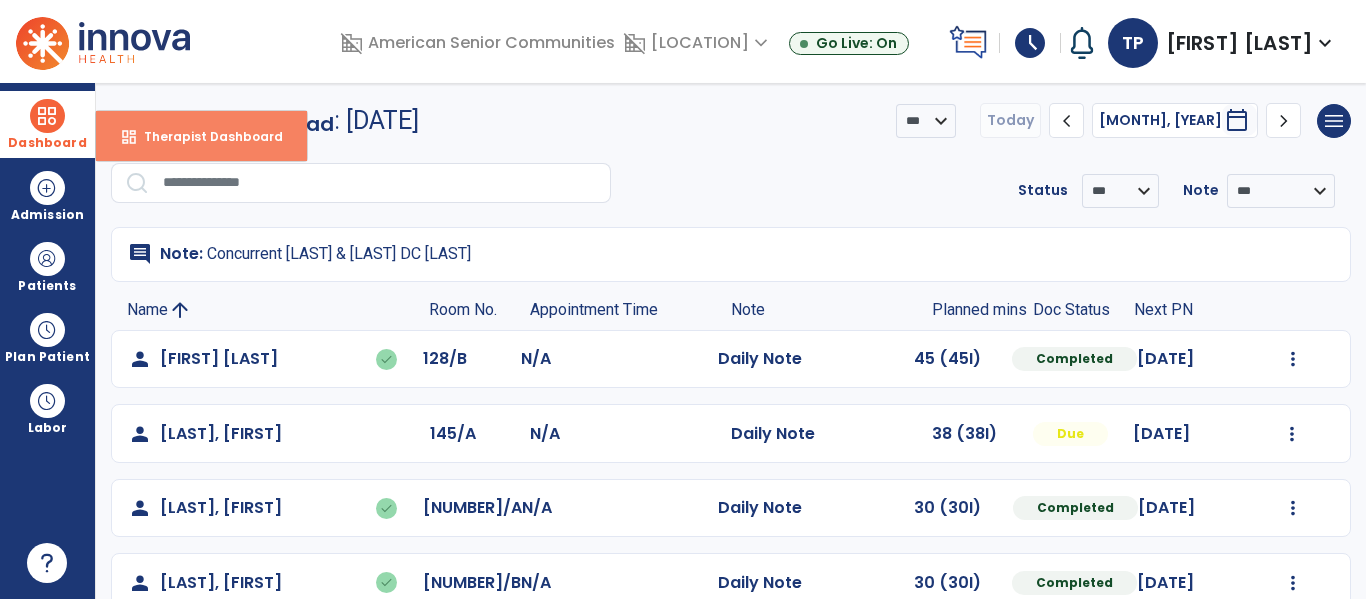 click on "Therapist Dashboard" at bounding box center (205, 136) 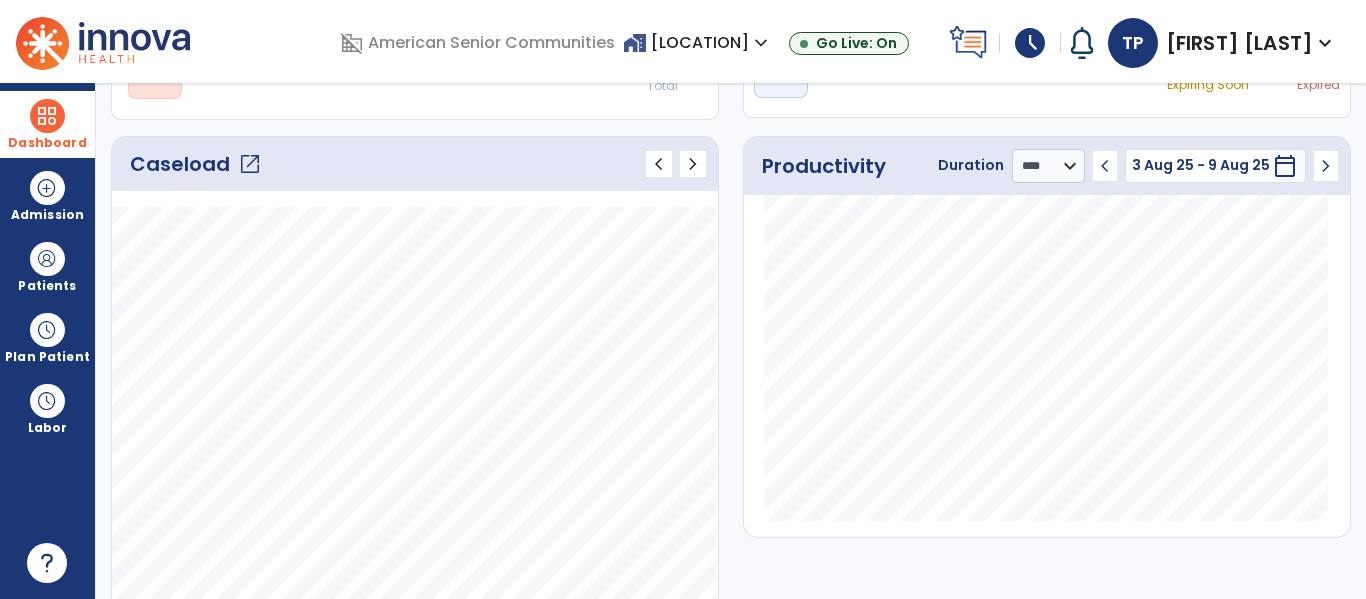 scroll, scrollTop: 0, scrollLeft: 0, axis: both 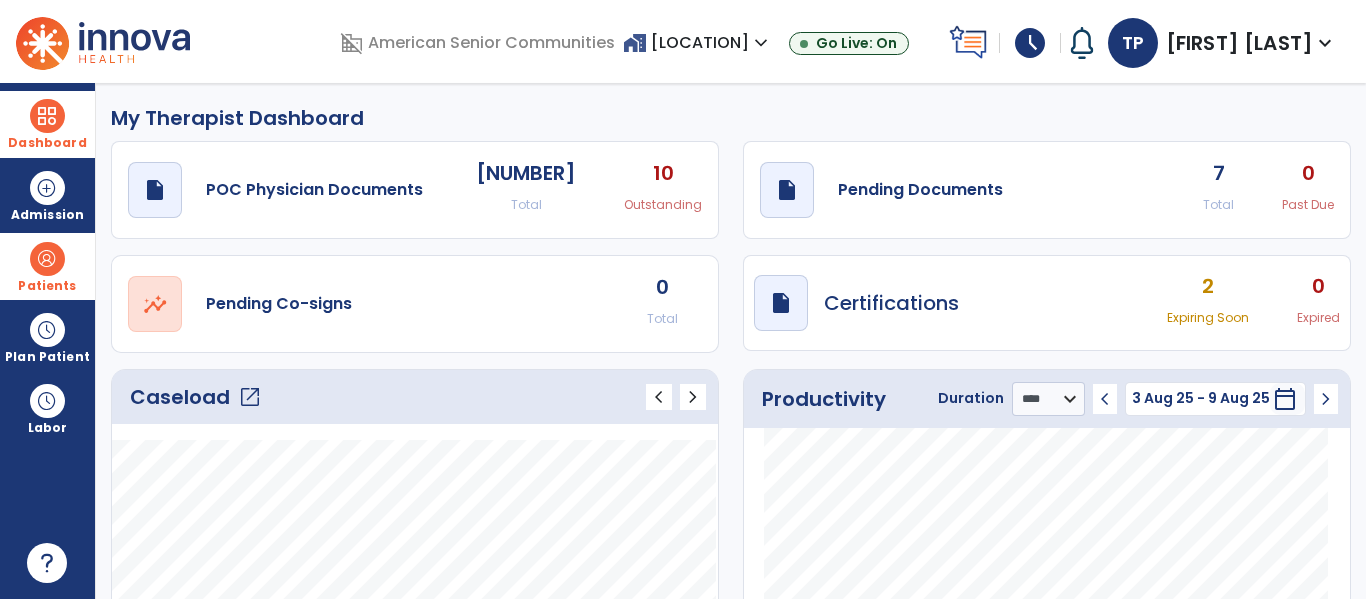 click at bounding box center [47, 259] 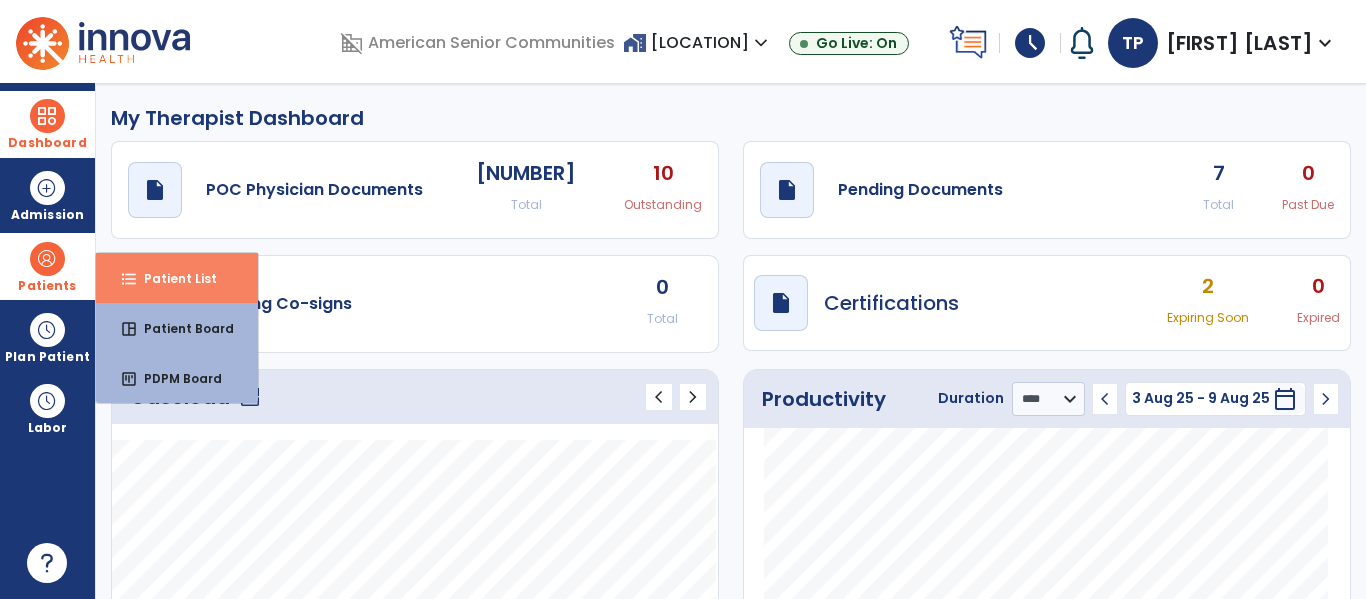 click on "Patient List" at bounding box center [172, 278] 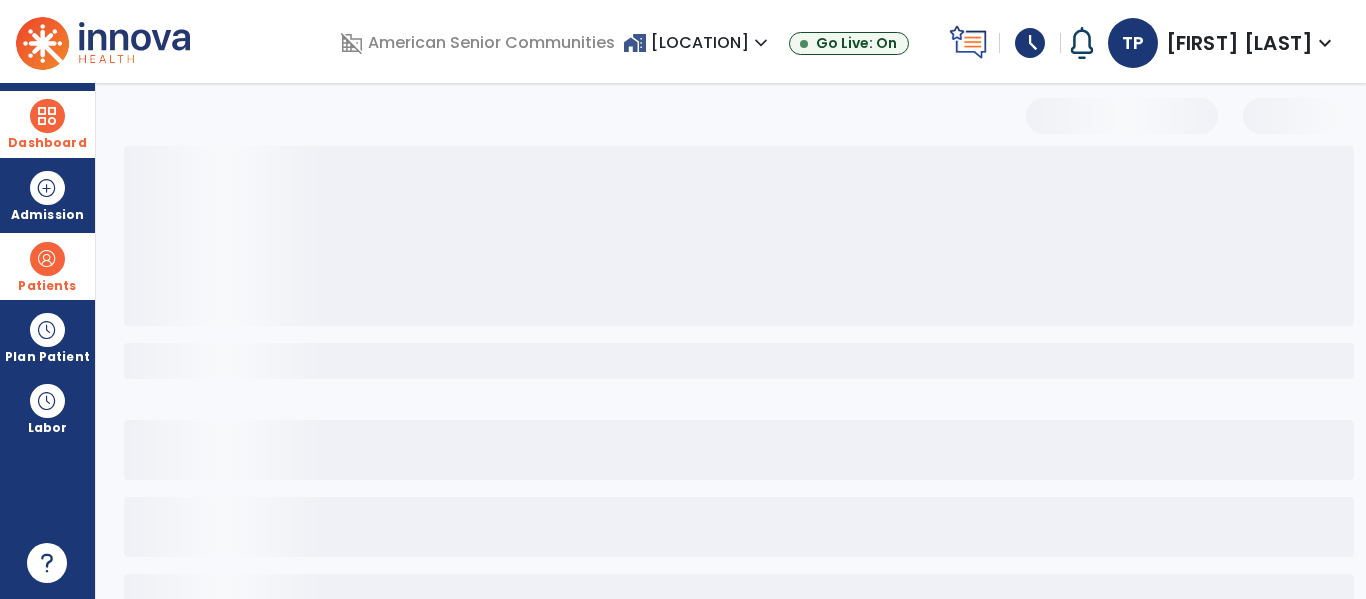 select on "***" 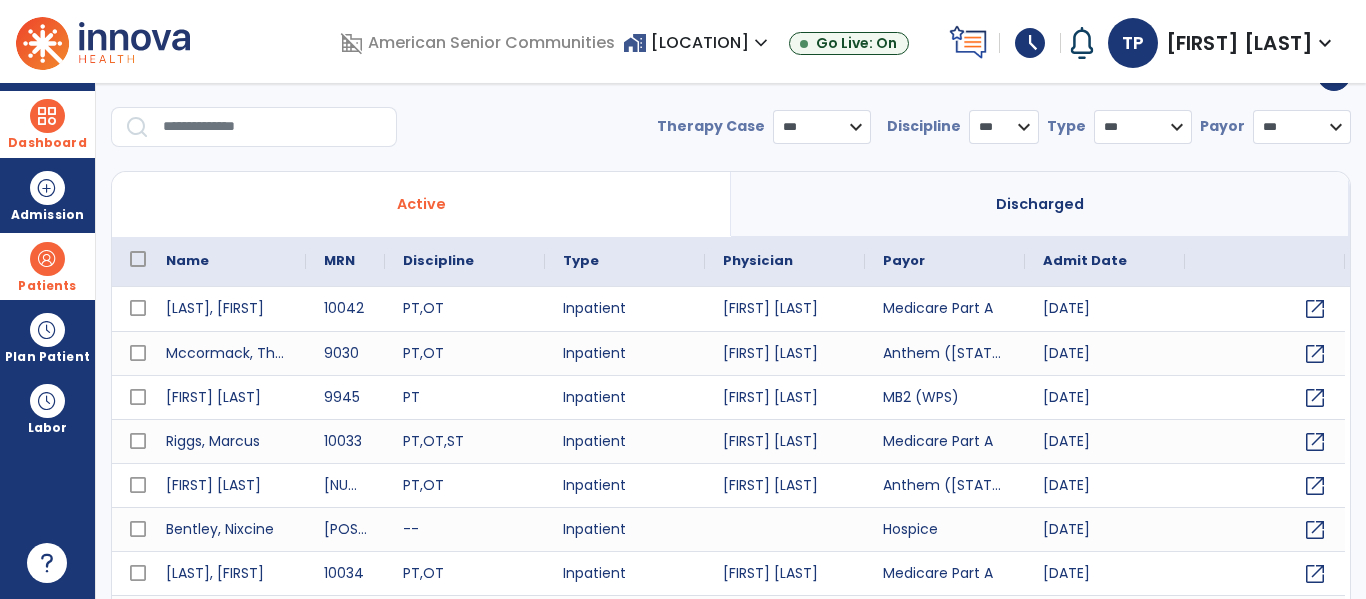 scroll, scrollTop: 0, scrollLeft: 0, axis: both 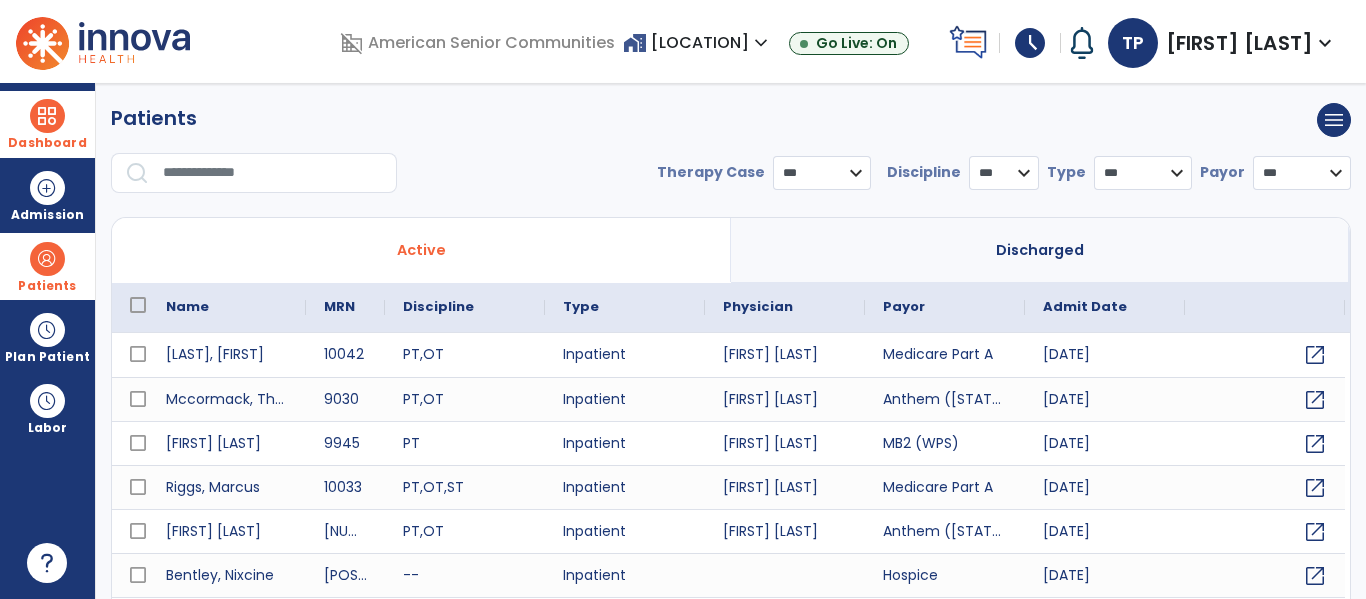 click at bounding box center (273, 173) 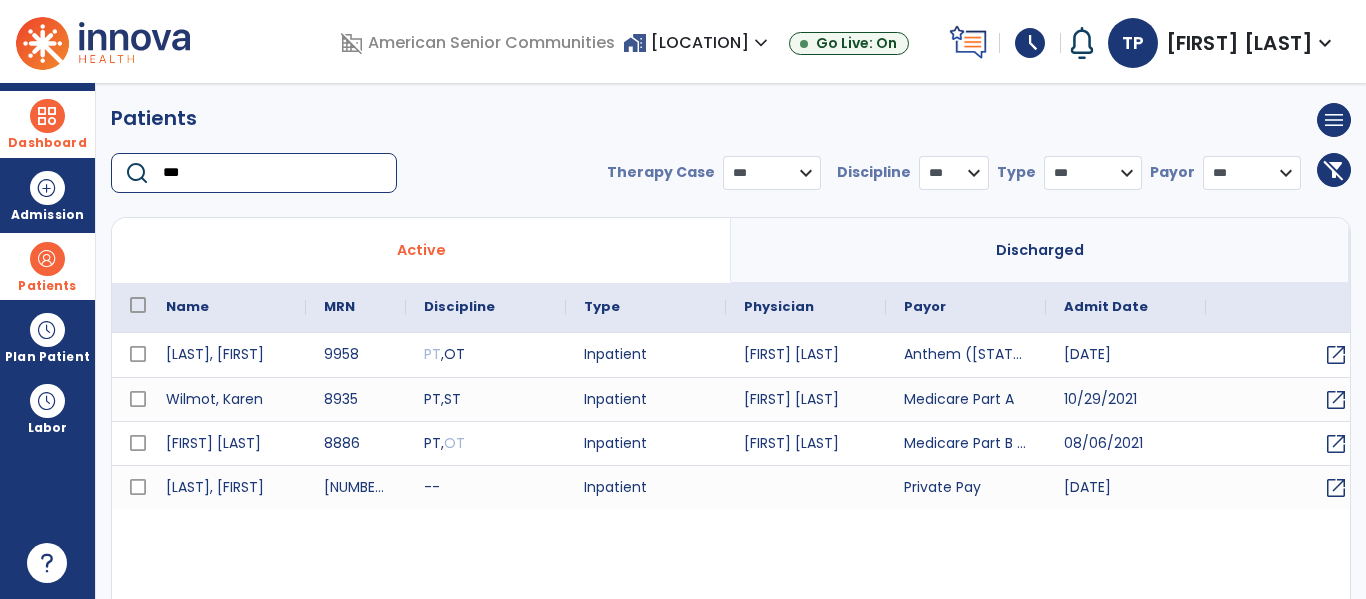 type on "***" 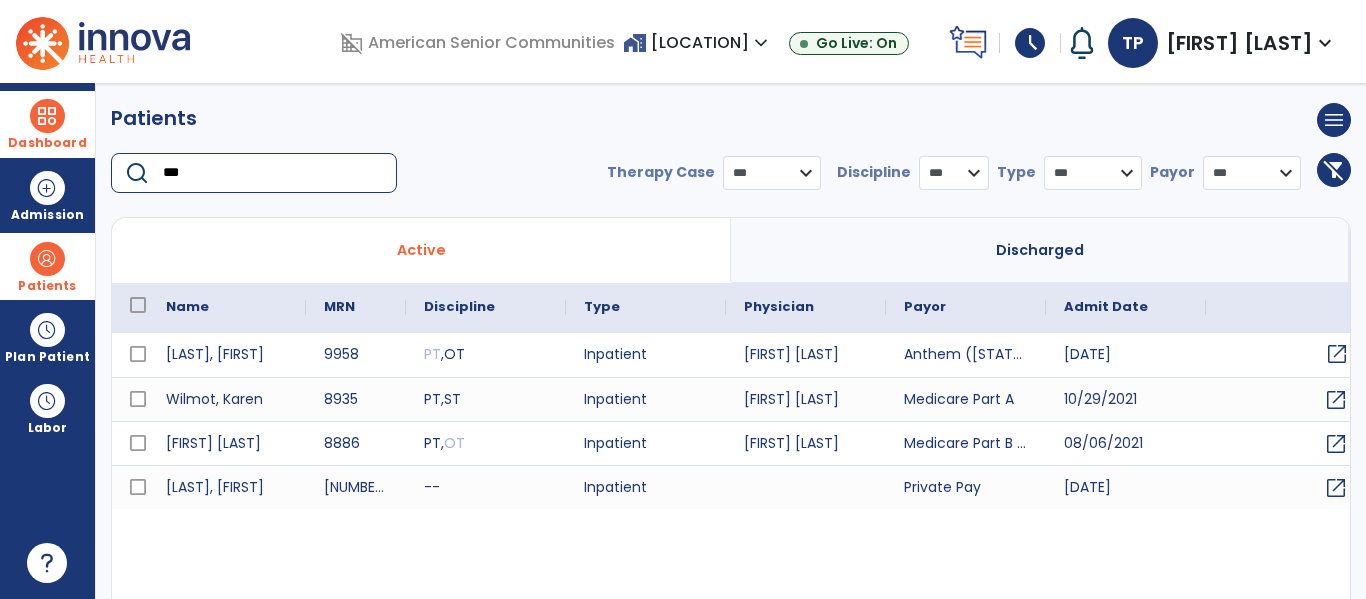 click on "open_in_new" at bounding box center (1337, 354) 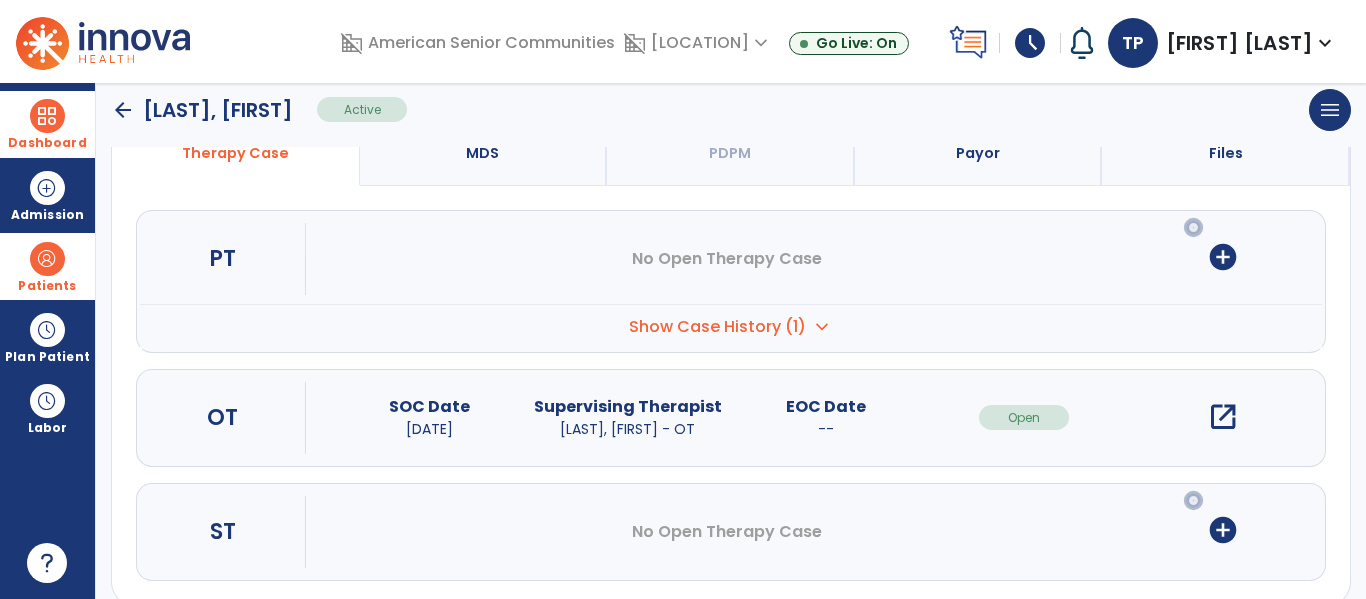 scroll, scrollTop: 217, scrollLeft: 0, axis: vertical 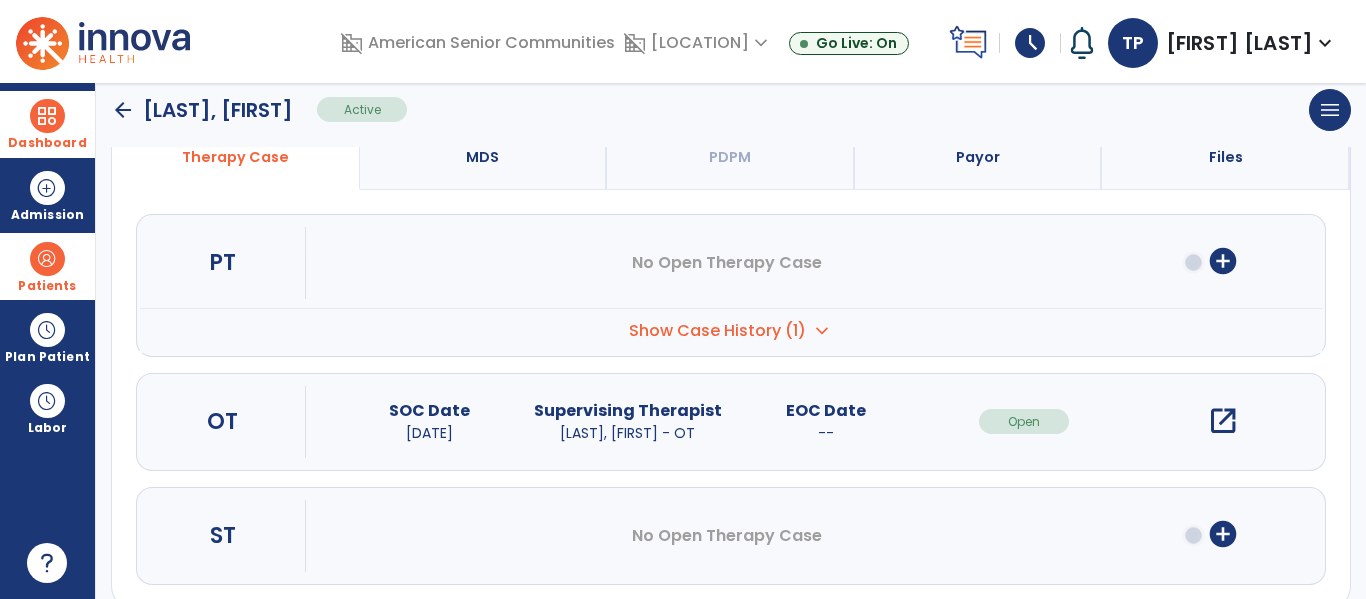 click on "open_in_new" at bounding box center [1223, 421] 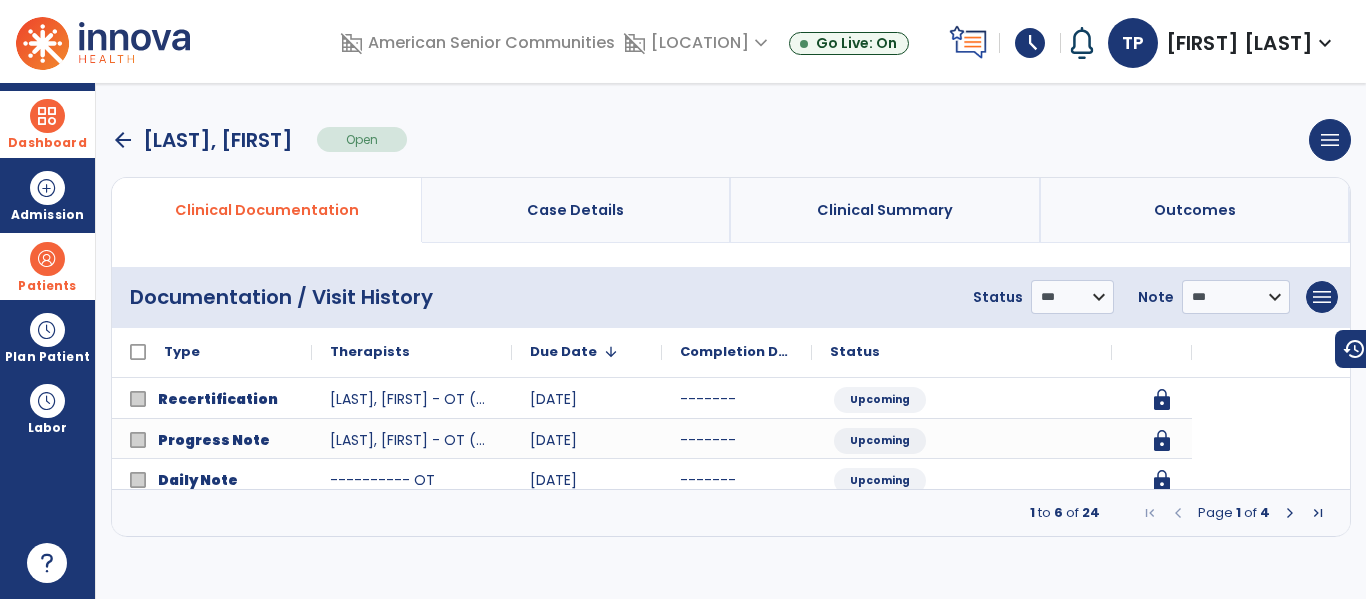 scroll, scrollTop: 0, scrollLeft: 0, axis: both 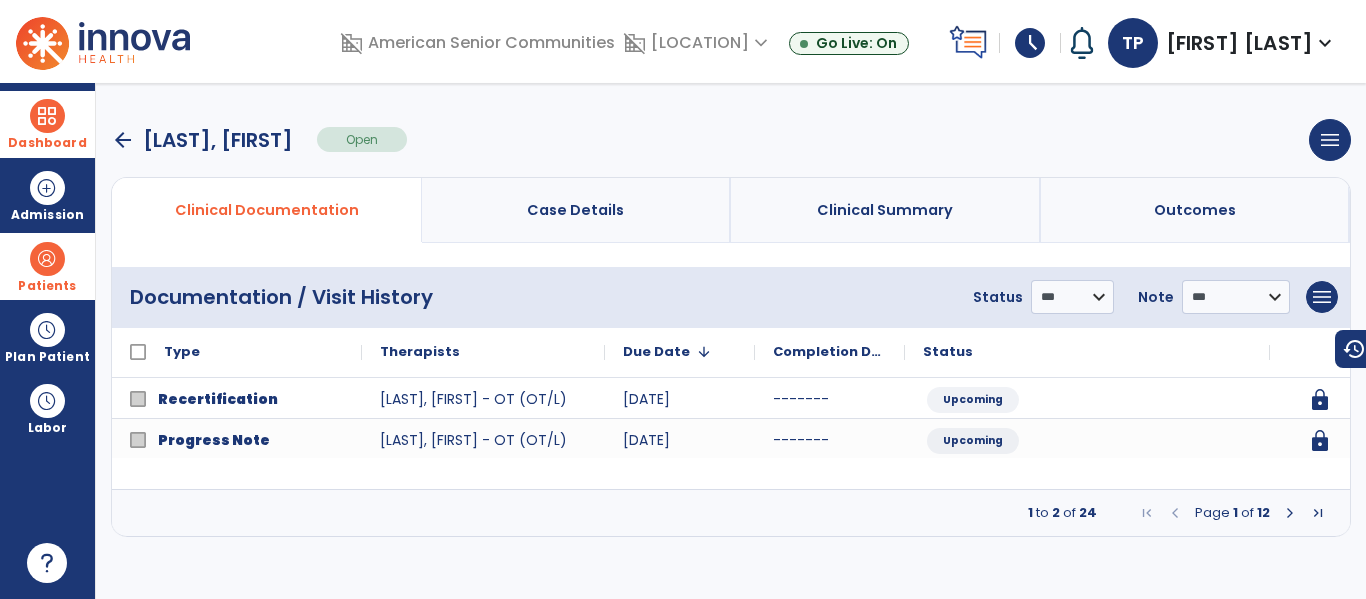 click at bounding box center [1290, 513] 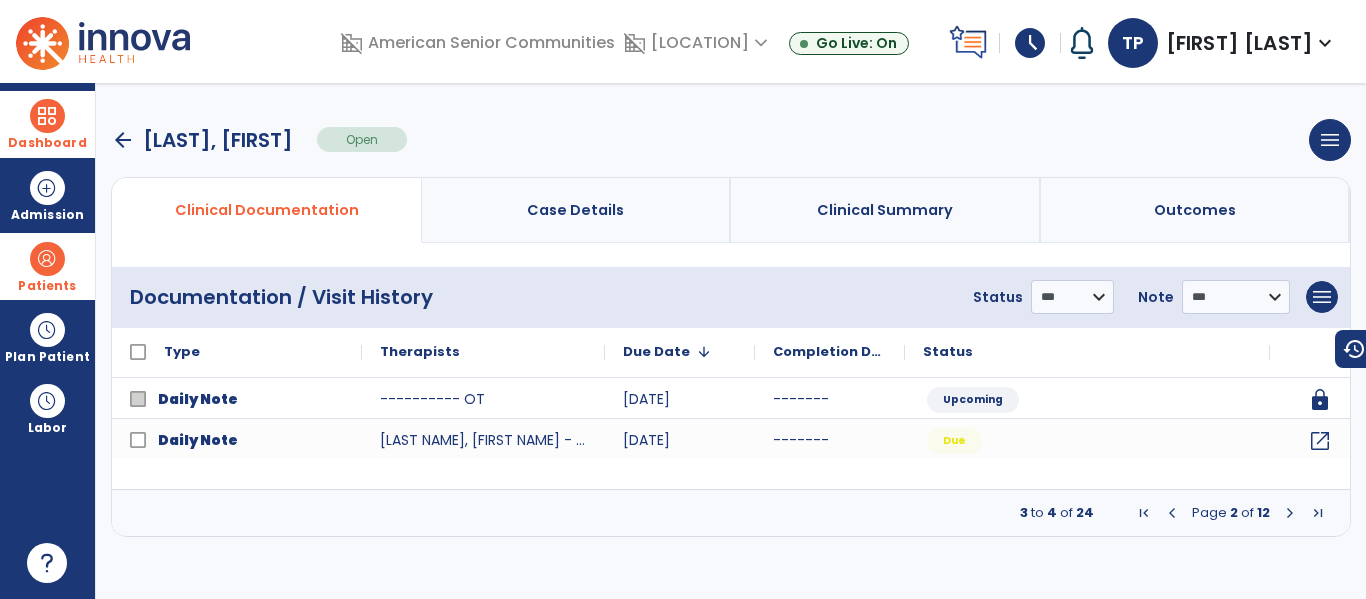 click at bounding box center [1290, 513] 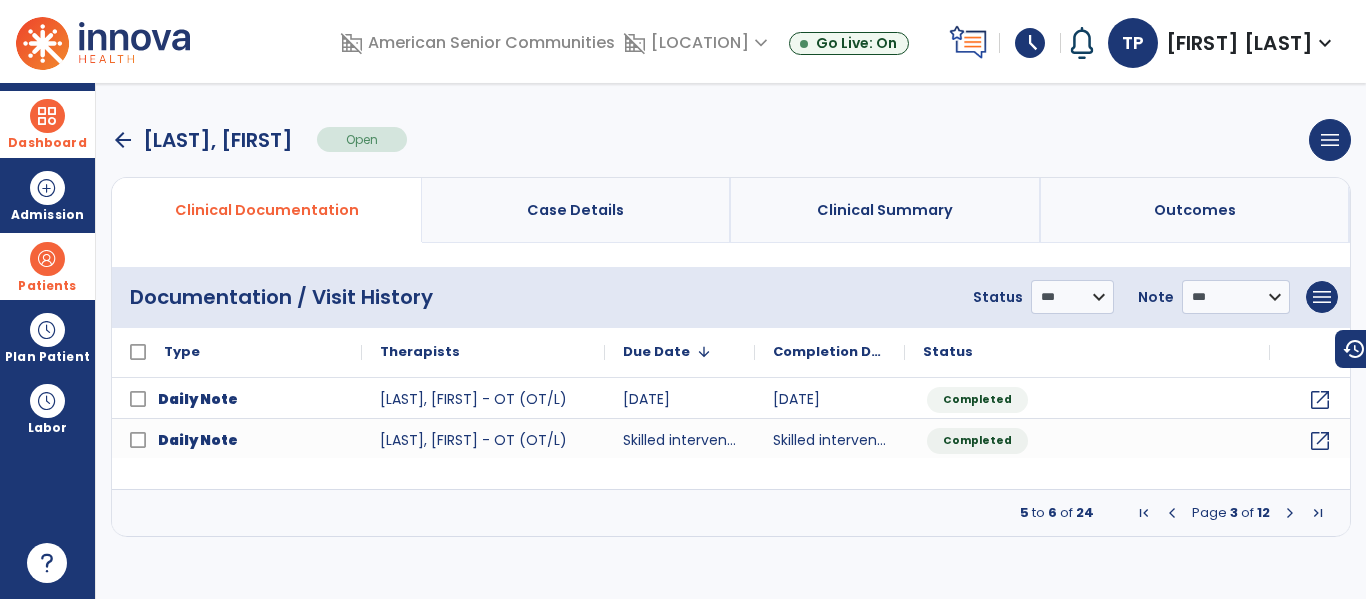 click at bounding box center (1172, 513) 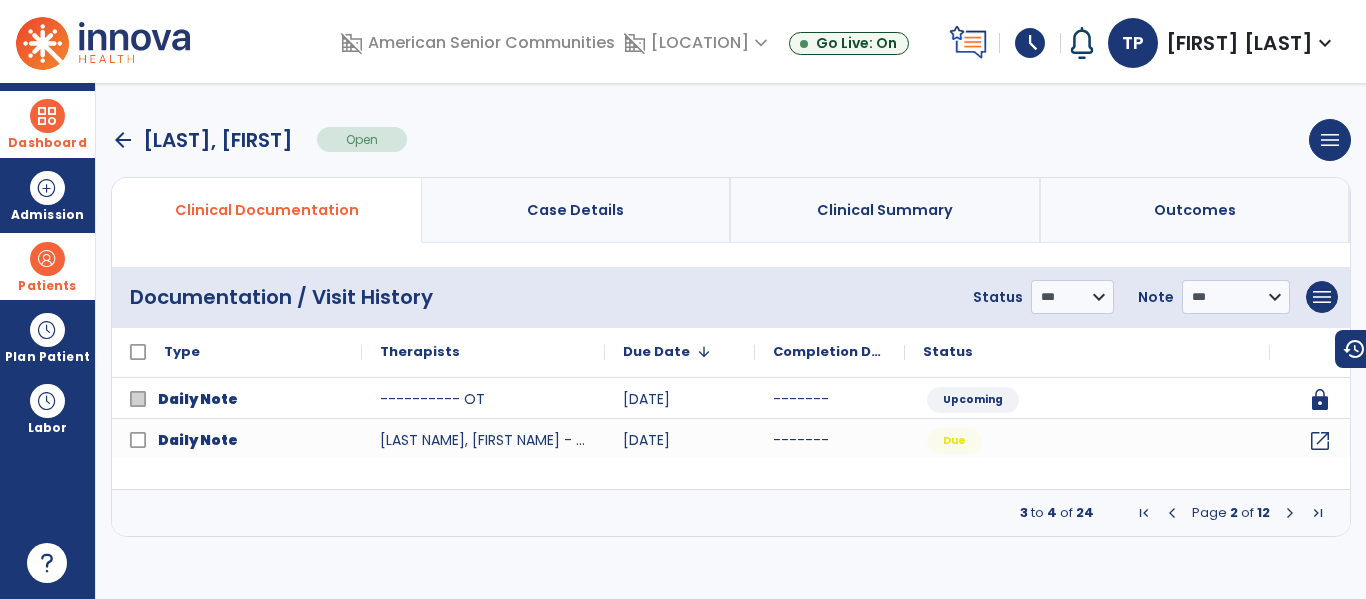 click at bounding box center [1290, 513] 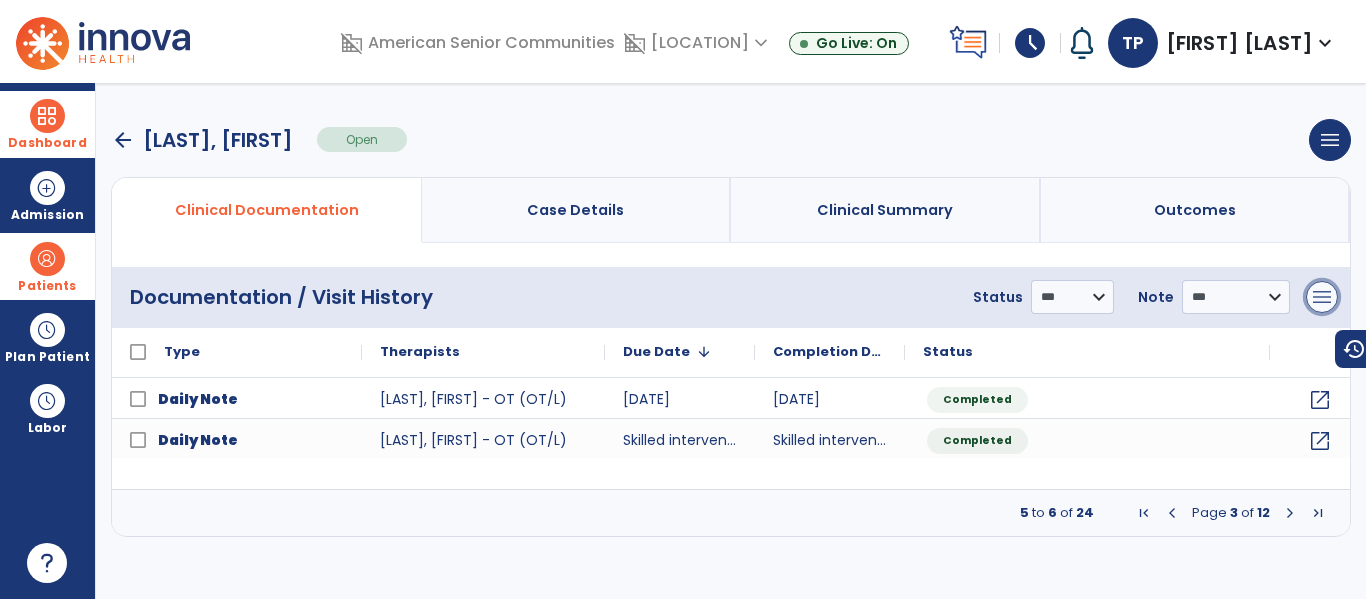 click on "menu" at bounding box center [1322, 297] 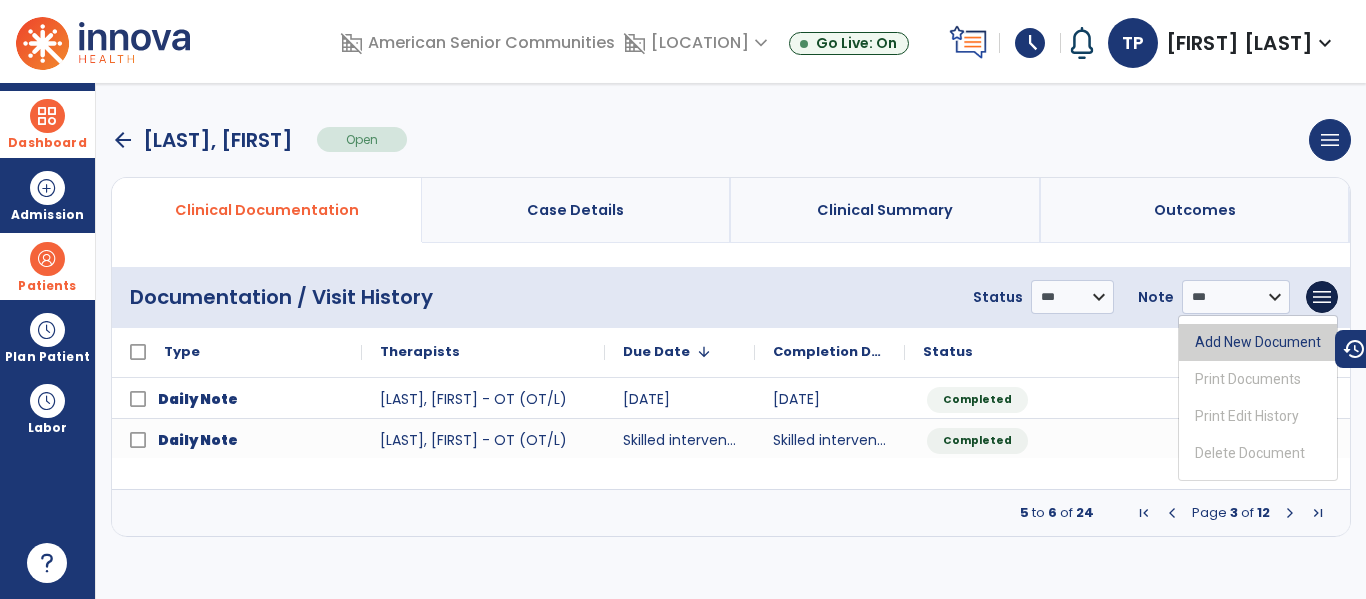 click on "Add New Document" at bounding box center [1258, 342] 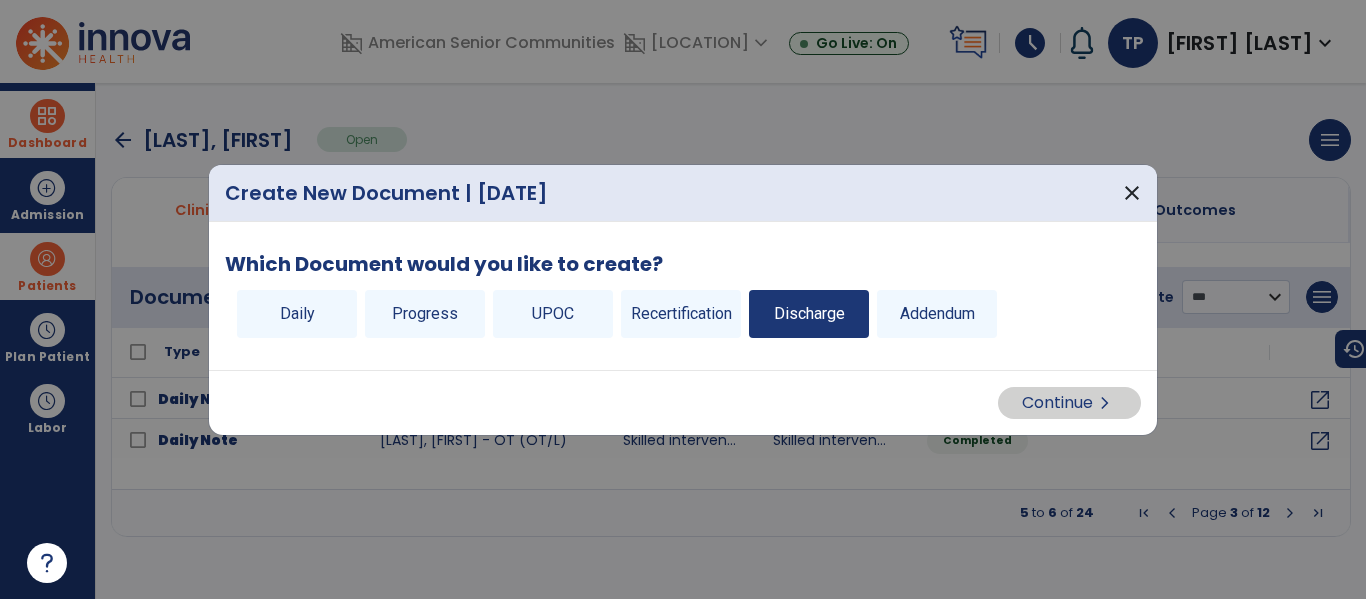 click on "Discharge" at bounding box center [809, 314] 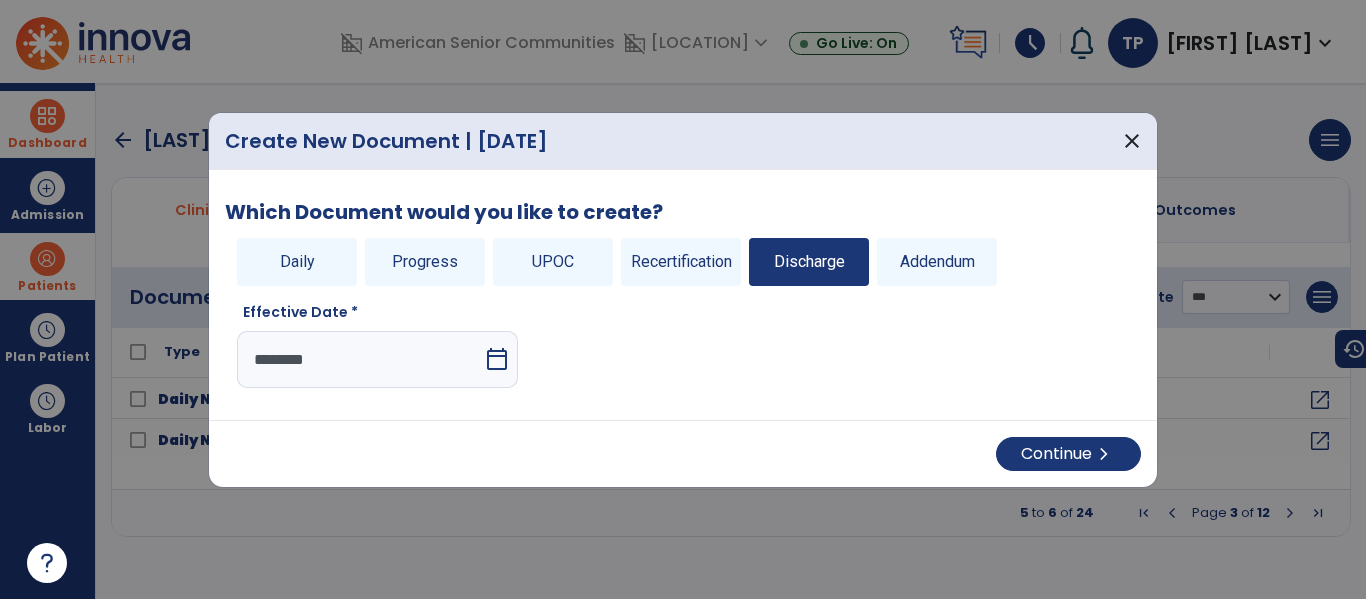 click on "calendar_today" at bounding box center (497, 359) 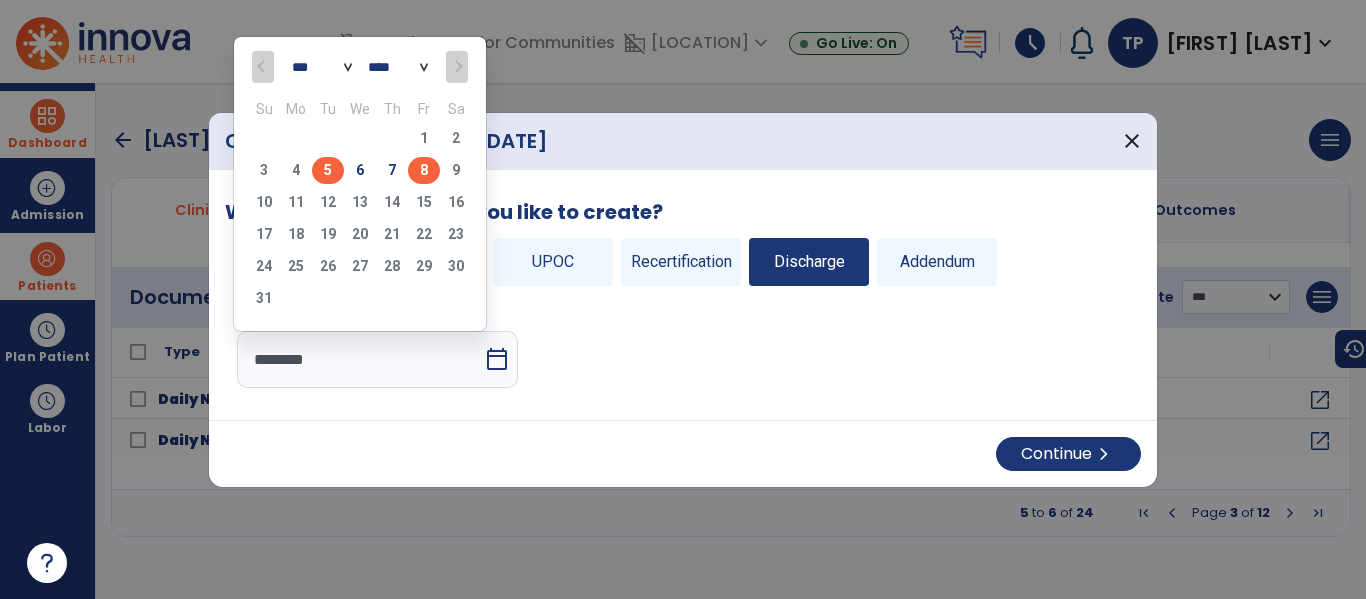 click on "5" 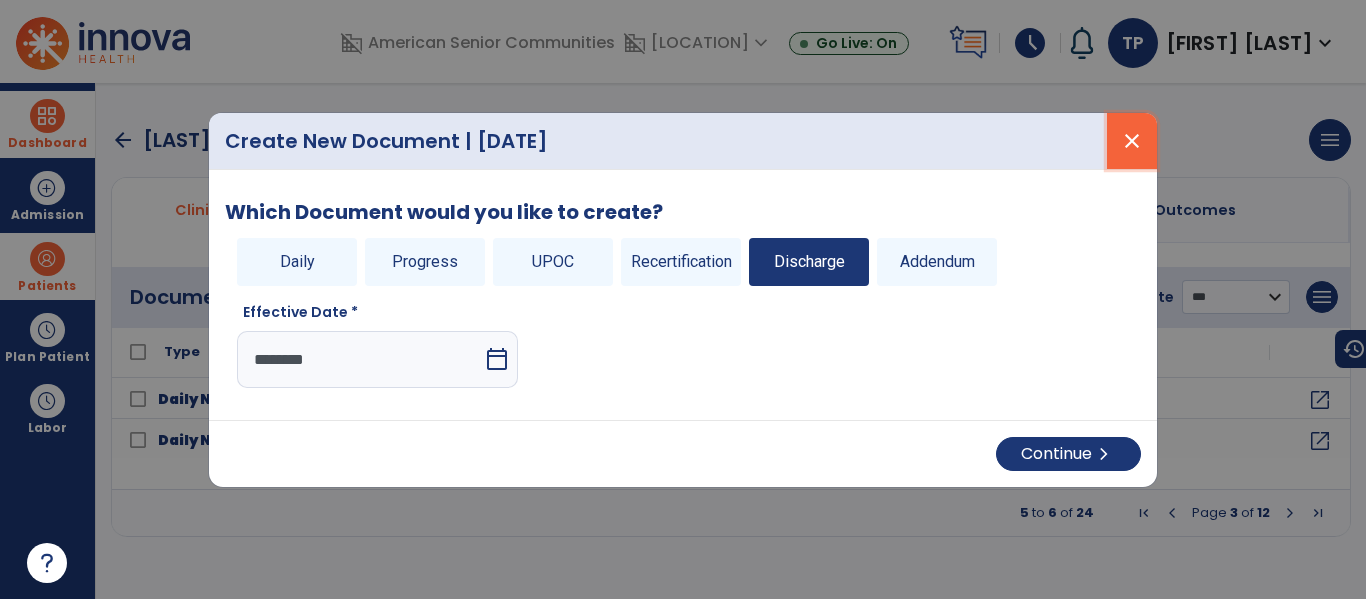 click on "close" at bounding box center (1132, 141) 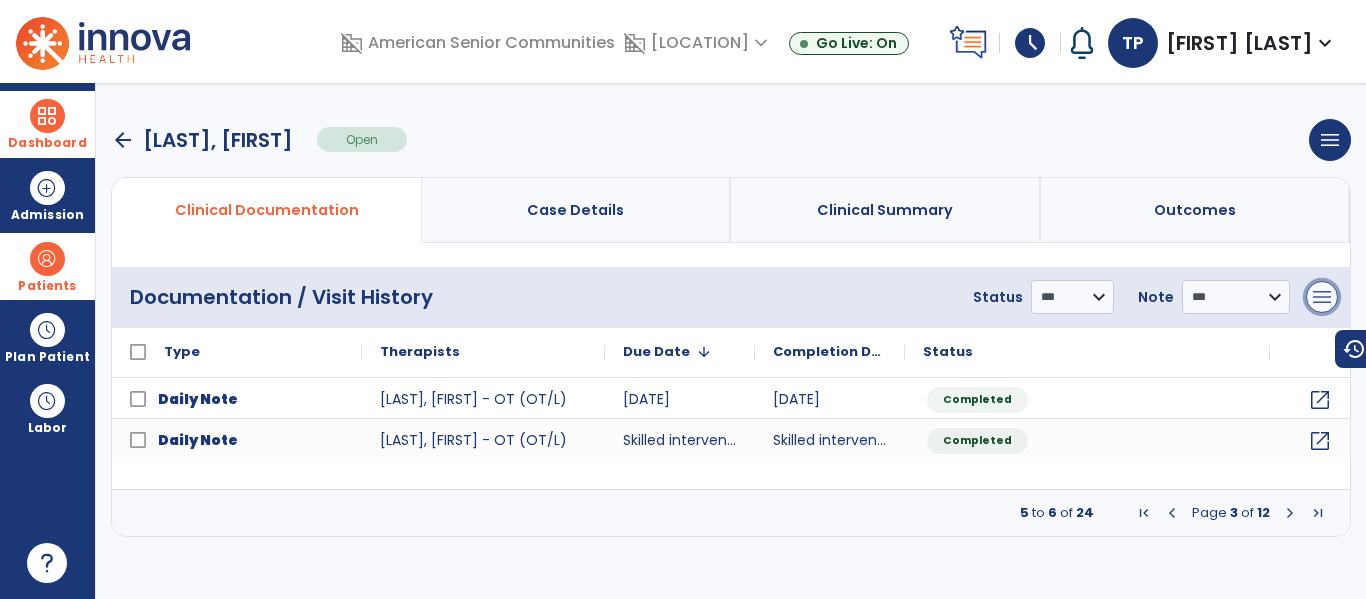 click on "menu" at bounding box center (1322, 297) 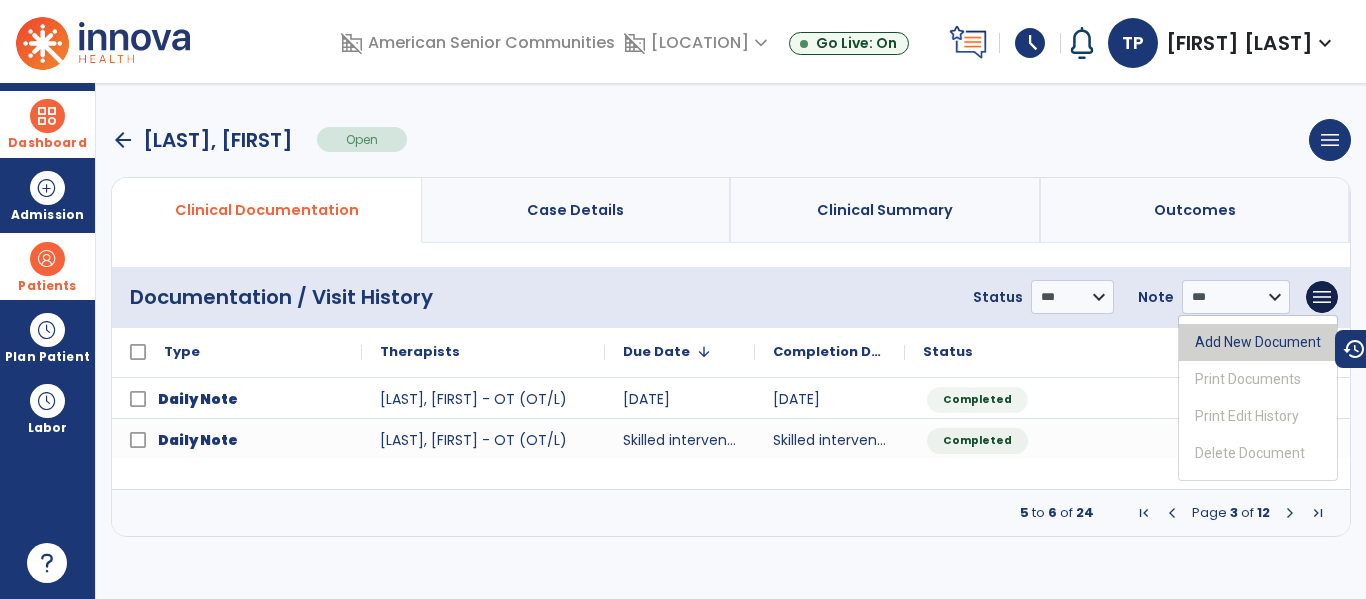 click on "Add New Document" at bounding box center [1258, 342] 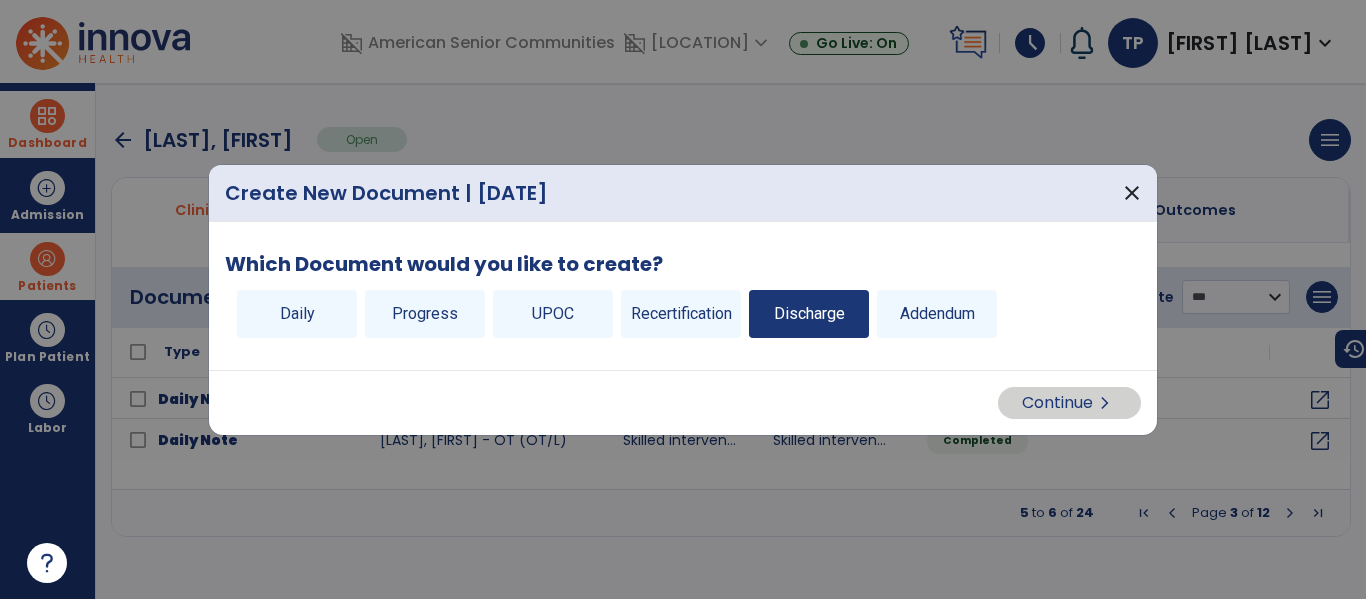 click on "Discharge" at bounding box center [809, 314] 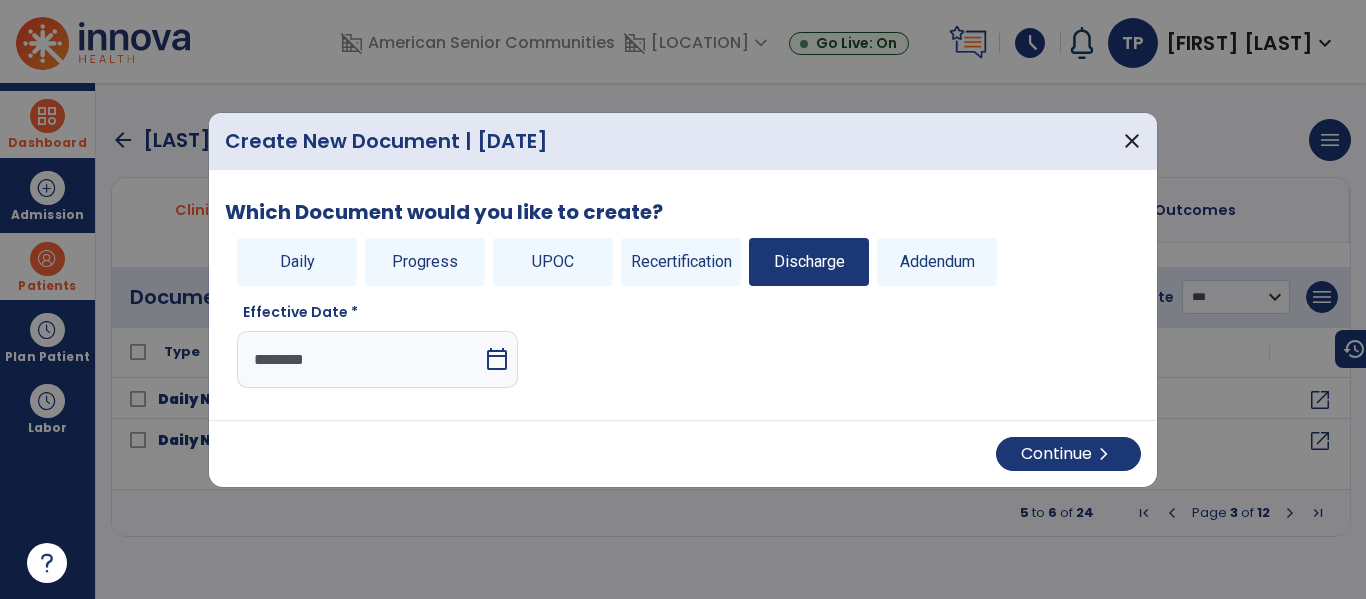 click on "calendar_today" at bounding box center [497, 359] 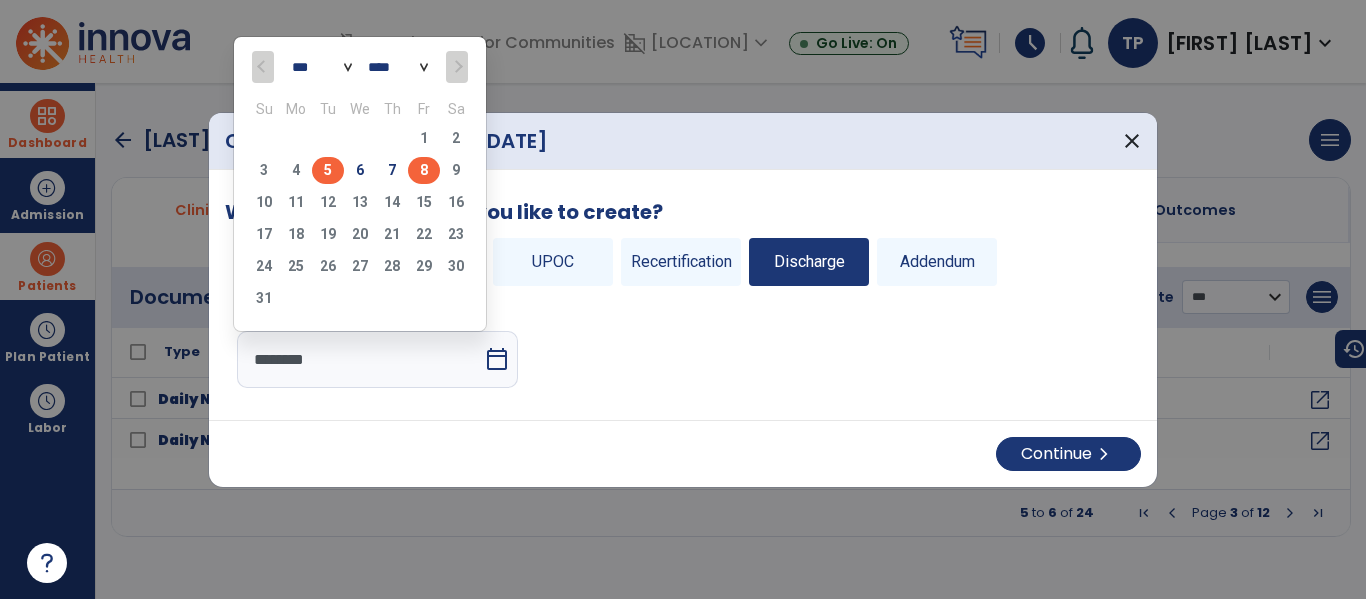 click on "5" 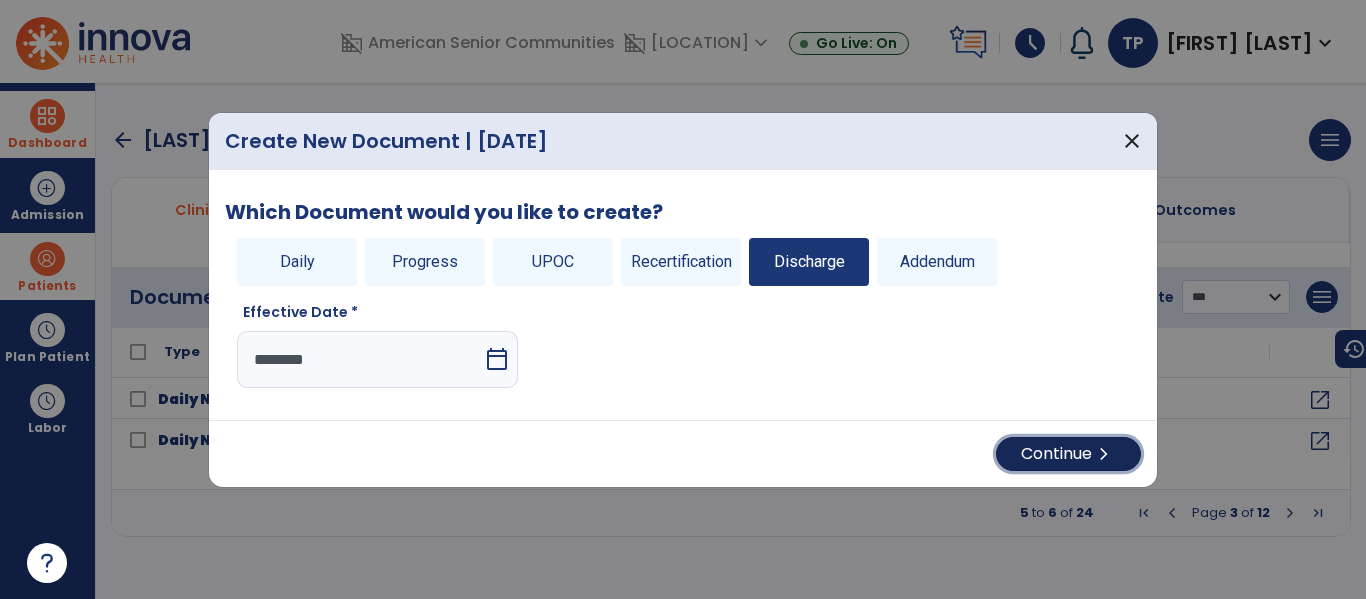 click on "chevron_right" at bounding box center [1104, 454] 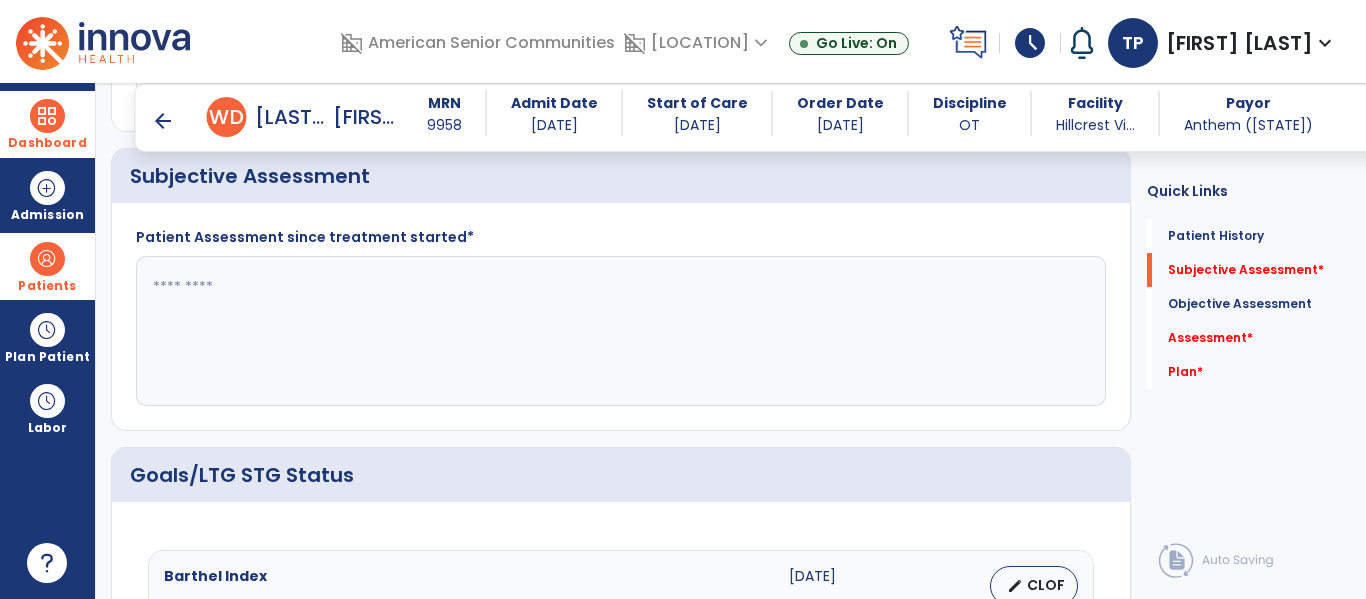 scroll, scrollTop: 483, scrollLeft: 0, axis: vertical 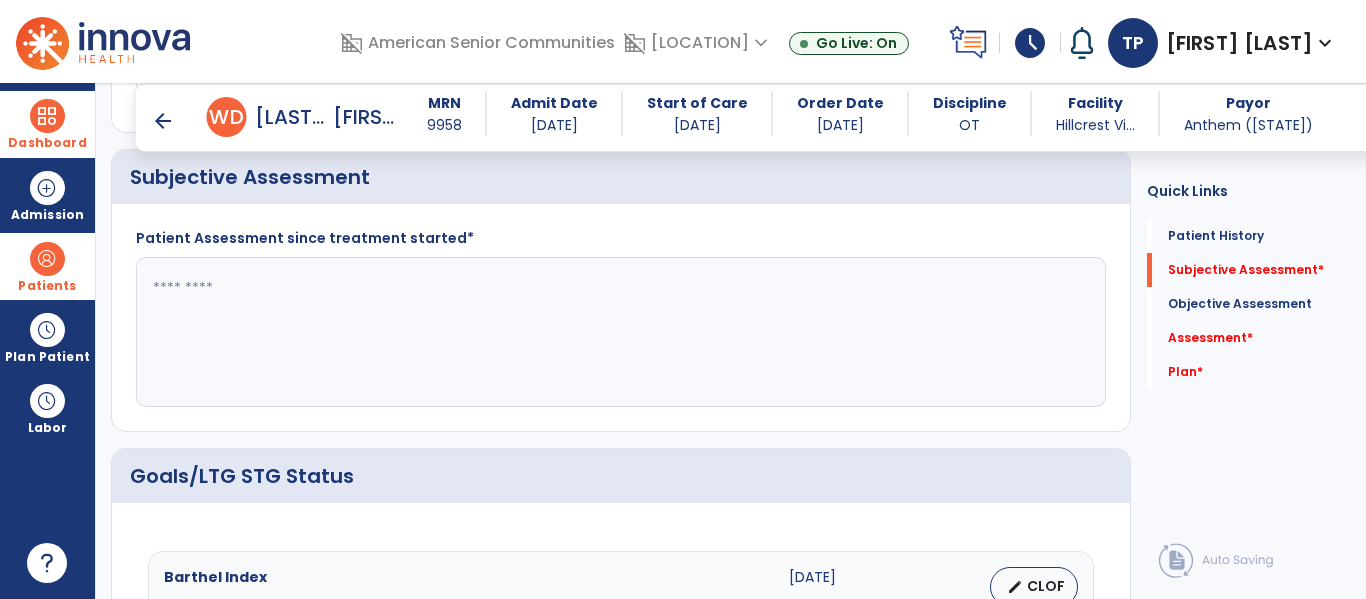 click 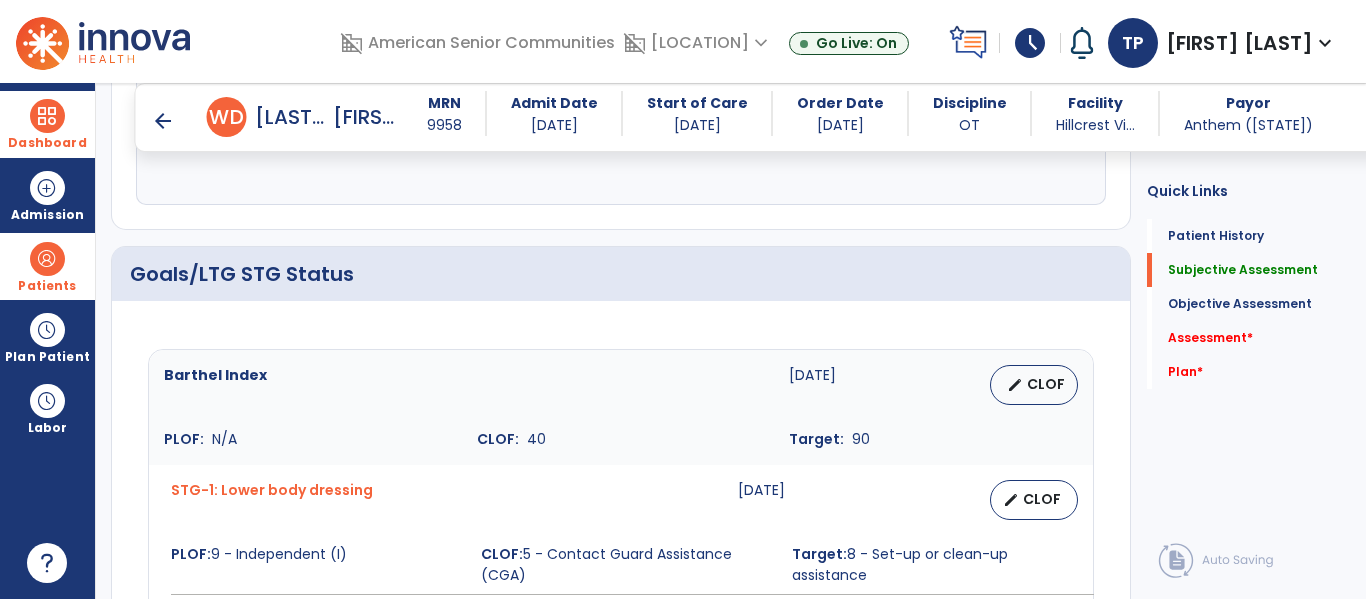 scroll, scrollTop: 705, scrollLeft: 0, axis: vertical 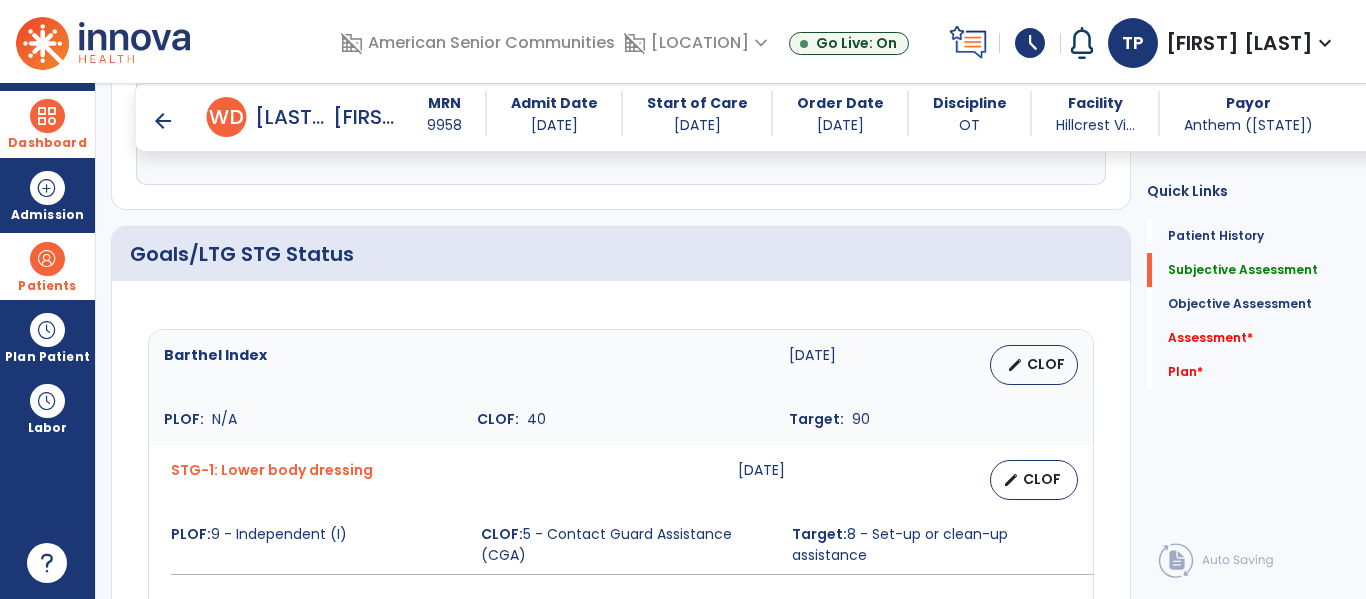 type on "**********" 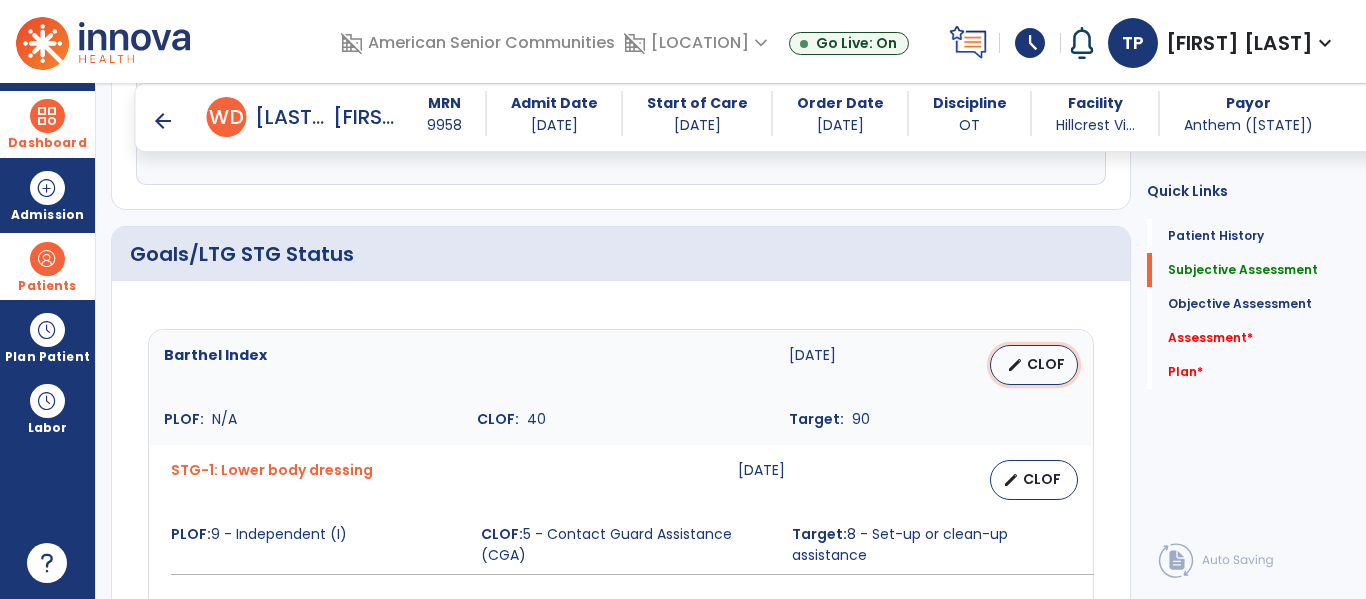 click on "CLOF" at bounding box center [1046, 364] 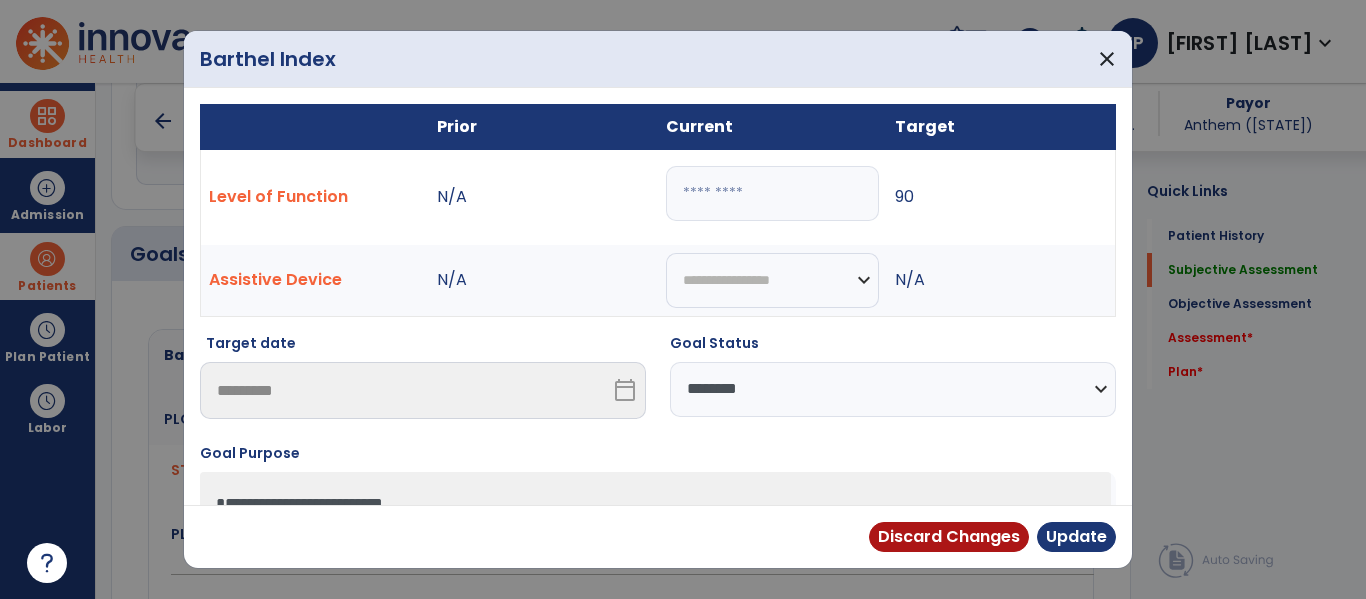 click on "**" at bounding box center [772, 193] 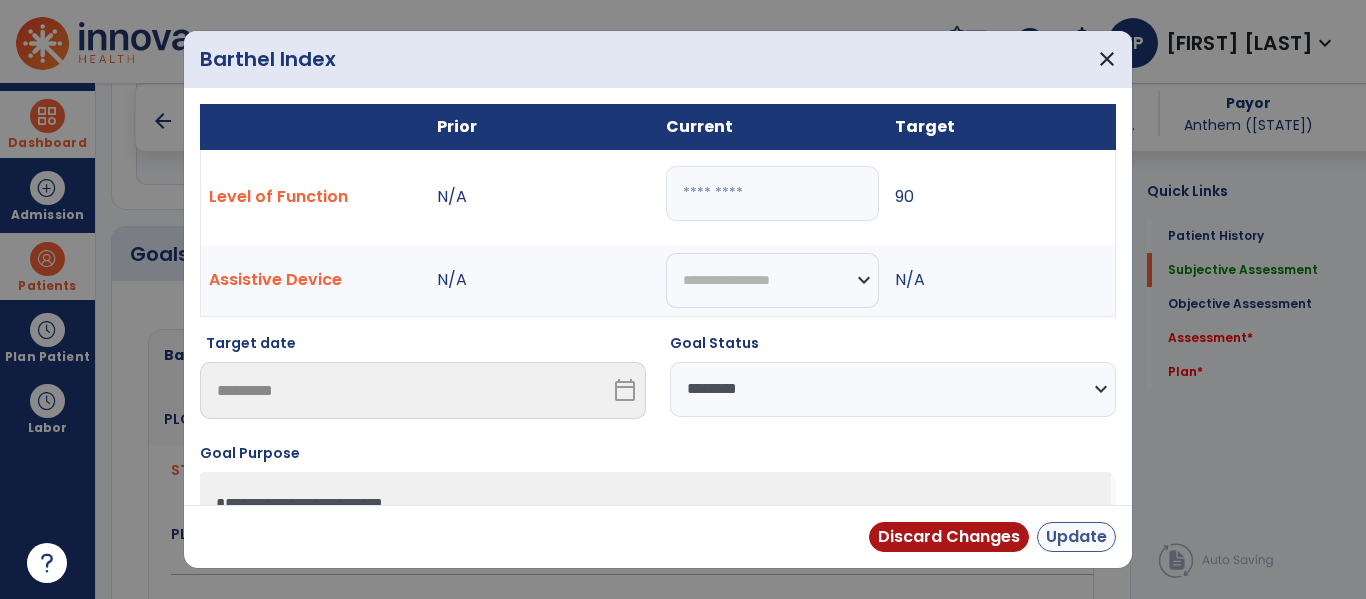 click on "Update" at bounding box center (1076, 537) 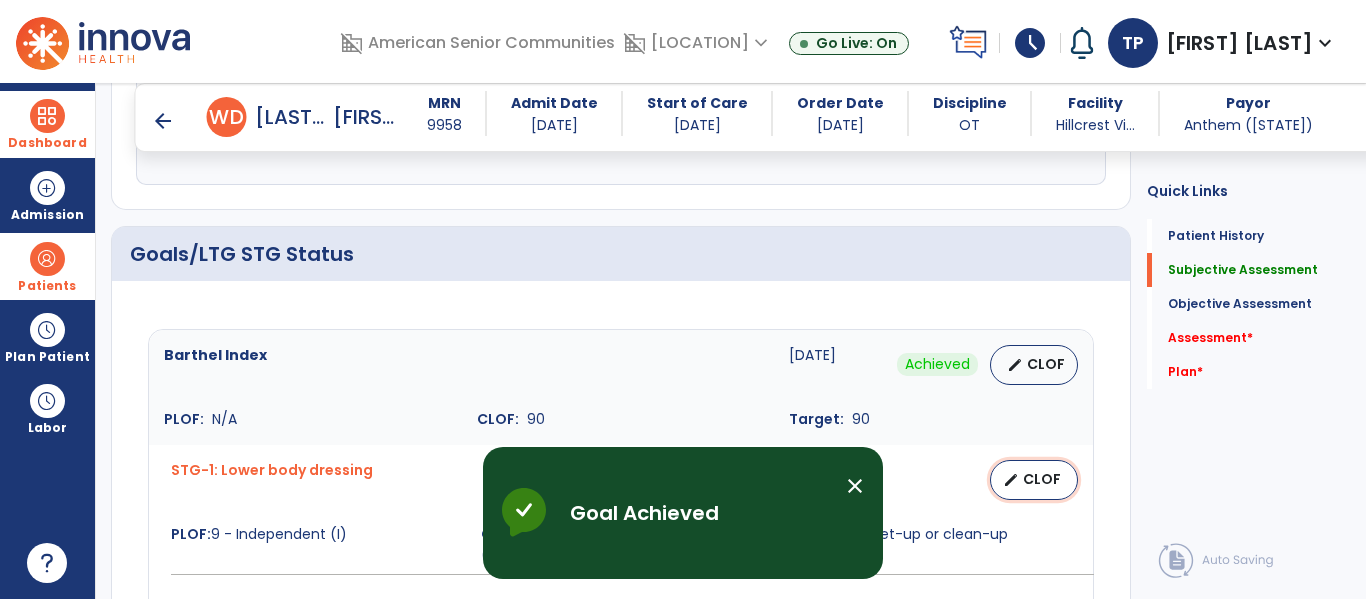 click on "CLOF" at bounding box center [1042, 479] 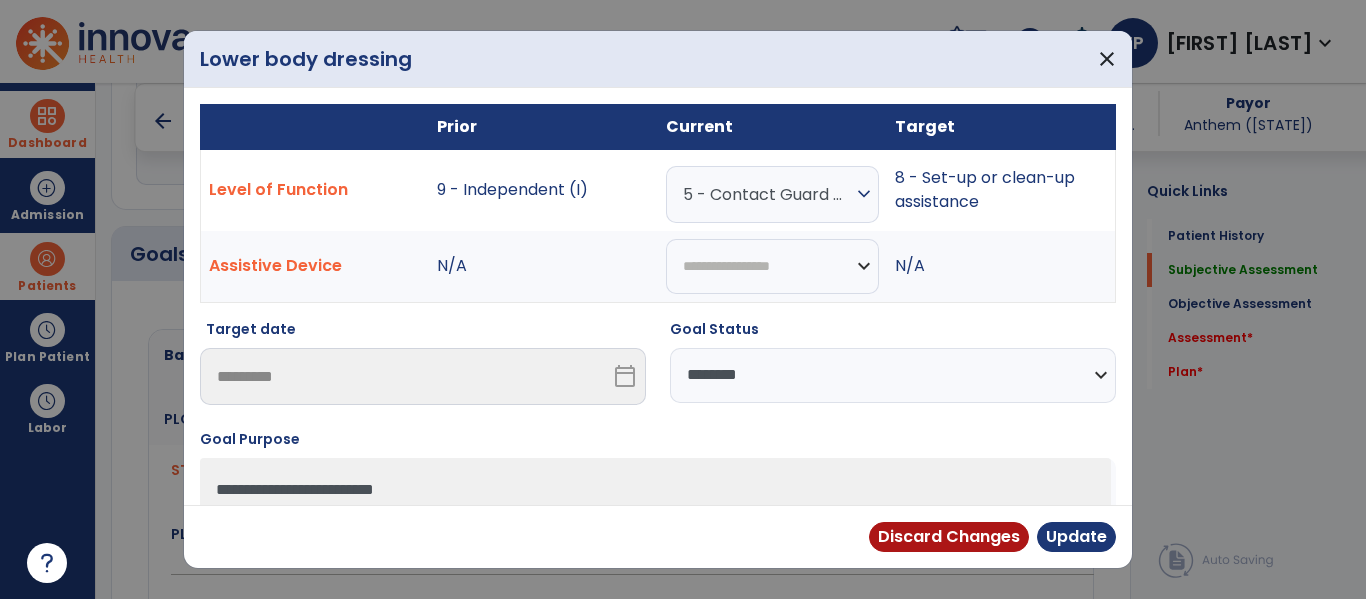click on "**********" at bounding box center [893, 375] 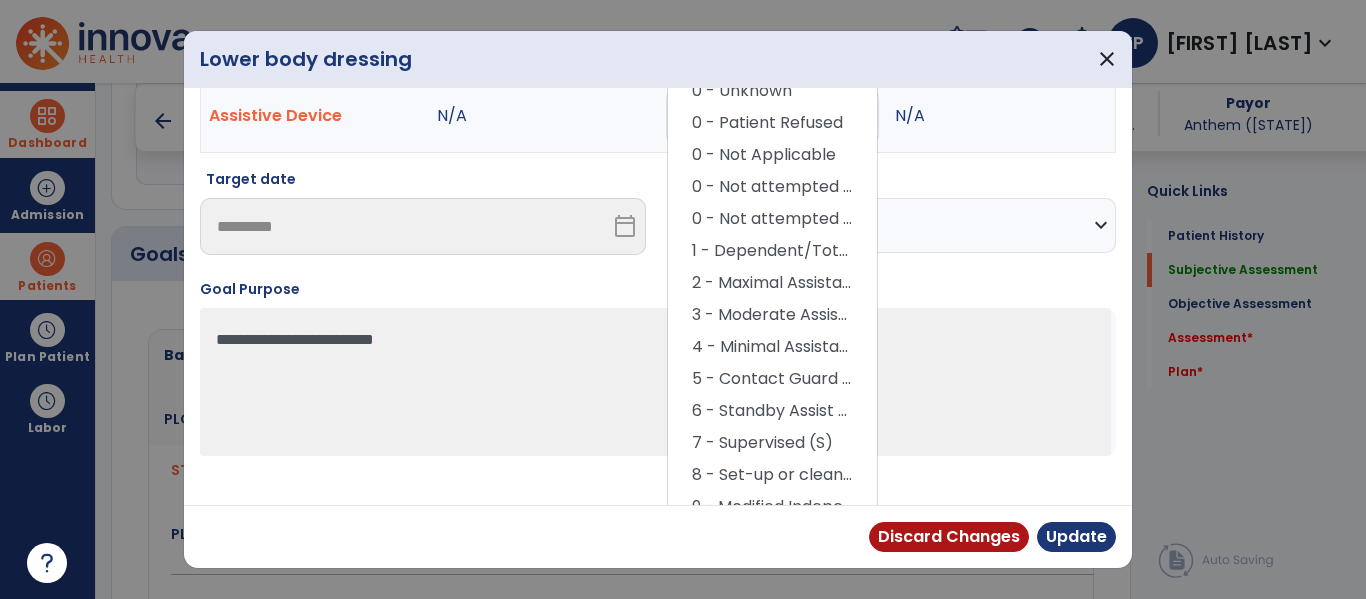 scroll, scrollTop: 201, scrollLeft: 0, axis: vertical 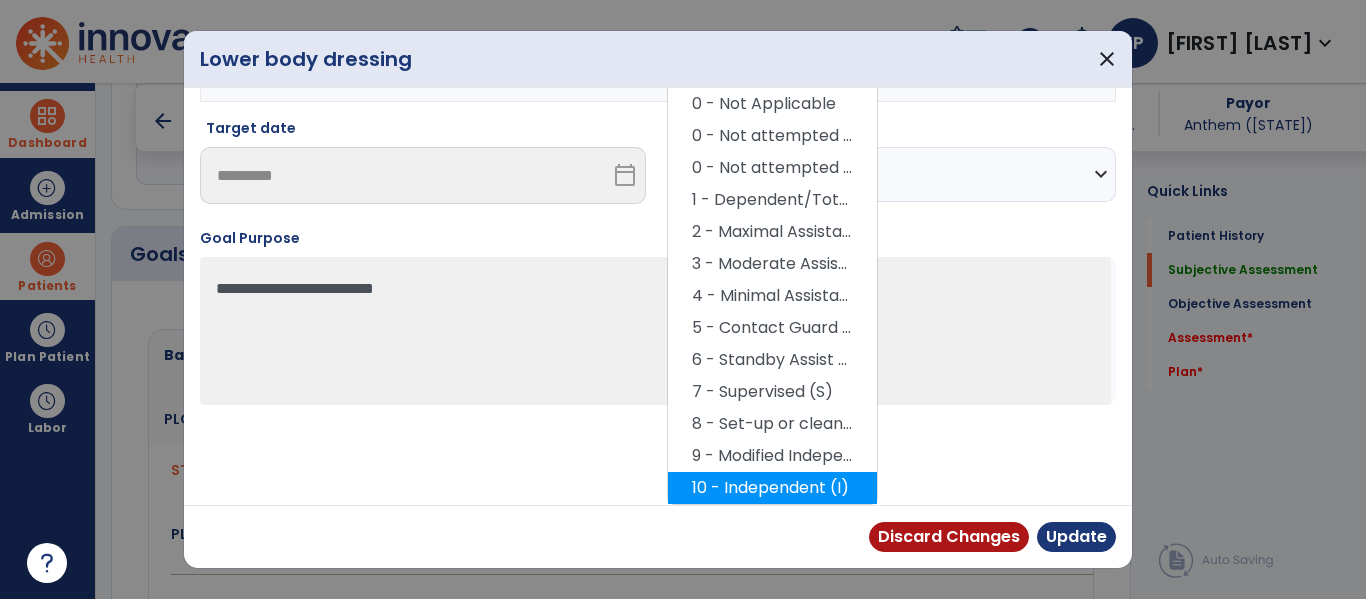 click on "10 - Independent (I)" at bounding box center [772, 488] 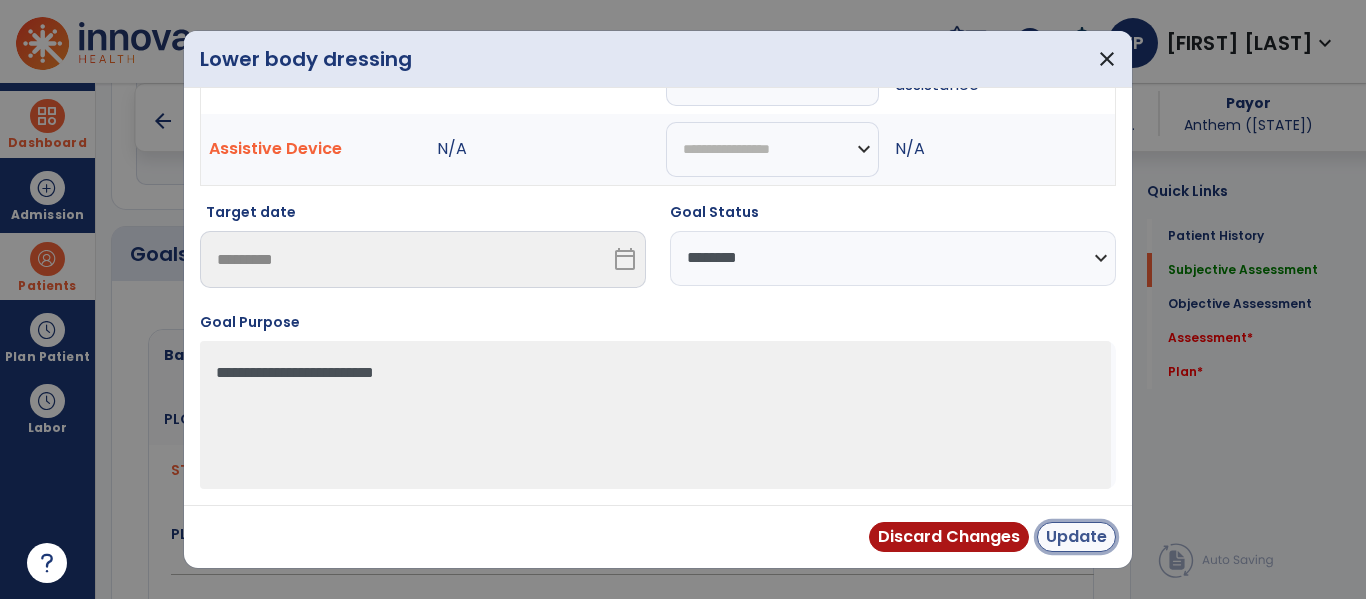 click on "Update" at bounding box center [1076, 537] 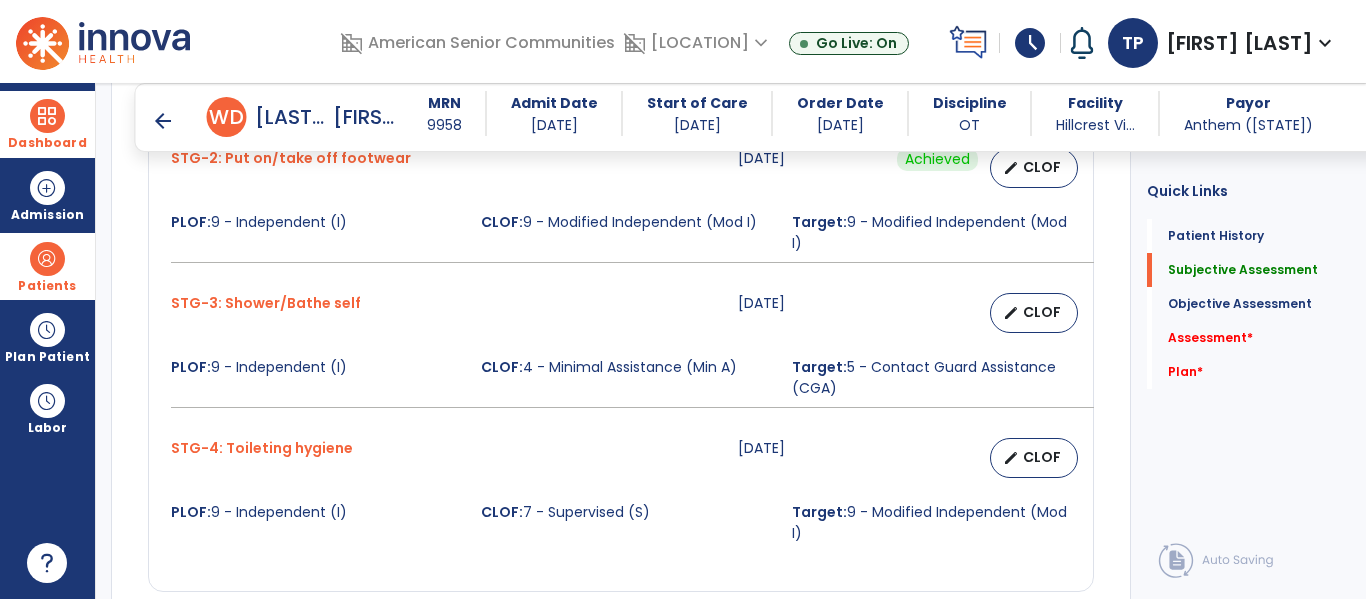 scroll, scrollTop: 1163, scrollLeft: 0, axis: vertical 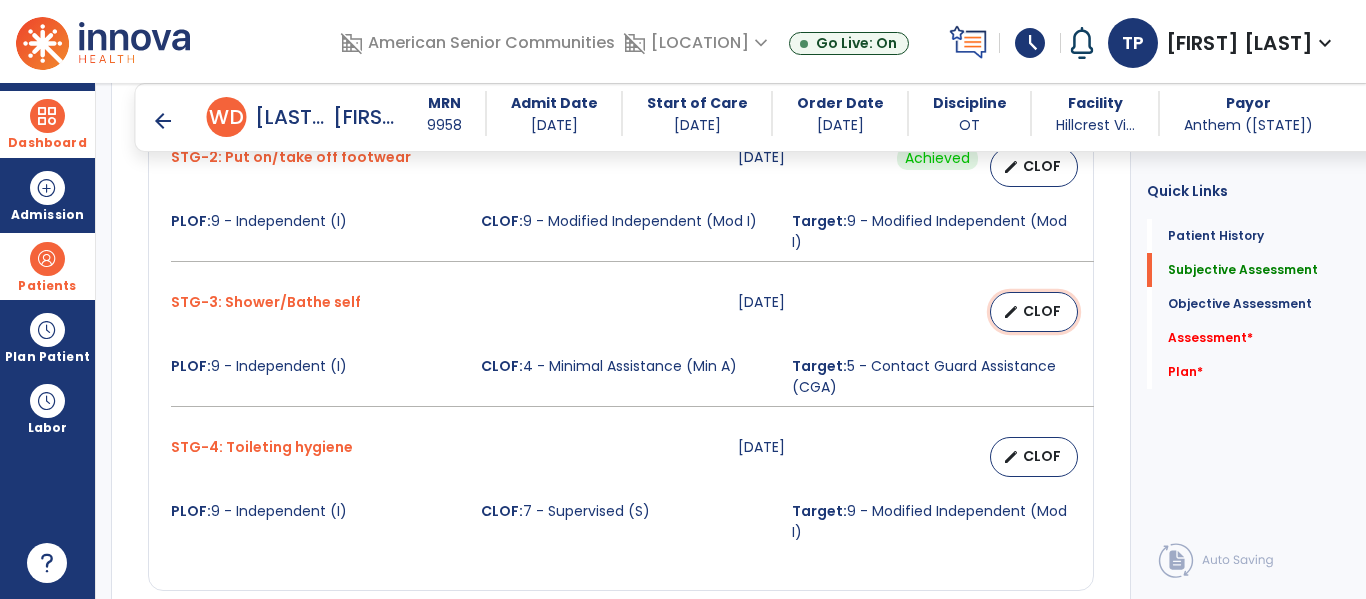 click on "CLOF" at bounding box center (1042, 311) 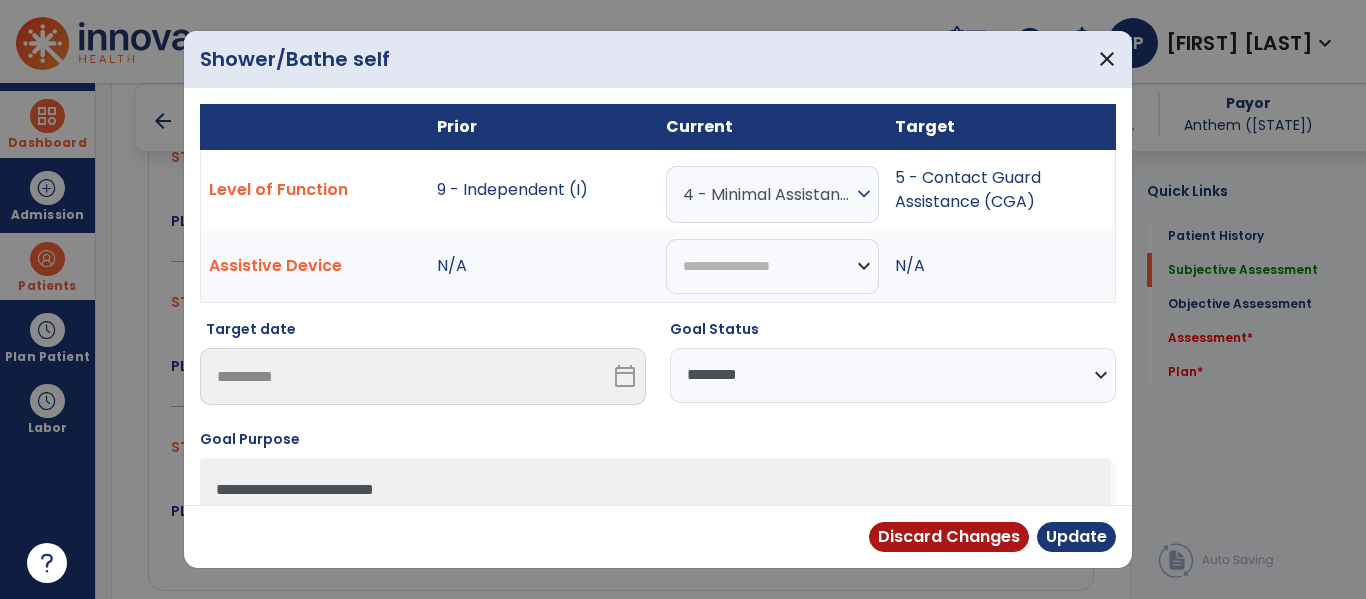 click on "expand_more" at bounding box center [864, 194] 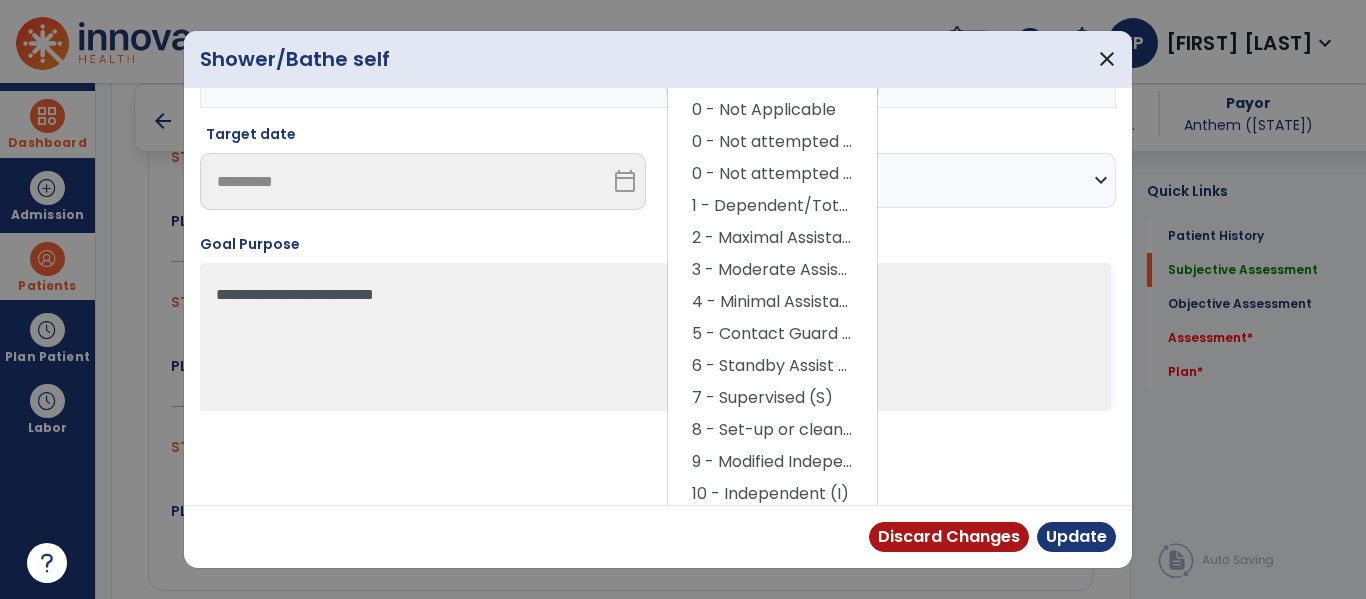 scroll, scrollTop: 201, scrollLeft: 0, axis: vertical 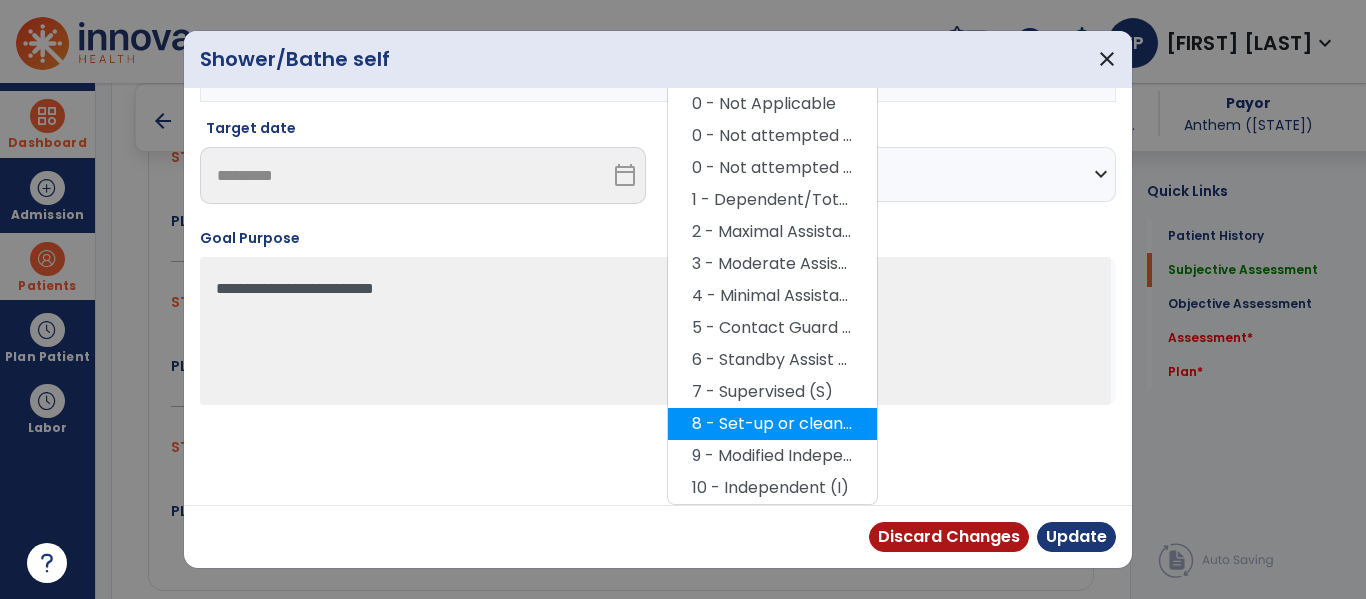 click on "8 - Set-up or clean-up assistance" at bounding box center [772, 424] 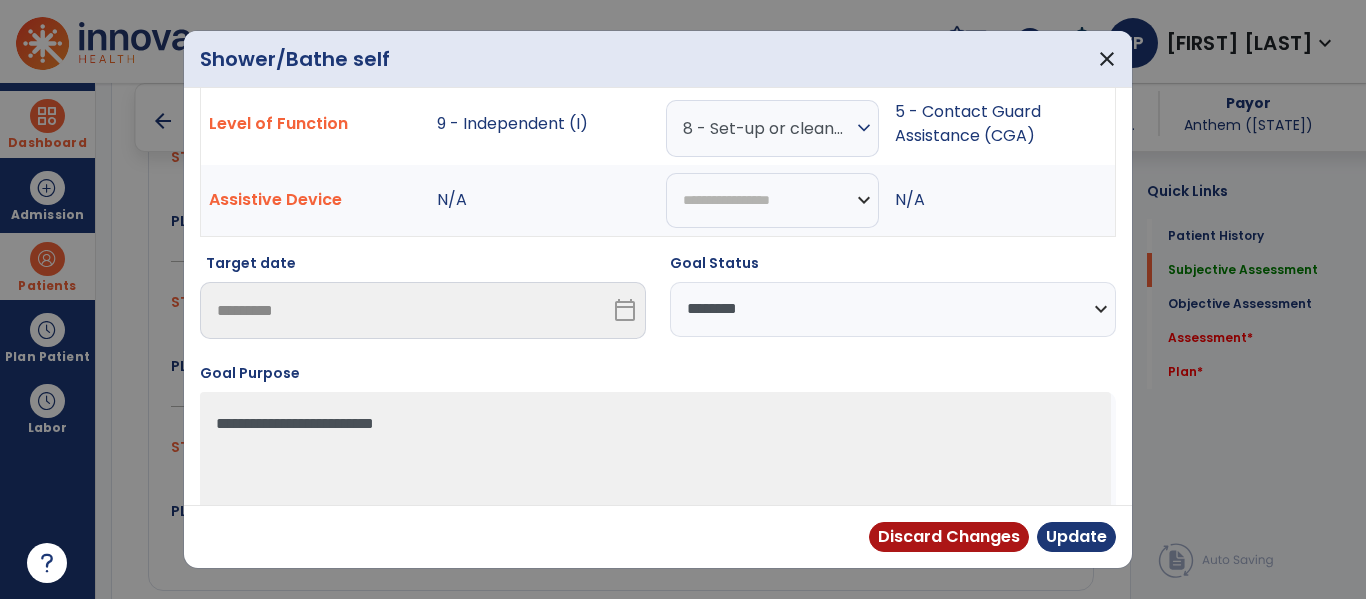 scroll, scrollTop: 67, scrollLeft: 0, axis: vertical 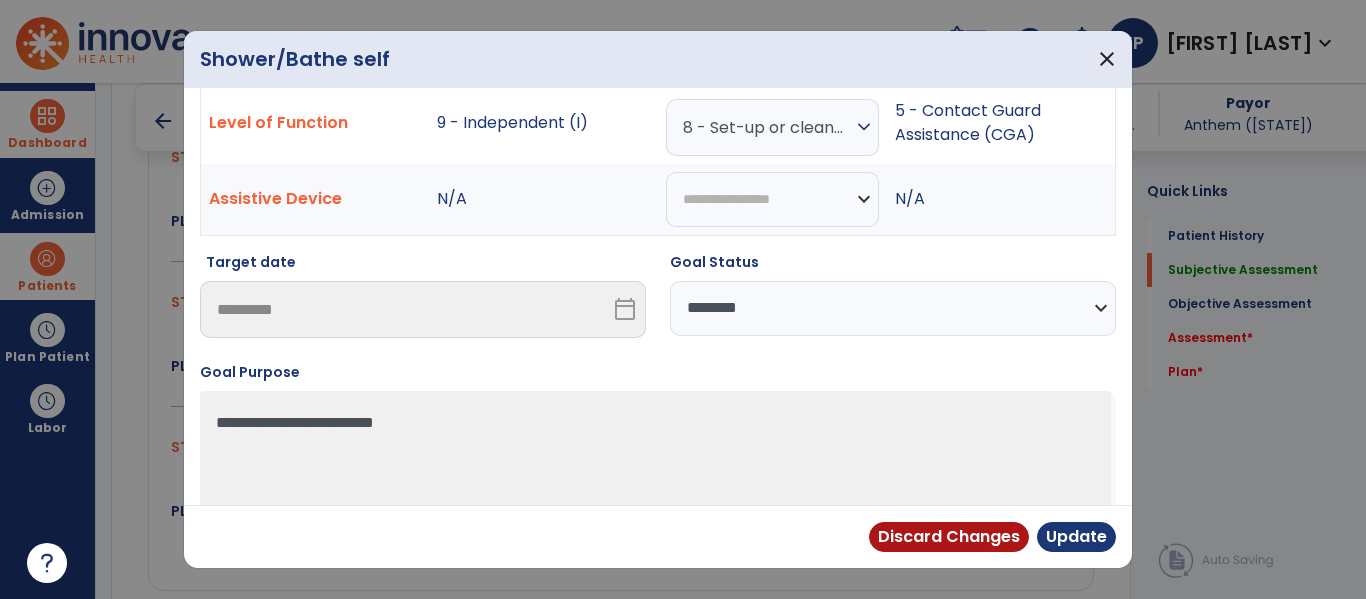 click on "expand_more" at bounding box center [864, 127] 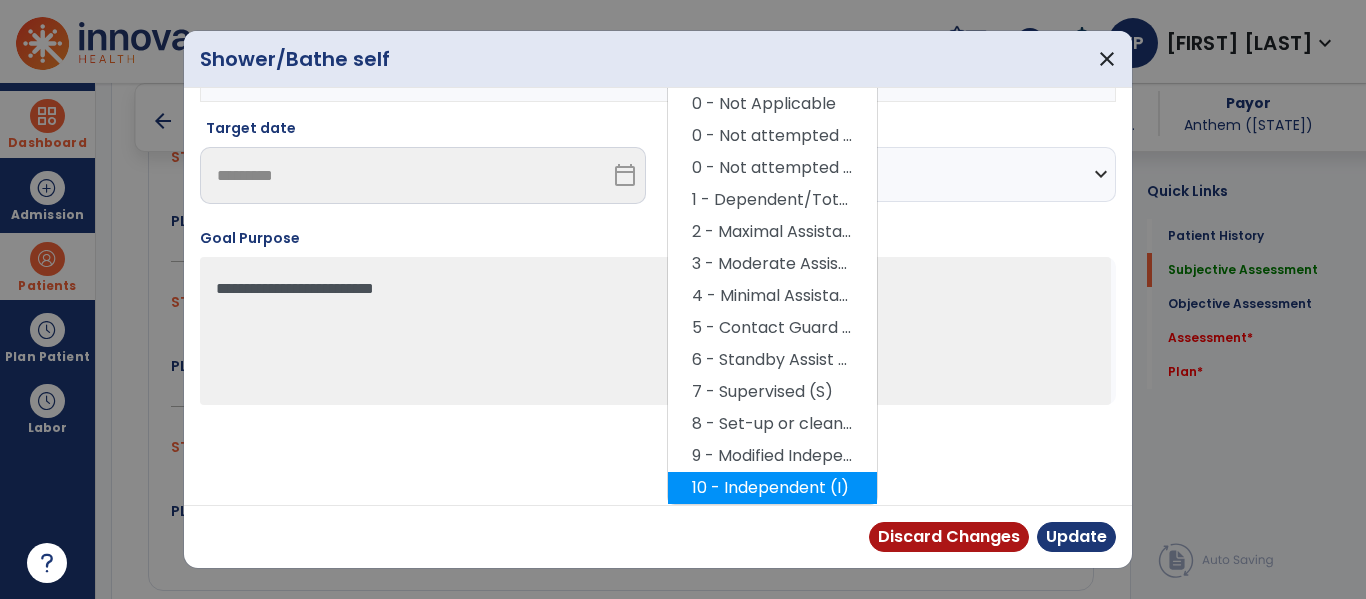 click on "10 - Independent (I)" at bounding box center [772, 488] 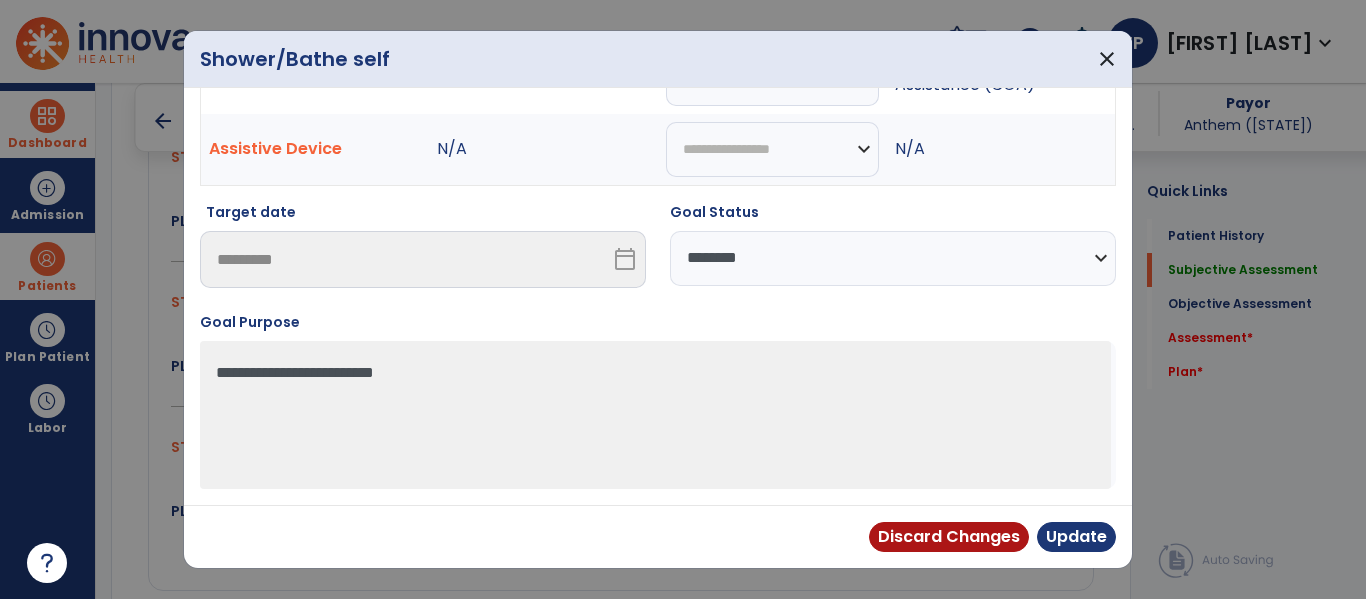 scroll, scrollTop: 117, scrollLeft: 0, axis: vertical 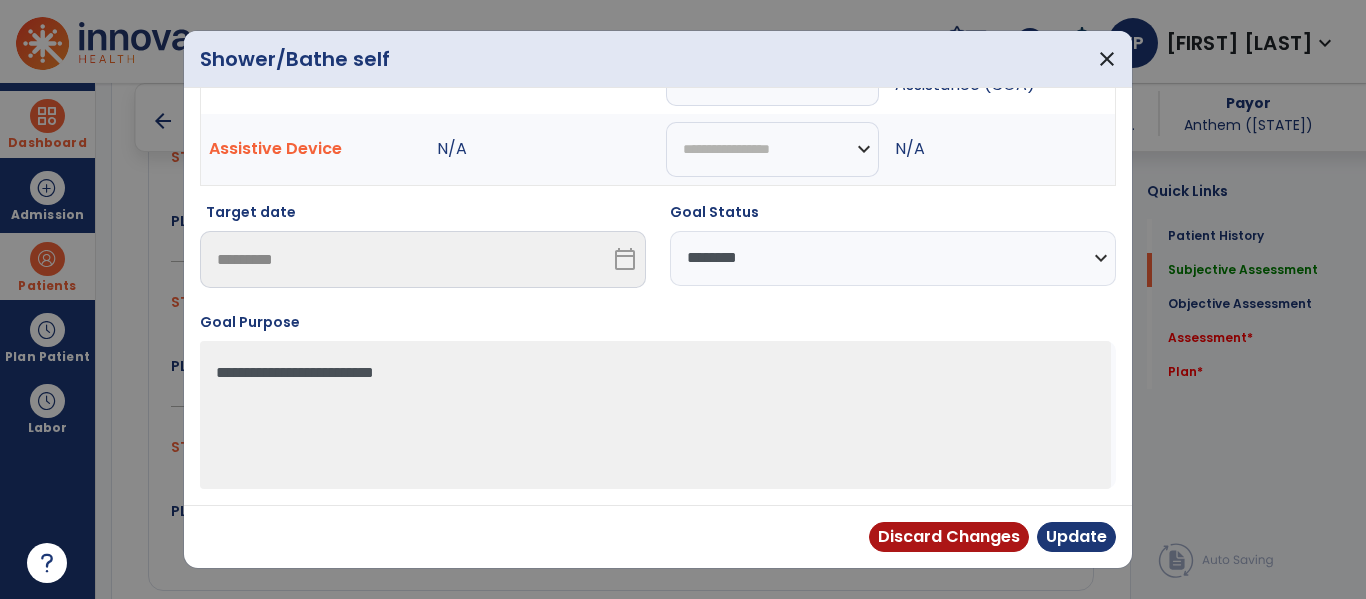 select on "********" 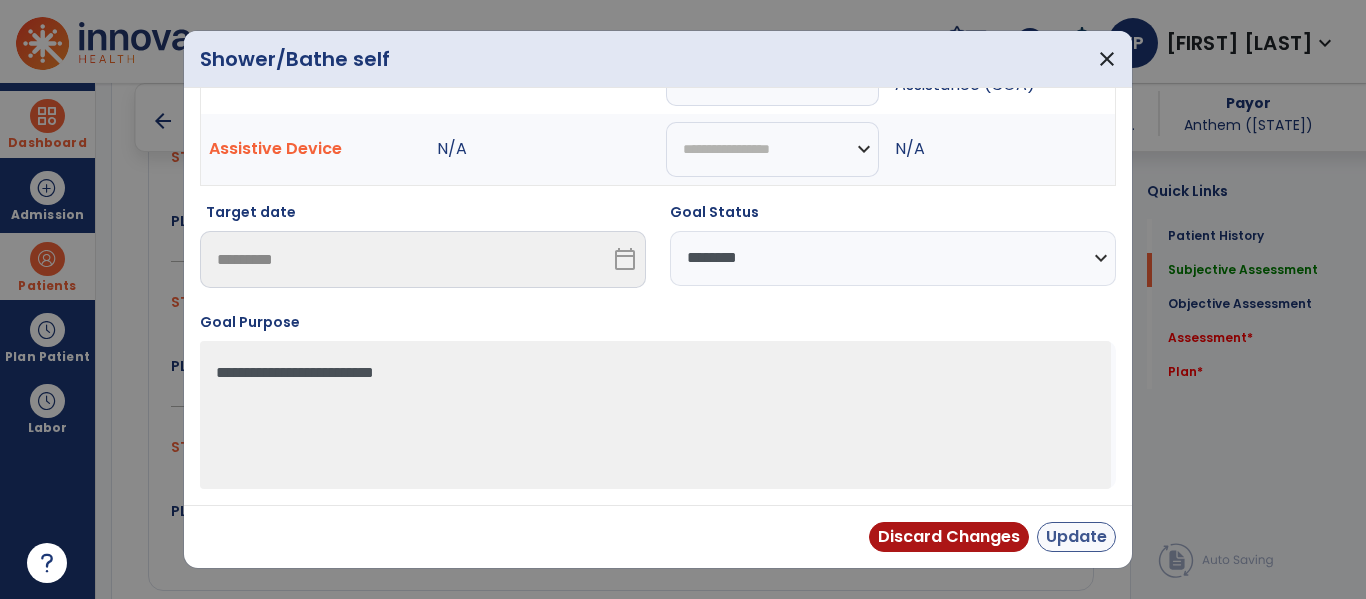 click on "Update" at bounding box center (1076, 537) 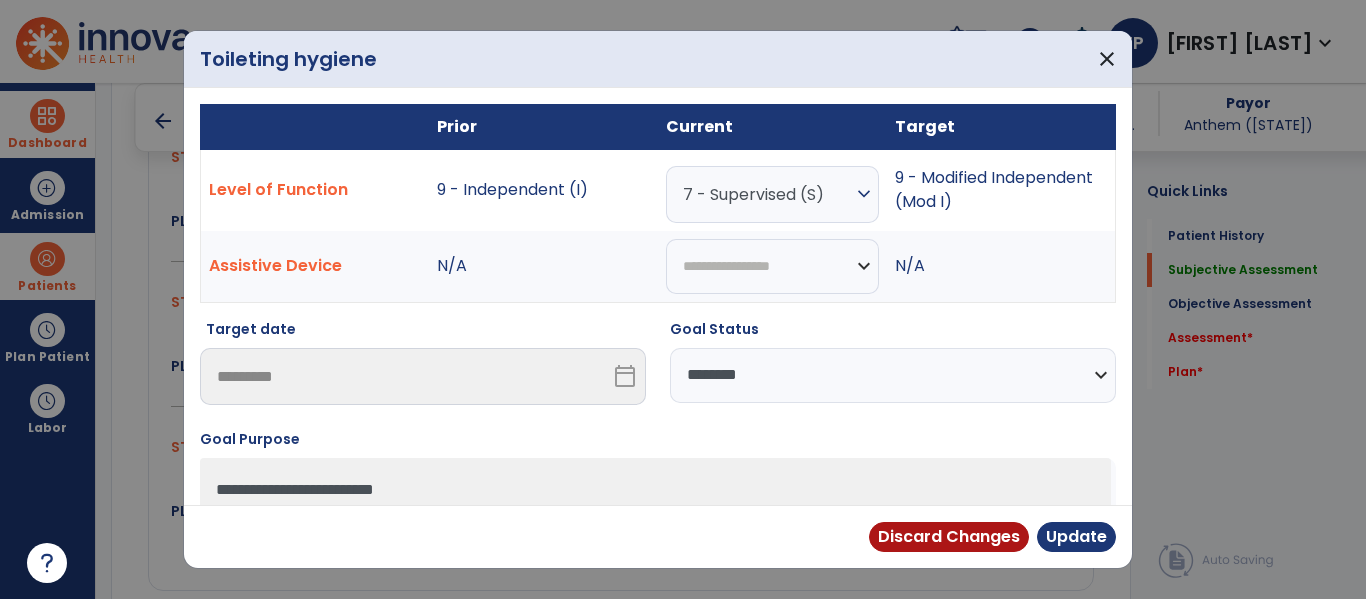 click on "**********" at bounding box center (893, 375) 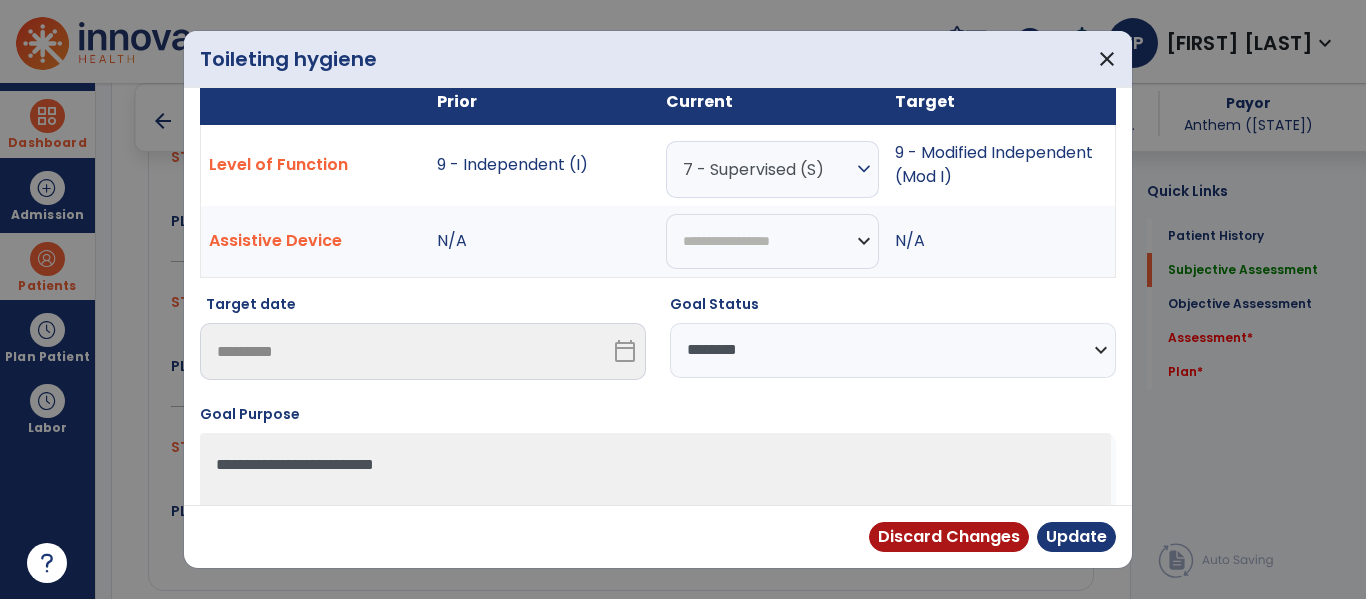 scroll, scrollTop: 0, scrollLeft: 0, axis: both 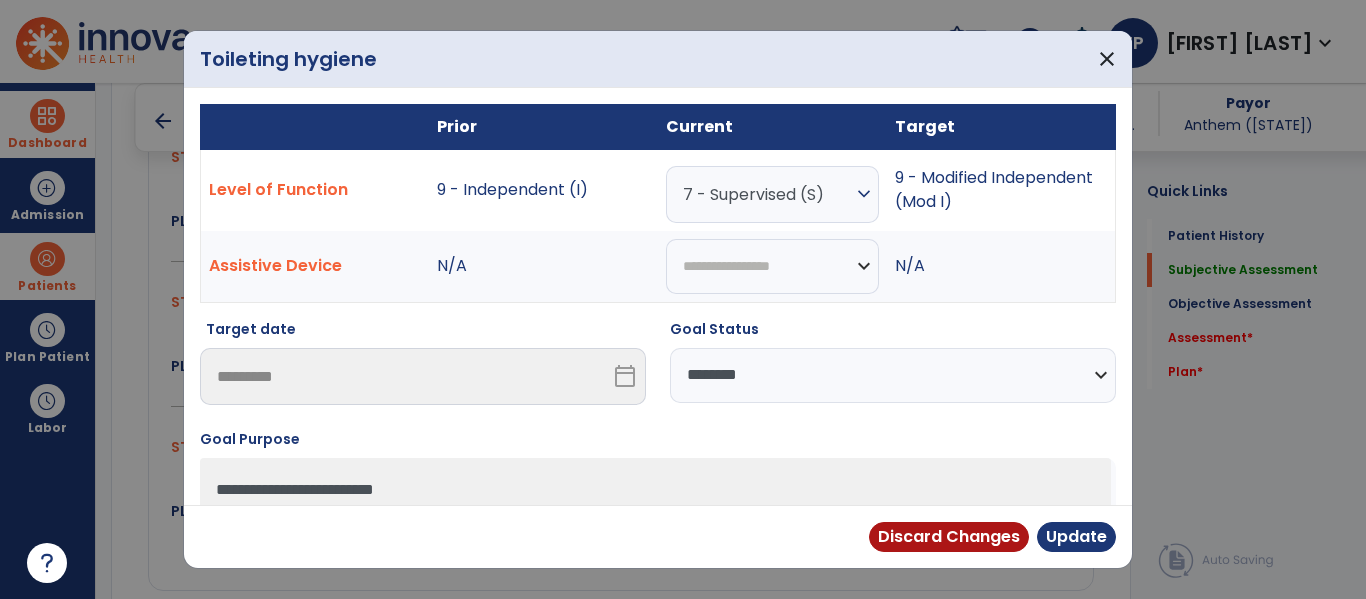 click on "7 - Supervised (S)" at bounding box center [767, 194] 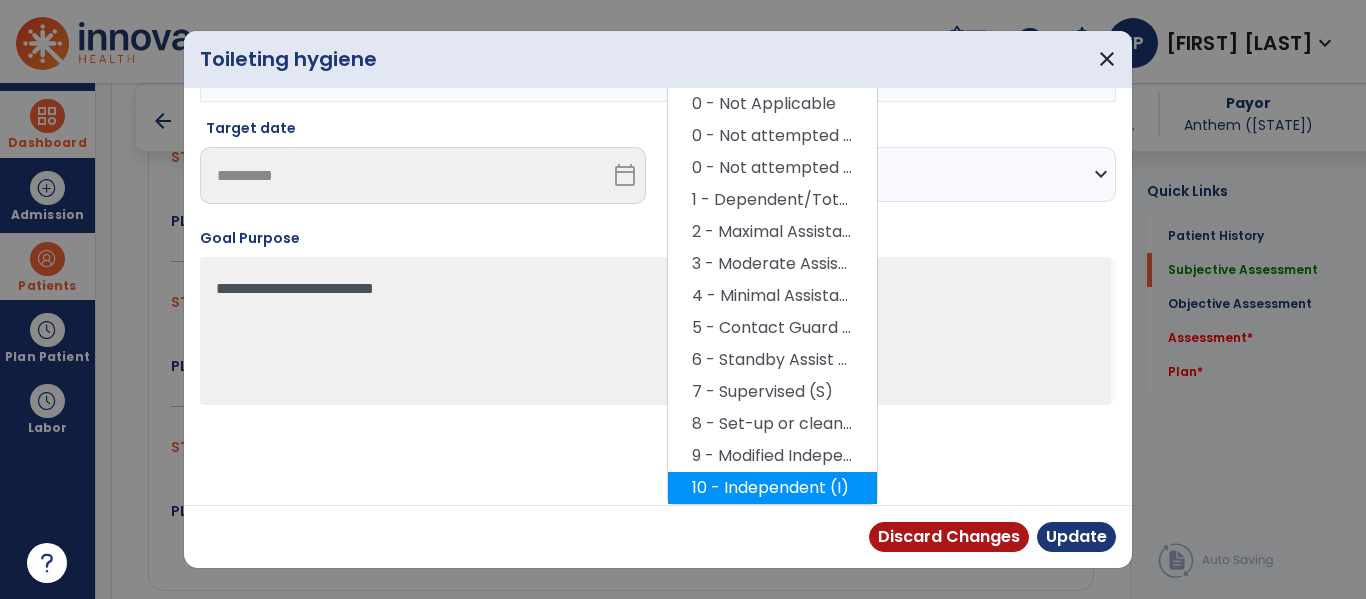 click on "10 - Independent (I)" at bounding box center (772, 488) 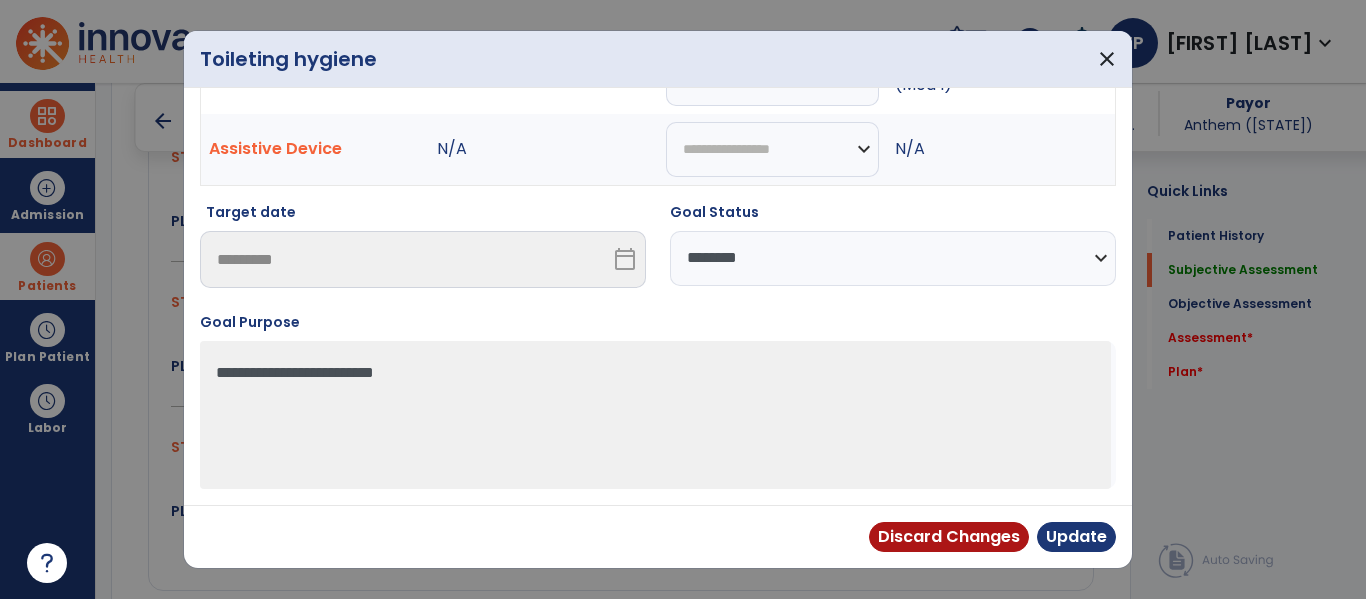 scroll, scrollTop: 117, scrollLeft: 0, axis: vertical 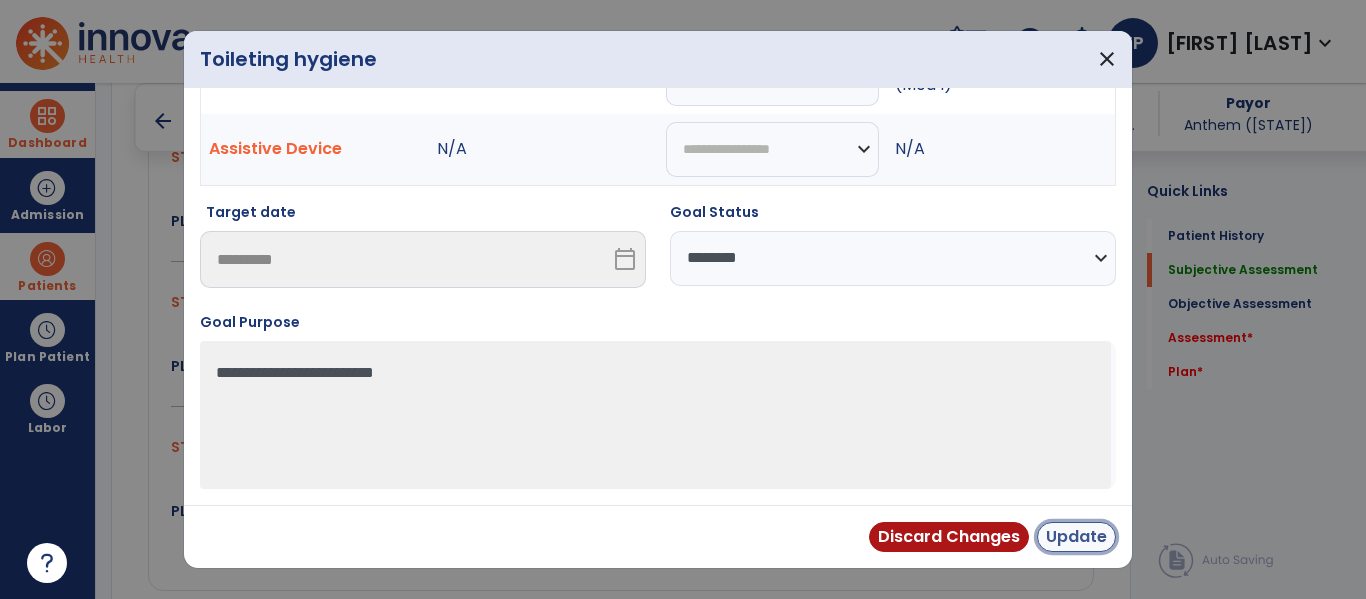 click on "Update" at bounding box center (1076, 537) 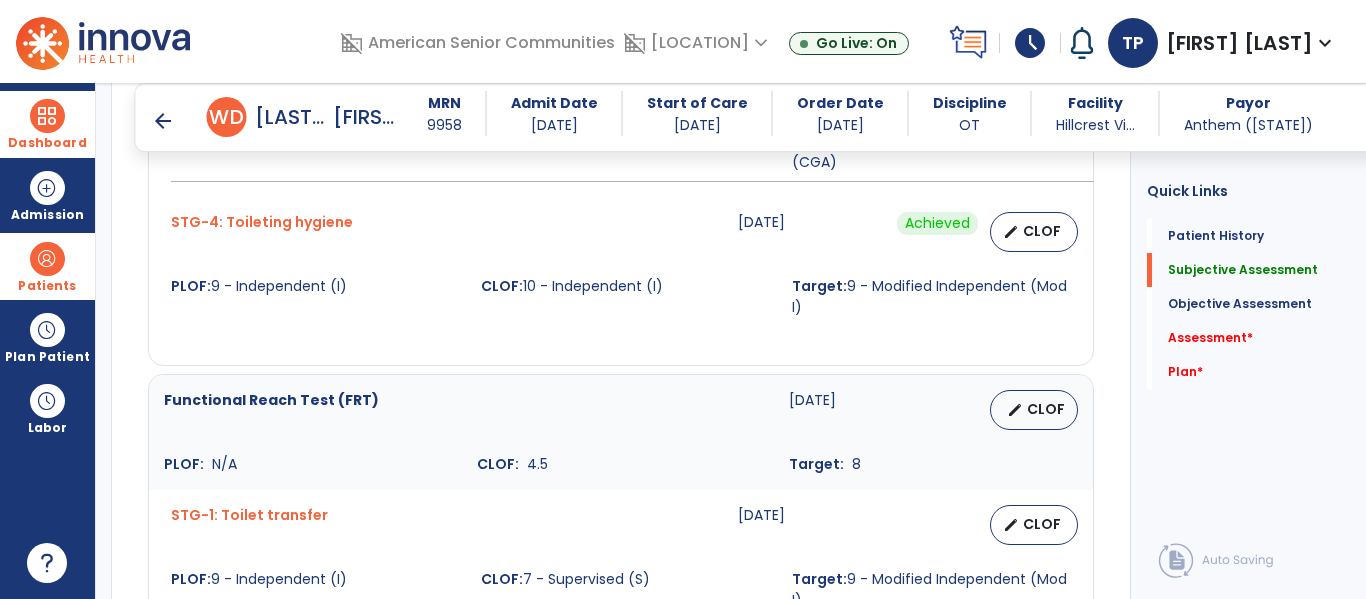 scroll, scrollTop: 1386, scrollLeft: 0, axis: vertical 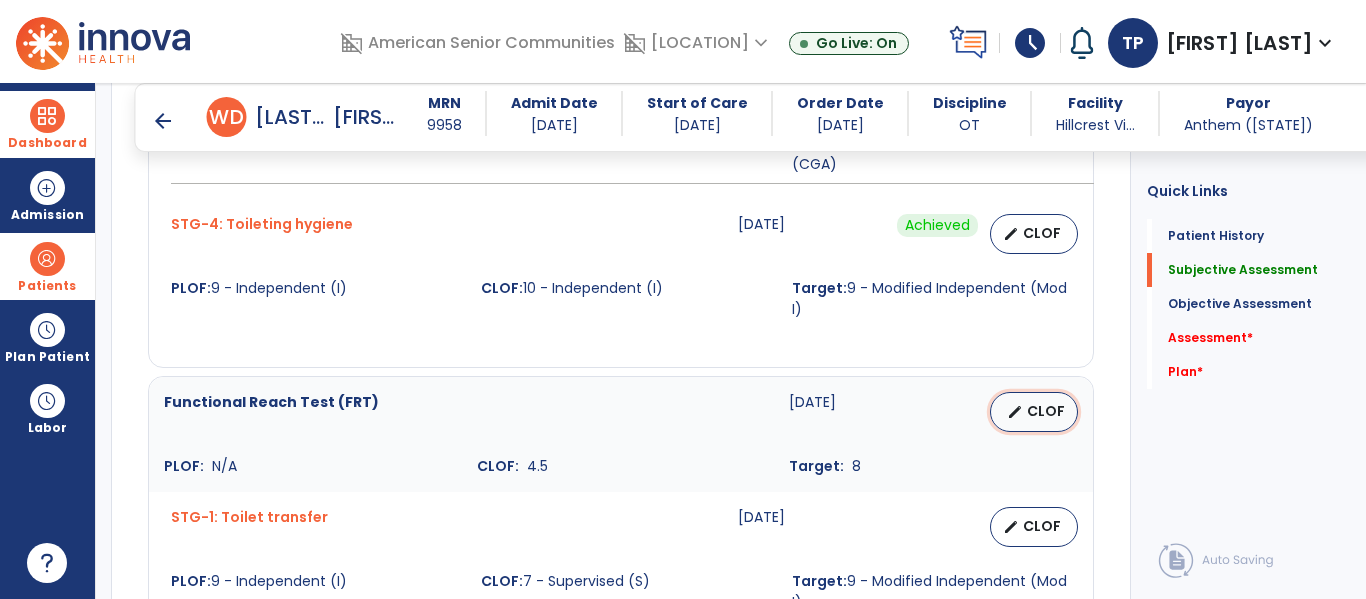 click on "CLOF" at bounding box center [1046, 411] 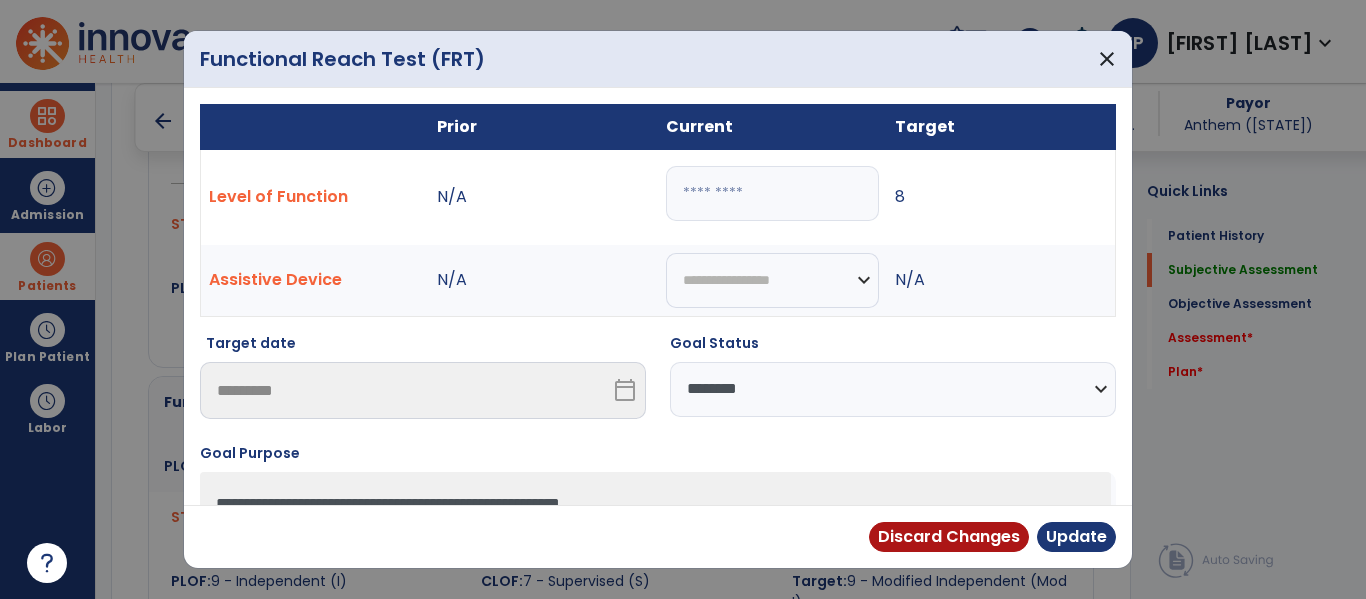 click on "***" at bounding box center (772, 193) 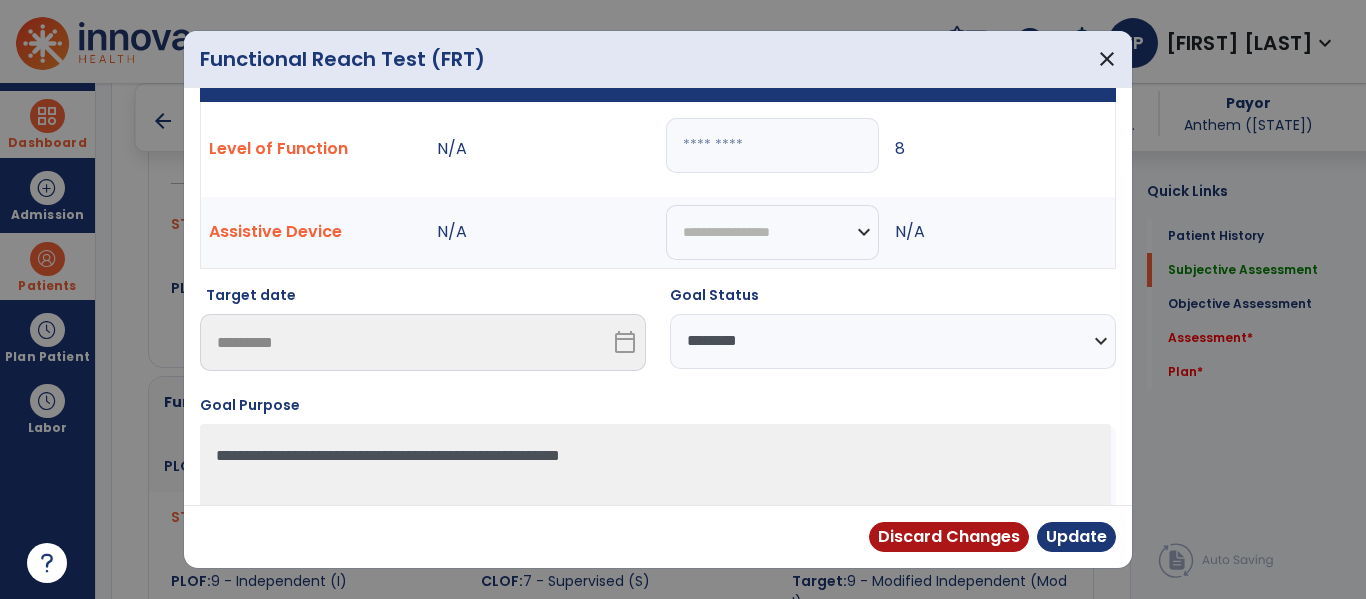scroll, scrollTop: 53, scrollLeft: 0, axis: vertical 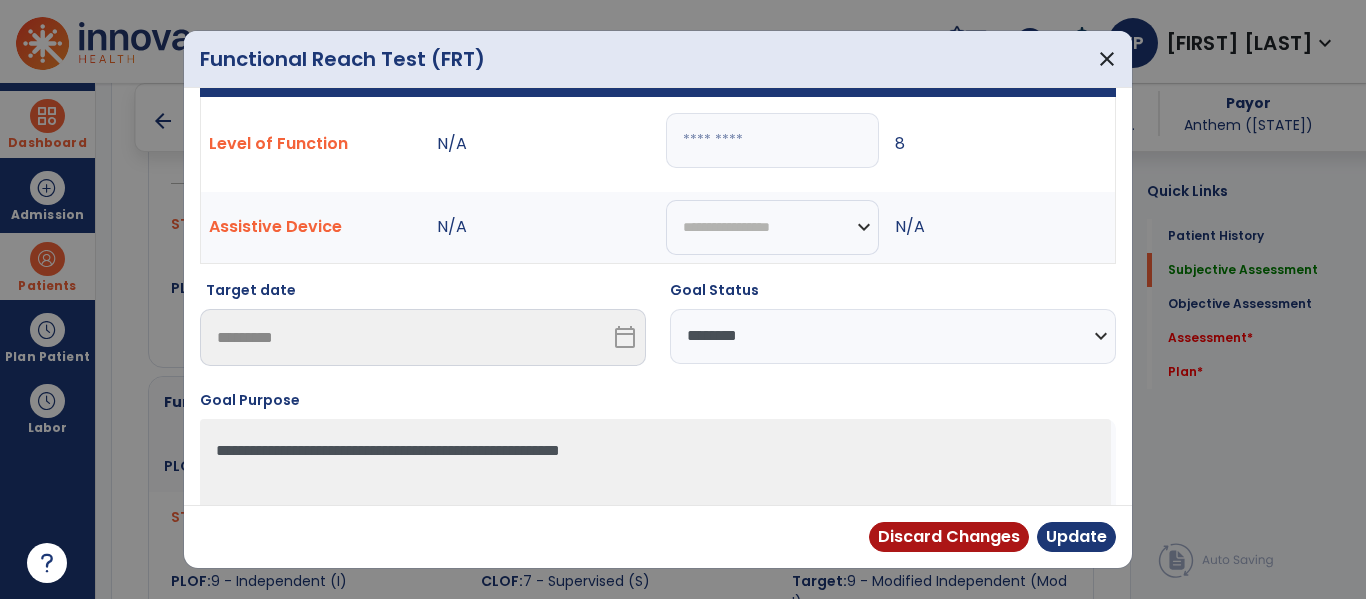 click on "**********" at bounding box center (893, 336) 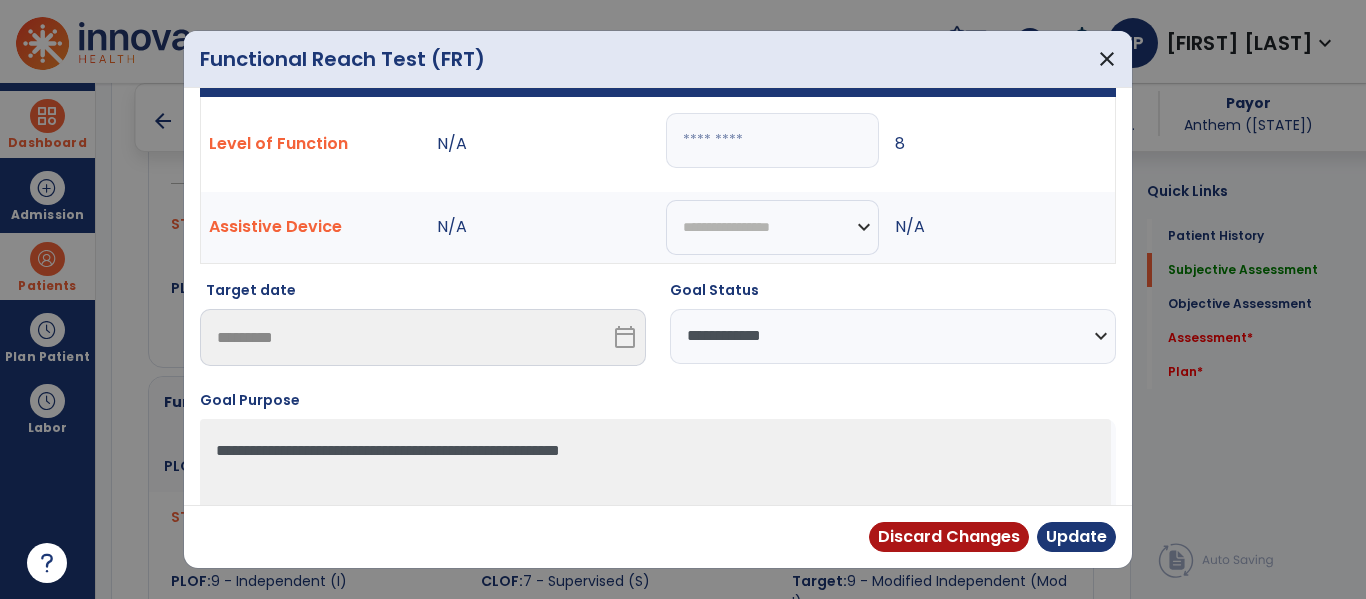 click on "**********" at bounding box center (893, 336) 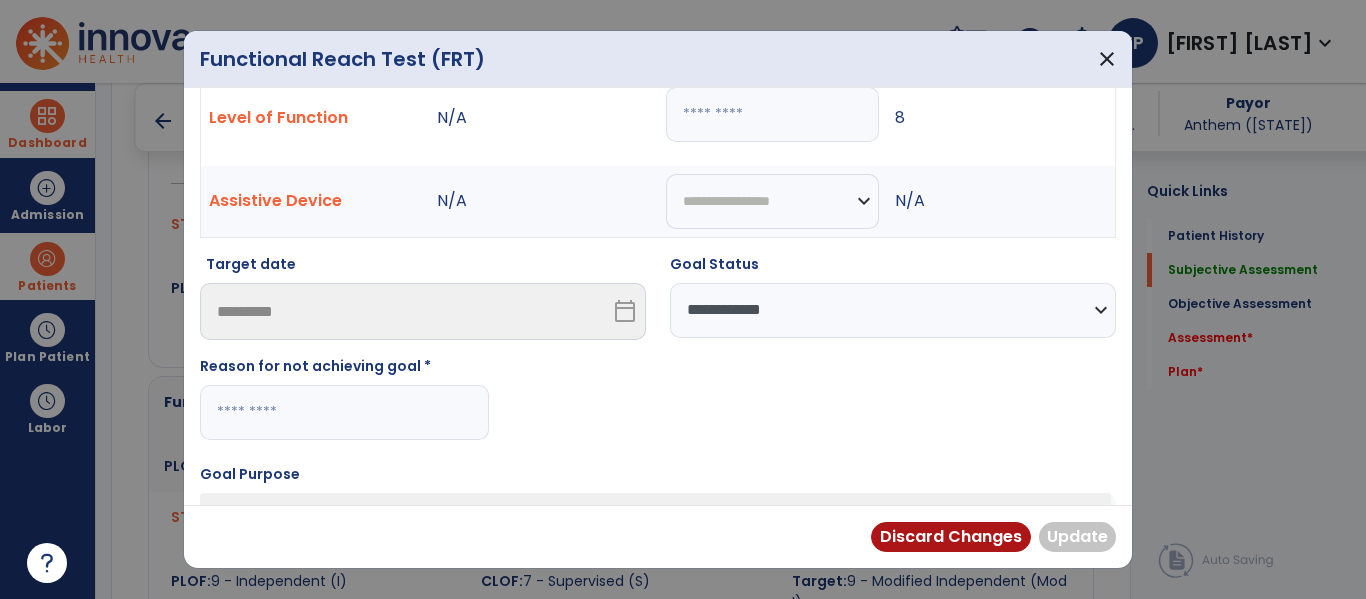 scroll, scrollTop: 55, scrollLeft: 0, axis: vertical 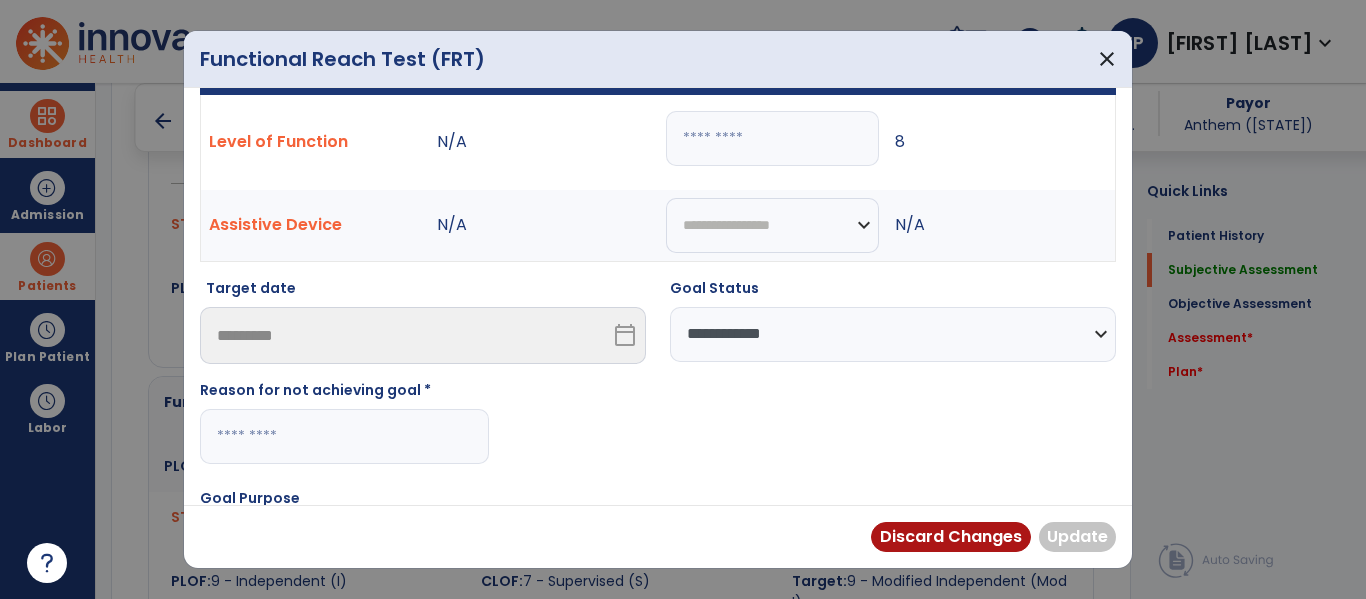 click on "**********" at bounding box center [893, 334] 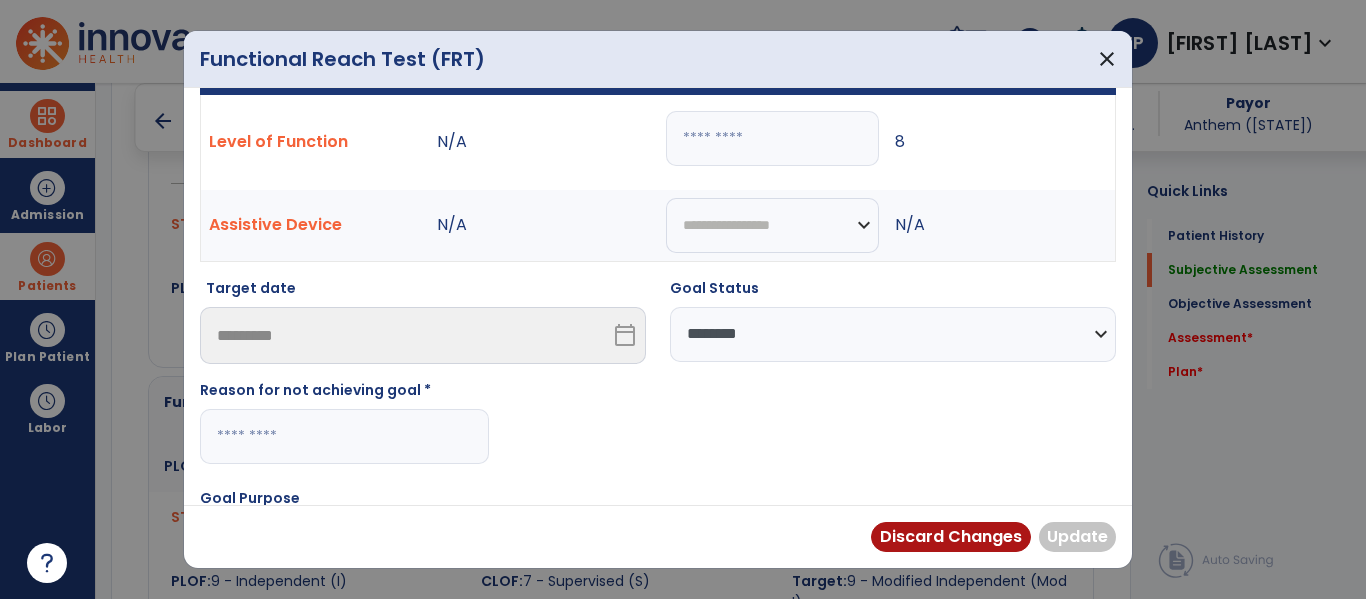 click on "**********" at bounding box center (893, 334) 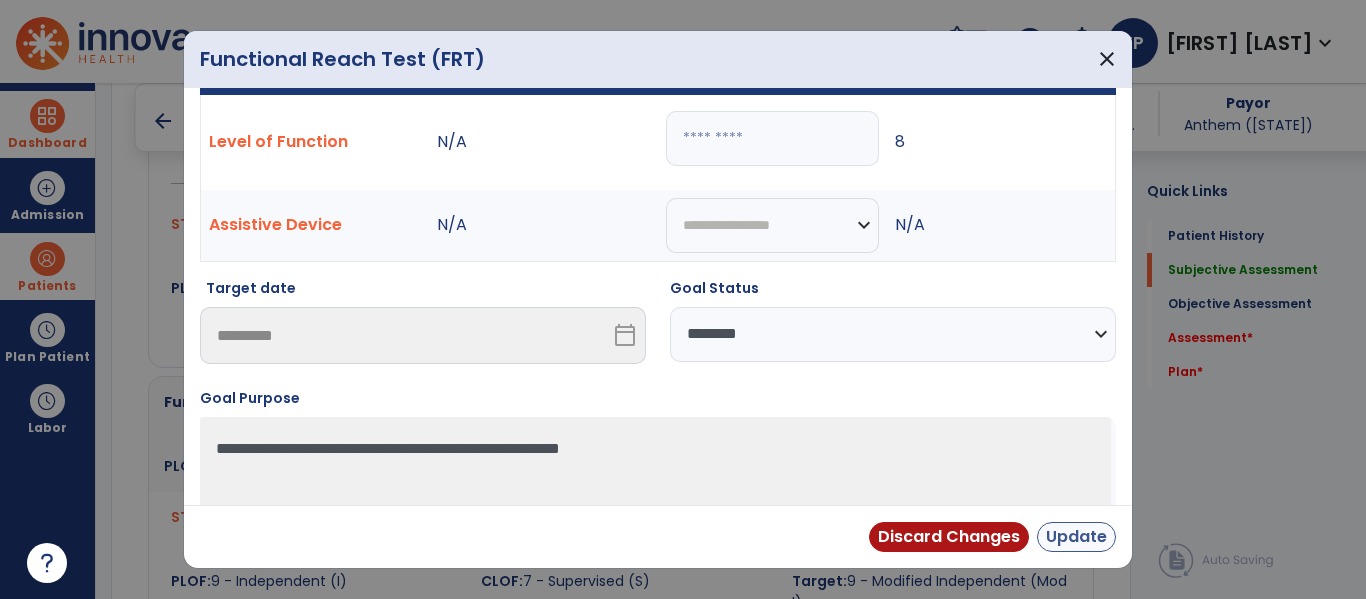 click on "Update" at bounding box center (1076, 537) 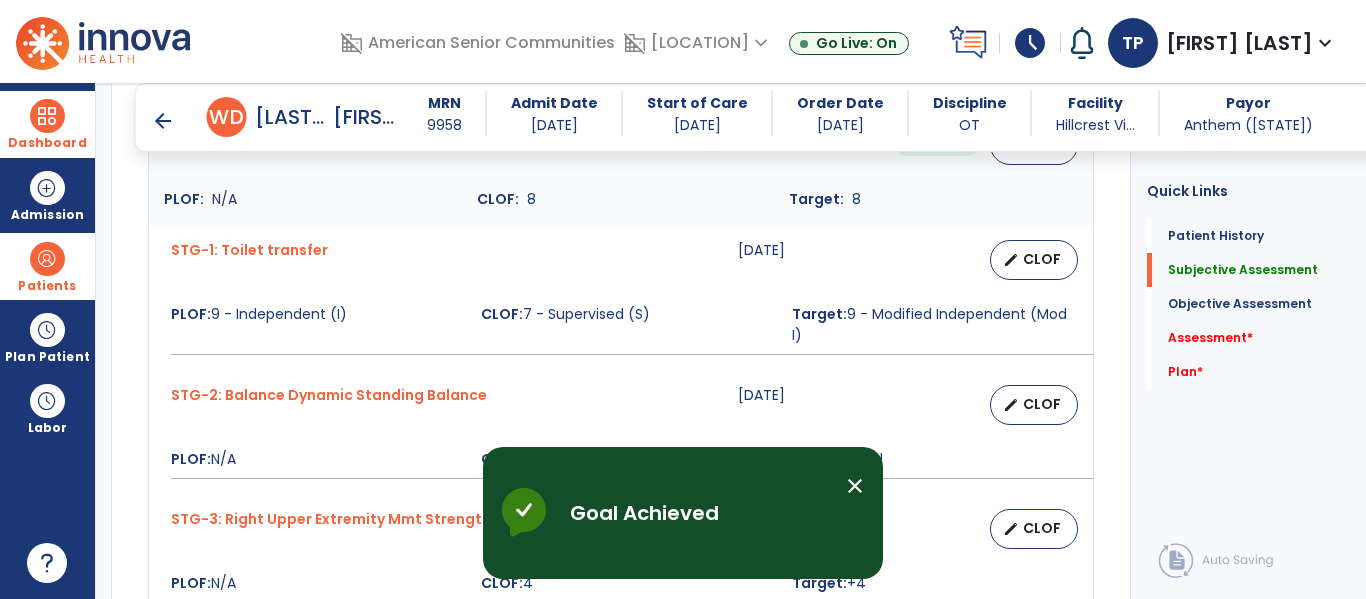 scroll, scrollTop: 1654, scrollLeft: 0, axis: vertical 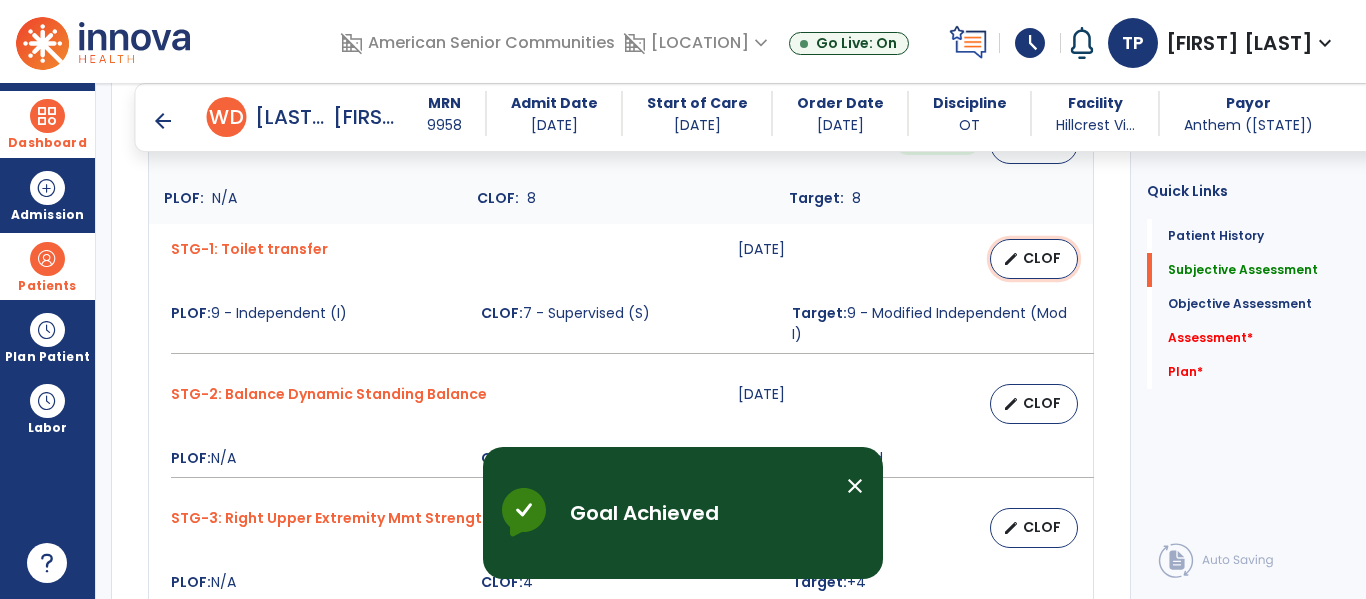click on "CLOF" at bounding box center (1042, 258) 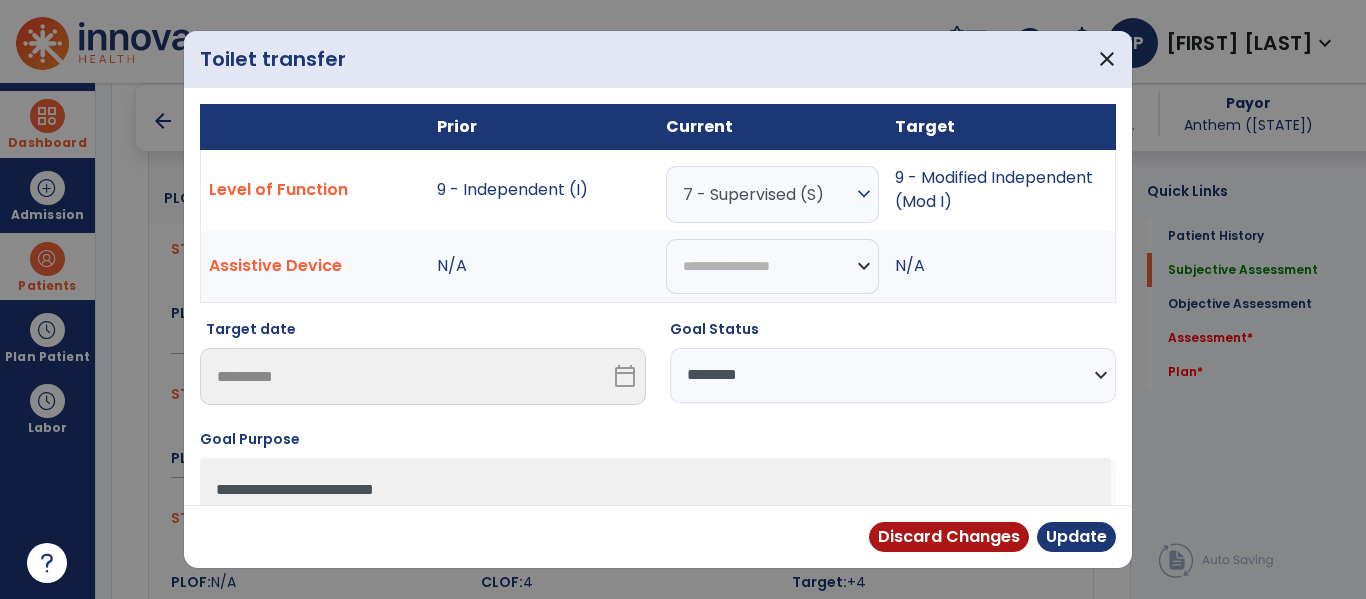 click on "expand_more" at bounding box center (864, 194) 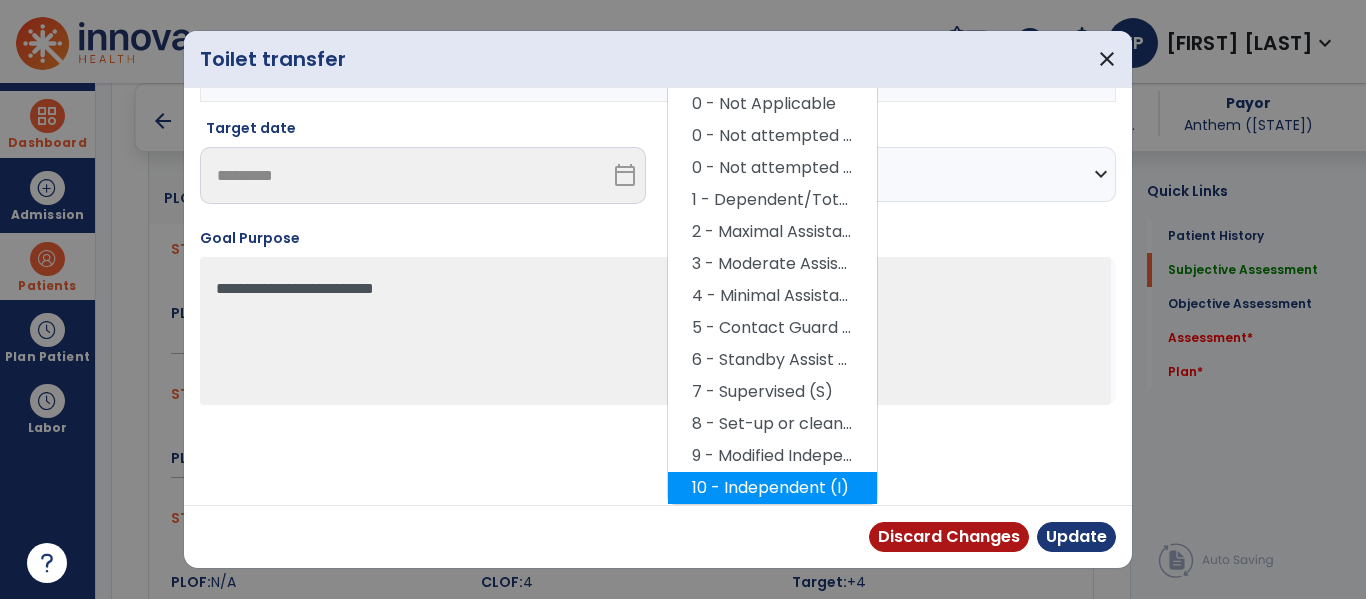click on "10 - Independent (I)" at bounding box center (772, 488) 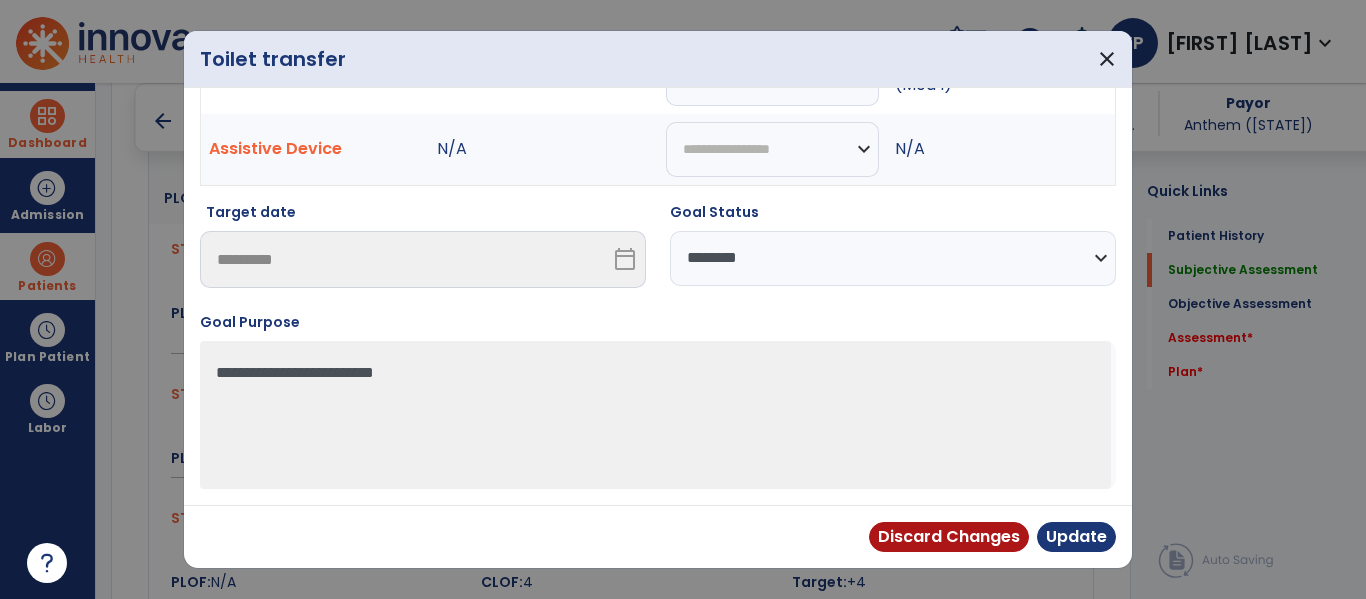 scroll, scrollTop: 117, scrollLeft: 0, axis: vertical 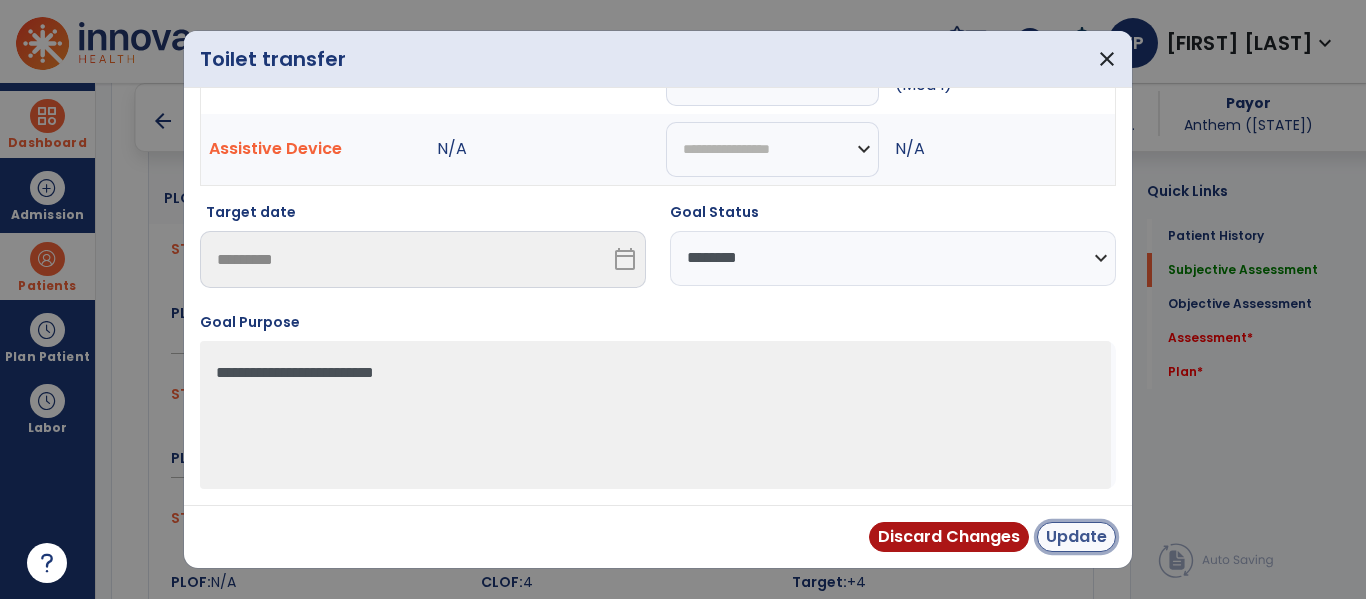 click on "Update" at bounding box center (1076, 537) 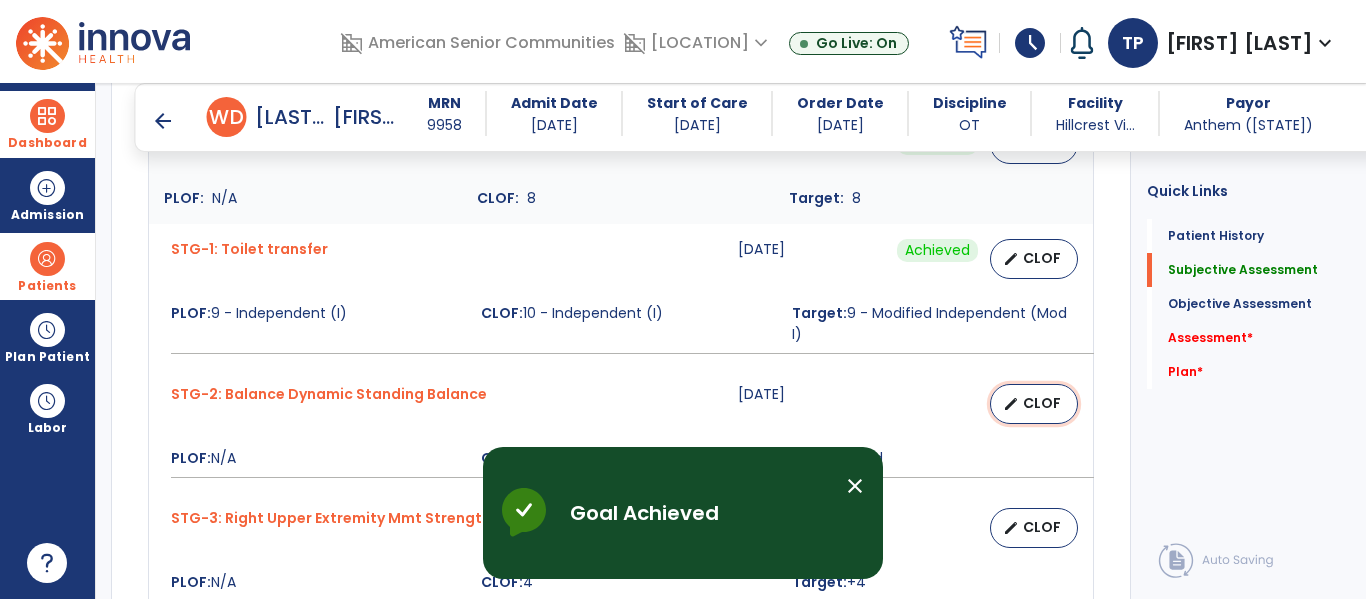 click on "CLOF" at bounding box center [1042, 403] 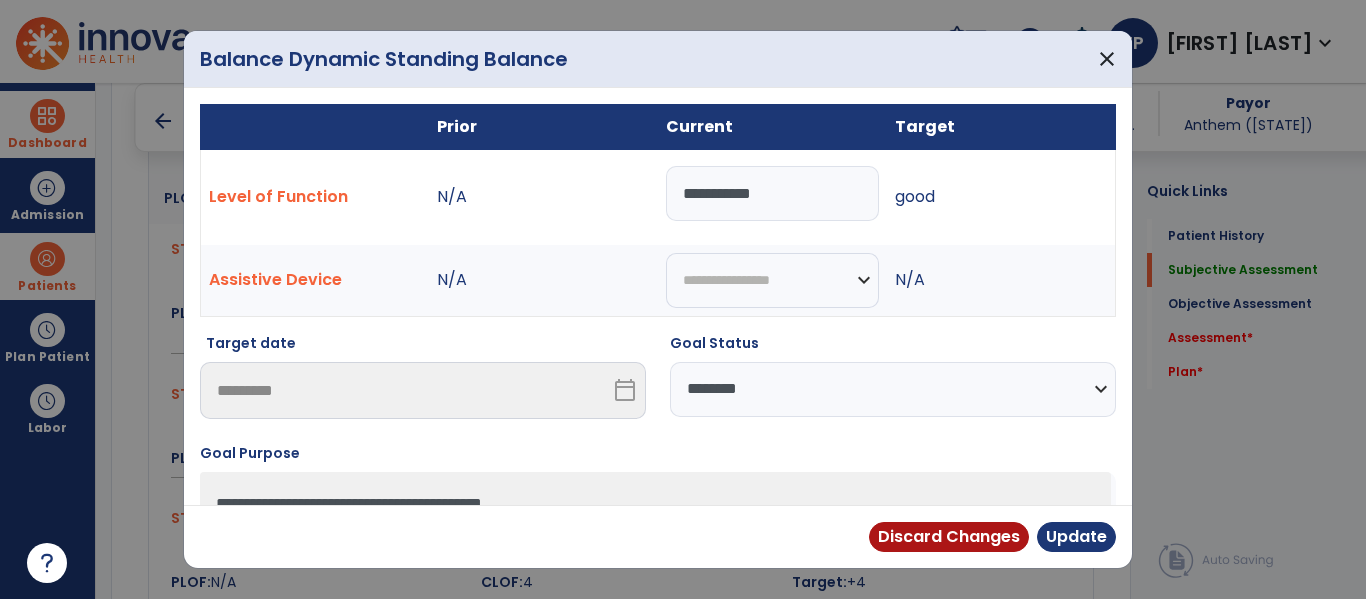 click on "**********" at bounding box center [893, 389] 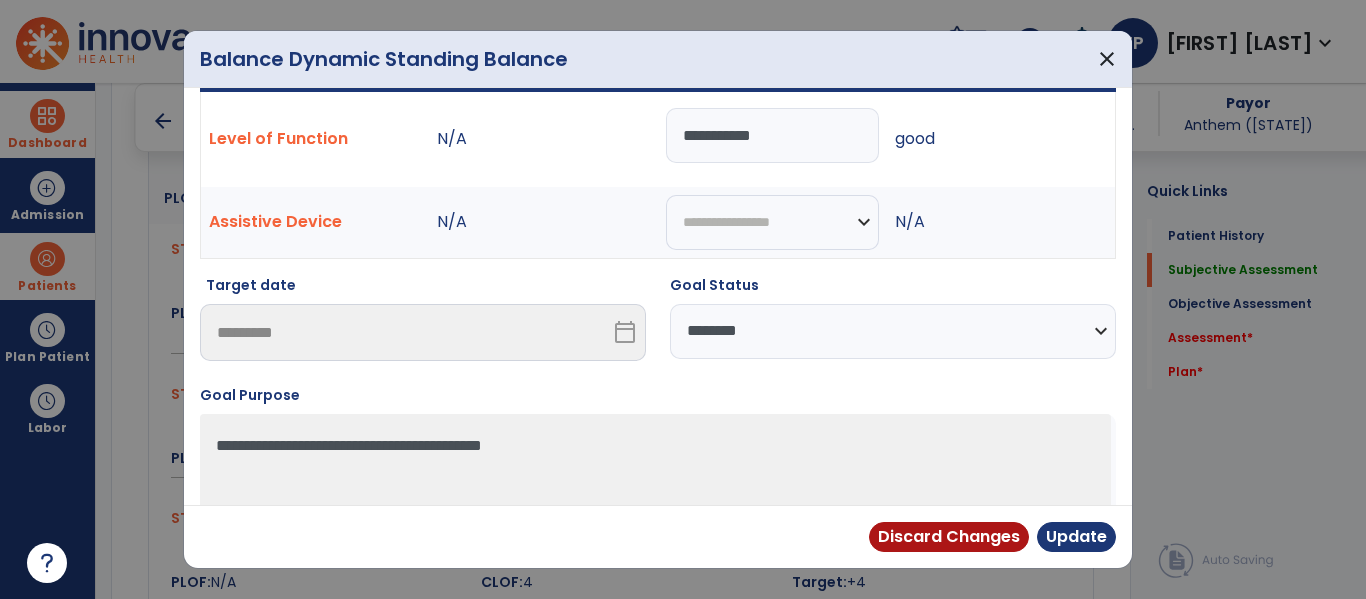 scroll, scrollTop: 110, scrollLeft: 0, axis: vertical 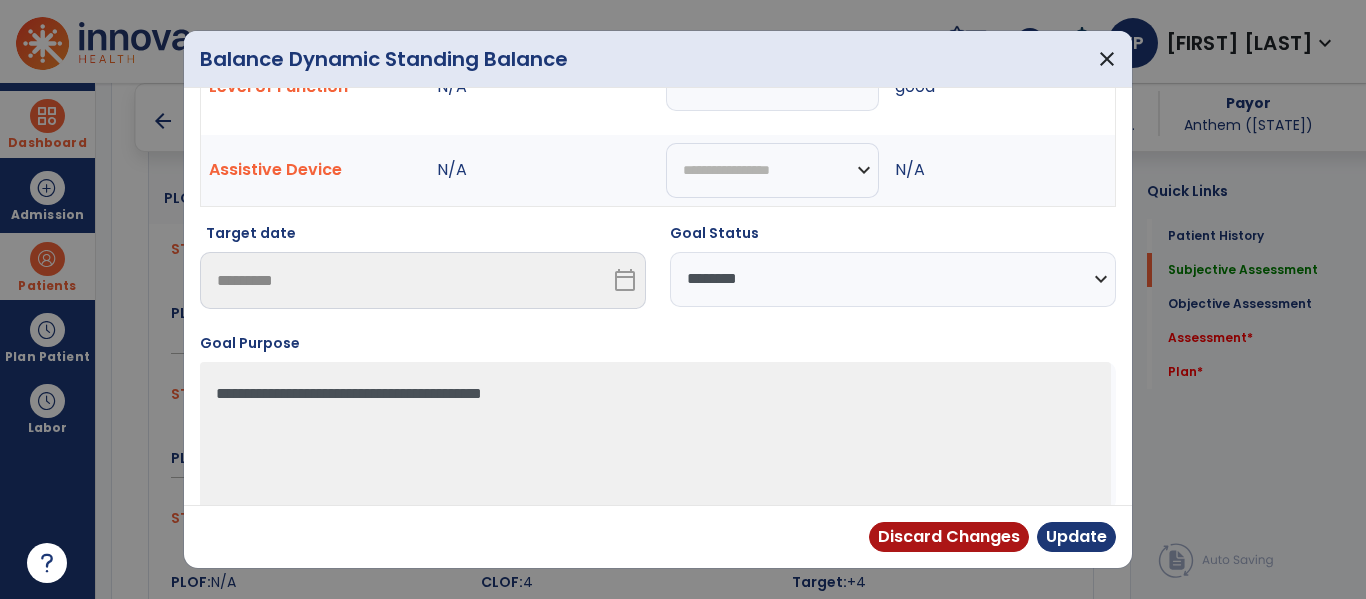 click on "**********" at bounding box center [893, 279] 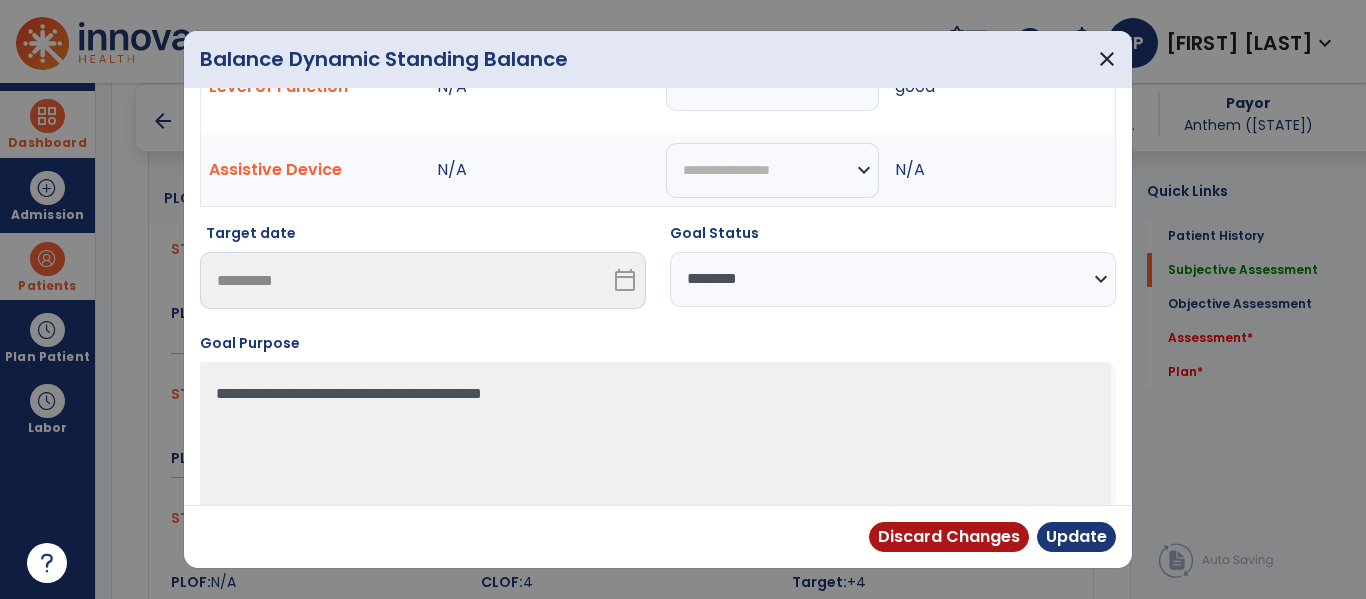 select on "********" 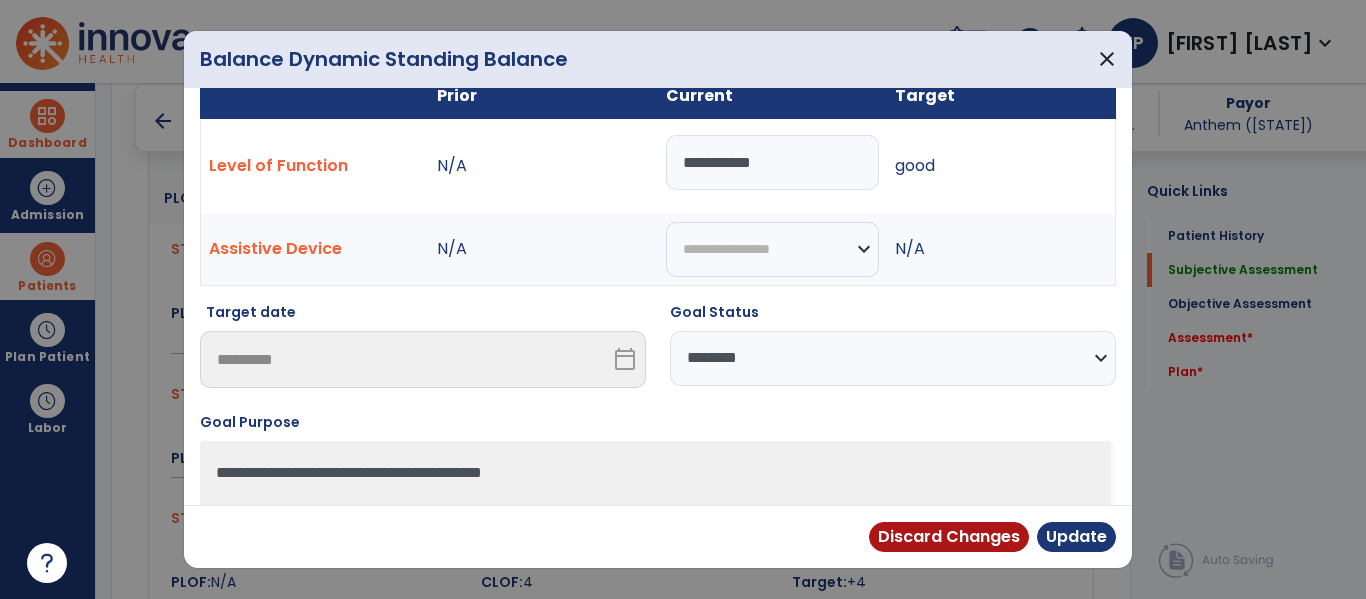scroll, scrollTop: 30, scrollLeft: 0, axis: vertical 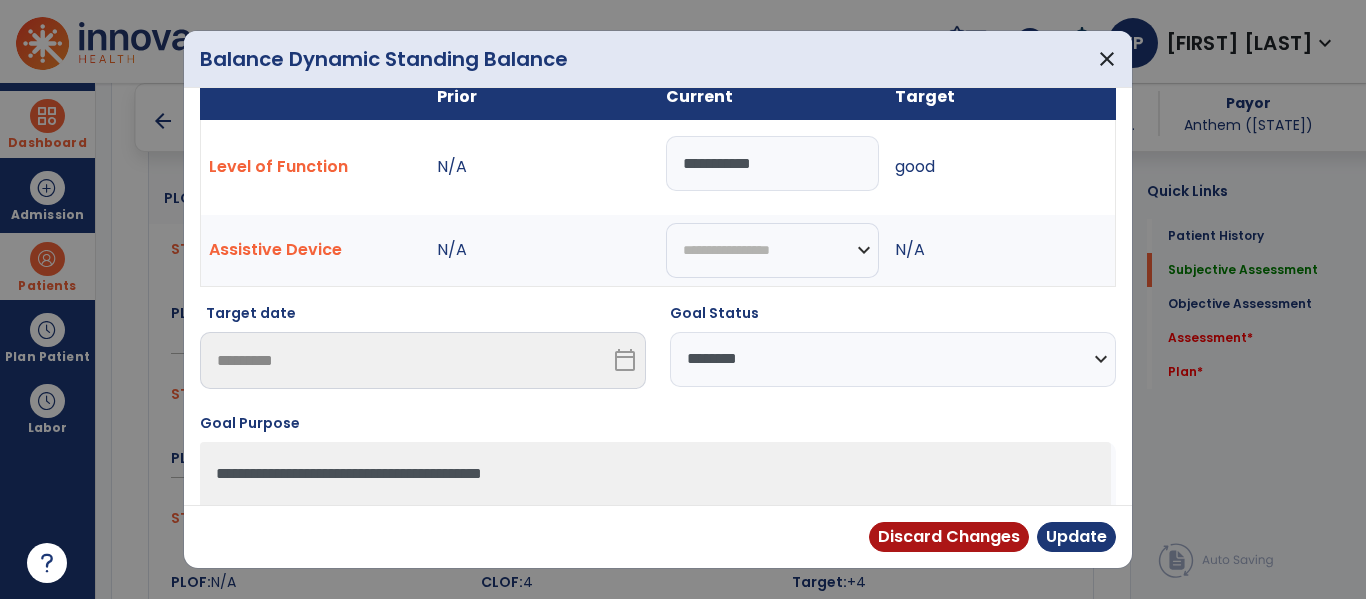 click on "**********" at bounding box center (772, 163) 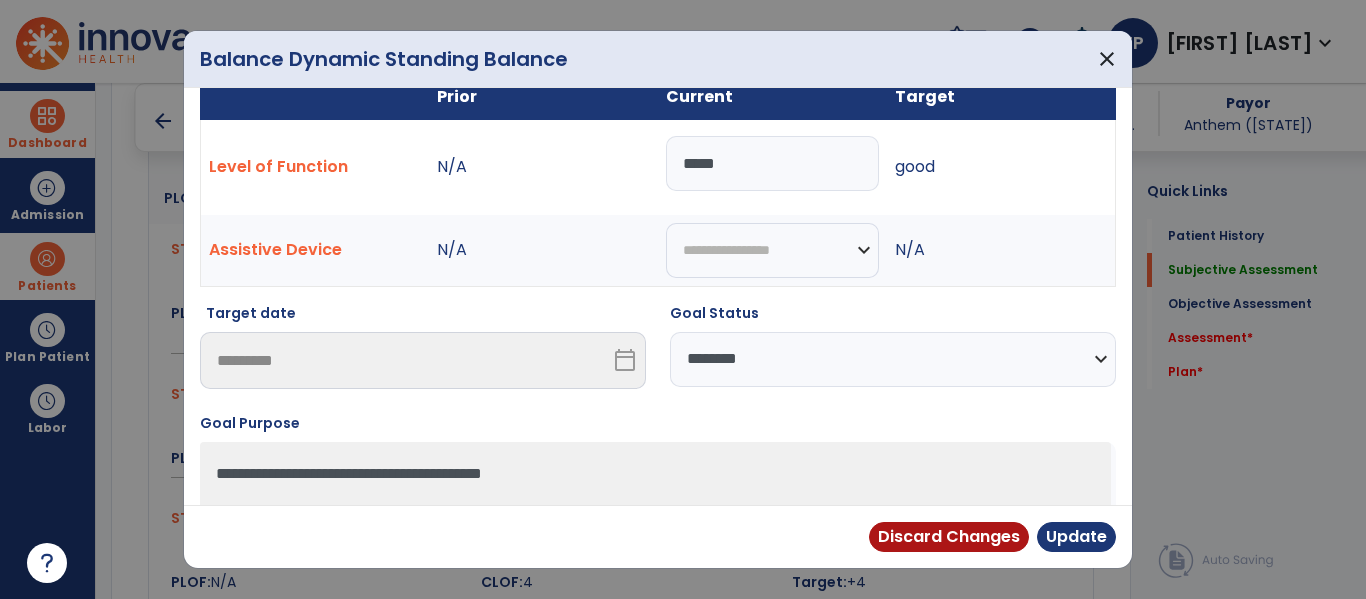 type on "****" 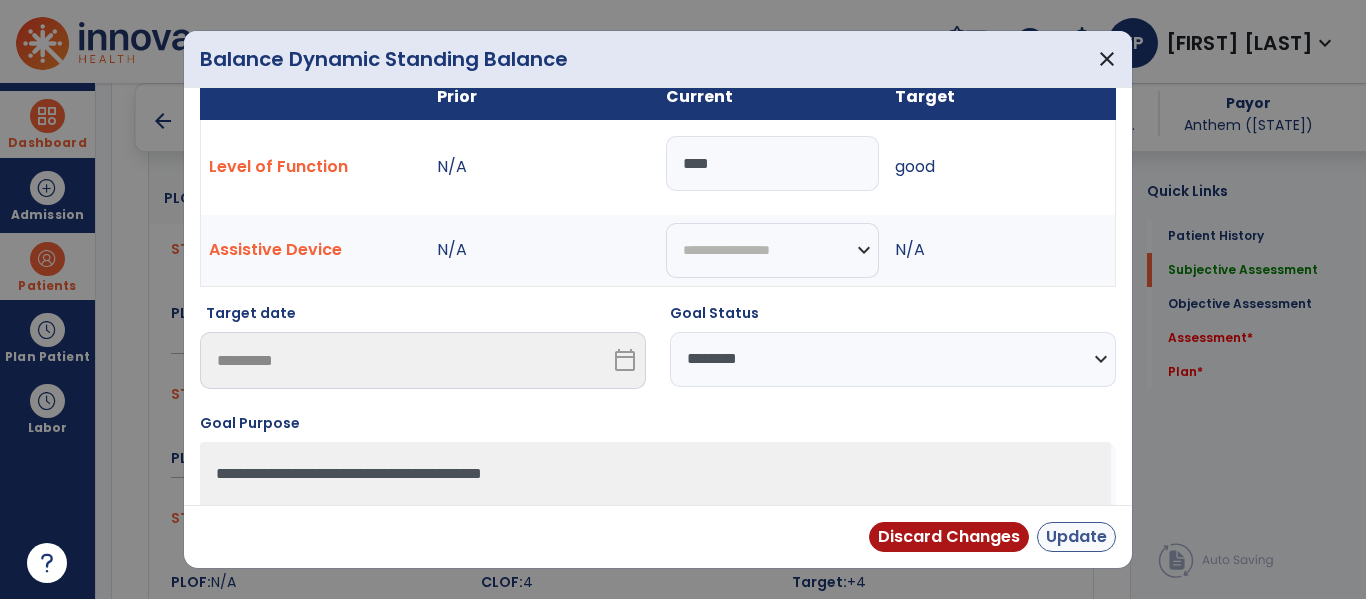click on "Update" at bounding box center [1076, 537] 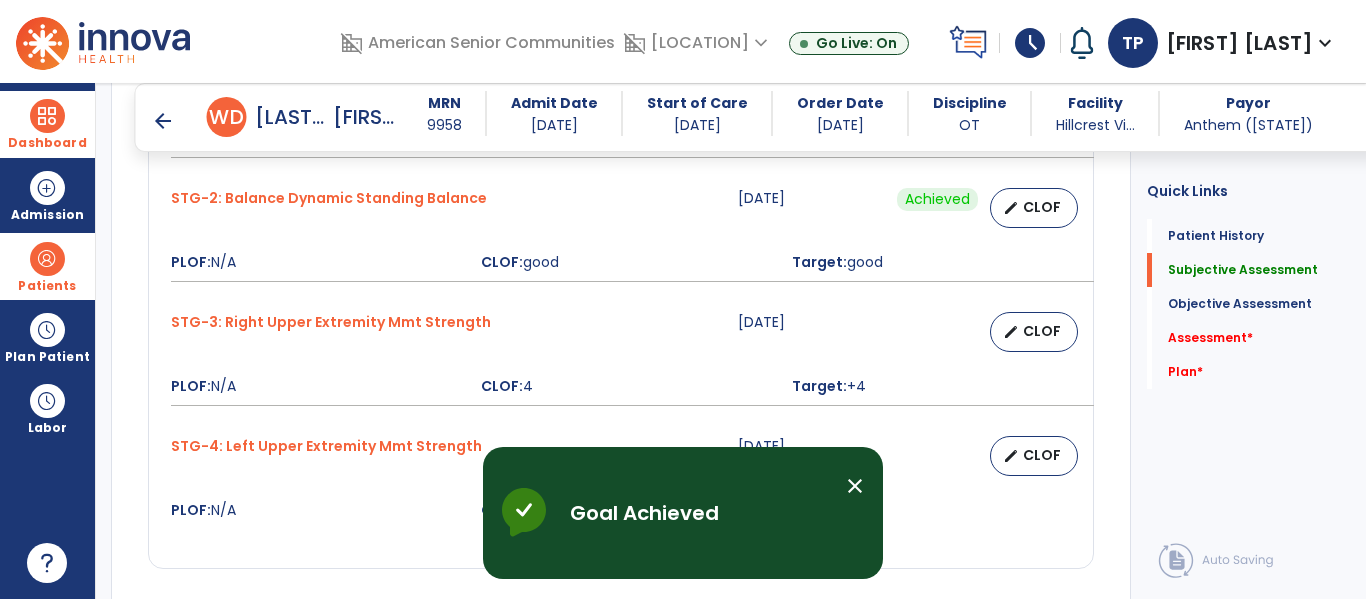 scroll, scrollTop: 1899, scrollLeft: 0, axis: vertical 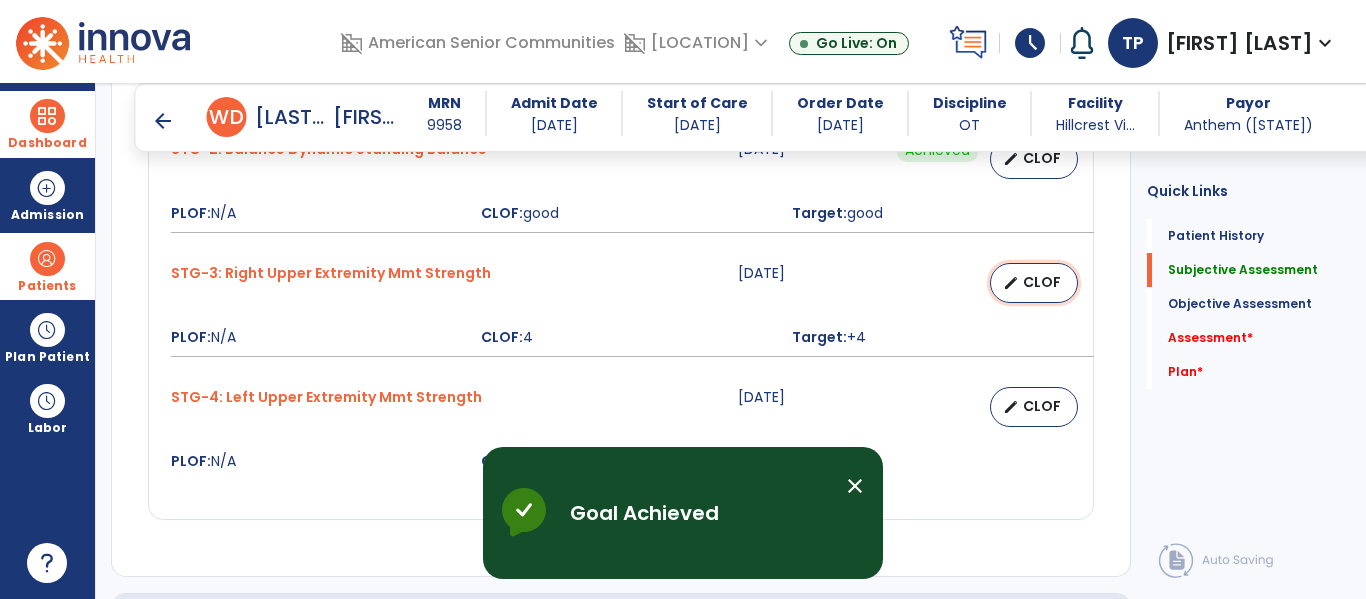 click on "edit   CLOF" at bounding box center [1034, 283] 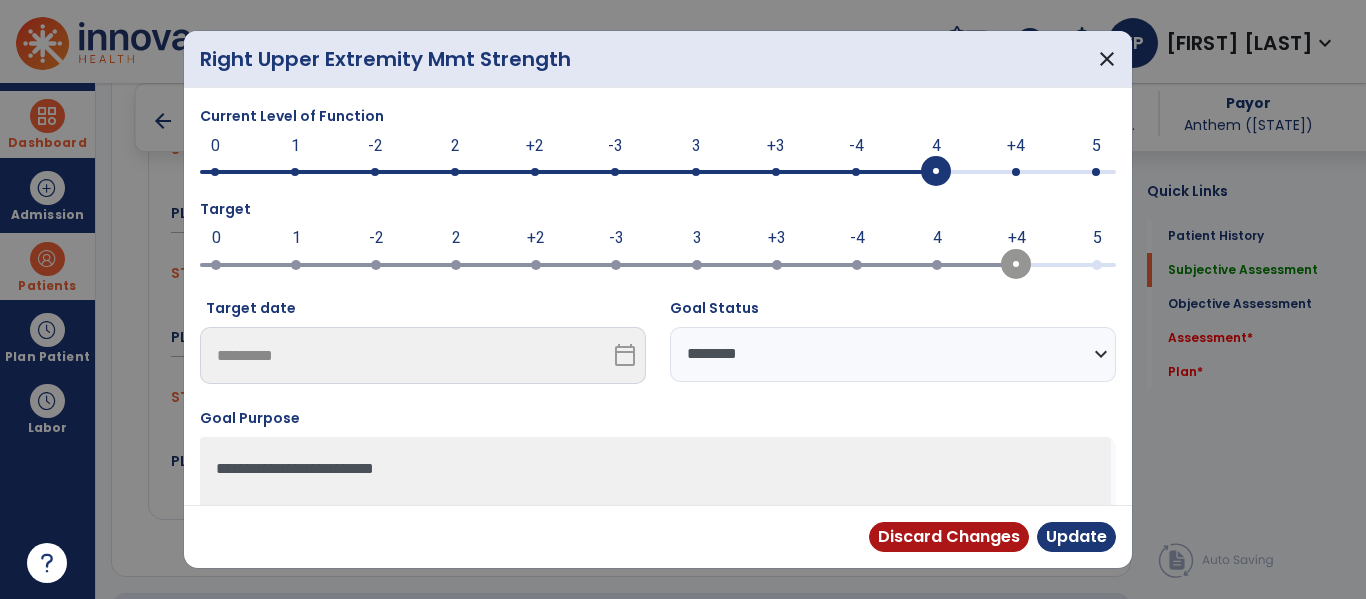 click at bounding box center (1016, 172) 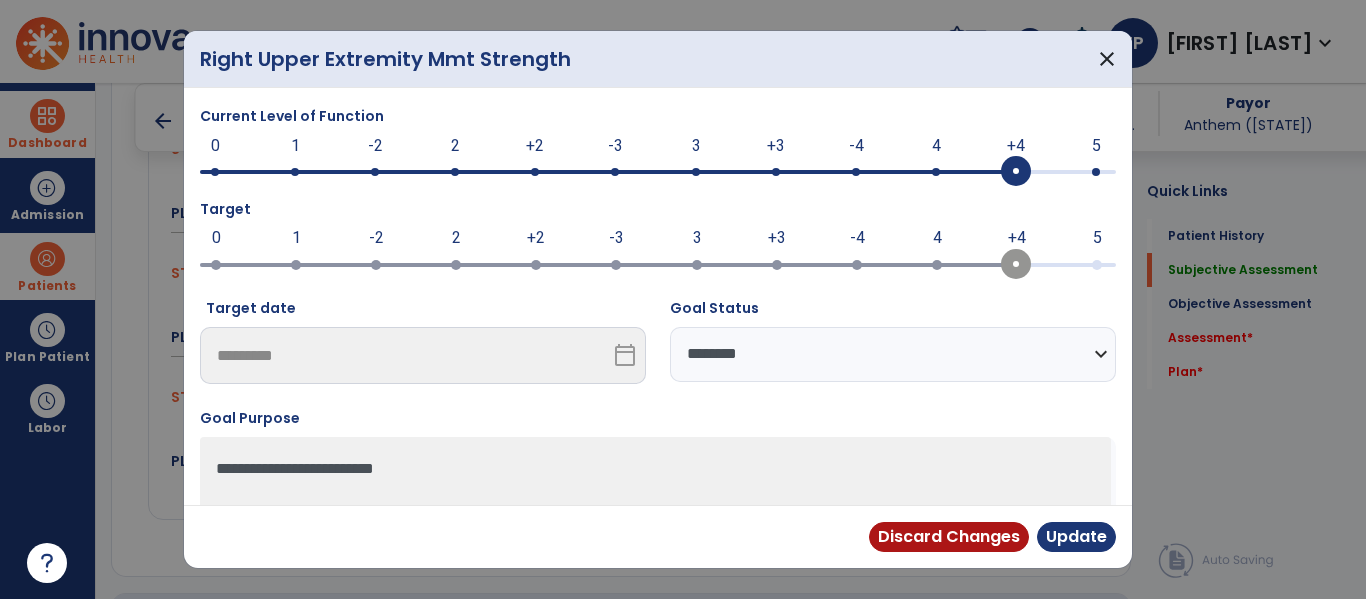 click on "**********" at bounding box center [893, 354] 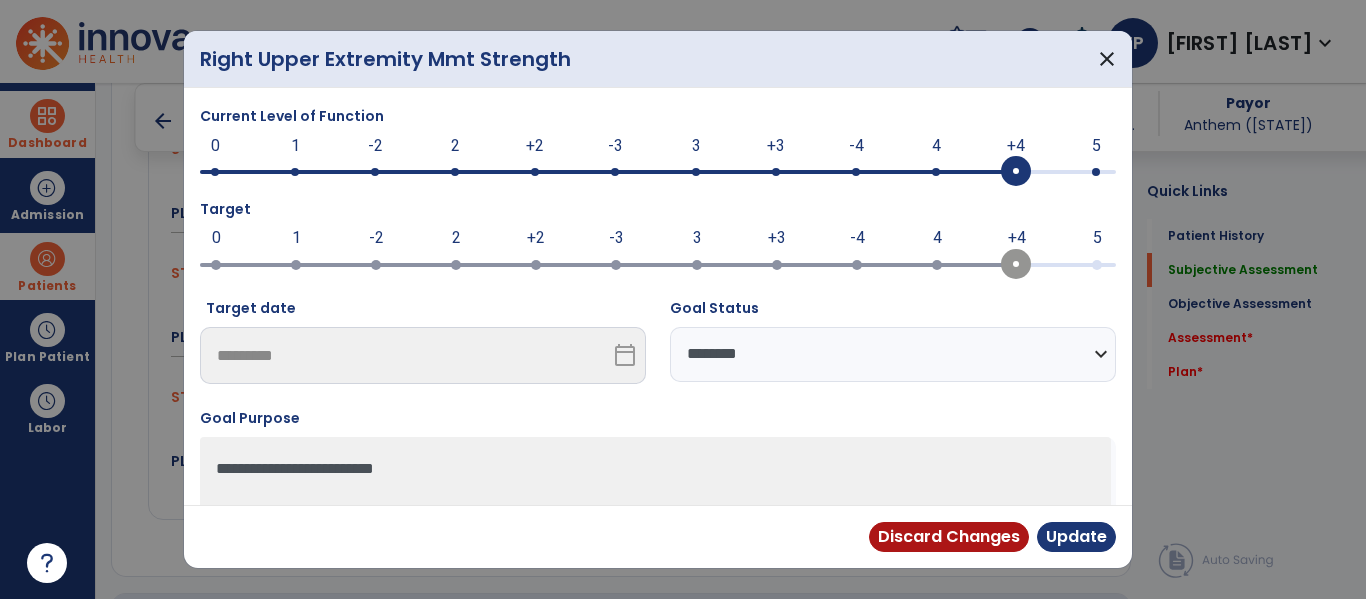 select on "********" 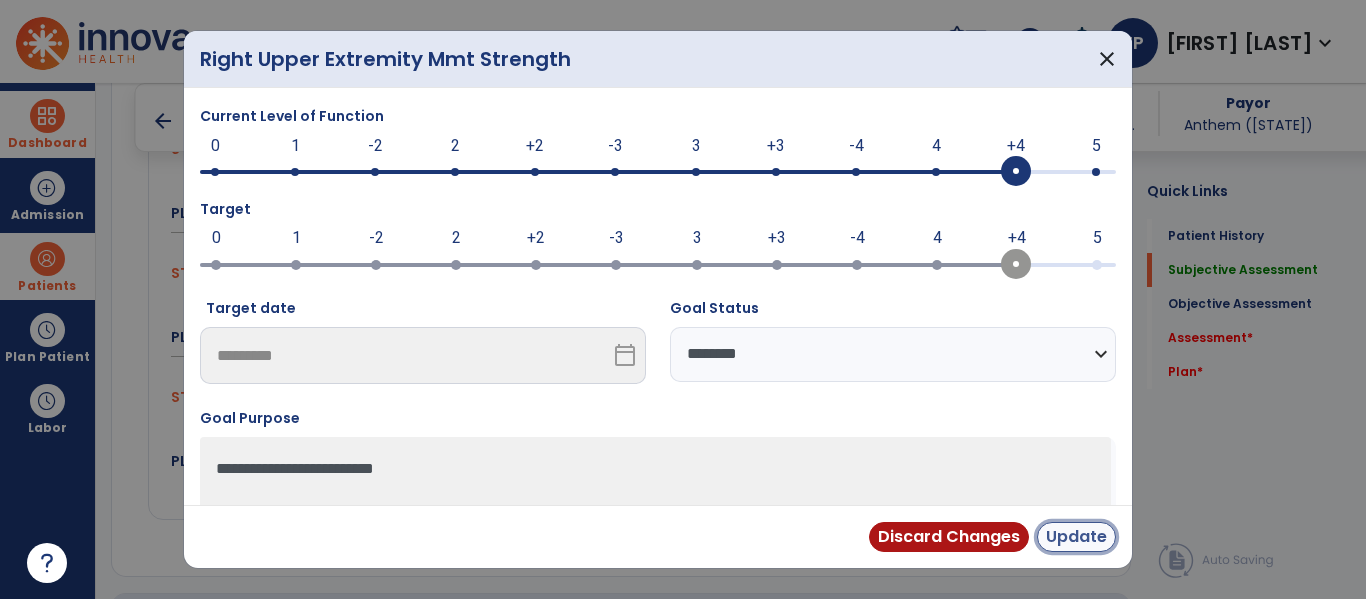 click on "Update" at bounding box center [1076, 537] 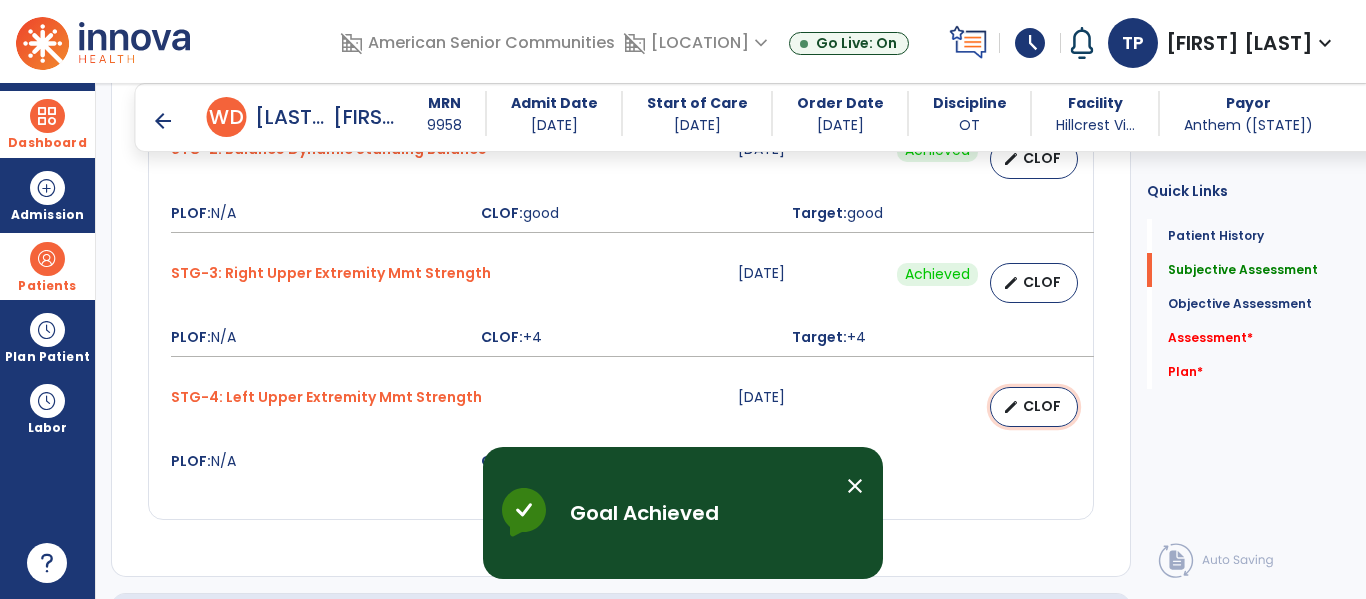click on "CLOF" at bounding box center [1042, 406] 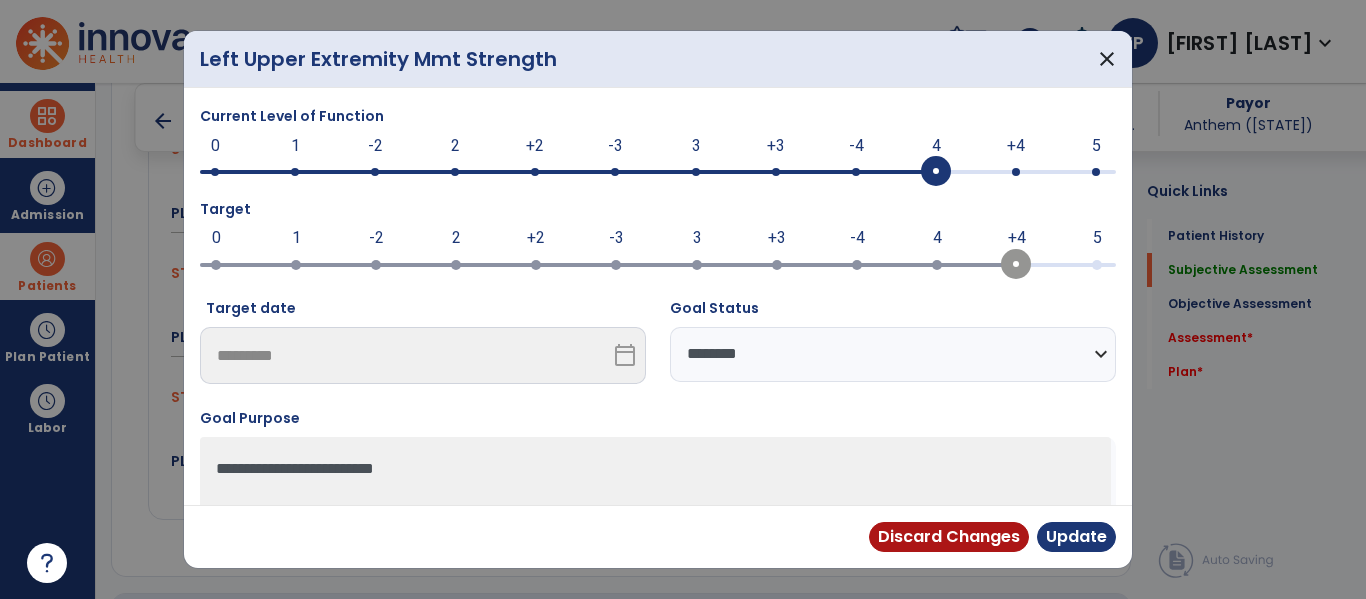 click at bounding box center [658, 172] 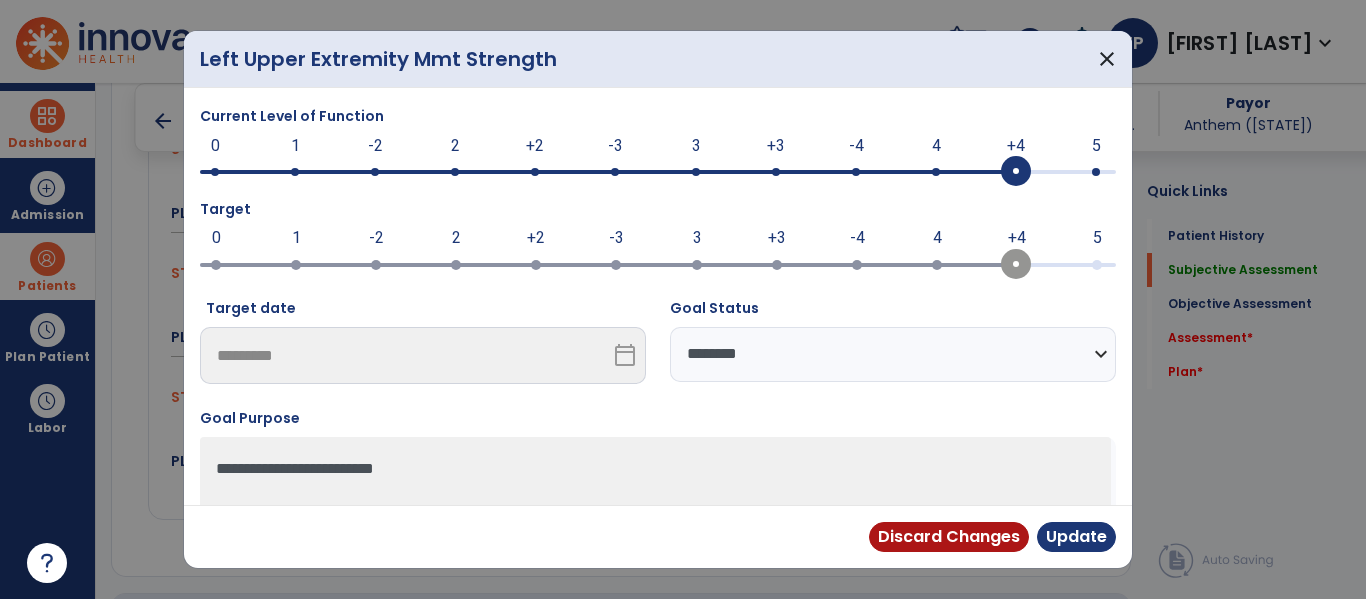 click on "**********" at bounding box center [893, 354] 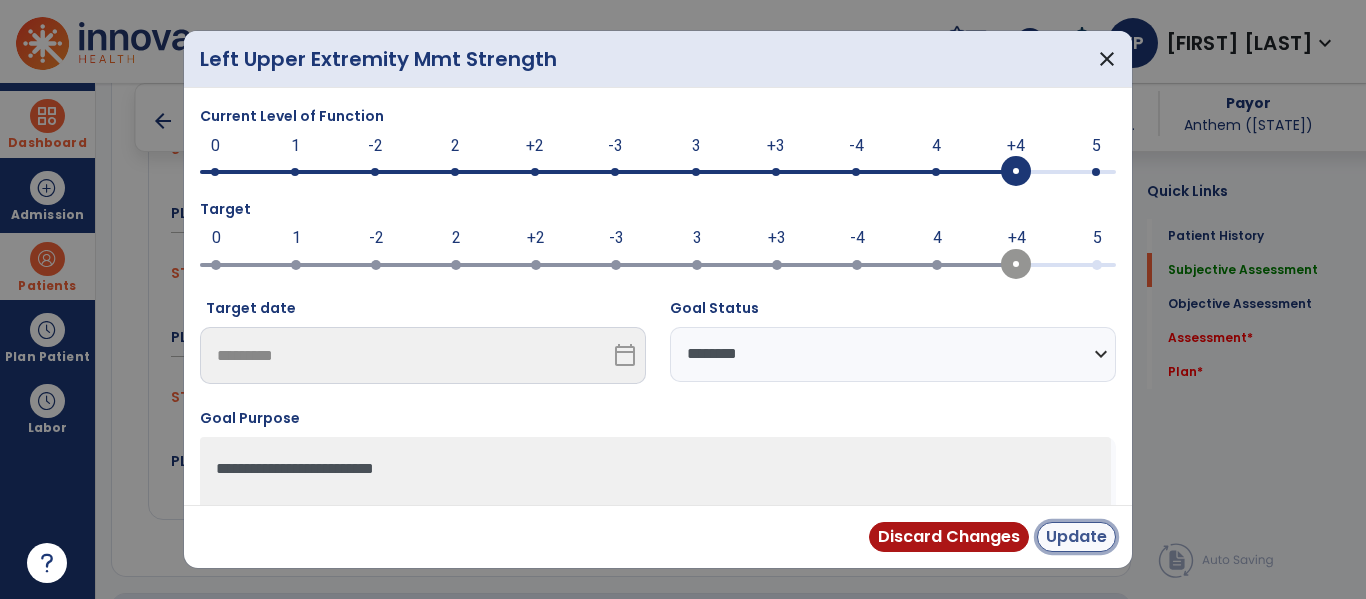 click on "Update" at bounding box center [1076, 537] 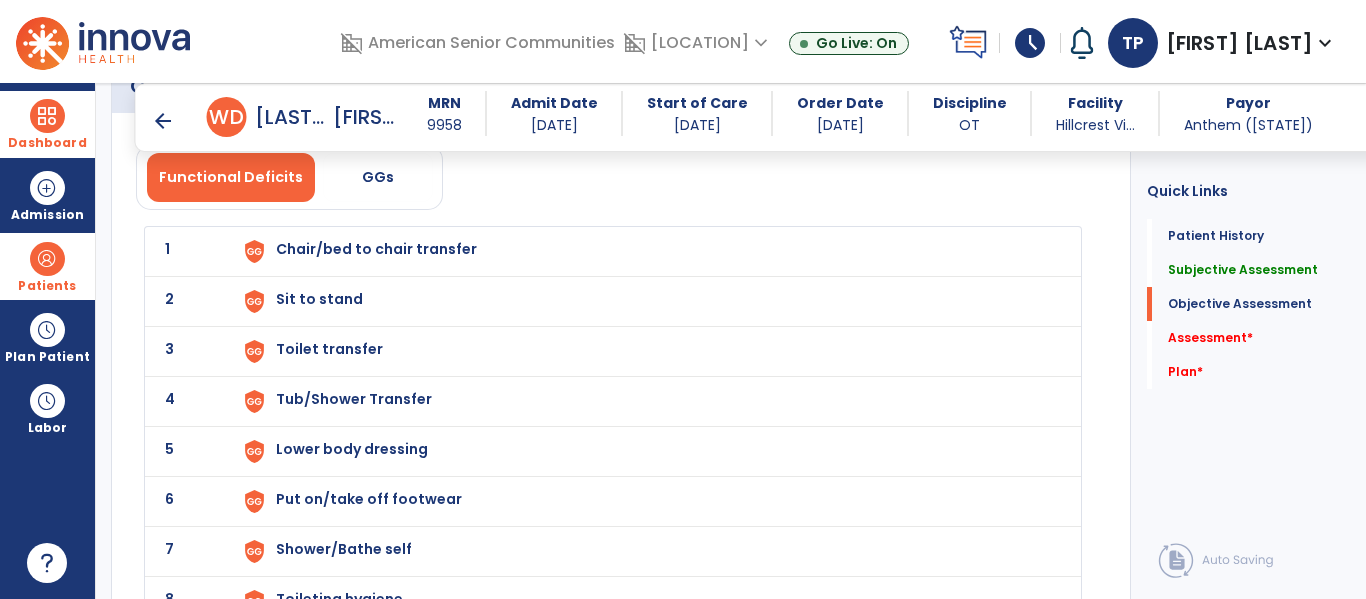 scroll, scrollTop: 2440, scrollLeft: 0, axis: vertical 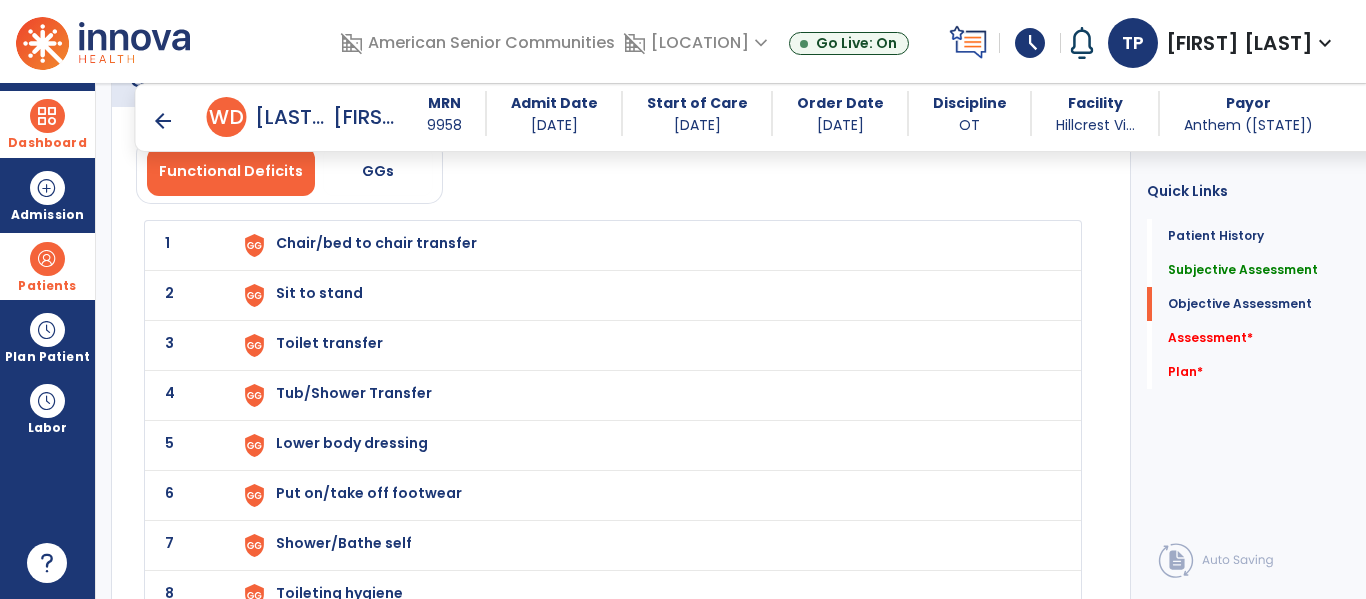 click on "Chair/bed to chair transfer" at bounding box center [376, 243] 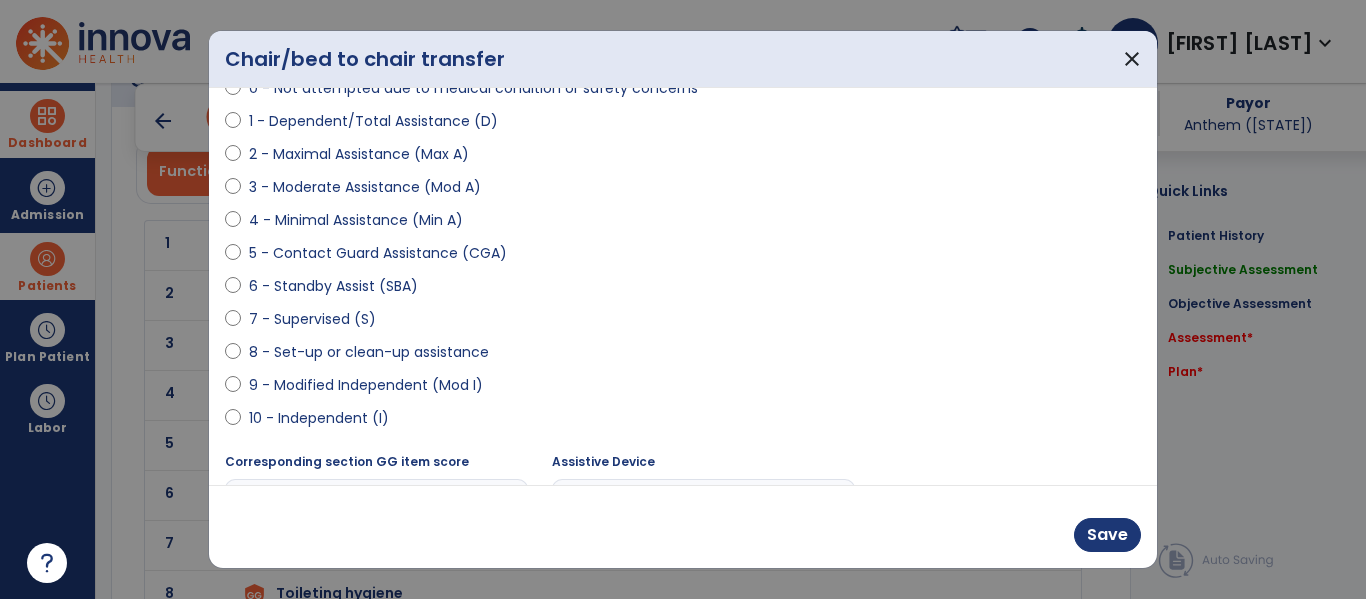 scroll, scrollTop: 293, scrollLeft: 0, axis: vertical 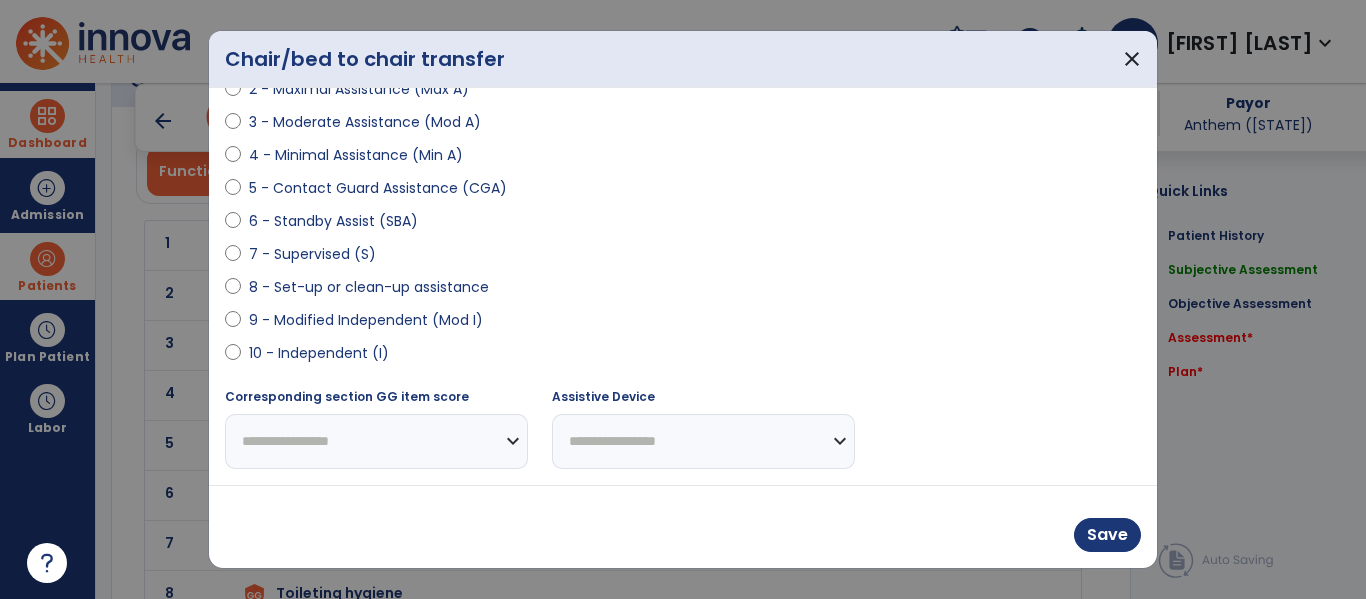 select on "**********" 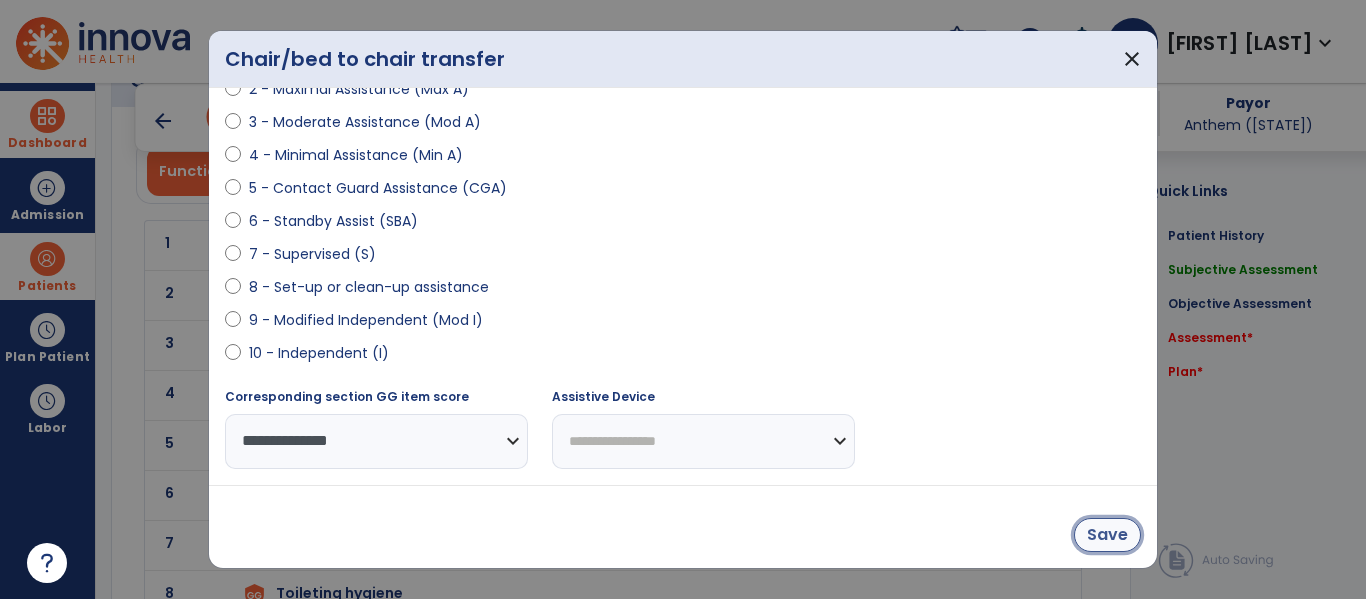 click on "Save" at bounding box center [1107, 535] 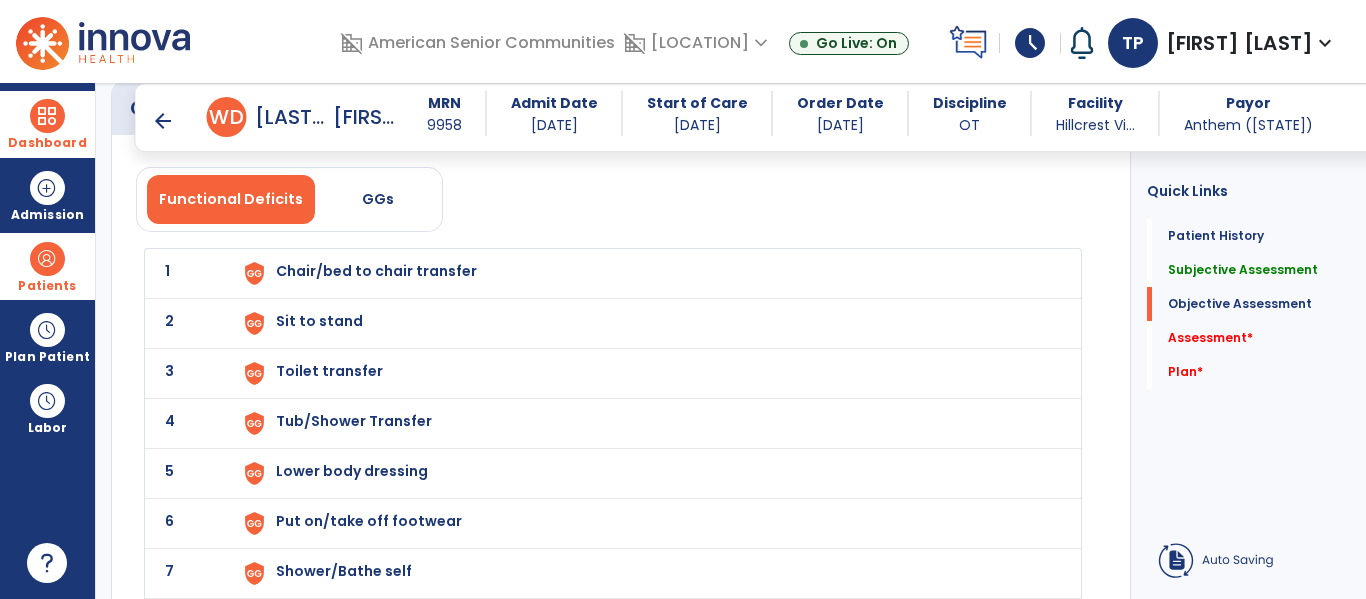 scroll, scrollTop: 2411, scrollLeft: 0, axis: vertical 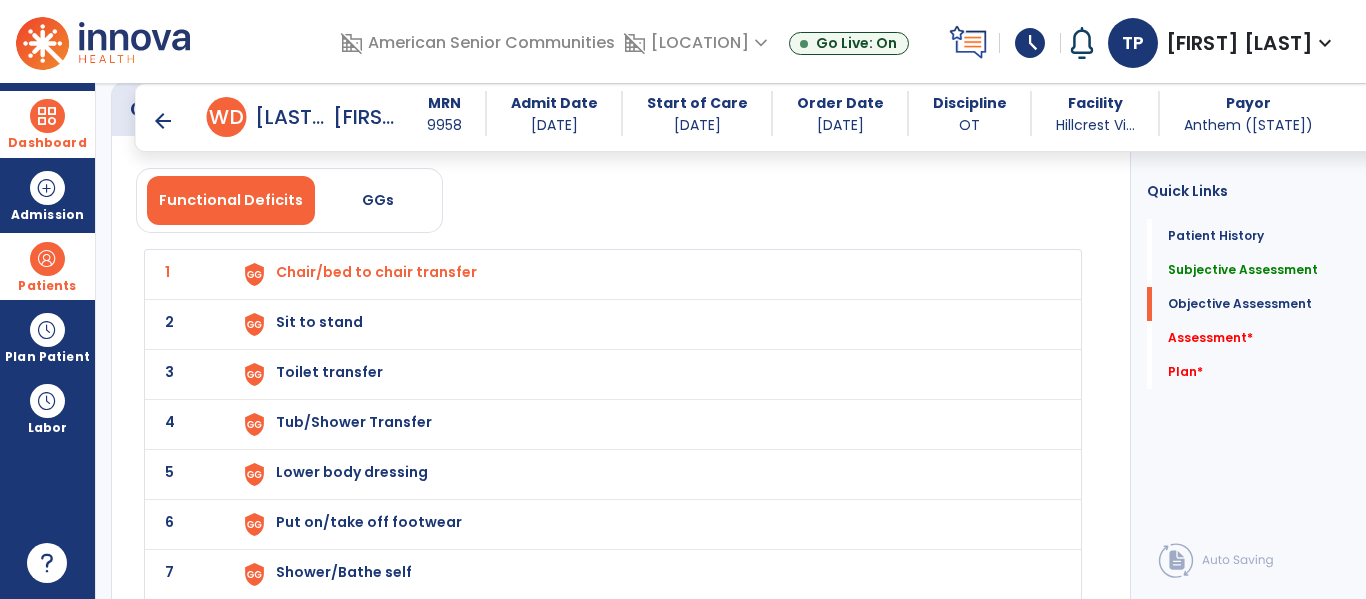 click on "Sit to stand" at bounding box center (376, 272) 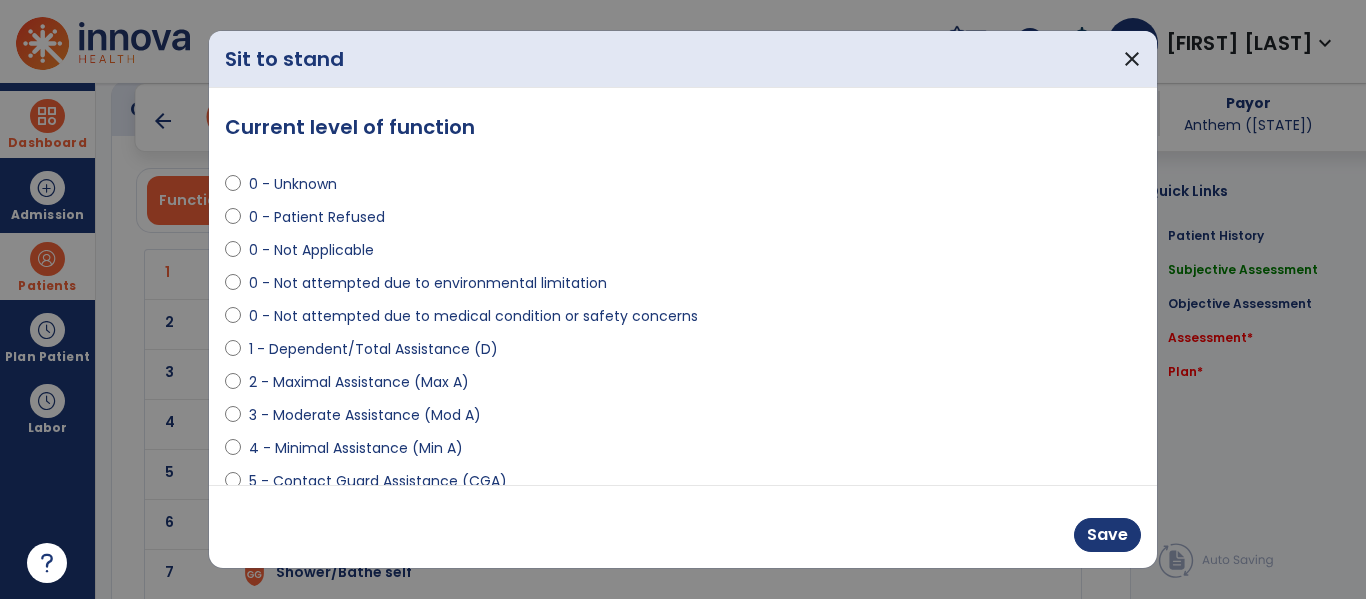 scroll, scrollTop: 293, scrollLeft: 0, axis: vertical 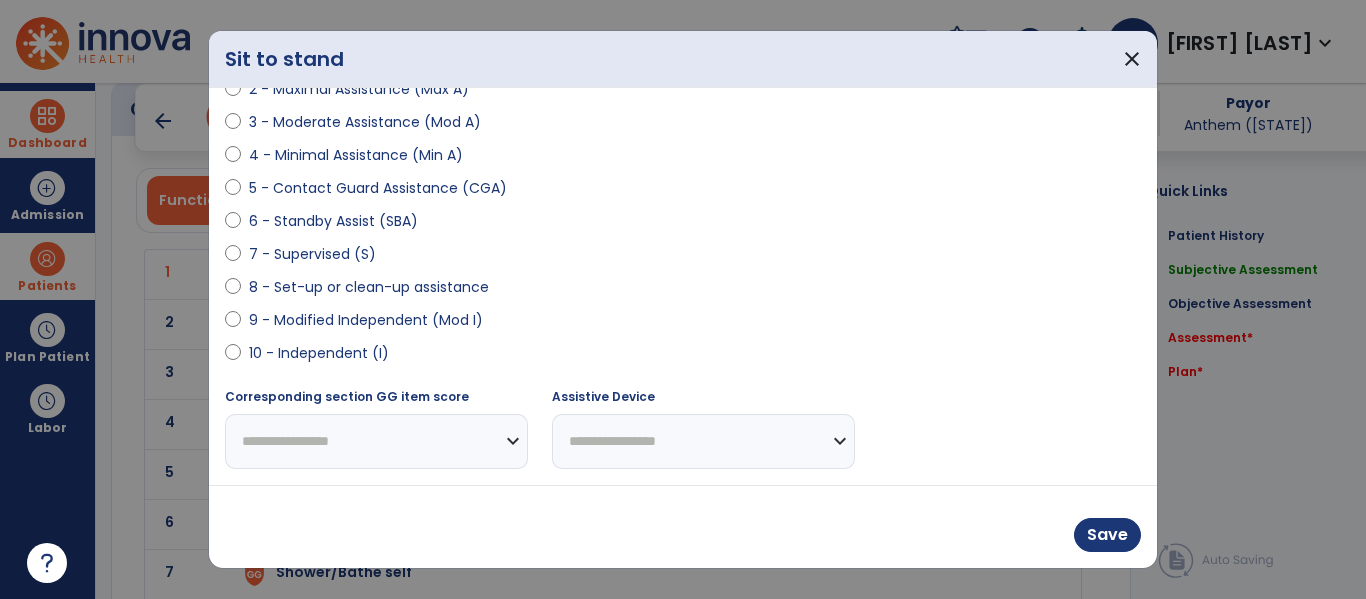 select on "**********" 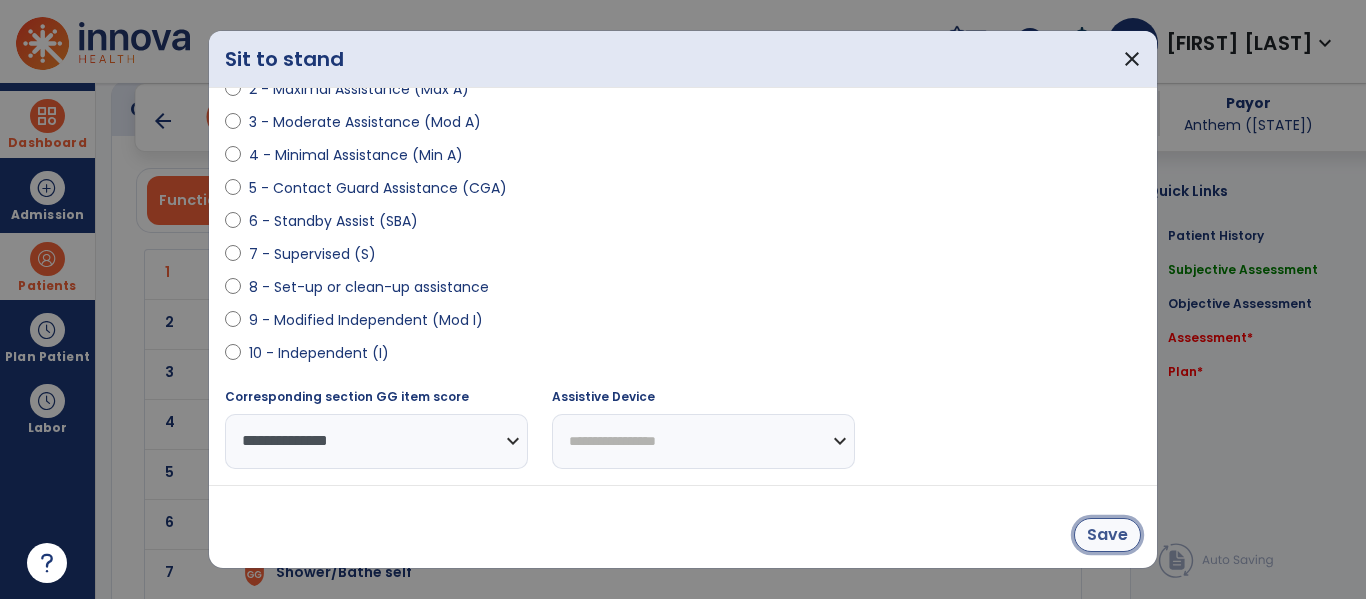 click on "Save" at bounding box center [1107, 535] 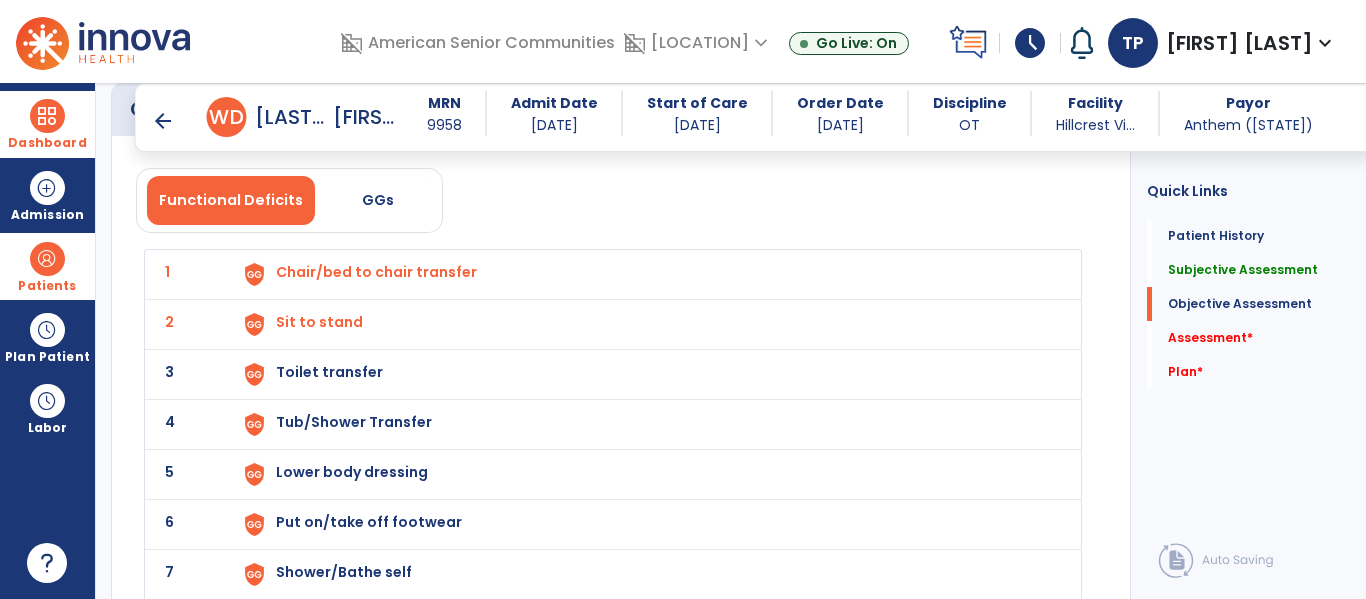 click on "Toilet transfer" at bounding box center (376, 272) 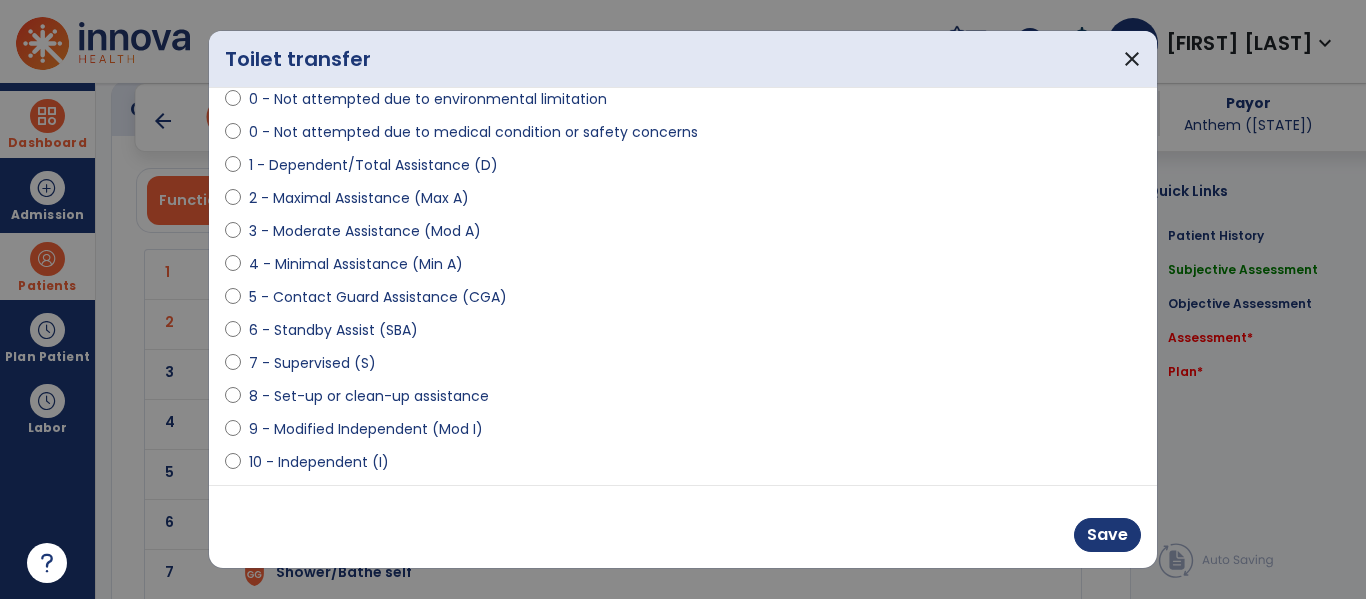 scroll, scrollTop: 293, scrollLeft: 0, axis: vertical 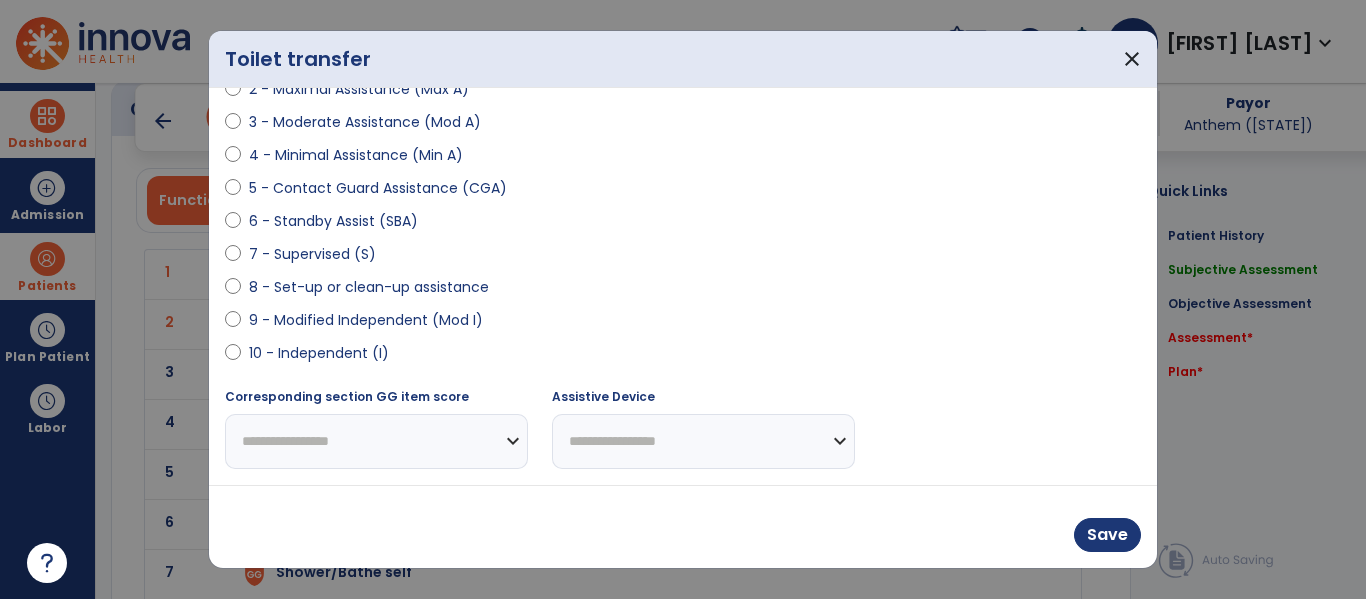 click on "10 - Independent (I)" at bounding box center [319, 353] 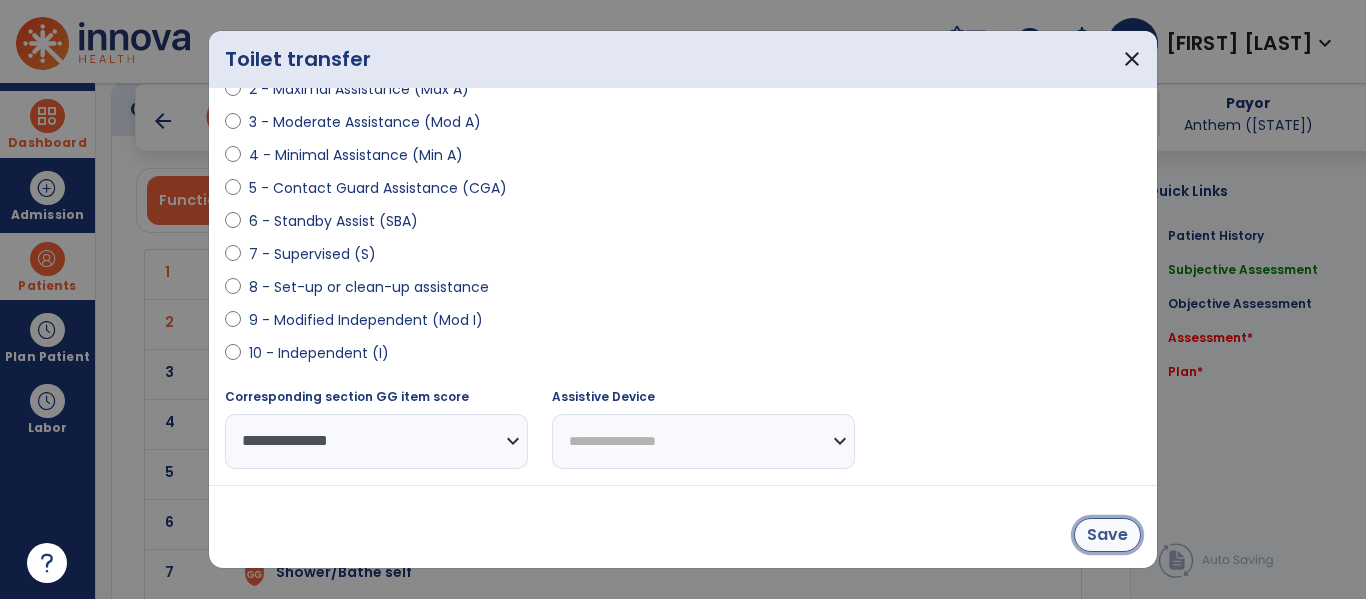 click on "Save" at bounding box center [1107, 535] 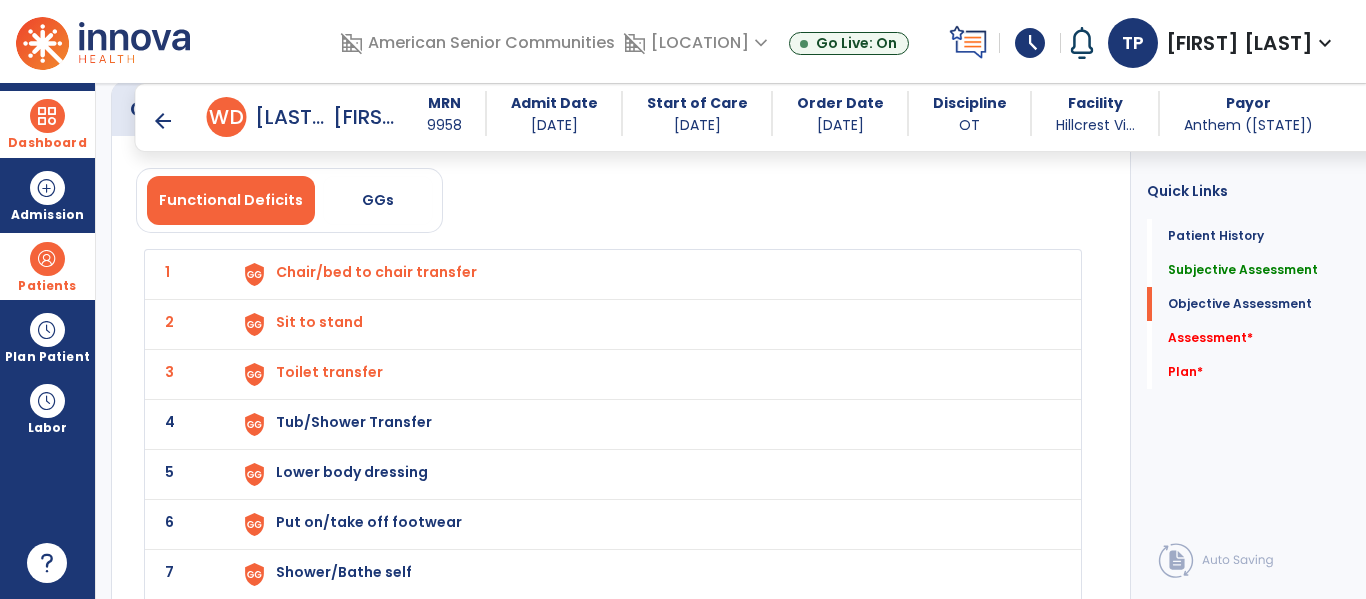 click on "Tub/Shower Transfer" at bounding box center [376, 272] 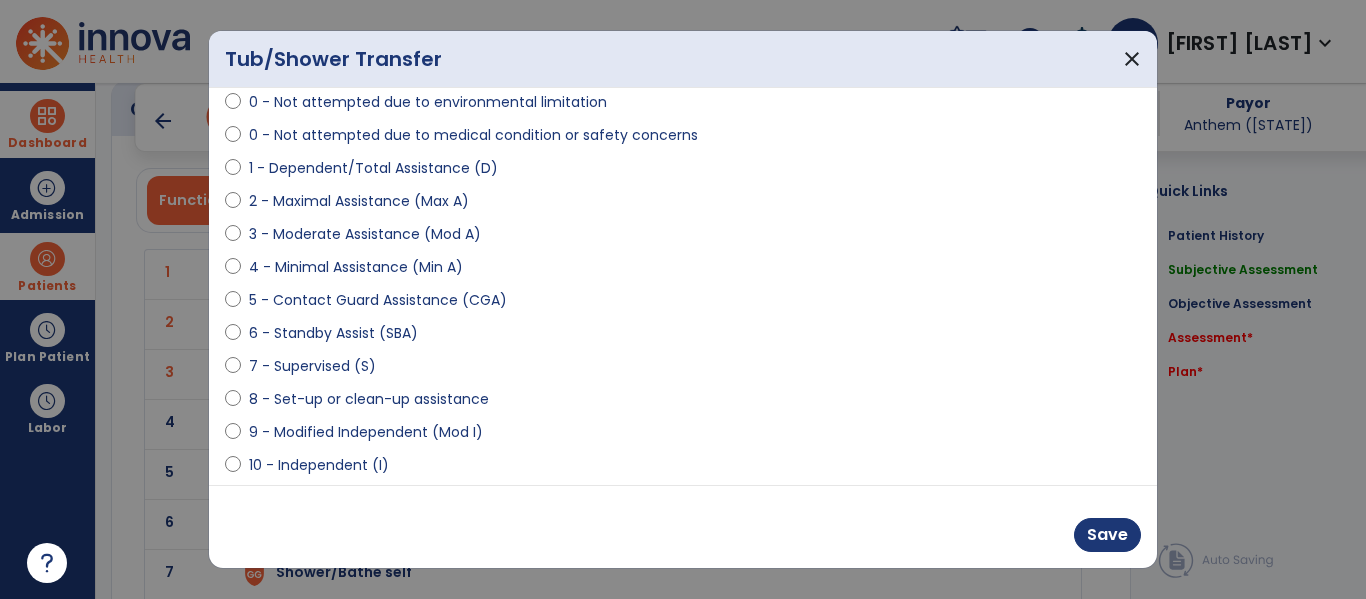 scroll, scrollTop: 293, scrollLeft: 0, axis: vertical 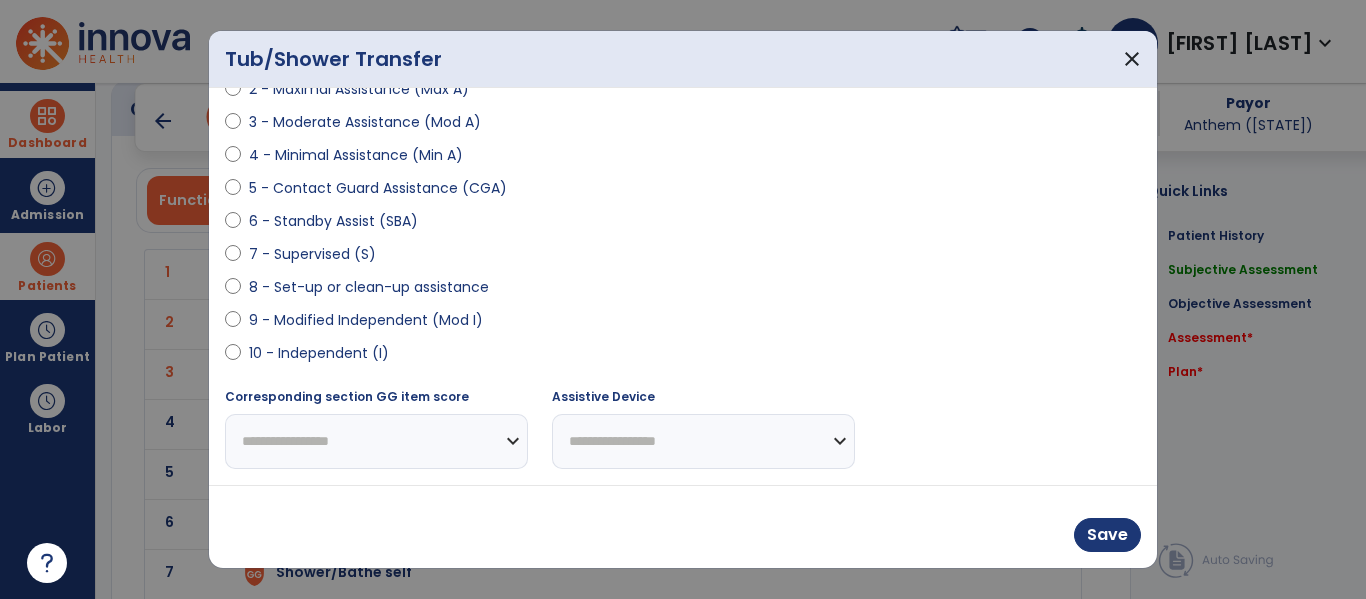 select on "**********" 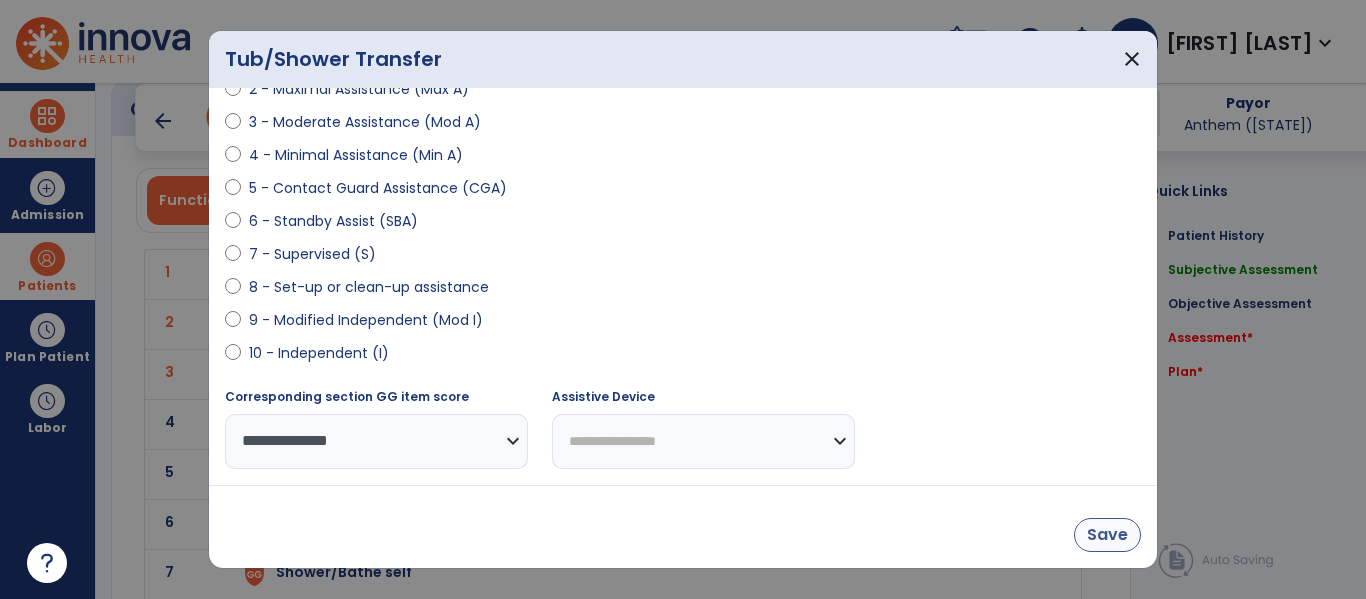 click on "Save" at bounding box center [1107, 535] 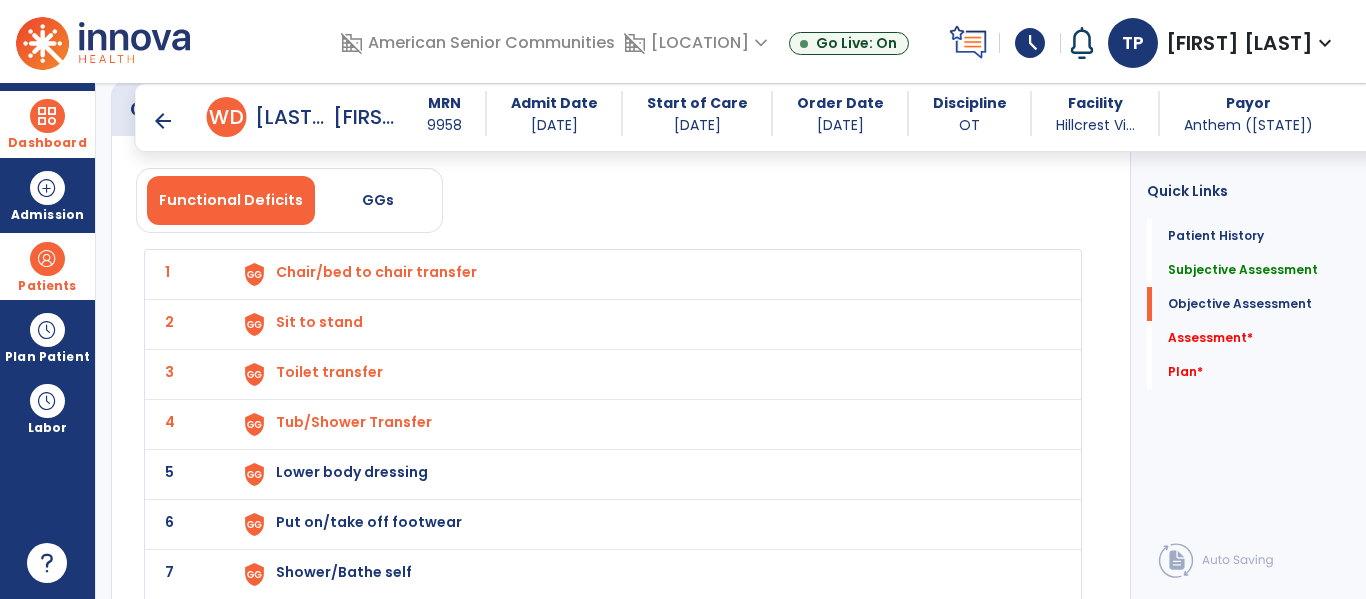 click on "Lower body dressing" at bounding box center (376, 272) 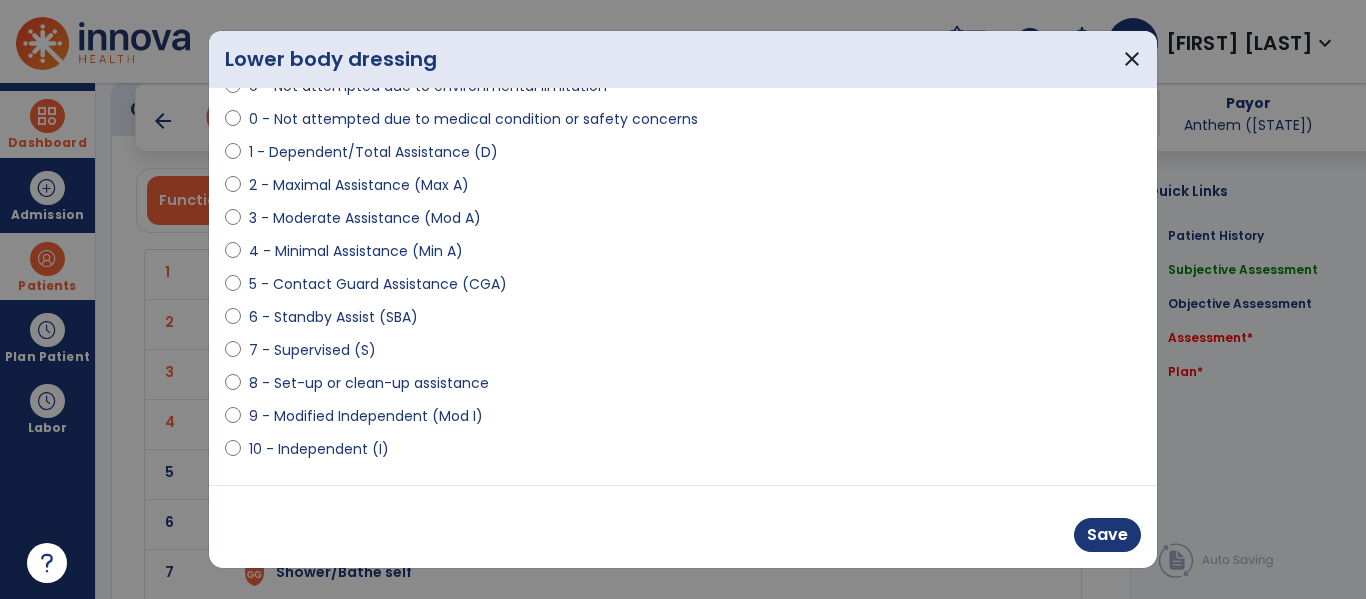 scroll, scrollTop: 293, scrollLeft: 0, axis: vertical 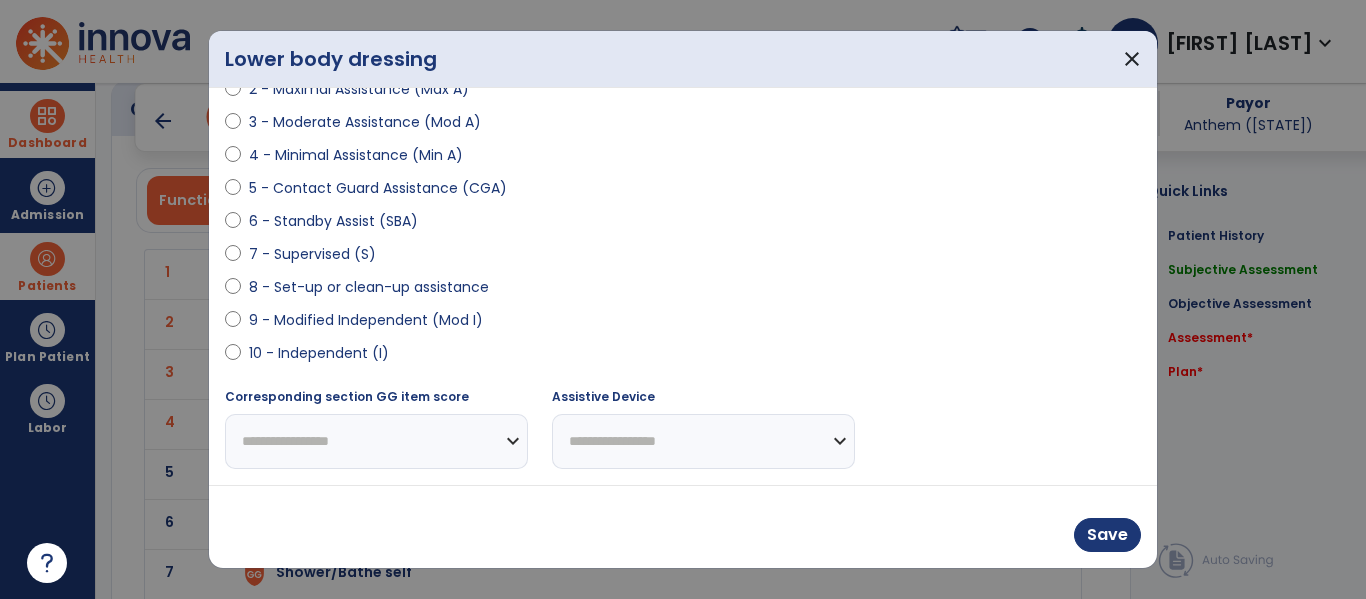 select on "**********" 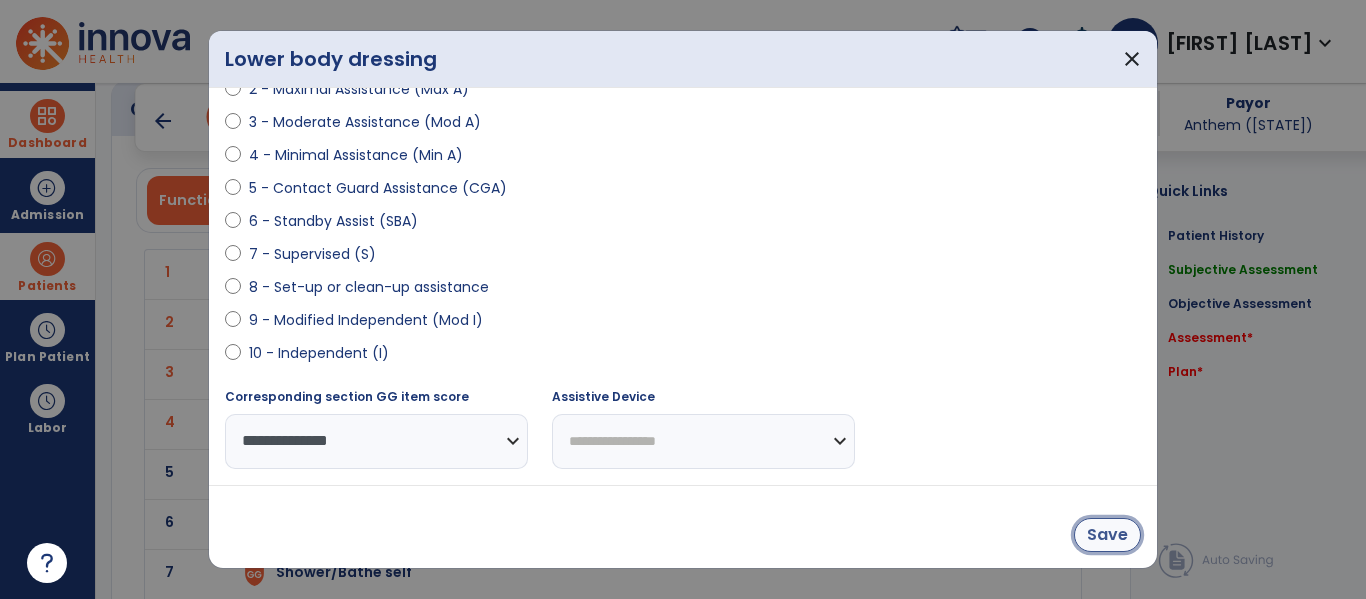 click on "Save" at bounding box center (1107, 535) 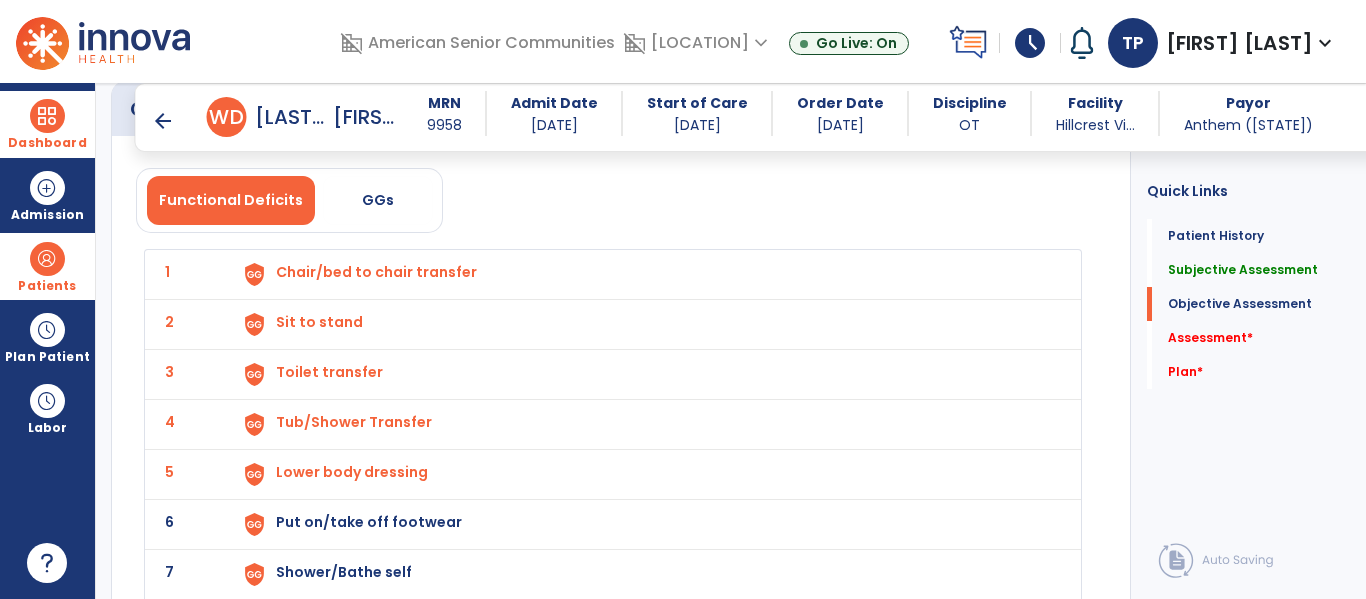 click on "Put on/take off footwear" at bounding box center (376, 272) 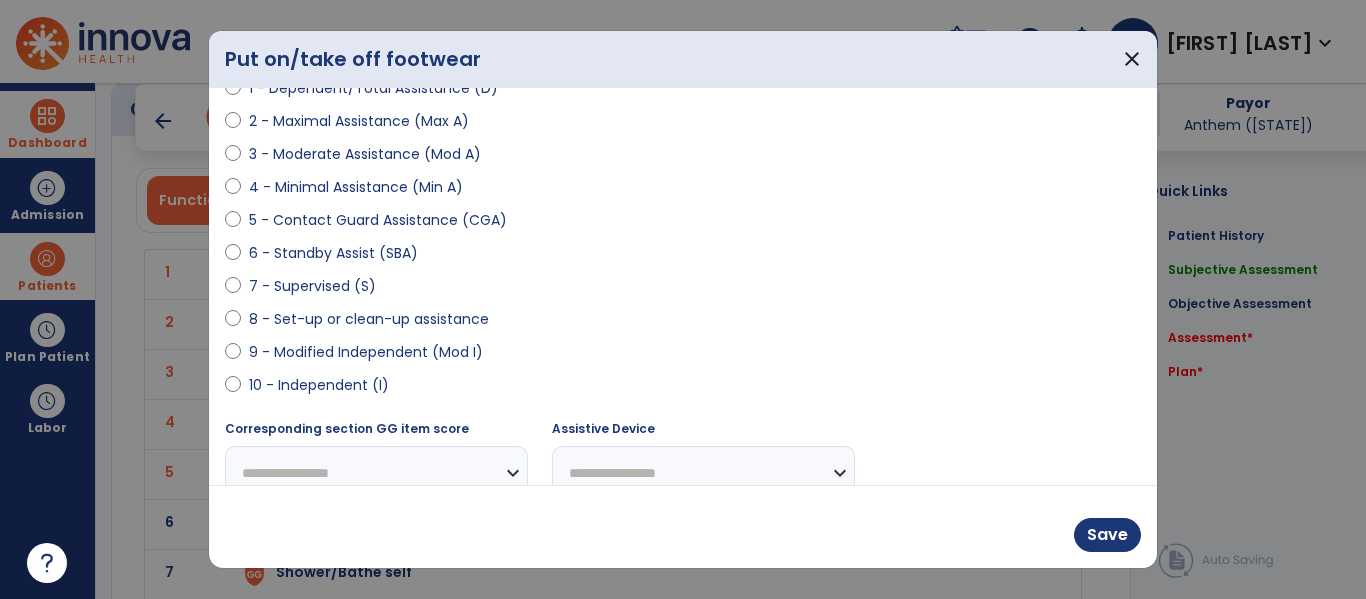 scroll, scrollTop: 293, scrollLeft: 0, axis: vertical 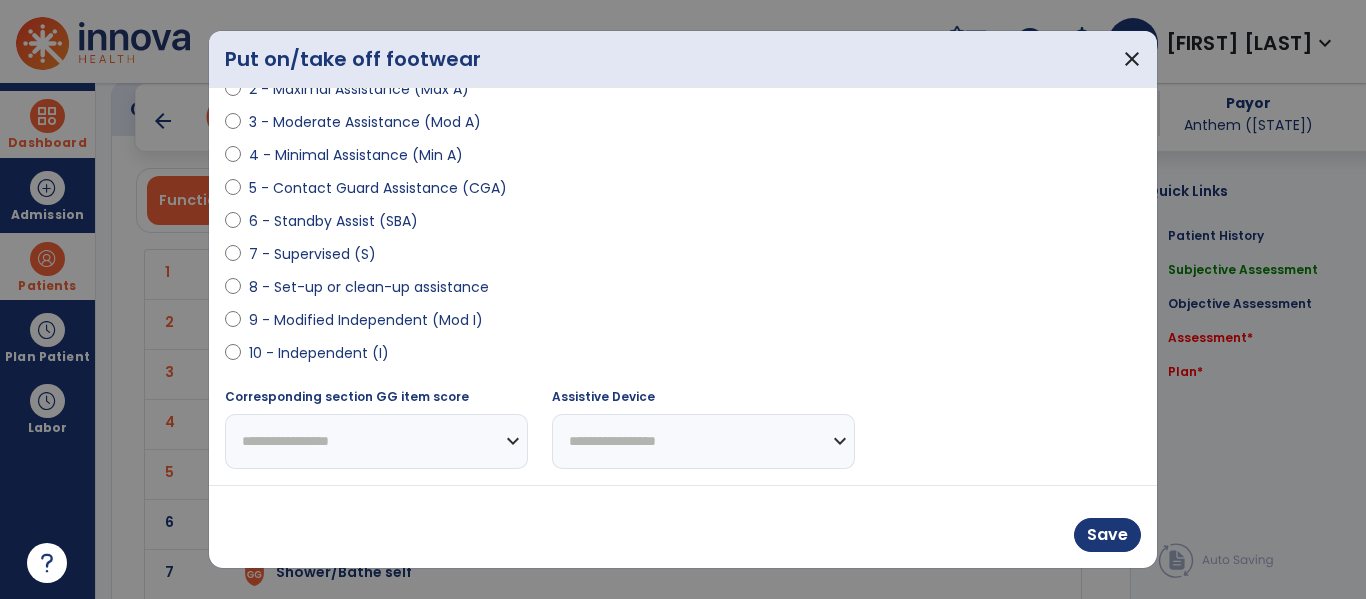select on "**********" 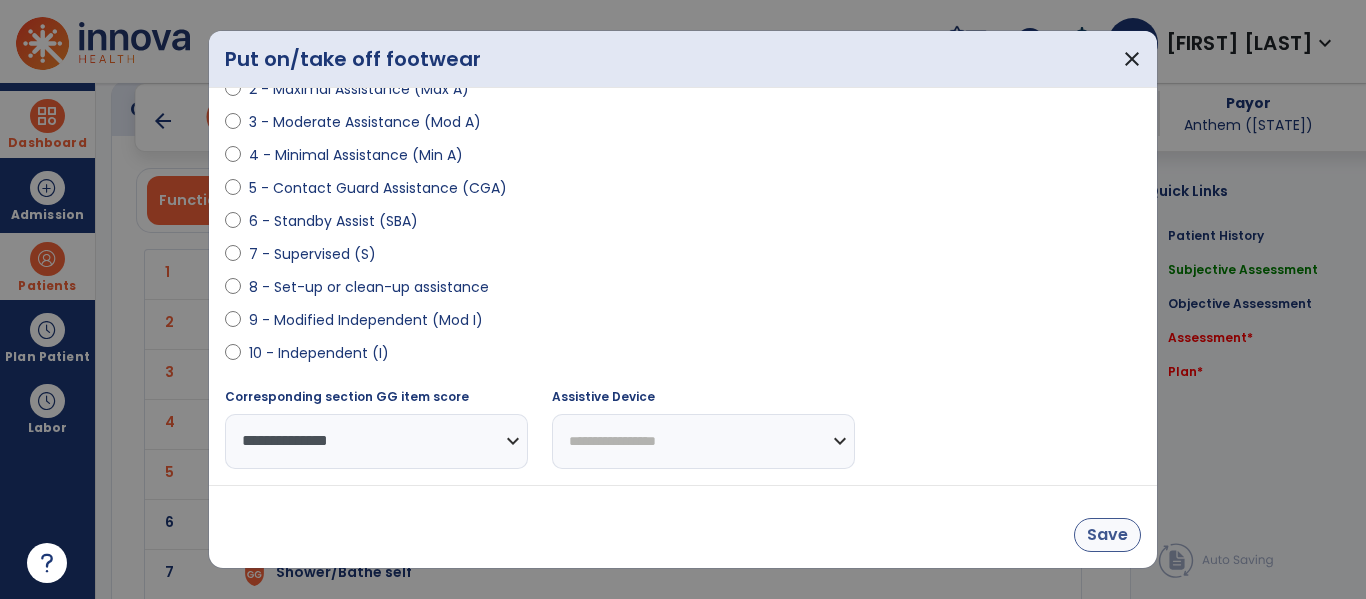 click on "Save" at bounding box center (1107, 535) 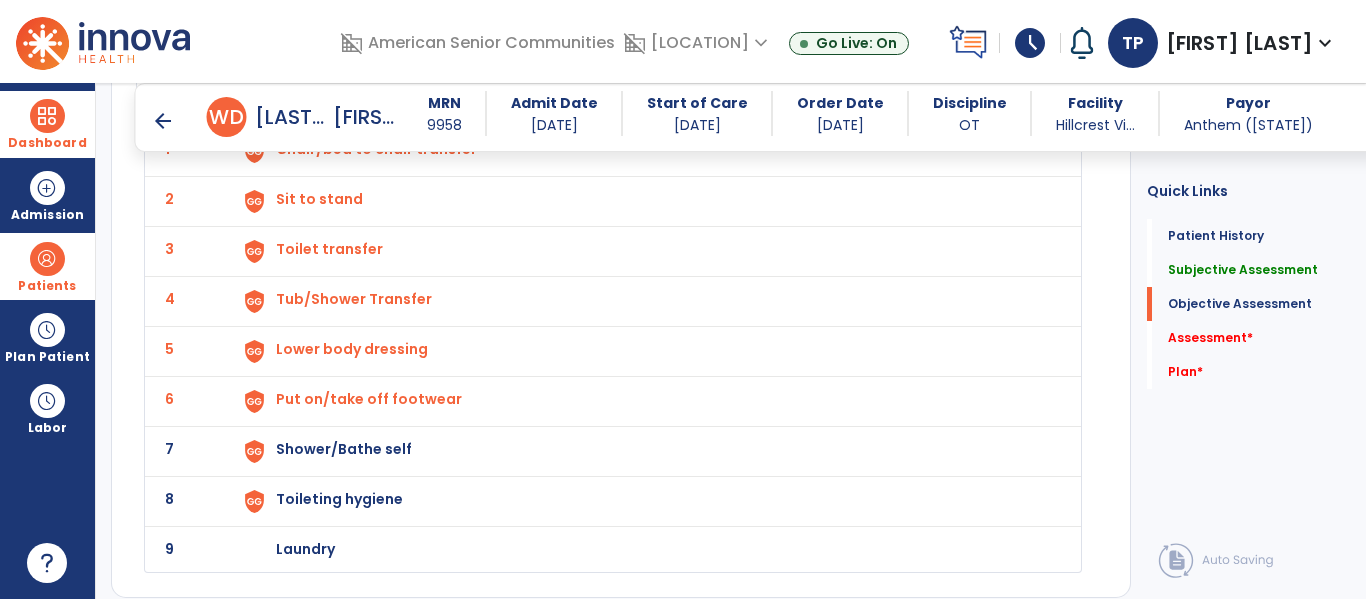 scroll, scrollTop: 2547, scrollLeft: 0, axis: vertical 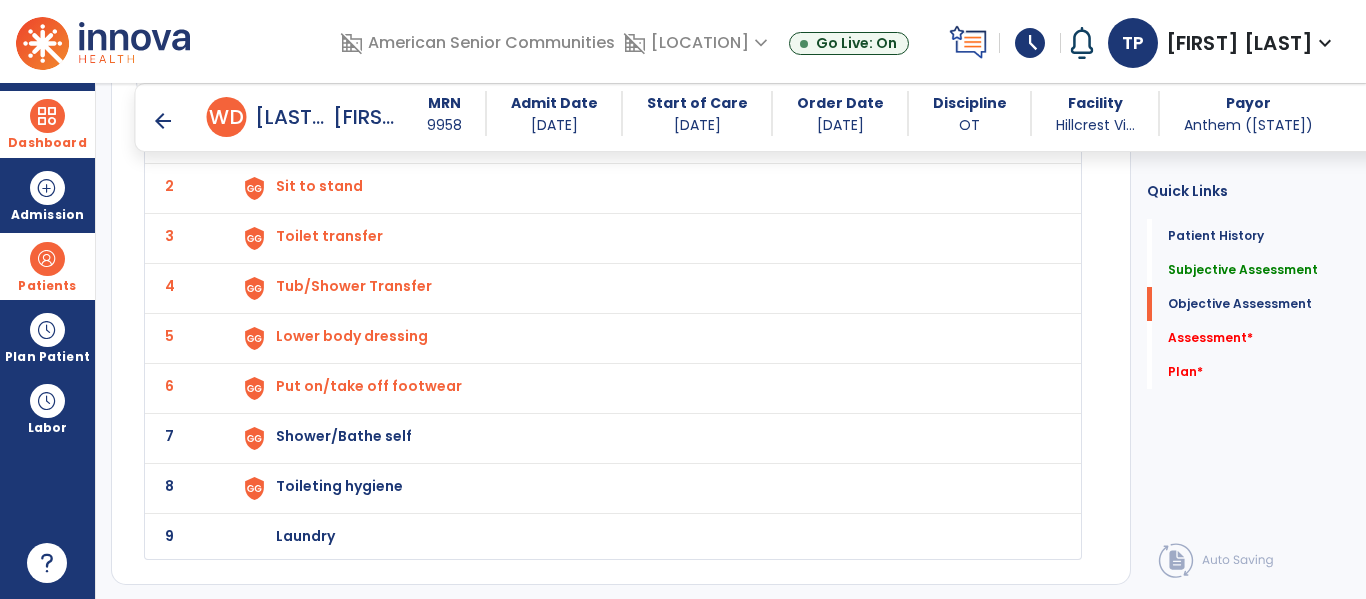 click on "Shower/Bathe self" at bounding box center (376, 136) 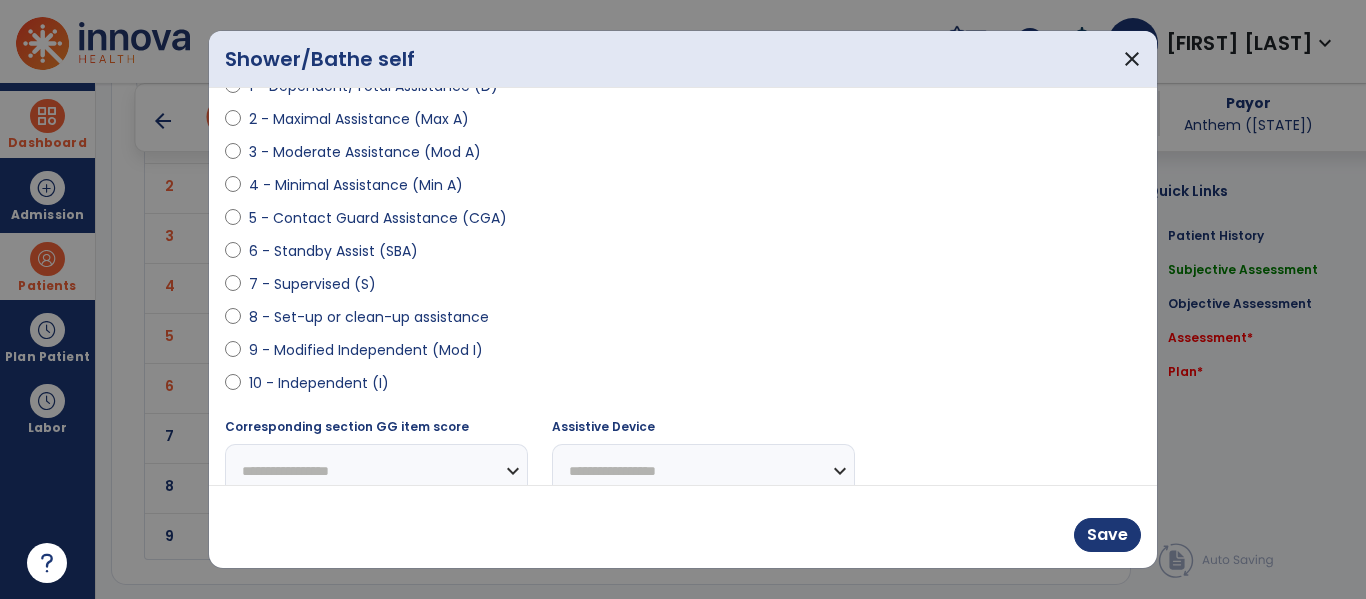 scroll, scrollTop: 279, scrollLeft: 0, axis: vertical 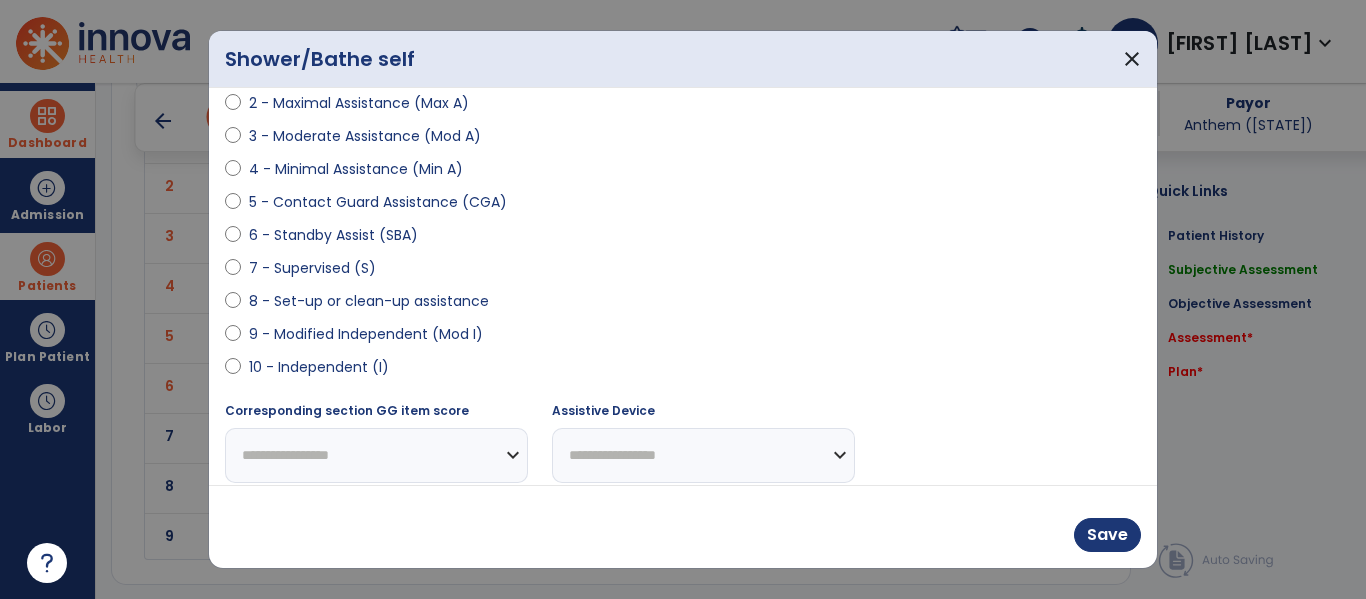 select on "**********" 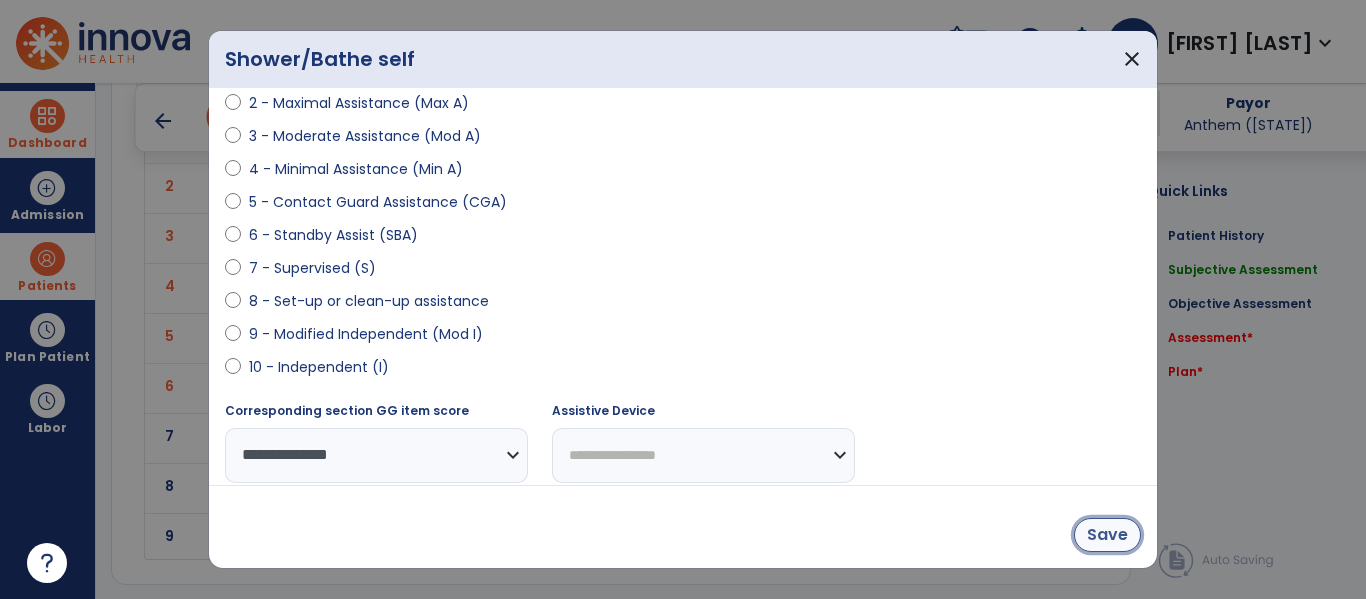 click on "Save" at bounding box center (1107, 535) 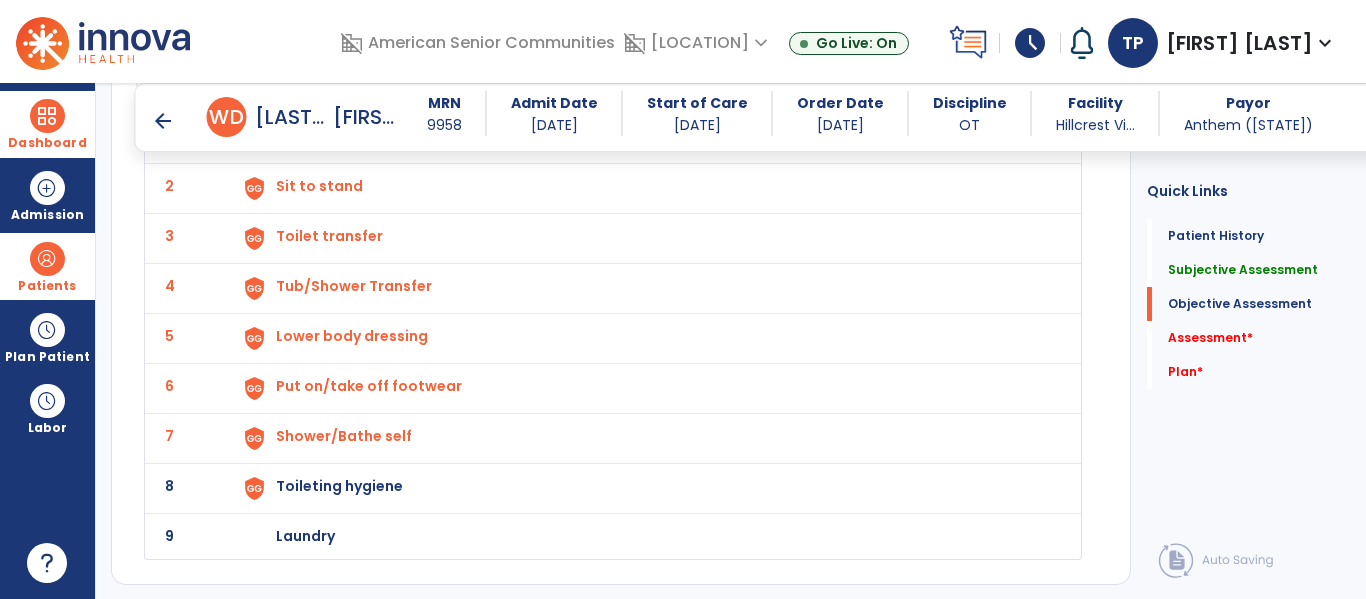 click on "Toileting hygiene" at bounding box center [376, 136] 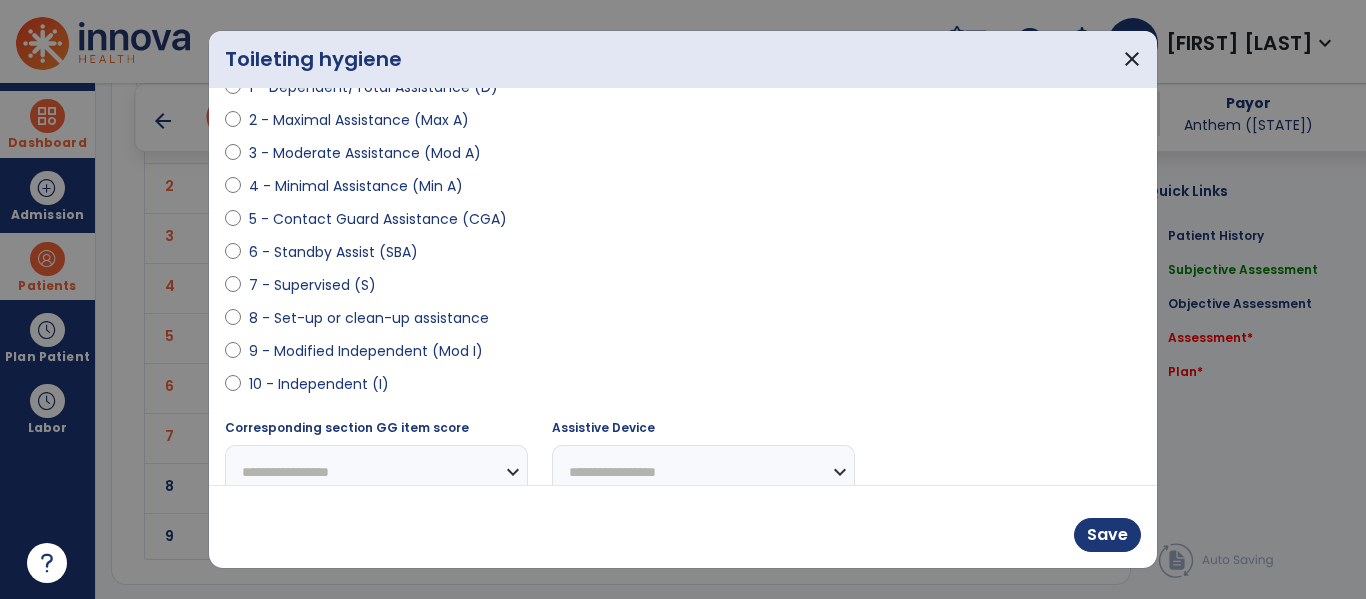 scroll, scrollTop: 261, scrollLeft: 0, axis: vertical 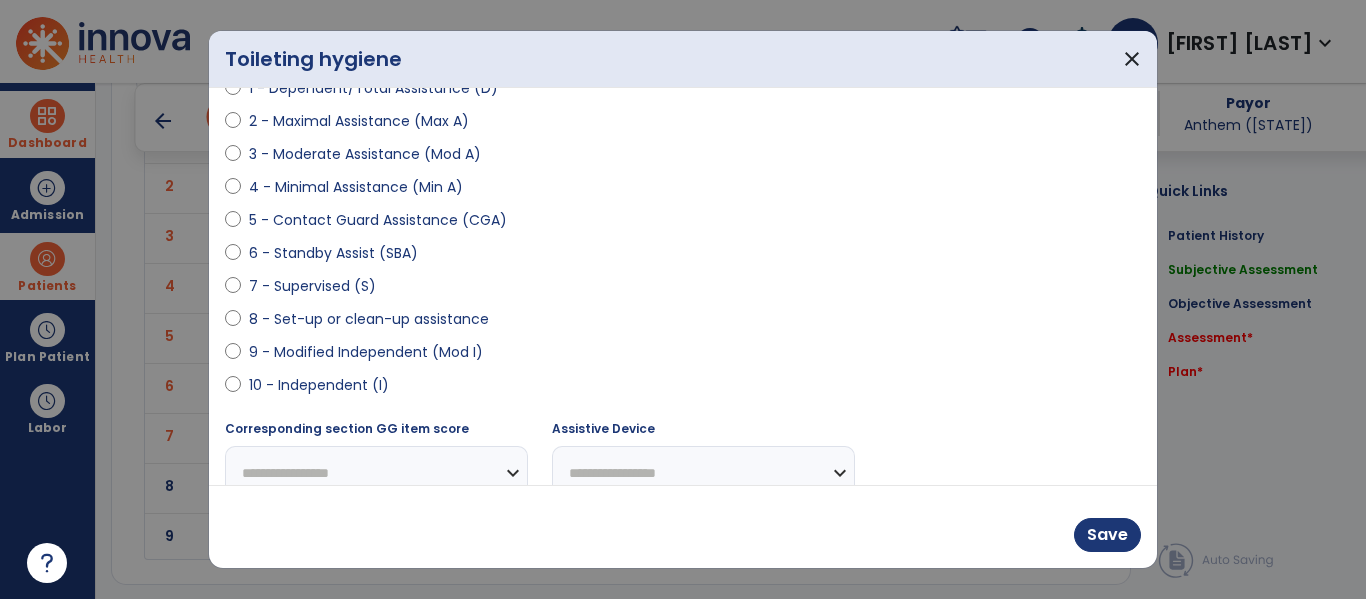 select on "**********" 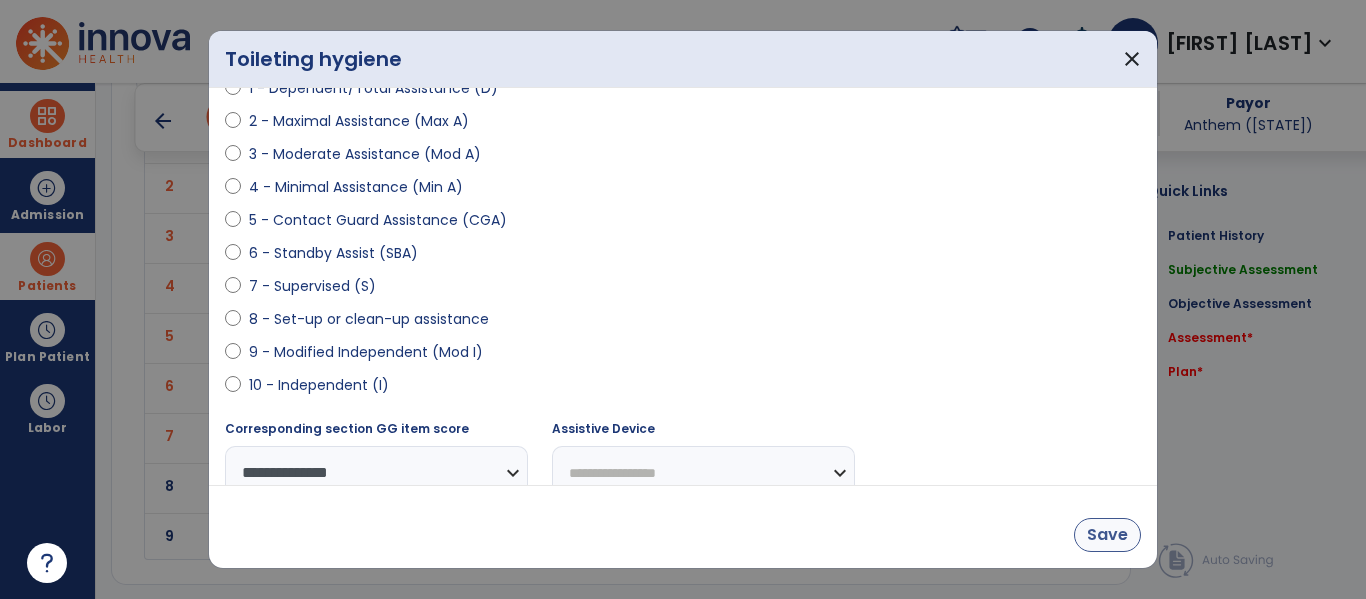 click on "Save" at bounding box center [1107, 535] 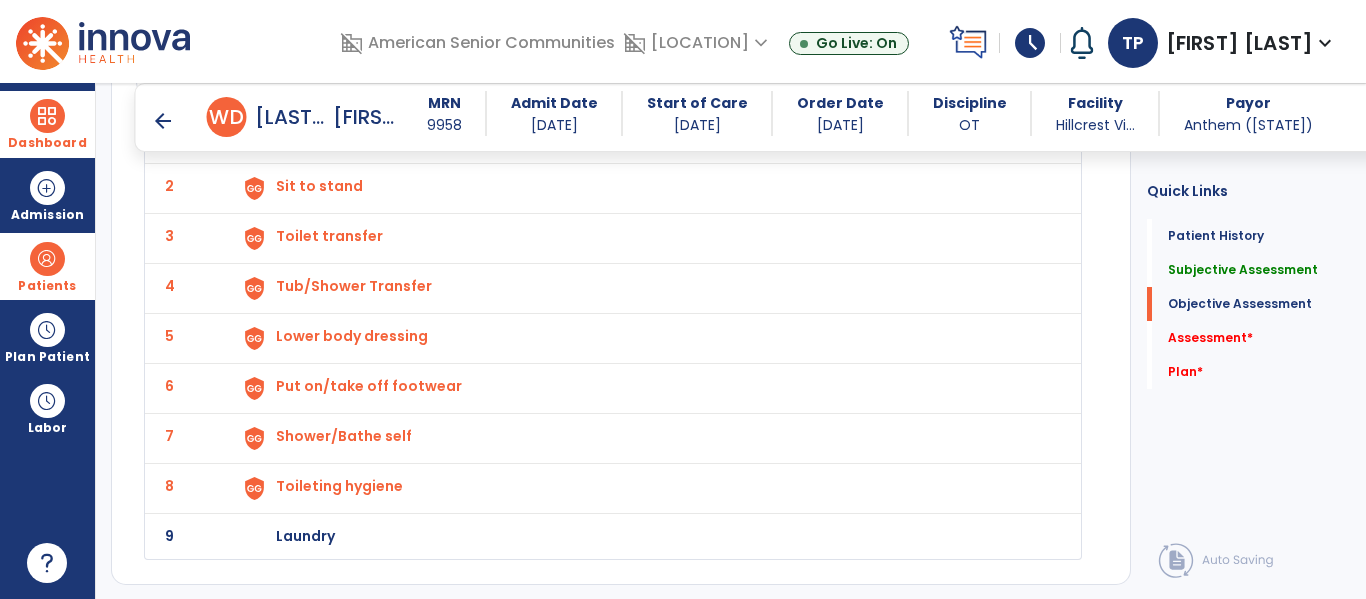 click on "Laundry" at bounding box center (376, 136) 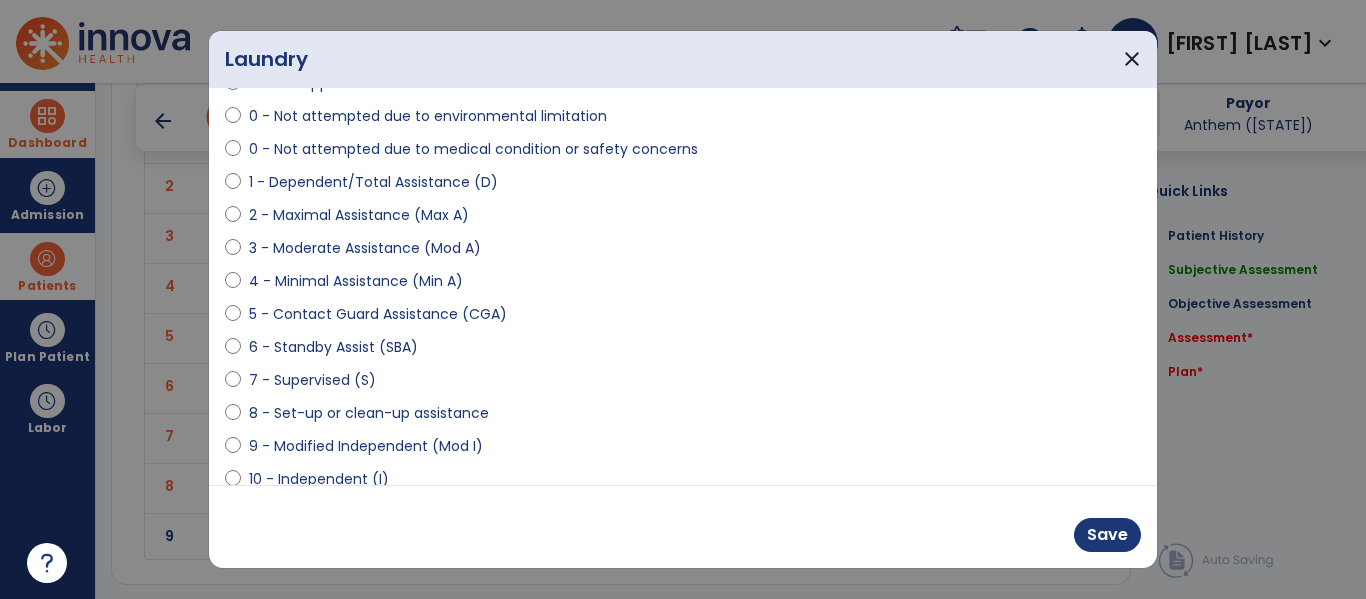 scroll, scrollTop: 182, scrollLeft: 0, axis: vertical 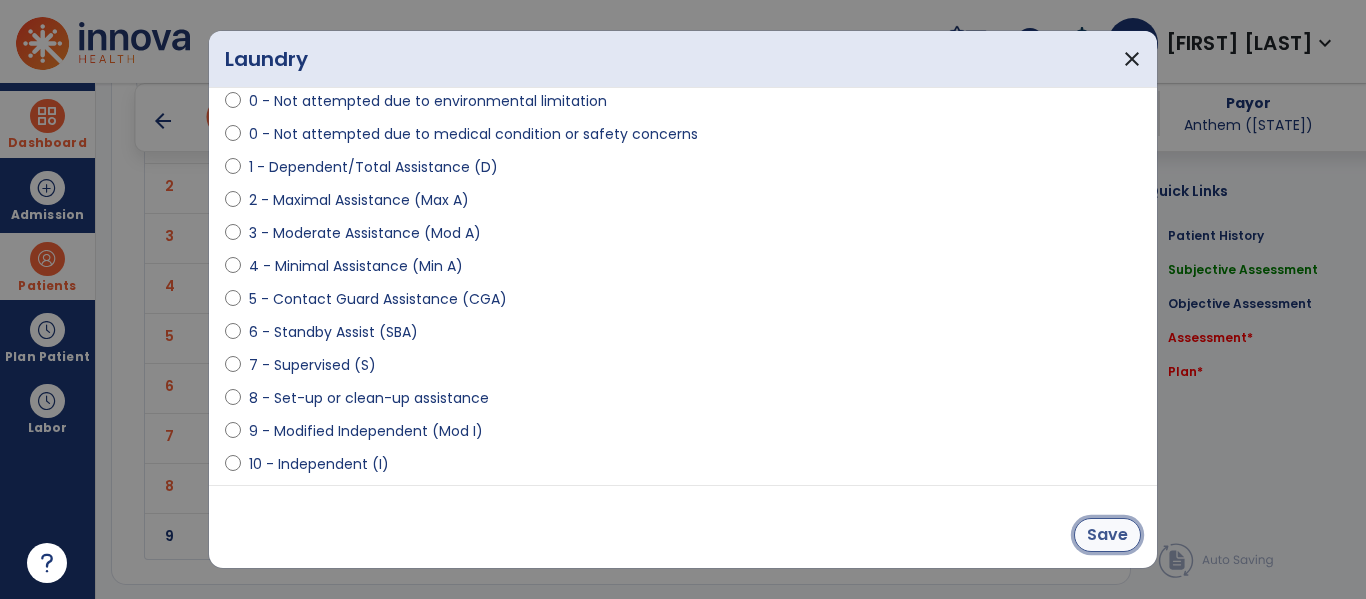 click on "Save" at bounding box center [1107, 535] 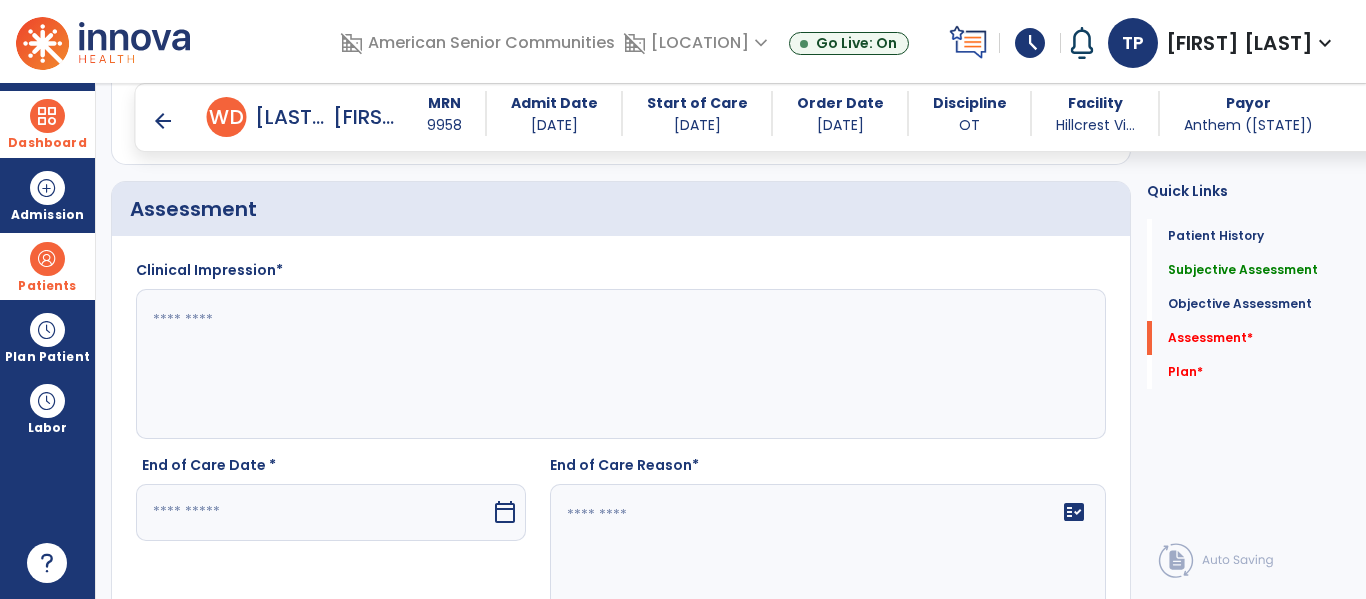 scroll, scrollTop: 2972, scrollLeft: 0, axis: vertical 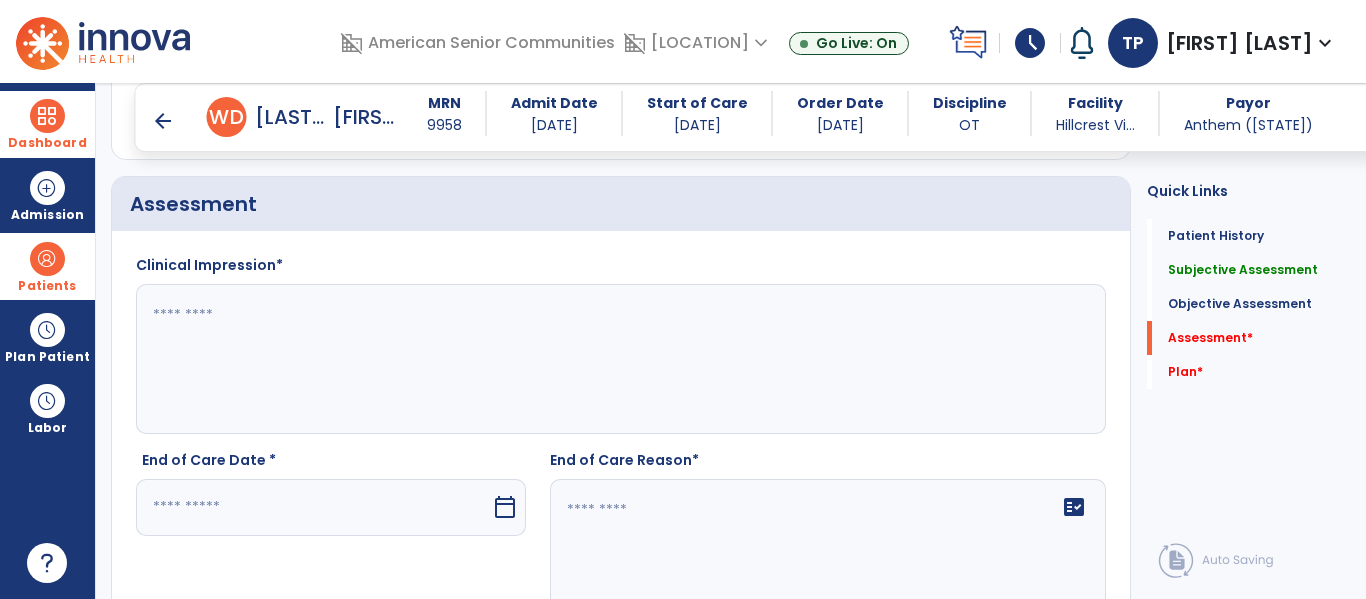 click 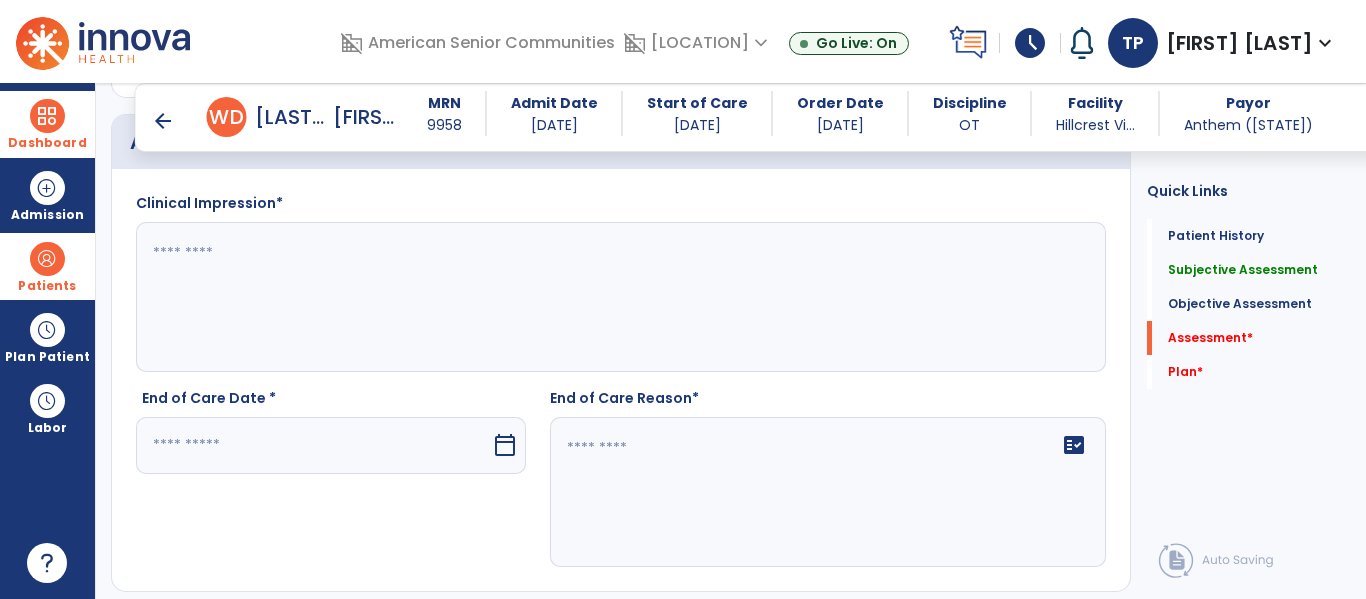 scroll, scrollTop: 3005, scrollLeft: 0, axis: vertical 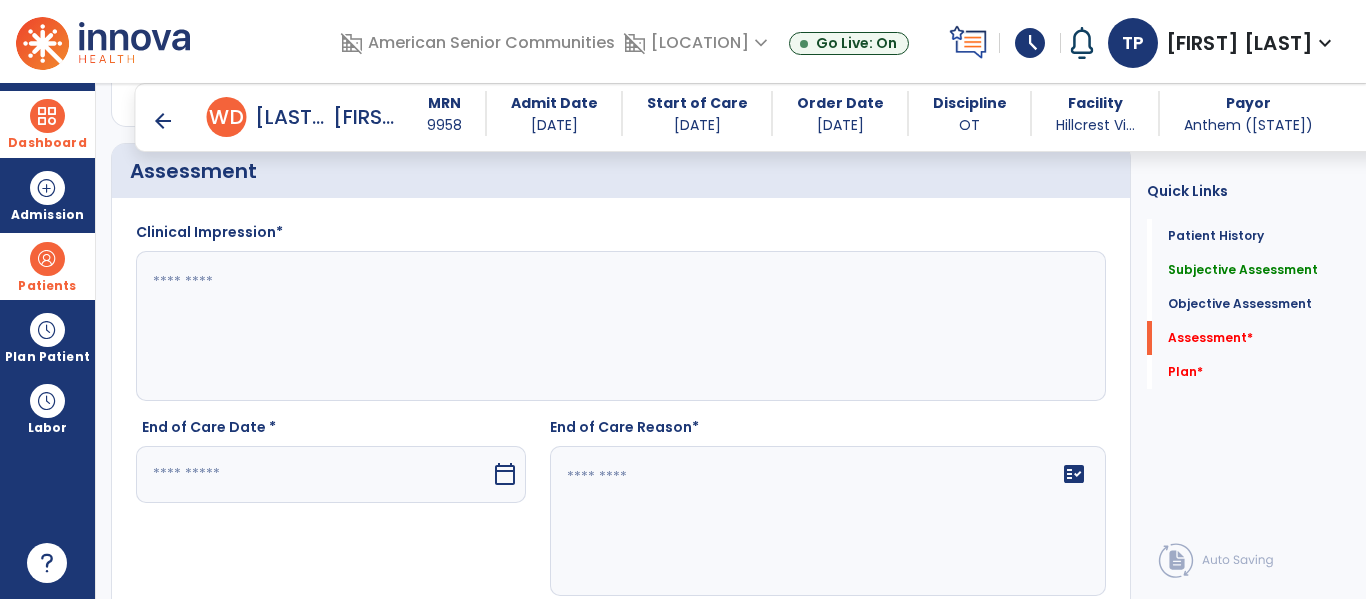 click 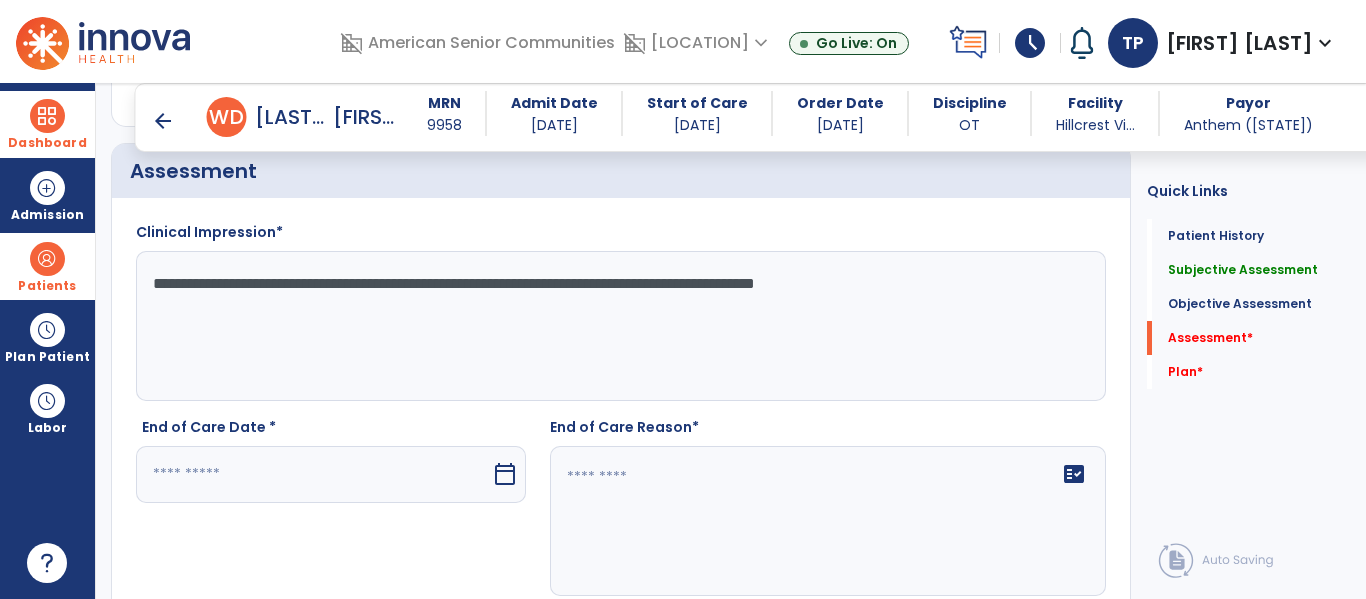 type on "**********" 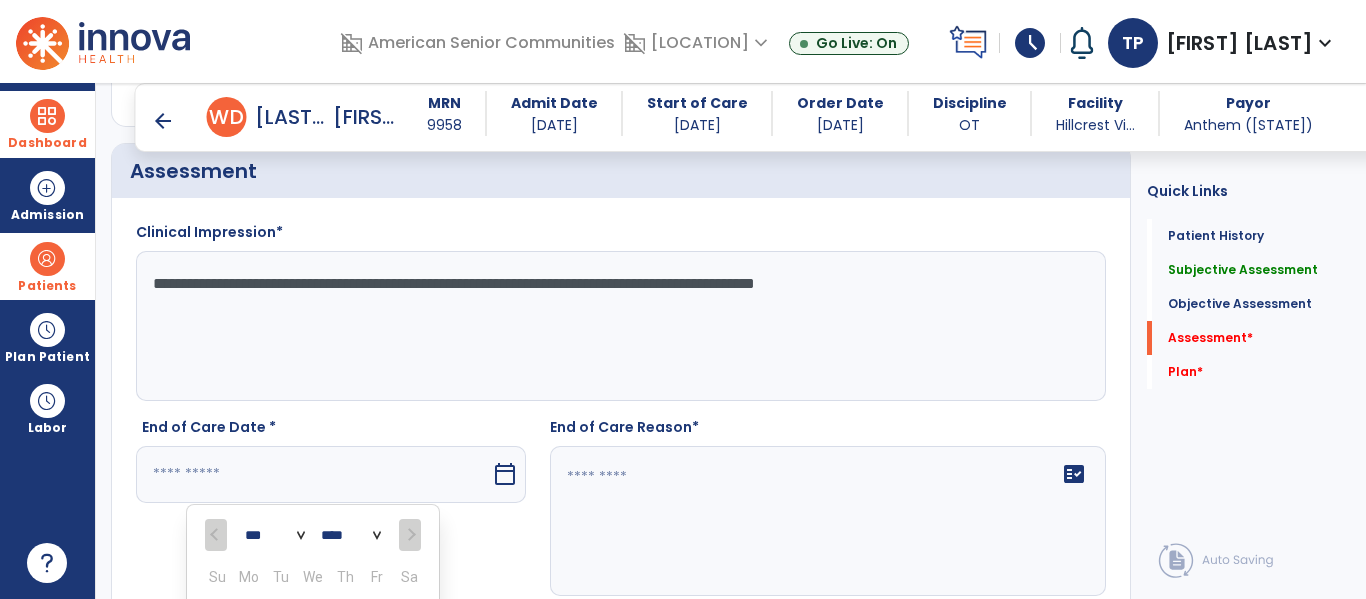 scroll, scrollTop: 3305, scrollLeft: 0, axis: vertical 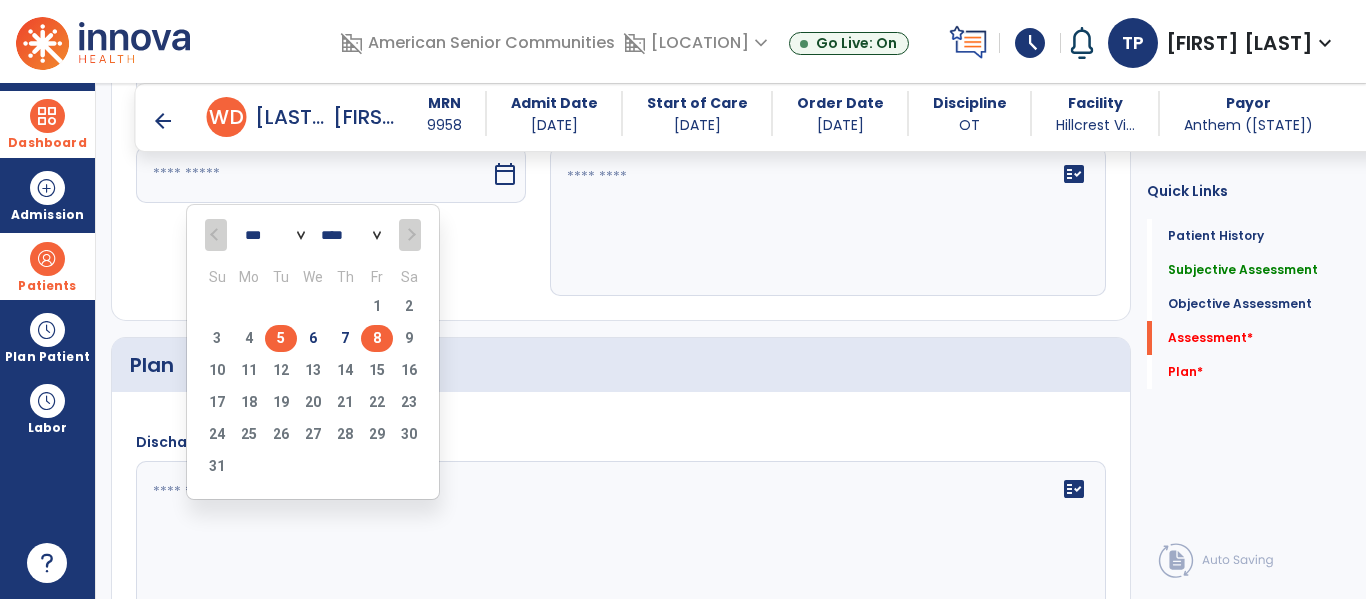click on "5" at bounding box center [281, 338] 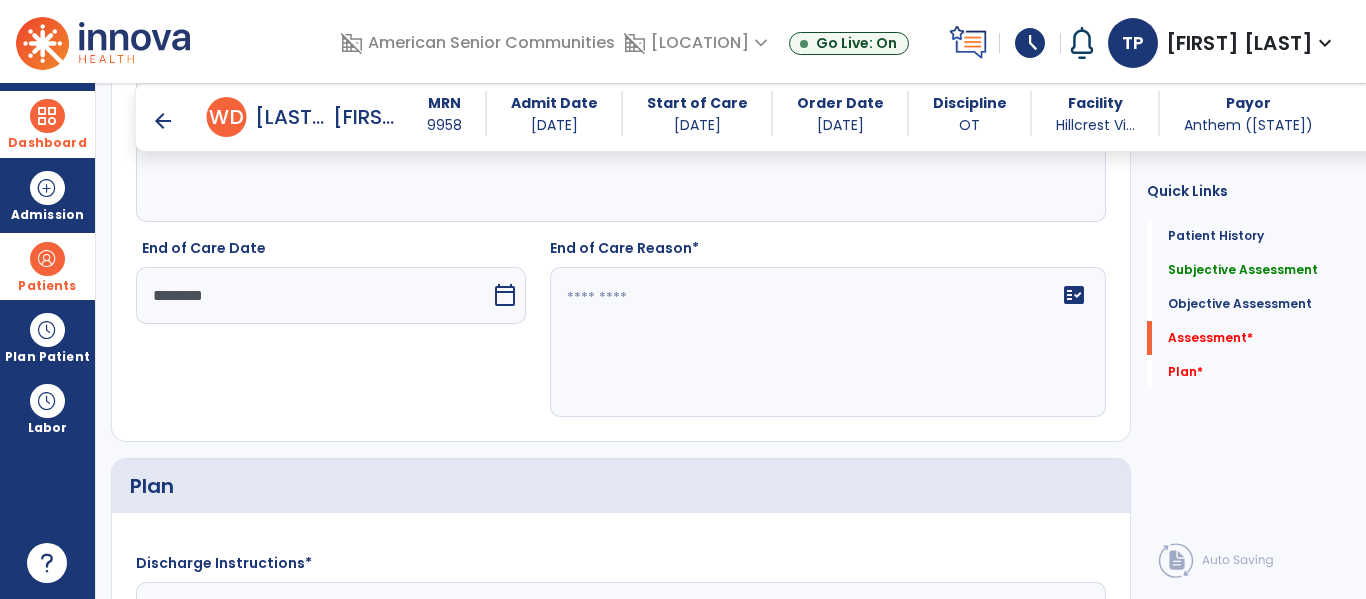 scroll, scrollTop: 3182, scrollLeft: 0, axis: vertical 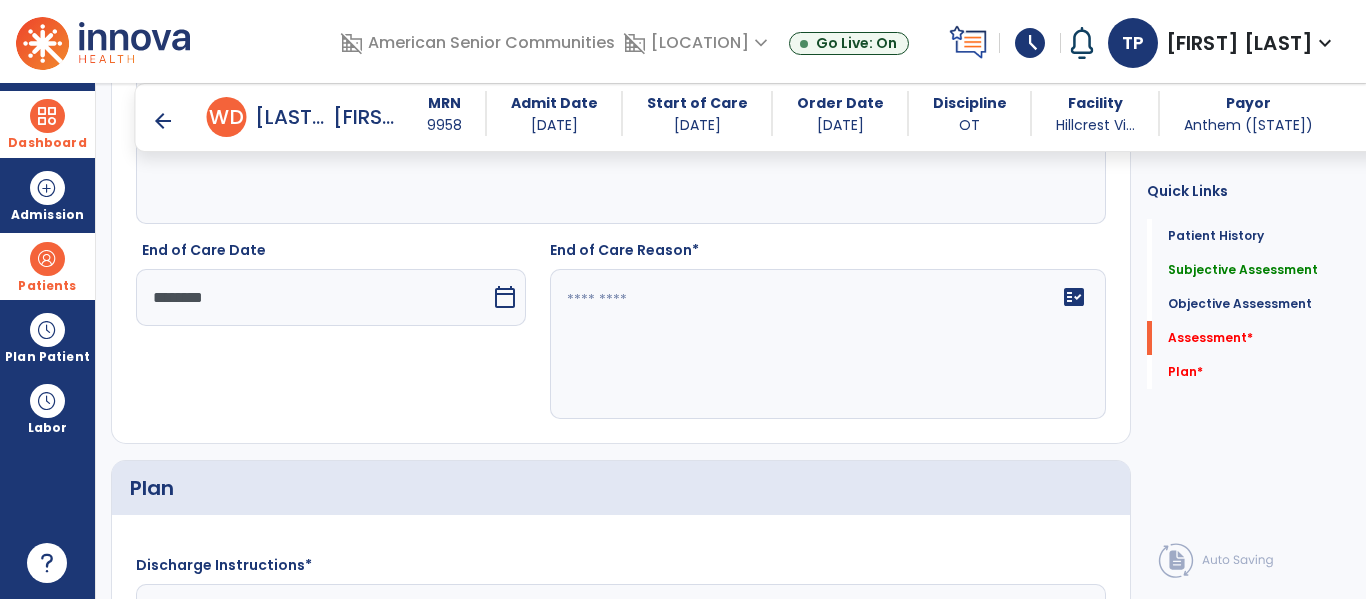 click on "fact_check" 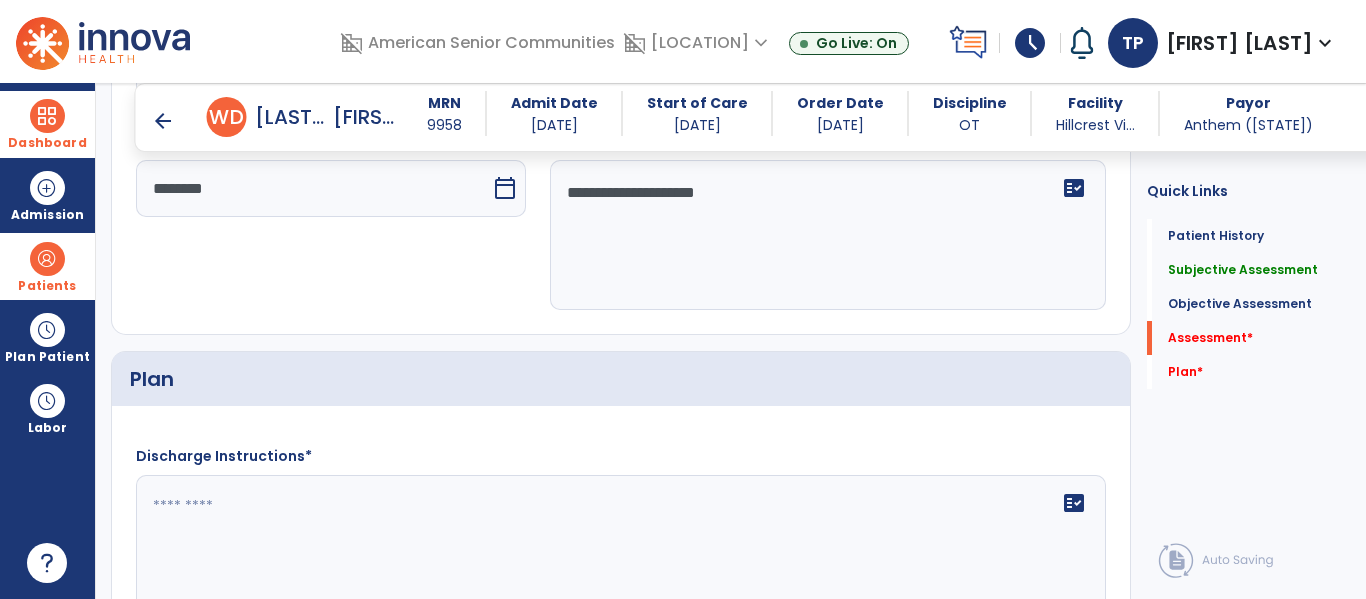 scroll, scrollTop: 3305, scrollLeft: 0, axis: vertical 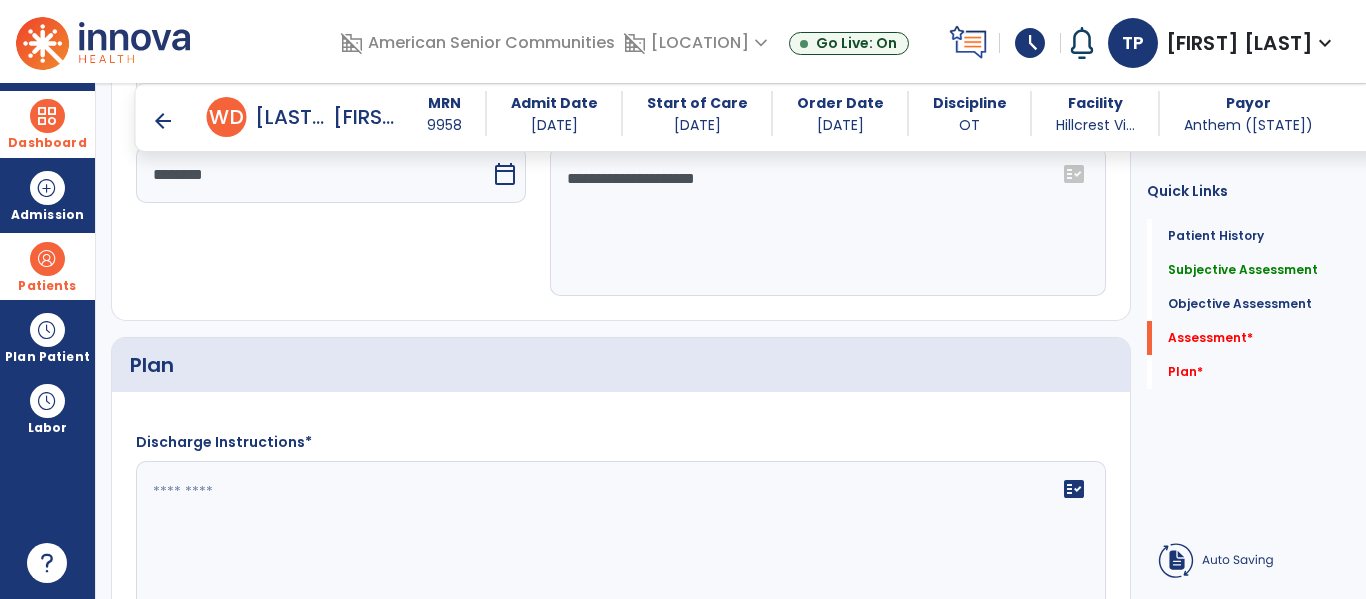 type on "**********" 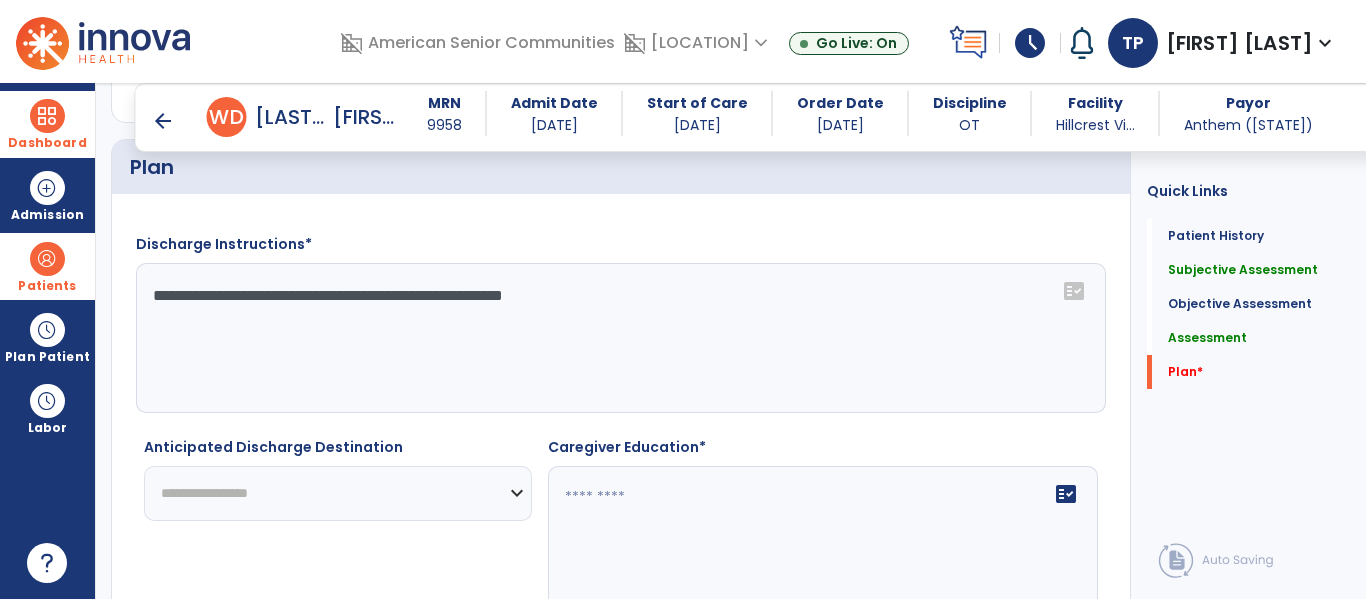 scroll, scrollTop: 3504, scrollLeft: 0, axis: vertical 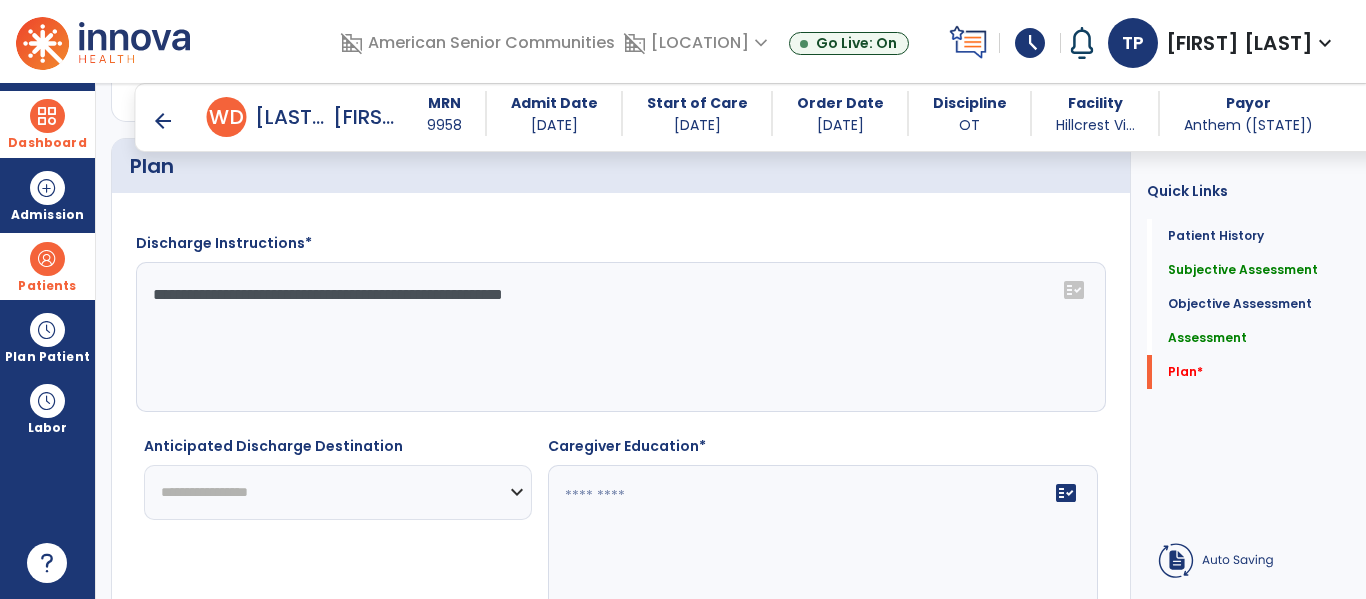 type on "**********" 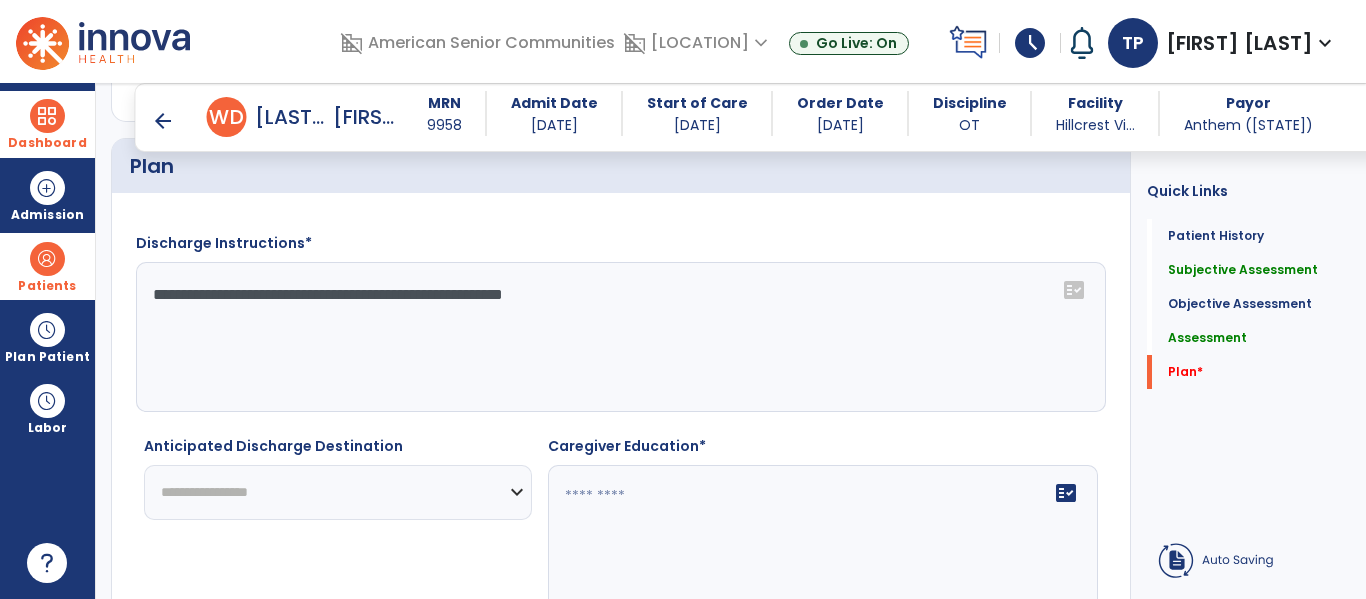 click on "**********" 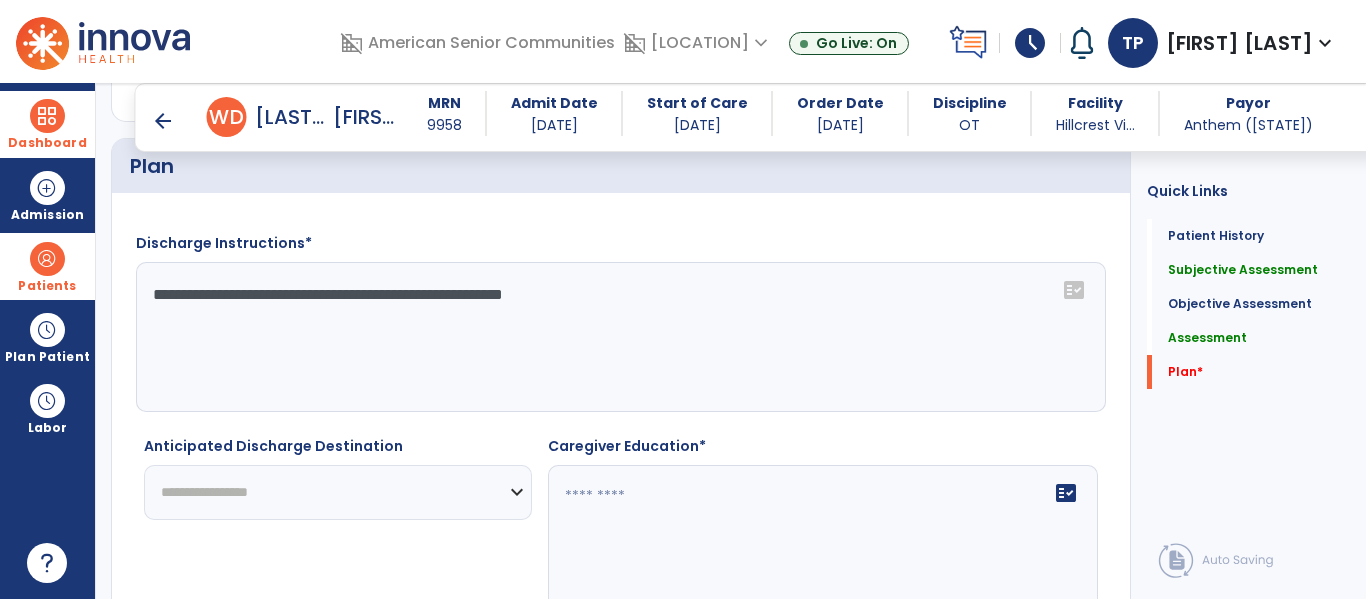 select on "****" 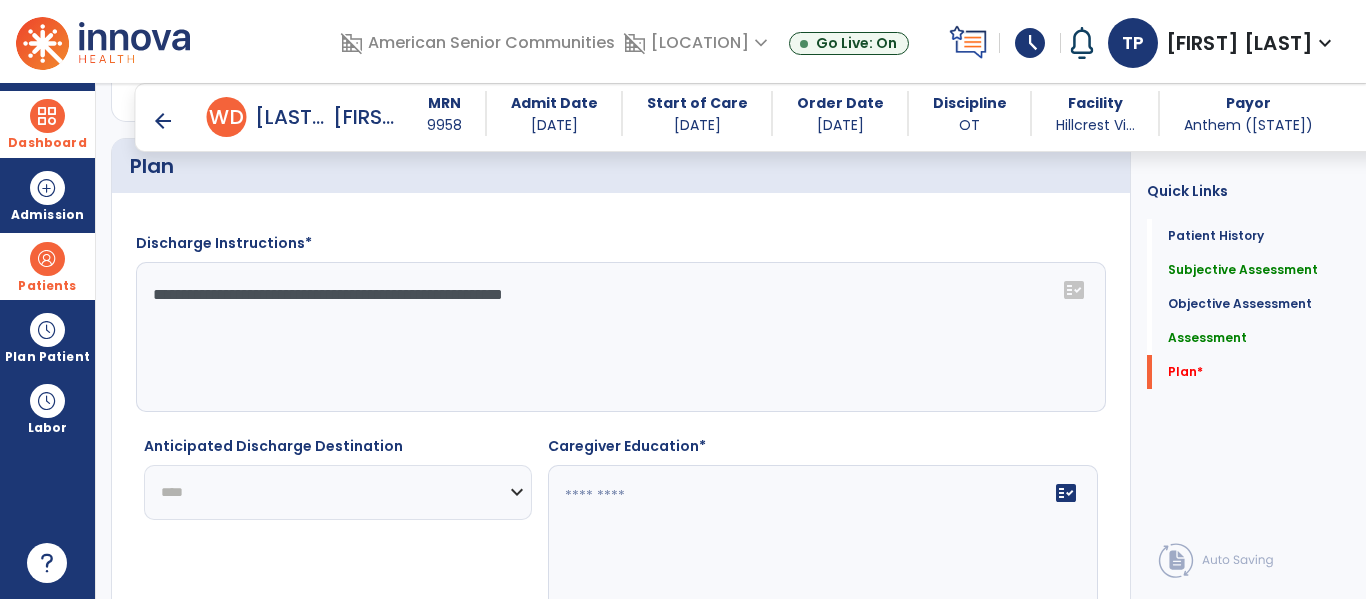 click on "**********" 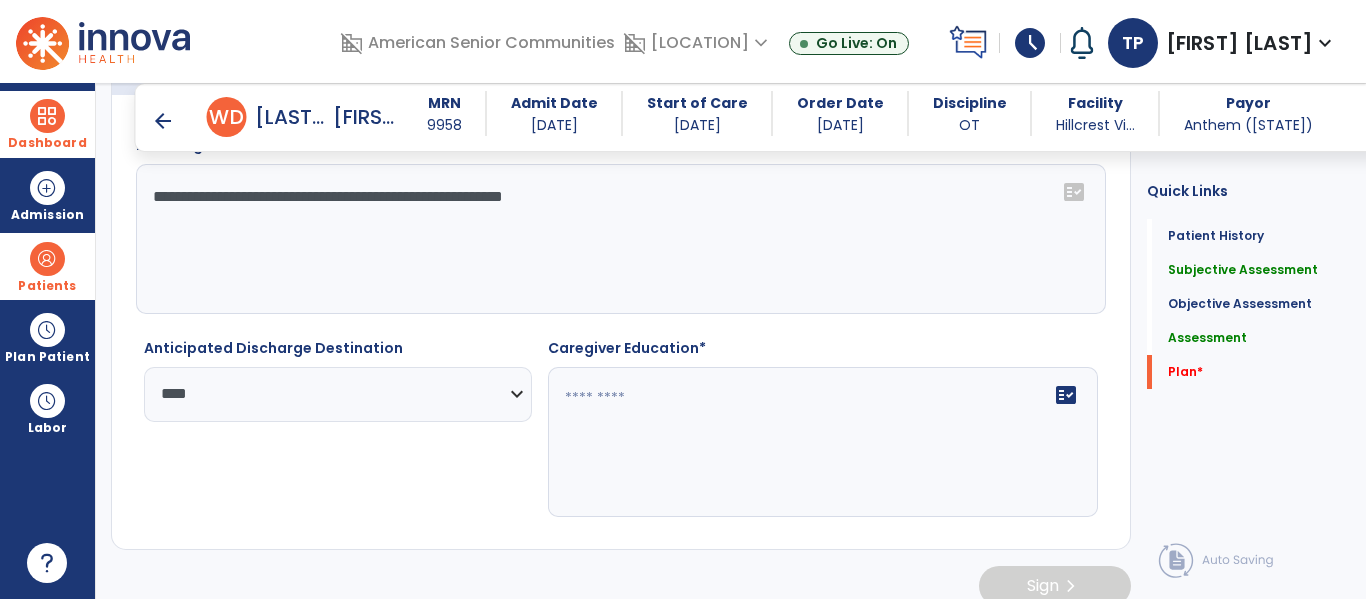 scroll, scrollTop: 3625, scrollLeft: 0, axis: vertical 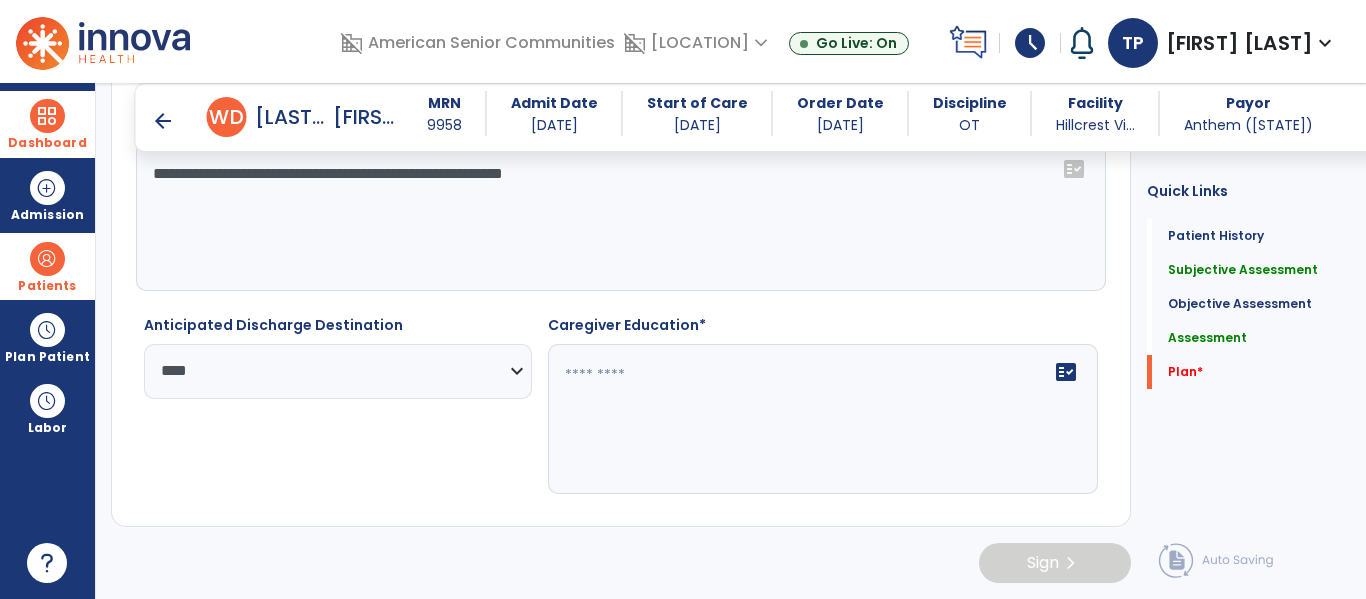 click 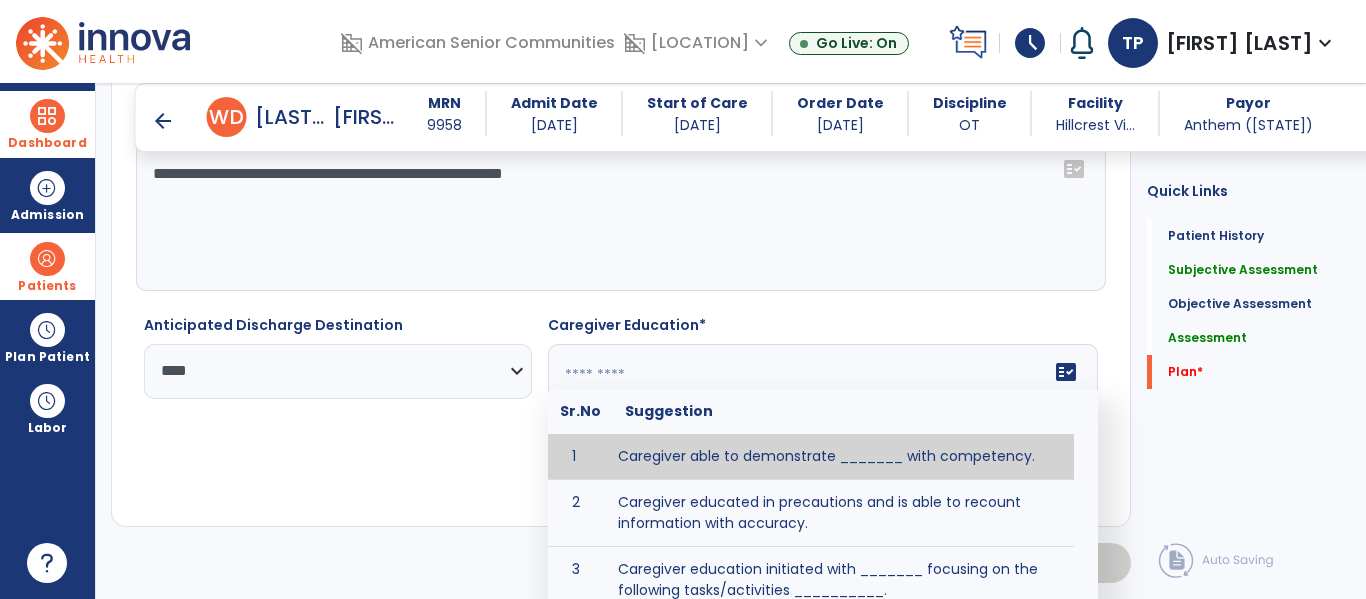 click 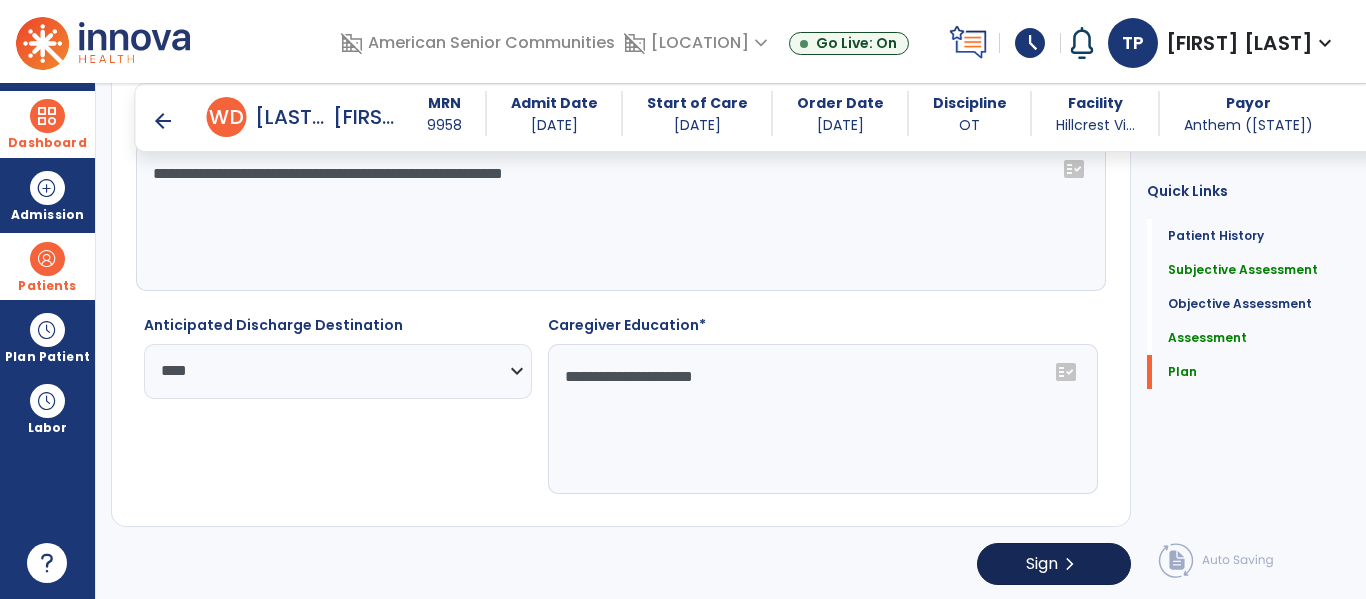 type on "**********" 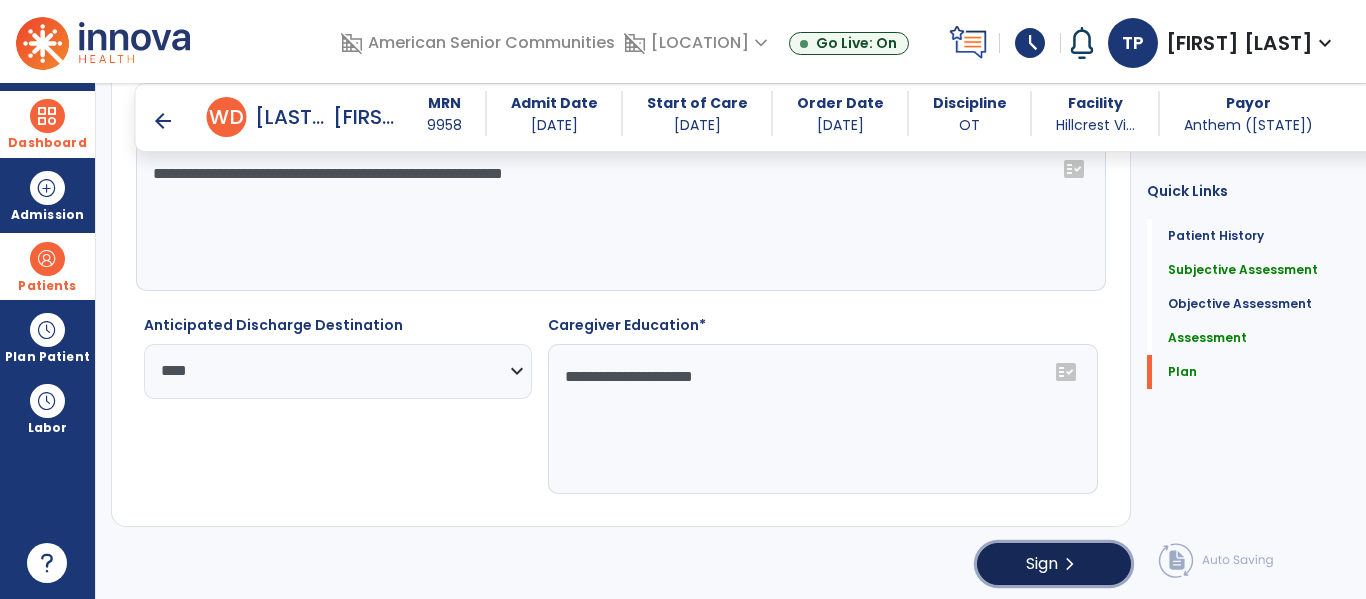 click on "chevron_right" 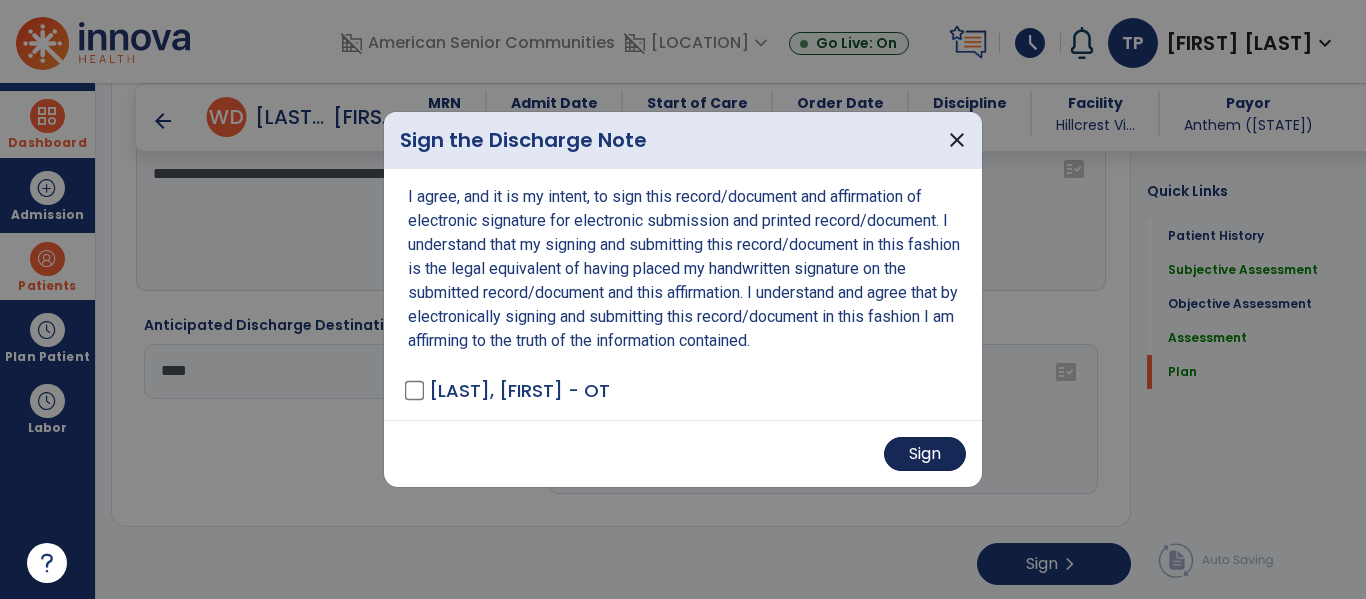 click on "Sign" at bounding box center [925, 454] 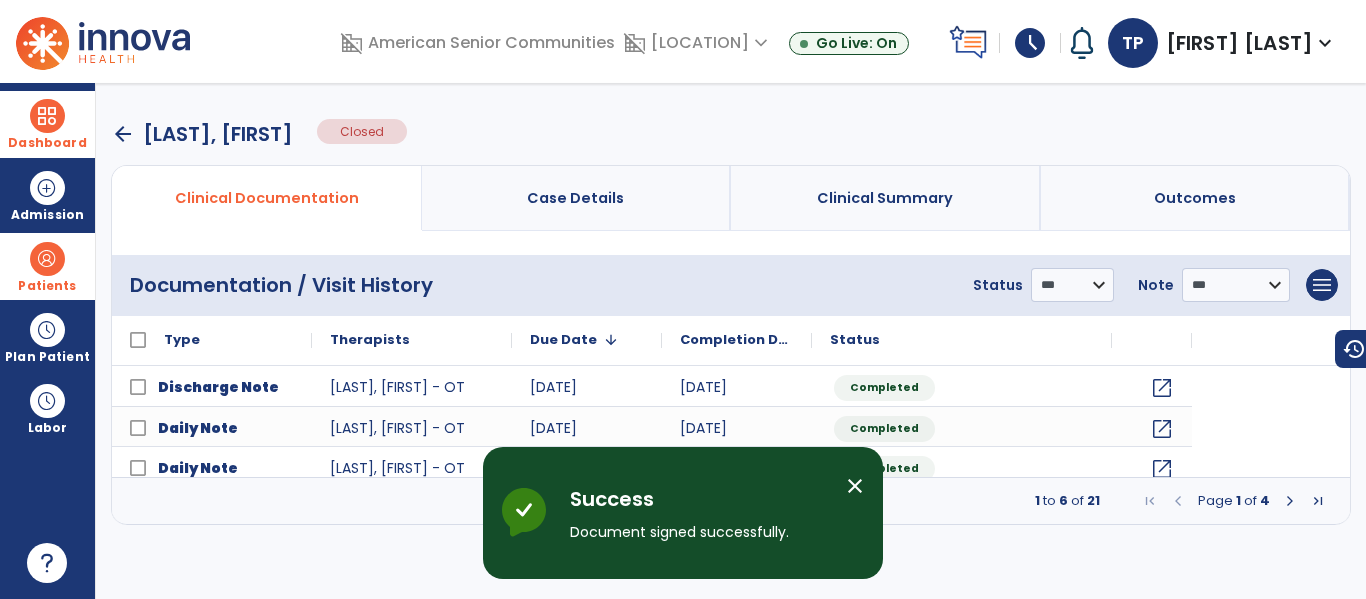 scroll, scrollTop: 0, scrollLeft: 0, axis: both 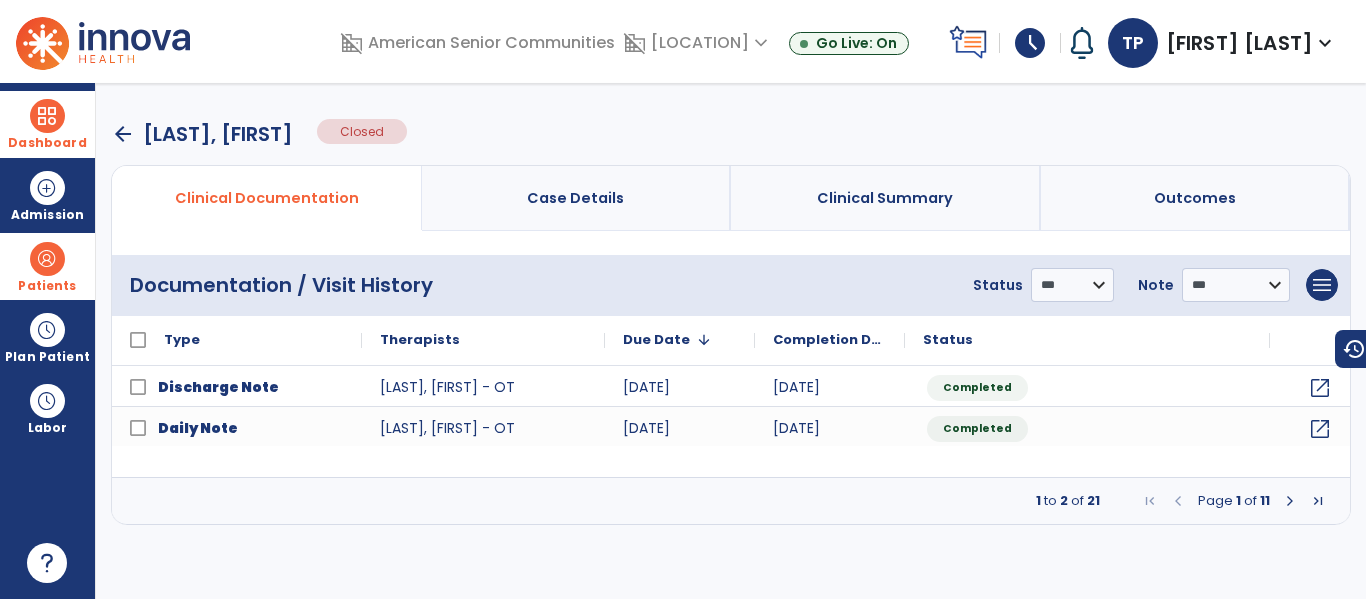 click at bounding box center [47, 116] 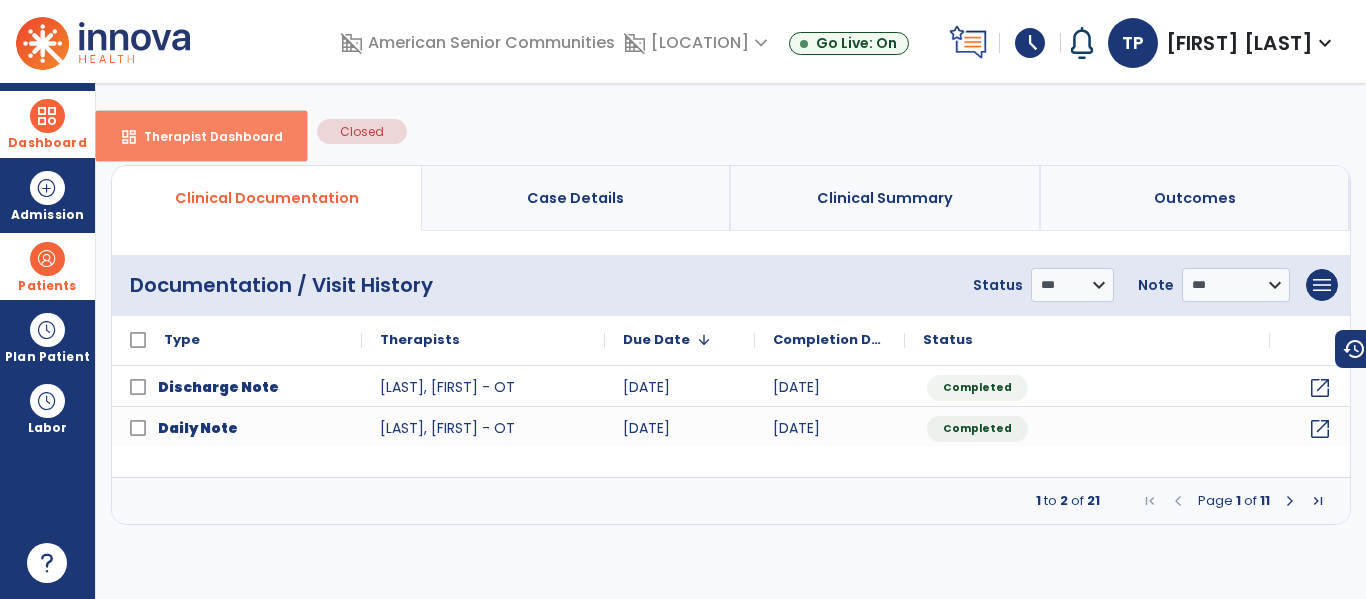 click on "Therapist Dashboard" at bounding box center (205, 136) 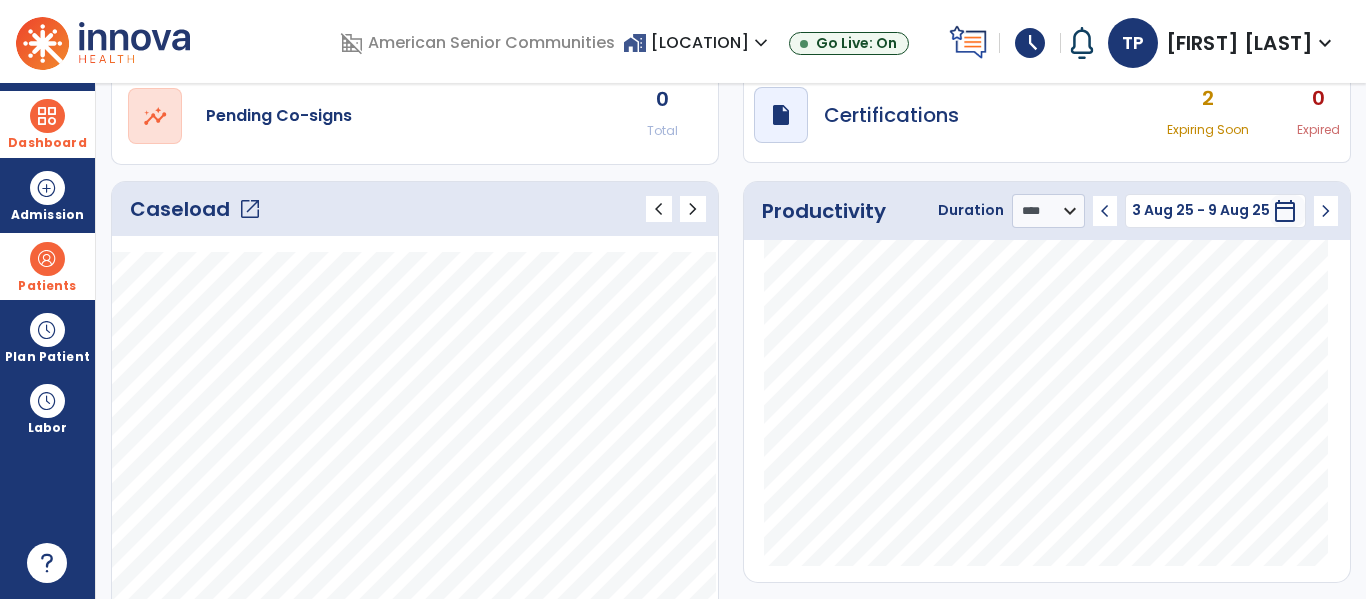 scroll, scrollTop: 107, scrollLeft: 0, axis: vertical 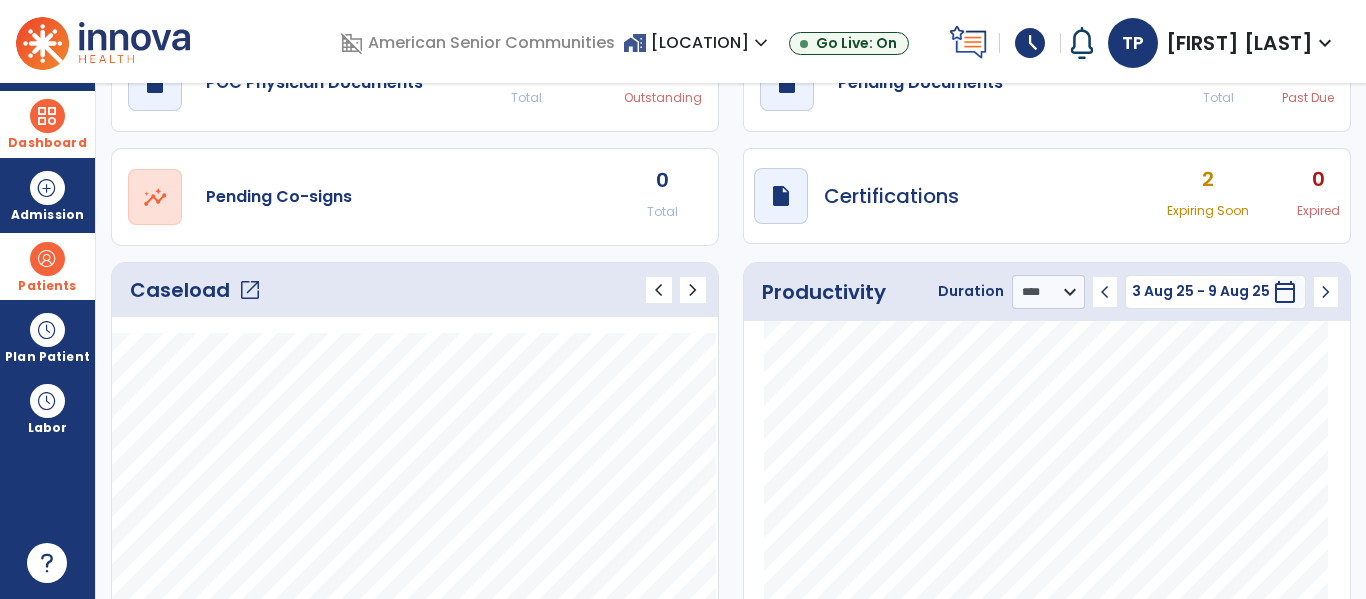 click on "open_in_new" 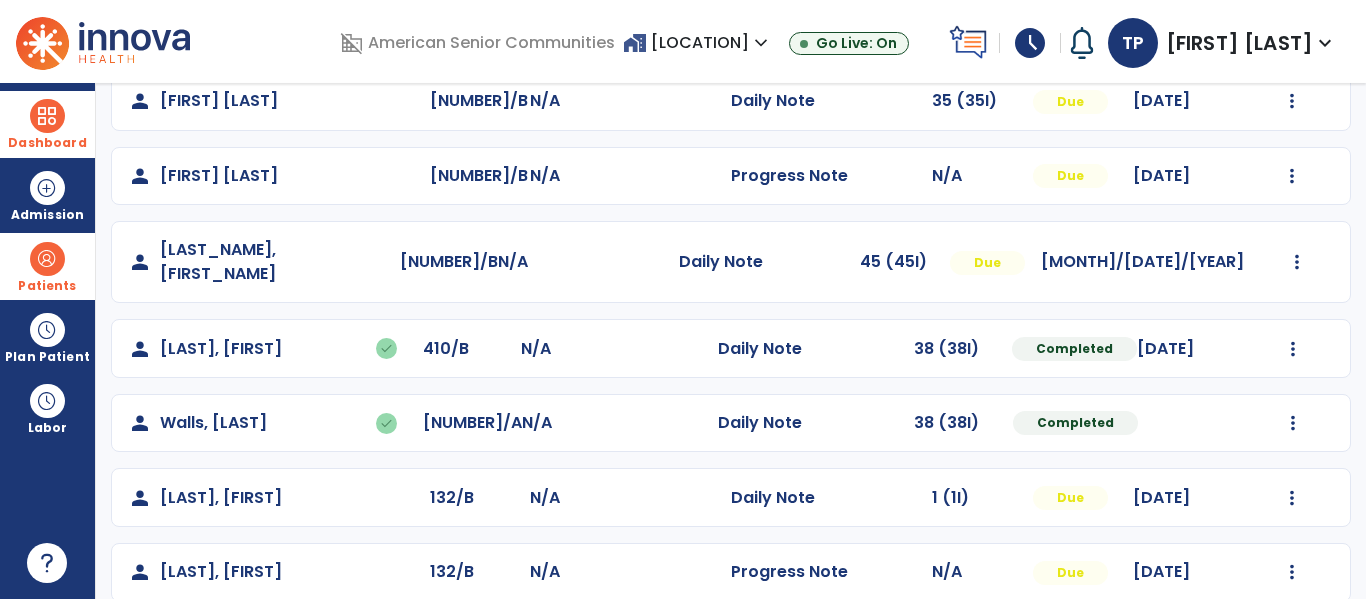 scroll, scrollTop: 708, scrollLeft: 0, axis: vertical 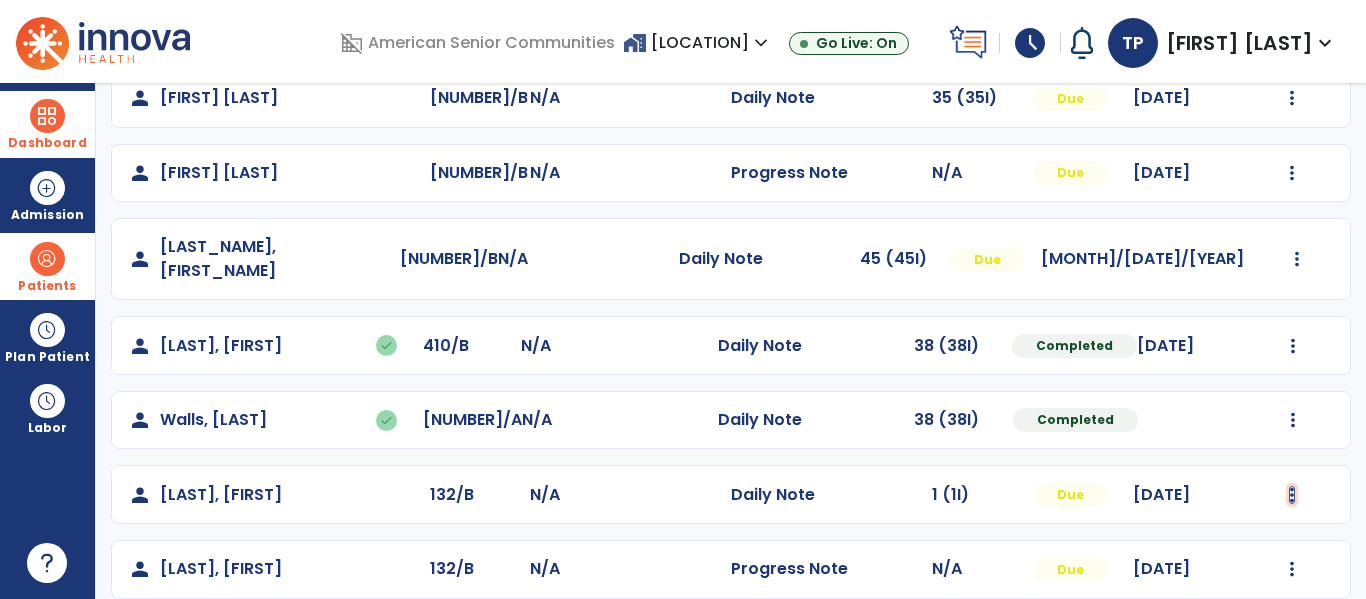click at bounding box center (1293, -349) 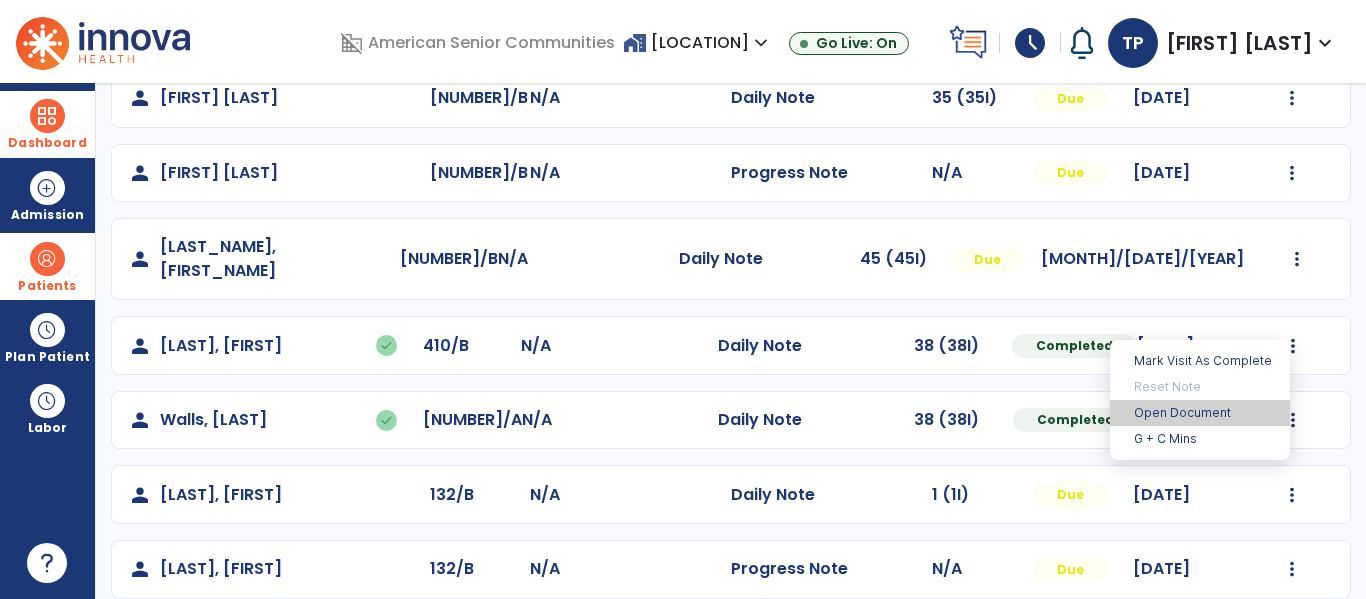 click on "Open Document" at bounding box center (1200, 413) 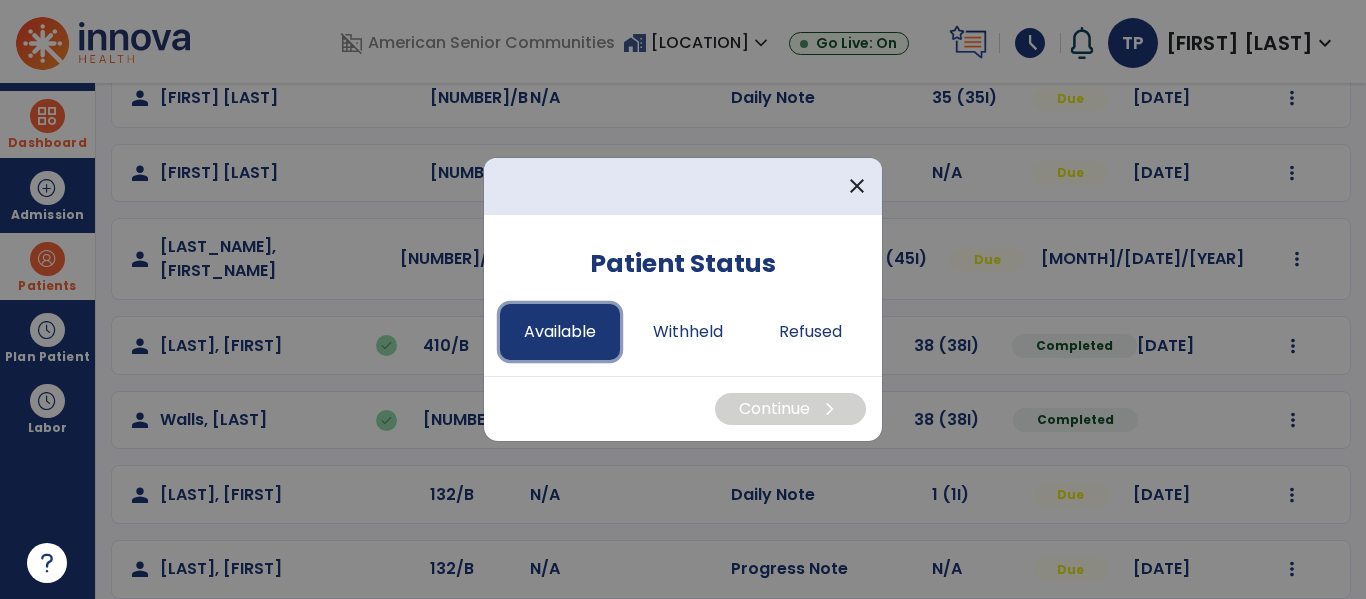 click on "Available" at bounding box center (560, 332) 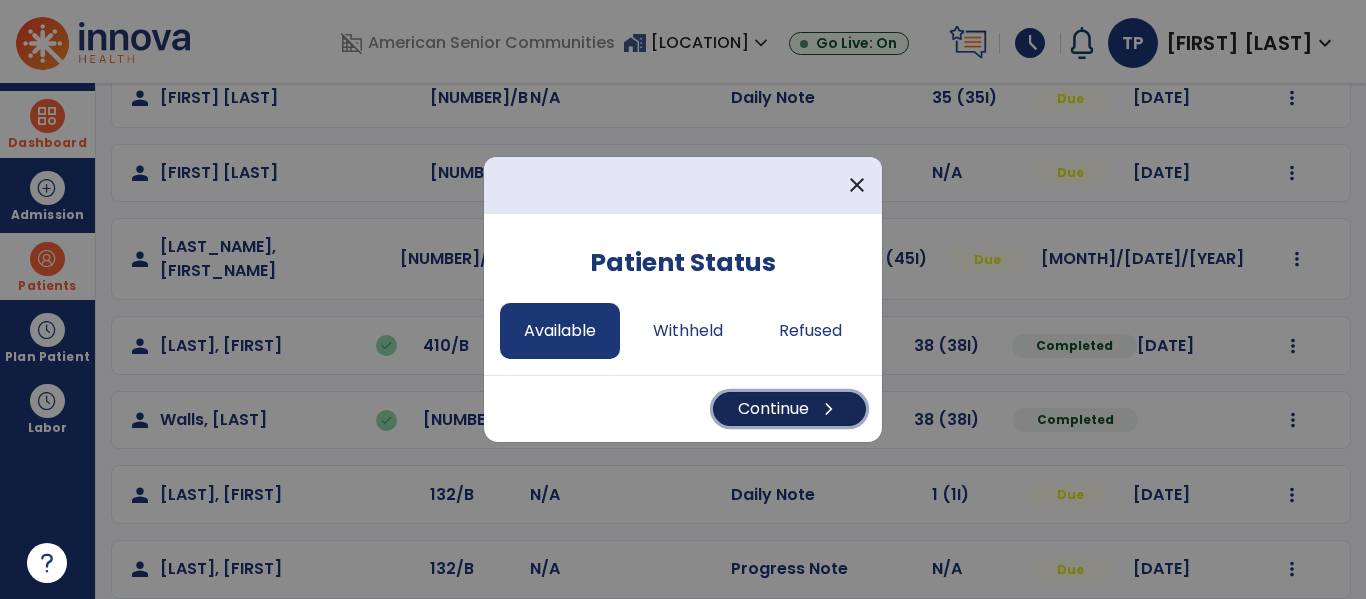 click on "Continue   chevron_right" at bounding box center (789, 409) 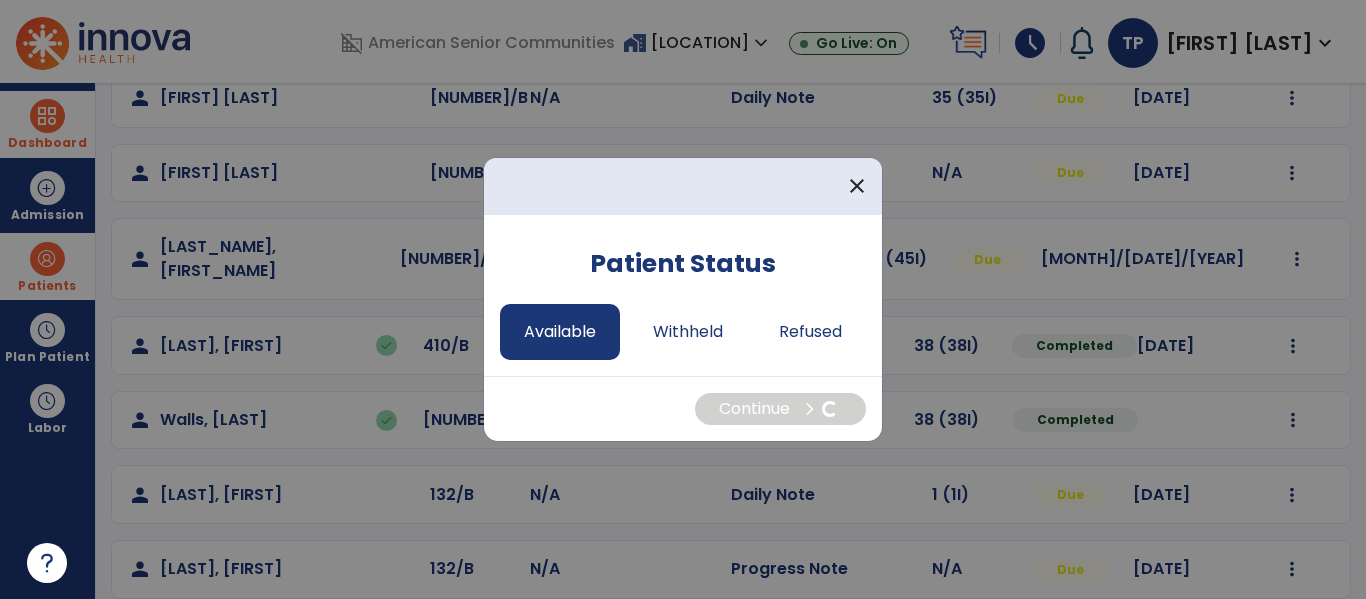 select on "*" 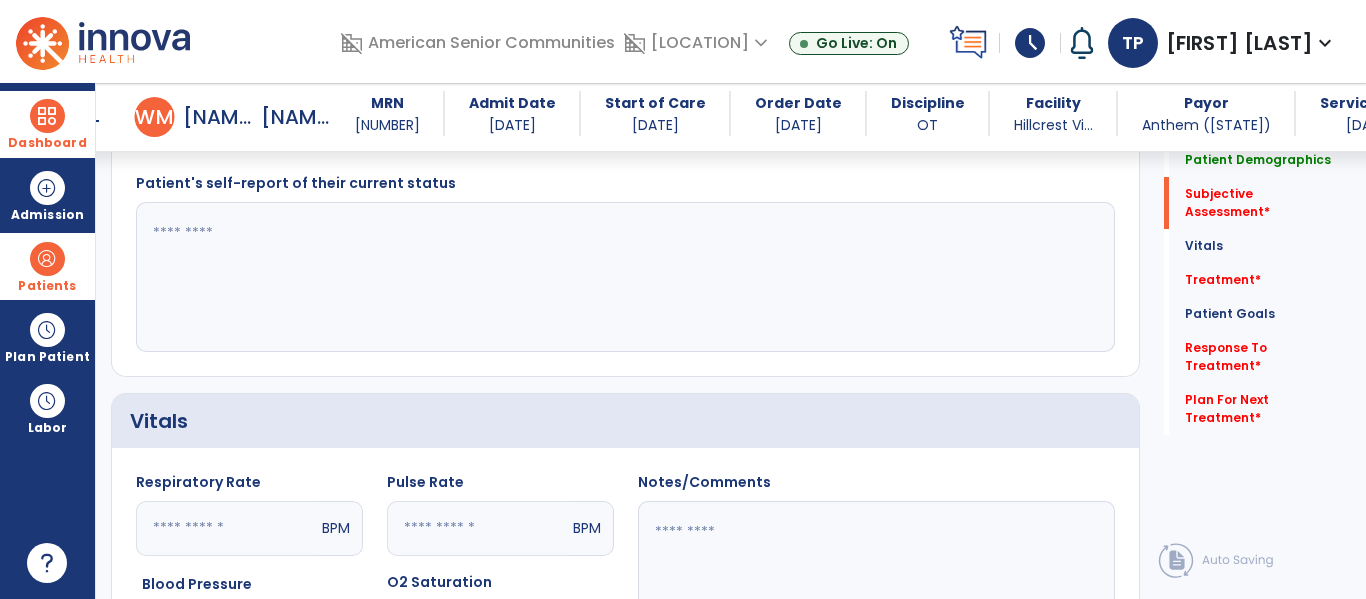 scroll, scrollTop: 513, scrollLeft: 0, axis: vertical 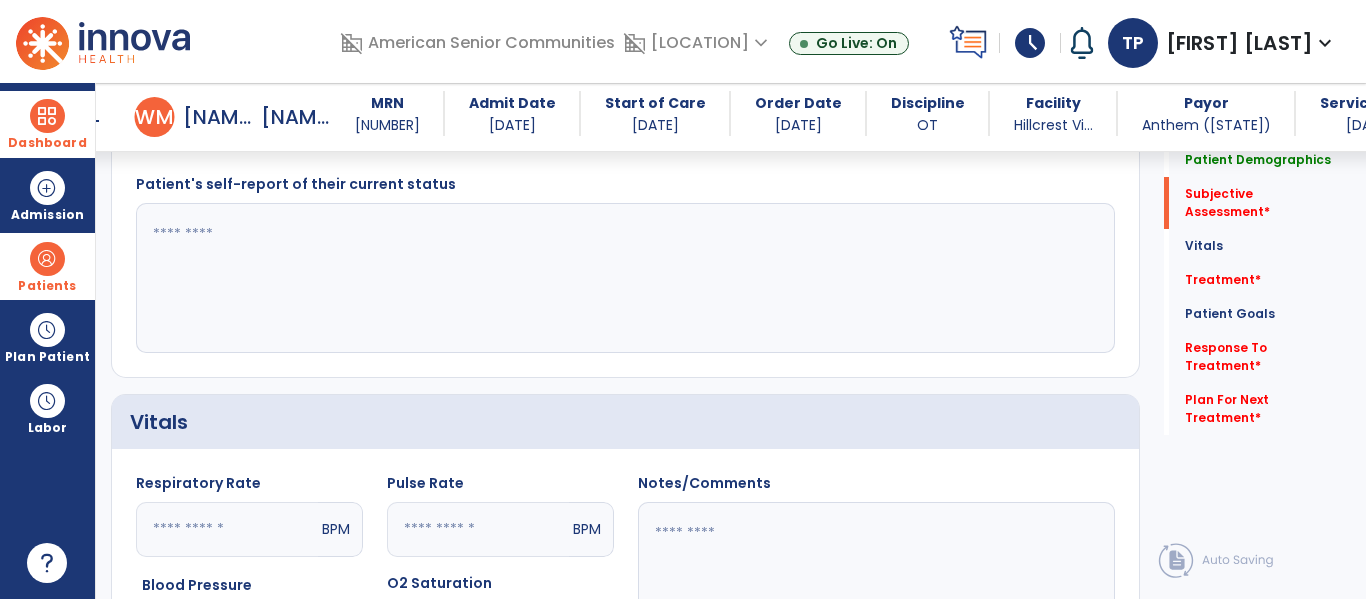 click 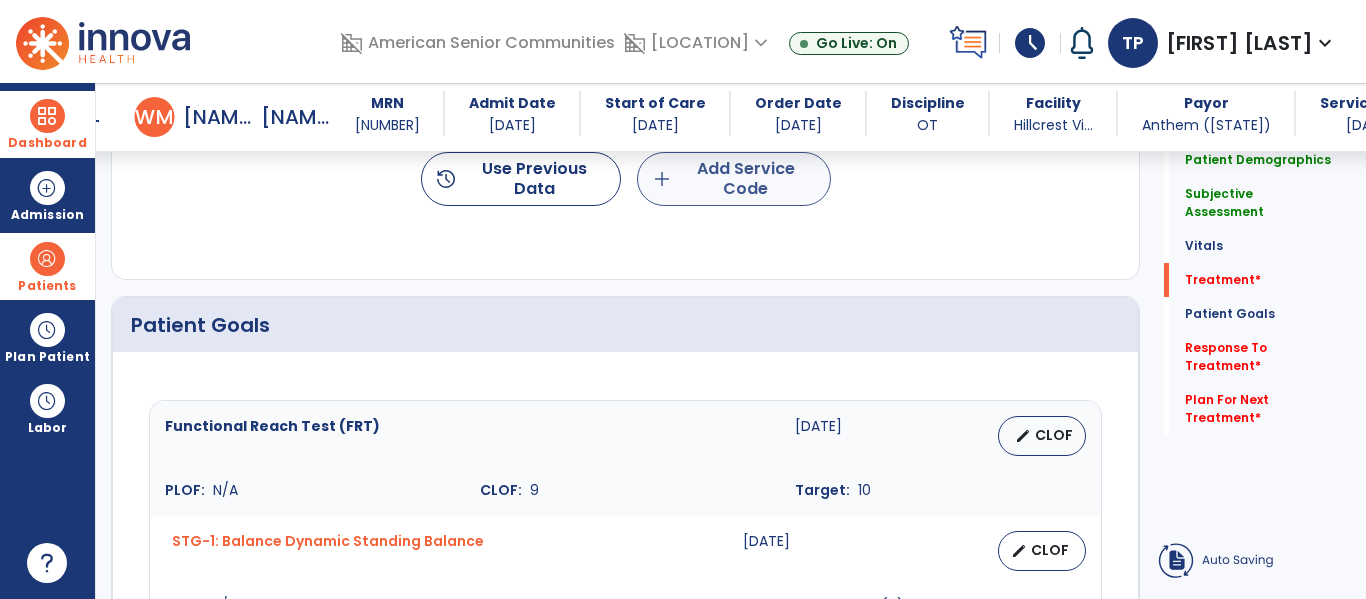 type on "**********" 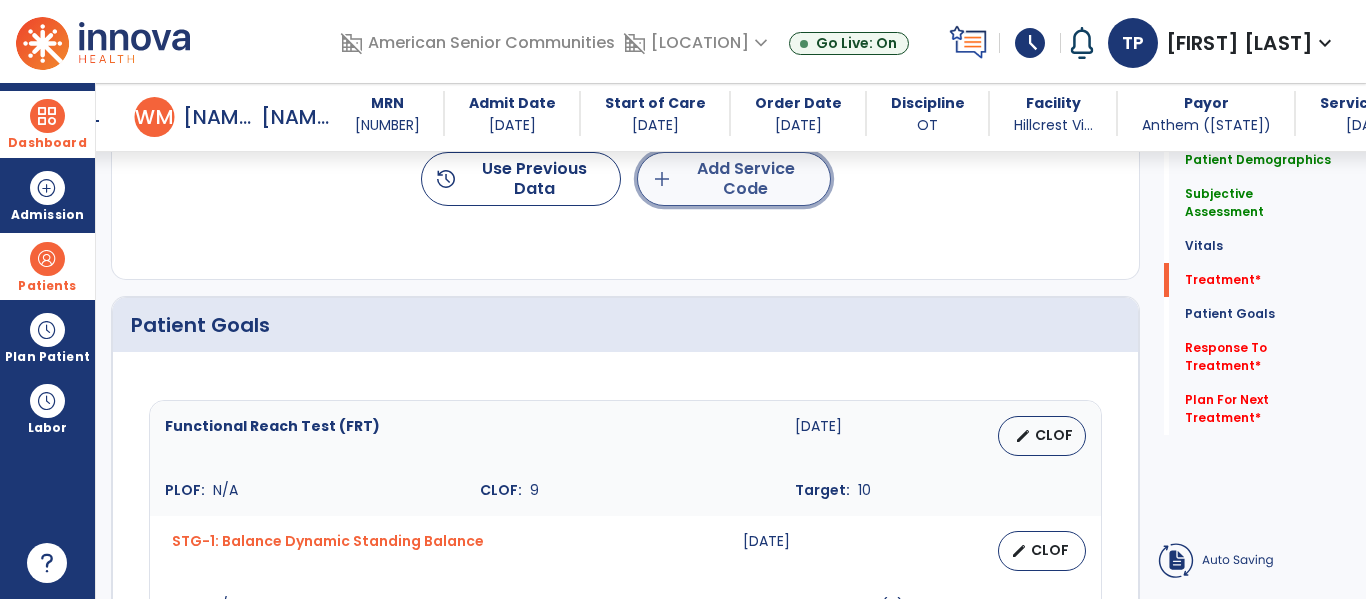 click on "add  Add Service Code" 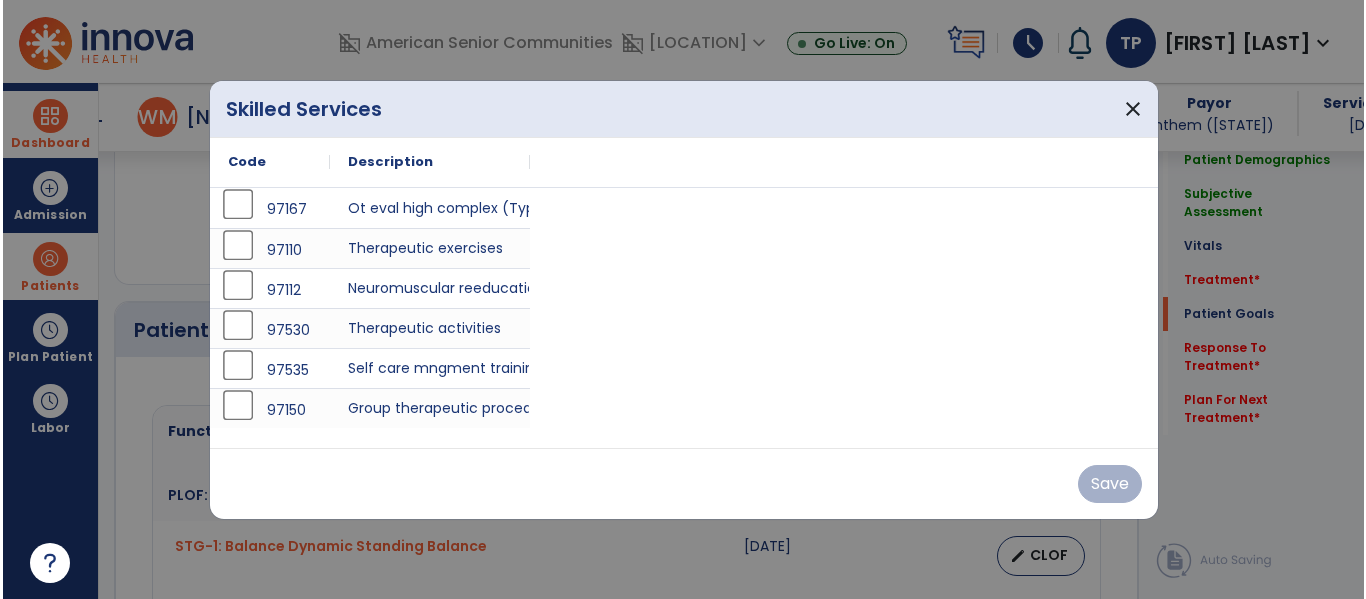 scroll, scrollTop: 1305, scrollLeft: 0, axis: vertical 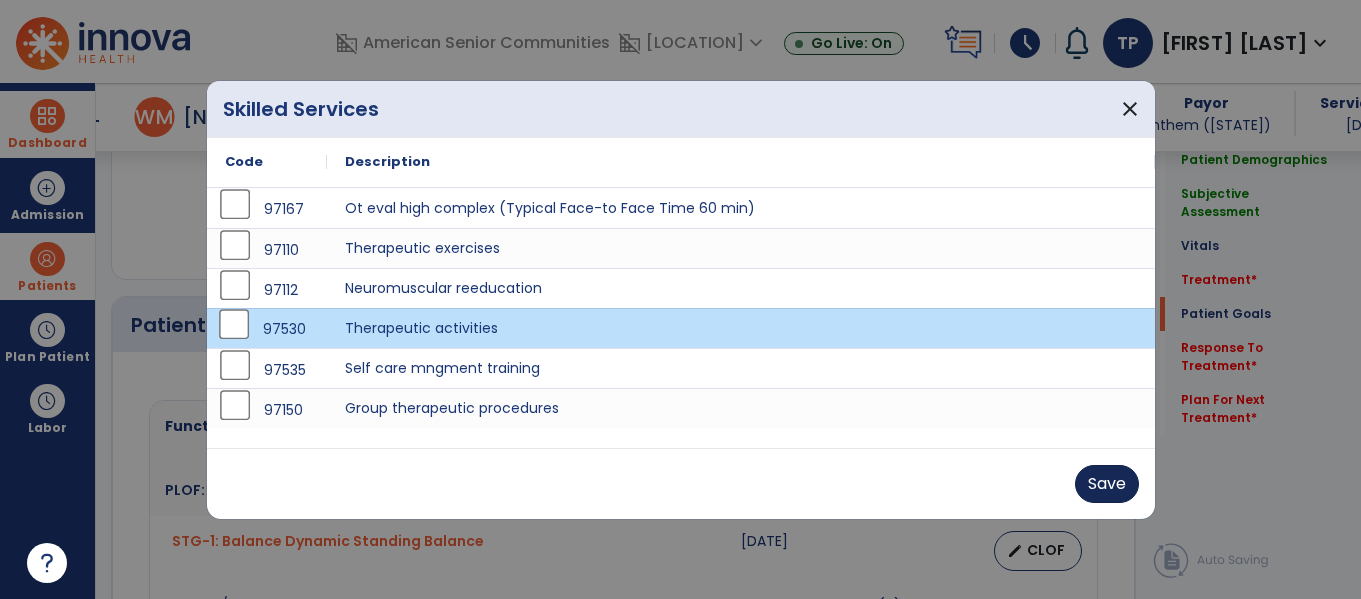 click on "Save" at bounding box center [1107, 484] 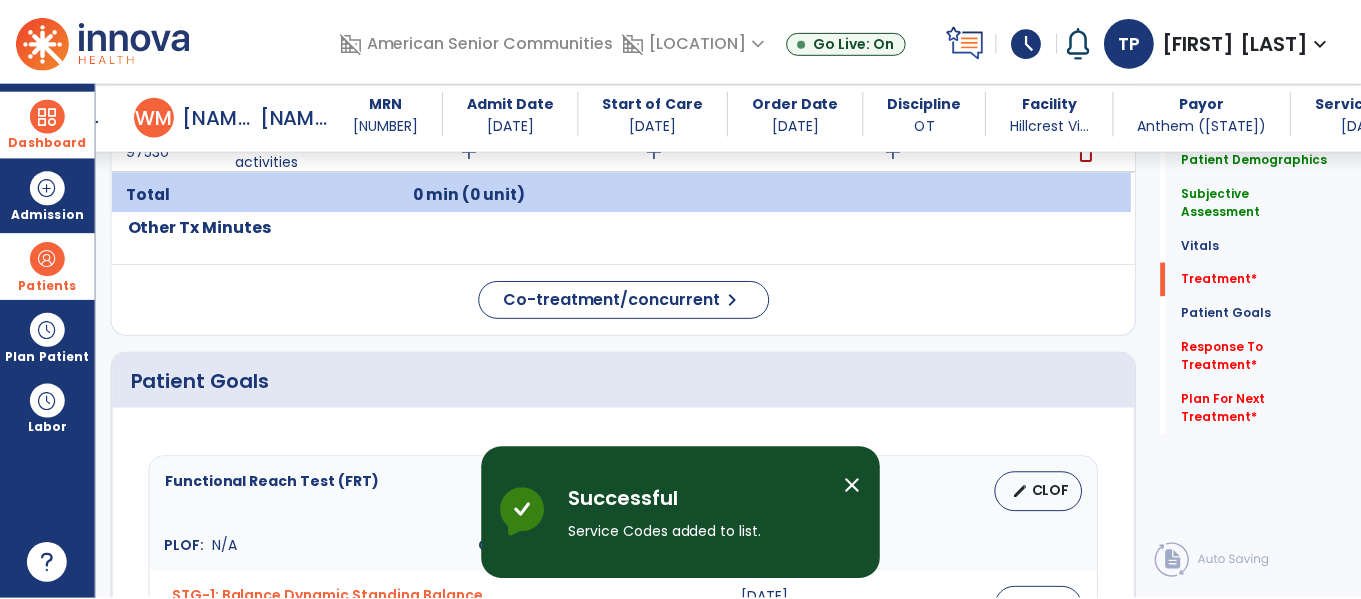 scroll, scrollTop: 1107, scrollLeft: 0, axis: vertical 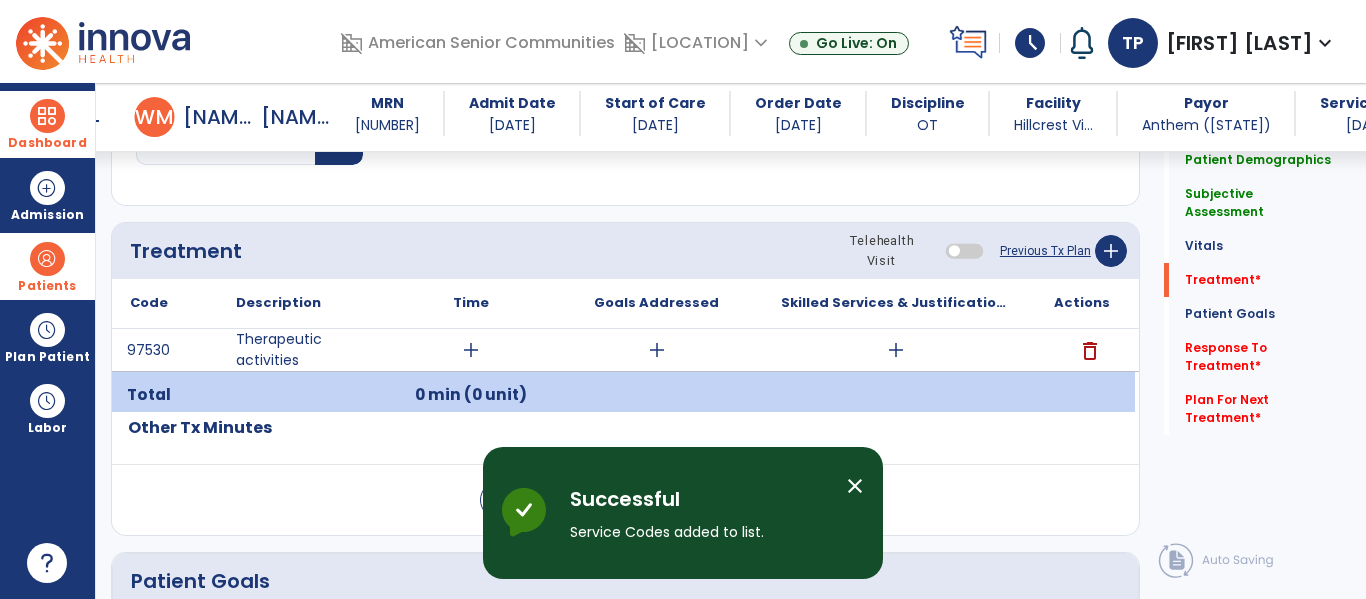 click on "add" at bounding box center [471, 350] 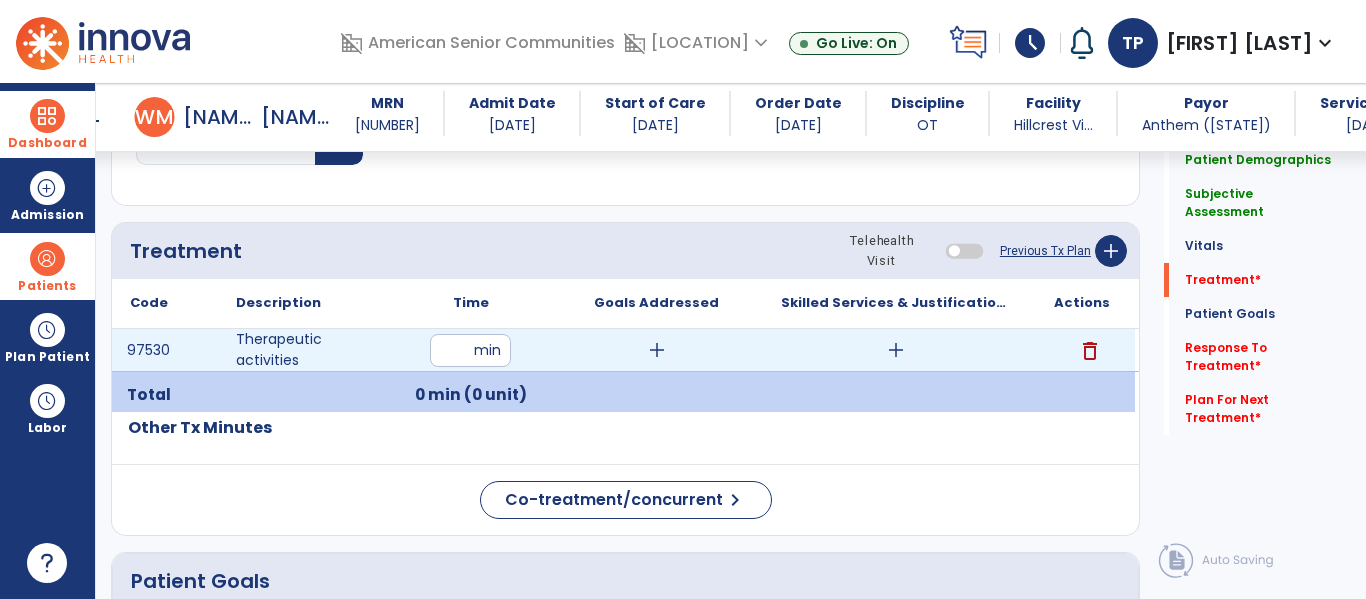 type on "**" 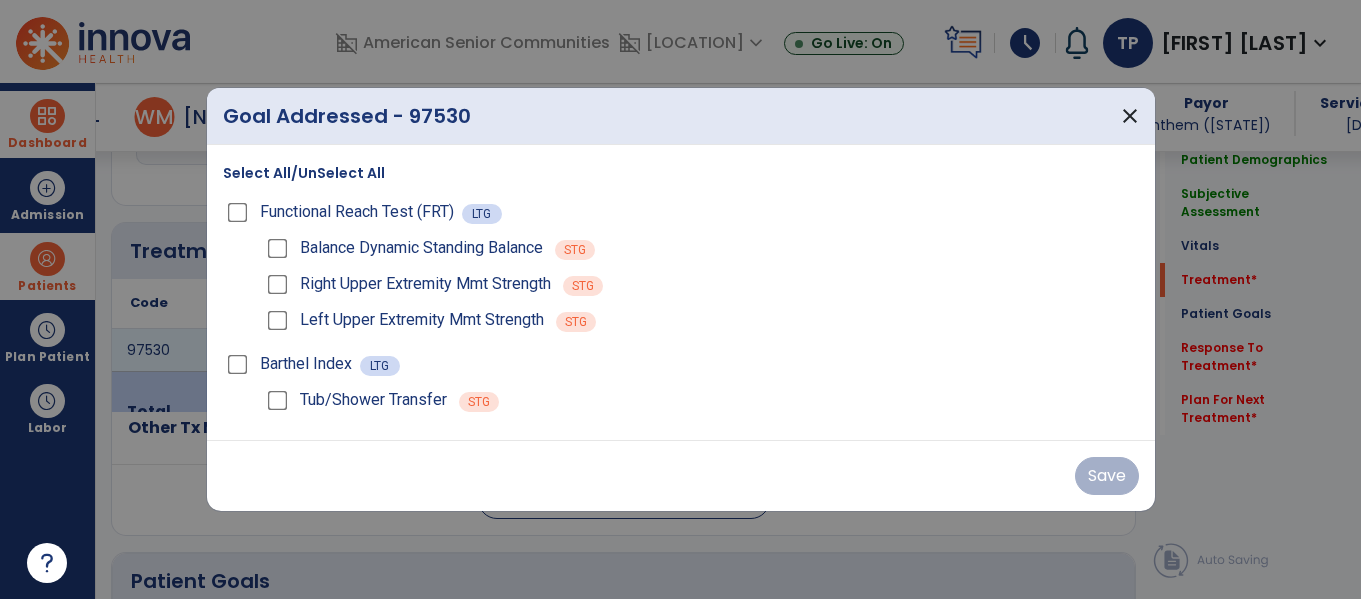 scroll, scrollTop: 1107, scrollLeft: 0, axis: vertical 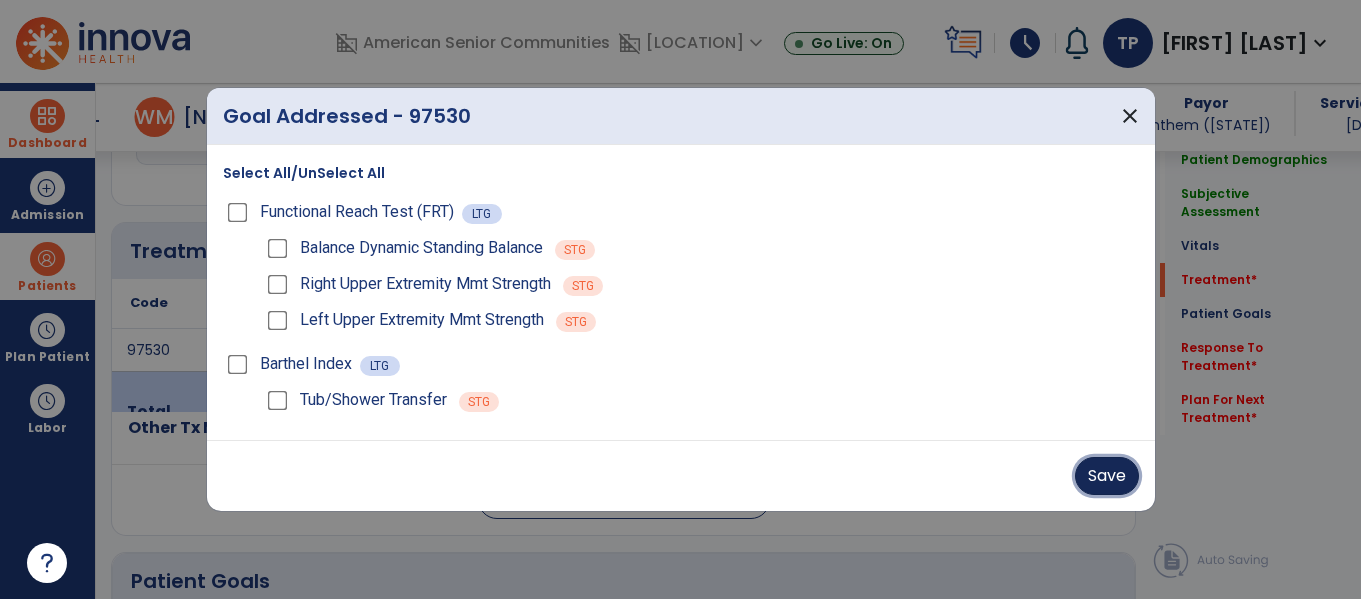 click on "Save" at bounding box center [1107, 476] 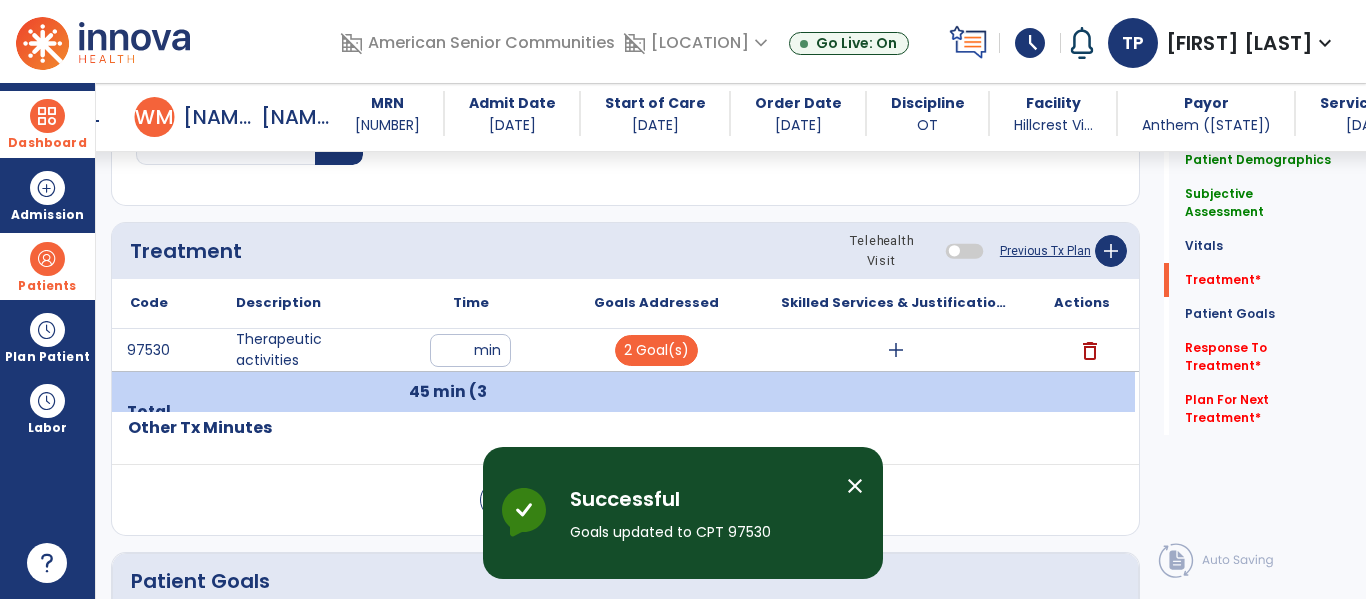 click on "add" at bounding box center [896, 350] 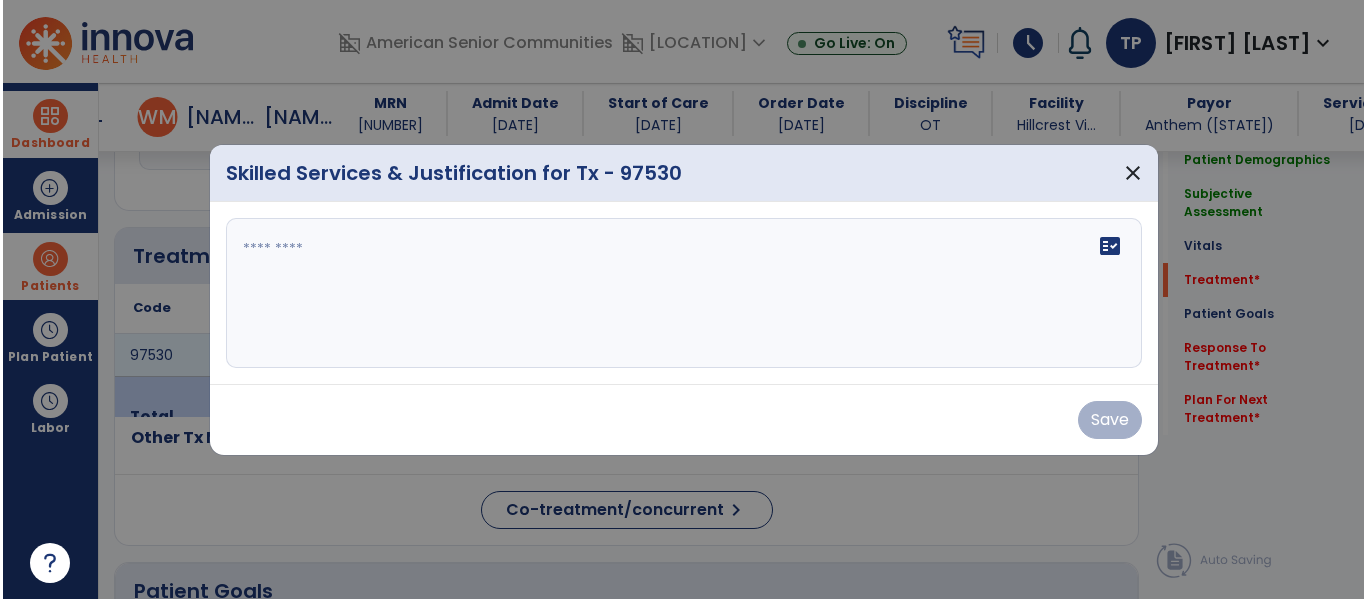 scroll, scrollTop: 1107, scrollLeft: 0, axis: vertical 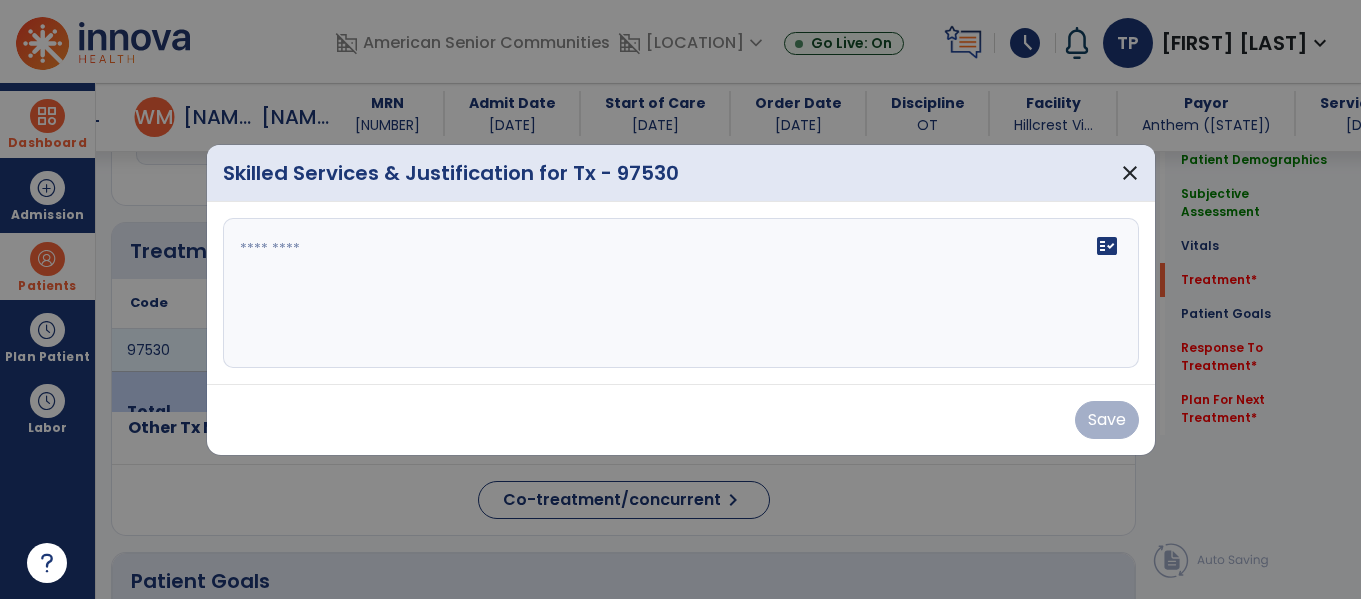 click on "fact_check" at bounding box center [681, 293] 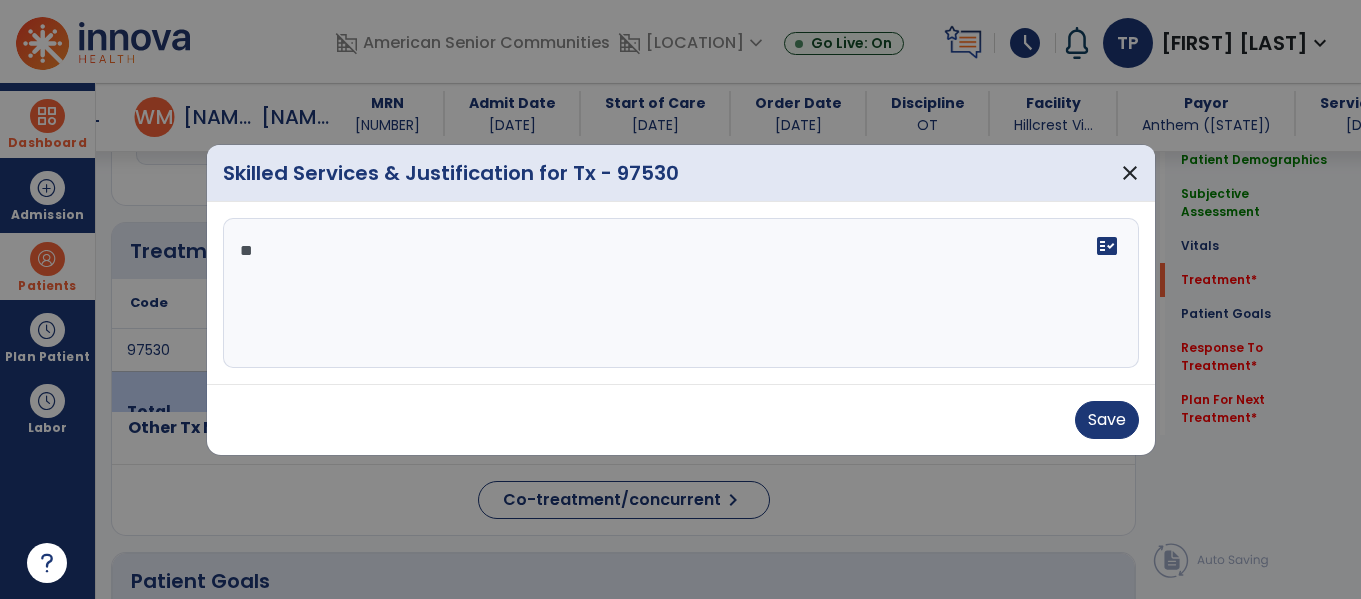 type on "*" 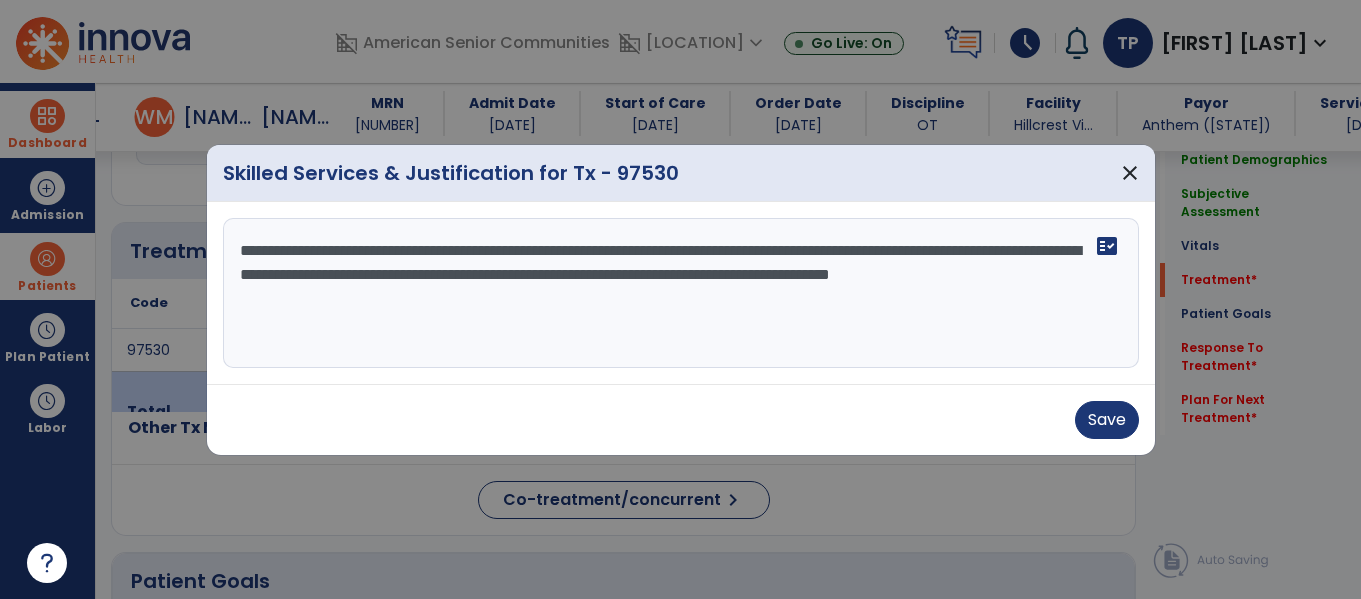 click on "**********" at bounding box center (681, 293) 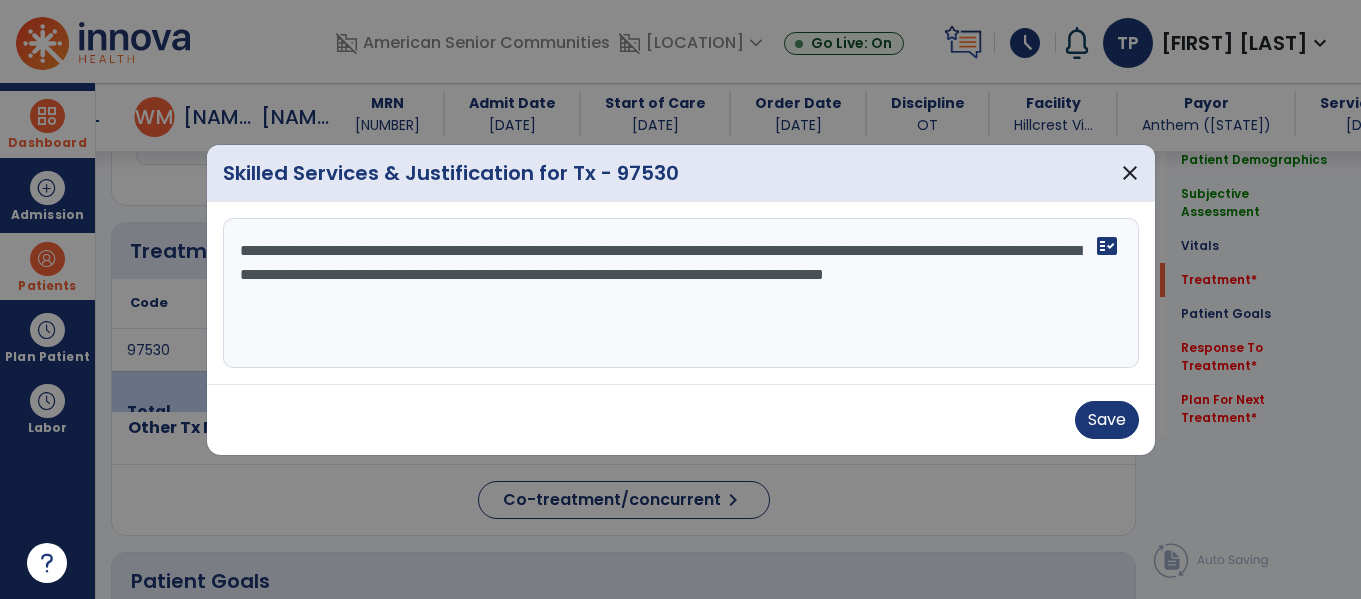 click on "**********" at bounding box center (681, 293) 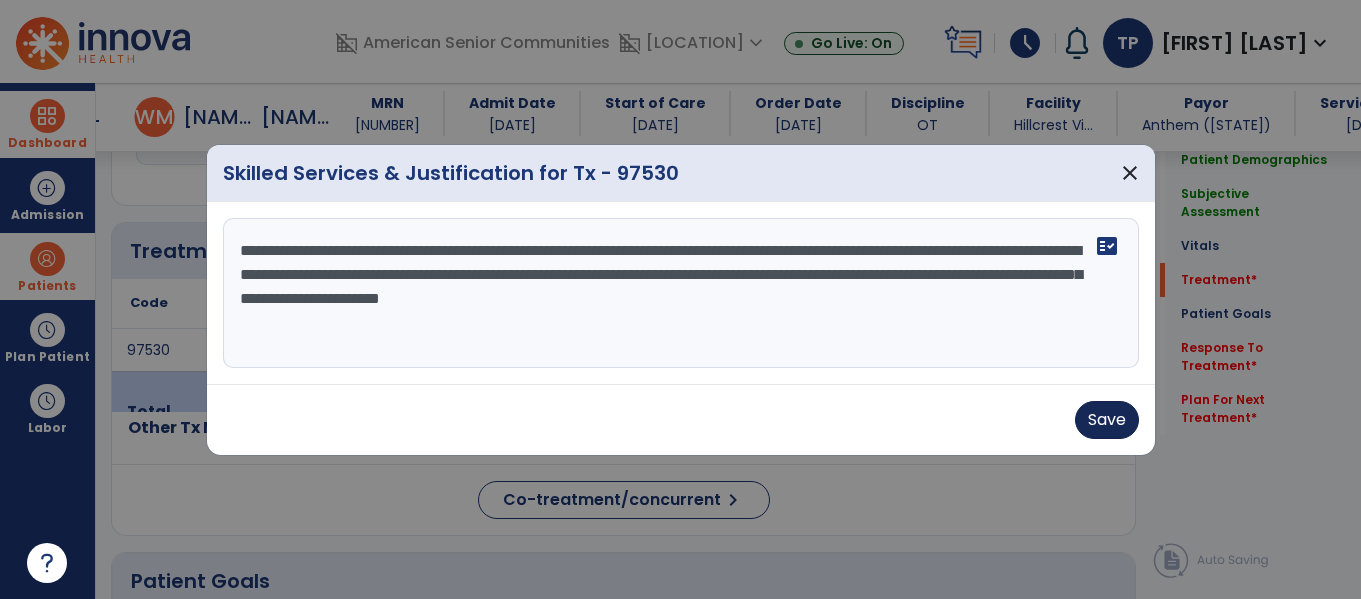 type on "**********" 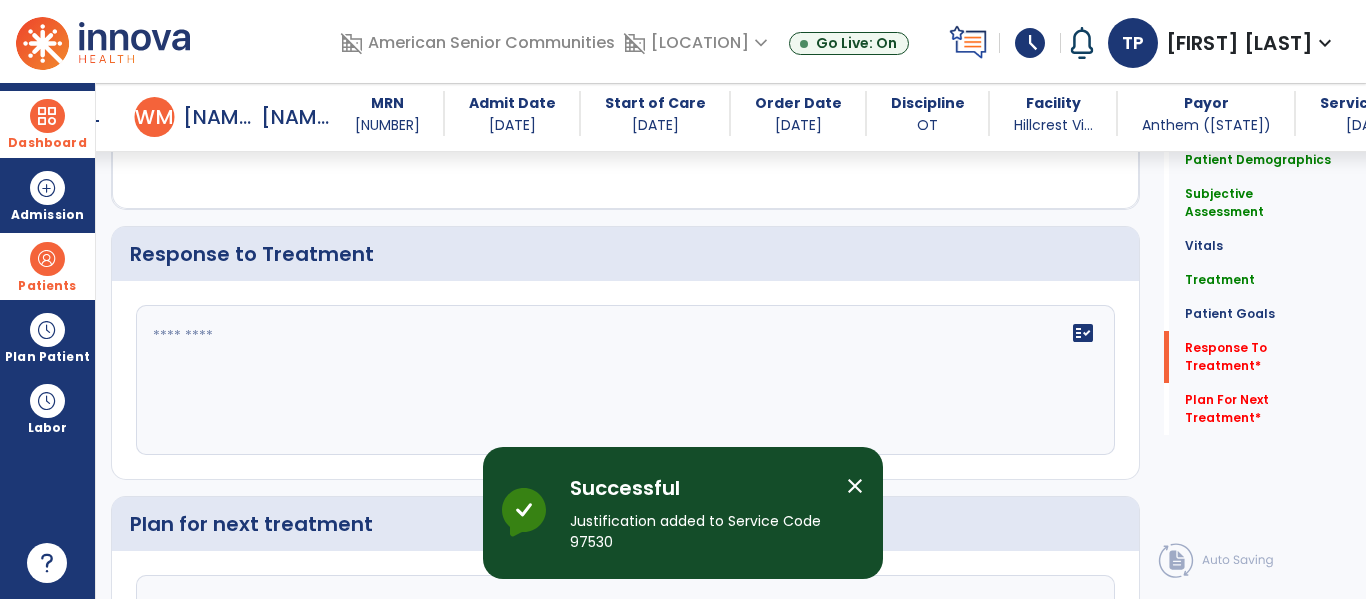scroll, scrollTop: 2953, scrollLeft: 0, axis: vertical 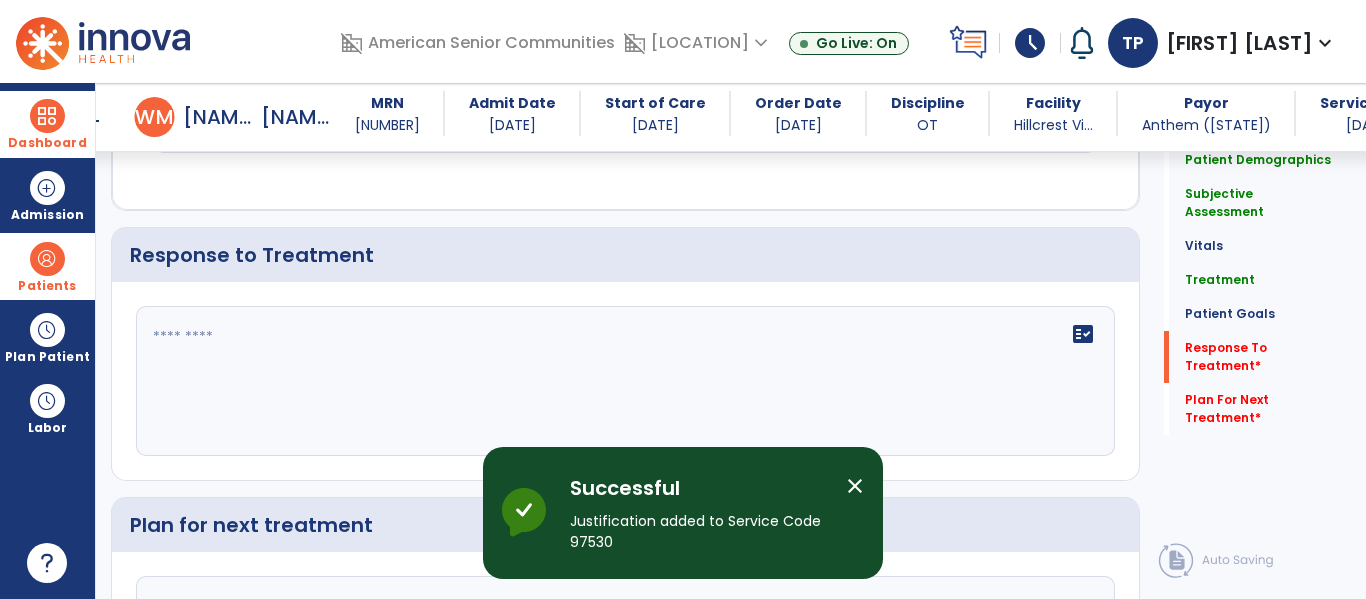 click 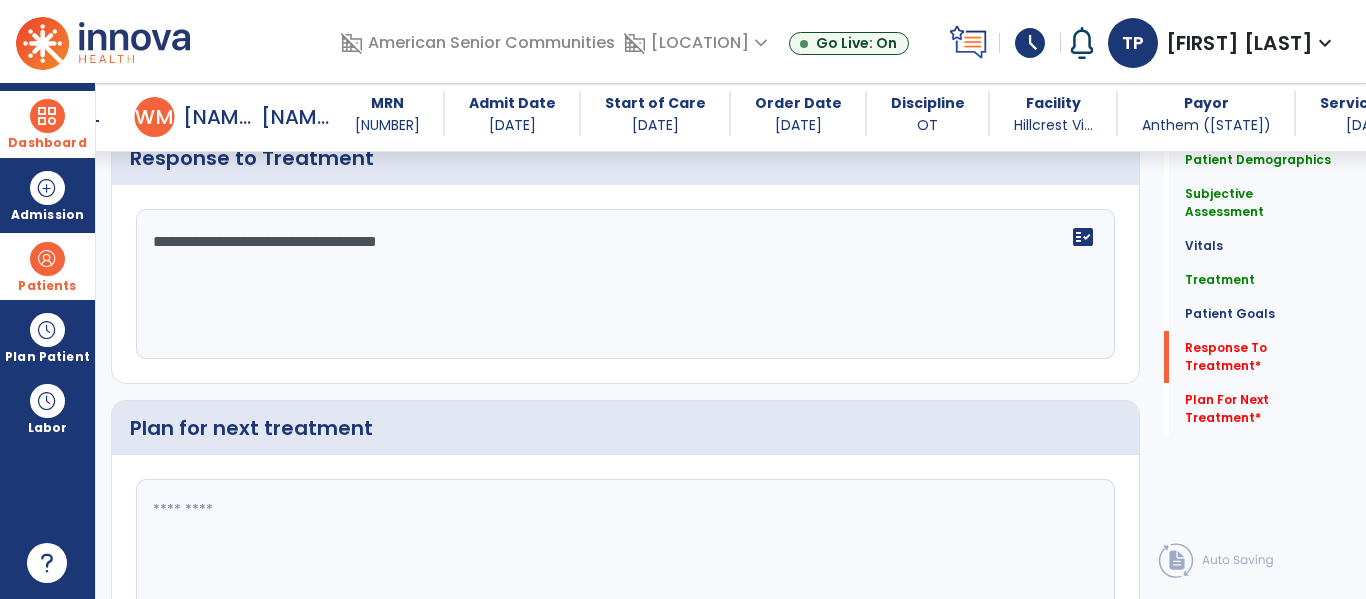 type on "**********" 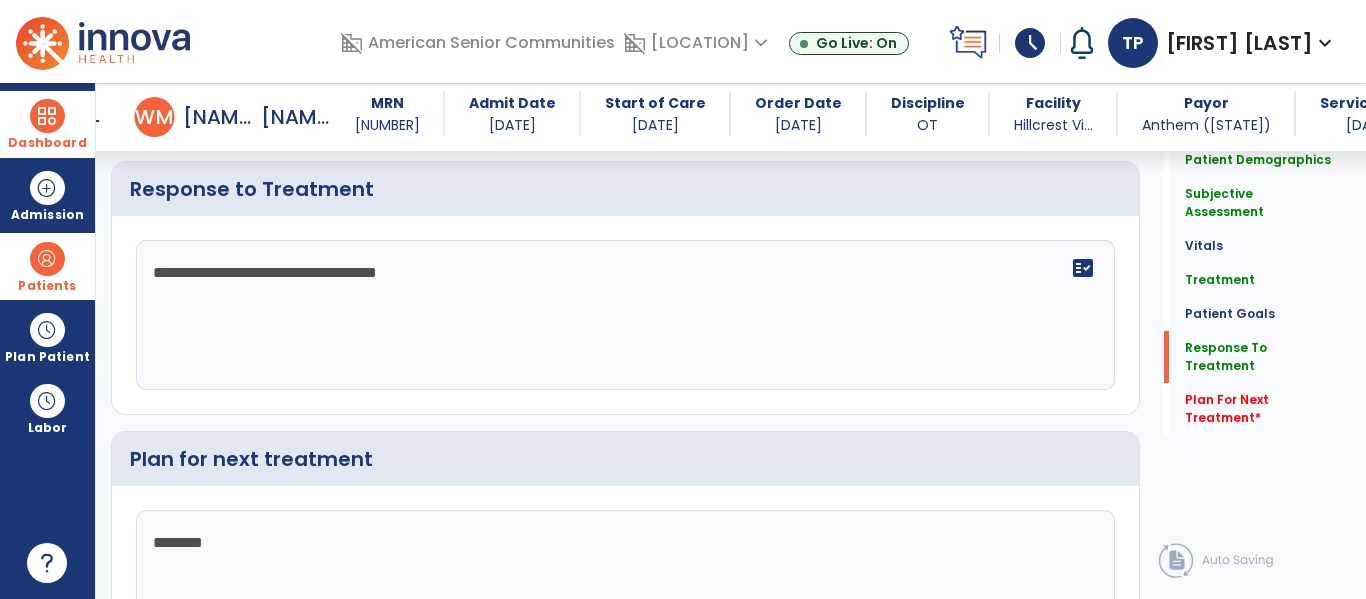 scroll, scrollTop: 3063, scrollLeft: 0, axis: vertical 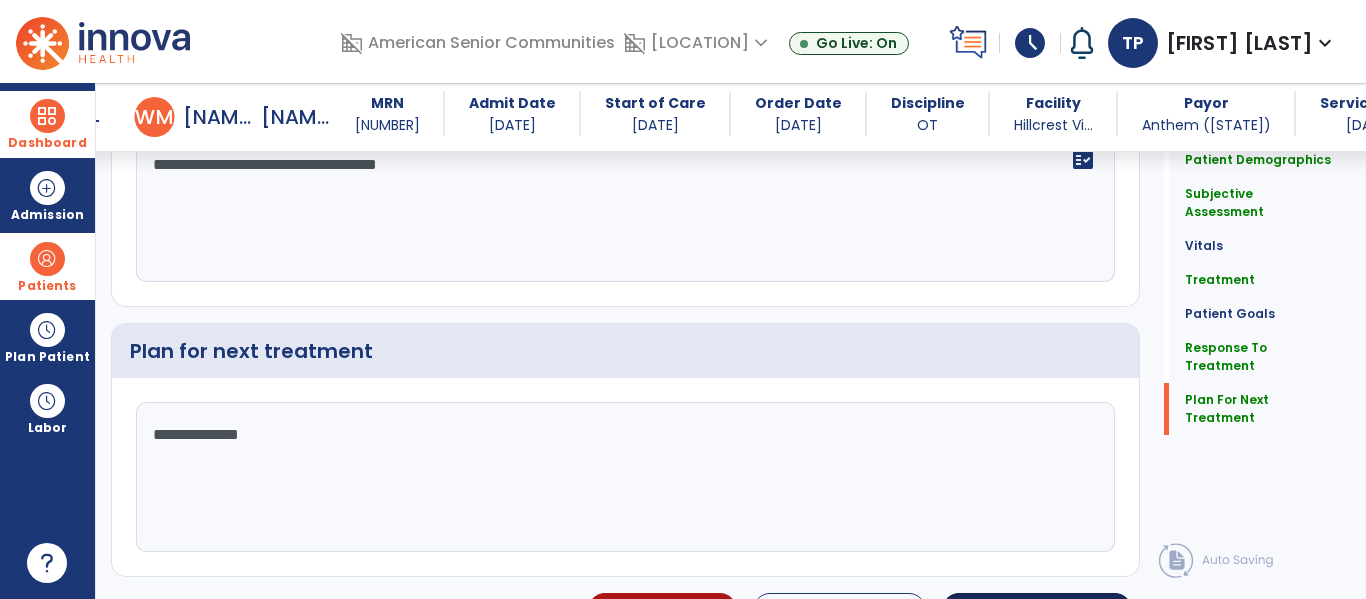 type on "**********" 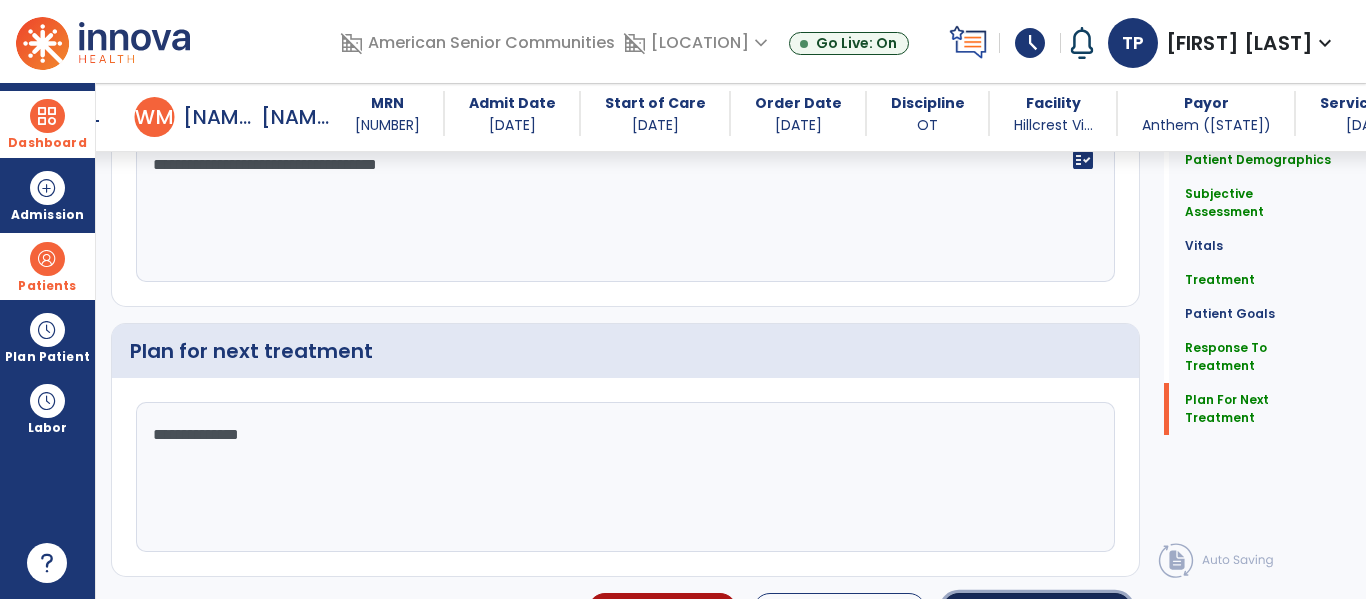 click on "Sign Doc  chevron_right" 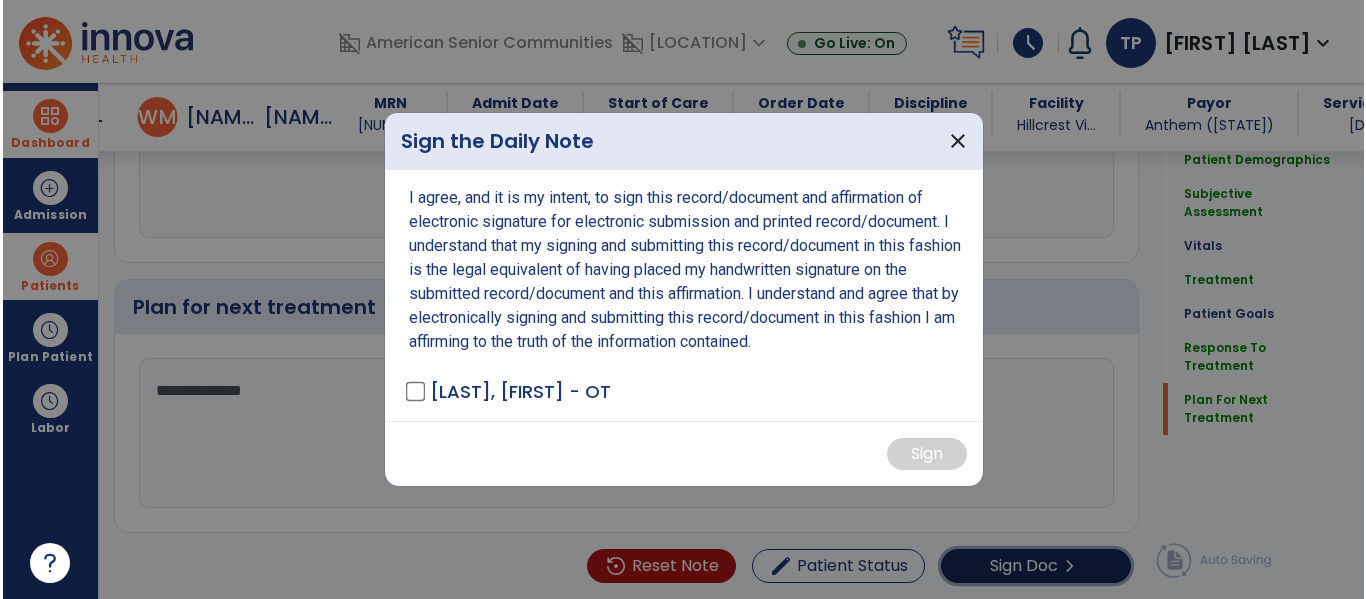 scroll, scrollTop: 3171, scrollLeft: 0, axis: vertical 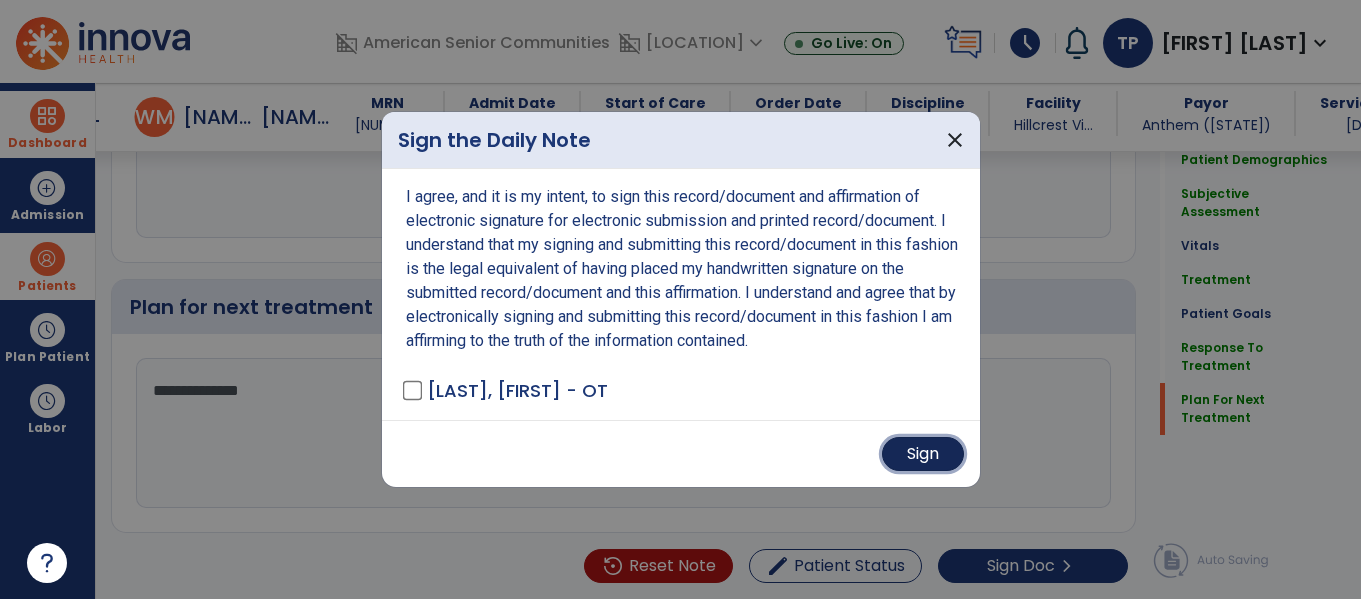 click on "Sign" at bounding box center [923, 454] 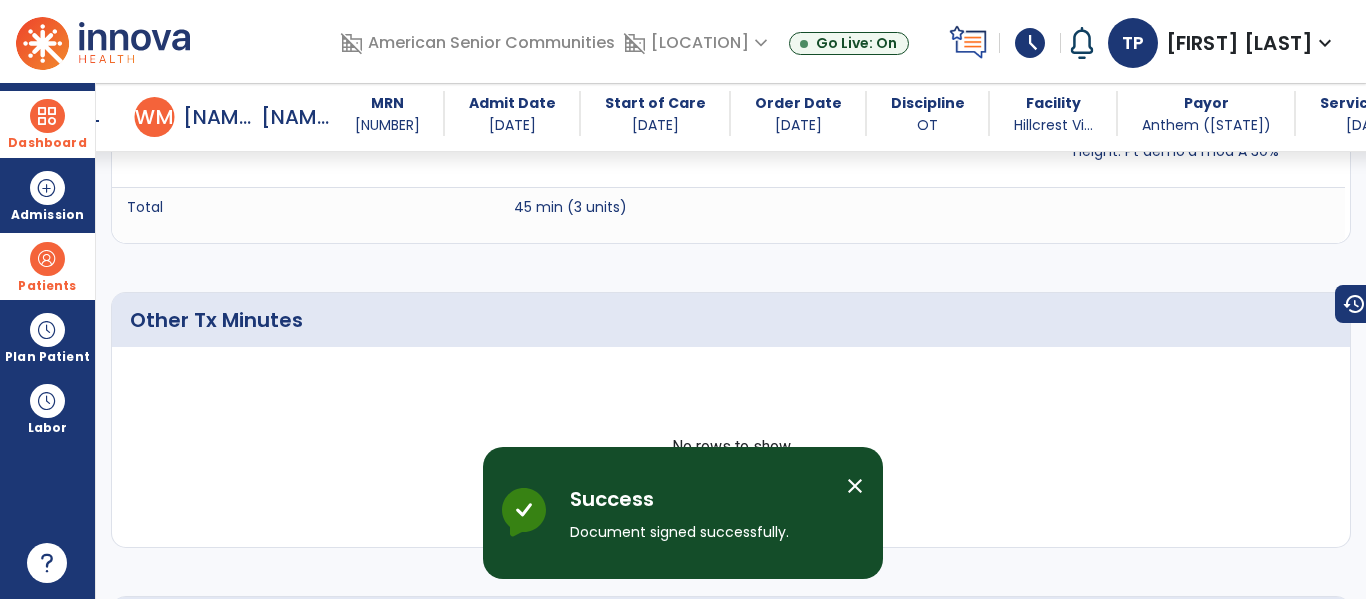 scroll, scrollTop: 0, scrollLeft: 0, axis: both 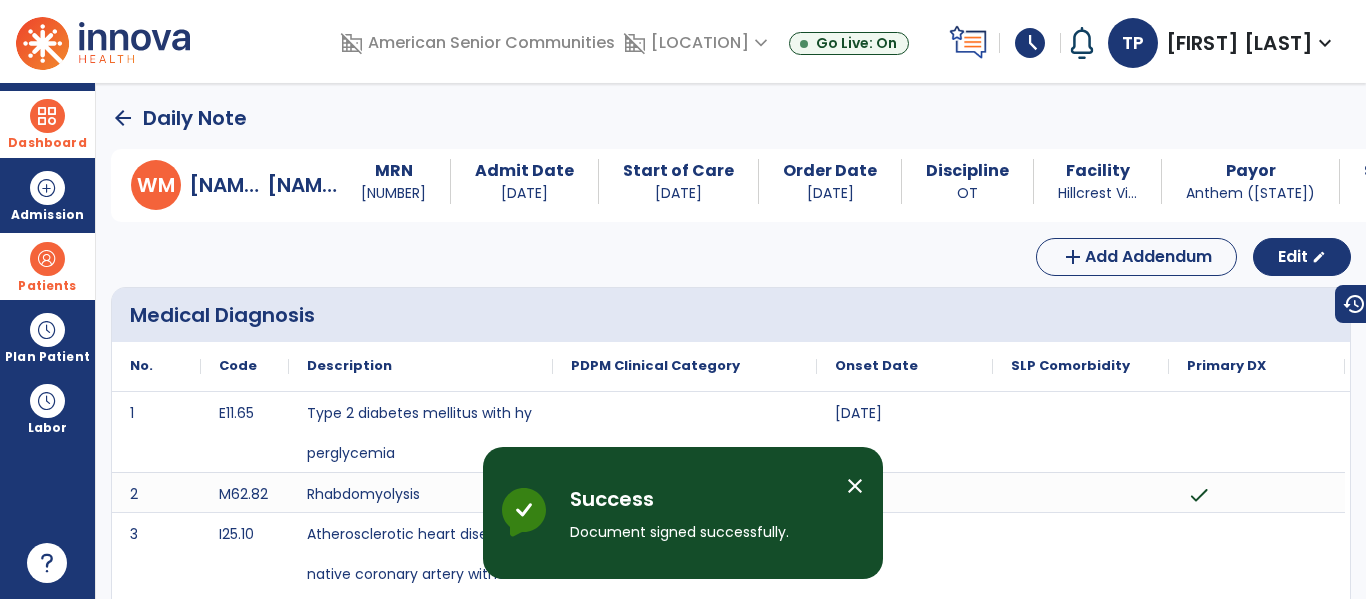 click on "arrow_back" 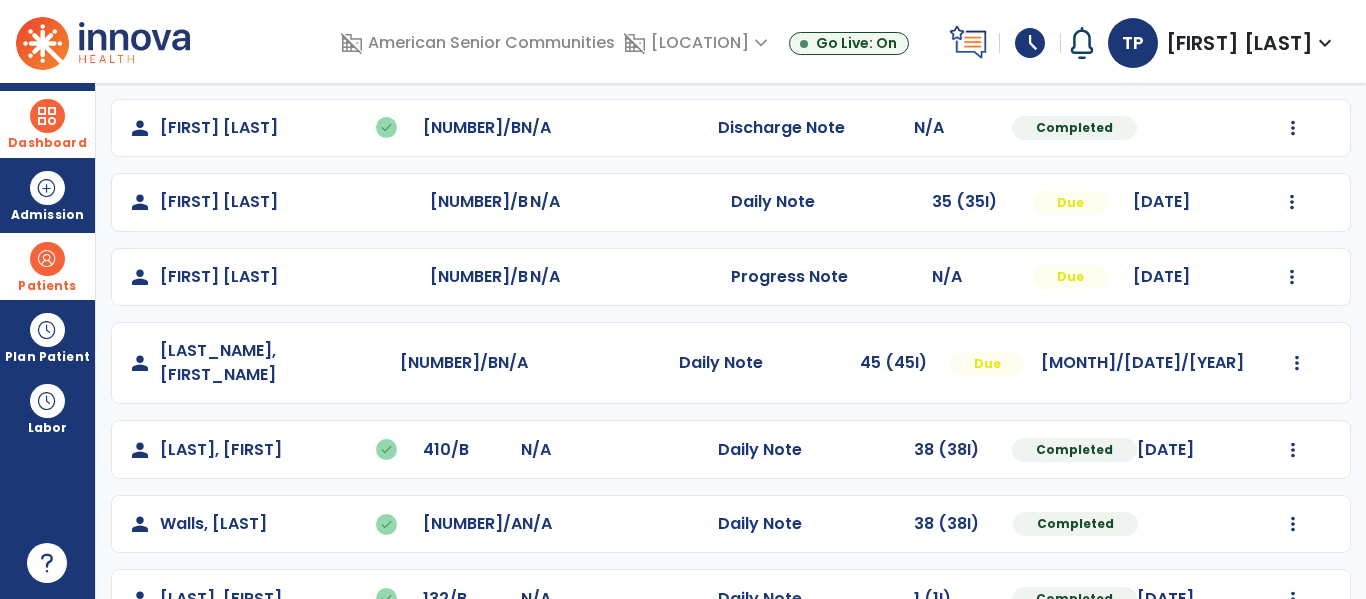 scroll, scrollTop: 708, scrollLeft: 0, axis: vertical 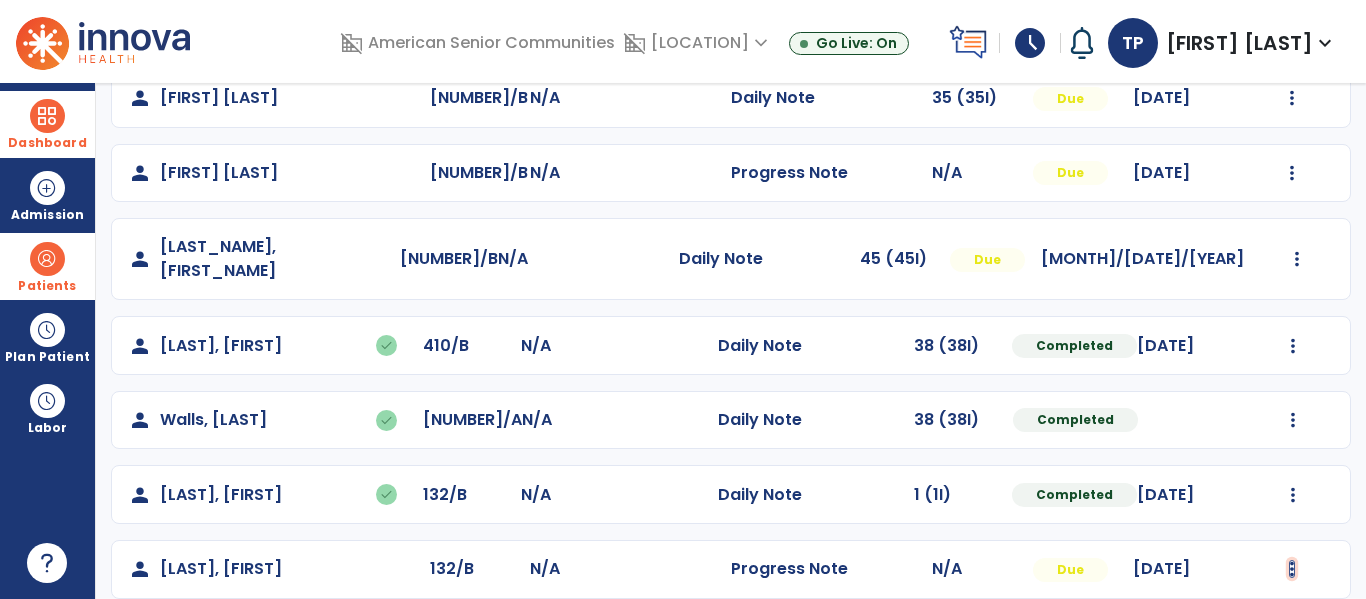 click at bounding box center (1293, -349) 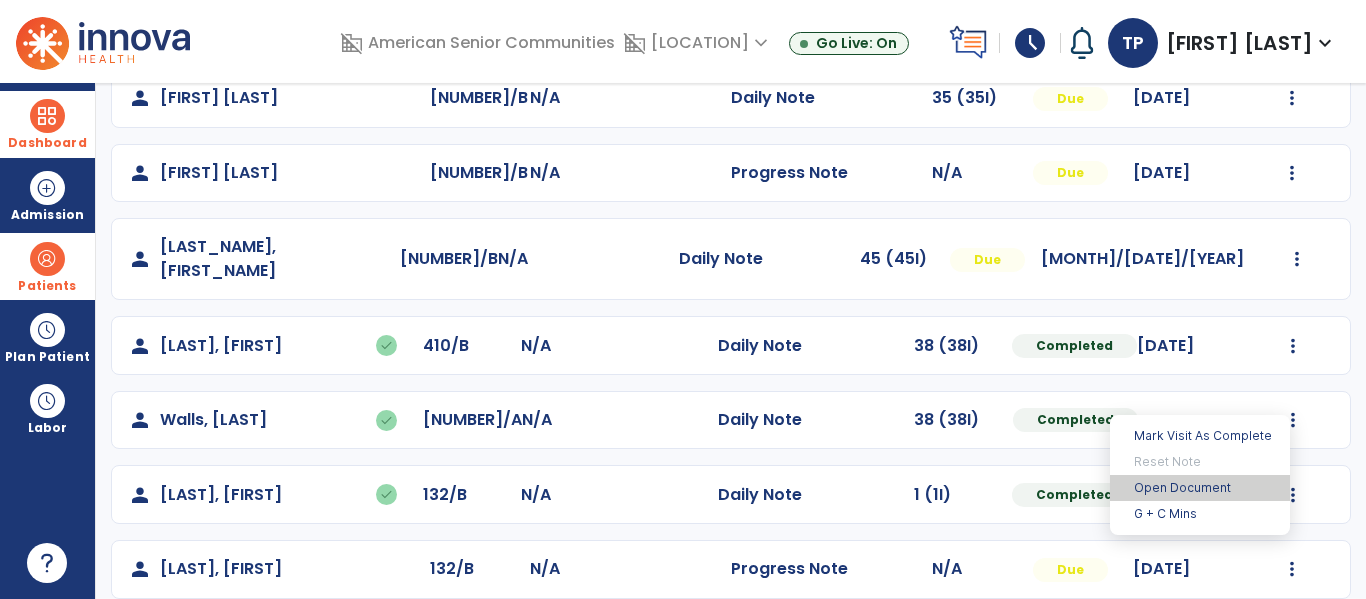 click on "Open Document" at bounding box center [1200, 488] 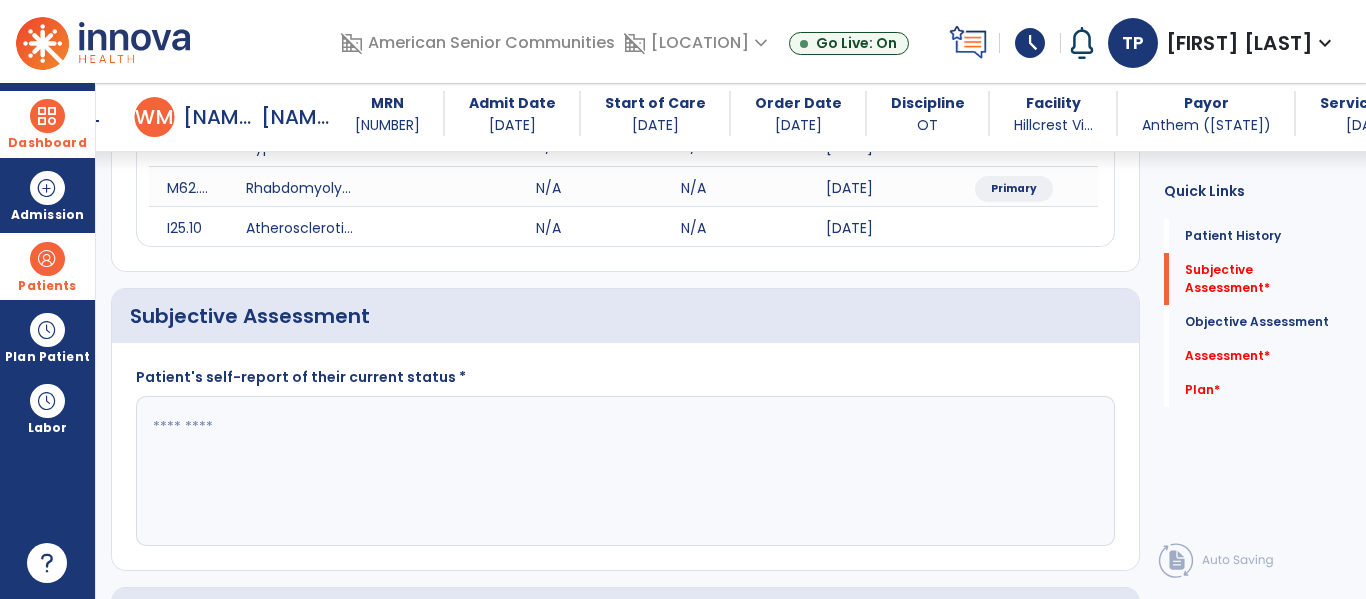 scroll, scrollTop: 342, scrollLeft: 0, axis: vertical 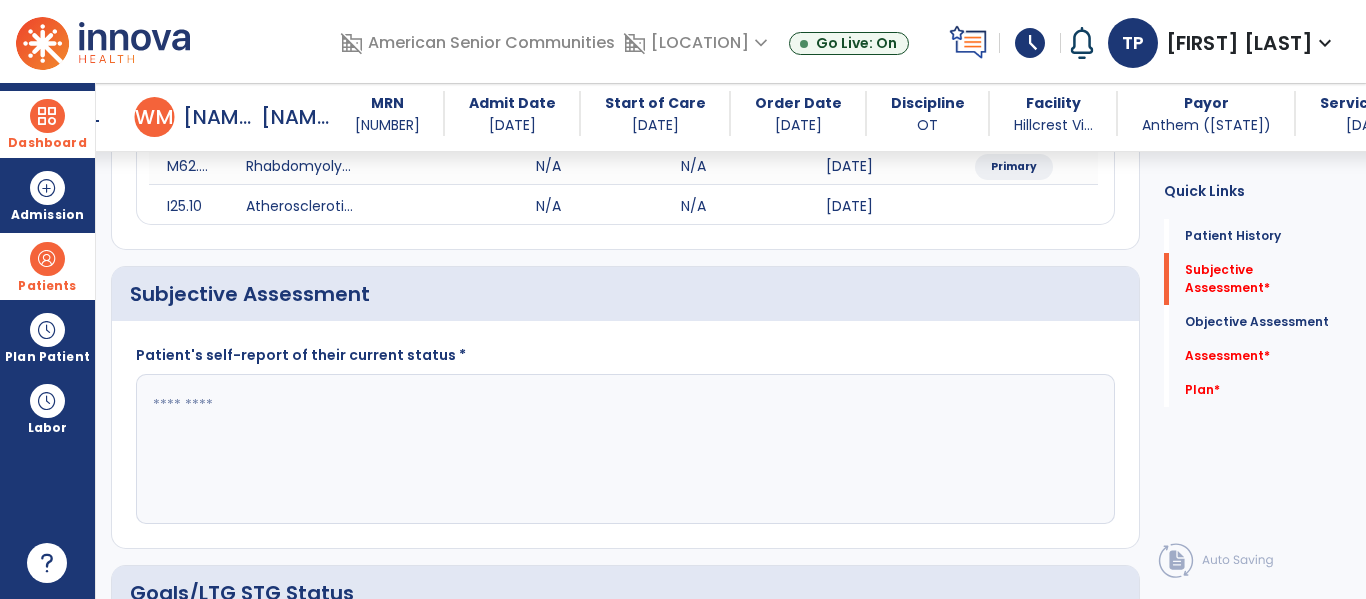 click 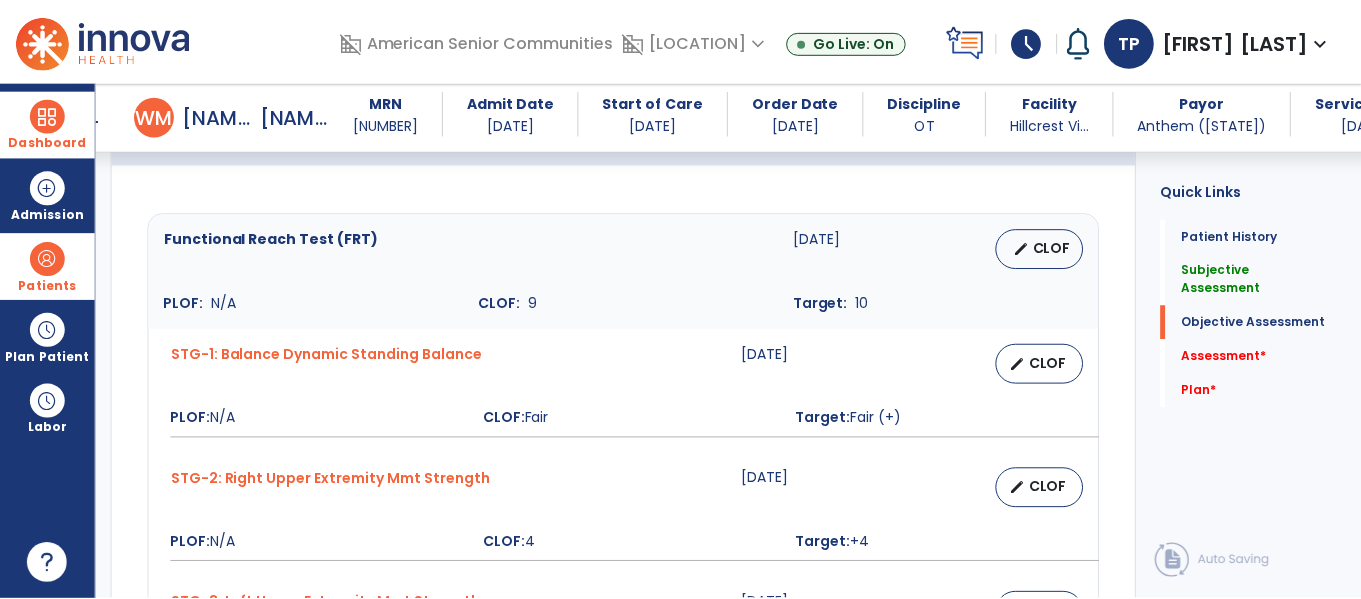 scroll, scrollTop: 804, scrollLeft: 0, axis: vertical 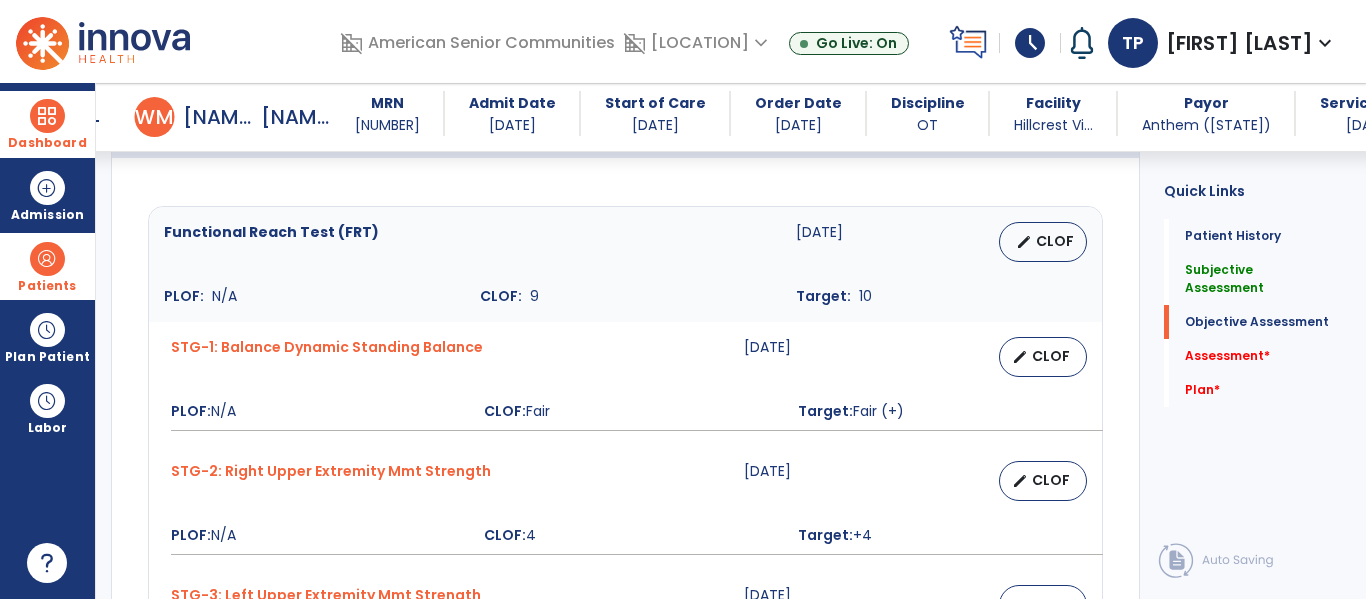 type on "**********" 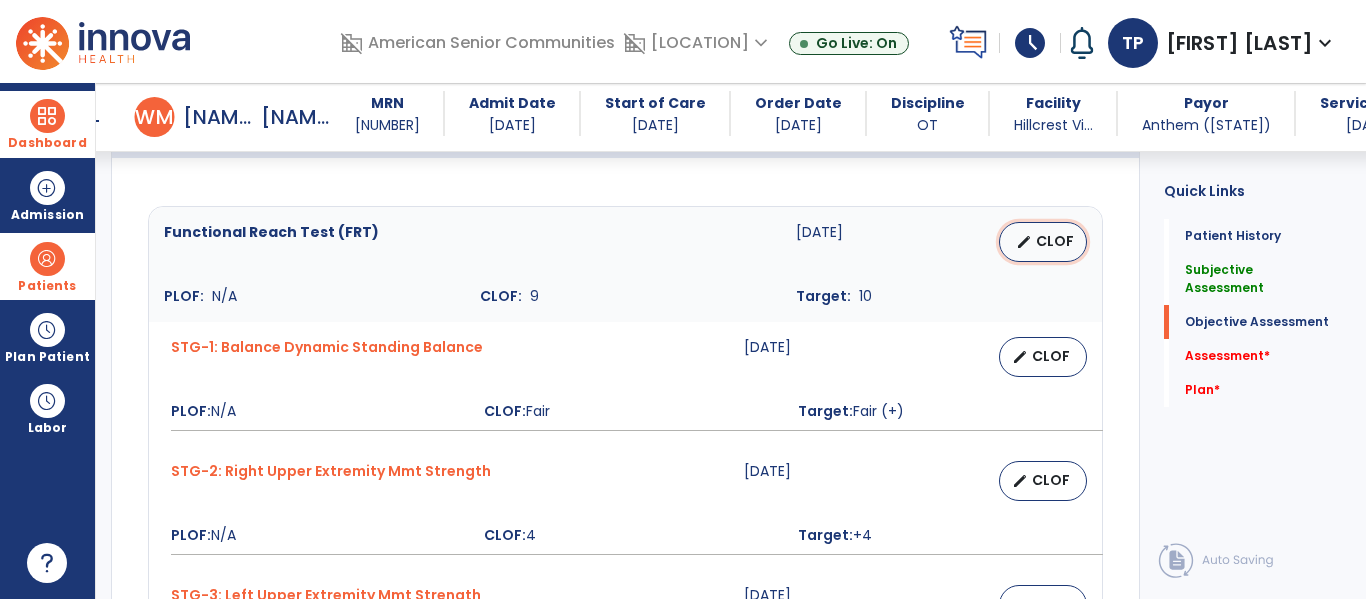 click on "edit   CLOF" at bounding box center [1043, 242] 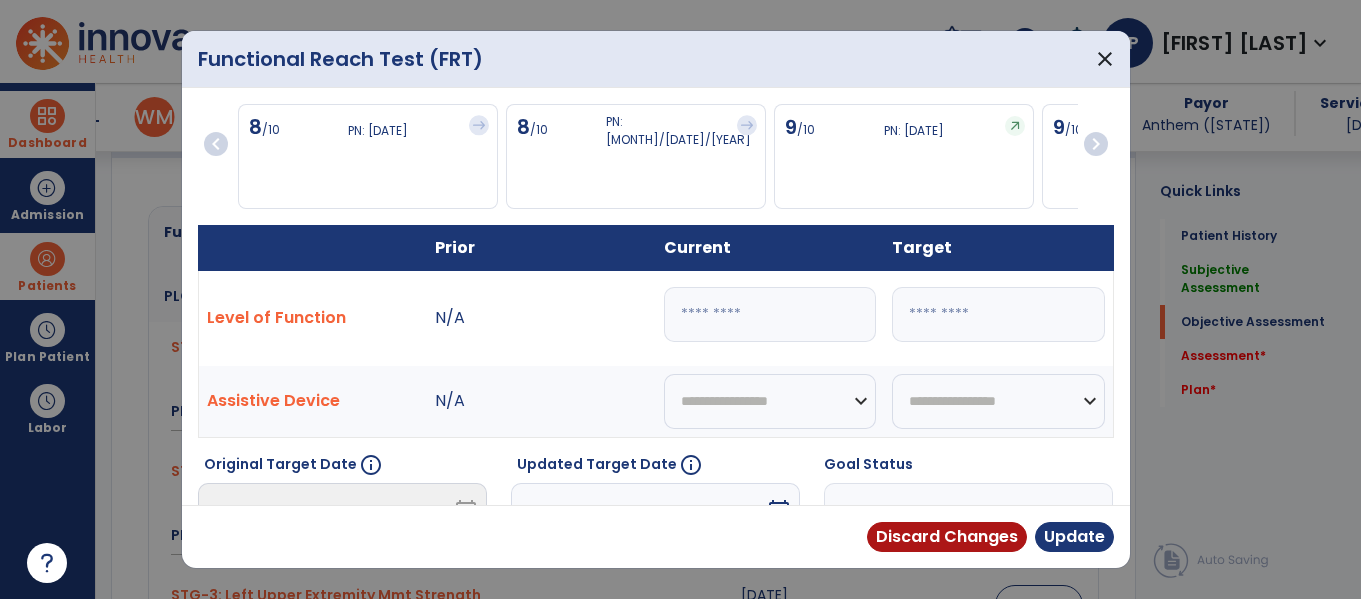 scroll, scrollTop: 804, scrollLeft: 0, axis: vertical 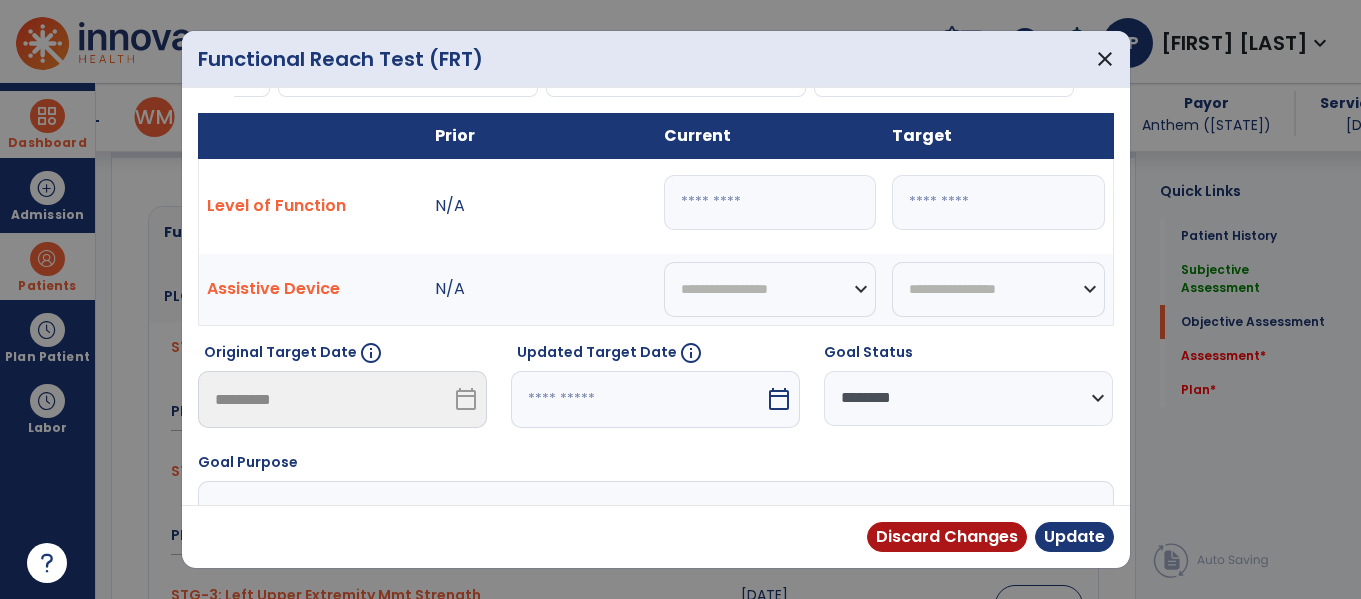 click on "calendar_today" at bounding box center (779, 399) 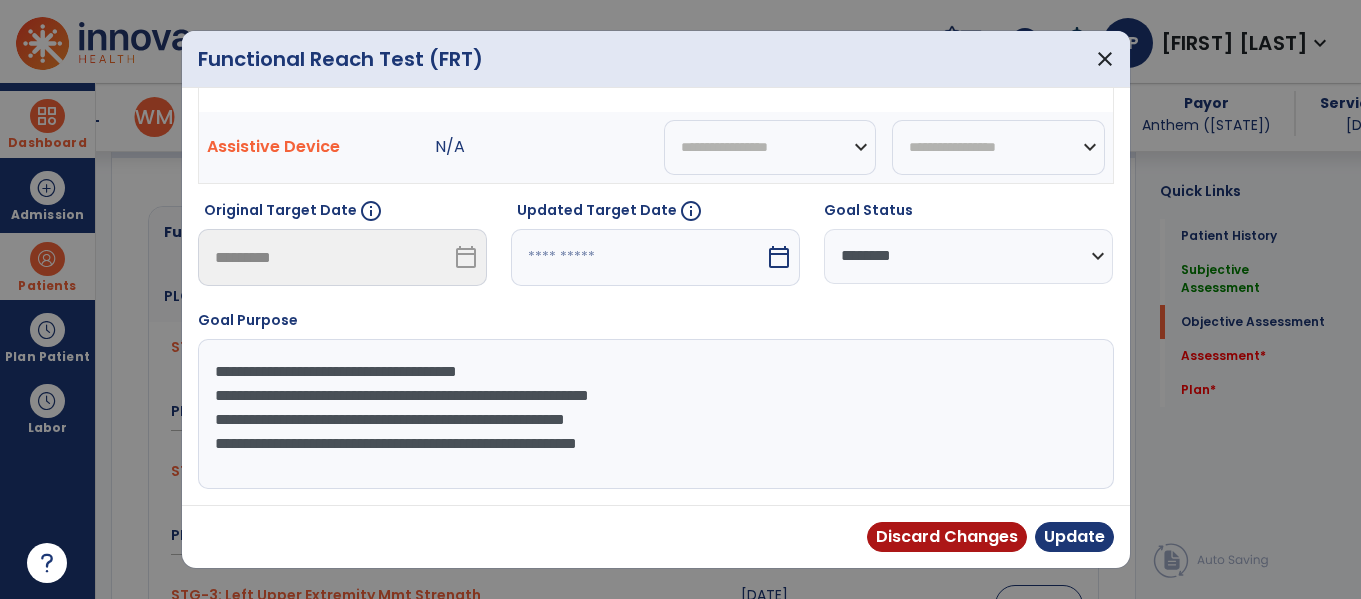 select on "*" 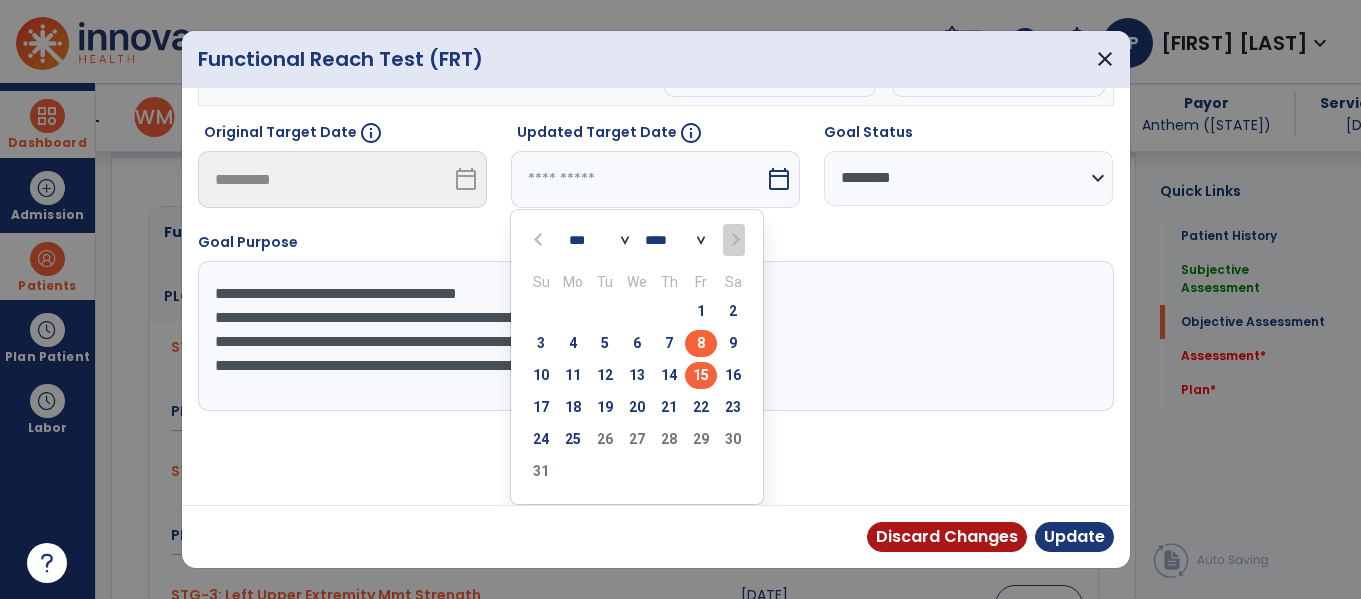 click on "15" at bounding box center [701, 375] 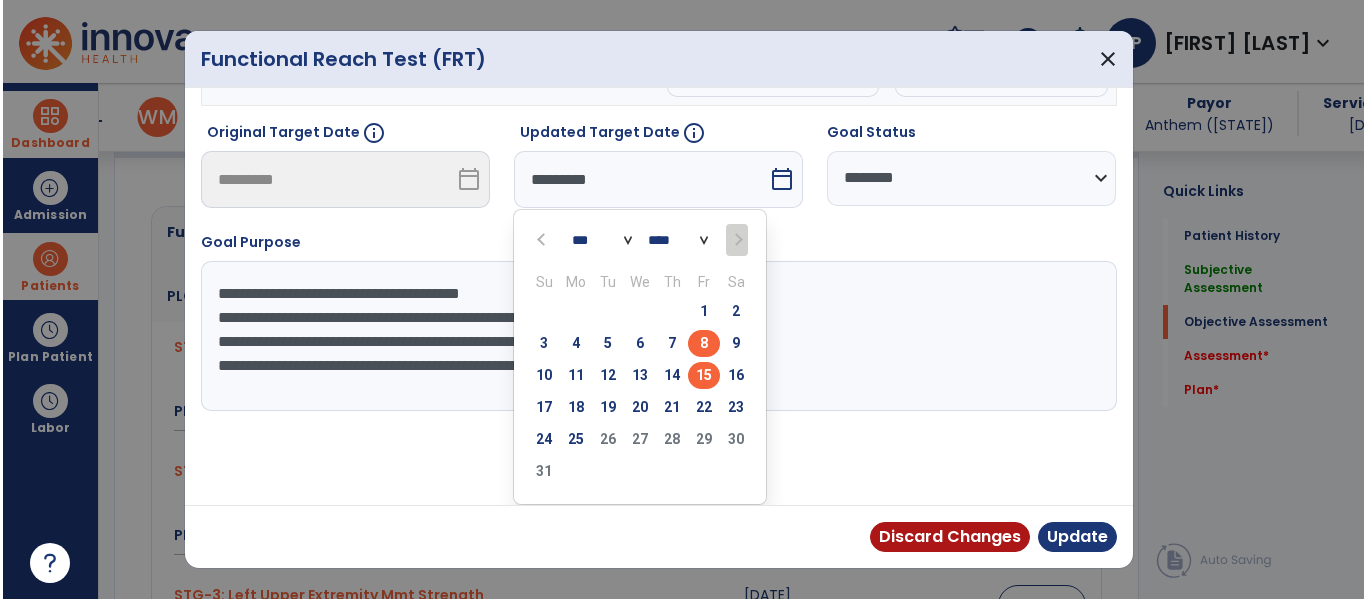 scroll, scrollTop: 254, scrollLeft: 0, axis: vertical 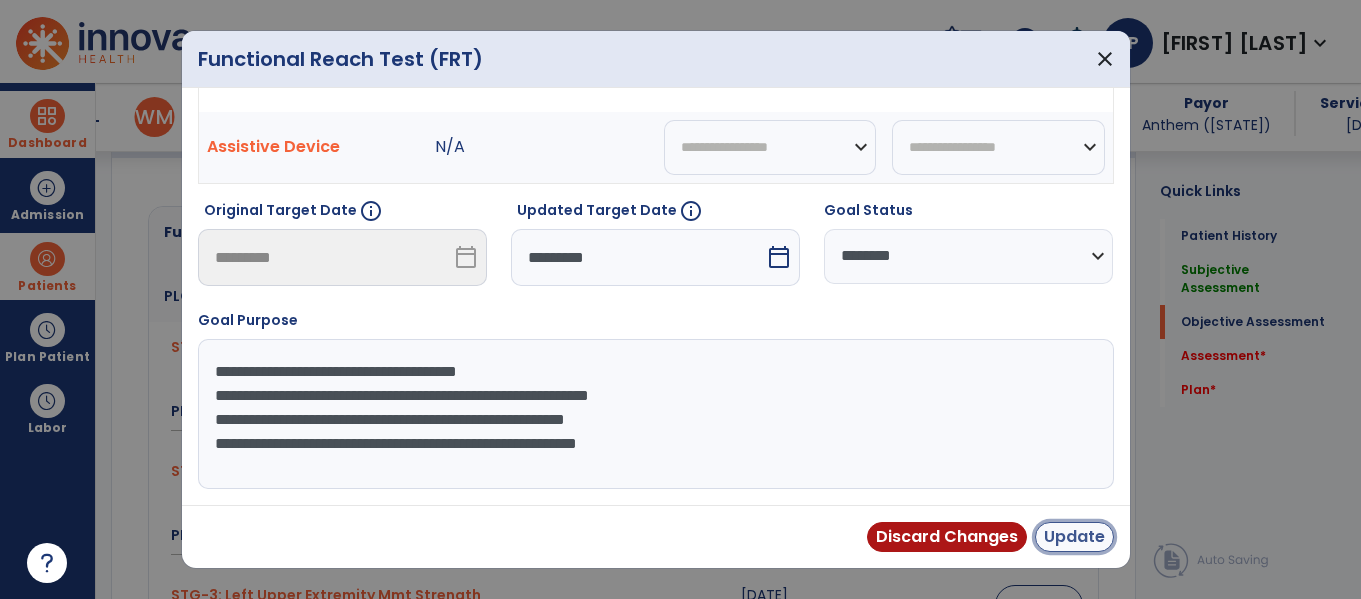 click on "Update" at bounding box center (1074, 537) 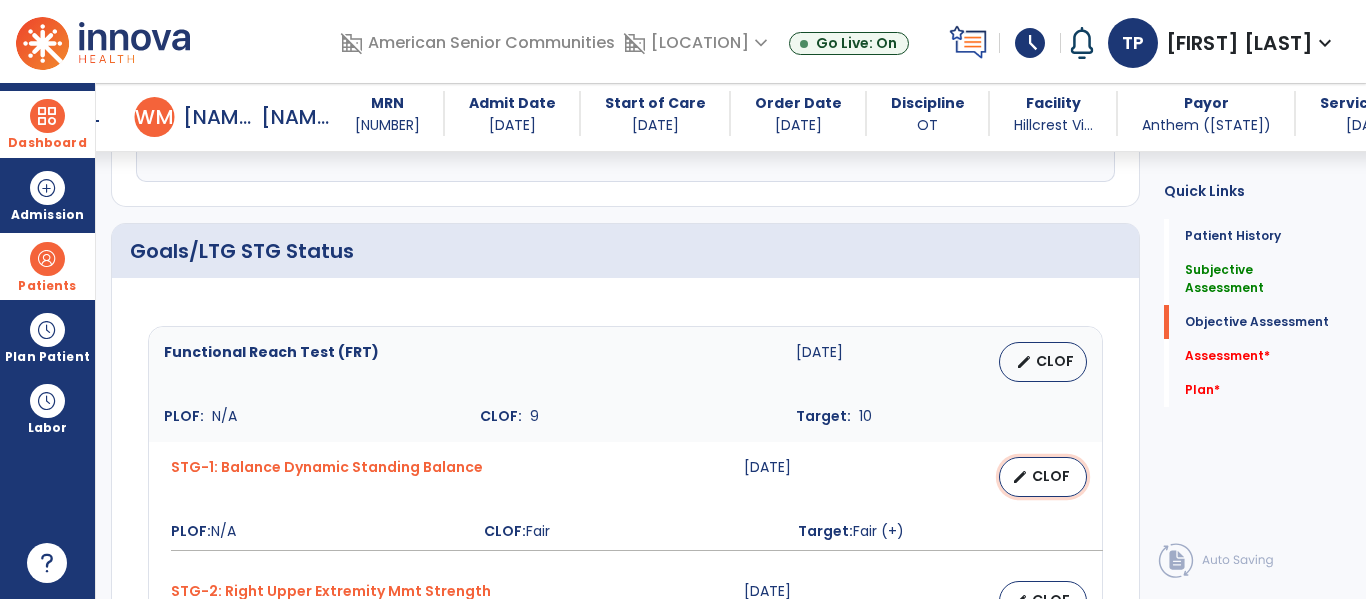 click on "CLOF" at bounding box center (1051, 476) 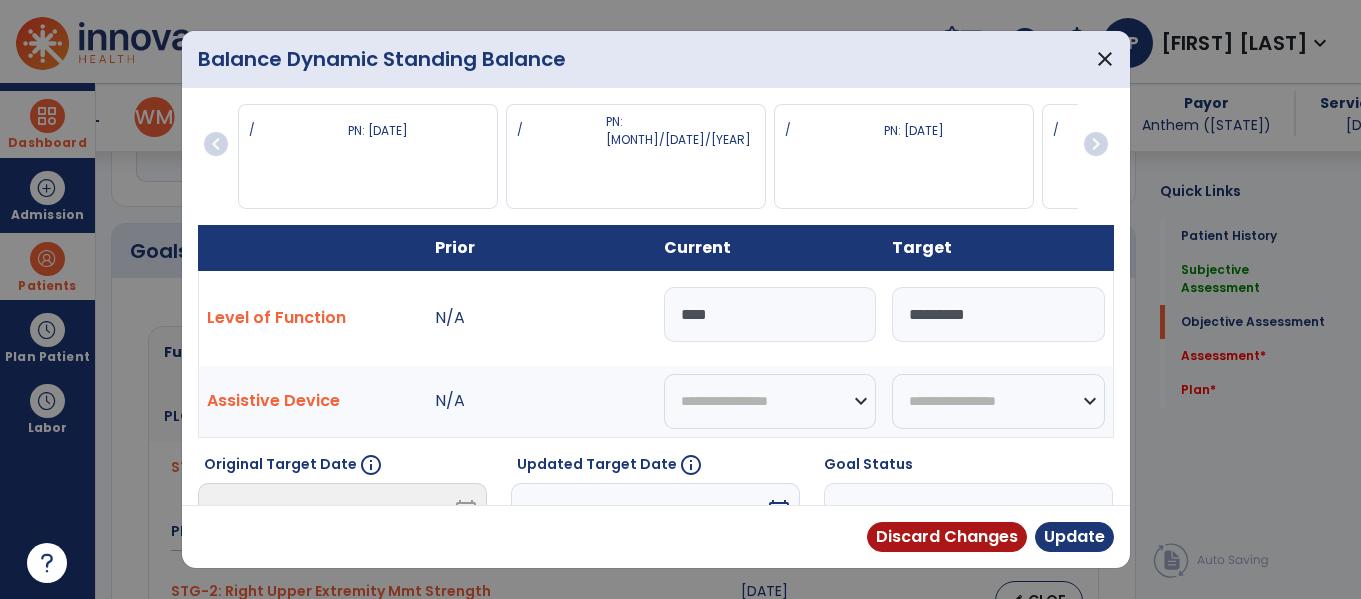 scroll, scrollTop: 684, scrollLeft: 0, axis: vertical 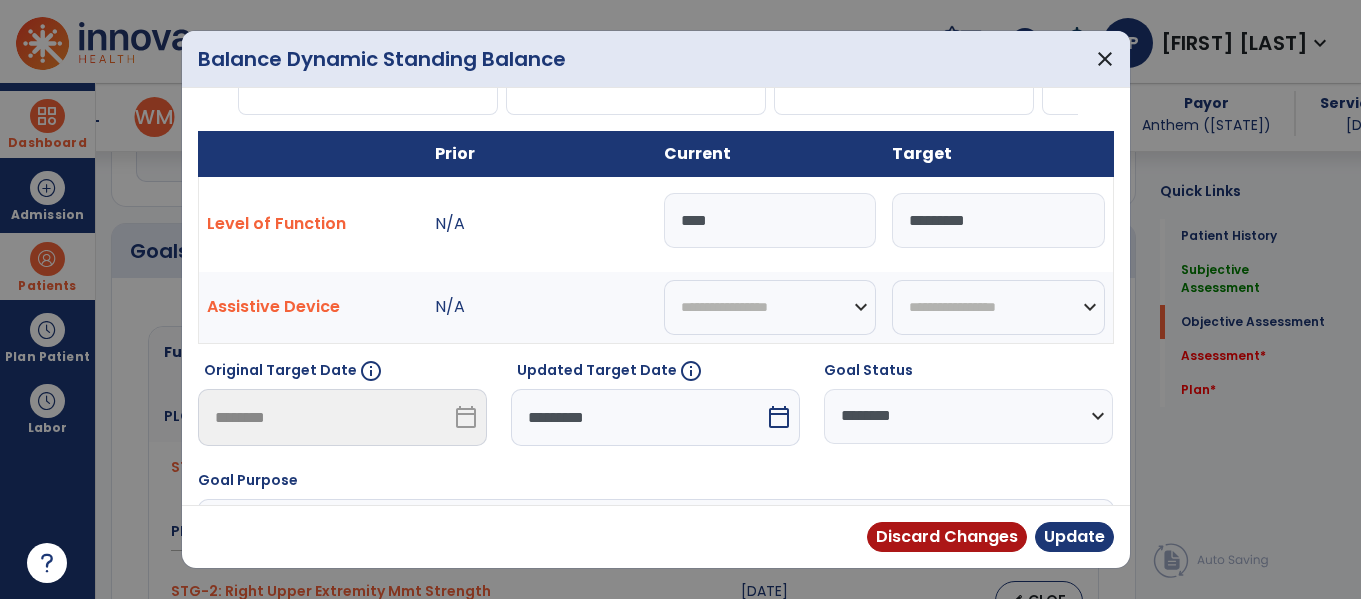 click on "calendar_today" at bounding box center (779, 417) 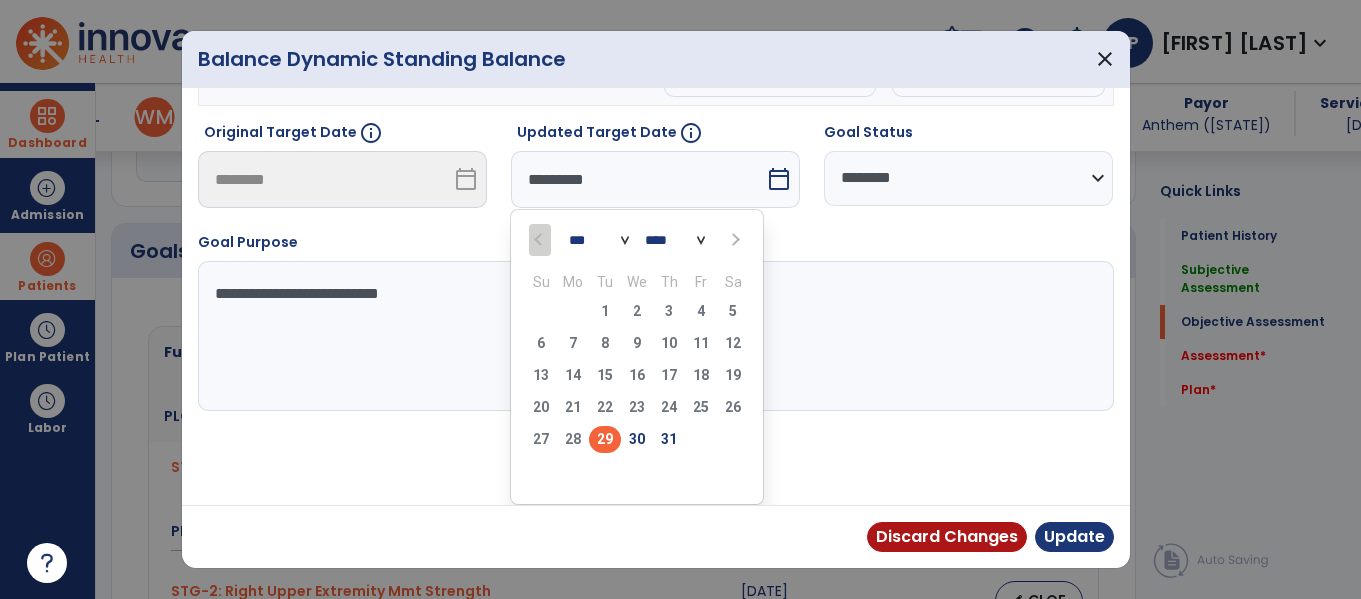 click at bounding box center (733, 239) 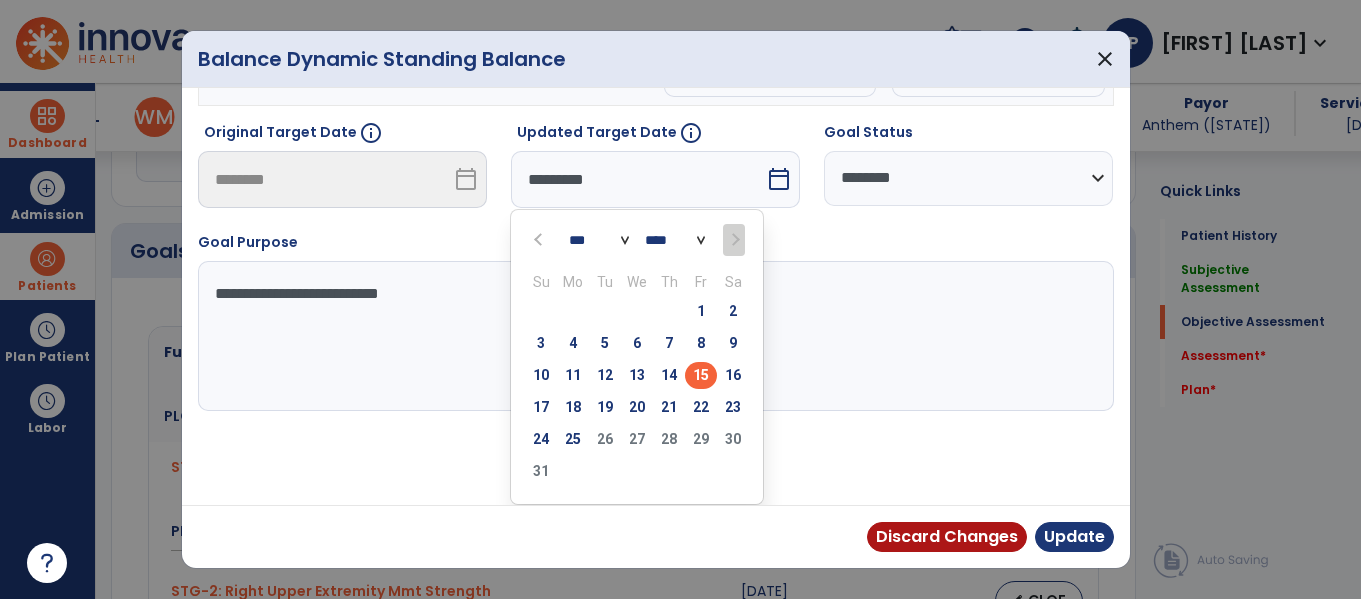 click on "15" at bounding box center [701, 375] 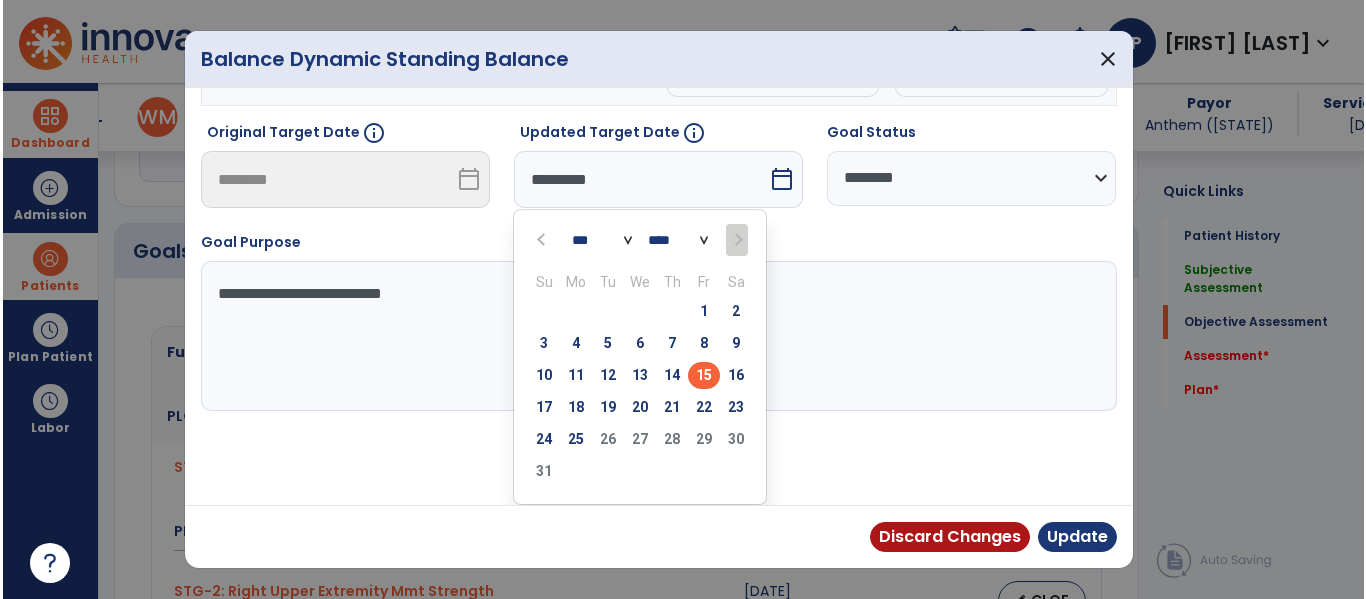 scroll, scrollTop: 254, scrollLeft: 0, axis: vertical 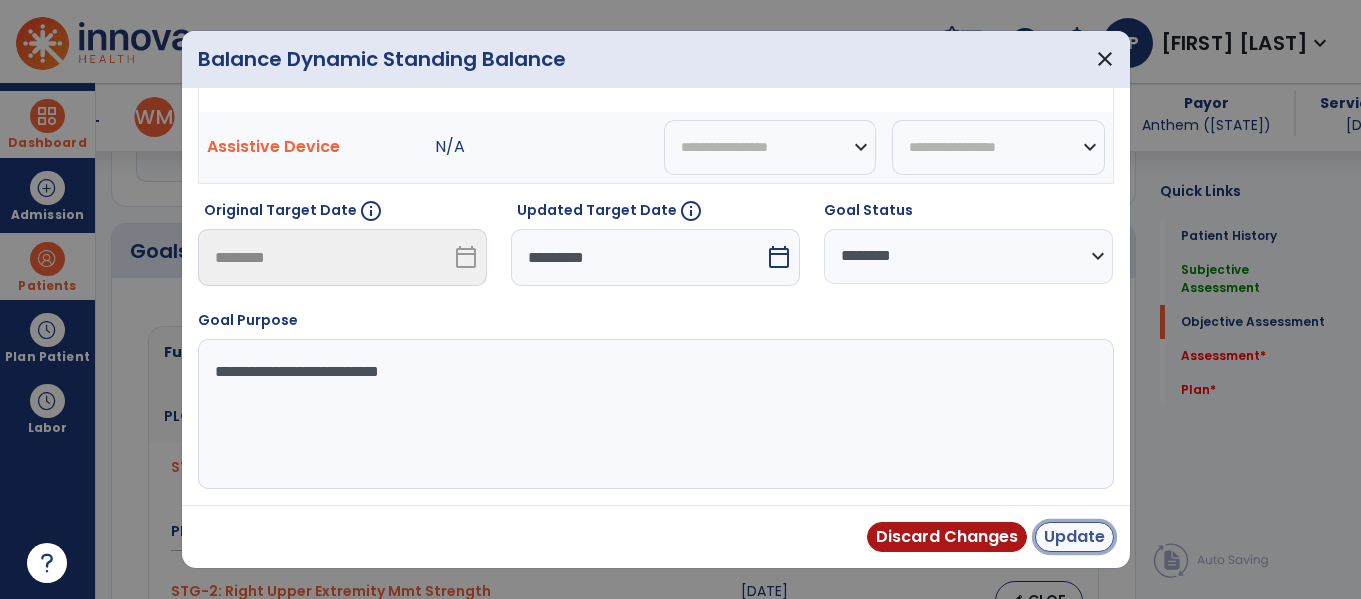 click on "Update" at bounding box center (1074, 537) 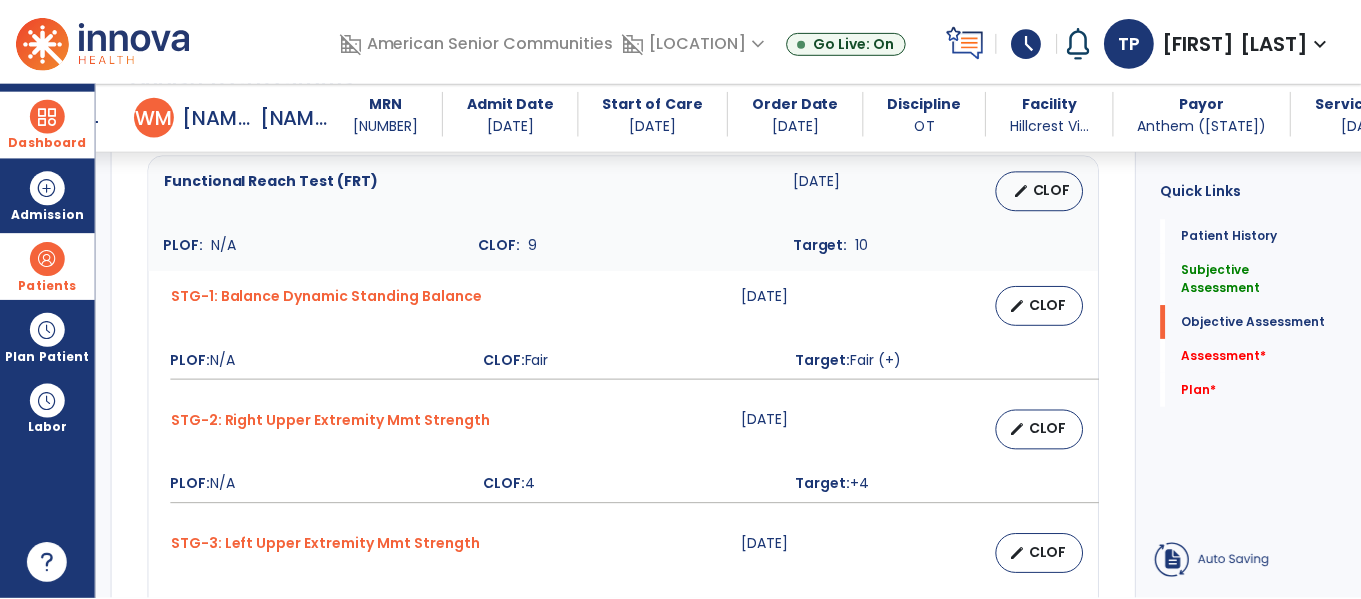 scroll, scrollTop: 868, scrollLeft: 0, axis: vertical 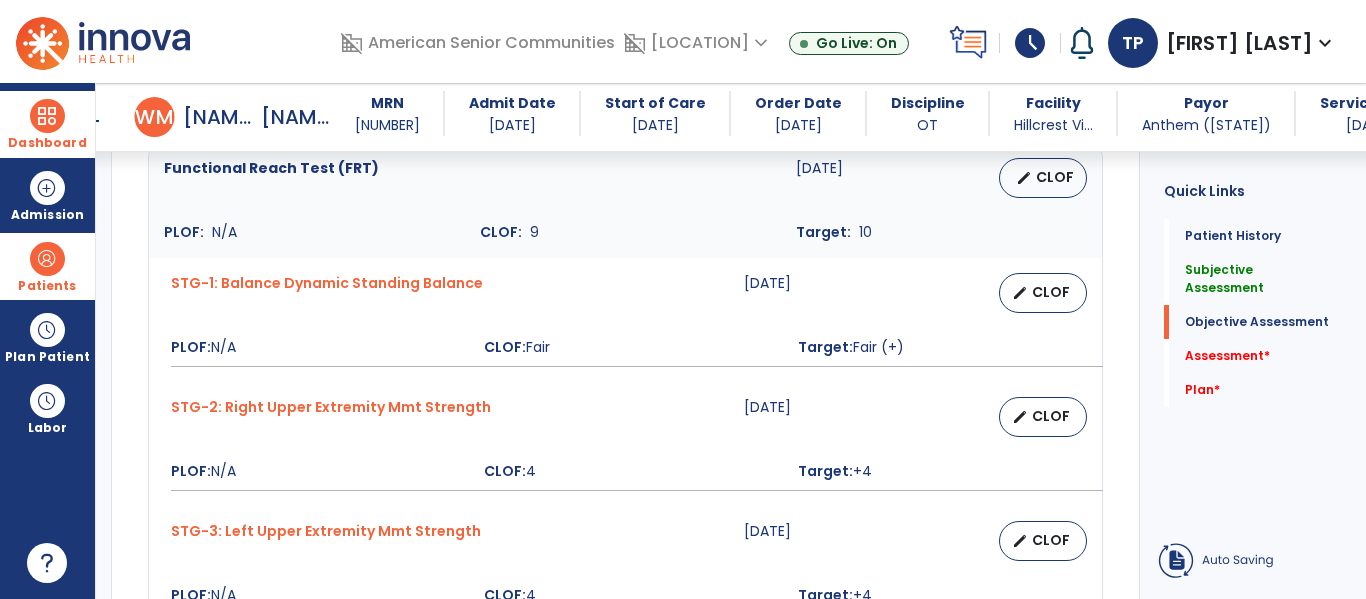 select on "********" 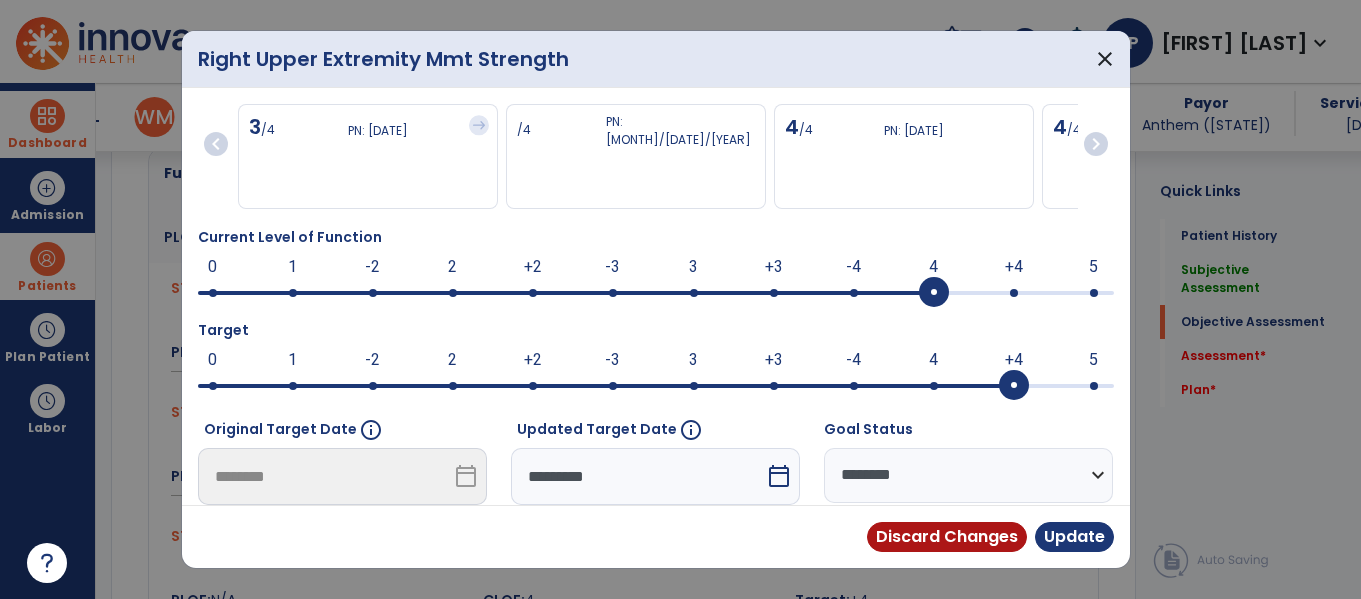 scroll, scrollTop: 868, scrollLeft: 0, axis: vertical 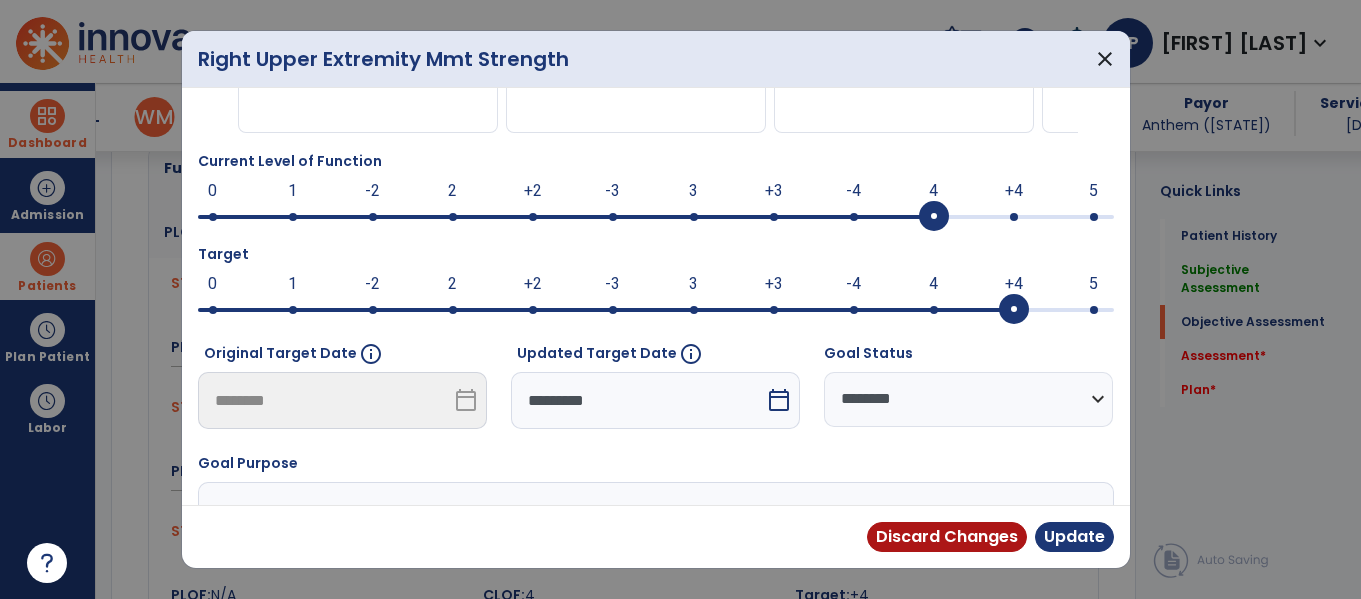 click on "calendar_today" at bounding box center (779, 400) 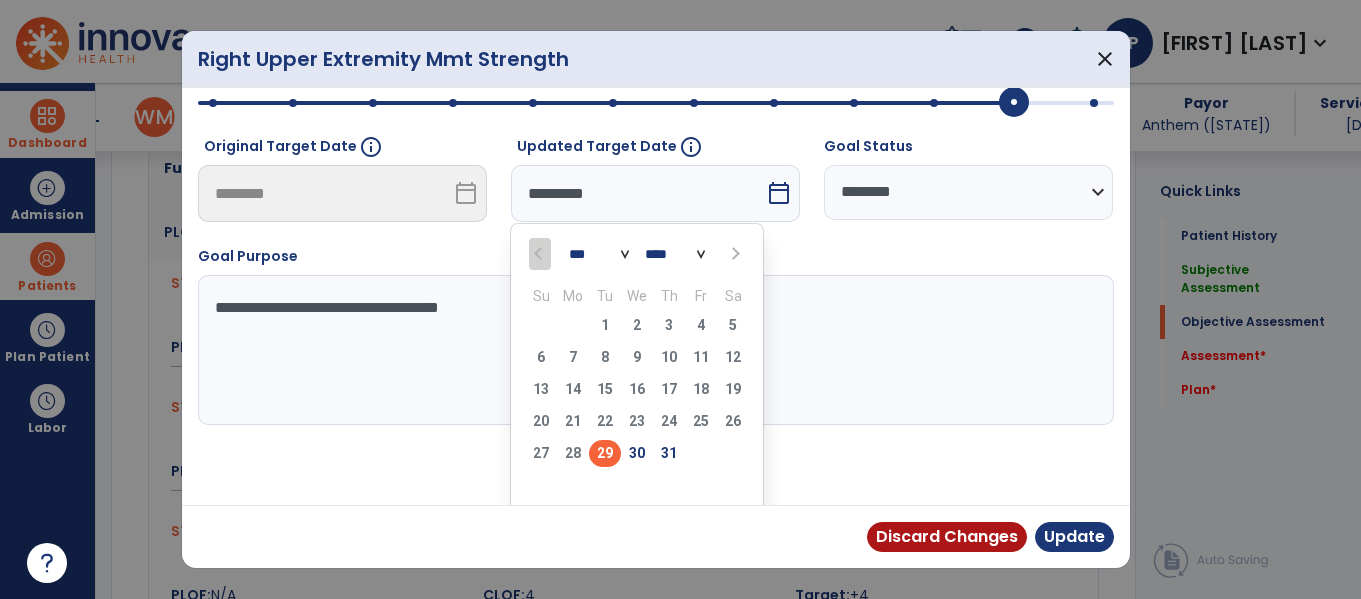 scroll, scrollTop: 282, scrollLeft: 0, axis: vertical 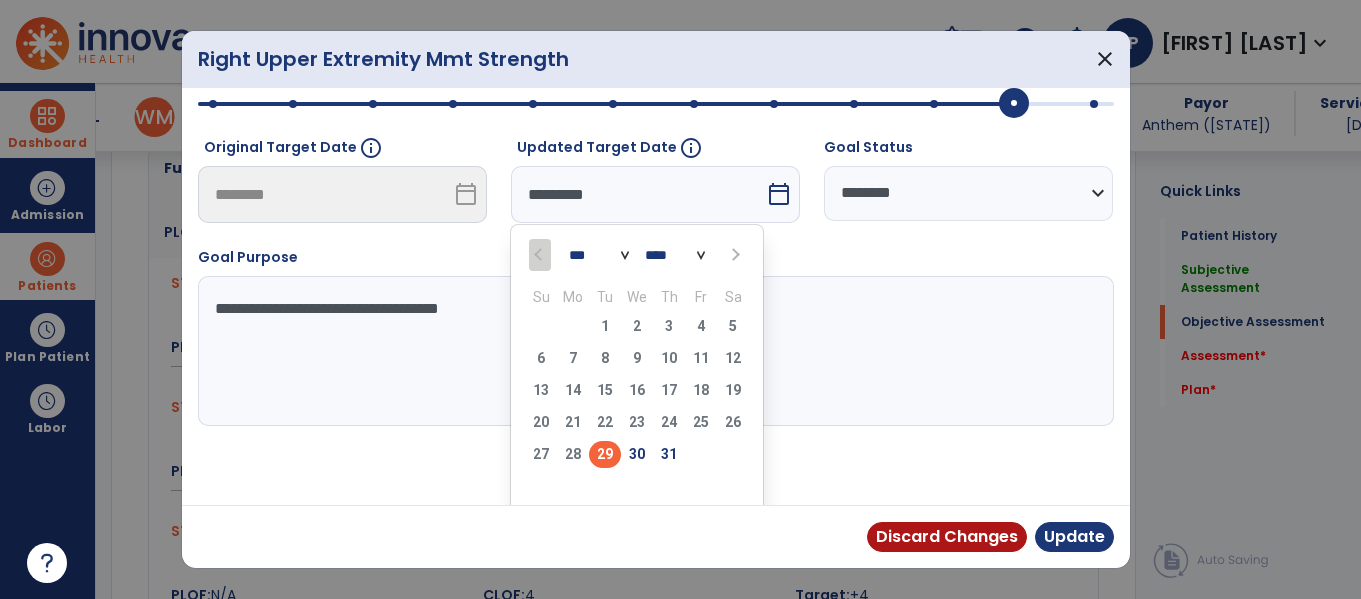 click at bounding box center [733, 254] 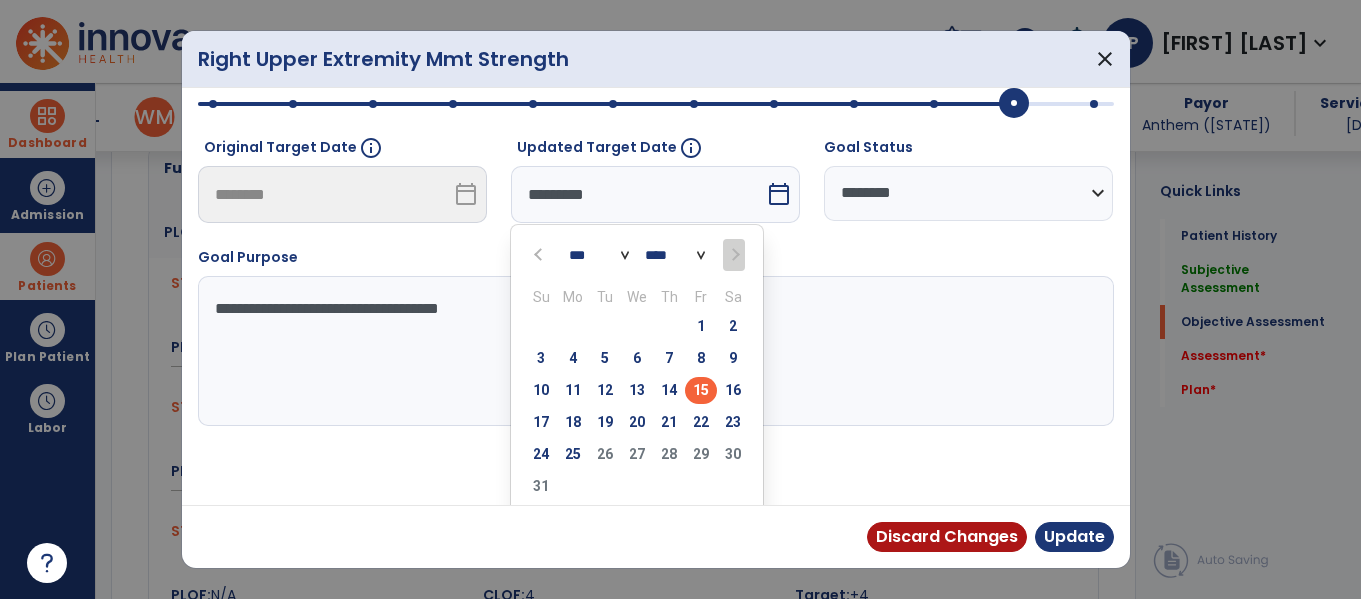 click on "15" at bounding box center [701, 390] 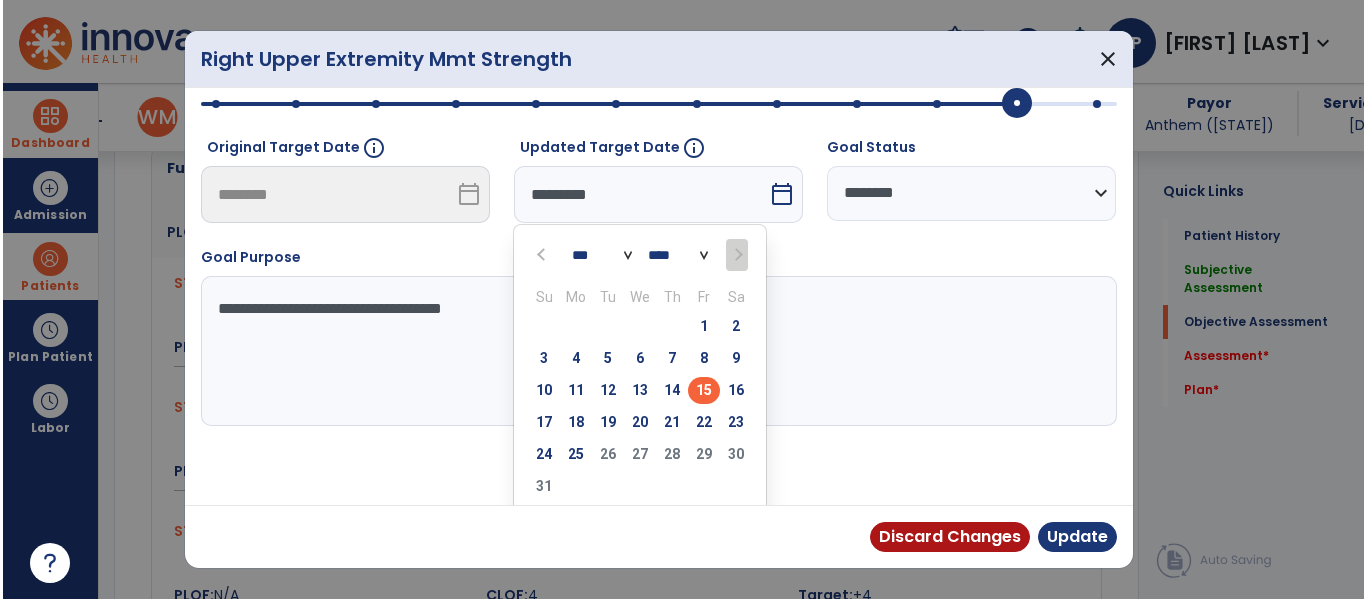 scroll, scrollTop: 219, scrollLeft: 0, axis: vertical 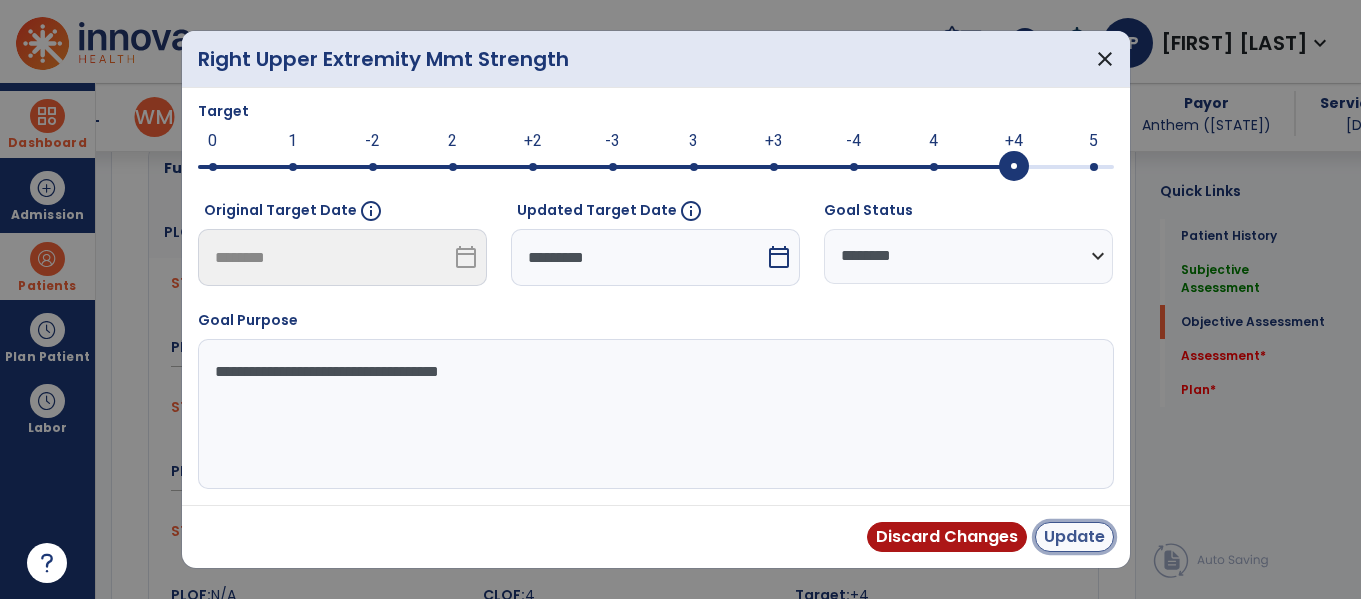 click on "Update" at bounding box center [1074, 537] 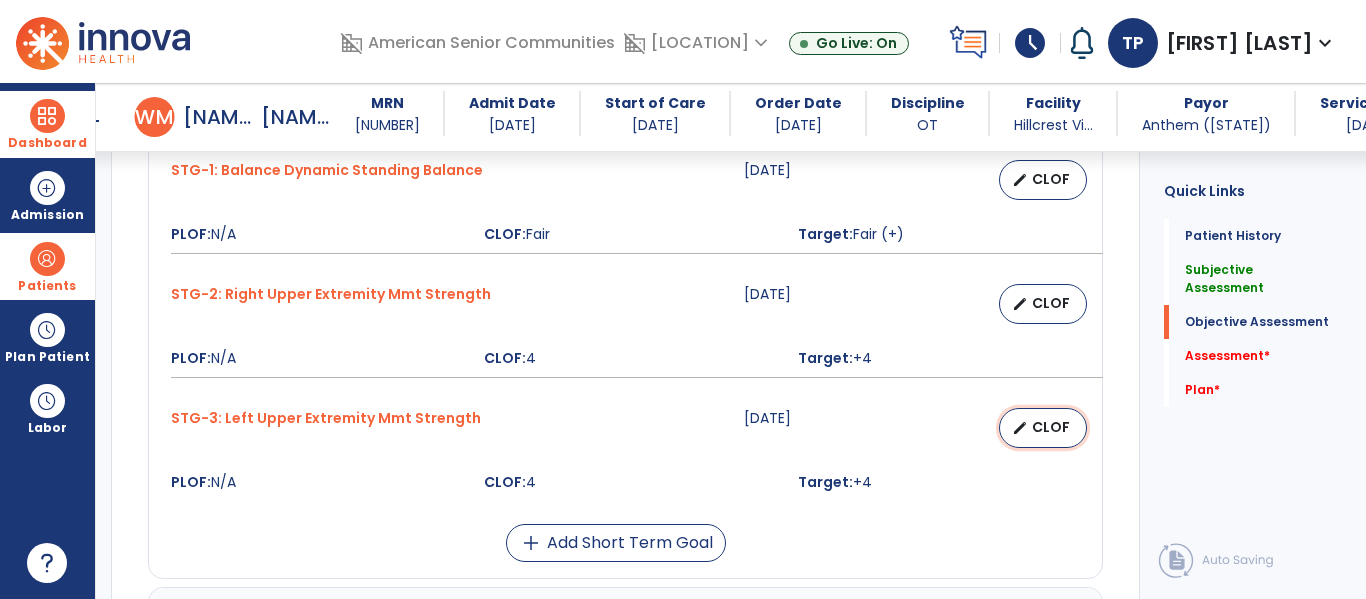 click on "CLOF" at bounding box center (1051, 427) 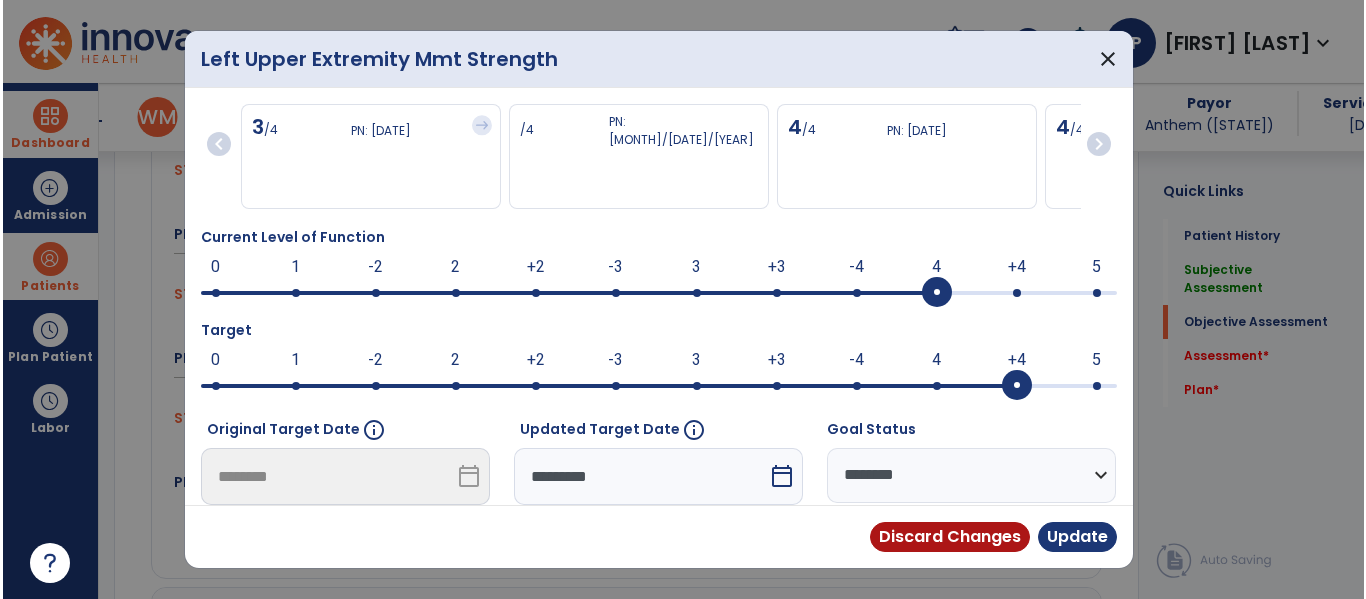 scroll, scrollTop: 981, scrollLeft: 0, axis: vertical 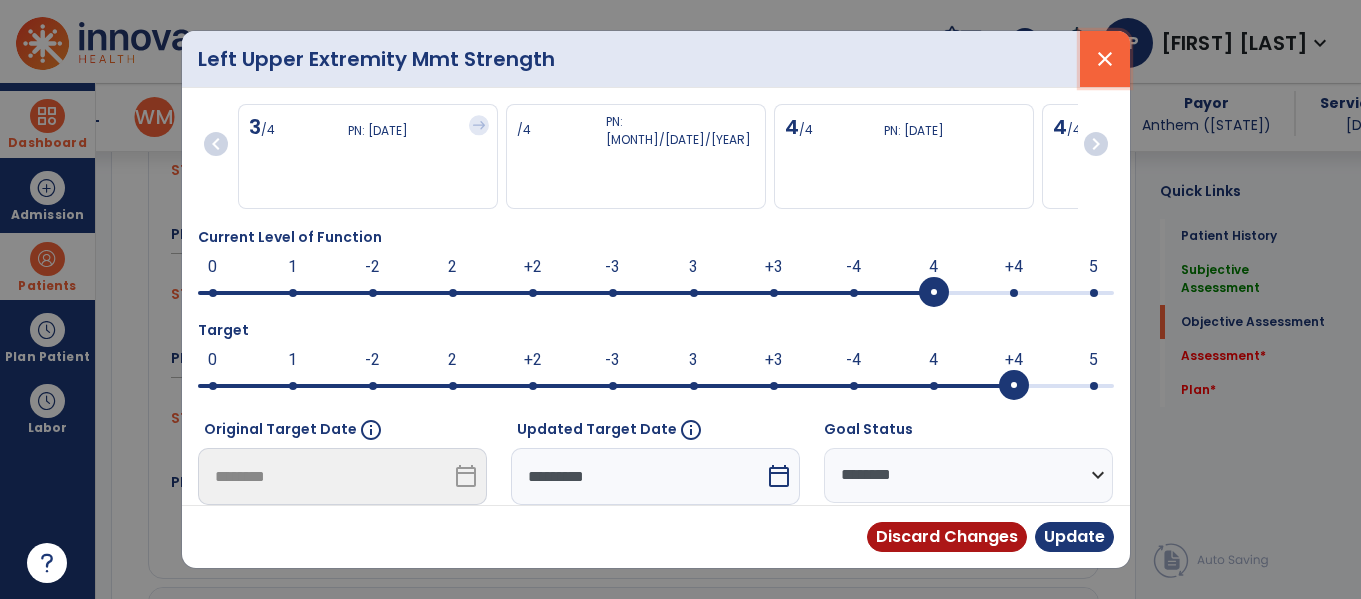click on "close" at bounding box center (1105, 59) 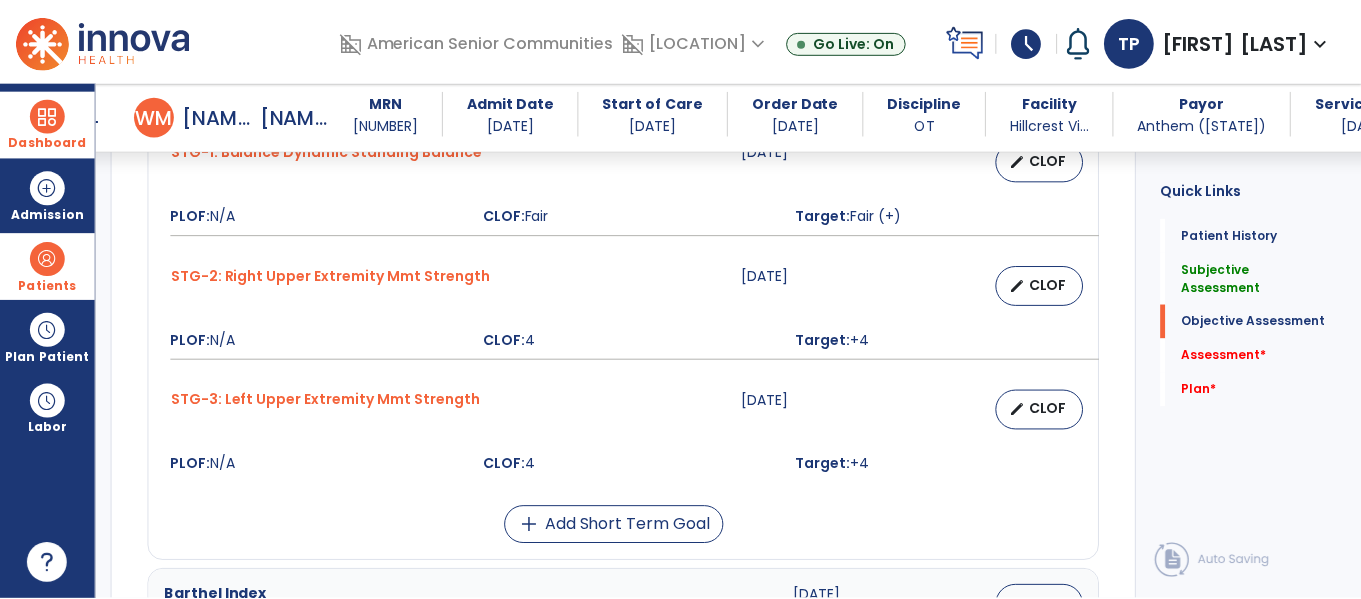 scroll, scrollTop: 990, scrollLeft: 0, axis: vertical 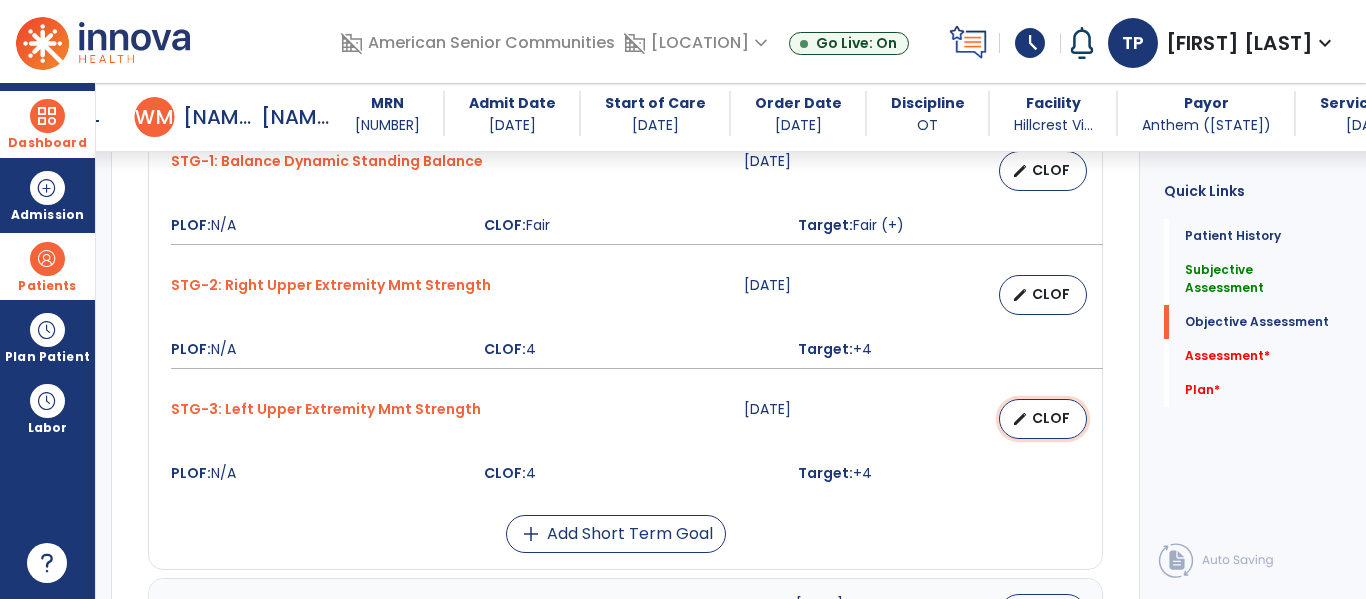 click on "edit   CLOF" at bounding box center [1043, 419] 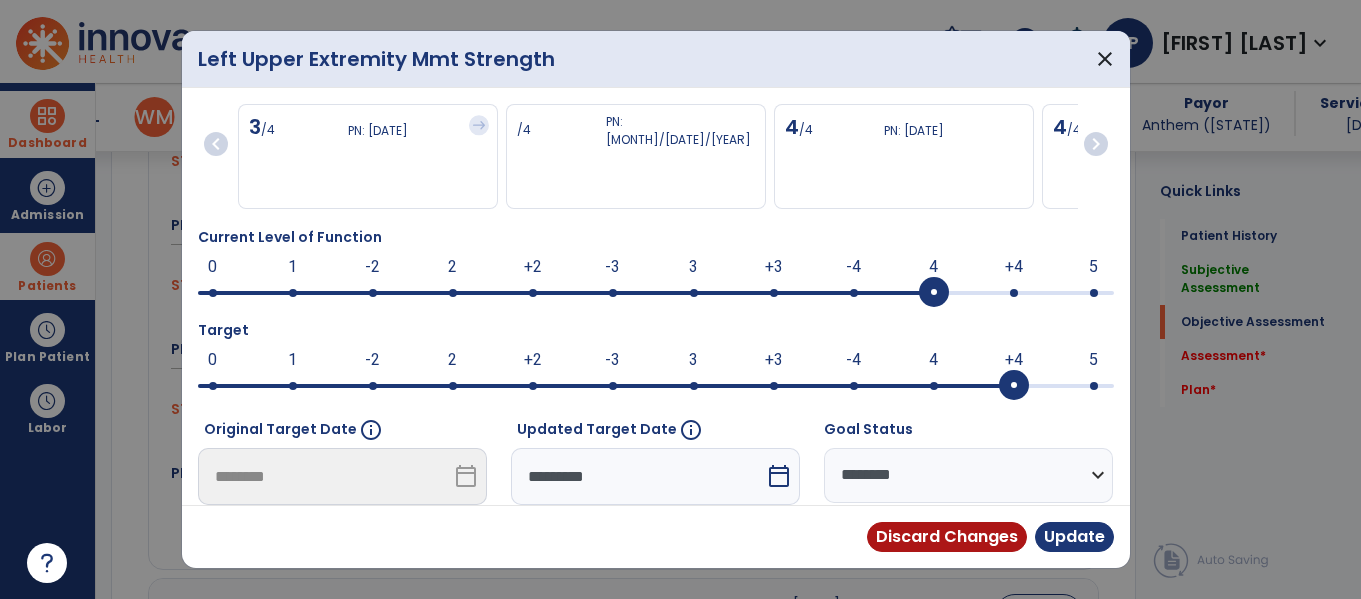 scroll, scrollTop: 990, scrollLeft: 0, axis: vertical 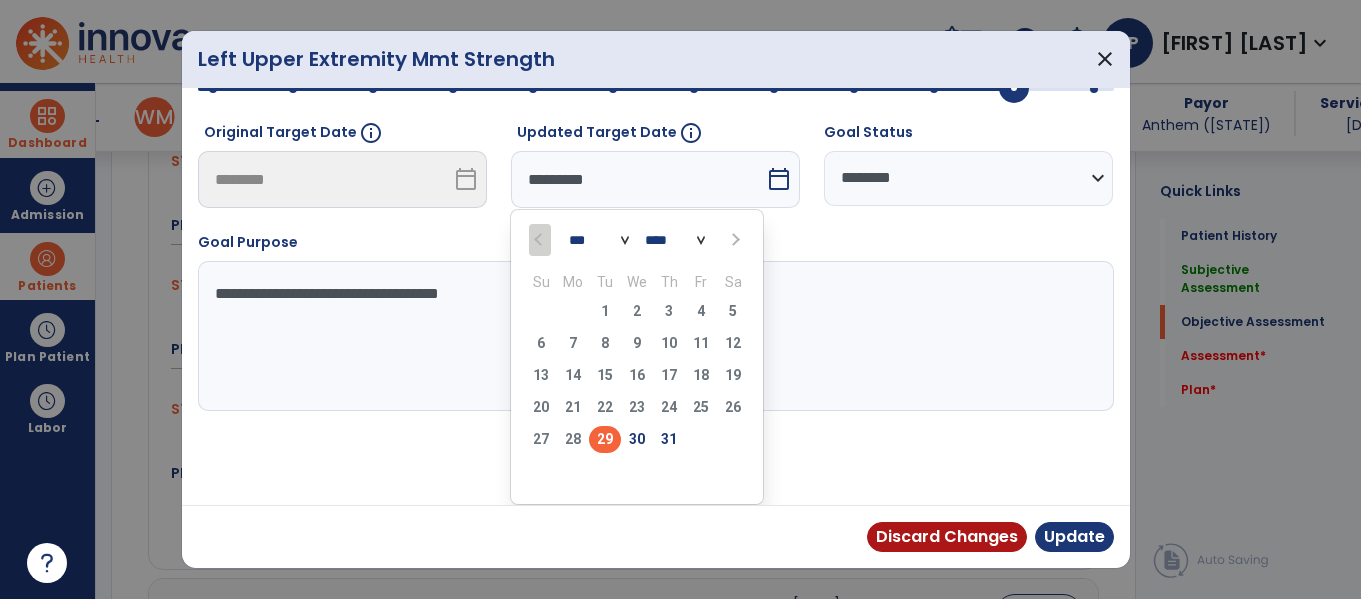 click at bounding box center [733, 239] 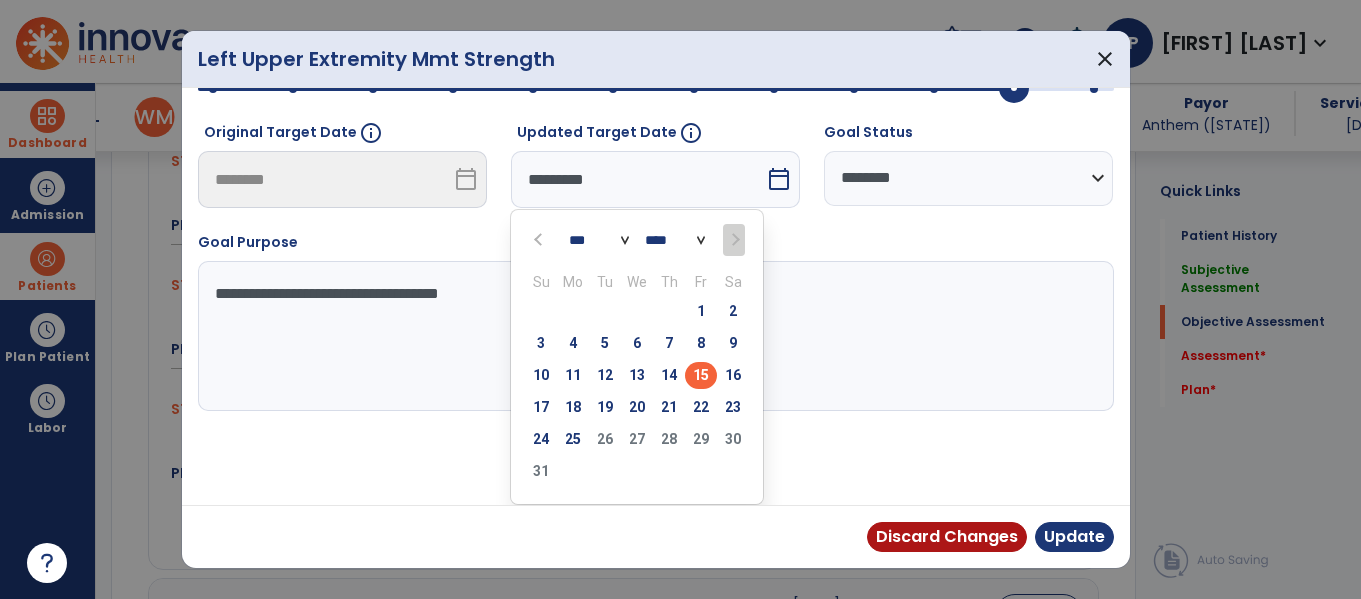 click on "15" at bounding box center (701, 375) 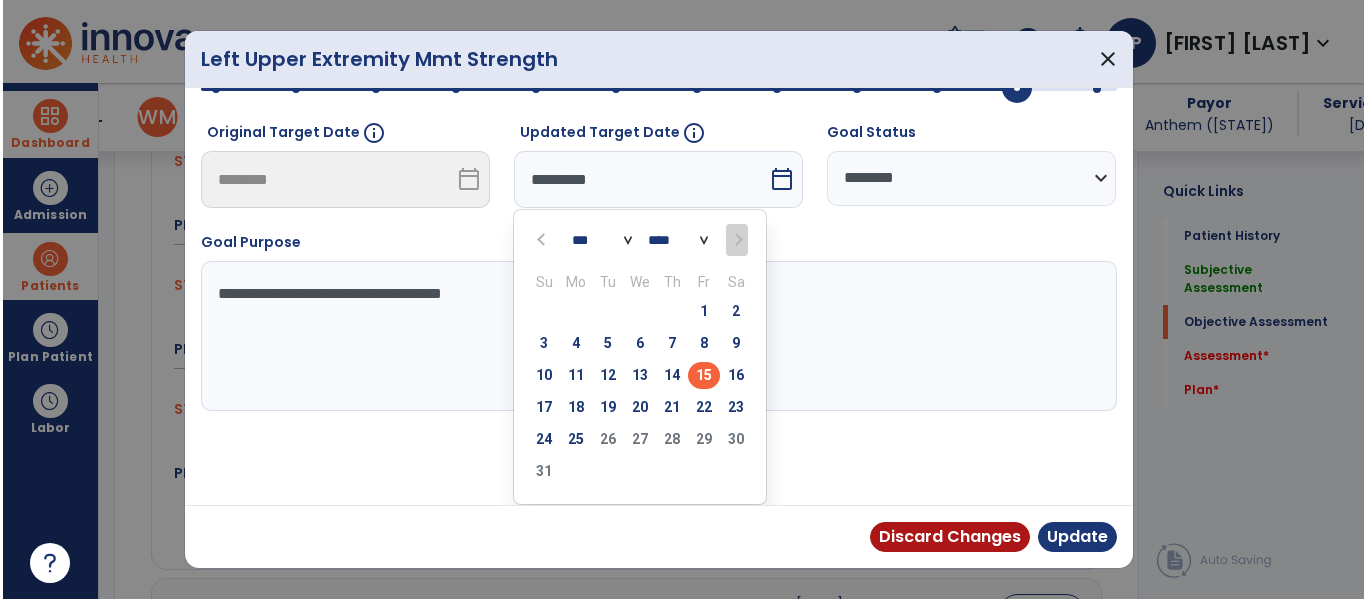 scroll, scrollTop: 219, scrollLeft: 0, axis: vertical 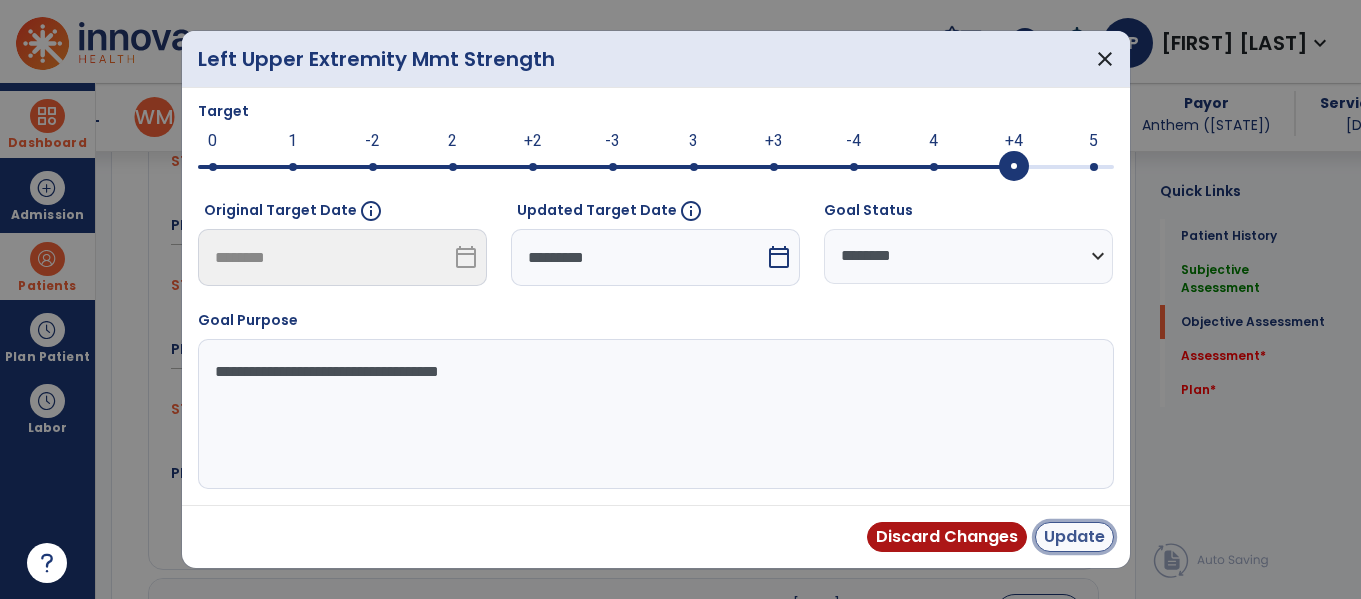 click on "Update" at bounding box center (1074, 537) 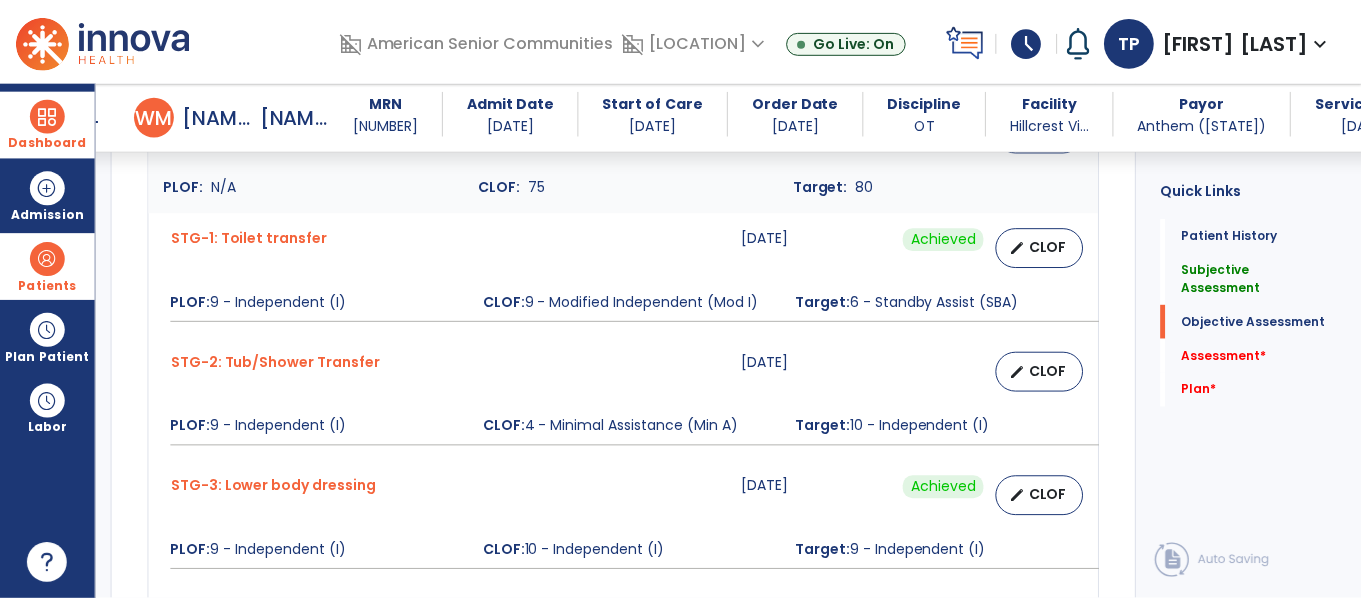 scroll, scrollTop: 1463, scrollLeft: 0, axis: vertical 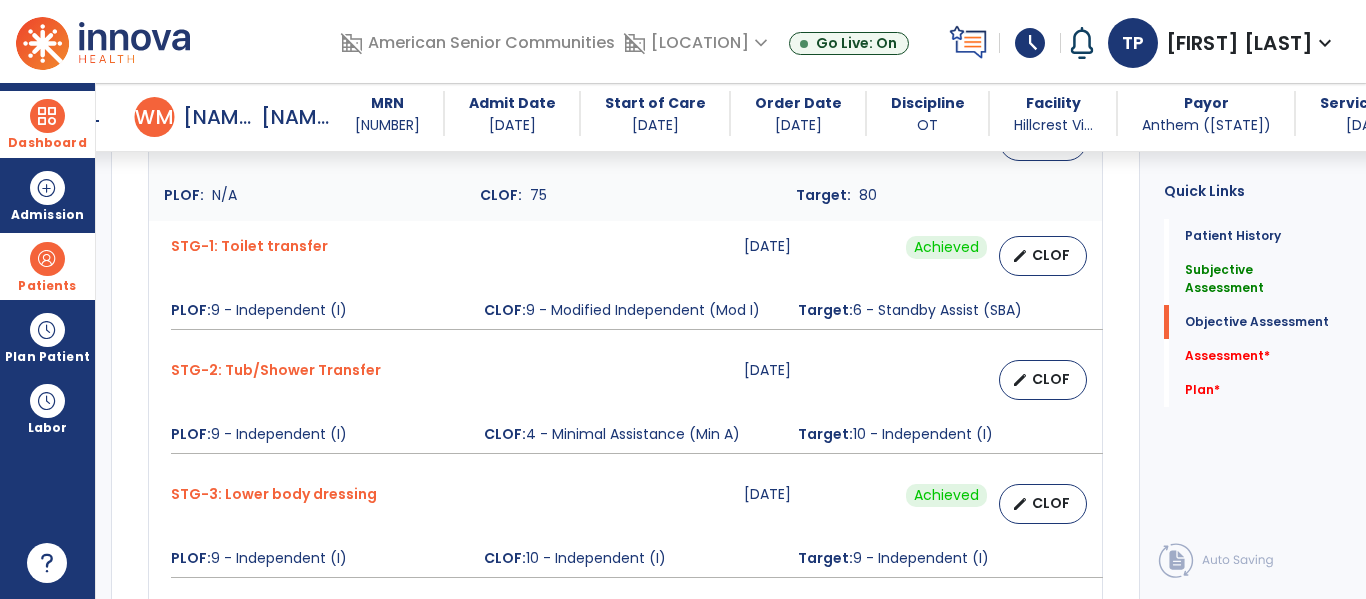 click on "CLOF" at bounding box center [1051, 379] 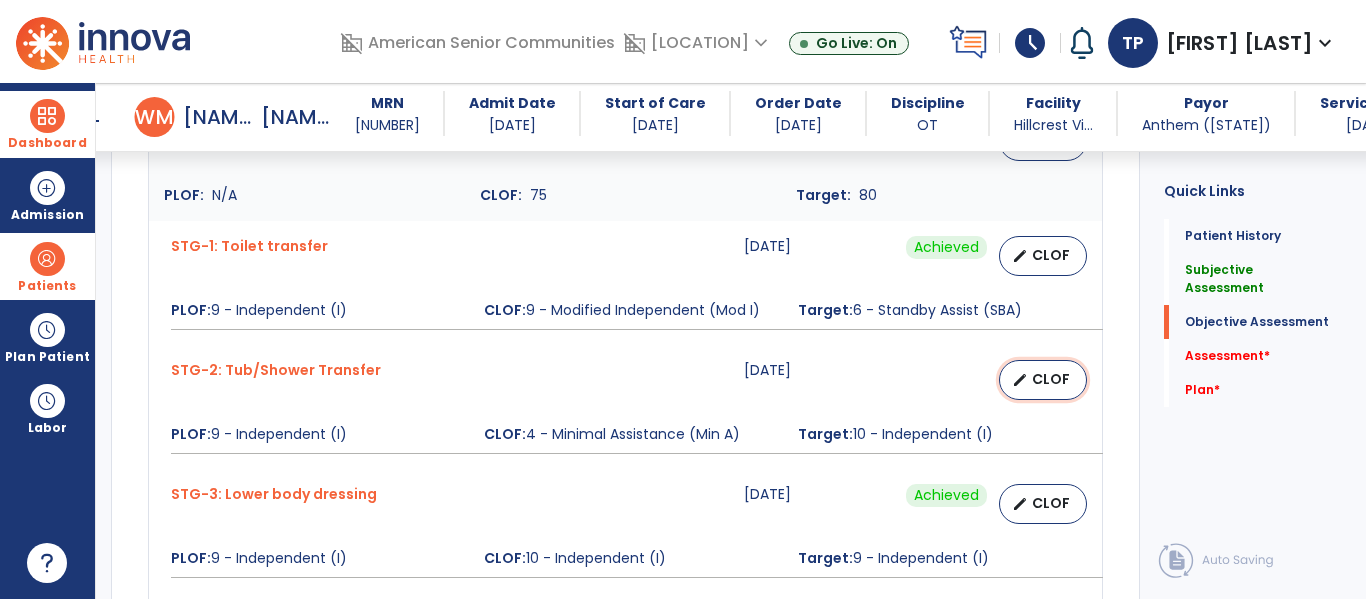 select on "********" 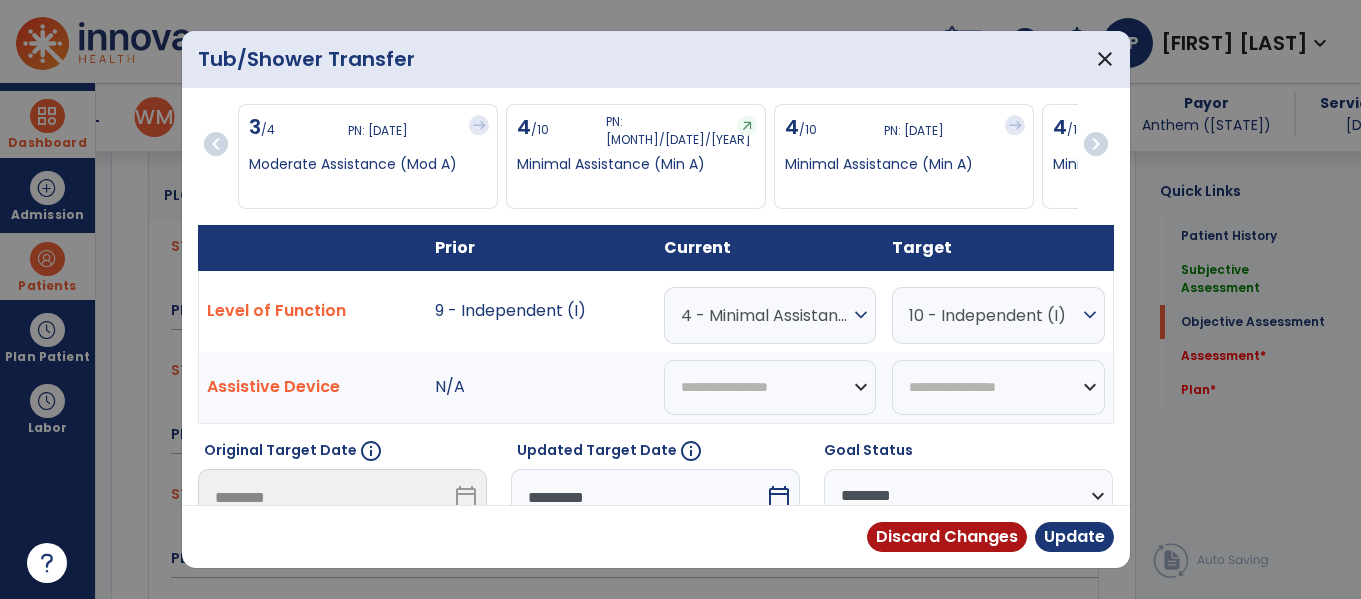 scroll, scrollTop: 1463, scrollLeft: 0, axis: vertical 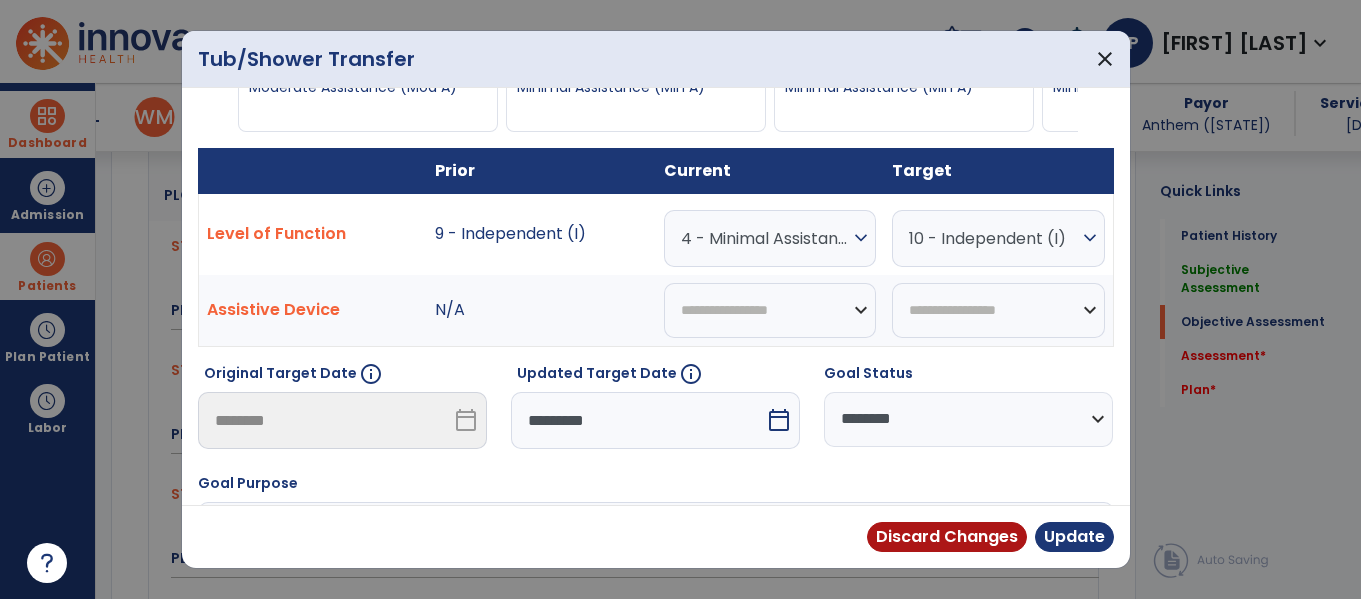 click on "calendar_today" at bounding box center (779, 420) 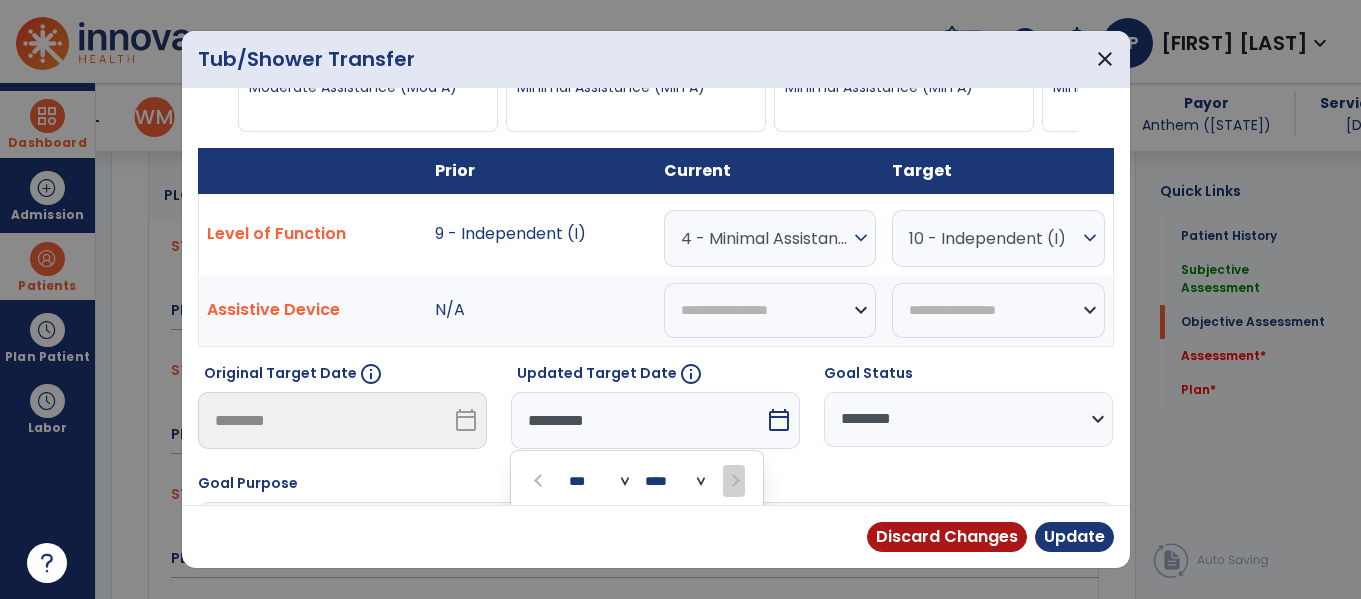 scroll, scrollTop: 318, scrollLeft: 0, axis: vertical 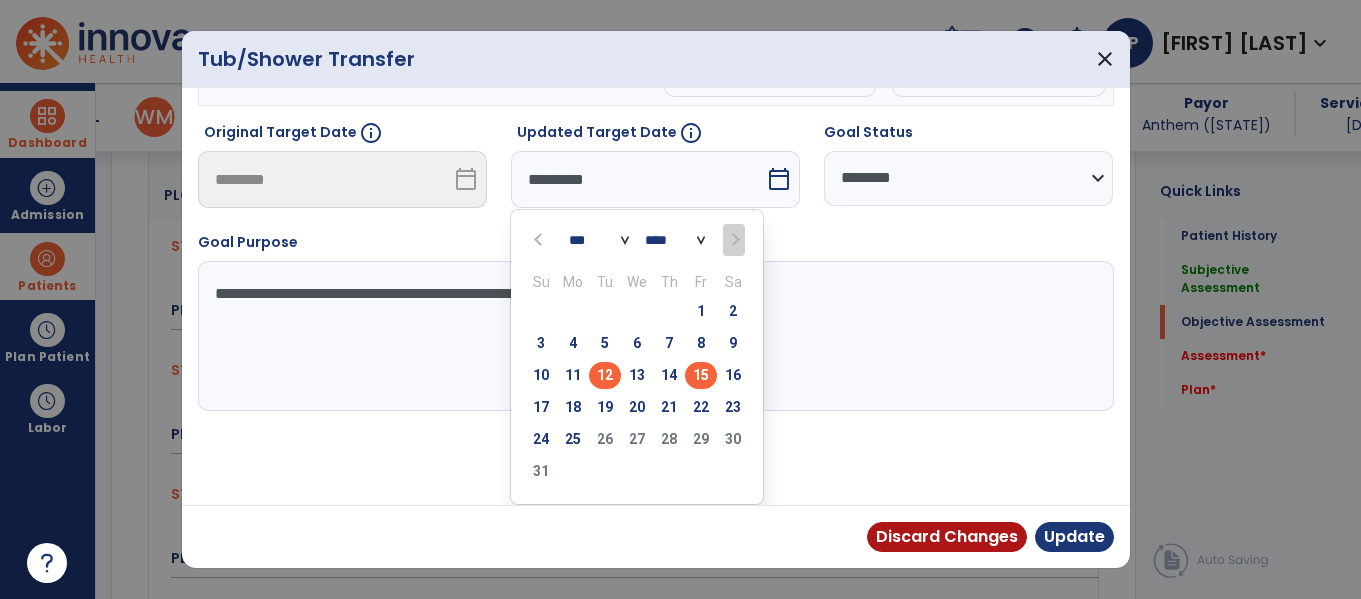 click on "15" at bounding box center (701, 375) 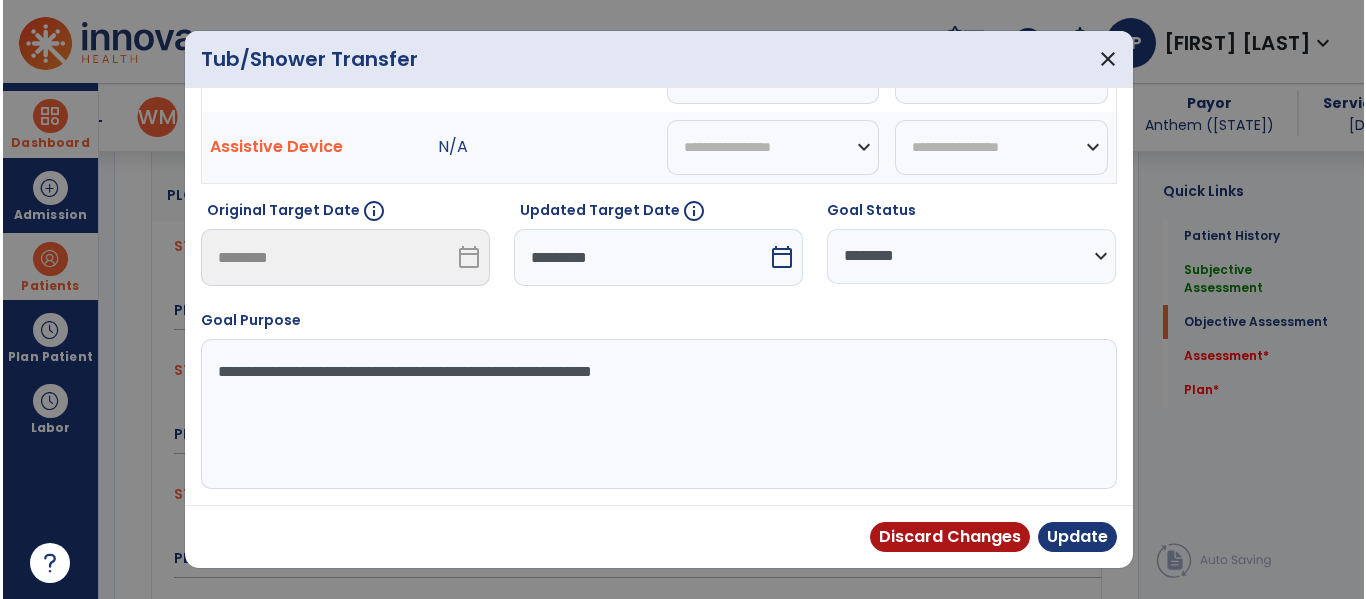 scroll, scrollTop: 240, scrollLeft: 0, axis: vertical 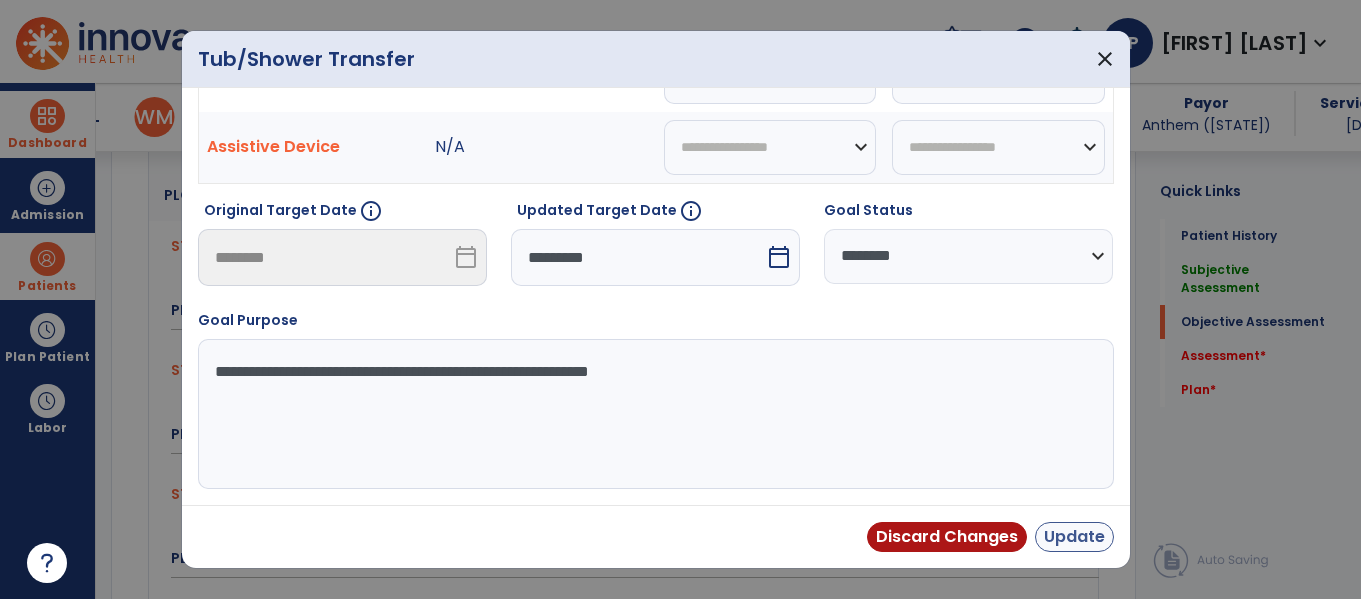 click on "Update" at bounding box center (1074, 537) 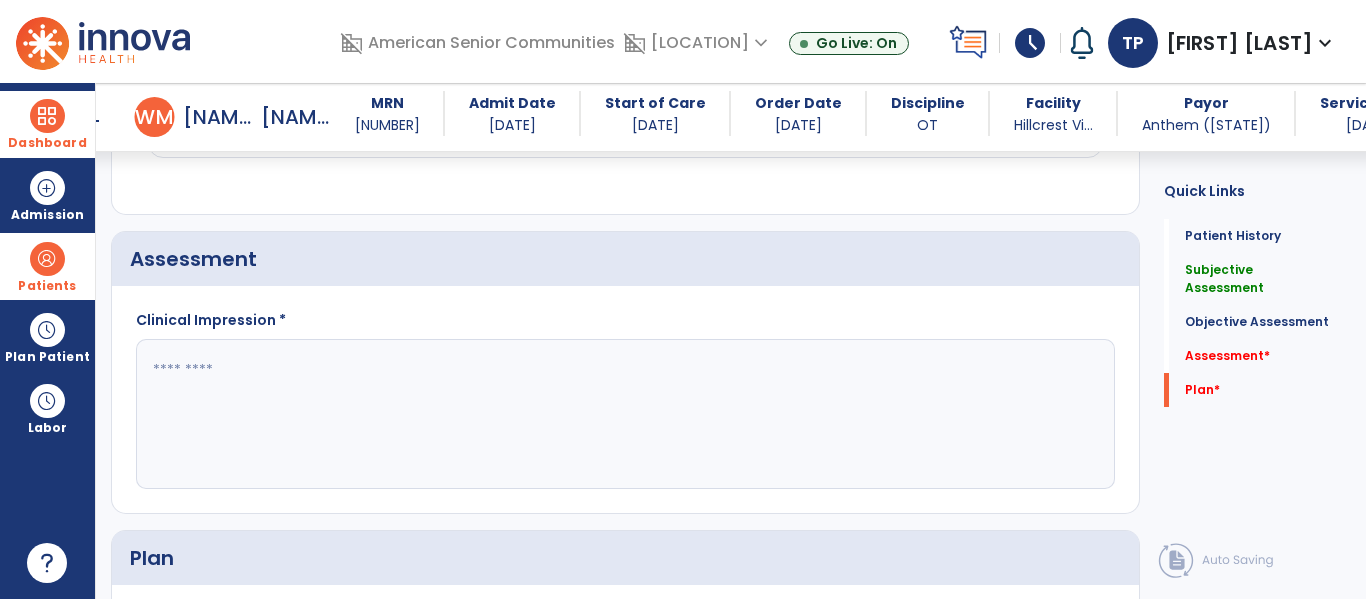 scroll, scrollTop: 2228, scrollLeft: 0, axis: vertical 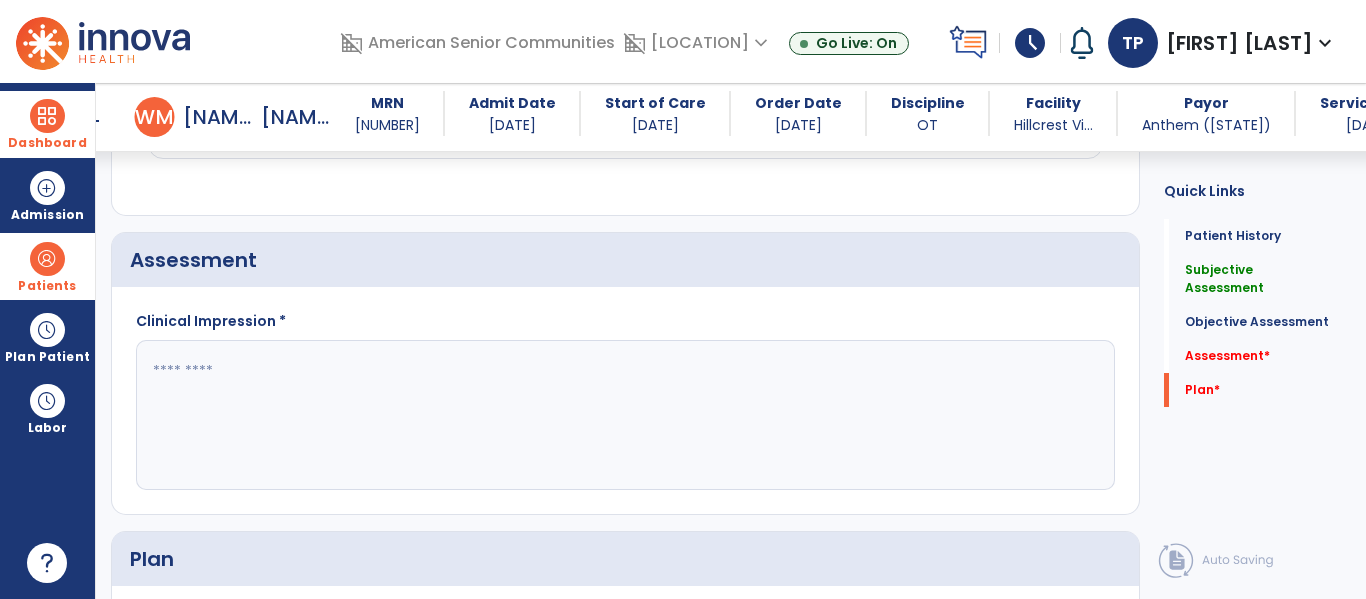 click 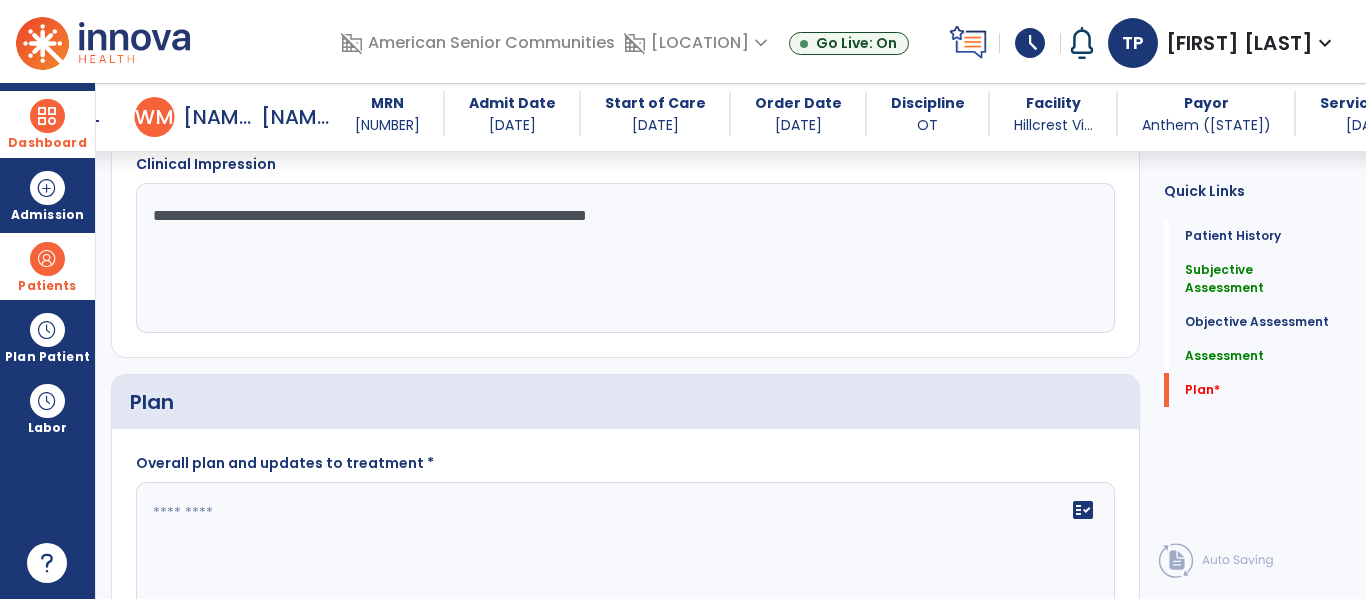 scroll, scrollTop: 2393, scrollLeft: 0, axis: vertical 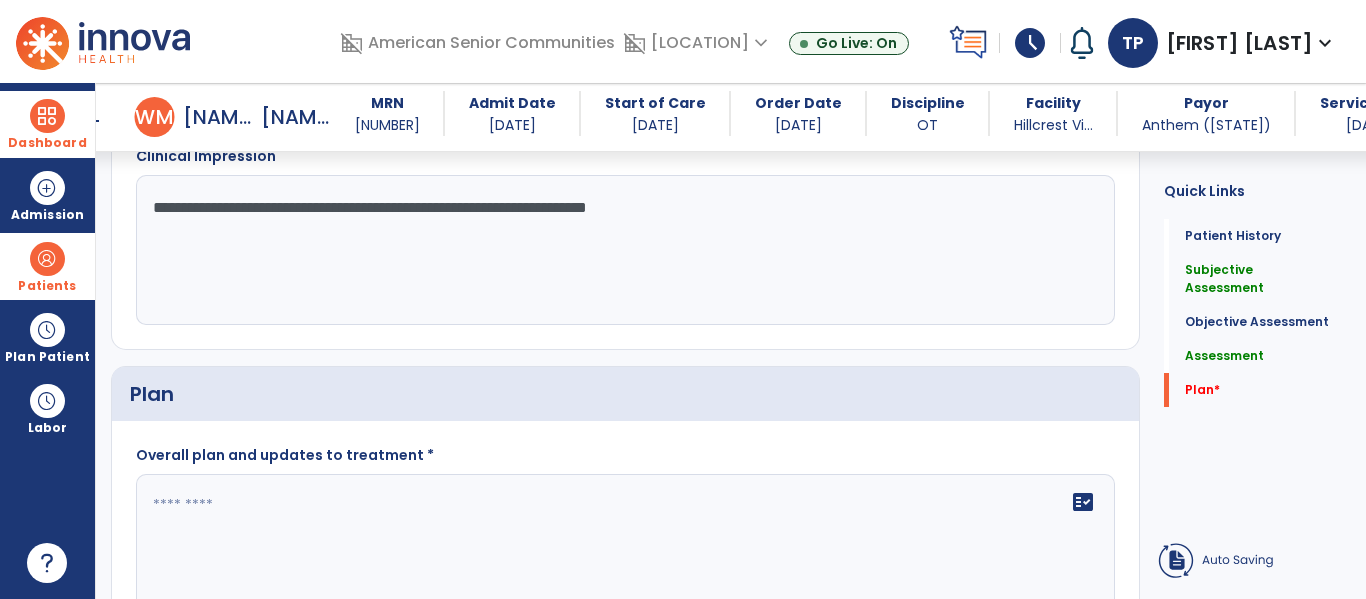 type on "**********" 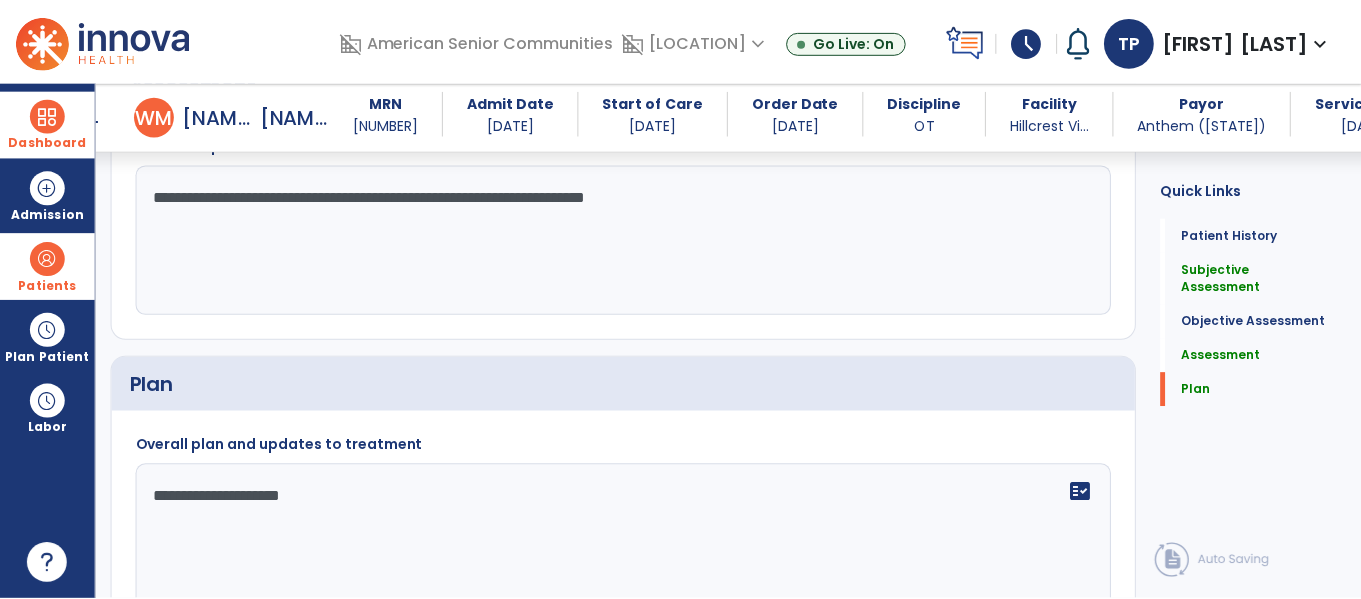 scroll, scrollTop: 2517, scrollLeft: 0, axis: vertical 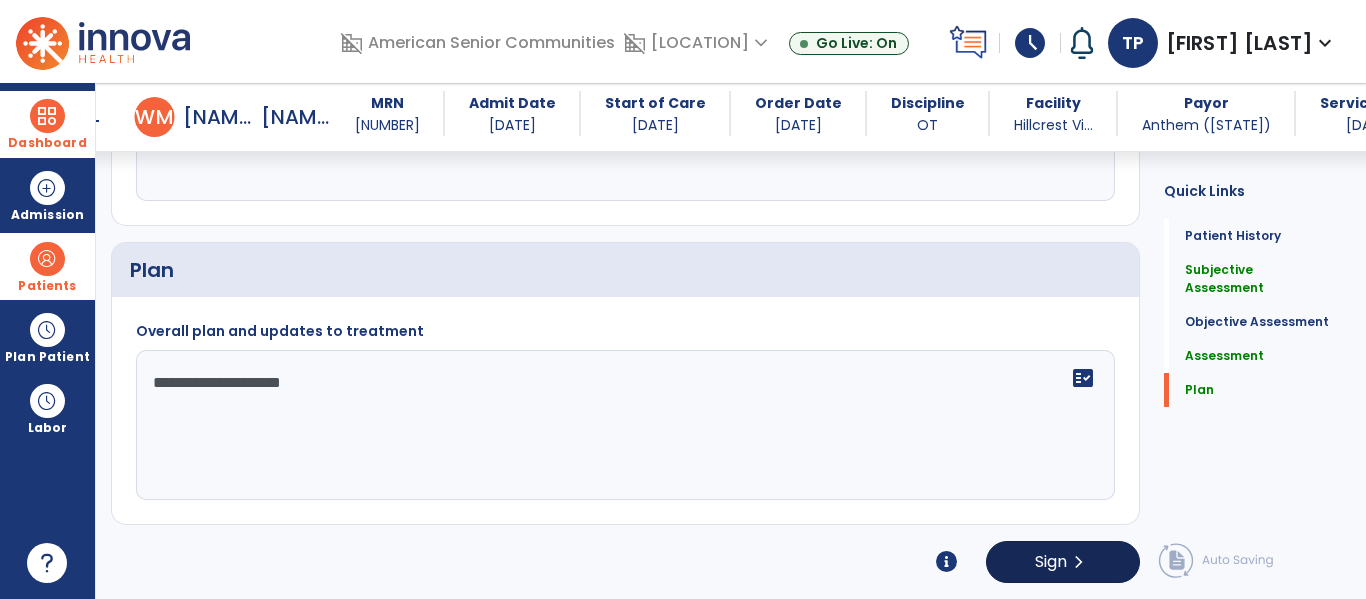 type on "**********" 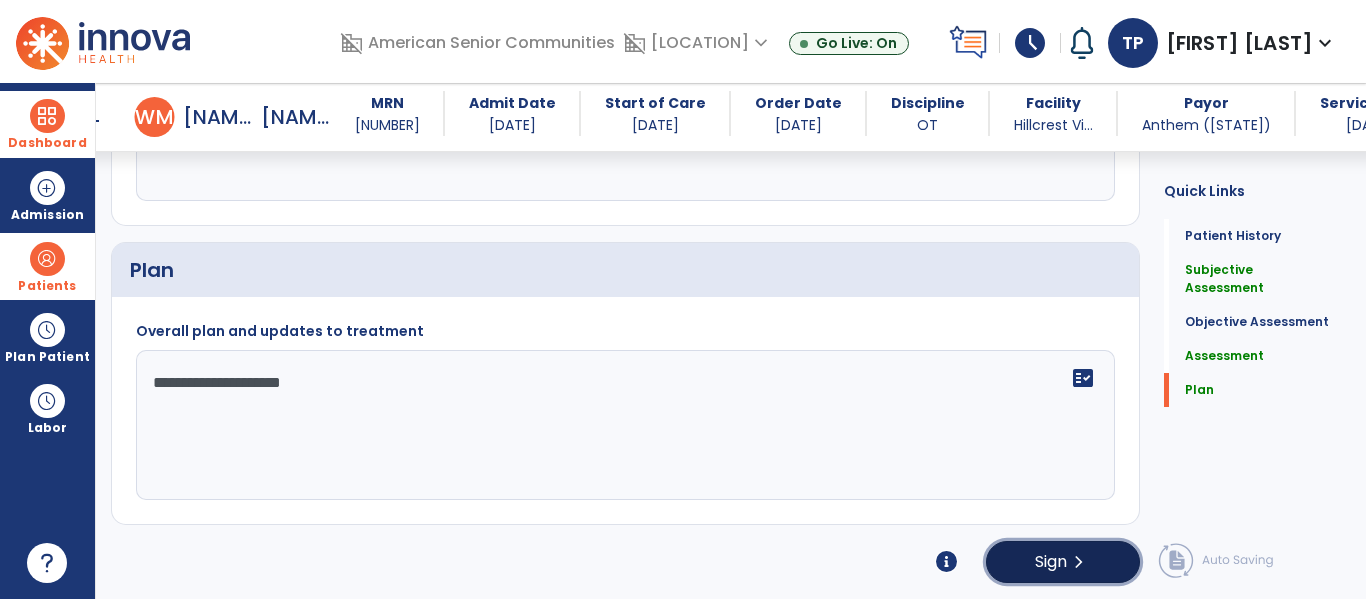 click on "Sign  chevron_right" 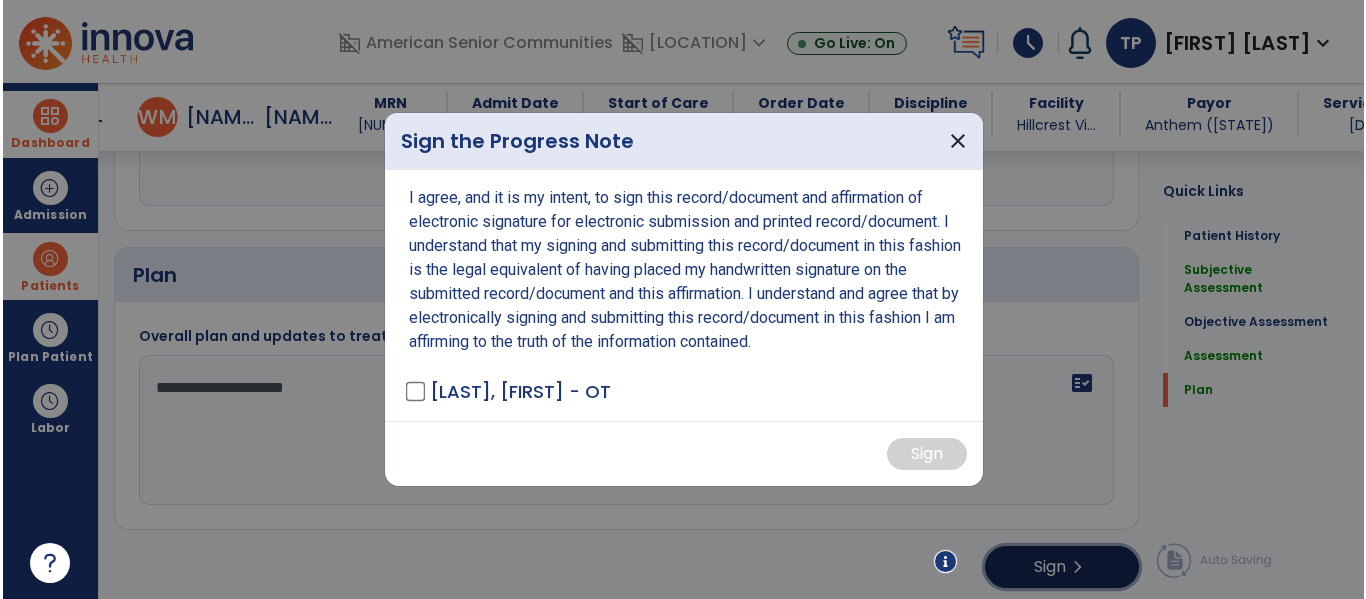 scroll, scrollTop: 2517, scrollLeft: 0, axis: vertical 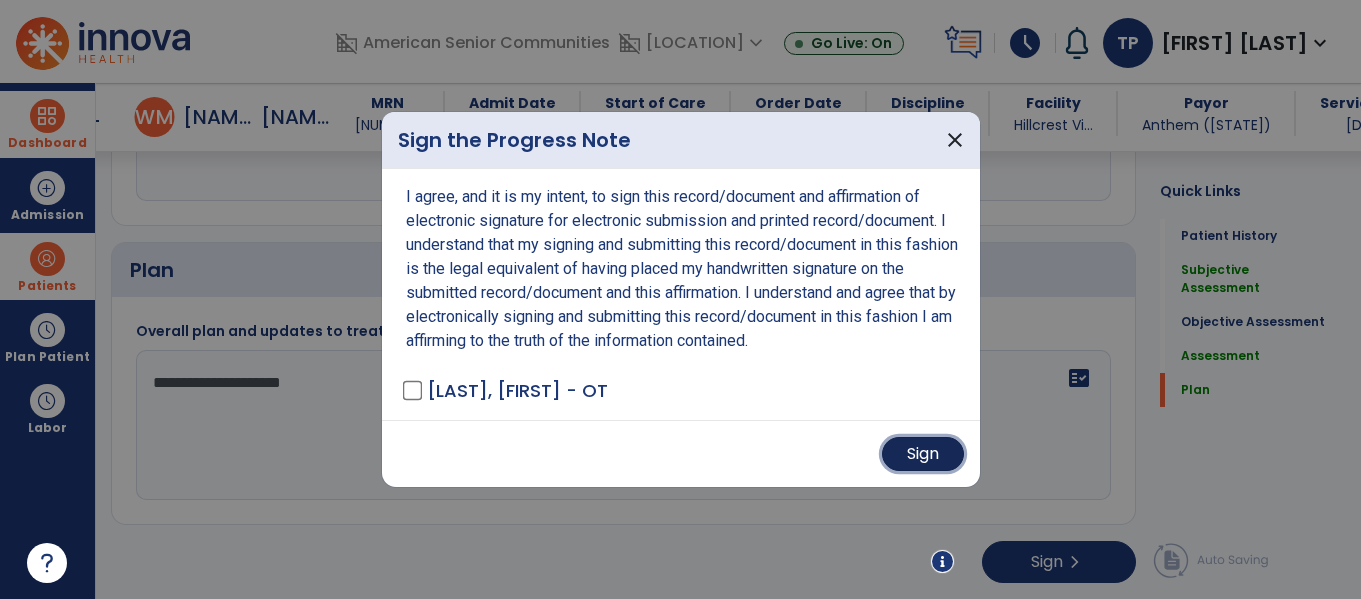 click on "Sign" at bounding box center [923, 454] 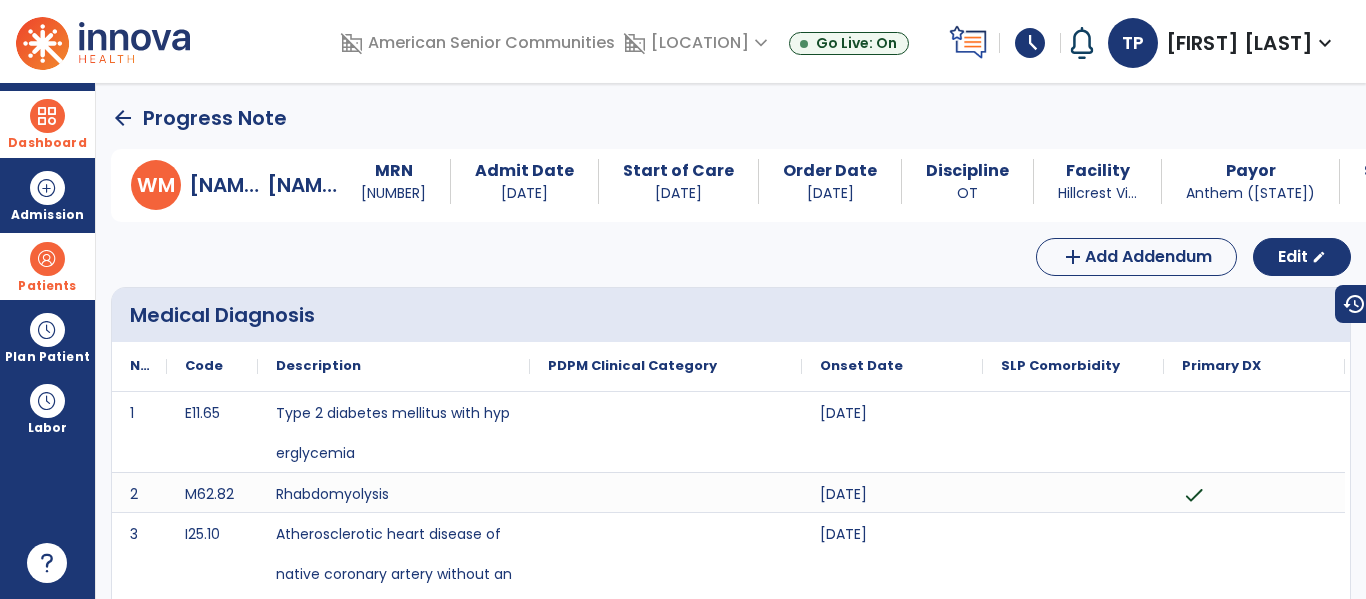 scroll, scrollTop: 3, scrollLeft: 0, axis: vertical 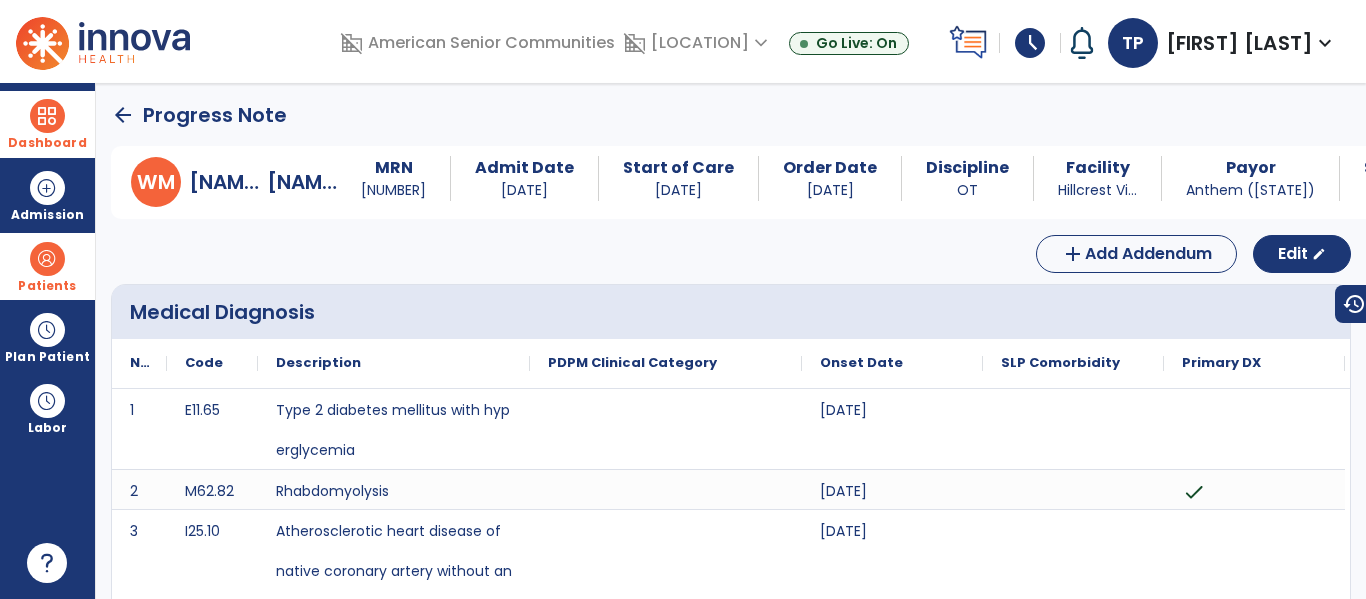 click on "arrow_back" 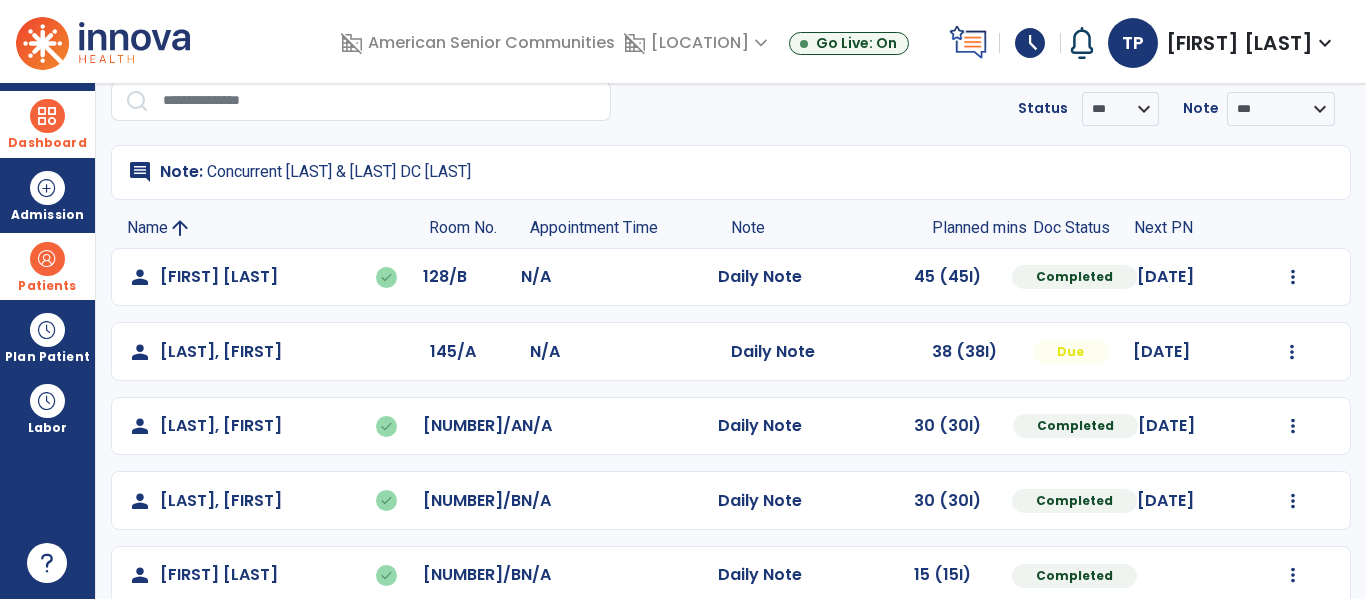 scroll, scrollTop: 83, scrollLeft: 0, axis: vertical 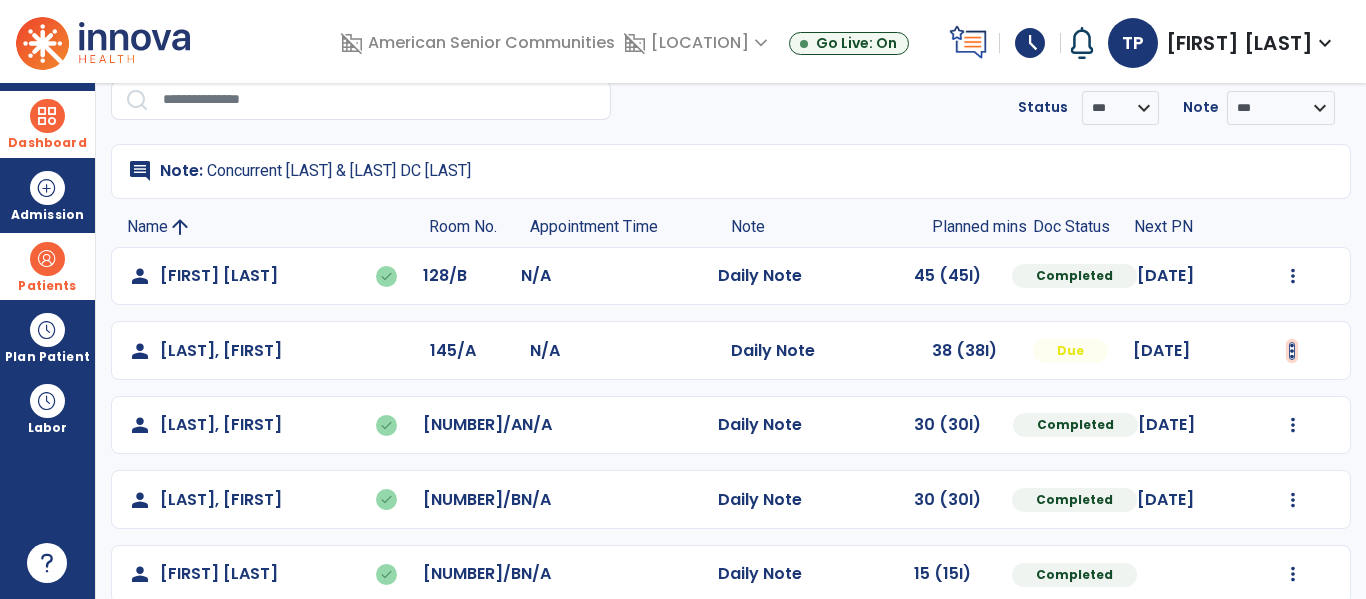 click at bounding box center [1293, 276] 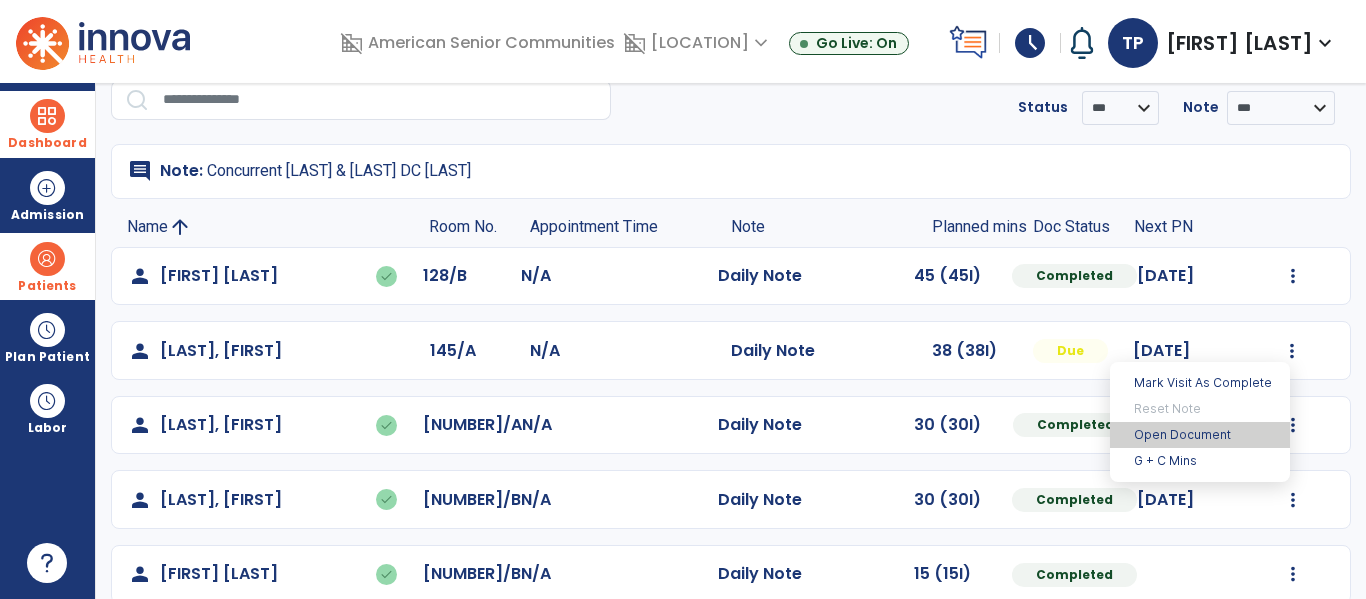 click on "Open Document" at bounding box center (1200, 435) 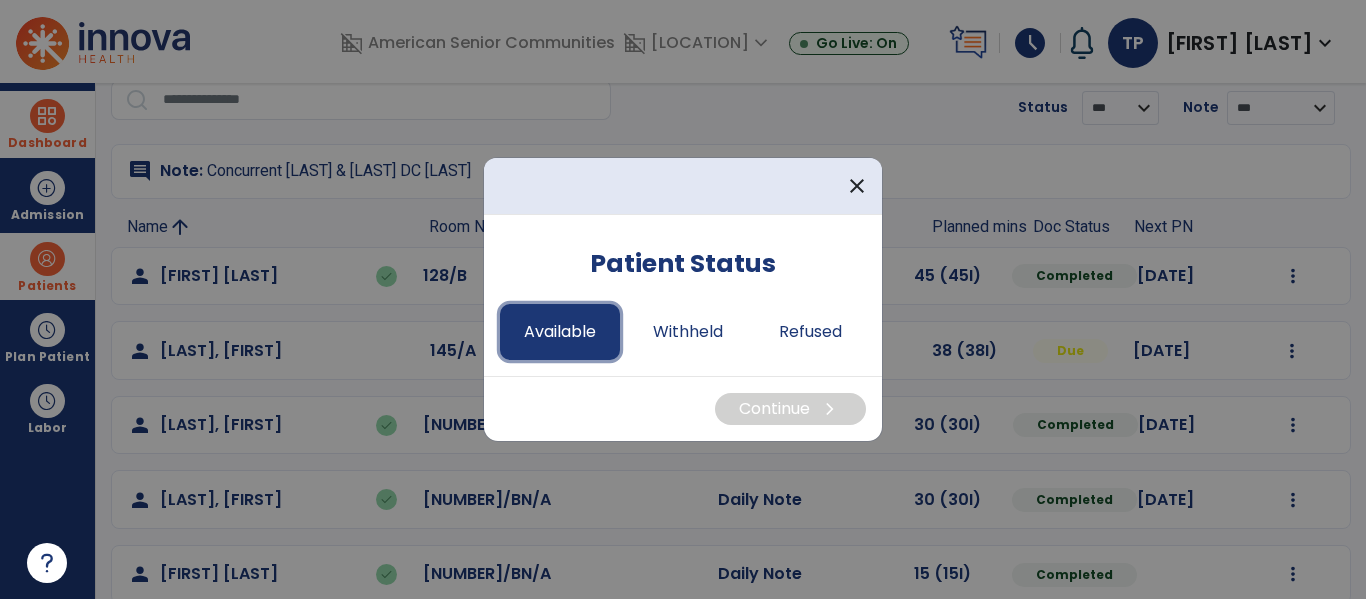 click on "Available" at bounding box center (560, 332) 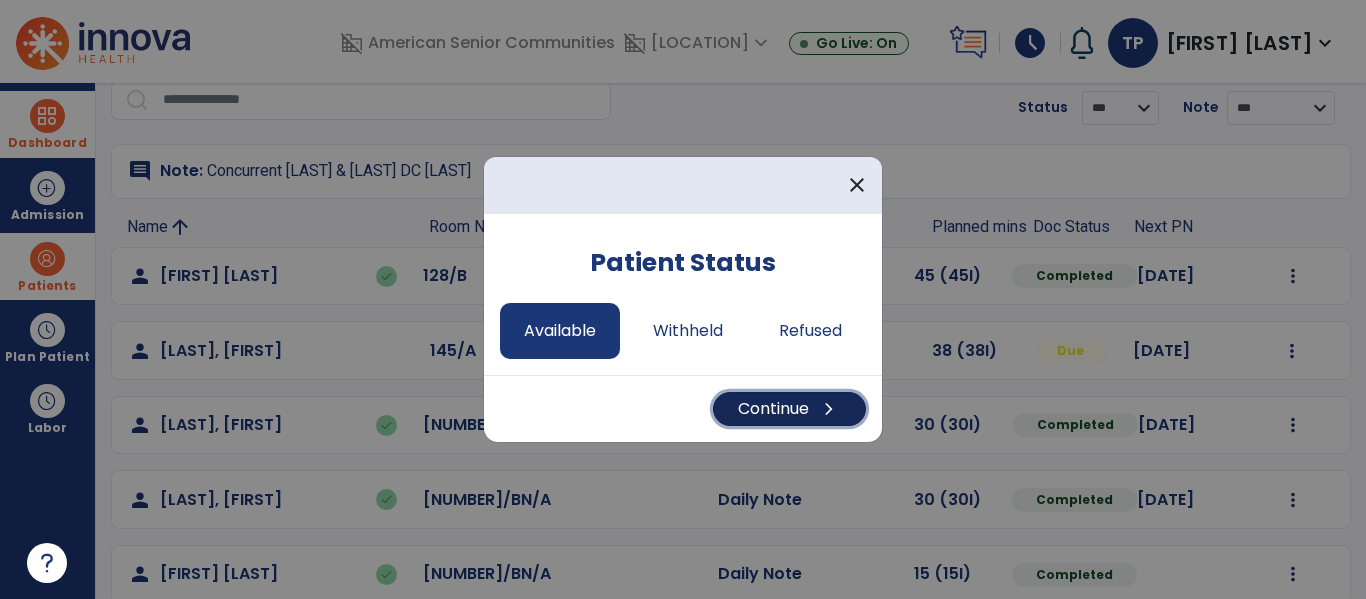 click on "Continue   chevron_right" at bounding box center [789, 409] 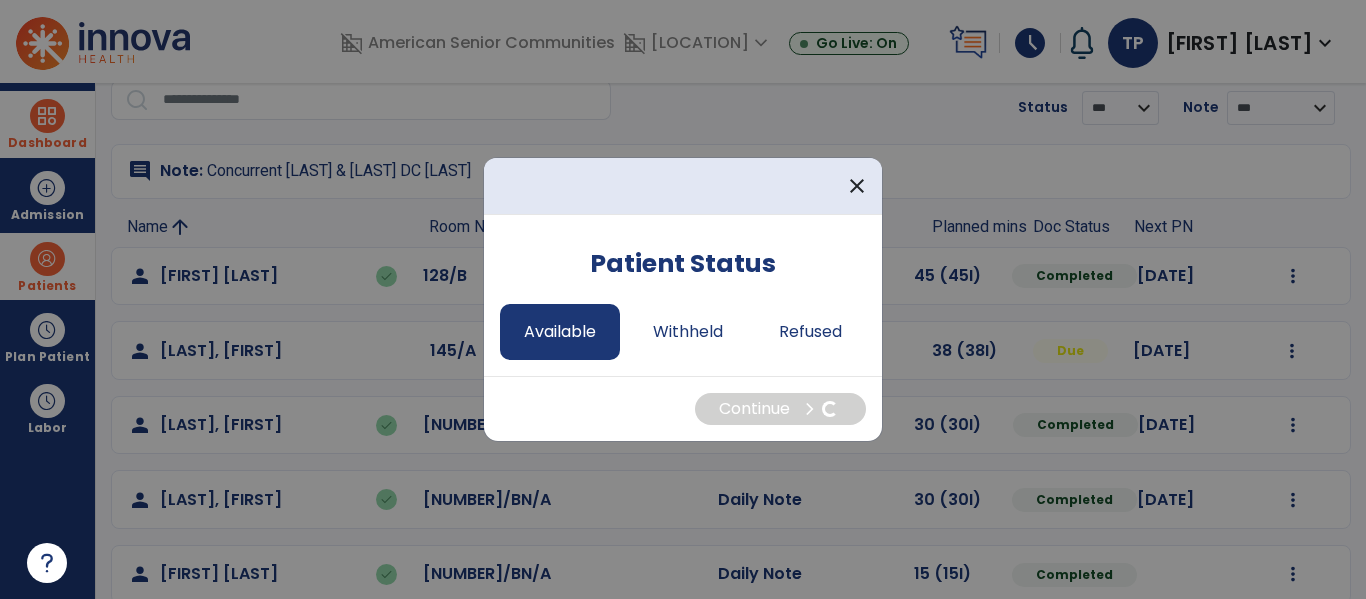 select on "*" 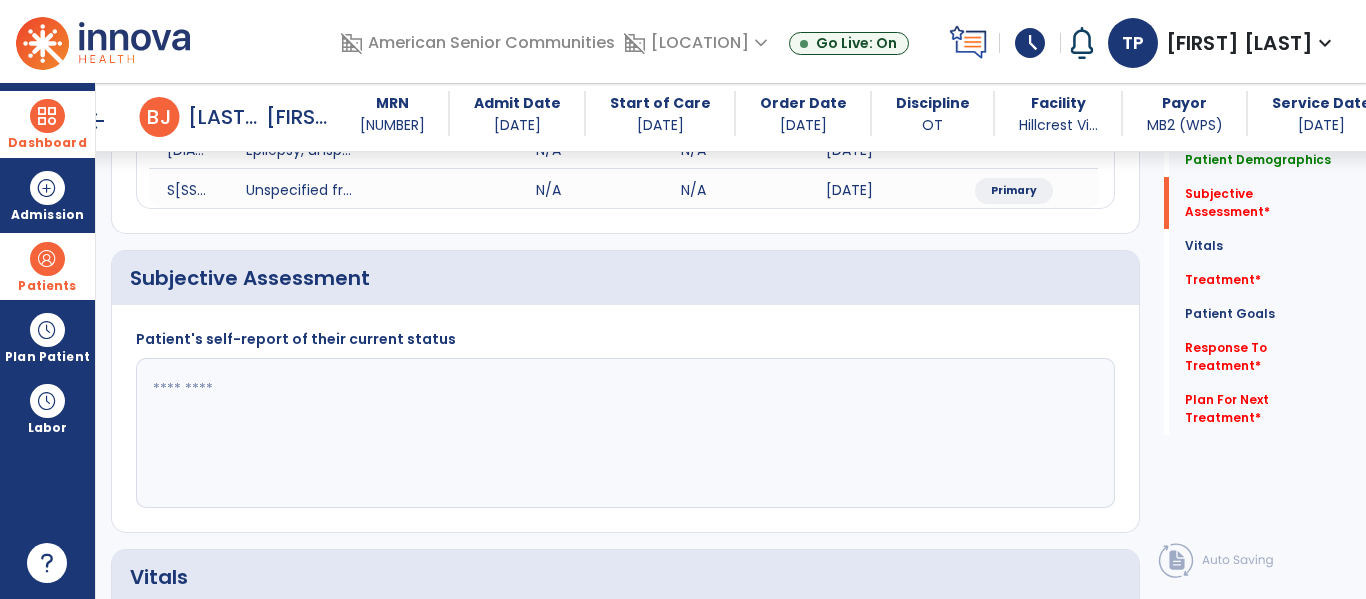 scroll, scrollTop: 391, scrollLeft: 0, axis: vertical 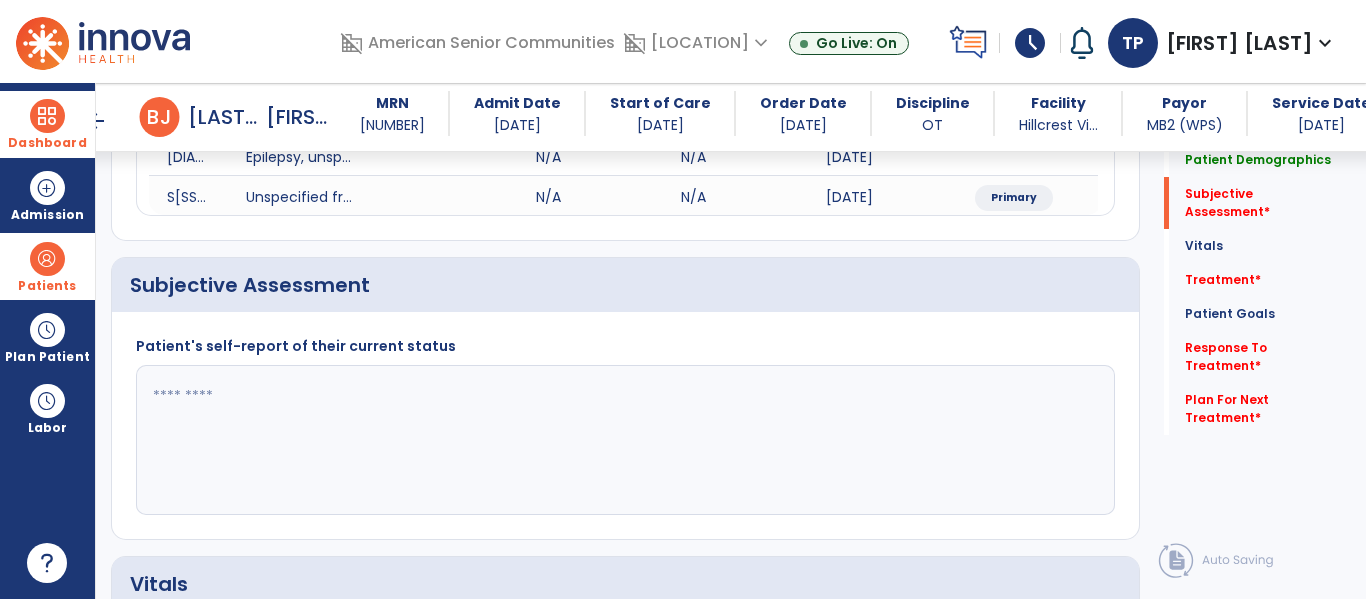 click 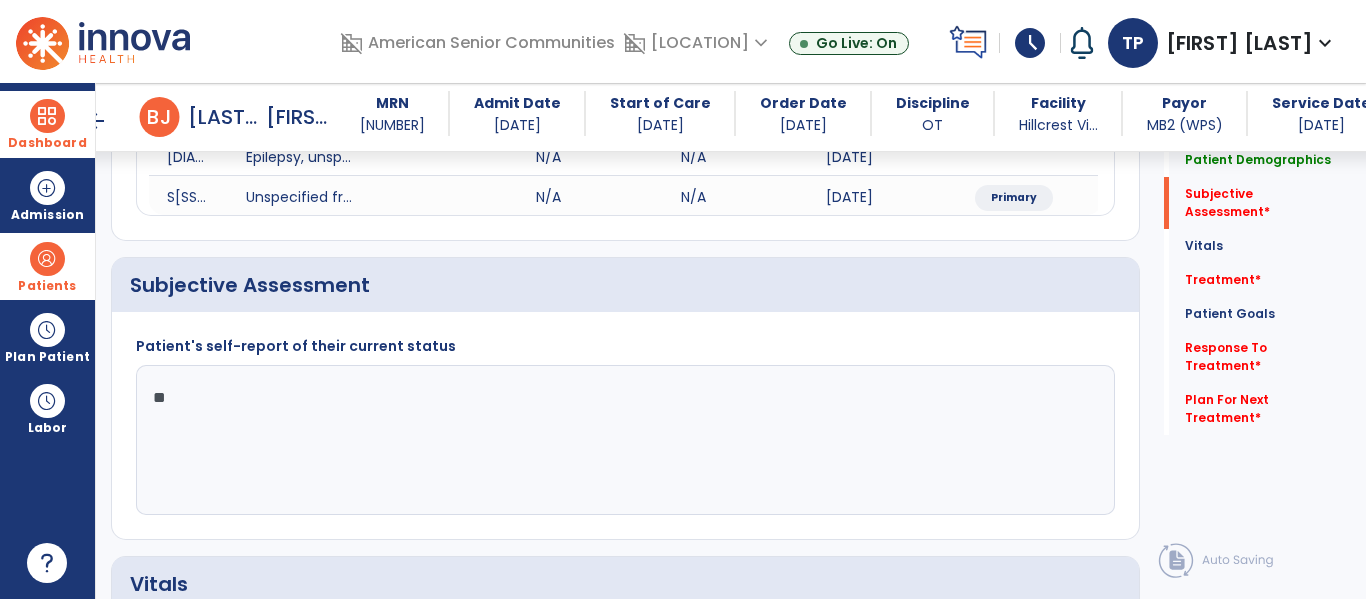 type on "*" 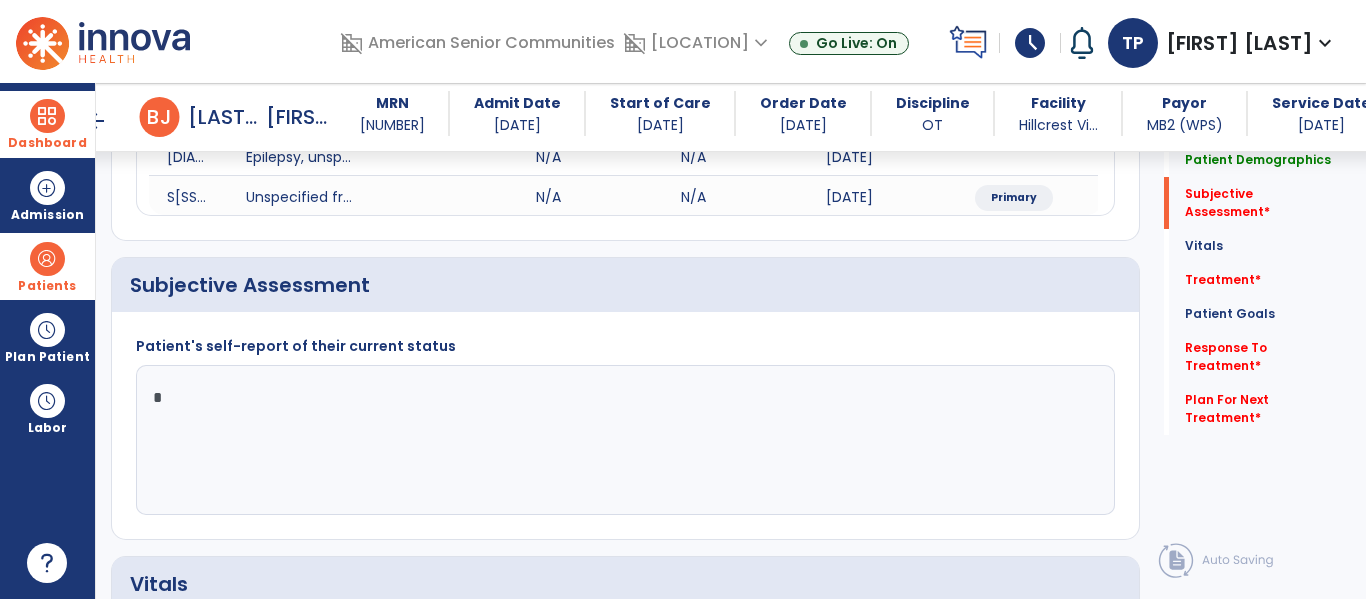 type 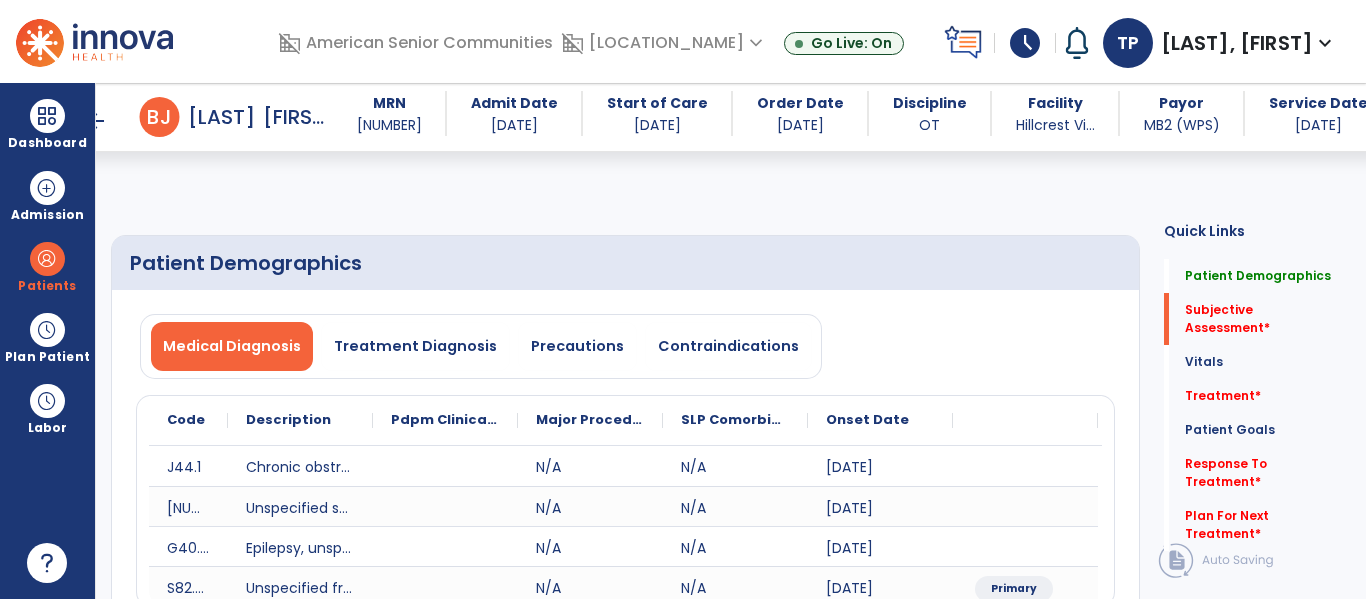 select on "*" 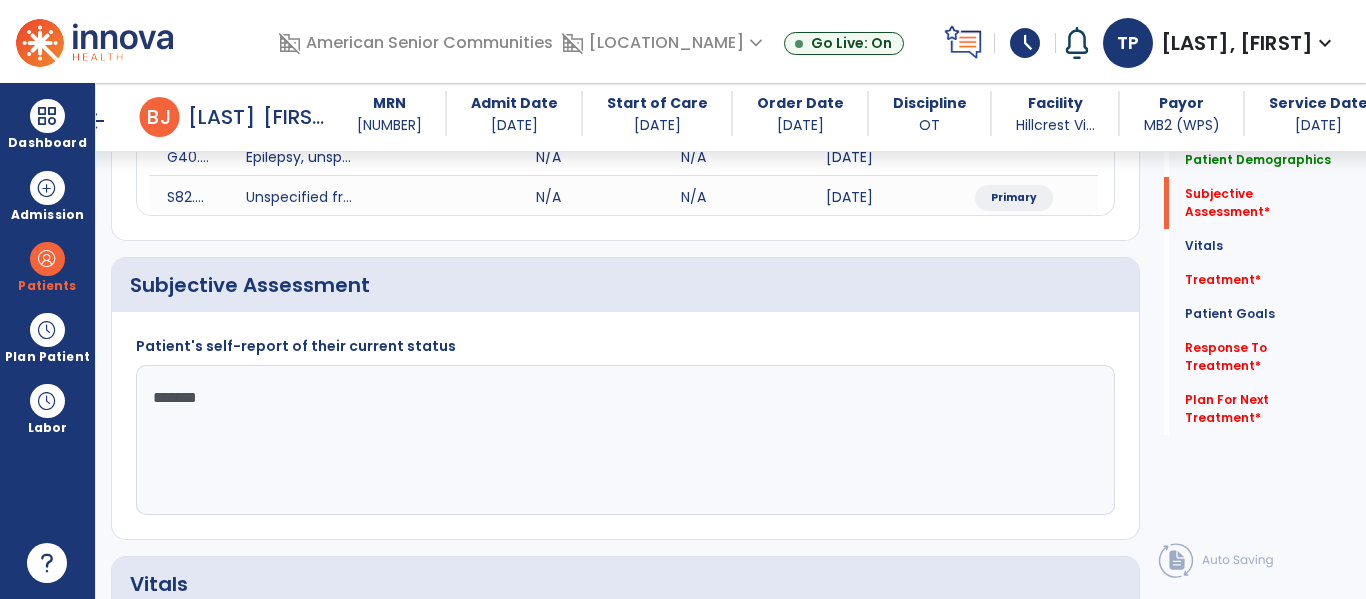 type on "**********" 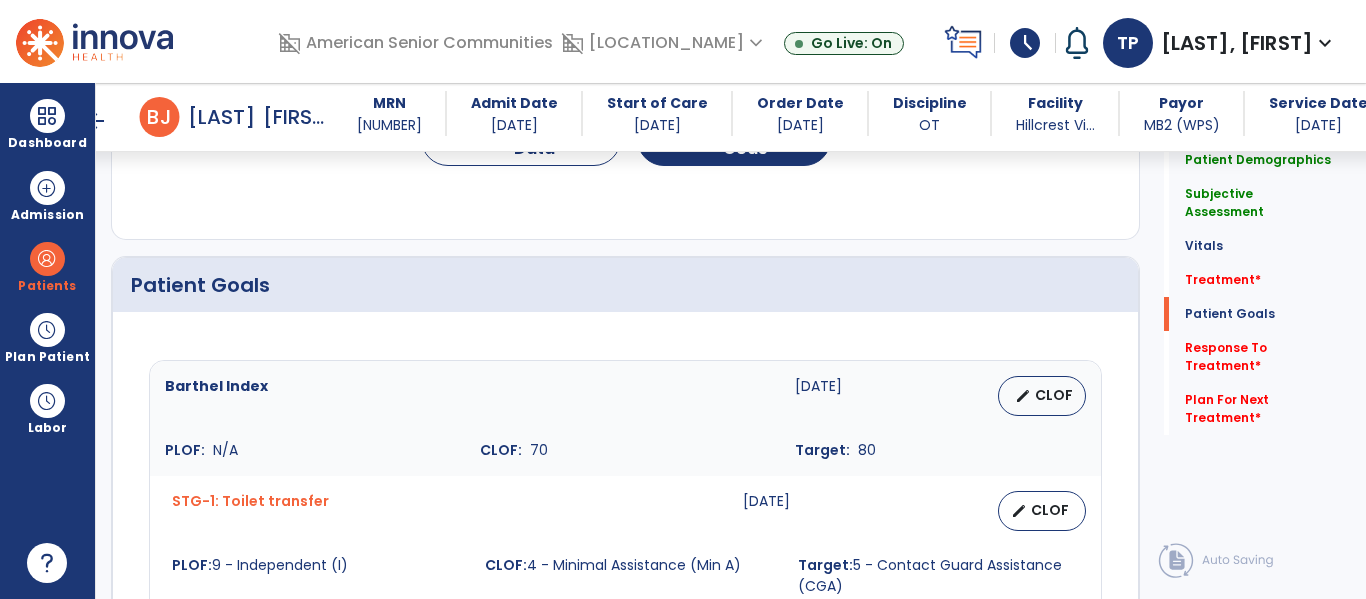 scroll, scrollTop: 1391, scrollLeft: 0, axis: vertical 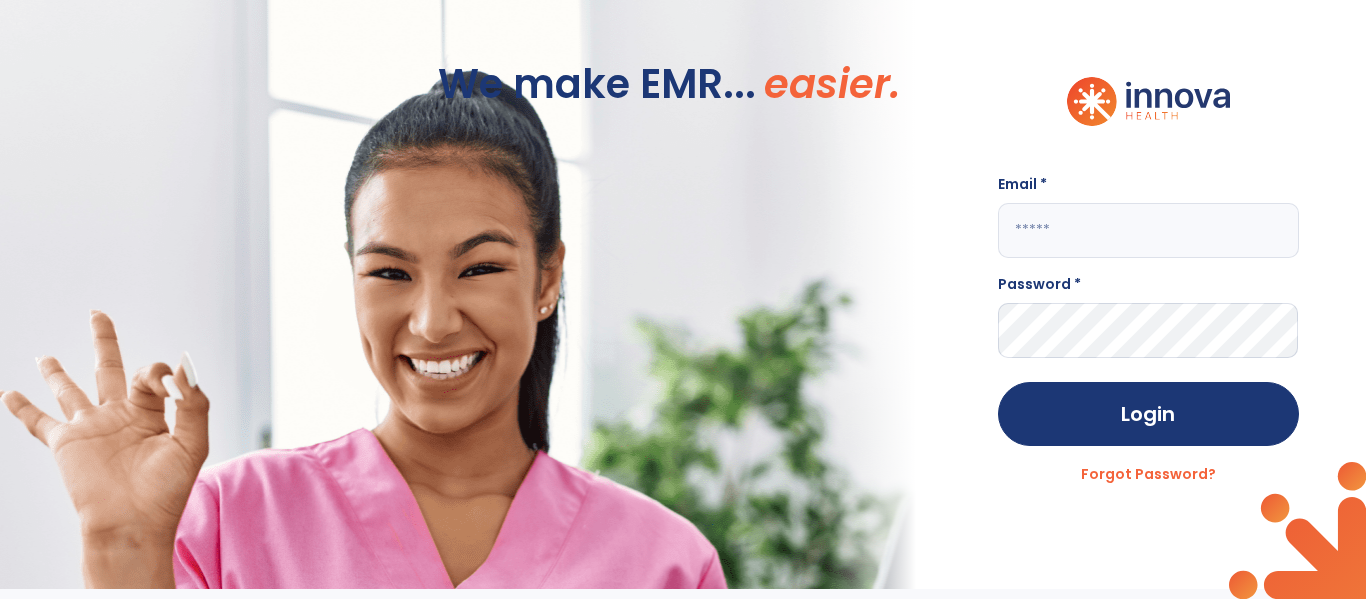 click 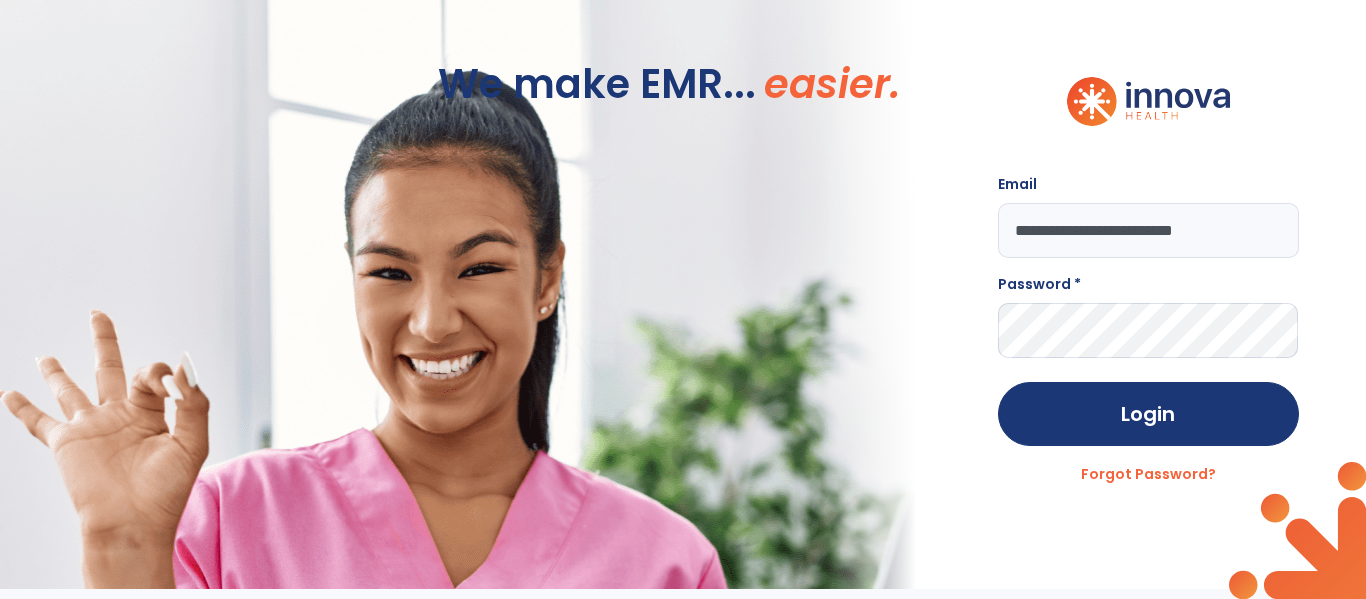 type on "**********" 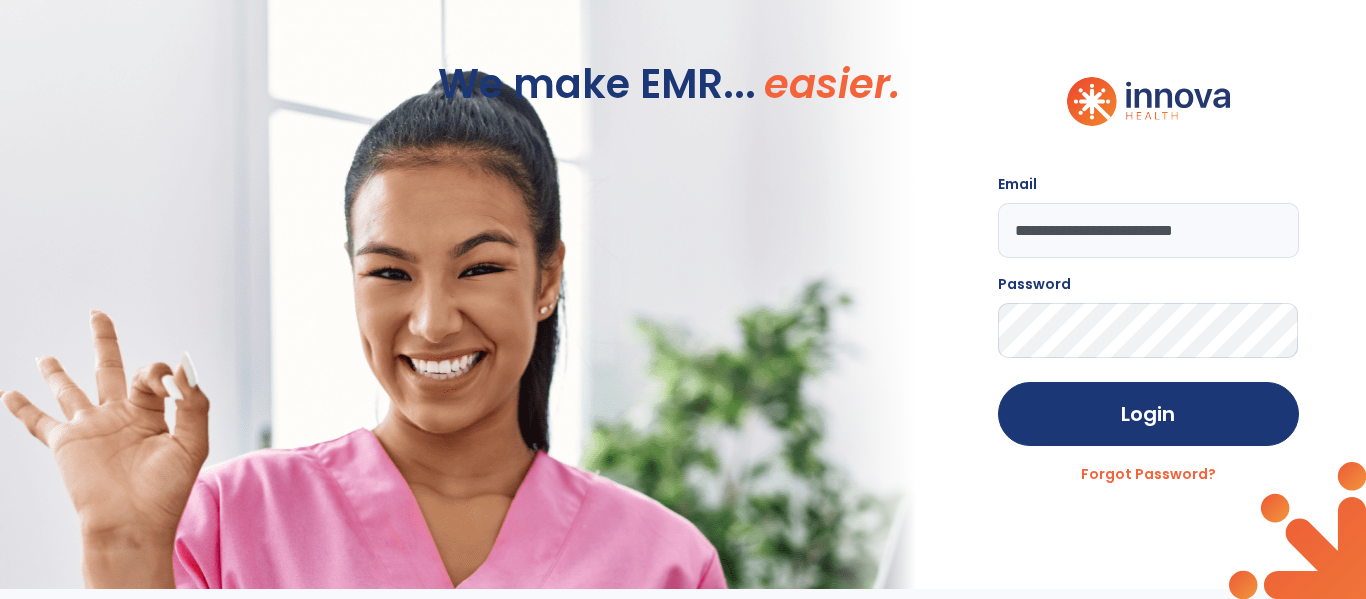 click on "Login" 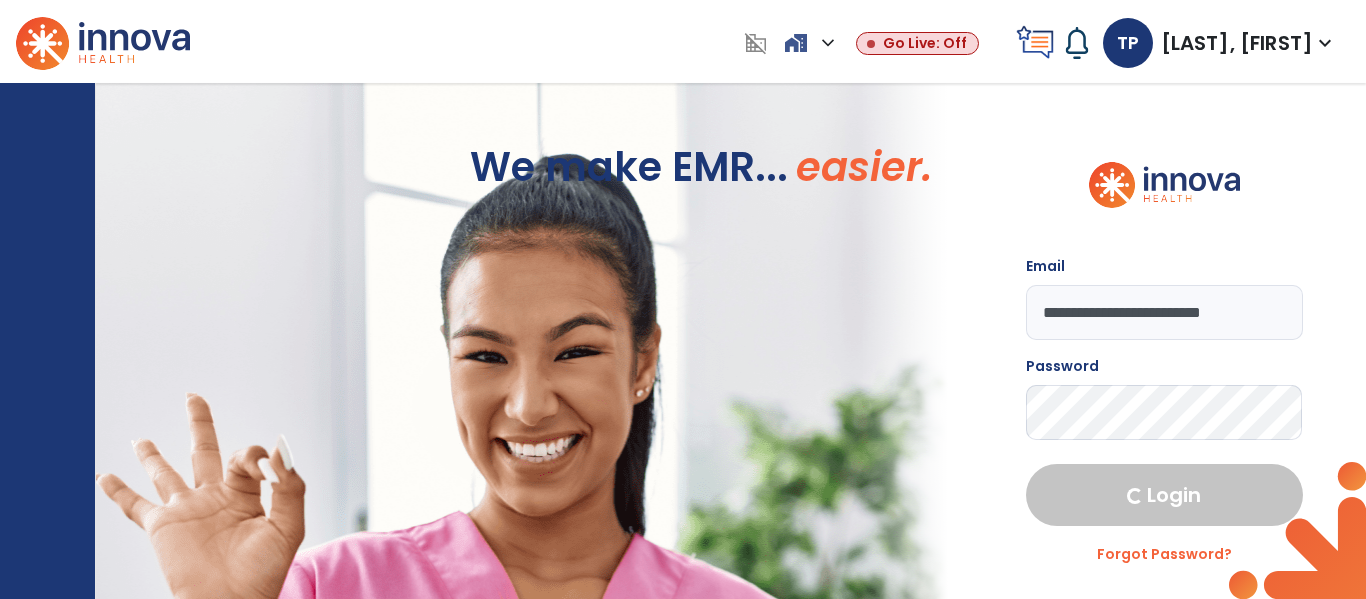 select on "****" 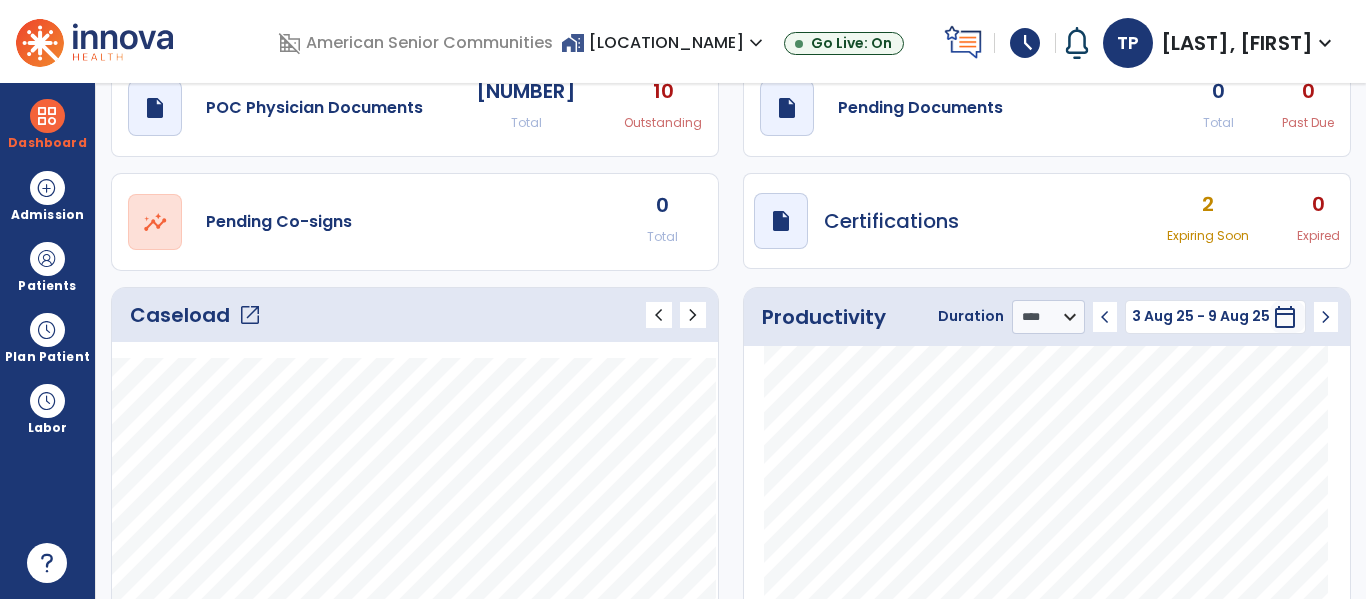 scroll, scrollTop: 76, scrollLeft: 0, axis: vertical 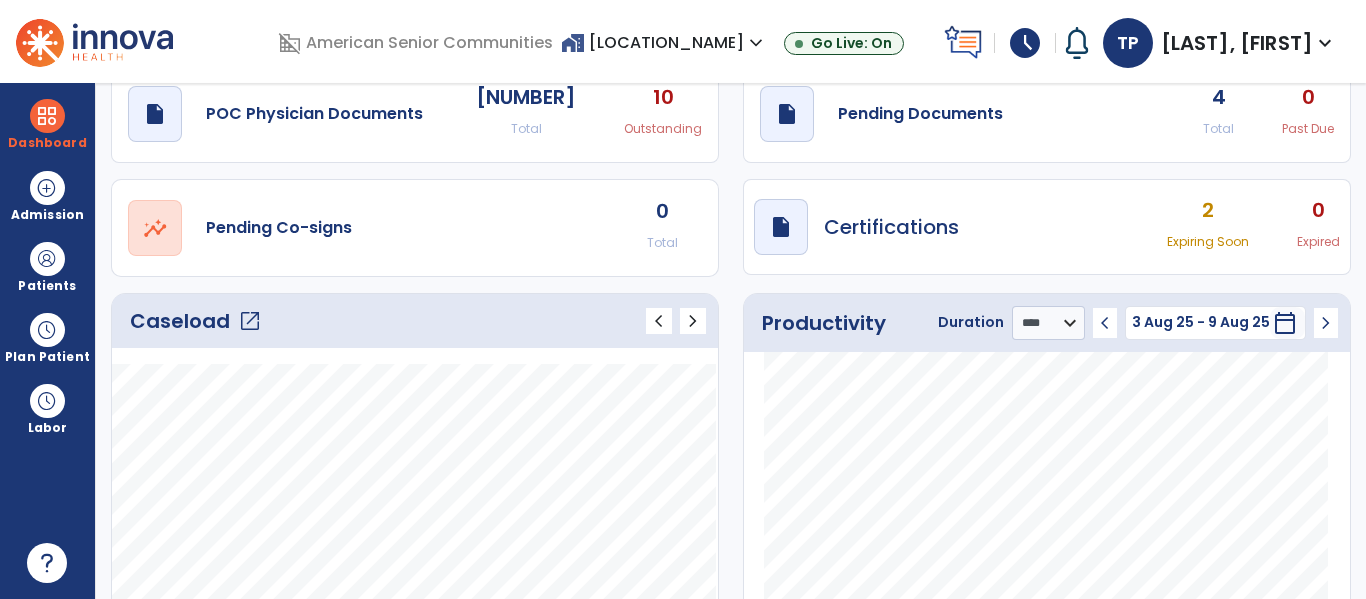 click on "open_in_new" 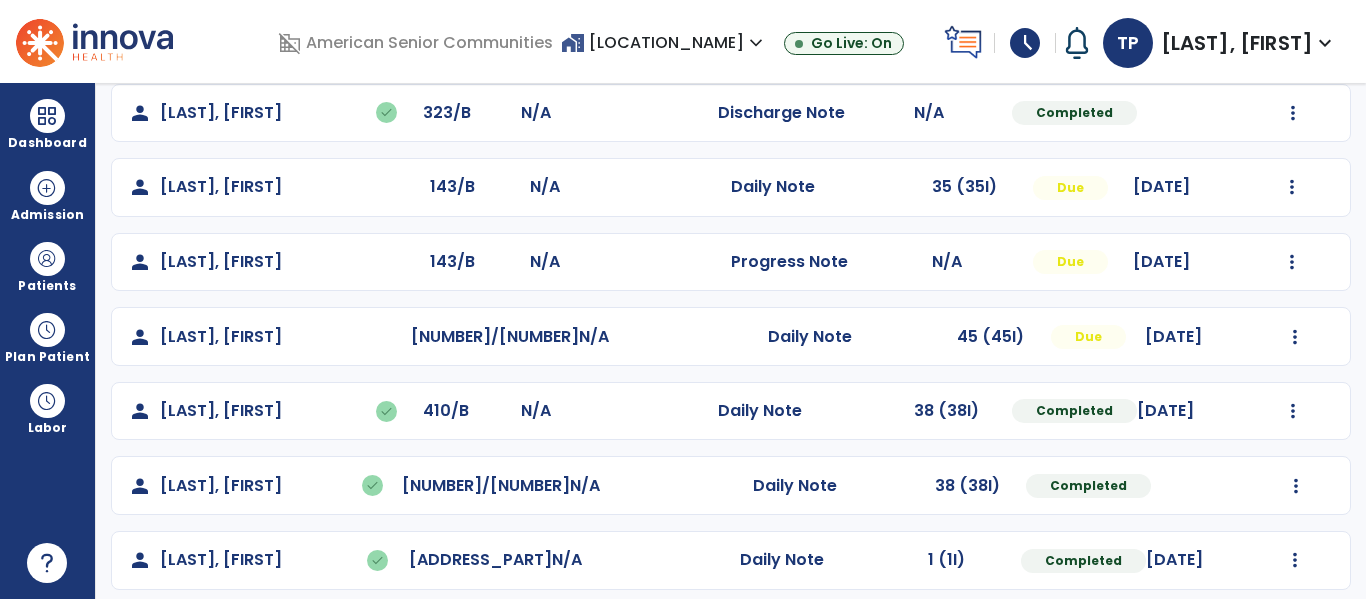 scroll, scrollTop: 622, scrollLeft: 0, axis: vertical 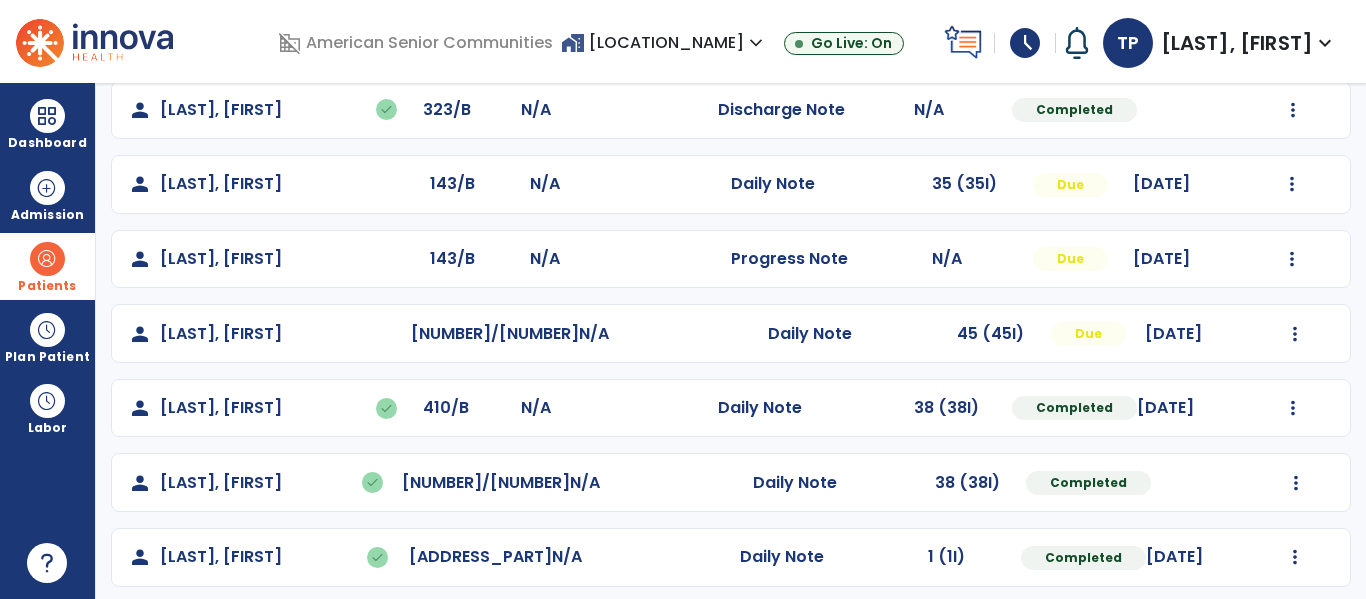 click at bounding box center (47, 259) 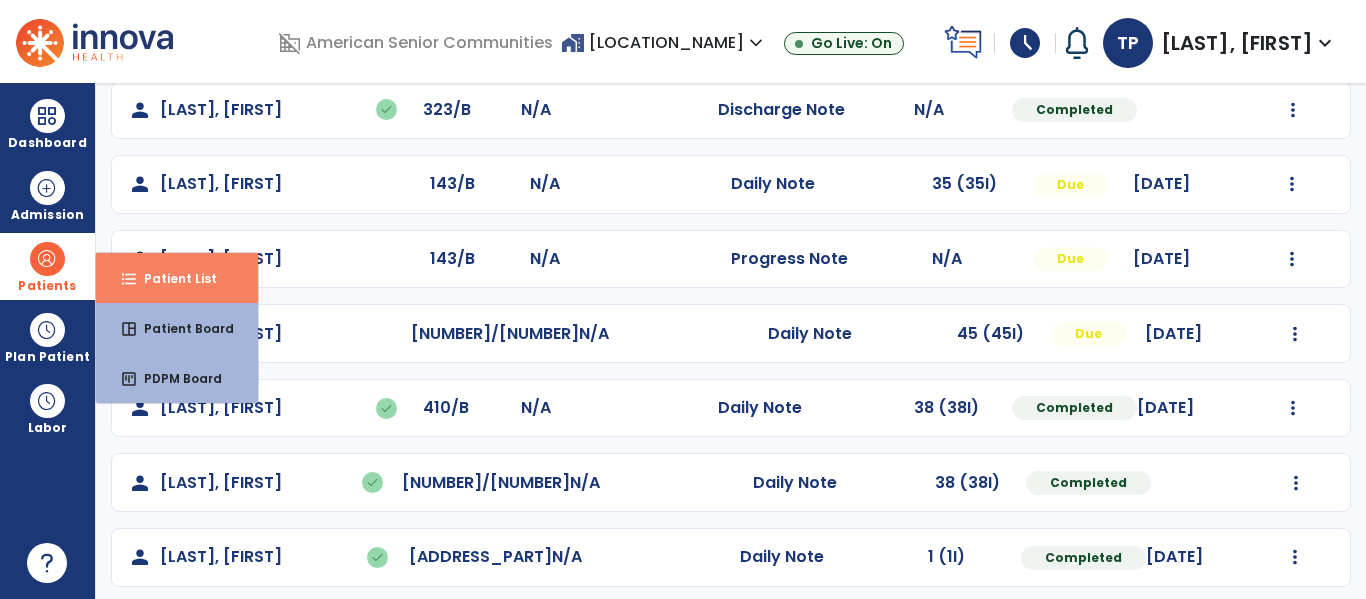 click on "Patient List" at bounding box center (172, 278) 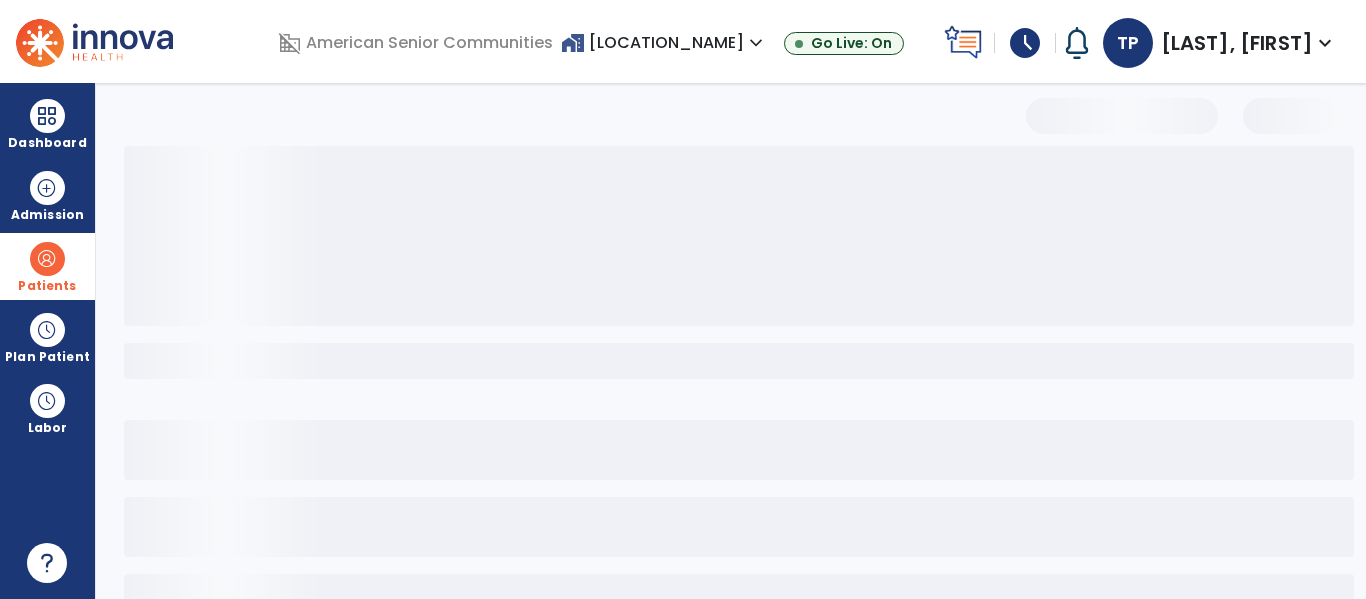 scroll, scrollTop: 144, scrollLeft: 0, axis: vertical 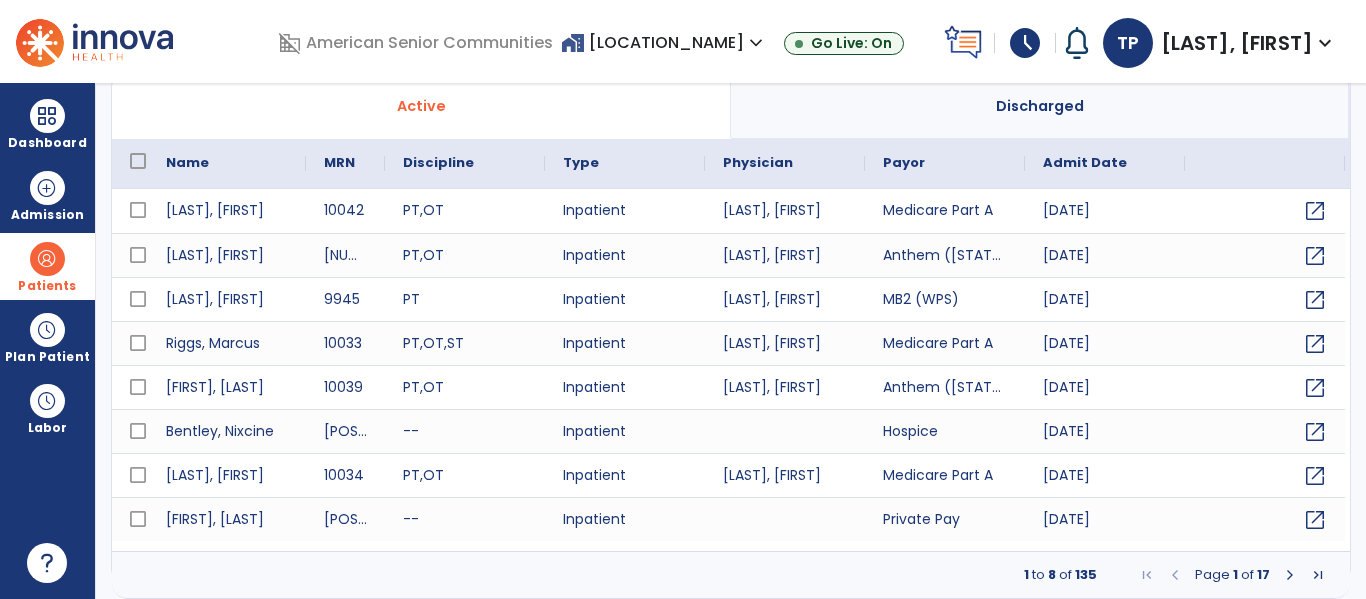 select on "***" 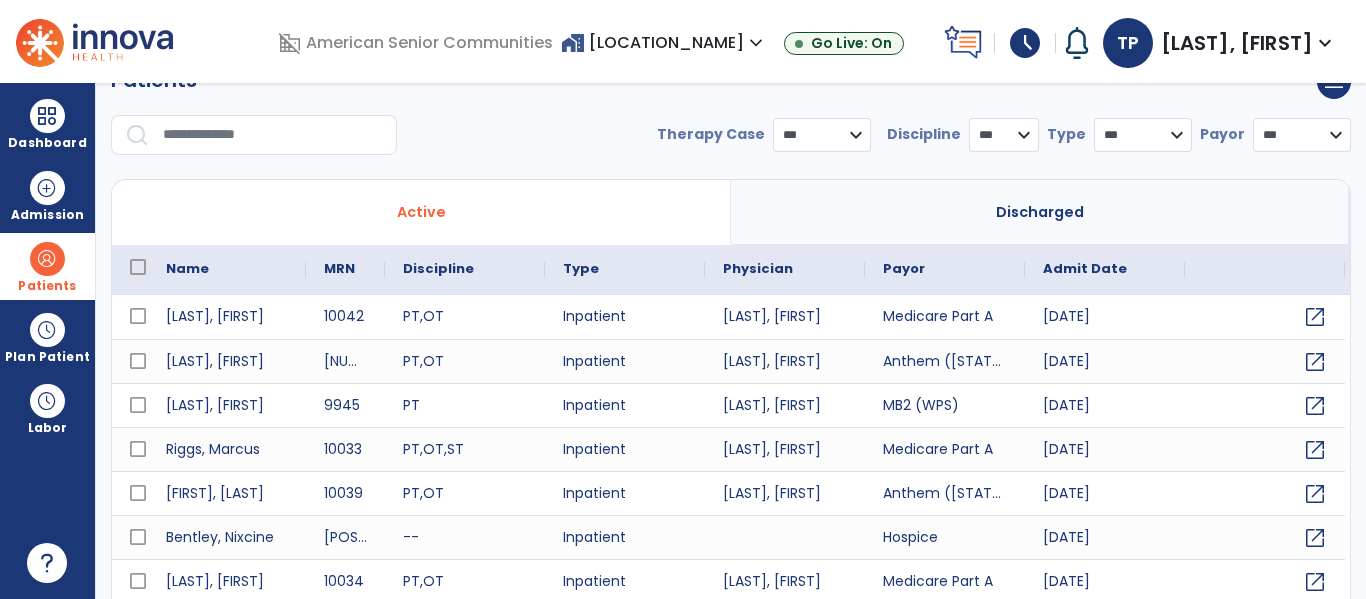 scroll, scrollTop: 27, scrollLeft: 0, axis: vertical 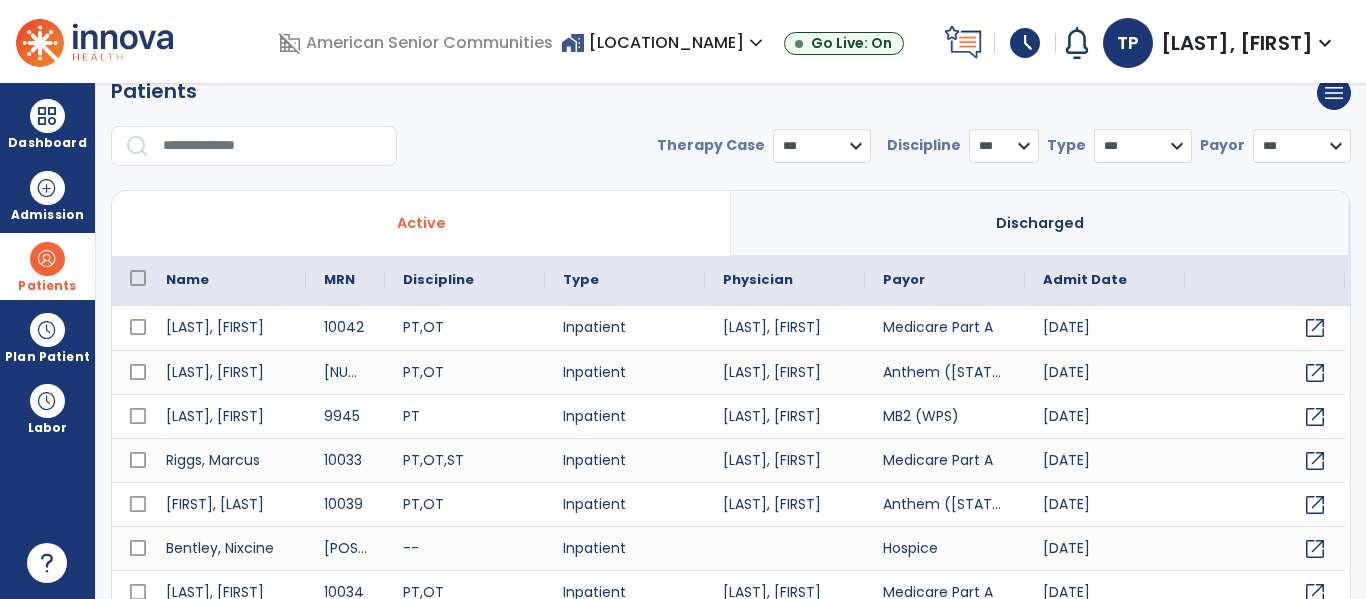 click at bounding box center (273, 146) 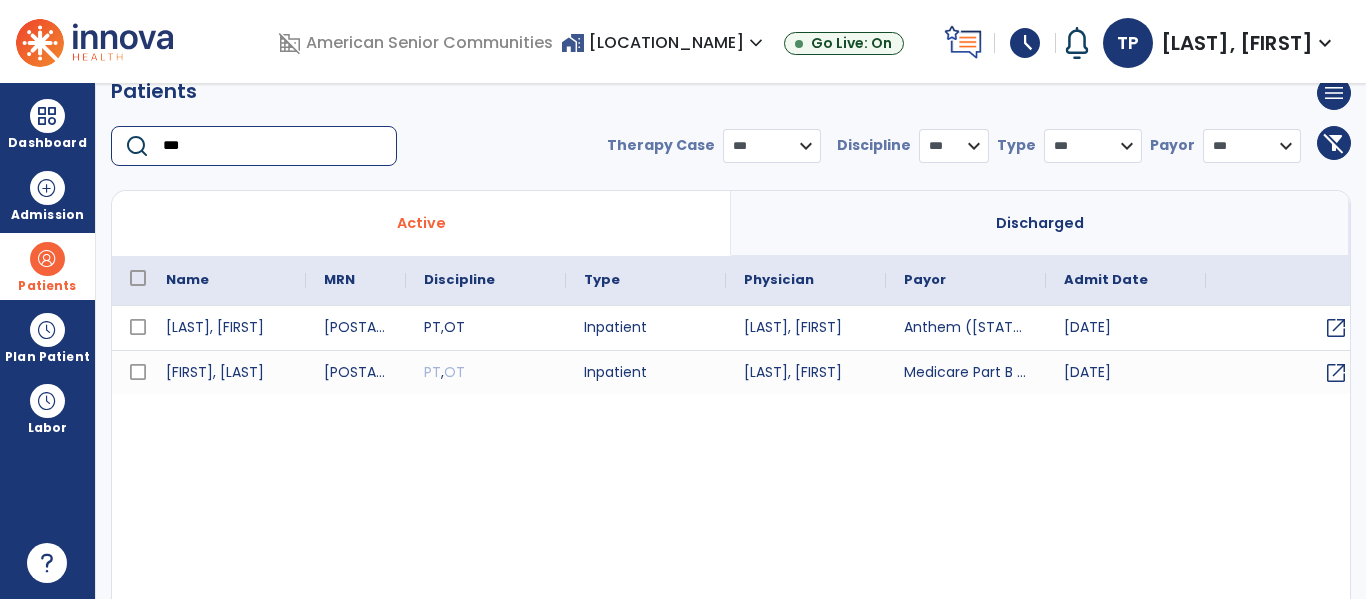 type on "***" 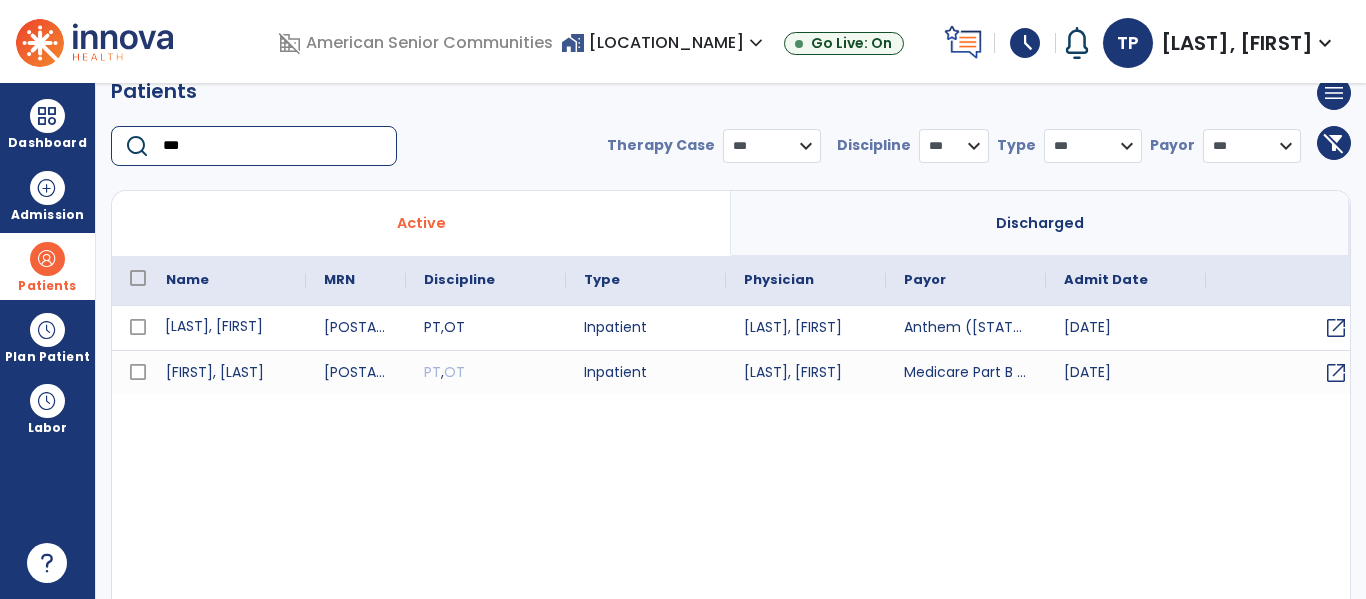 click on "[LAST_NAME], [FIRST_NAME]" at bounding box center (227, 328) 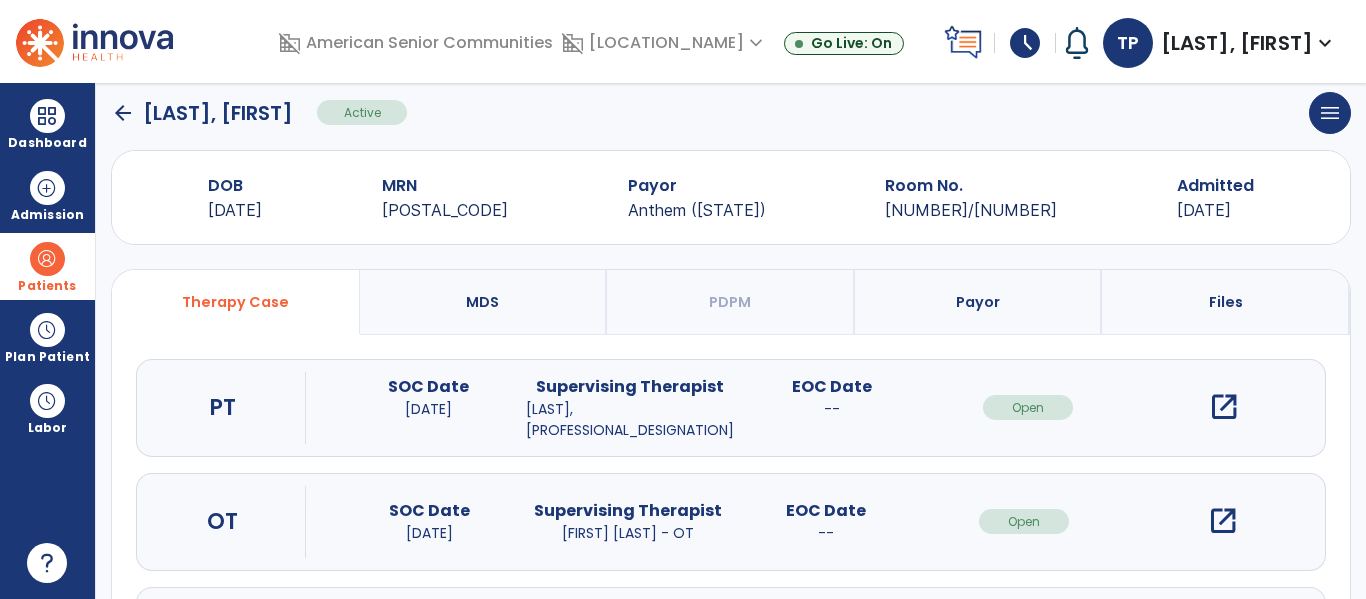 click on "open_in_new" at bounding box center [1224, 407] 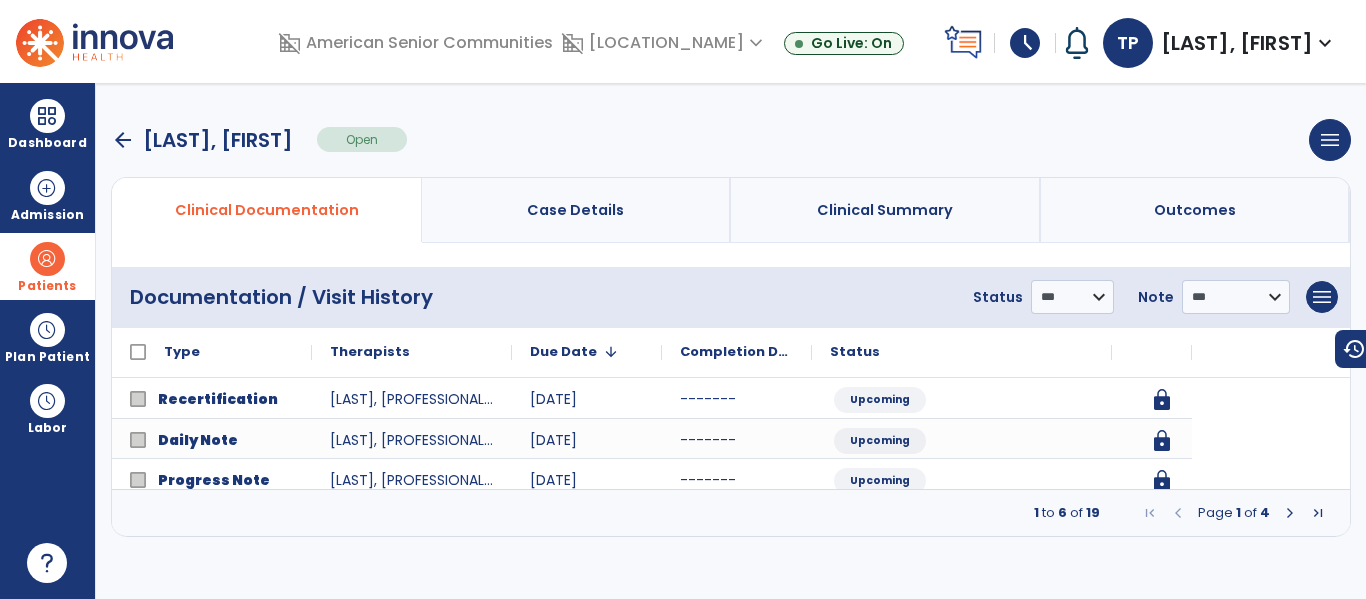 scroll, scrollTop: 0, scrollLeft: 0, axis: both 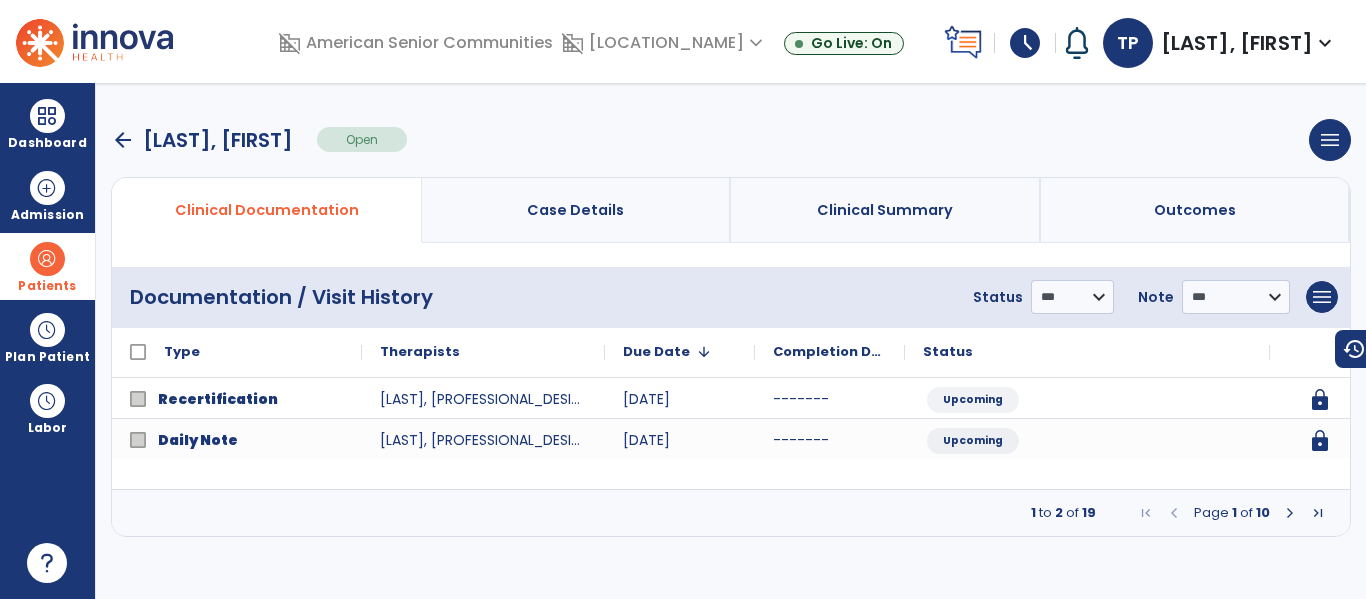 click at bounding box center [1290, 513] 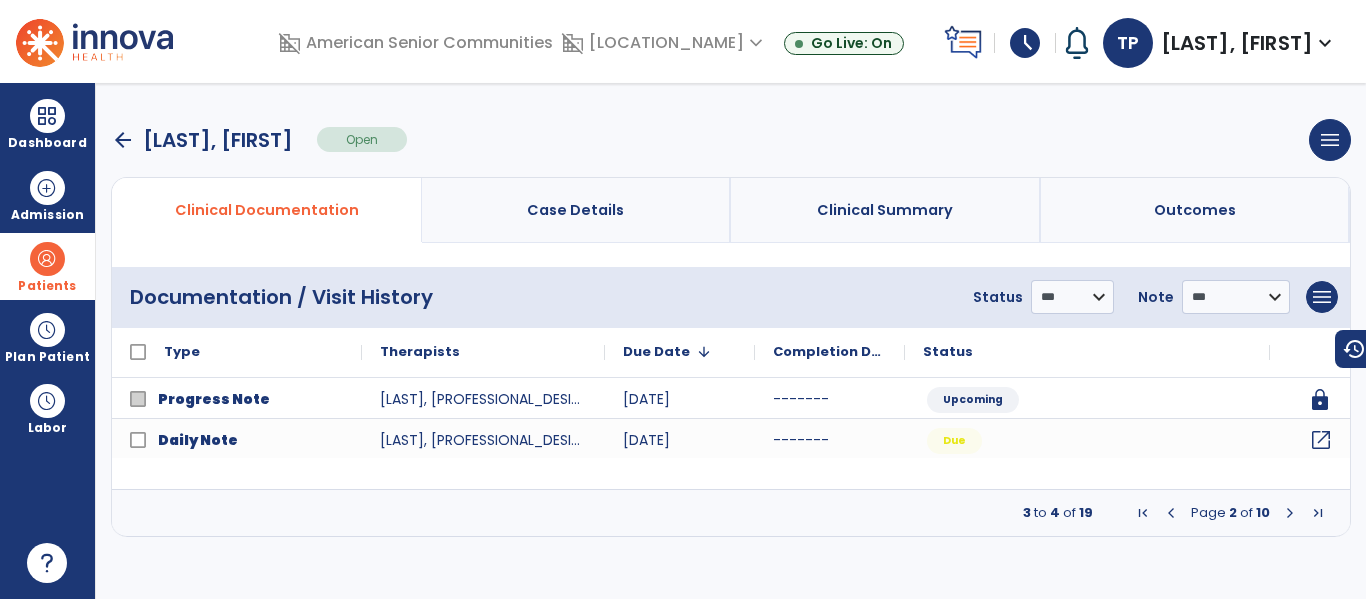 click on "open_in_new" 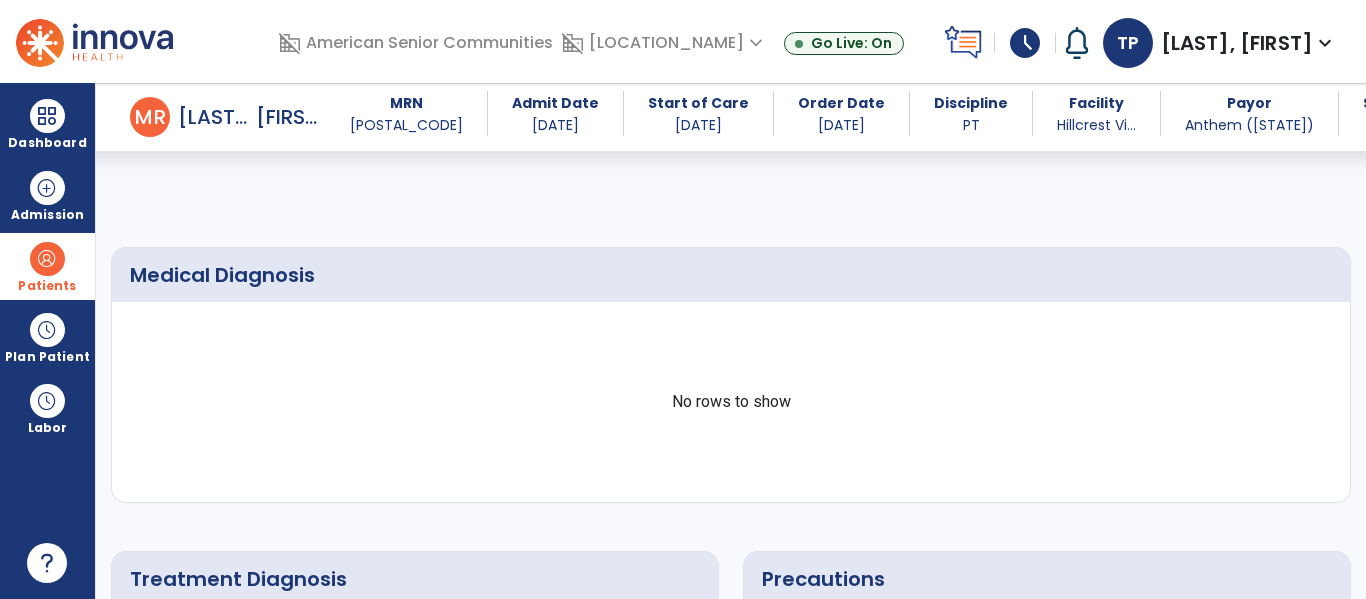 scroll, scrollTop: 0, scrollLeft: 0, axis: both 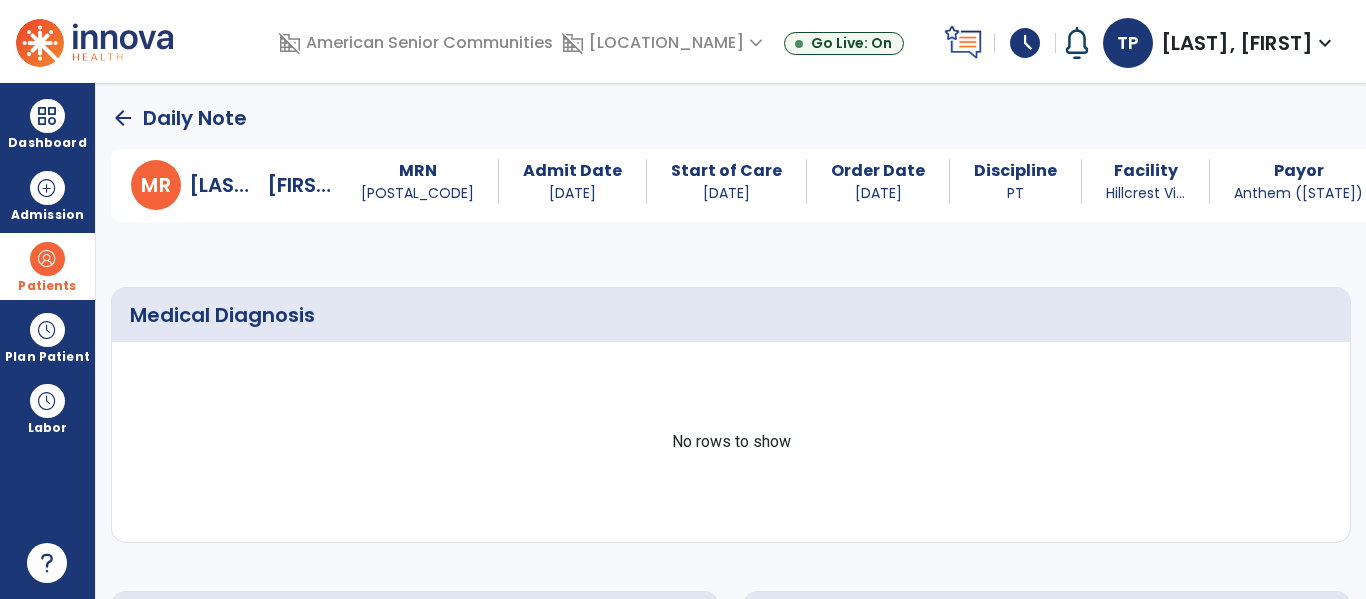 click on "arrow_back" 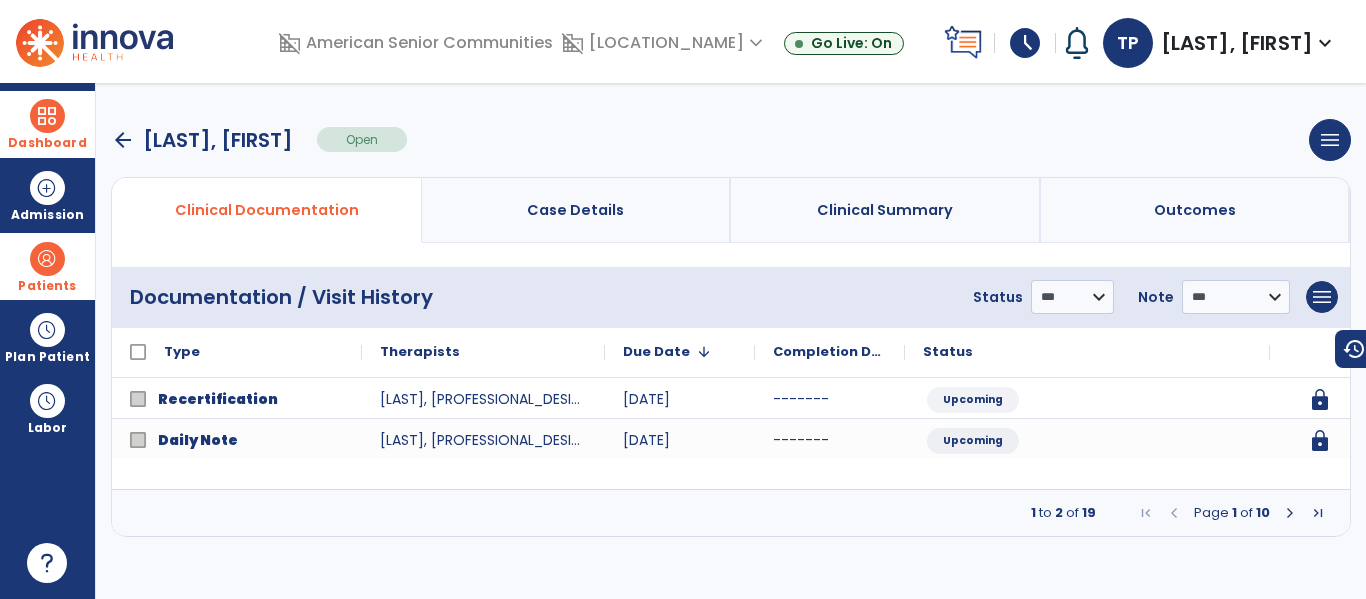 click at bounding box center [47, 116] 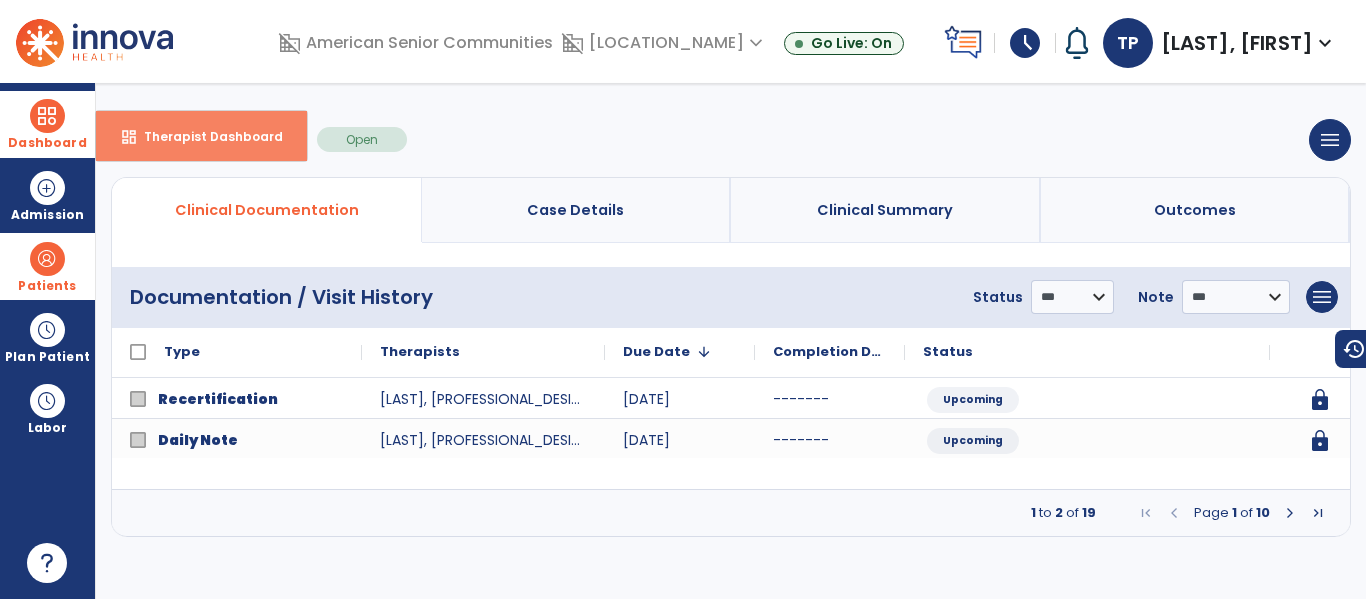 click on "Therapist Dashboard" at bounding box center (205, 136) 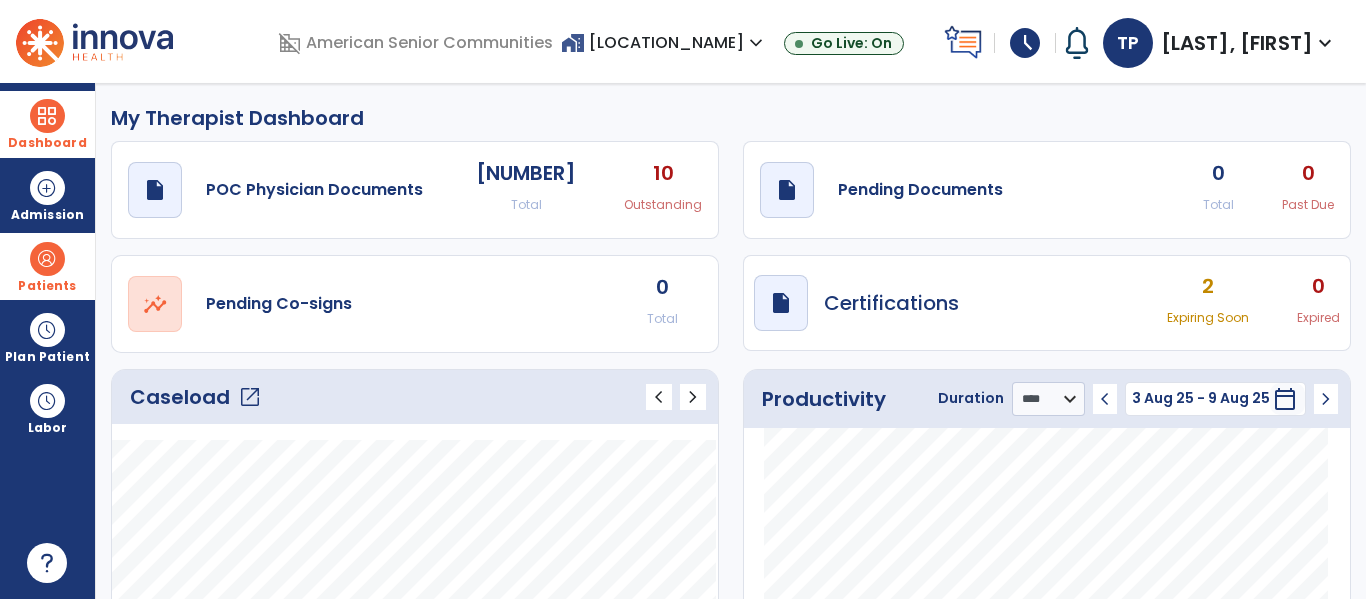 click on "open_in_new" 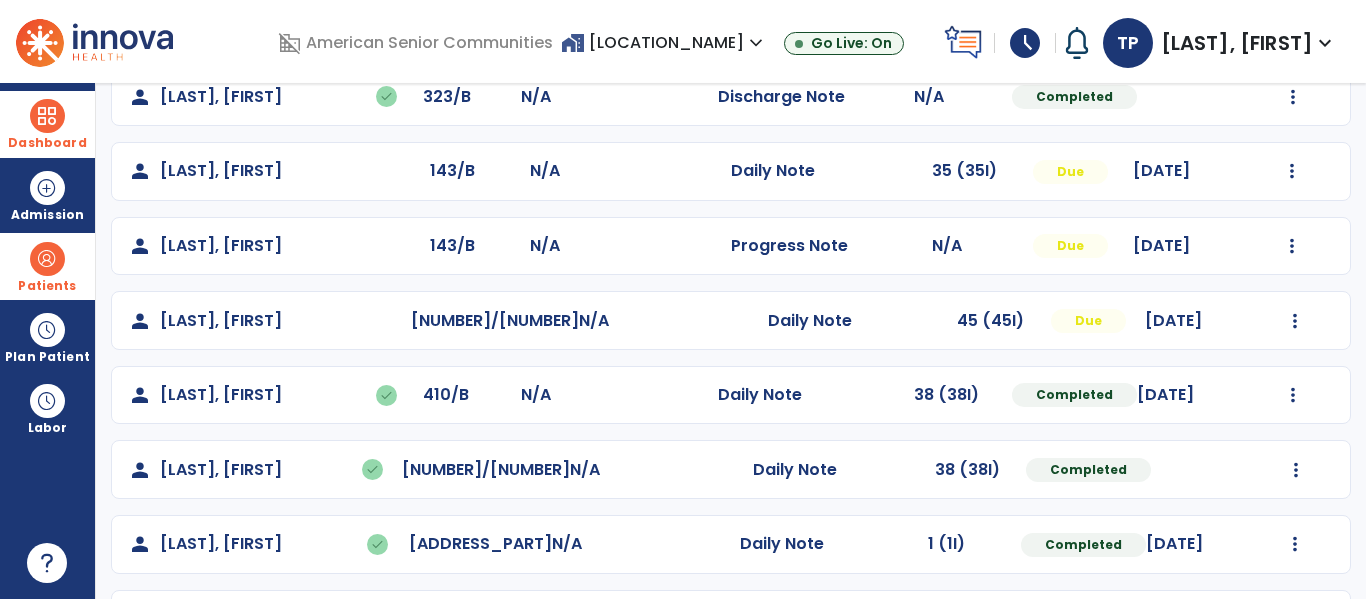 scroll, scrollTop: 633, scrollLeft: 0, axis: vertical 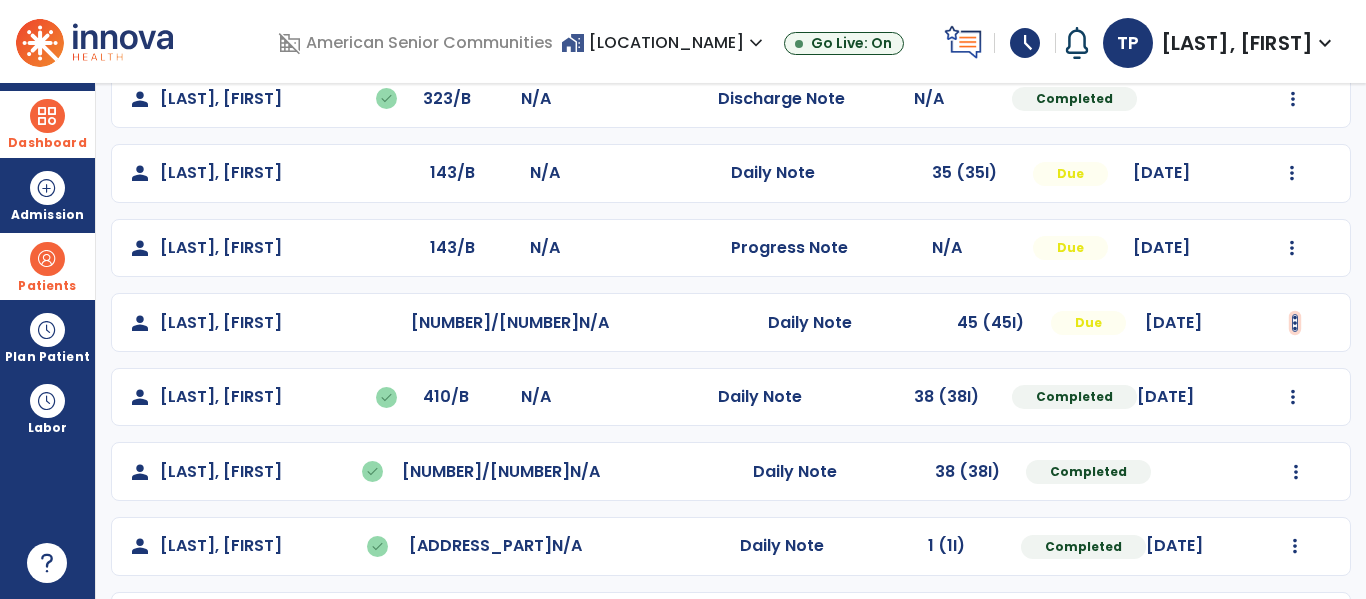 click at bounding box center (1293, -274) 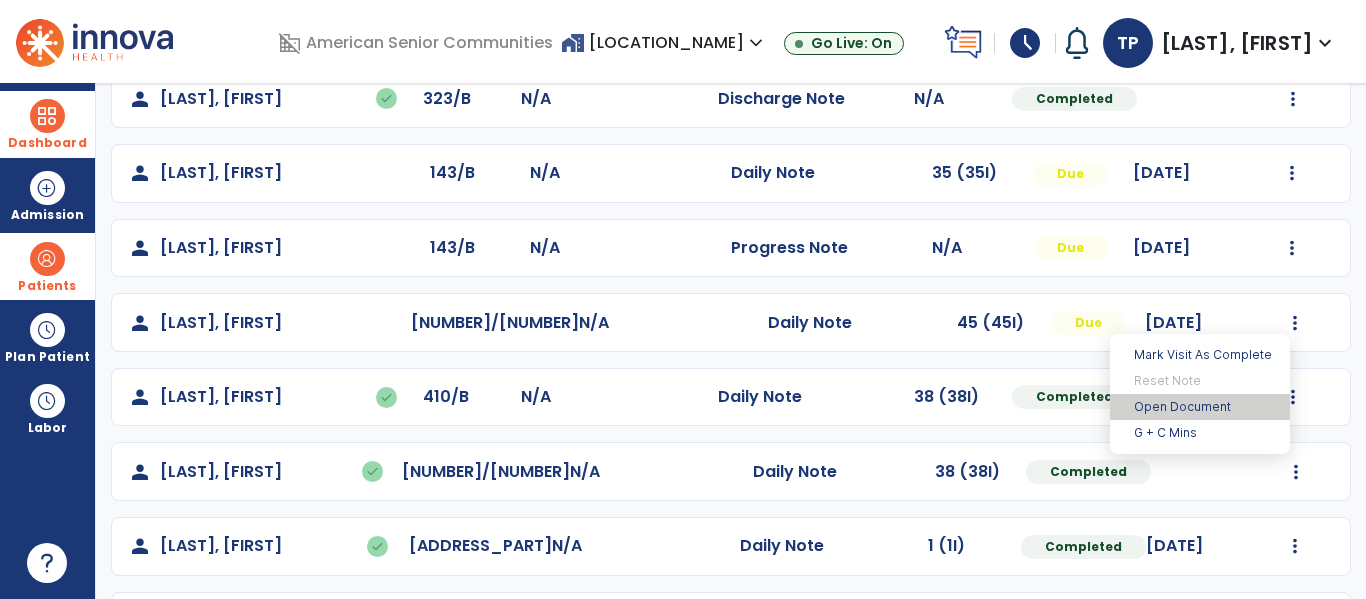 click on "Open Document" at bounding box center (1200, 407) 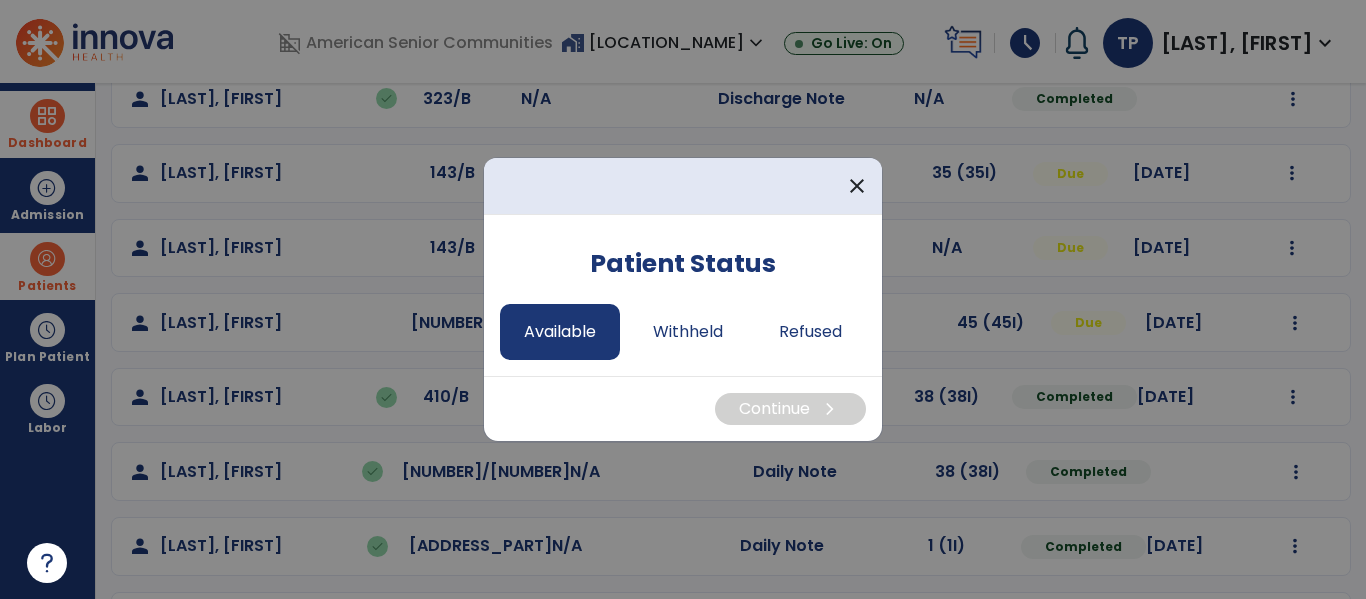 click on "Available" at bounding box center [560, 332] 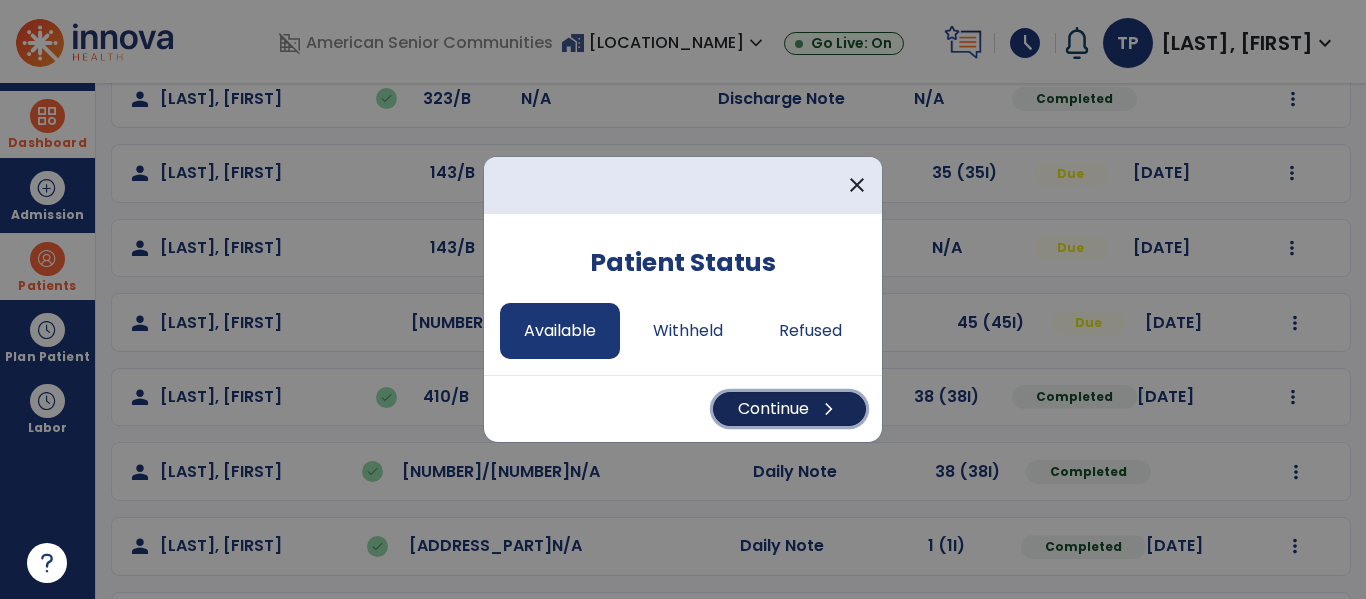 click on "chevron_right" at bounding box center [829, 409] 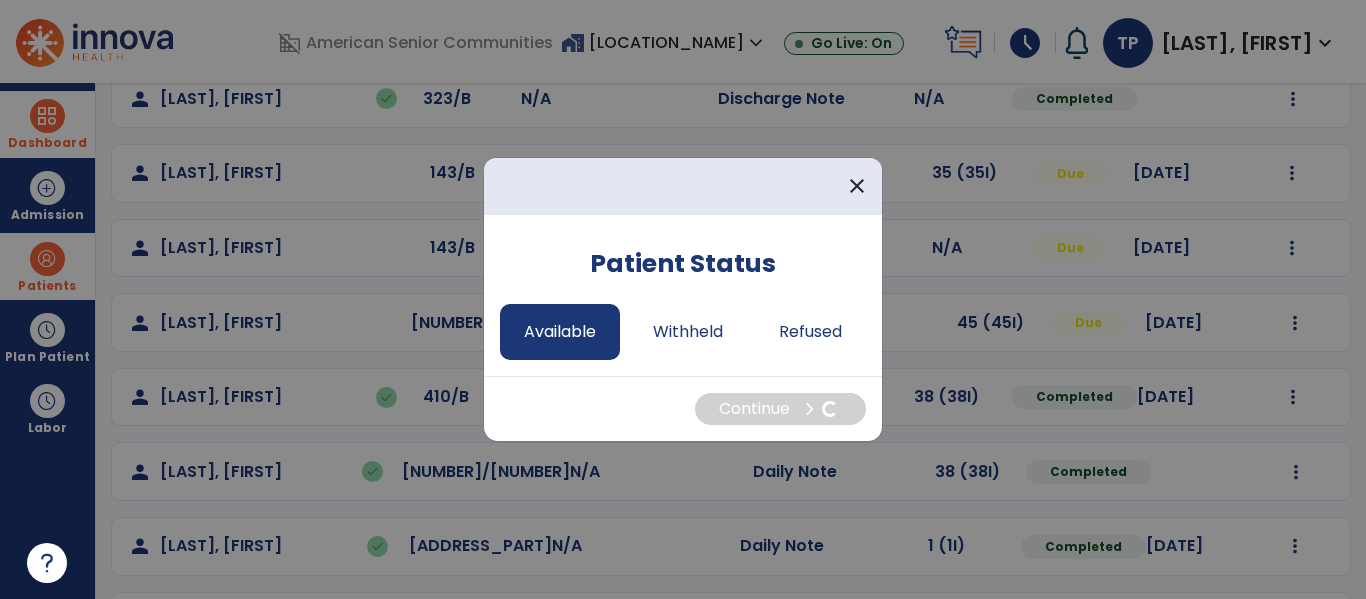 select on "*" 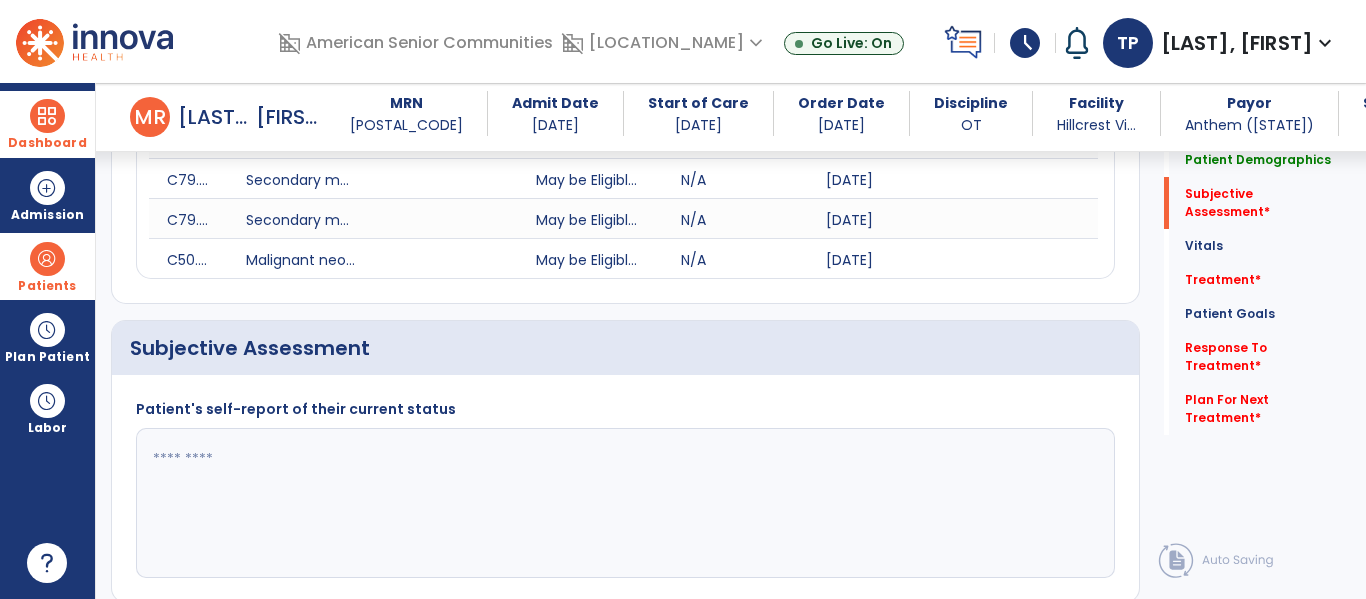 scroll, scrollTop: 378, scrollLeft: 0, axis: vertical 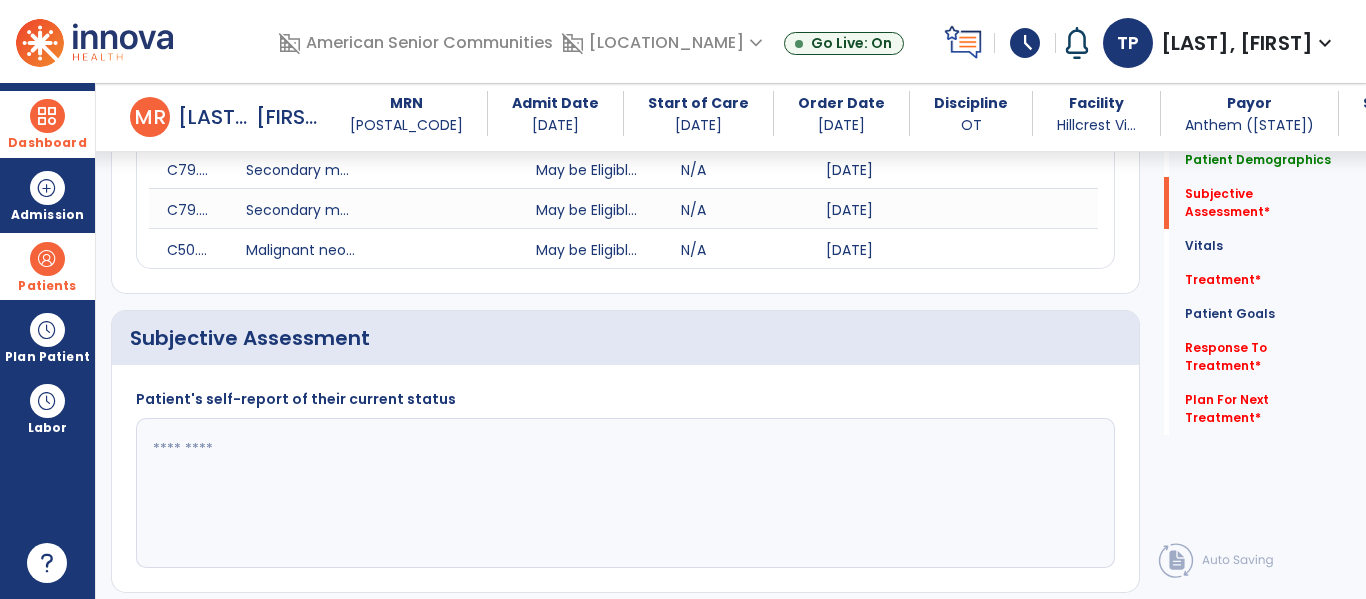 click 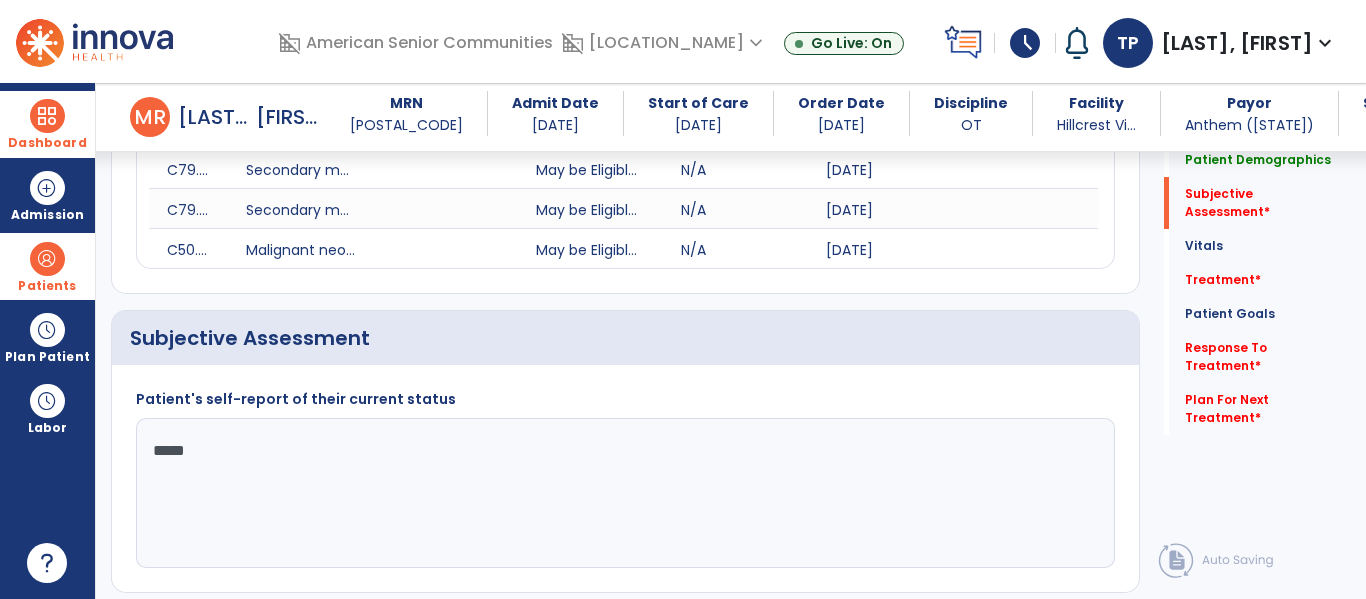 type on "******" 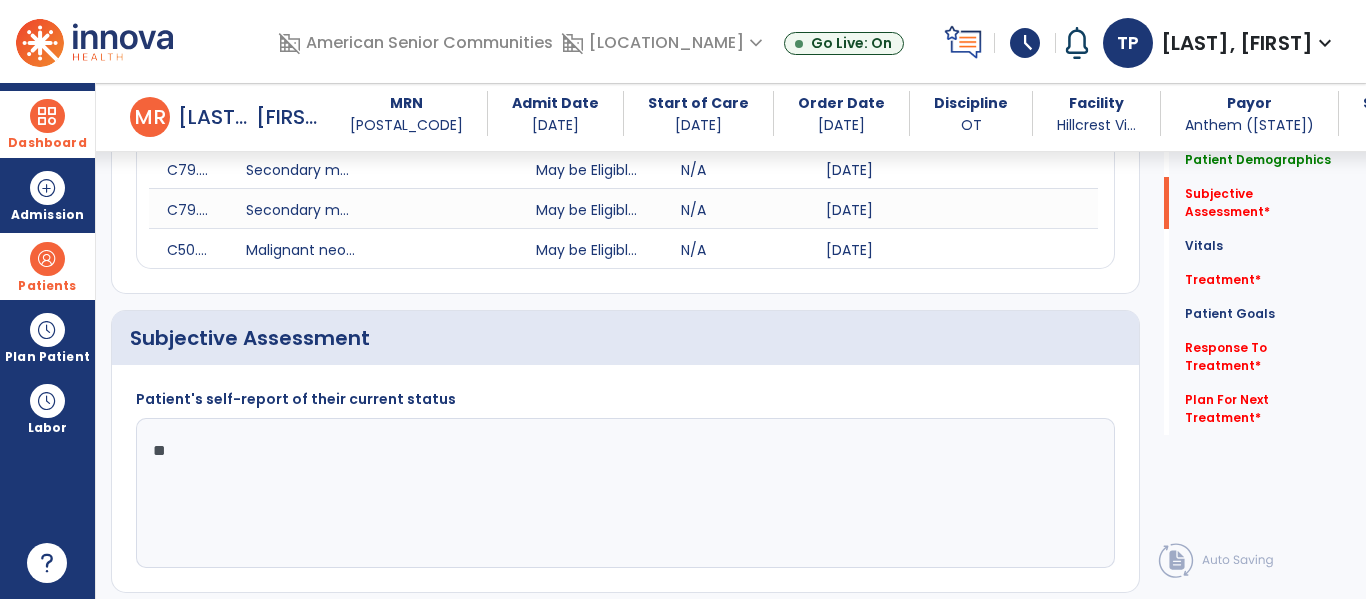 type on "*" 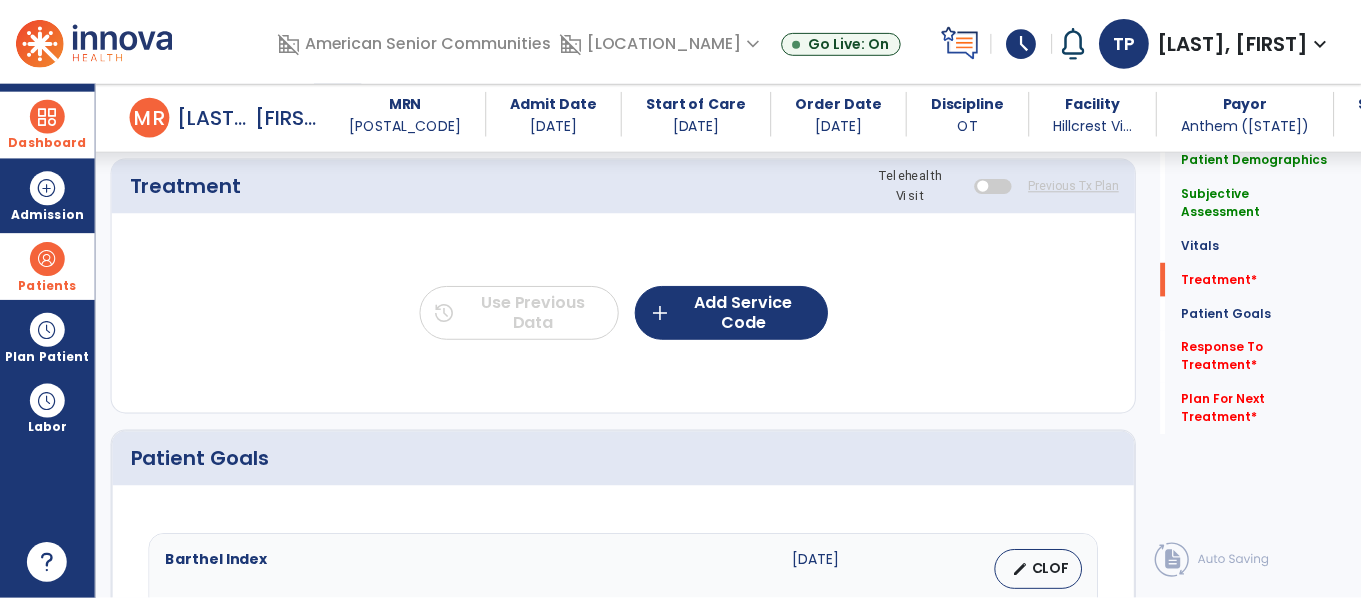 scroll, scrollTop: 1252, scrollLeft: 0, axis: vertical 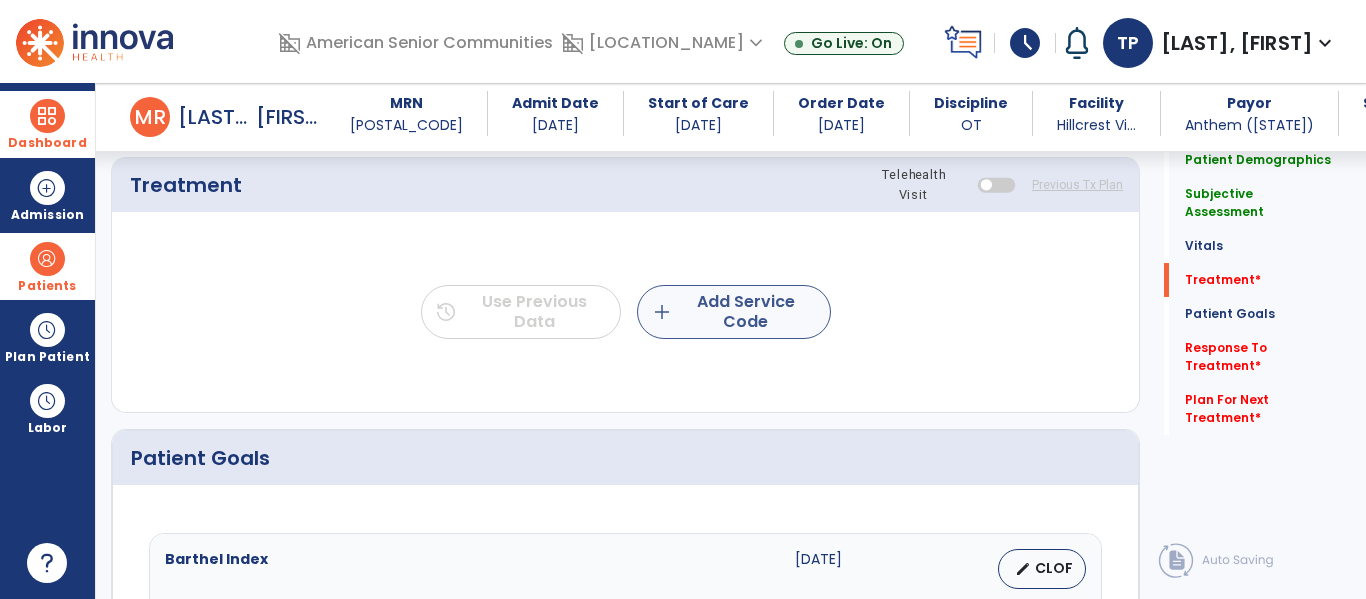 type on "**********" 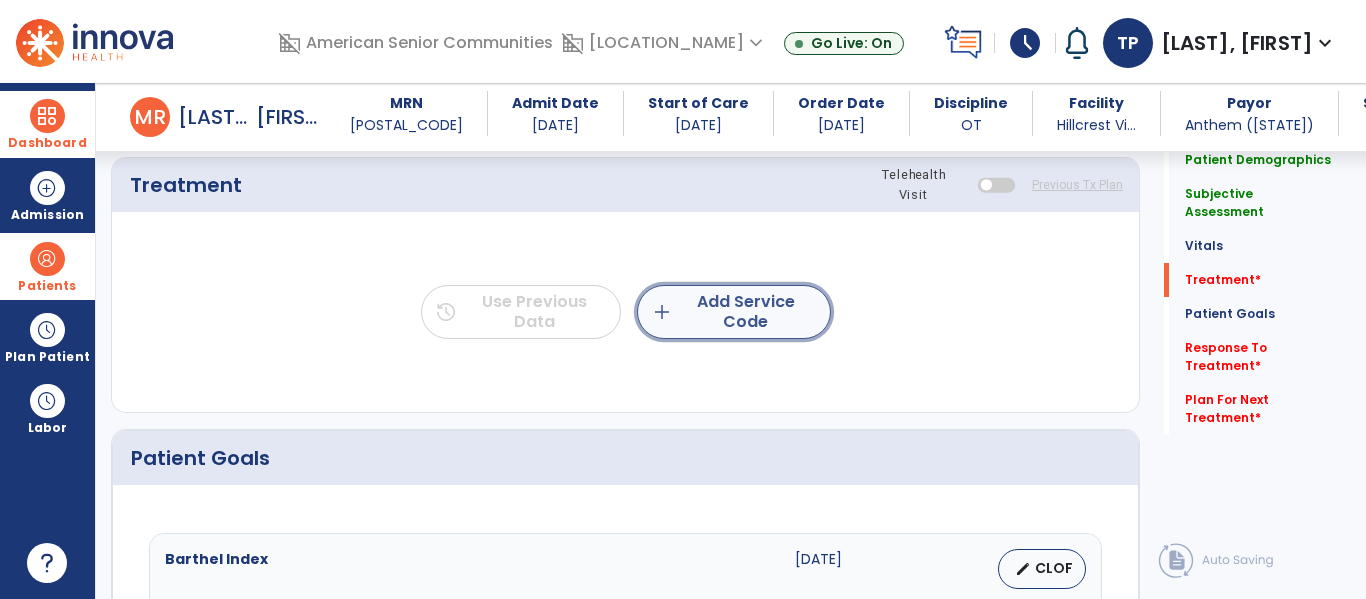 click on "add  Add Service Code" 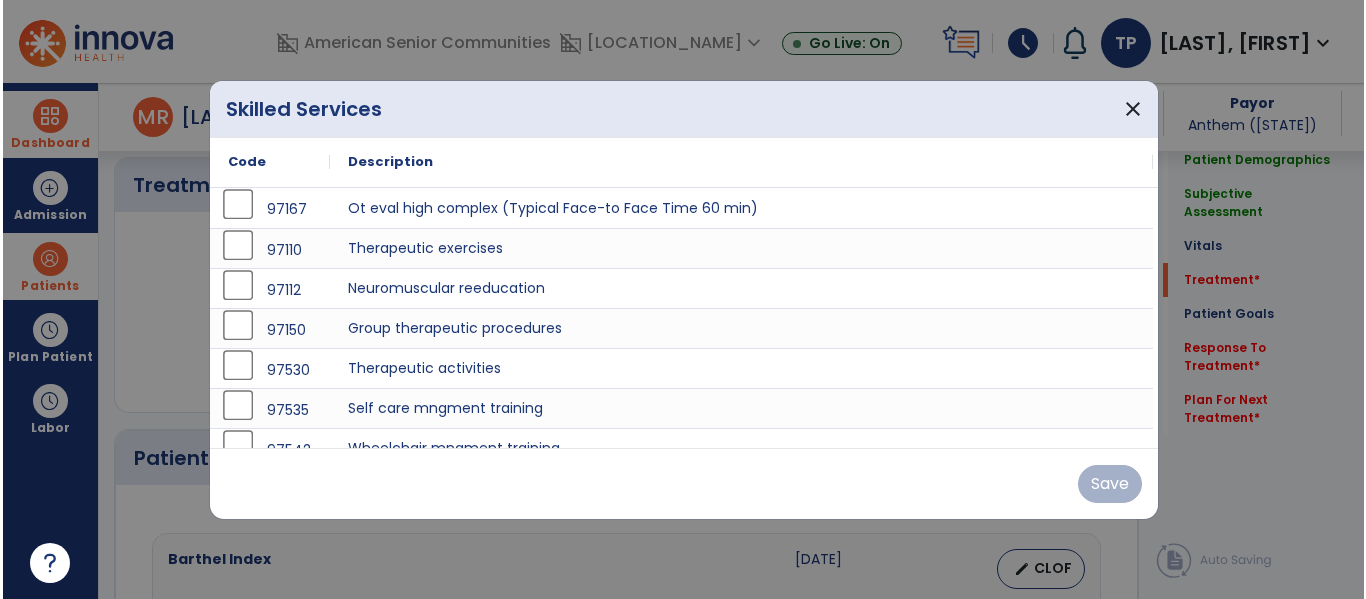 scroll, scrollTop: 1252, scrollLeft: 0, axis: vertical 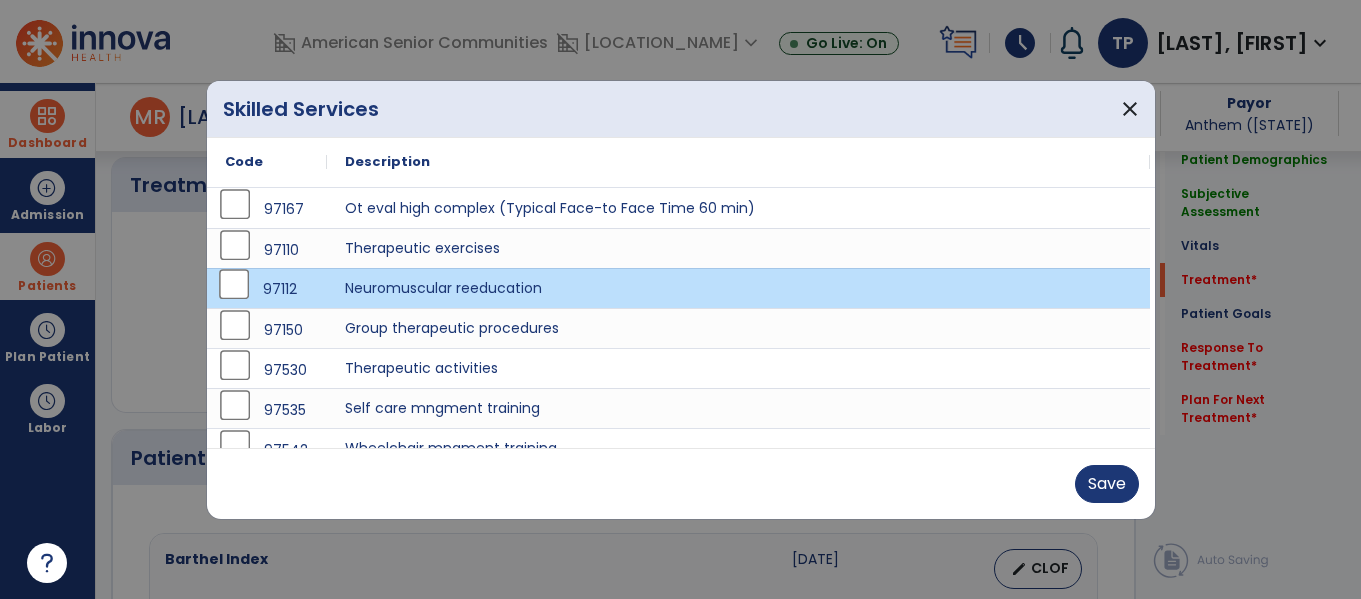 click on "Save" at bounding box center [681, 483] 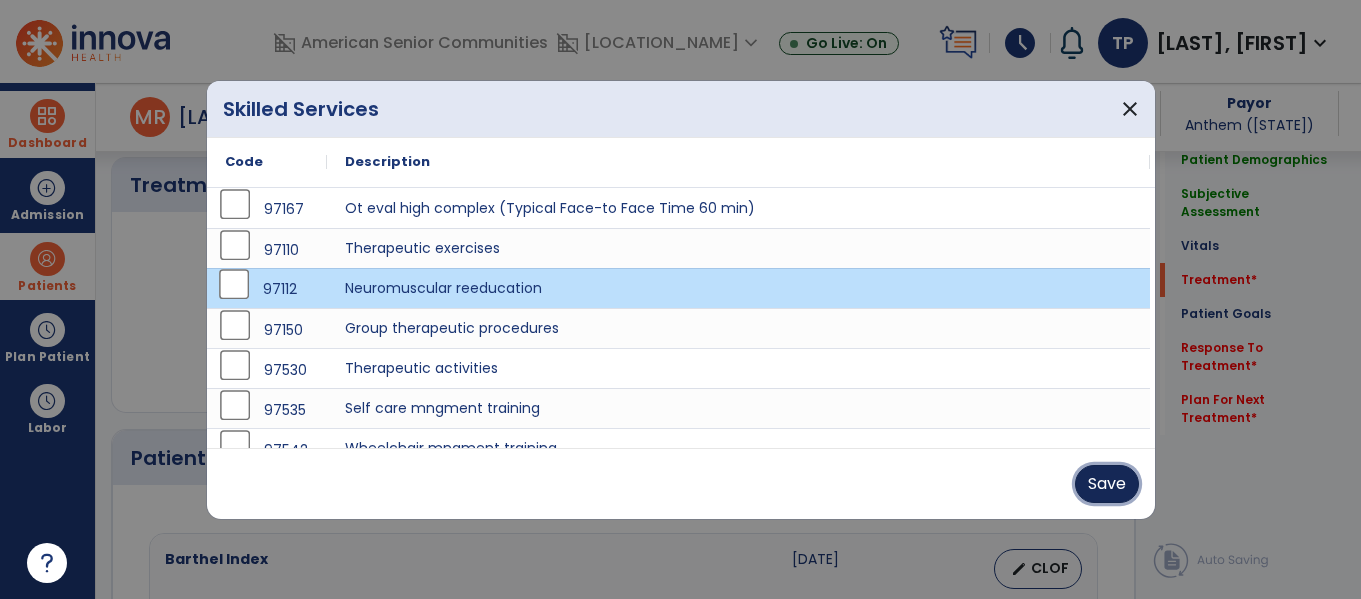 click on "Save" at bounding box center (1107, 484) 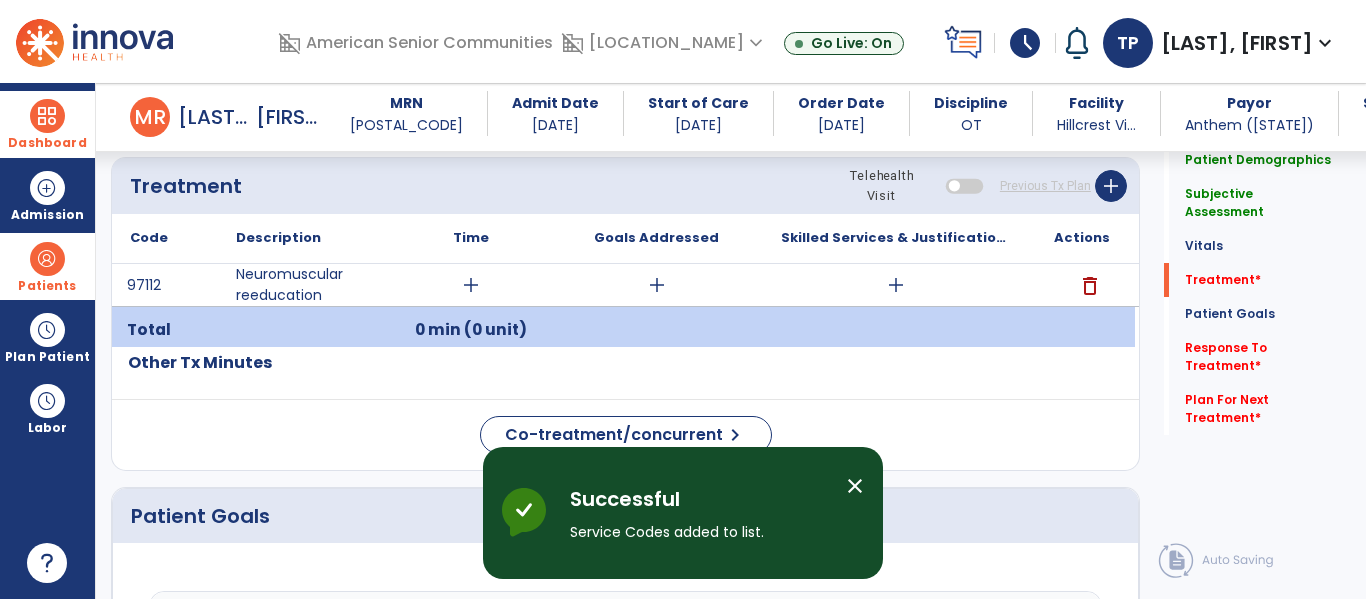 click on "add" at bounding box center [471, 285] 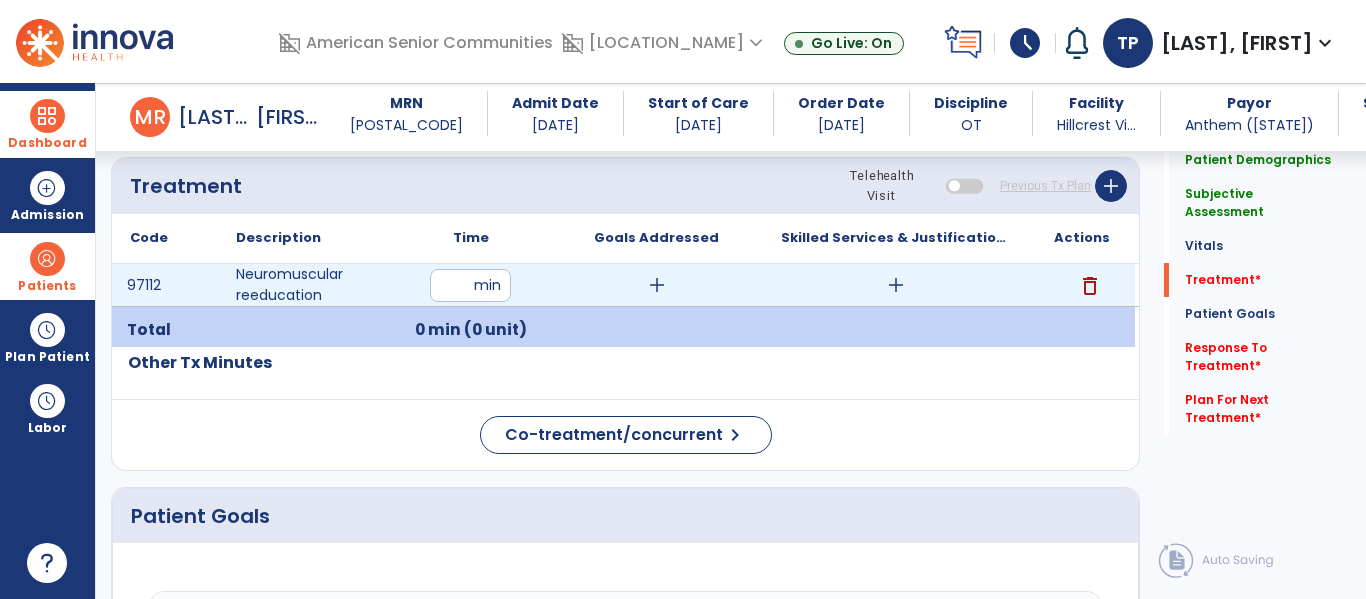 type on "**" 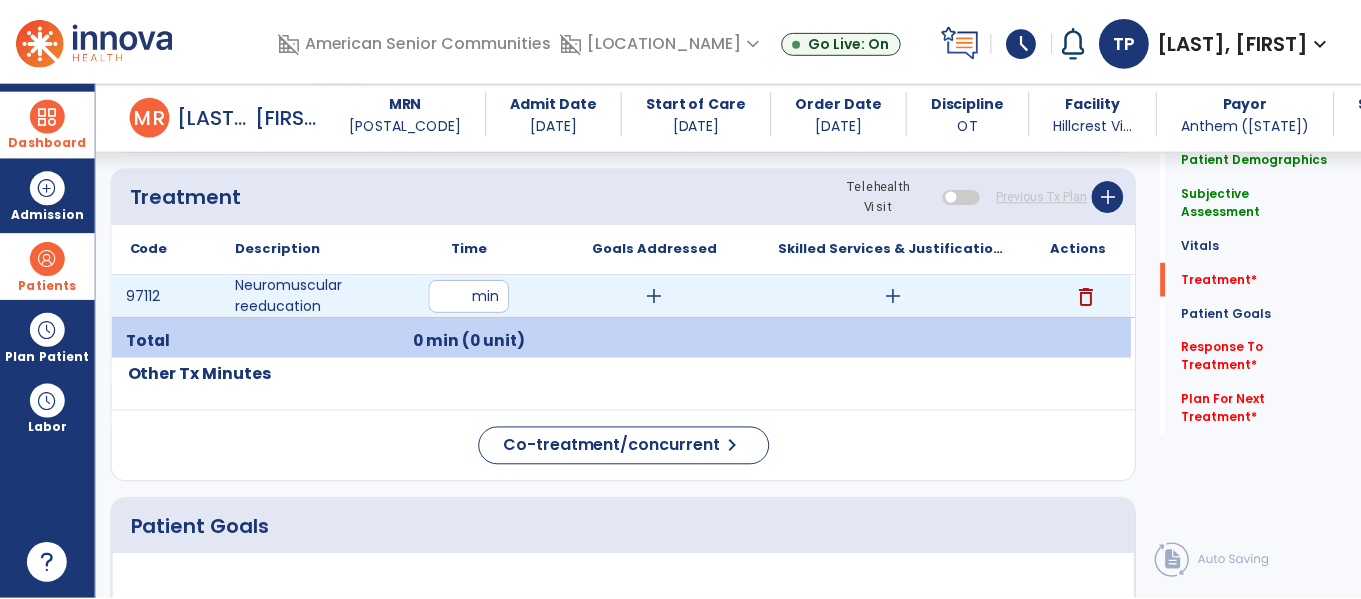 scroll, scrollTop: 1240, scrollLeft: 0, axis: vertical 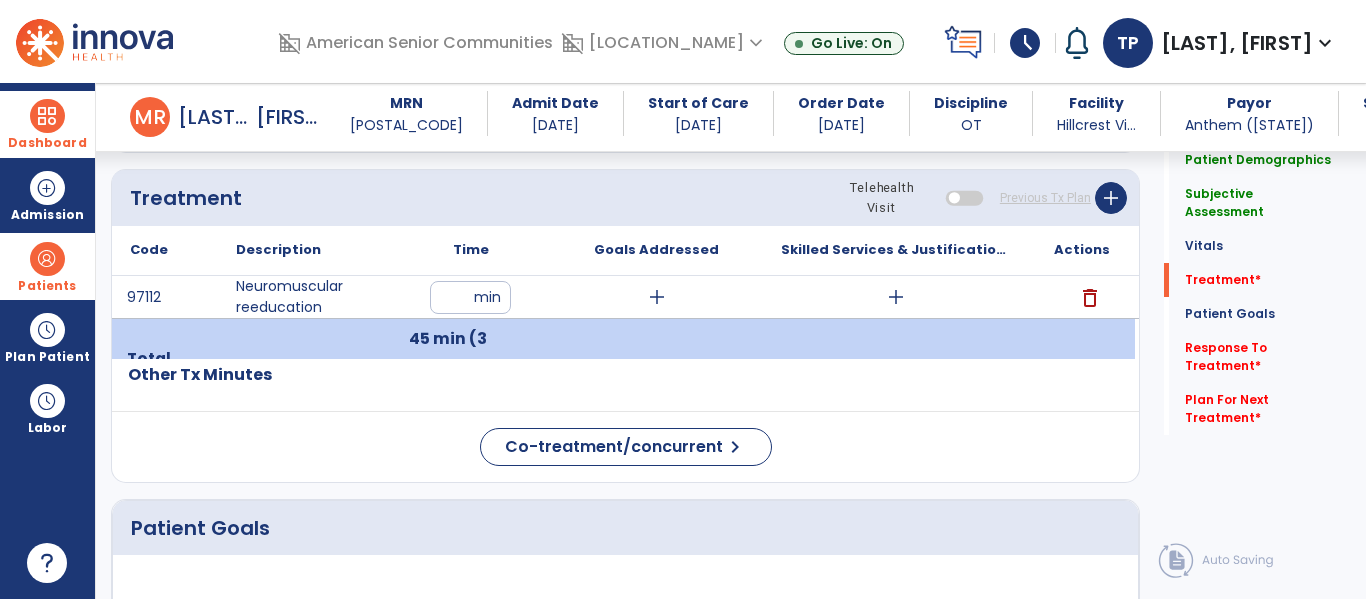 click on "add" at bounding box center (657, 297) 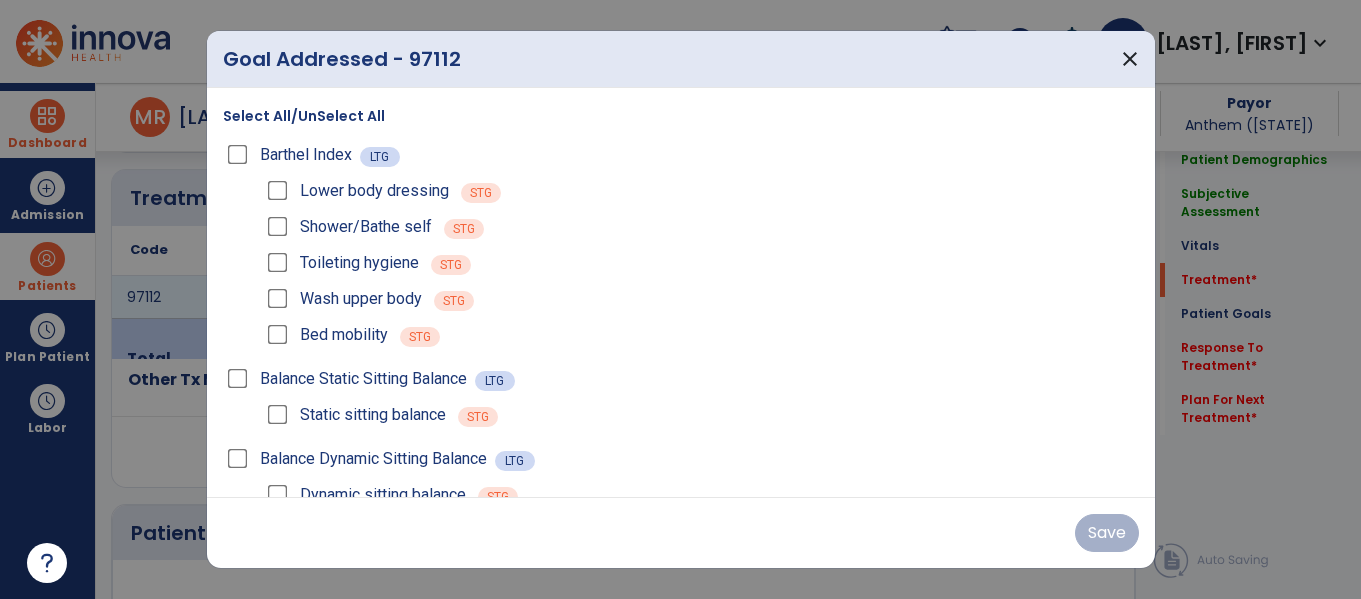 scroll, scrollTop: 1240, scrollLeft: 0, axis: vertical 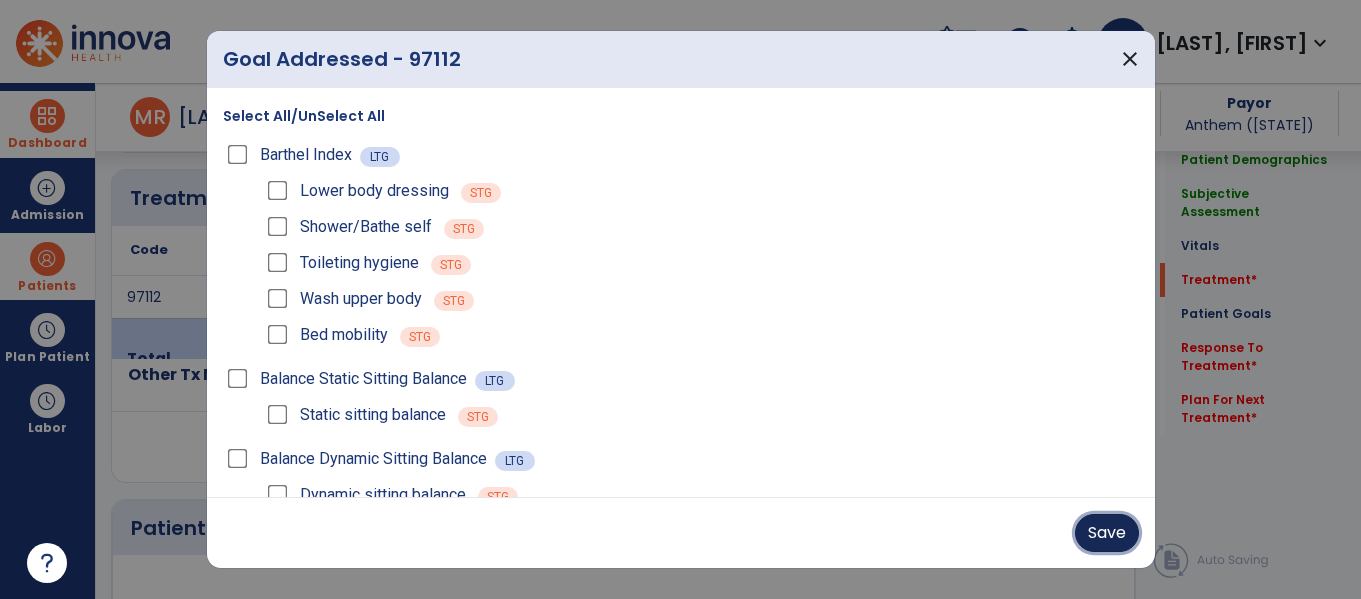 click on "Save" at bounding box center (1107, 533) 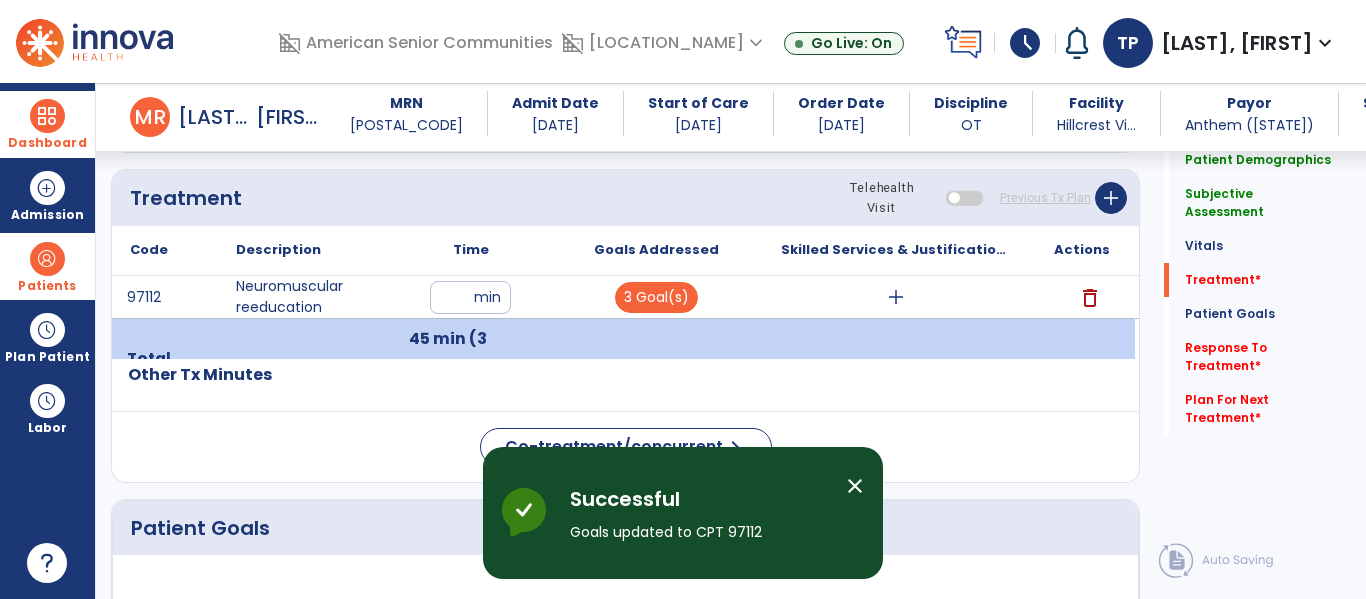 click on "add" at bounding box center (896, 297) 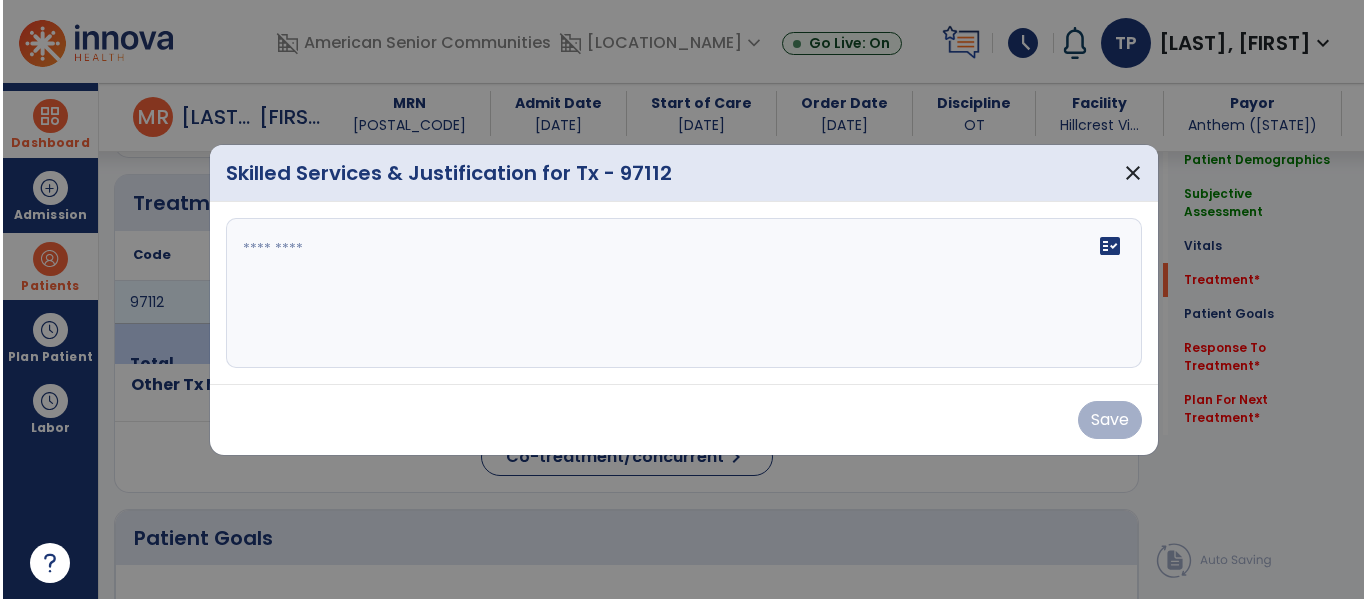 scroll, scrollTop: 1240, scrollLeft: 0, axis: vertical 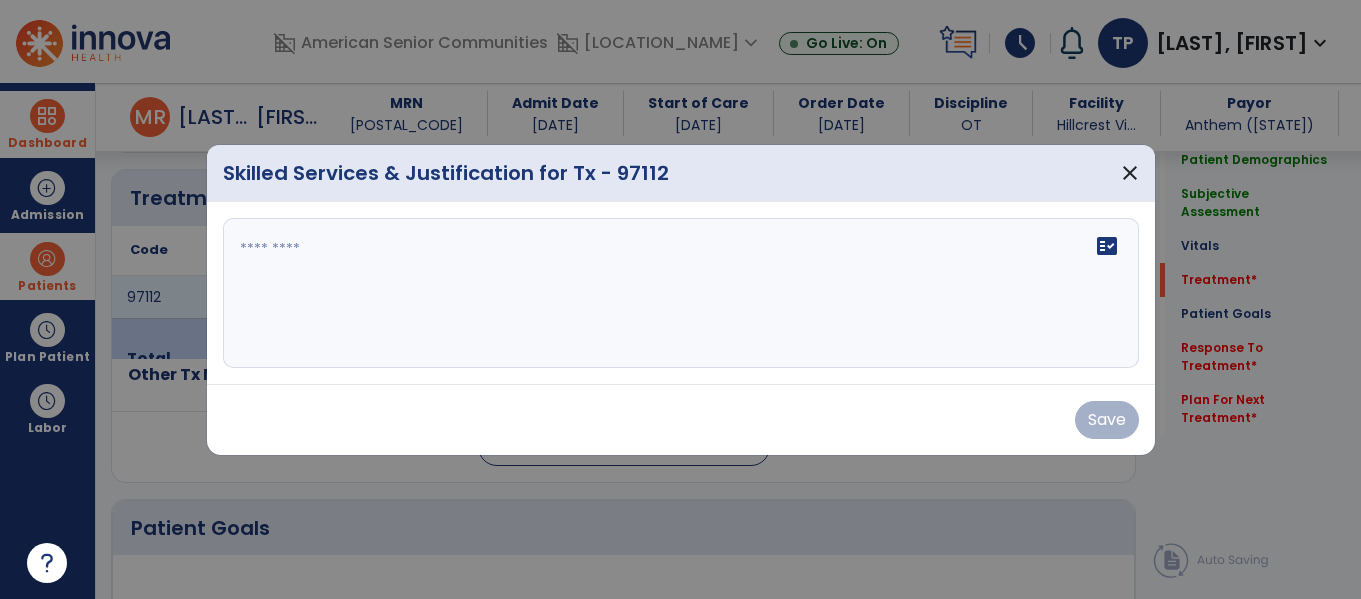 click on "fact_check" at bounding box center [681, 293] 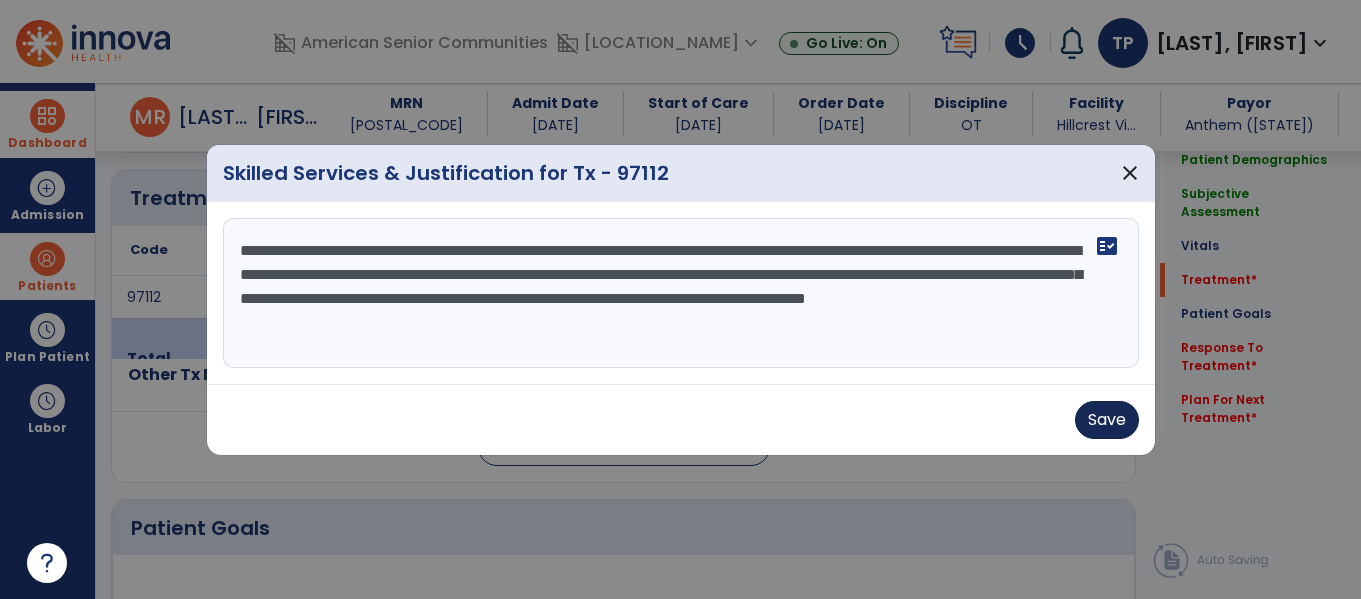 type on "**********" 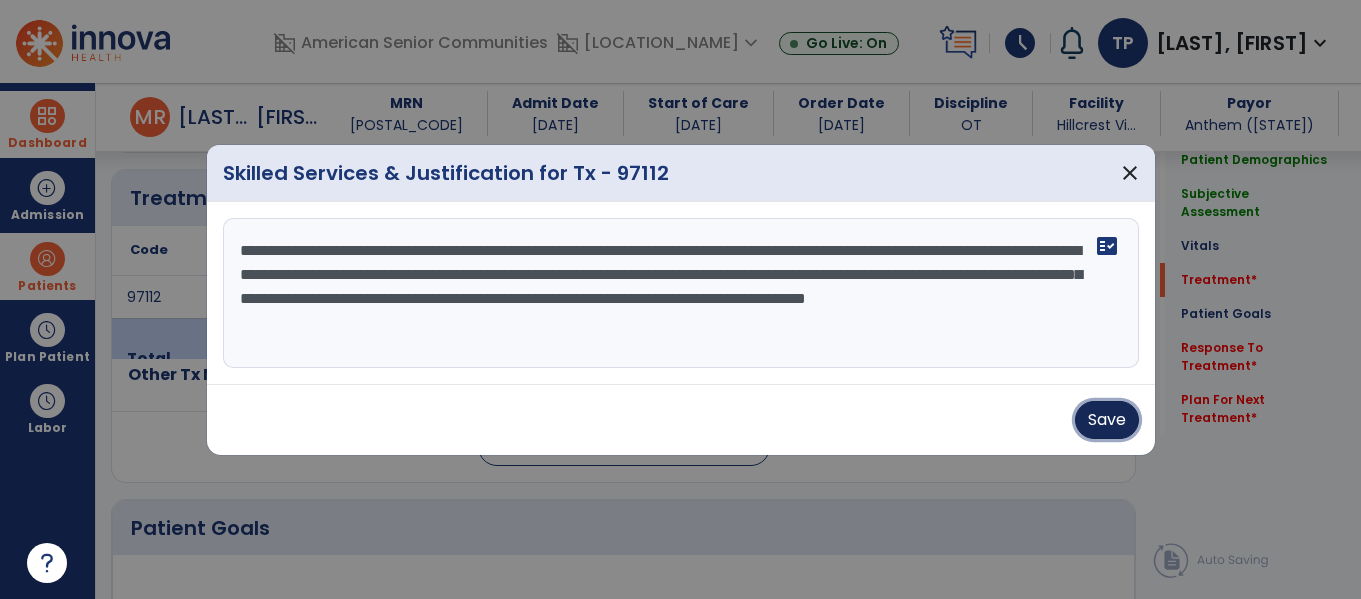 click on "Save" at bounding box center [1107, 420] 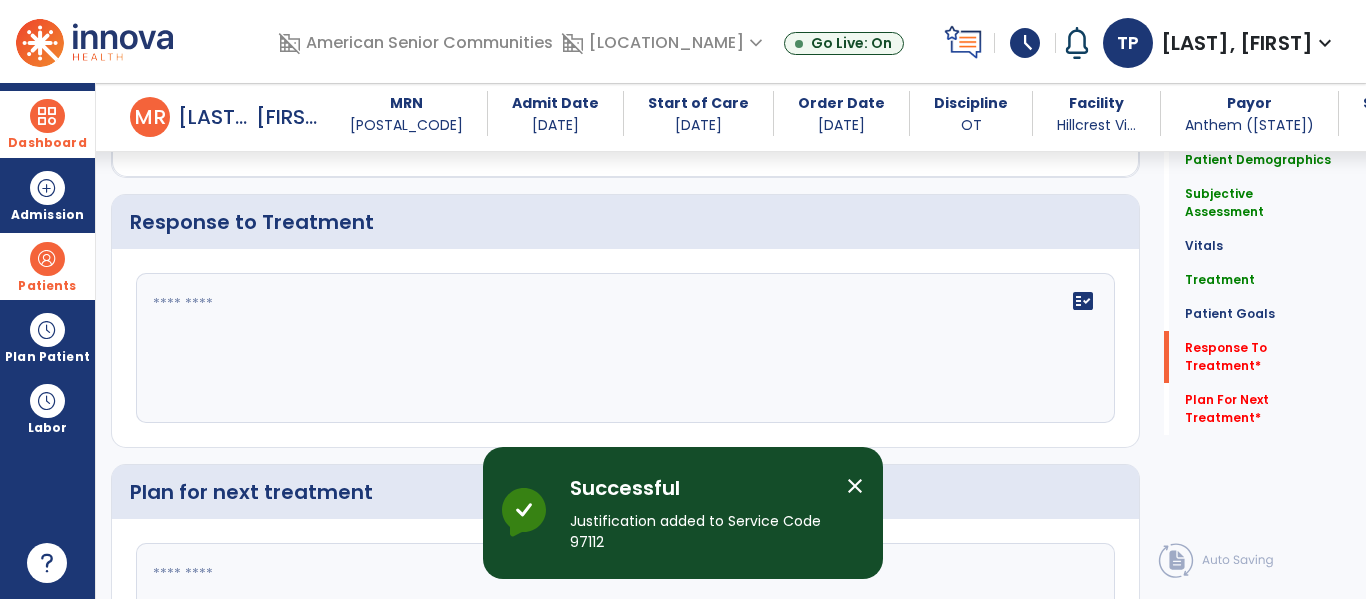 scroll, scrollTop: 3674, scrollLeft: 0, axis: vertical 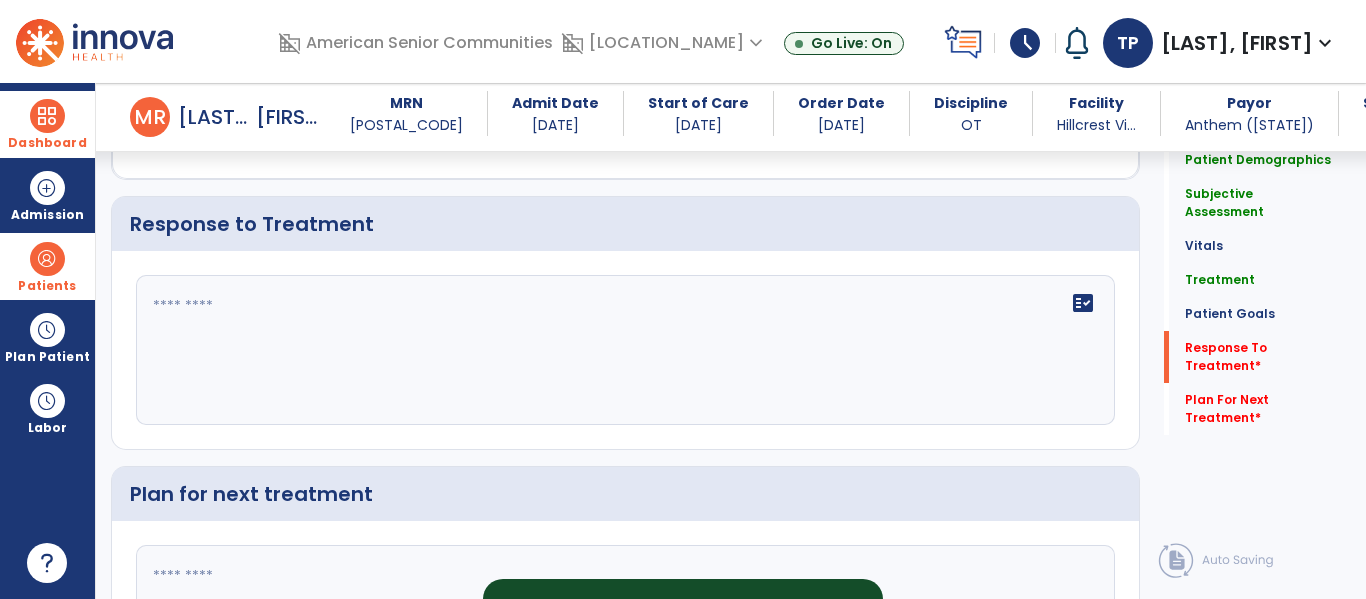 click 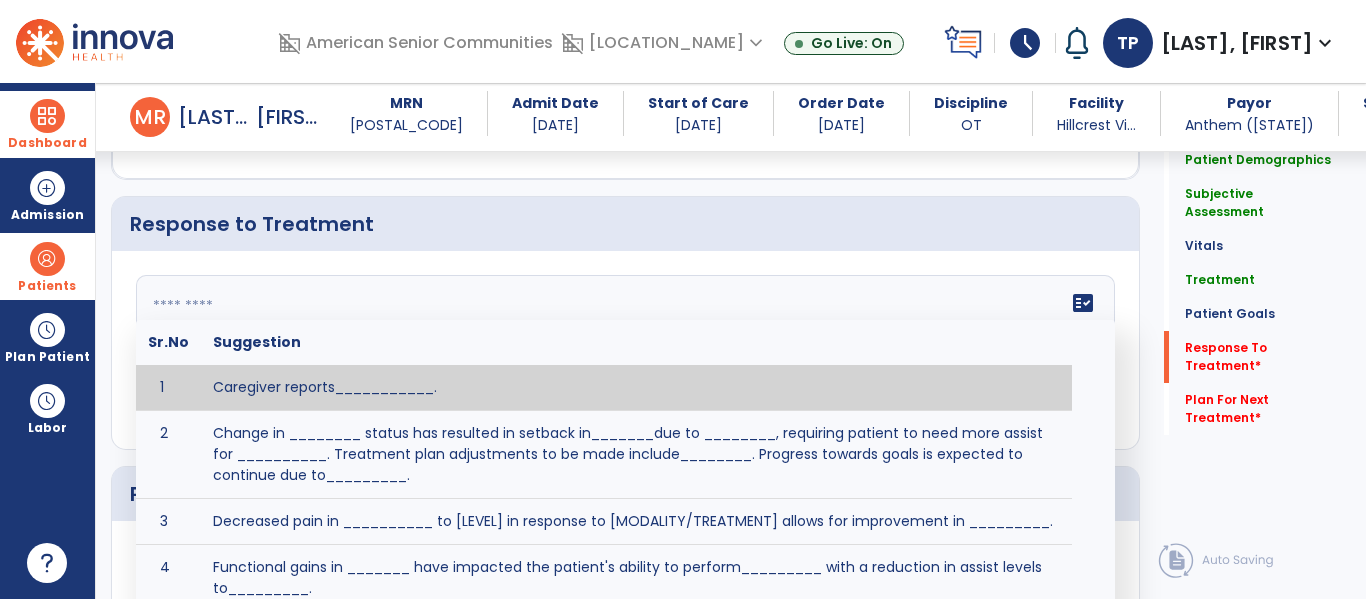 type on "*" 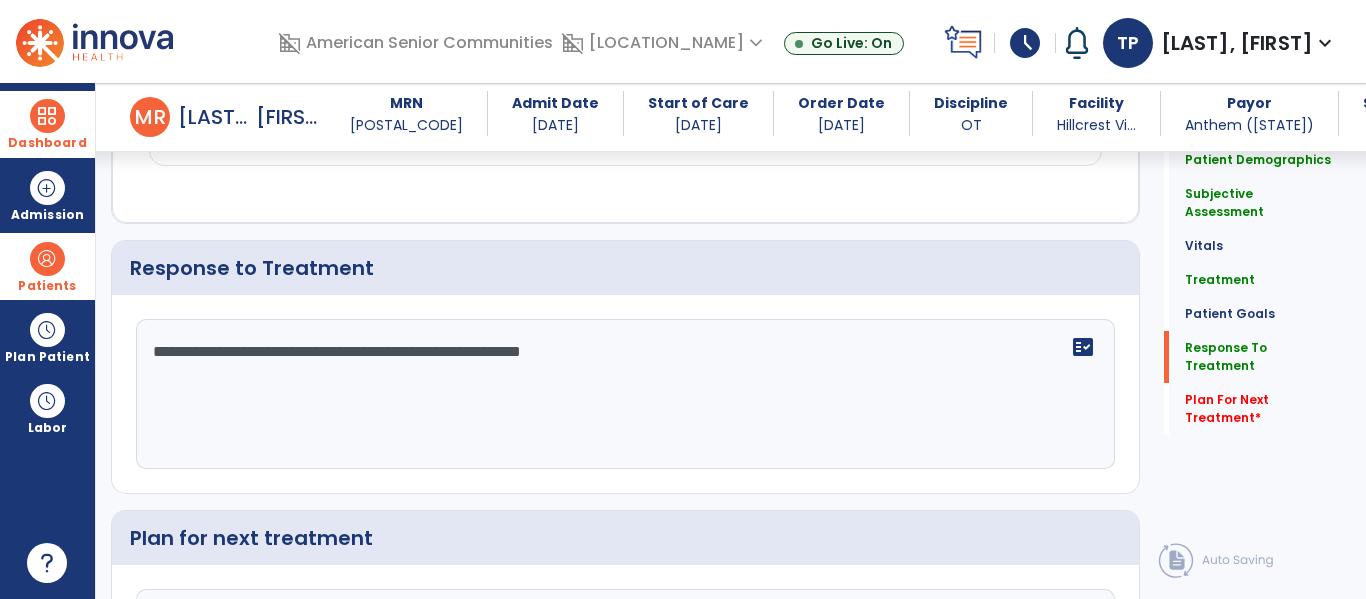 scroll, scrollTop: 3674, scrollLeft: 0, axis: vertical 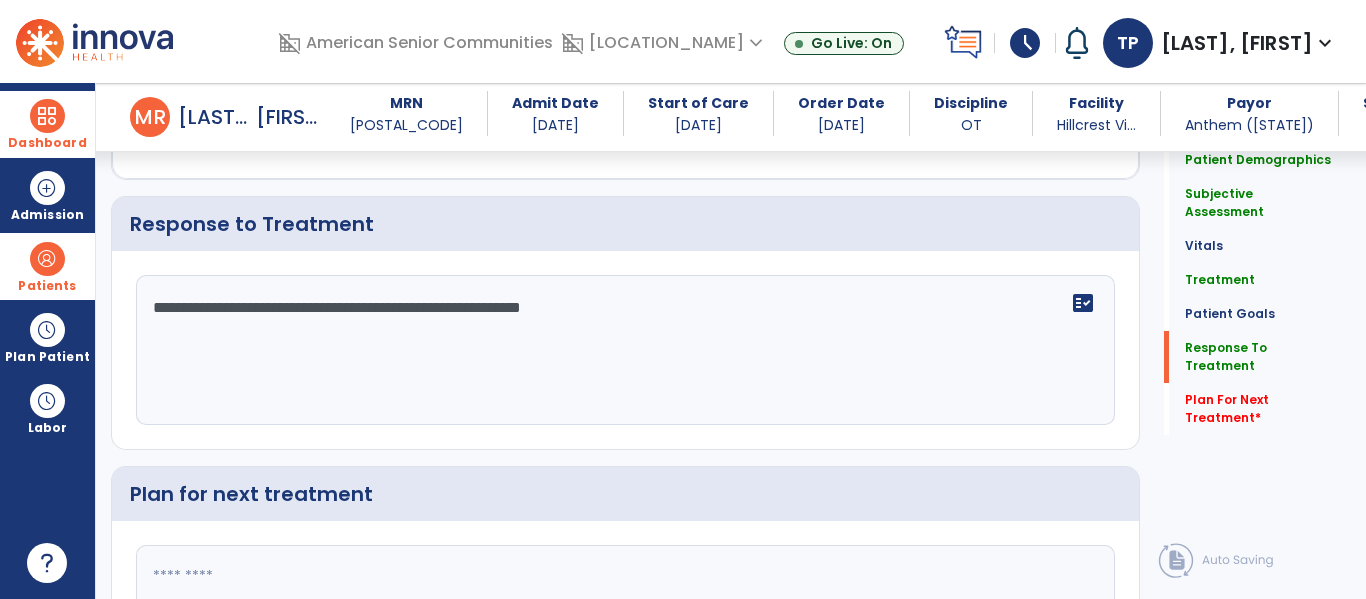 type on "**********" 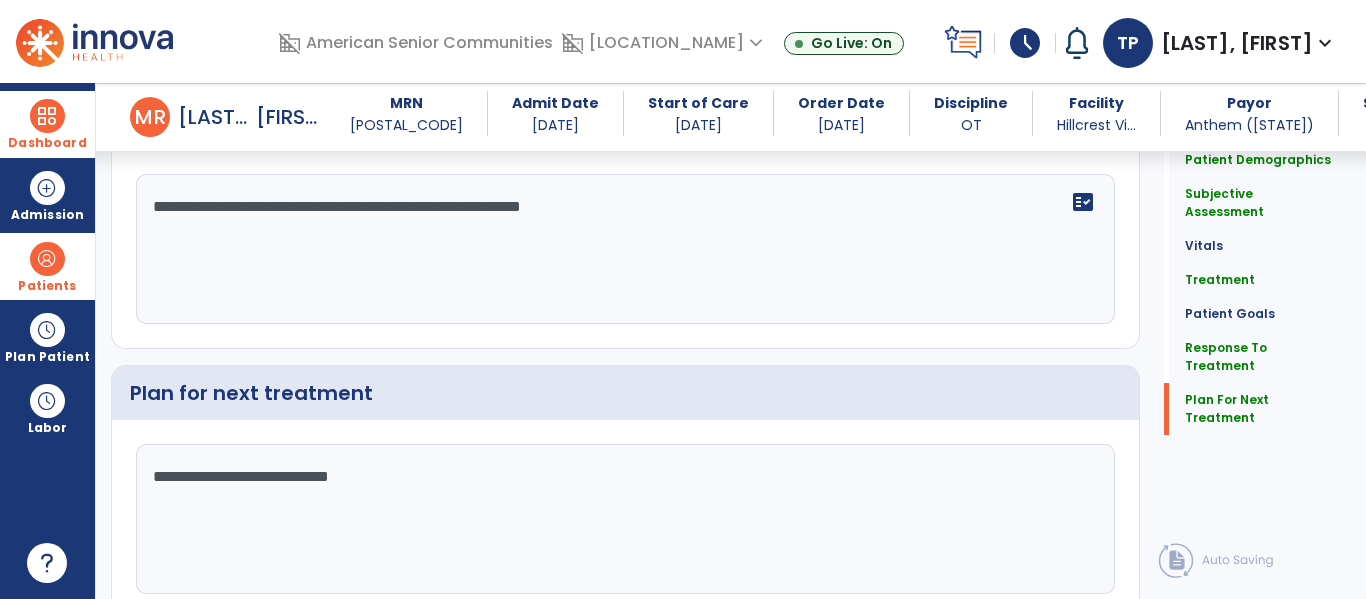type on "**********" 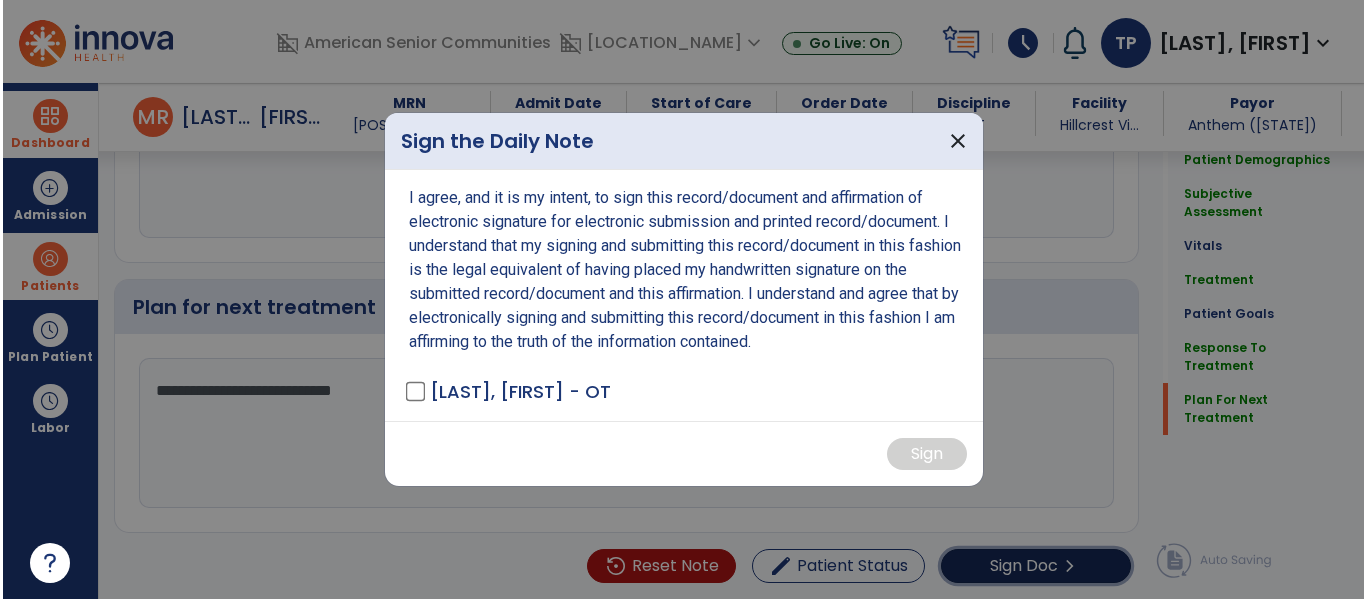 scroll, scrollTop: 3861, scrollLeft: 0, axis: vertical 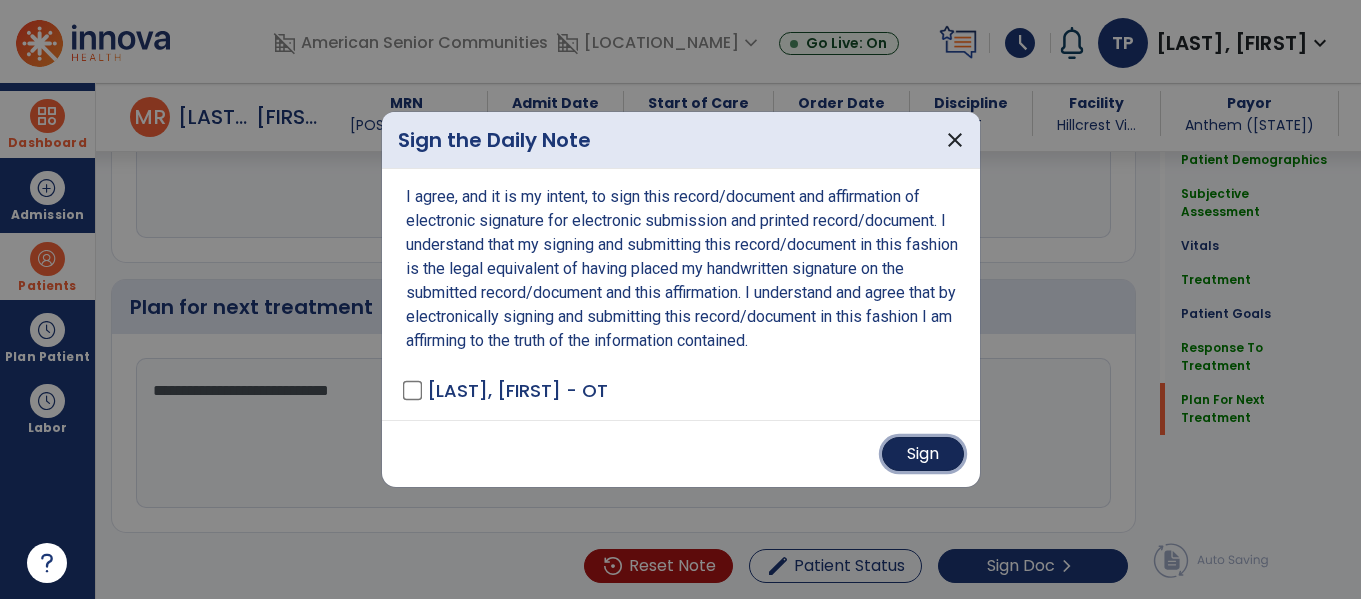 click on "Sign" at bounding box center [923, 454] 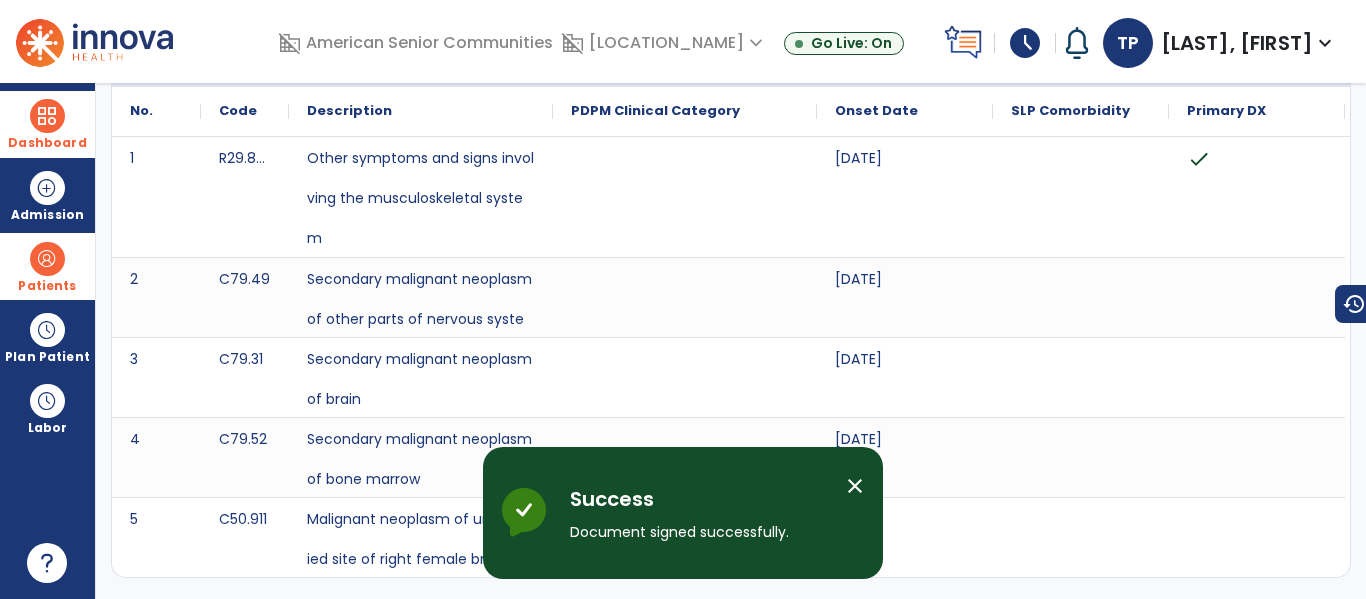 scroll, scrollTop: 0, scrollLeft: 0, axis: both 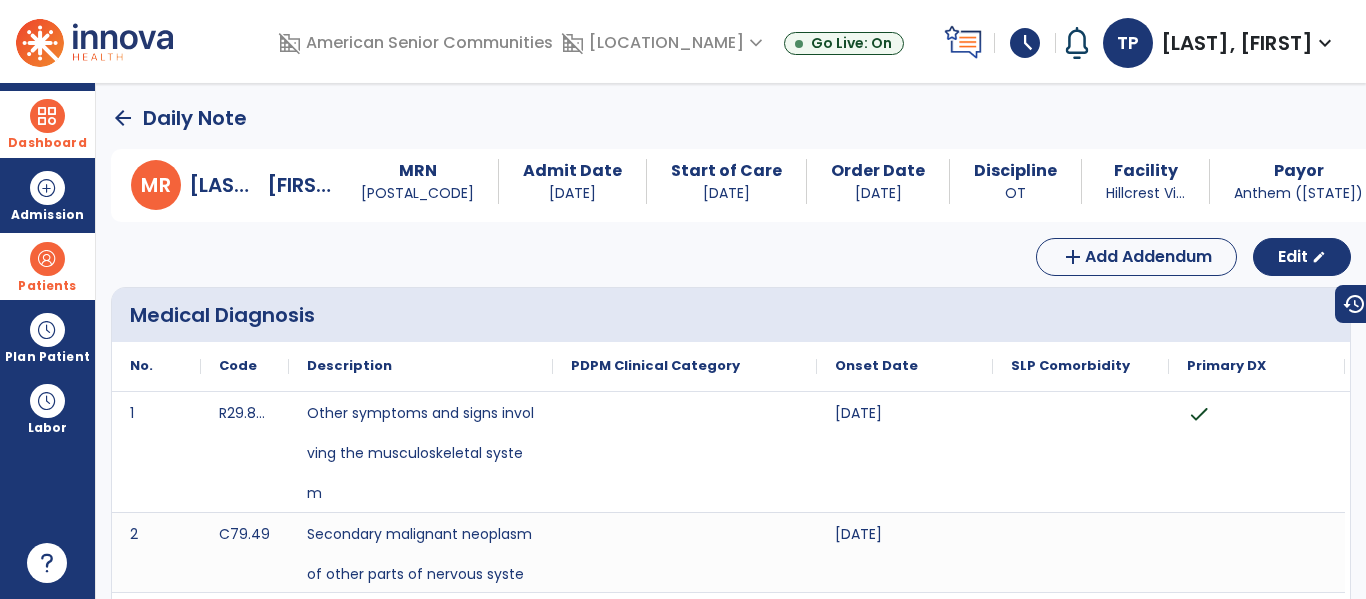 click on "arrow_back" 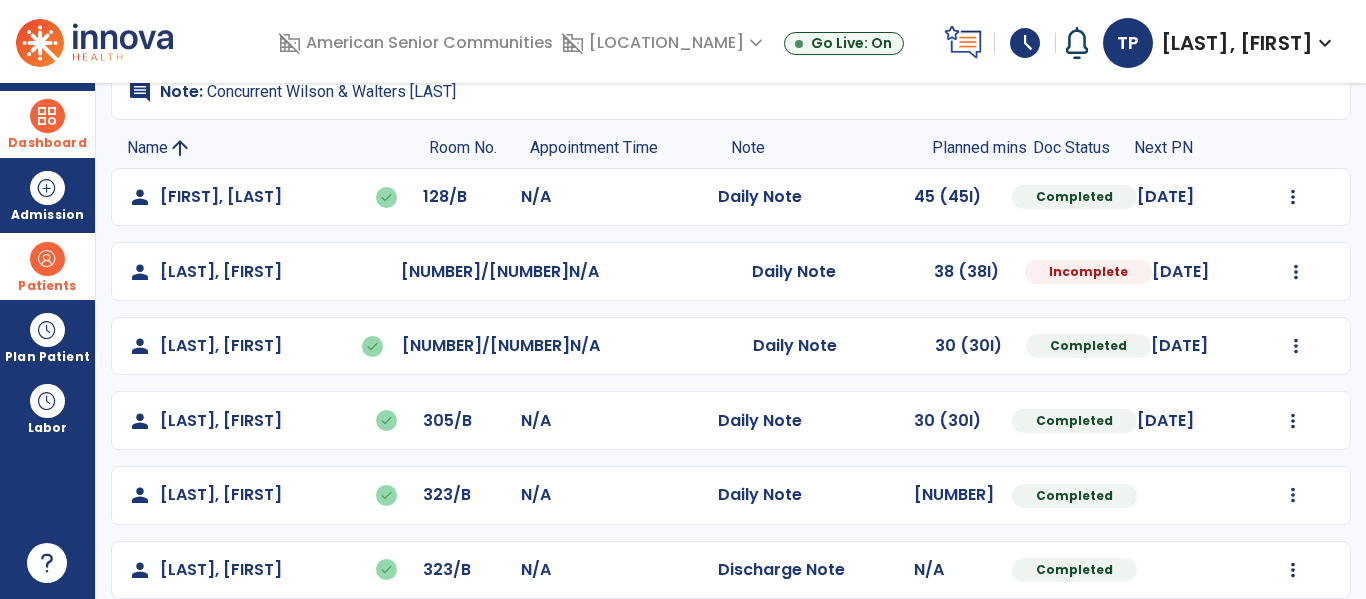 scroll, scrollTop: 134, scrollLeft: 0, axis: vertical 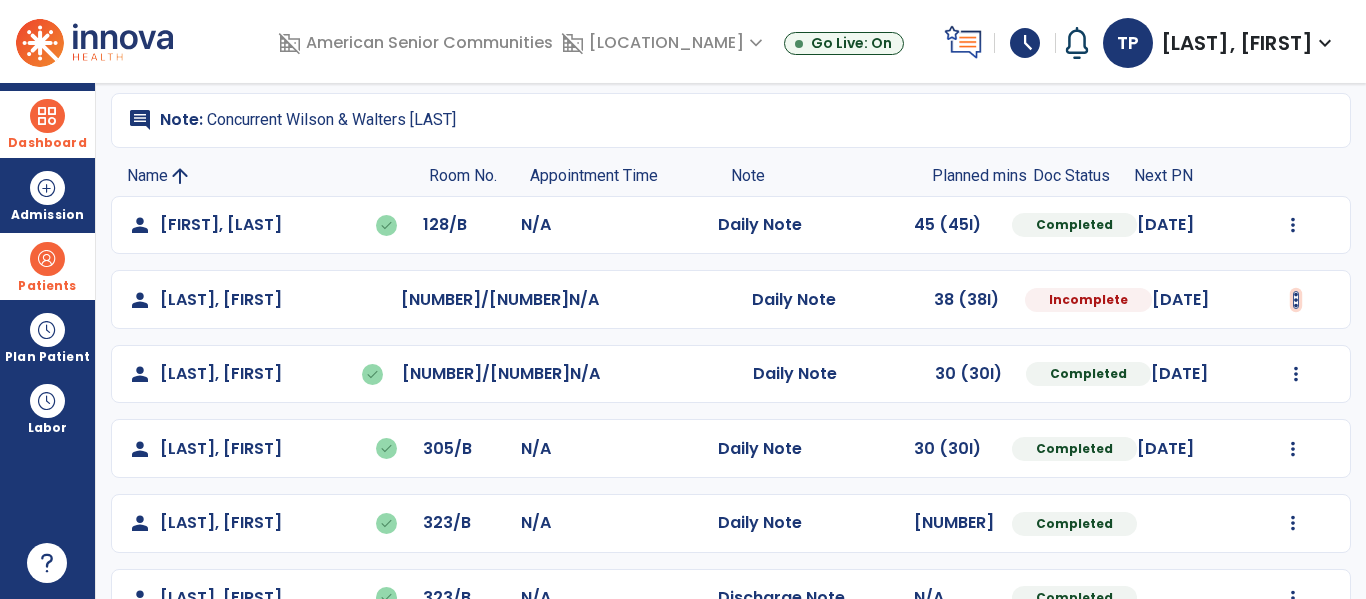 click at bounding box center [1293, 225] 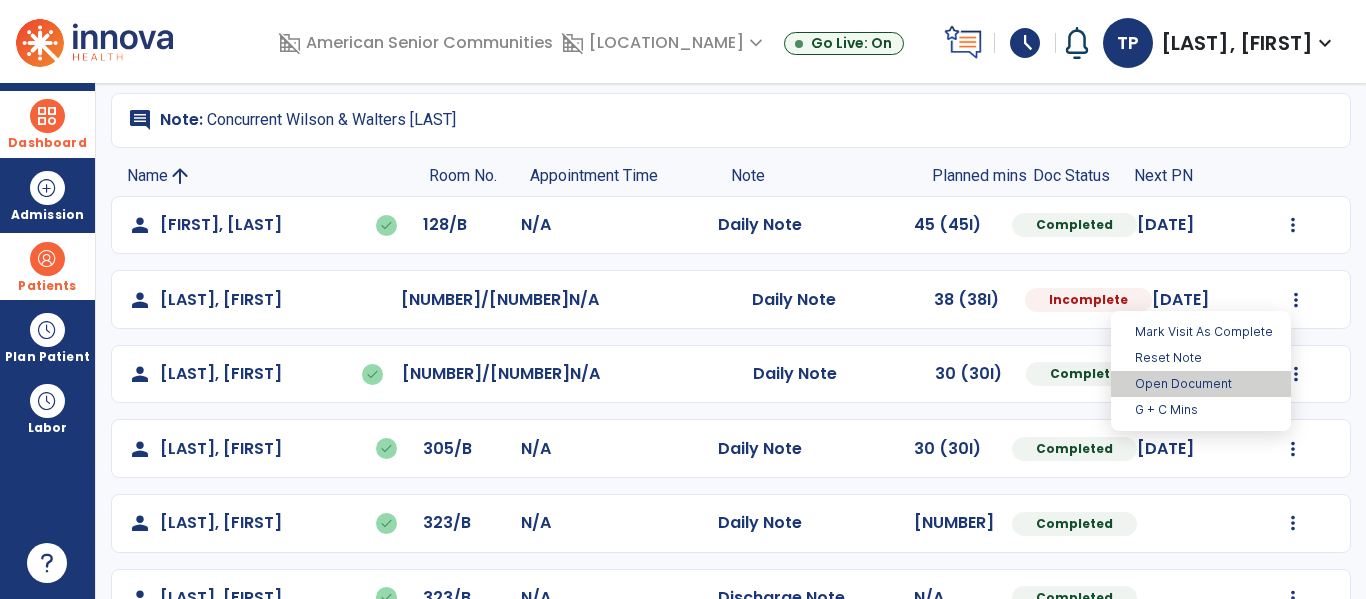 click on "Open Document" at bounding box center [1201, 384] 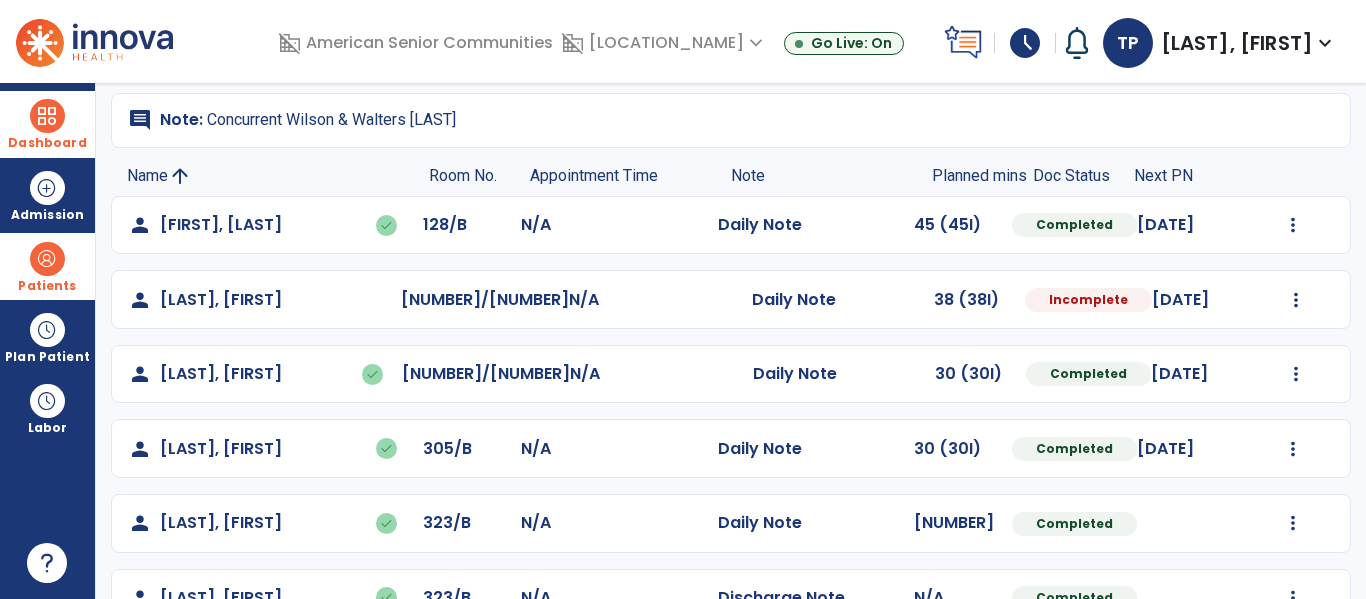 select on "*" 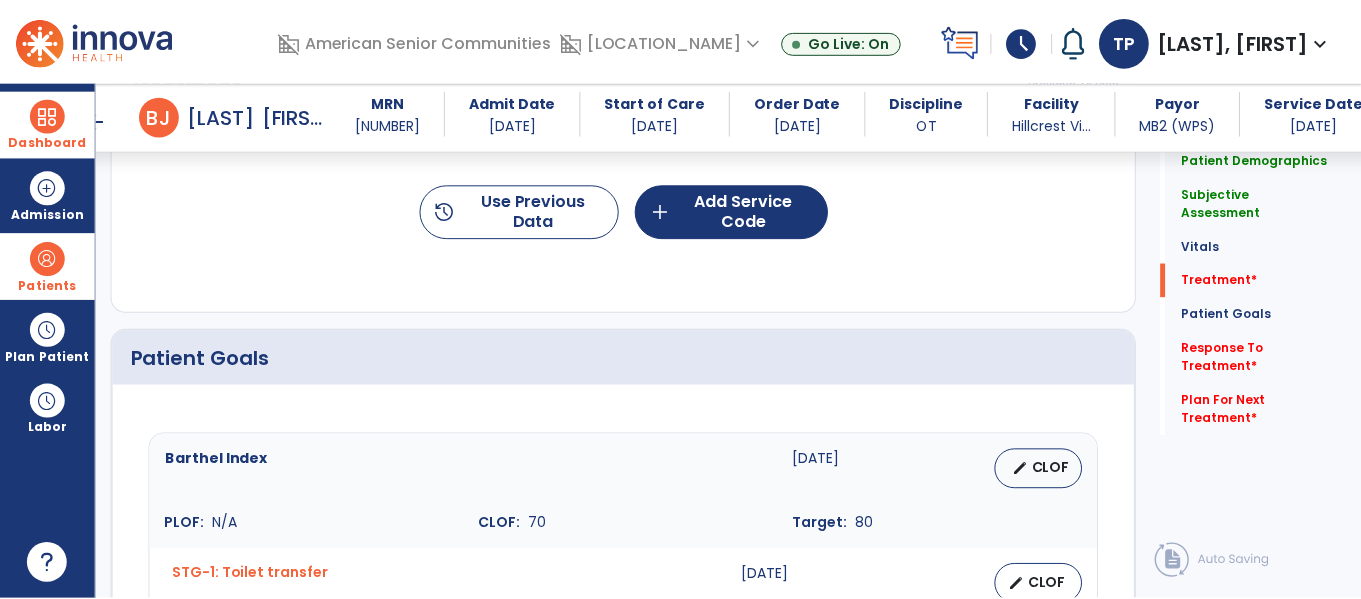 scroll, scrollTop: 1309, scrollLeft: 0, axis: vertical 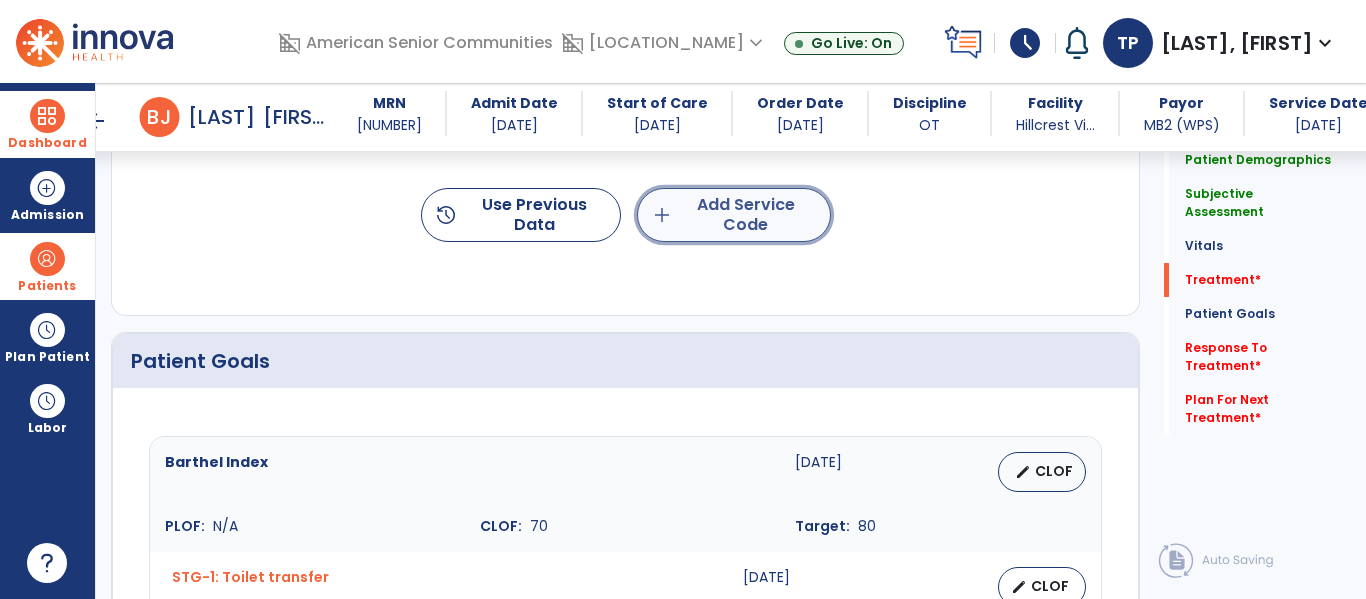 click on "add  Add Service Code" 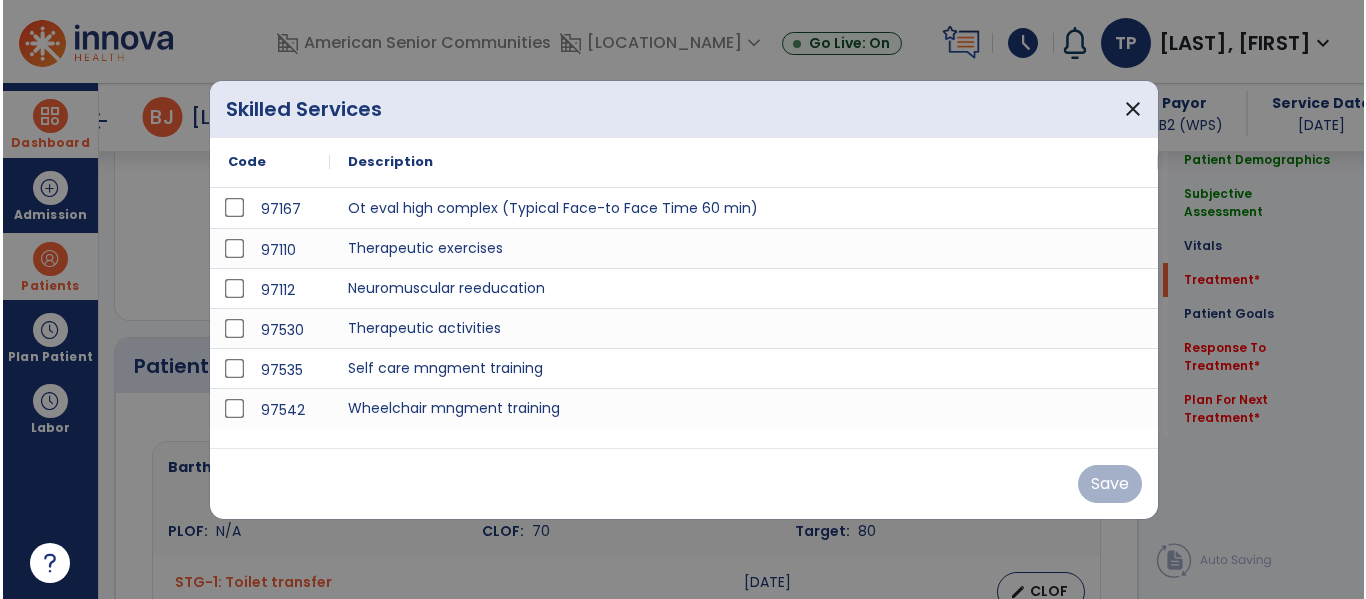 scroll, scrollTop: 1309, scrollLeft: 0, axis: vertical 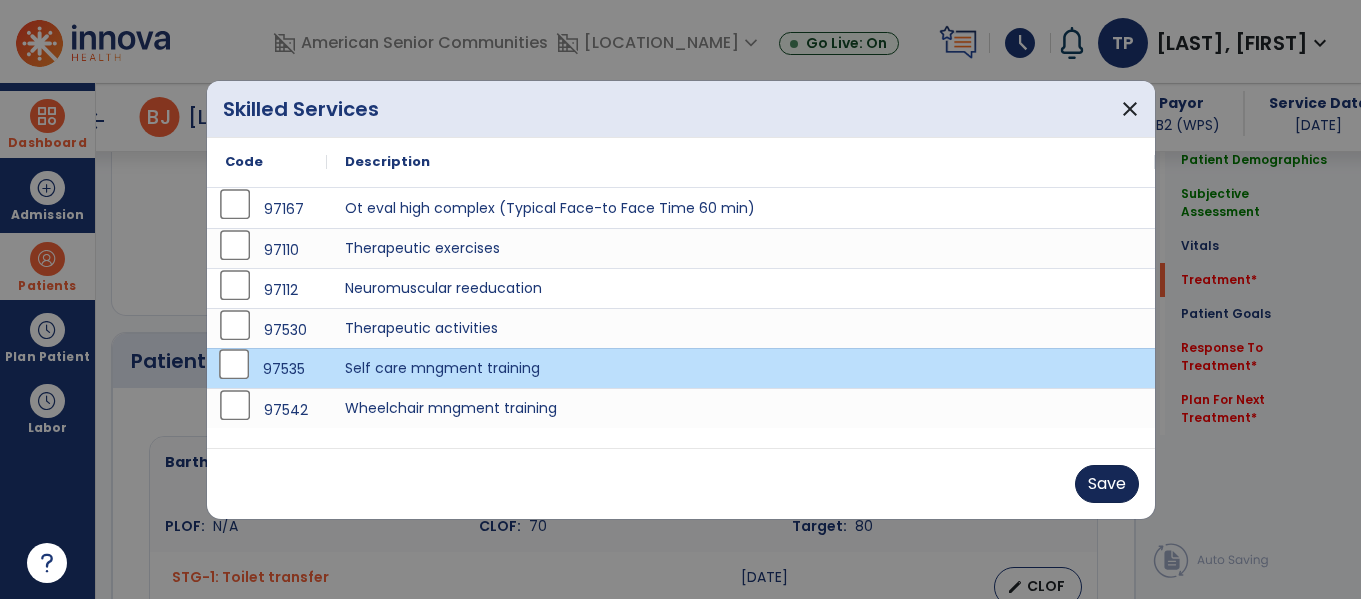 click on "Save" at bounding box center [1107, 484] 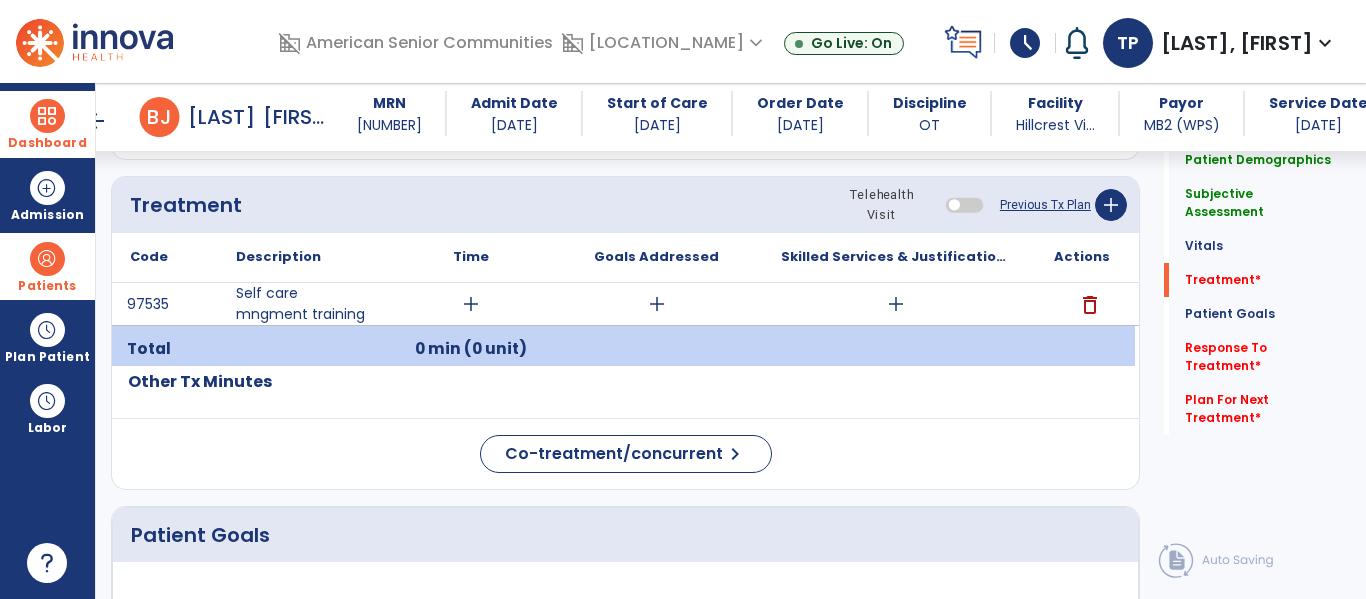 scroll, scrollTop: 1171, scrollLeft: 0, axis: vertical 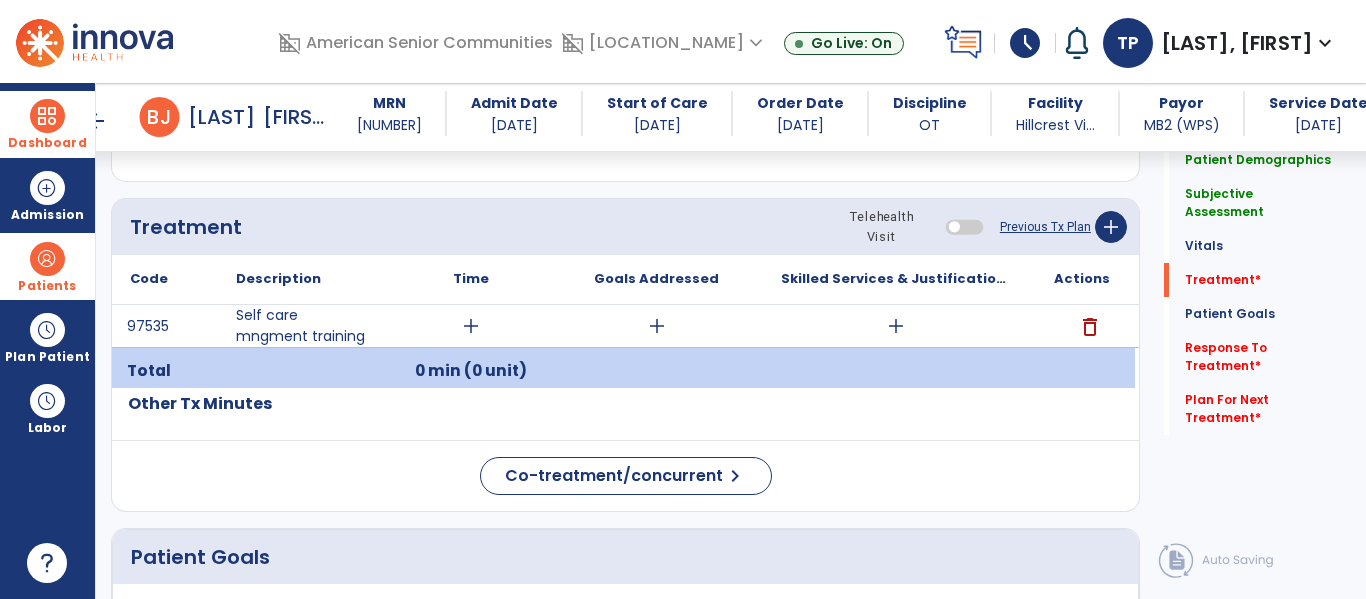 click on "add" at bounding box center [471, 326] 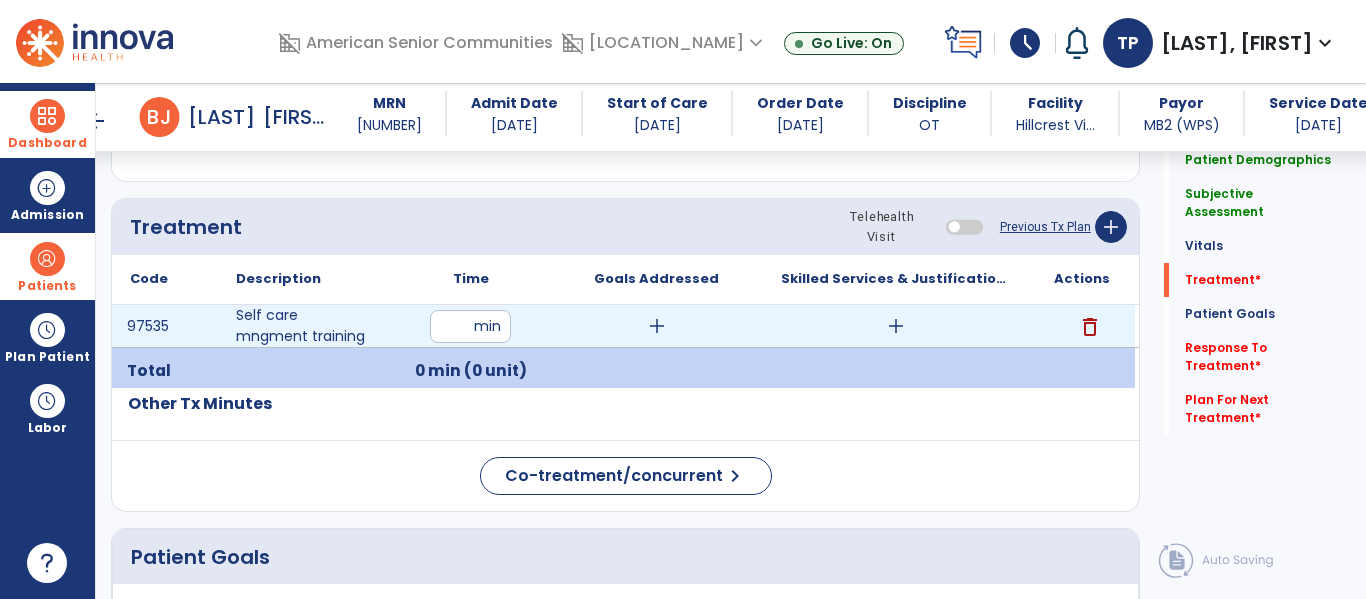 type on "**" 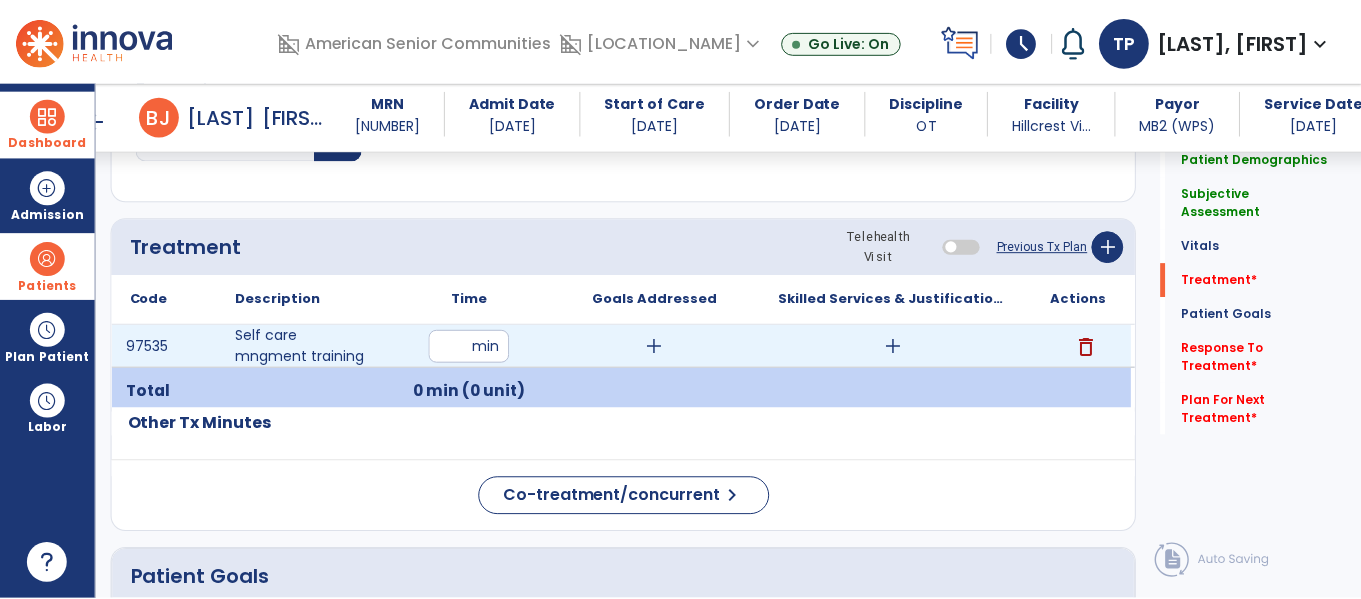 scroll, scrollTop: 1142, scrollLeft: 0, axis: vertical 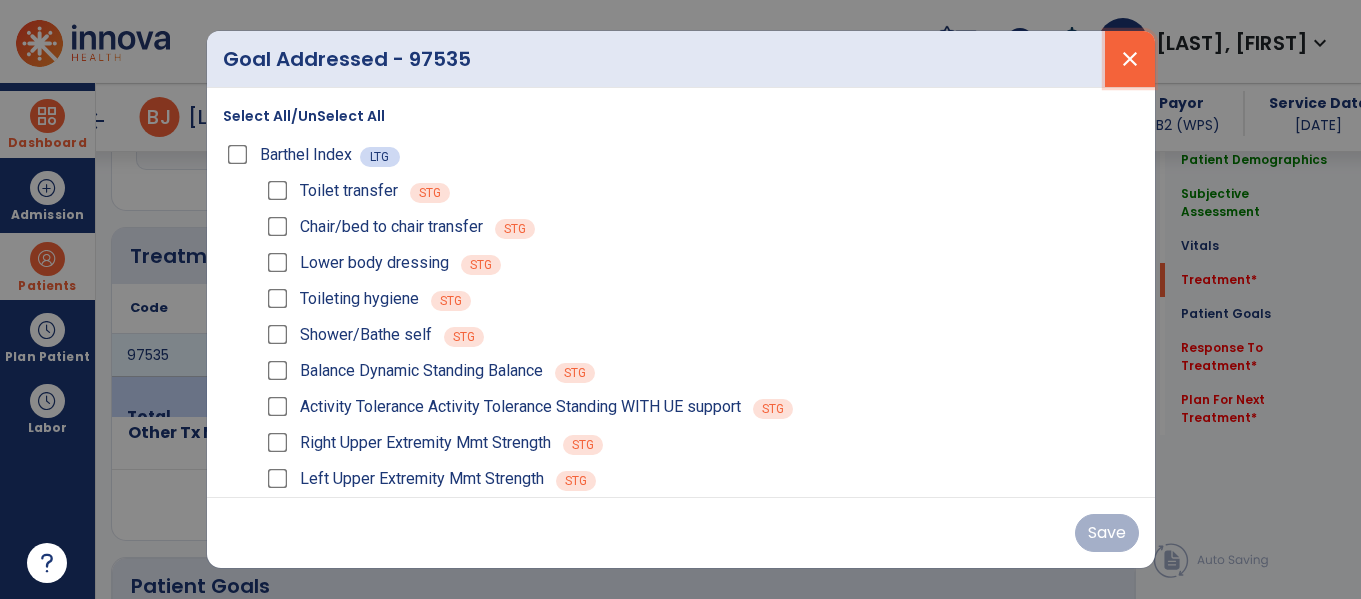 click on "close" at bounding box center (1130, 59) 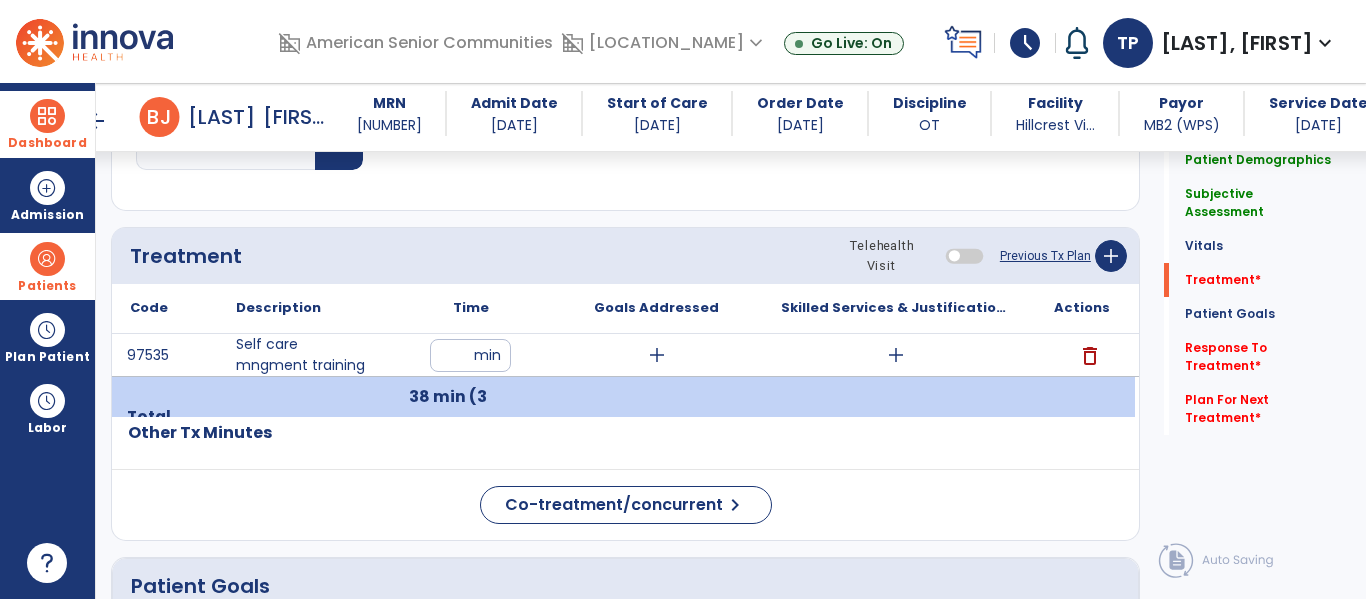 click on "add" at bounding box center (657, 355) 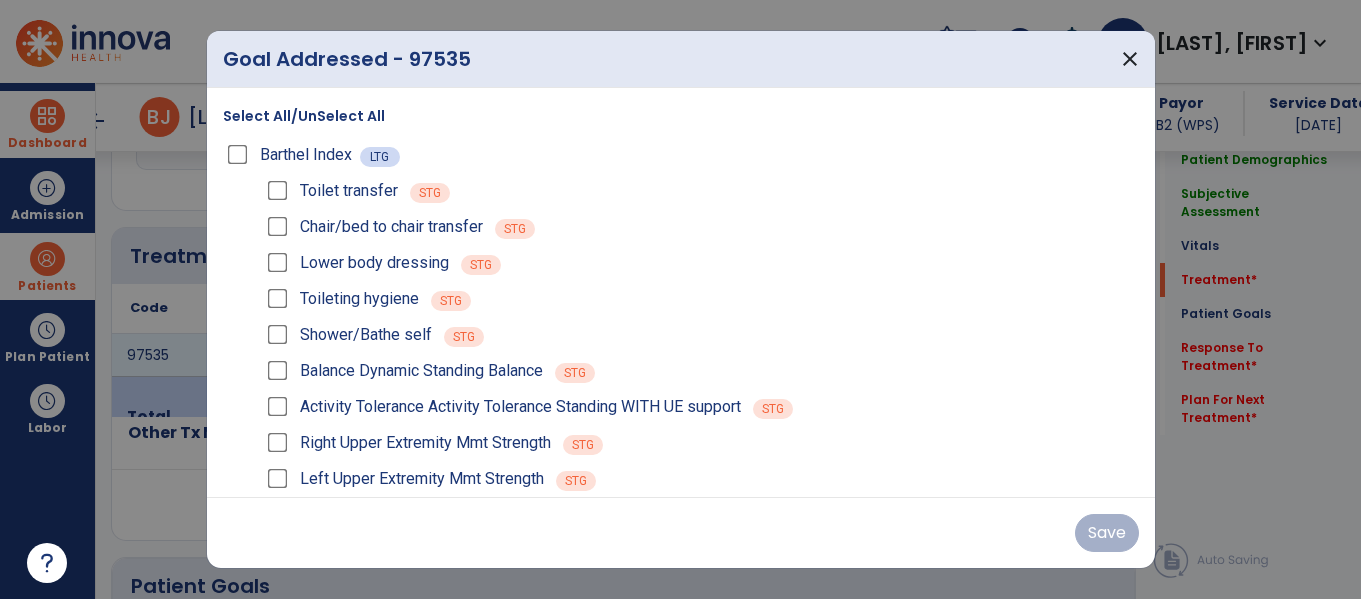 scroll, scrollTop: 1142, scrollLeft: 0, axis: vertical 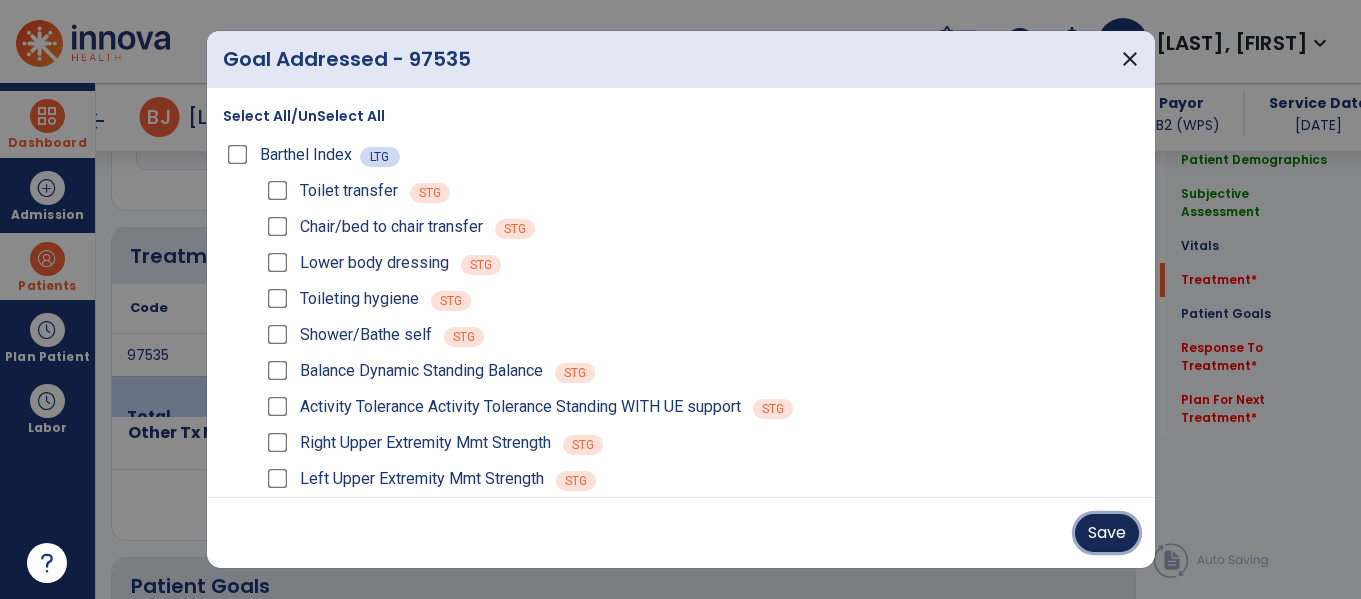 click on "Save" at bounding box center (1107, 533) 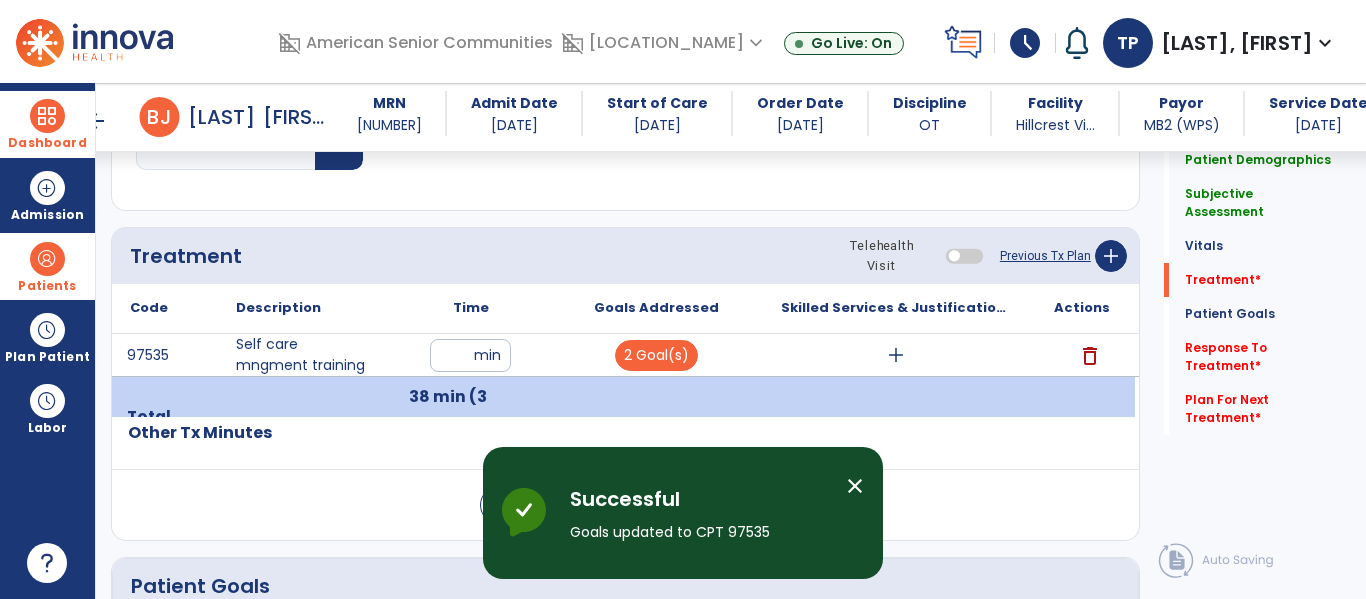 click on "add" at bounding box center (896, 355) 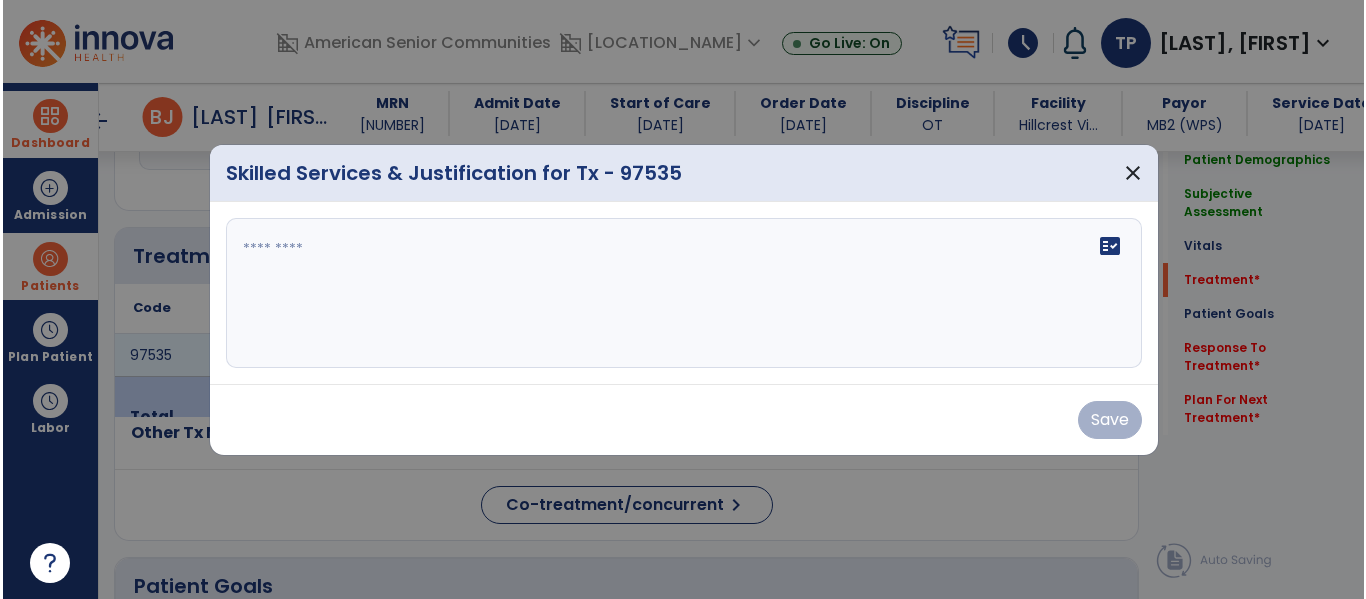 scroll, scrollTop: 1142, scrollLeft: 0, axis: vertical 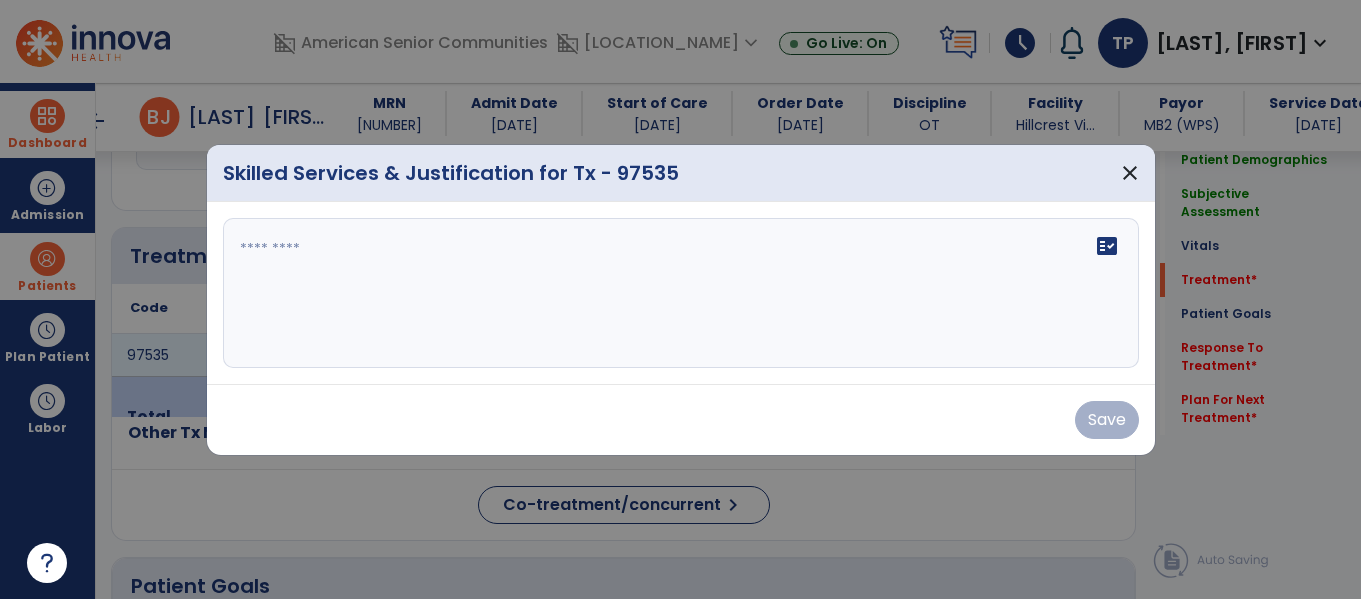 click on "fact_check" at bounding box center [681, 293] 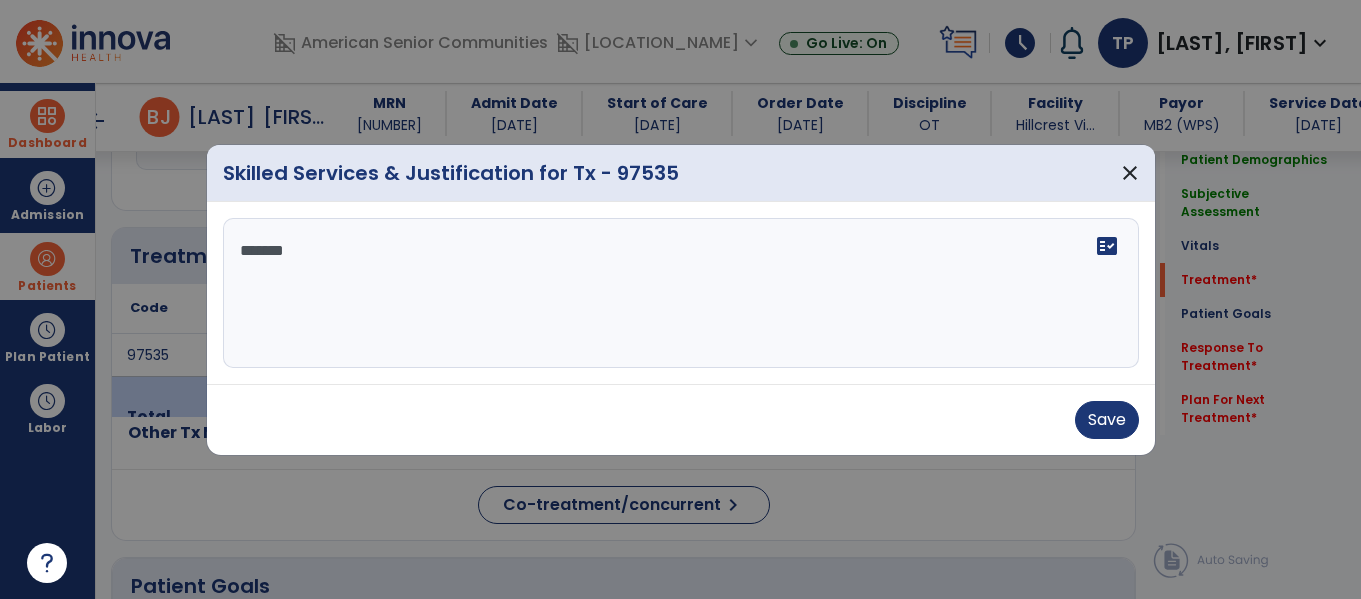 type on "********" 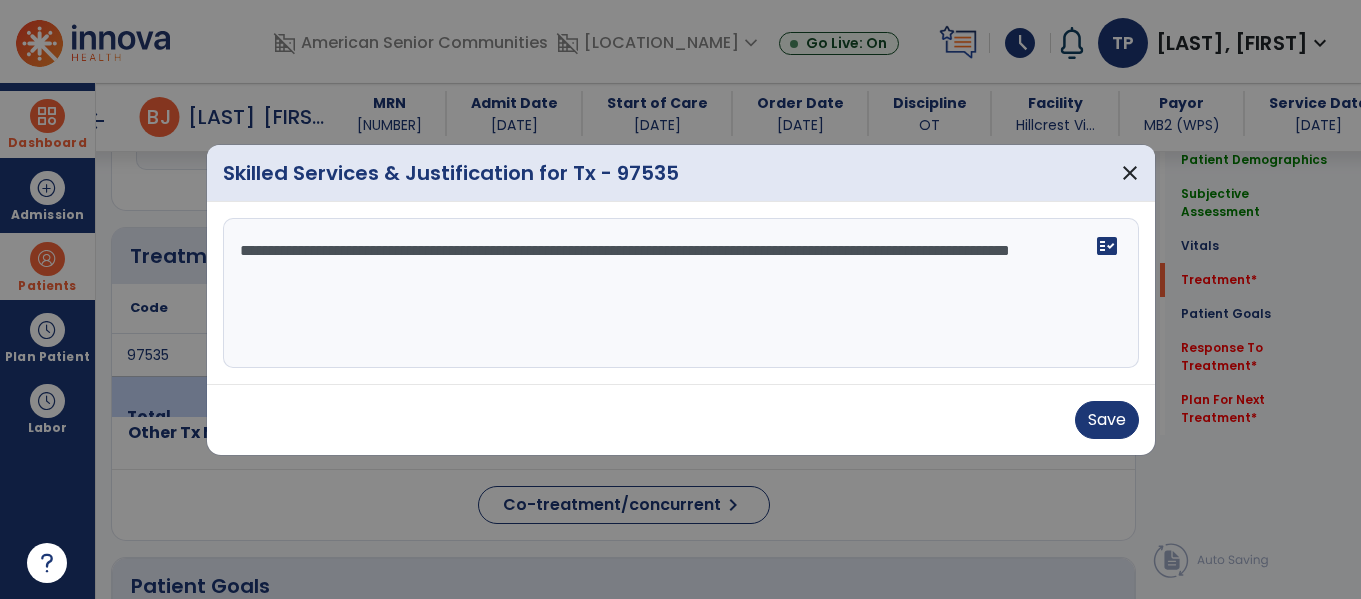 click on "**********" at bounding box center [681, 293] 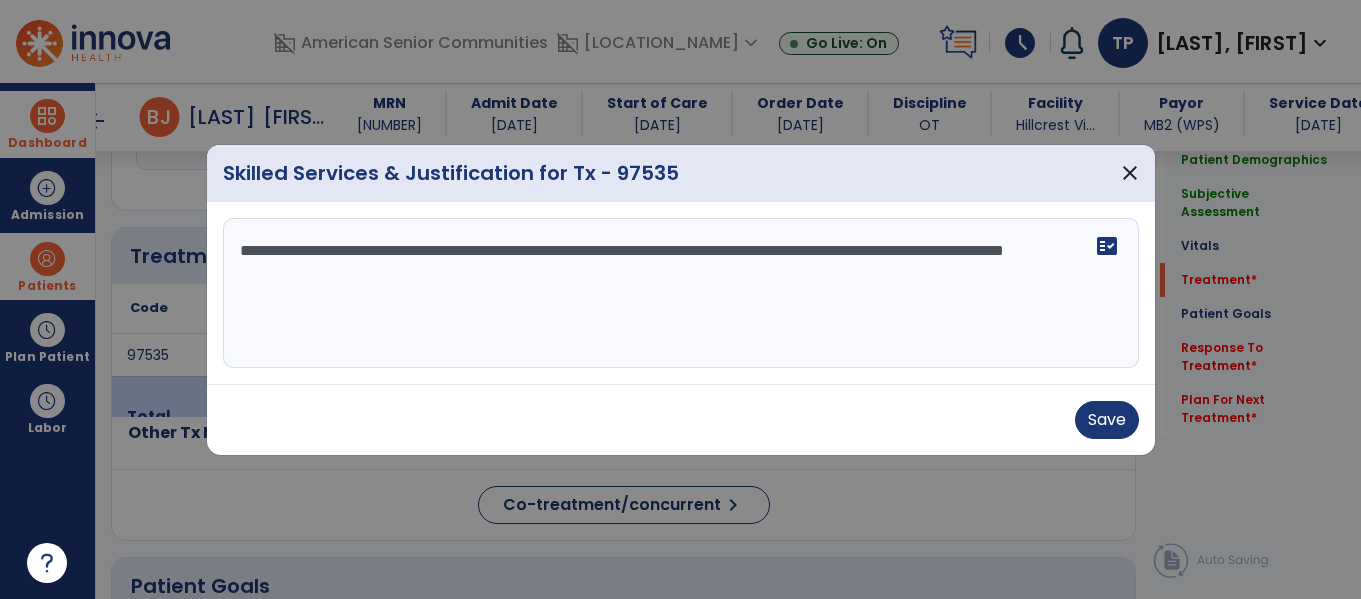 click on "**********" at bounding box center [681, 293] 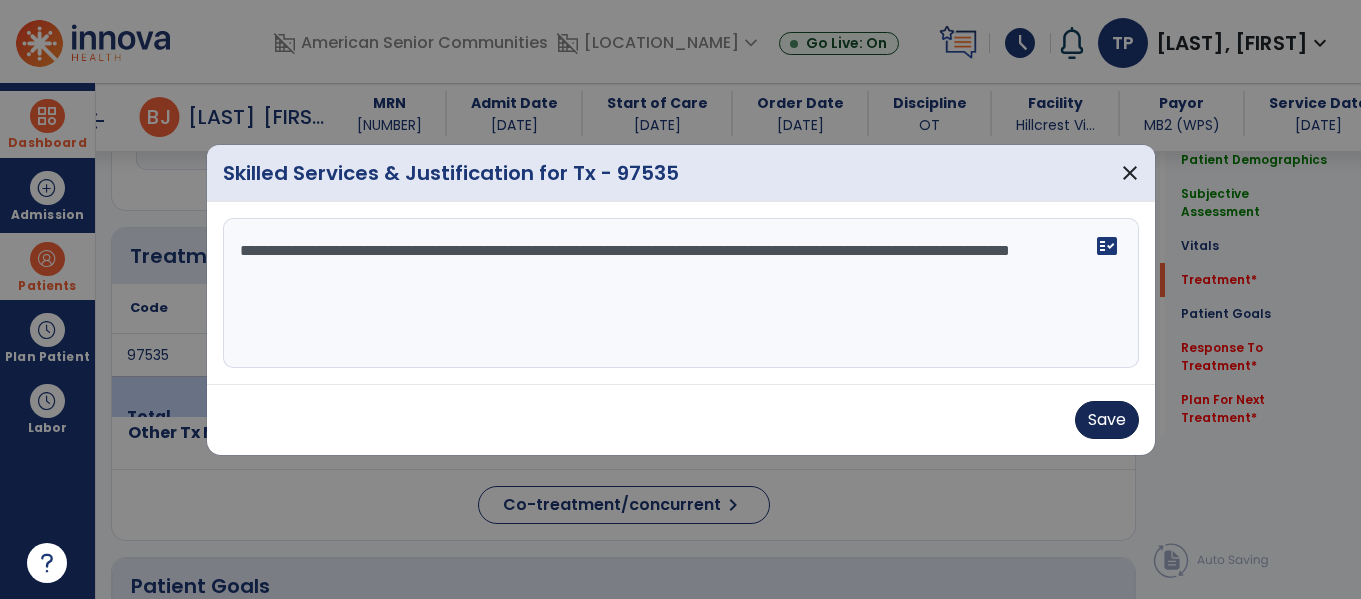 type on "**********" 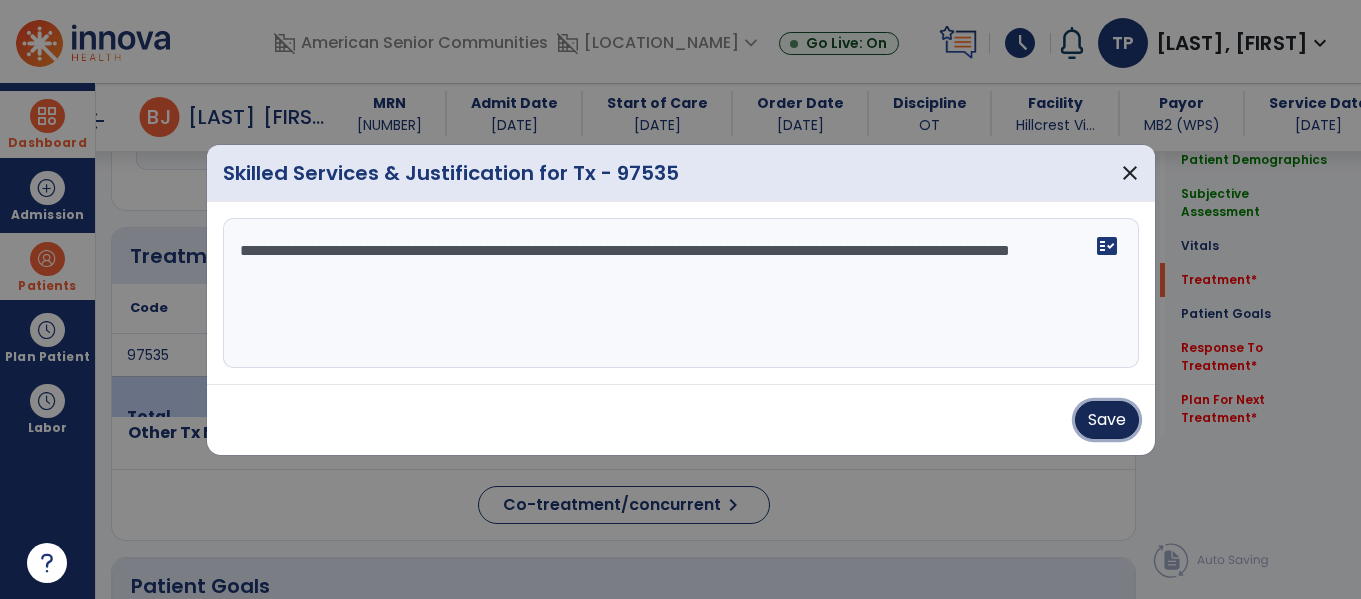 click on "Save" at bounding box center (1107, 420) 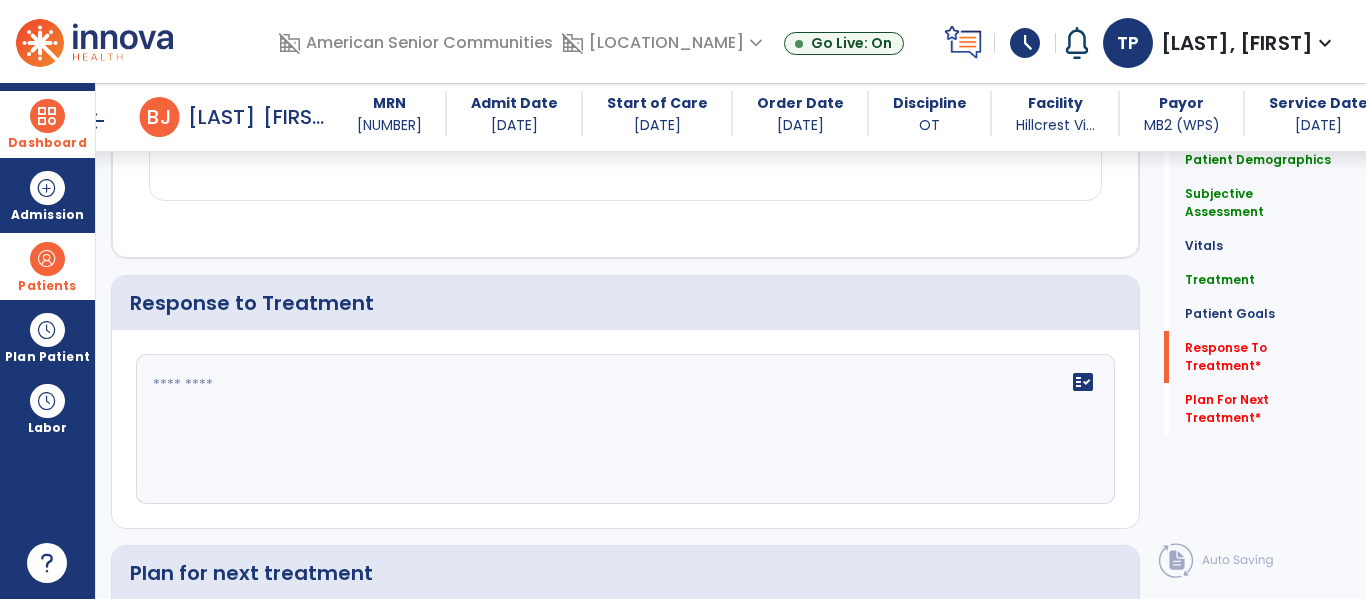 scroll, scrollTop: 2962, scrollLeft: 0, axis: vertical 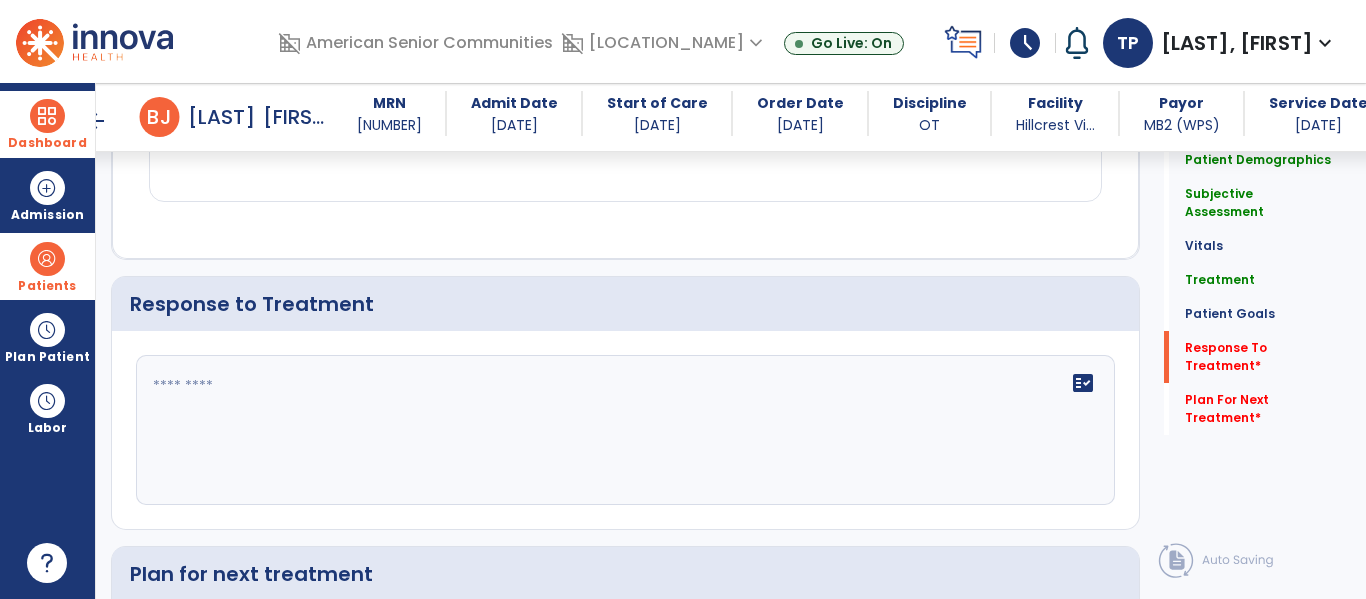 click on "fact_check" 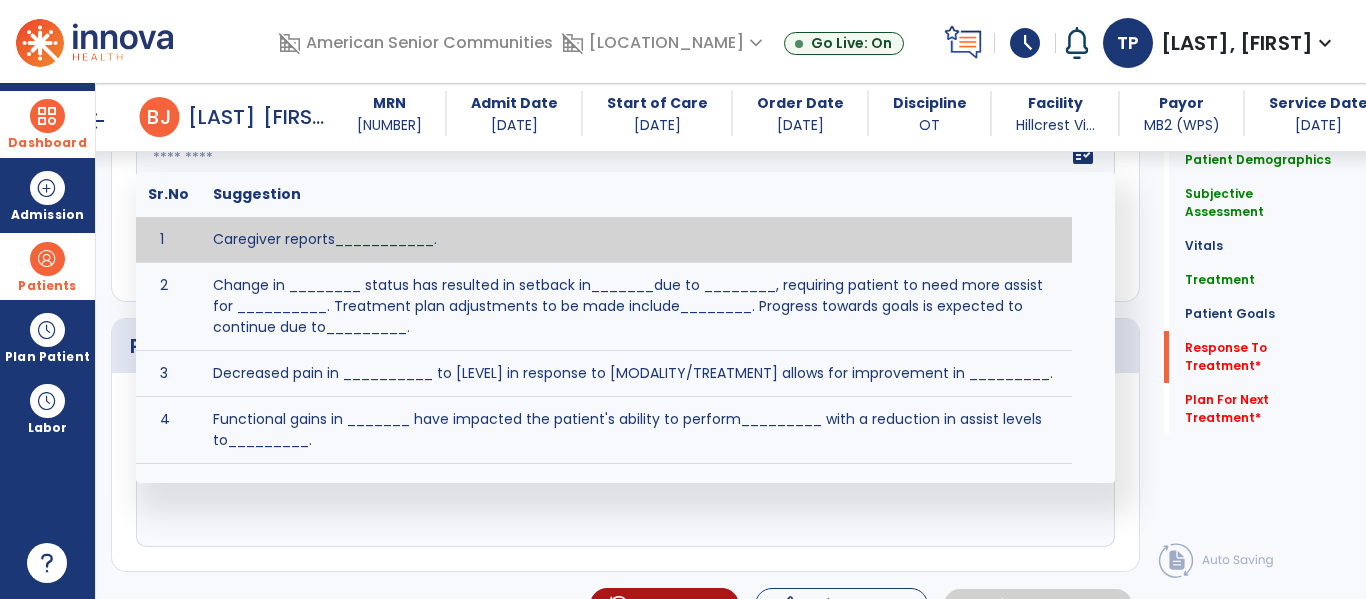 scroll, scrollTop: 3107, scrollLeft: 0, axis: vertical 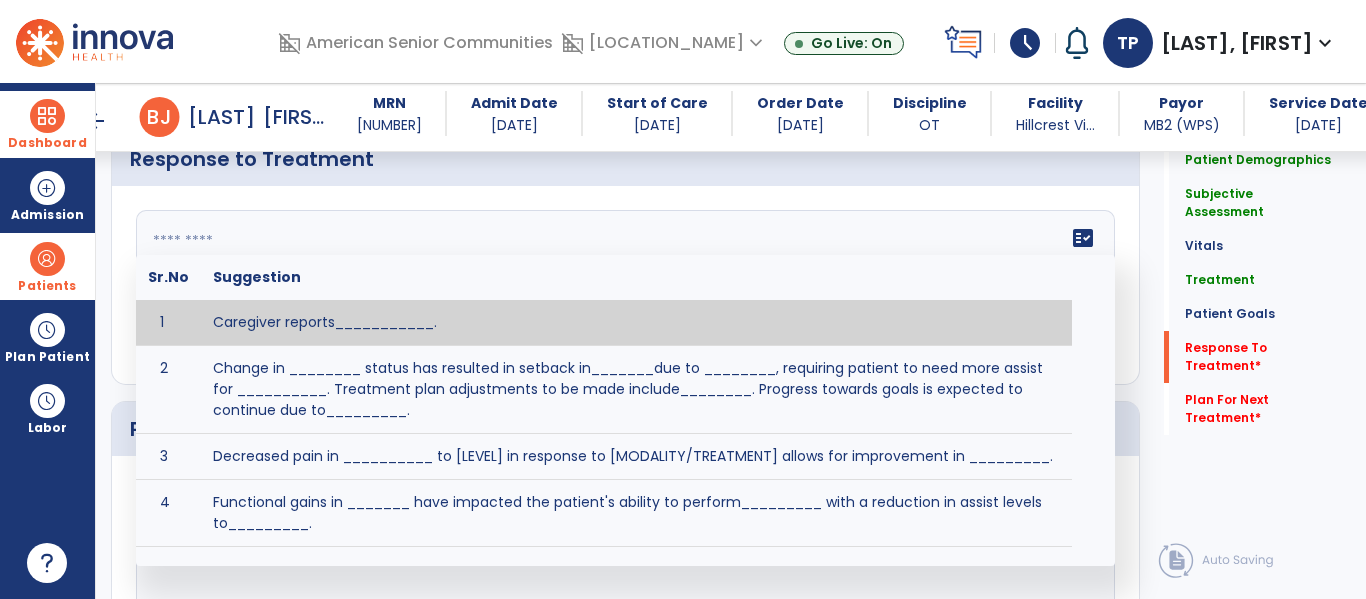 click 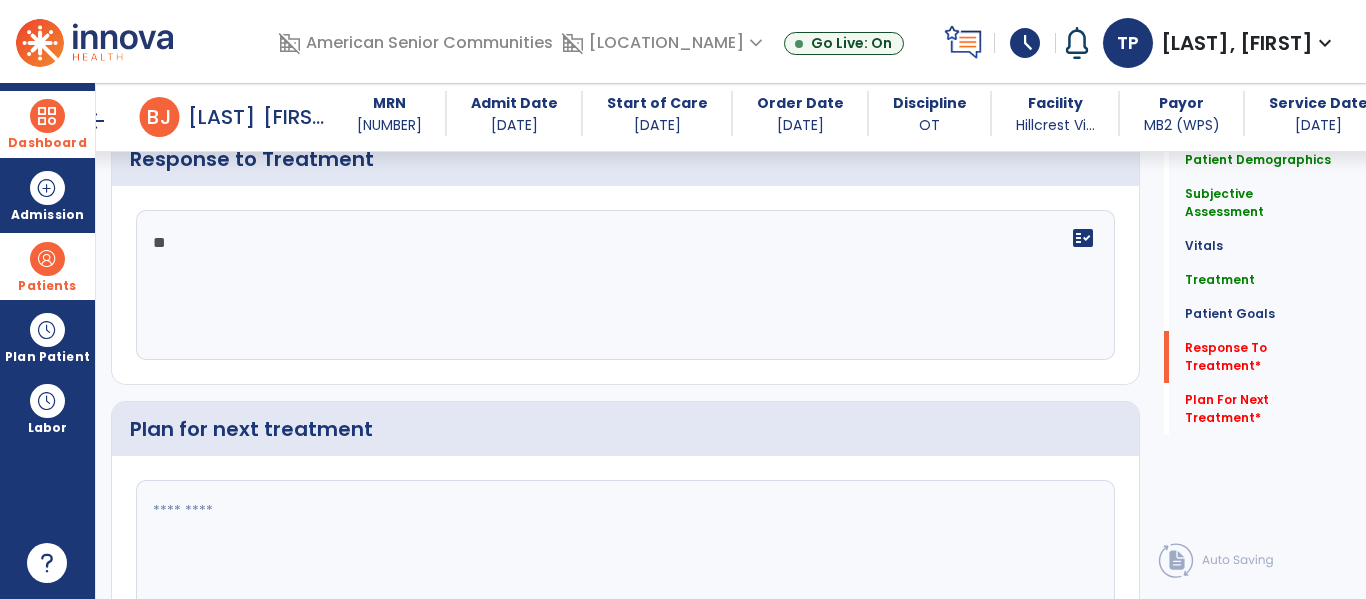 type on "*" 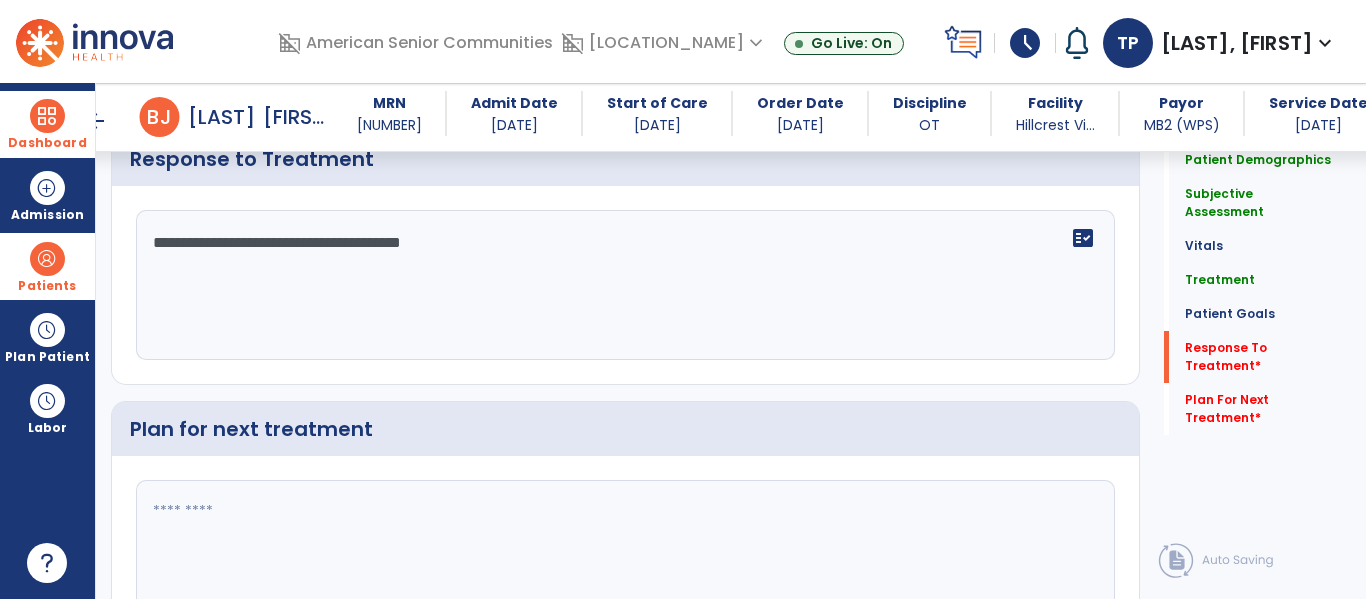 type on "**********" 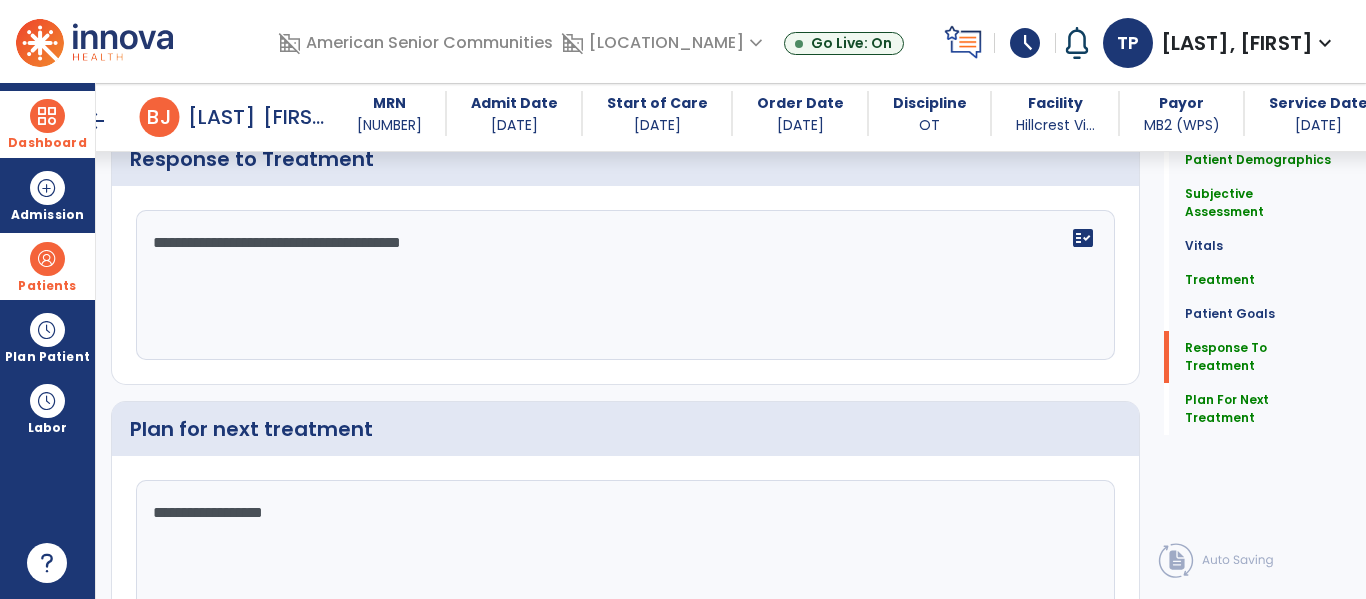 scroll, scrollTop: 3229, scrollLeft: 0, axis: vertical 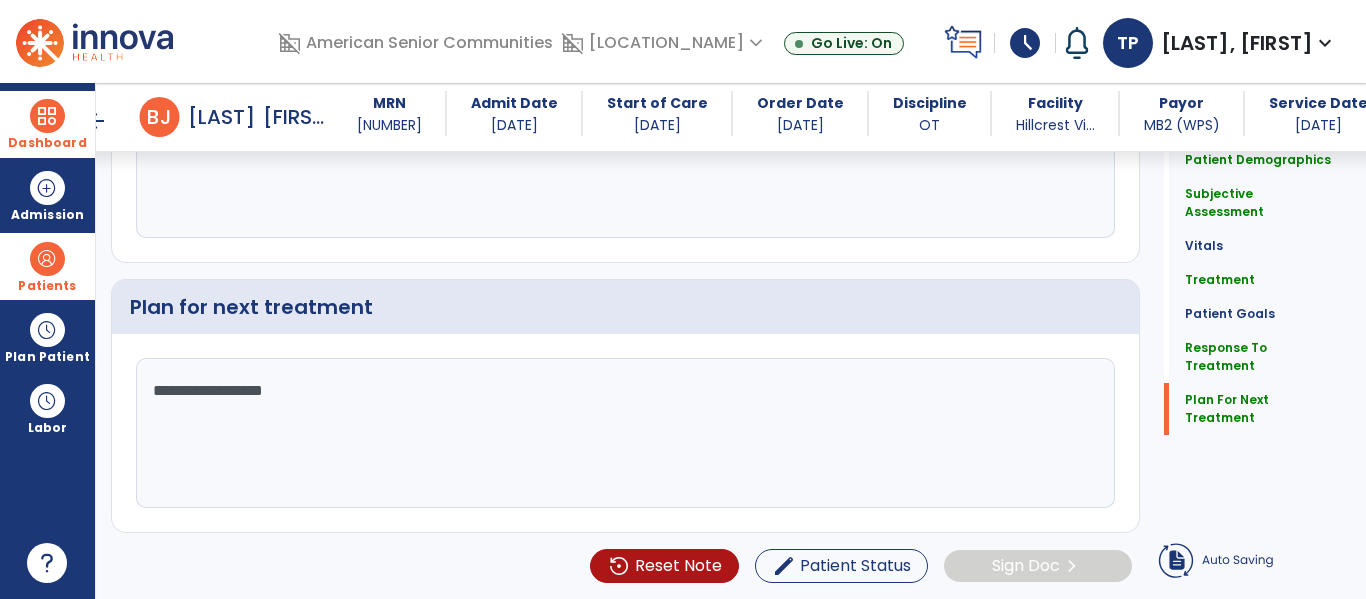 type on "**********" 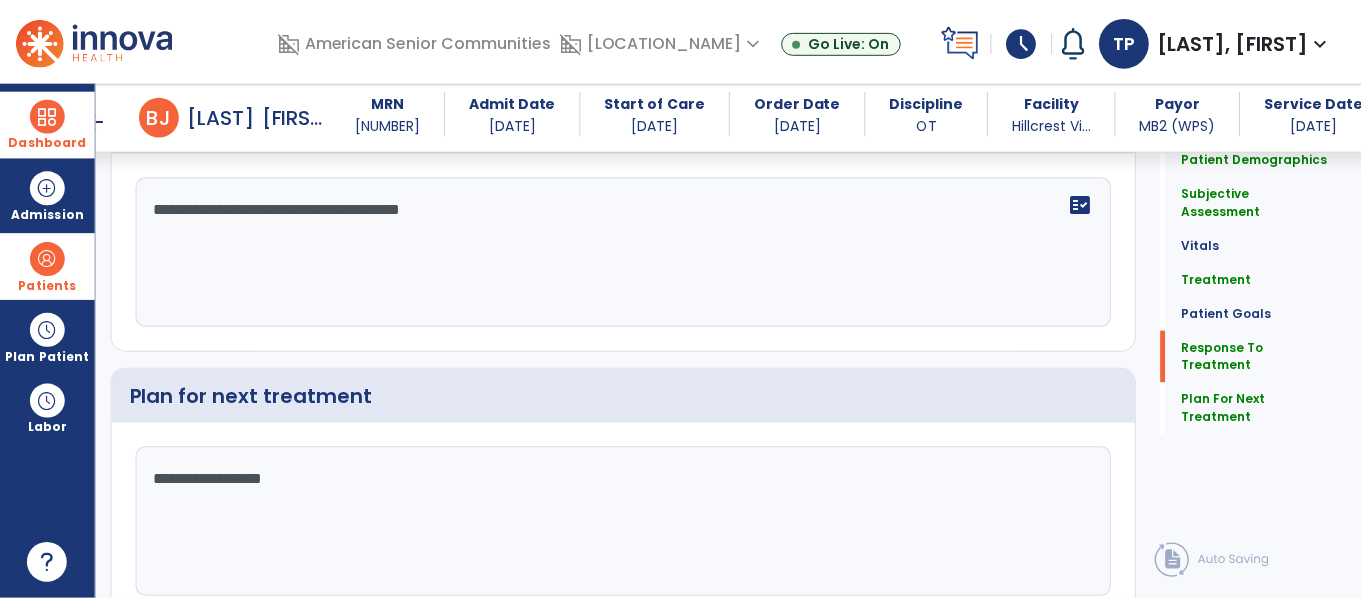 scroll, scrollTop: 3229, scrollLeft: 0, axis: vertical 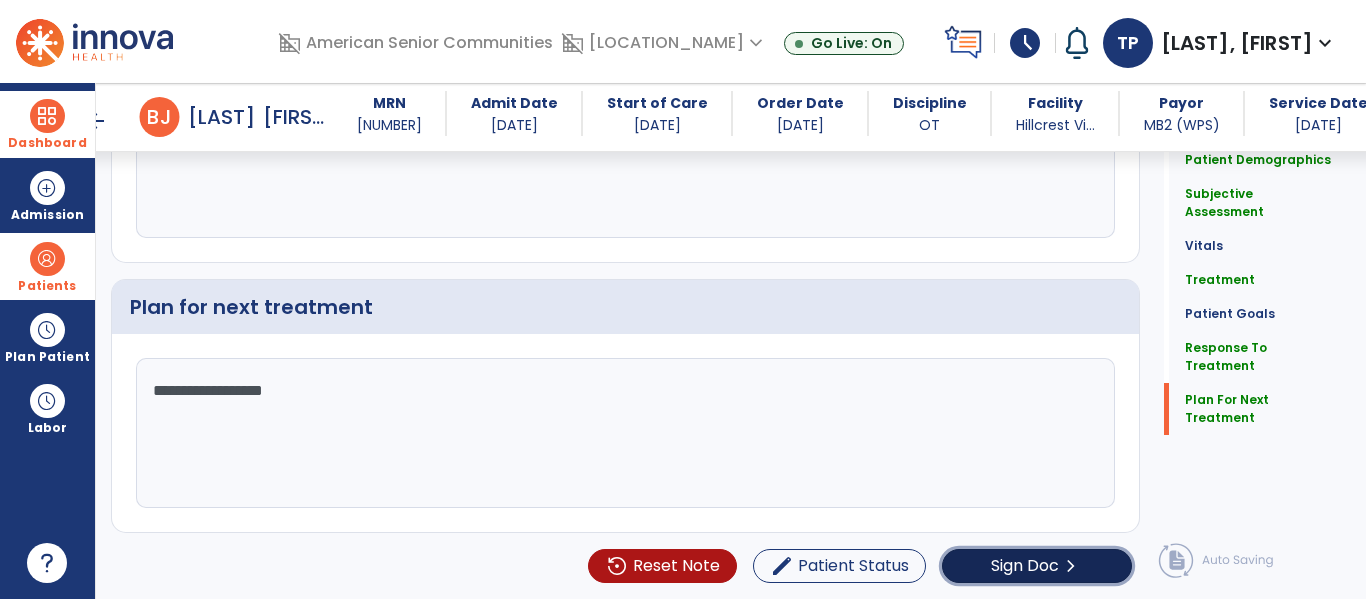 click on "Sign Doc  chevron_right" 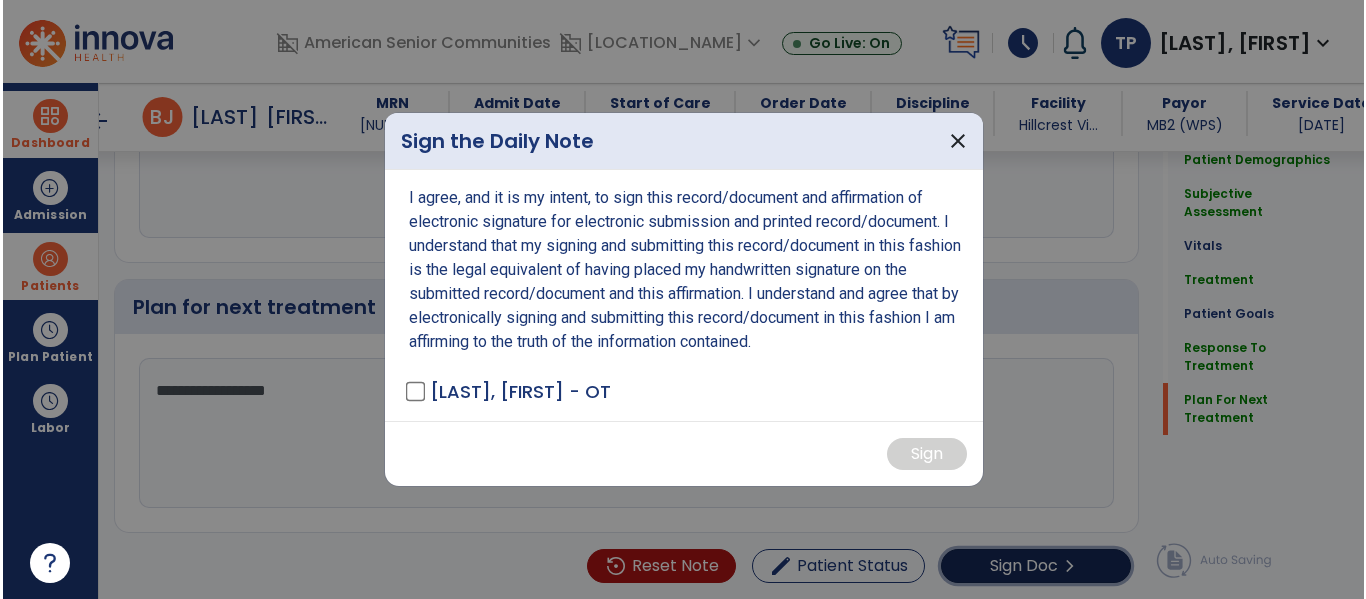 scroll, scrollTop: 3229, scrollLeft: 0, axis: vertical 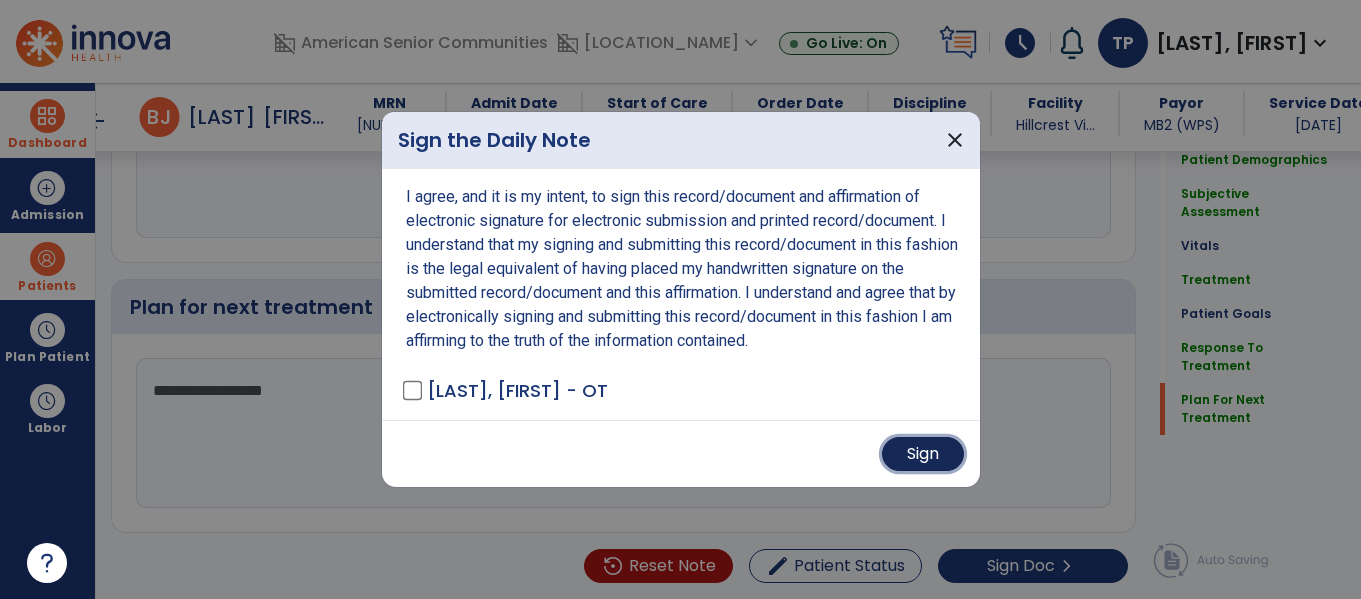 click on "Sign" at bounding box center (923, 454) 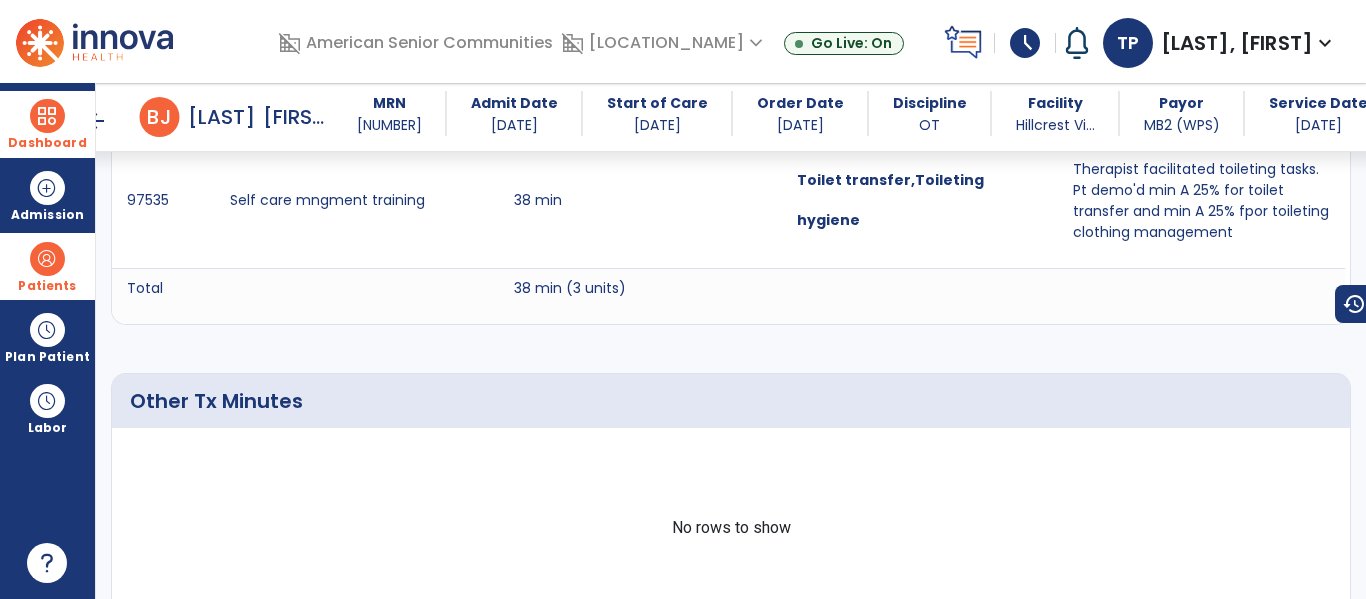 scroll, scrollTop: 0, scrollLeft: 0, axis: both 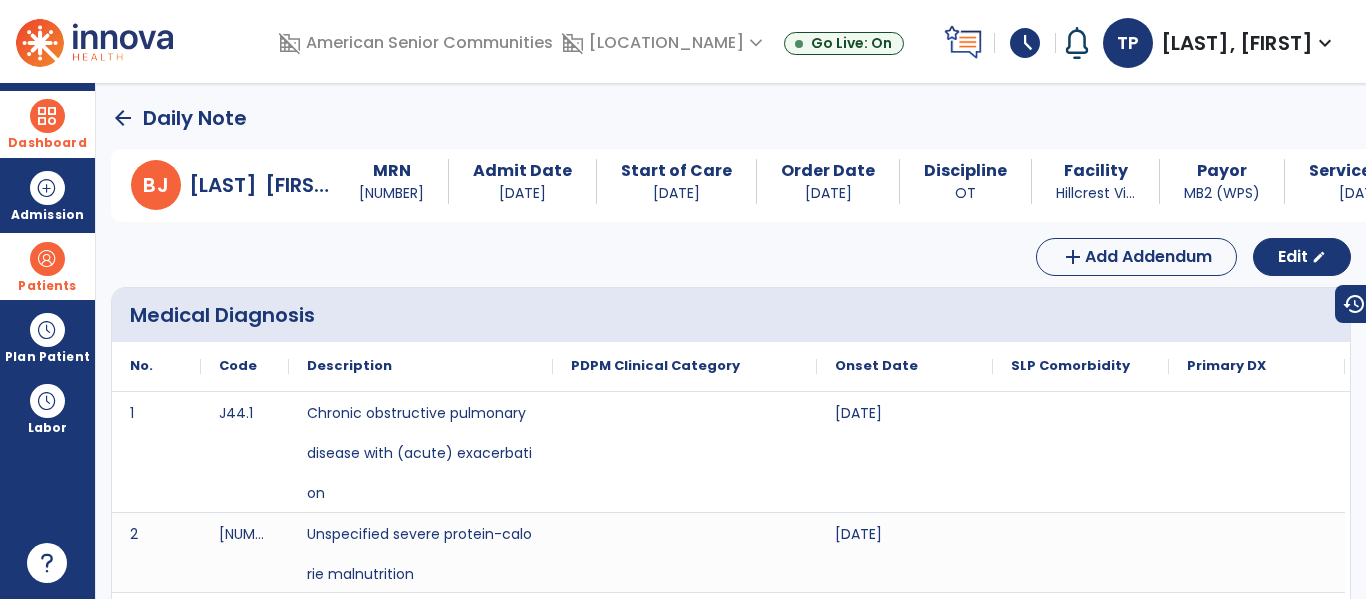 click on "arrow_back" 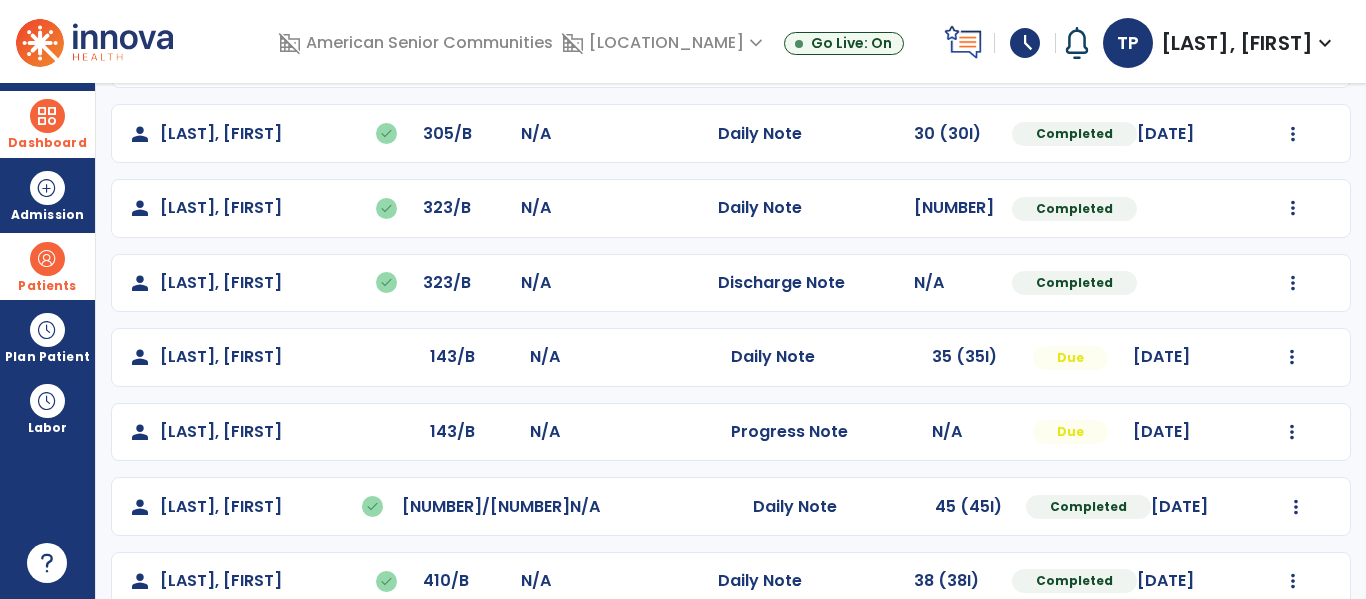 scroll, scrollTop: 453, scrollLeft: 0, axis: vertical 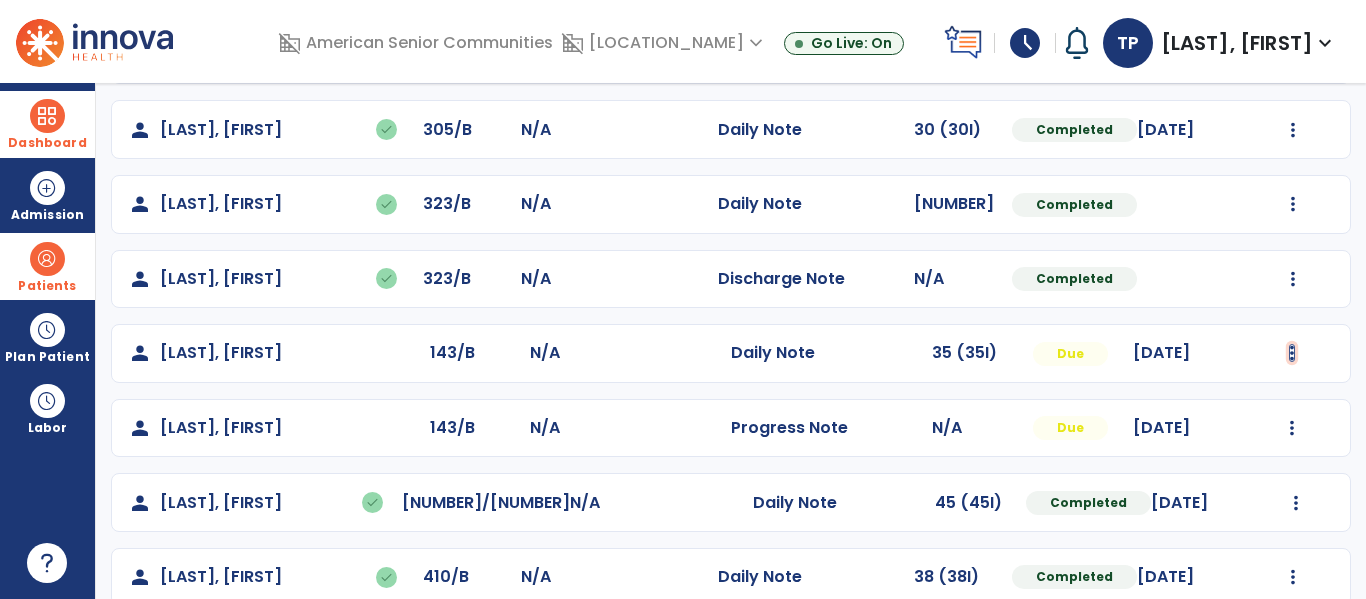 click at bounding box center (1293, -94) 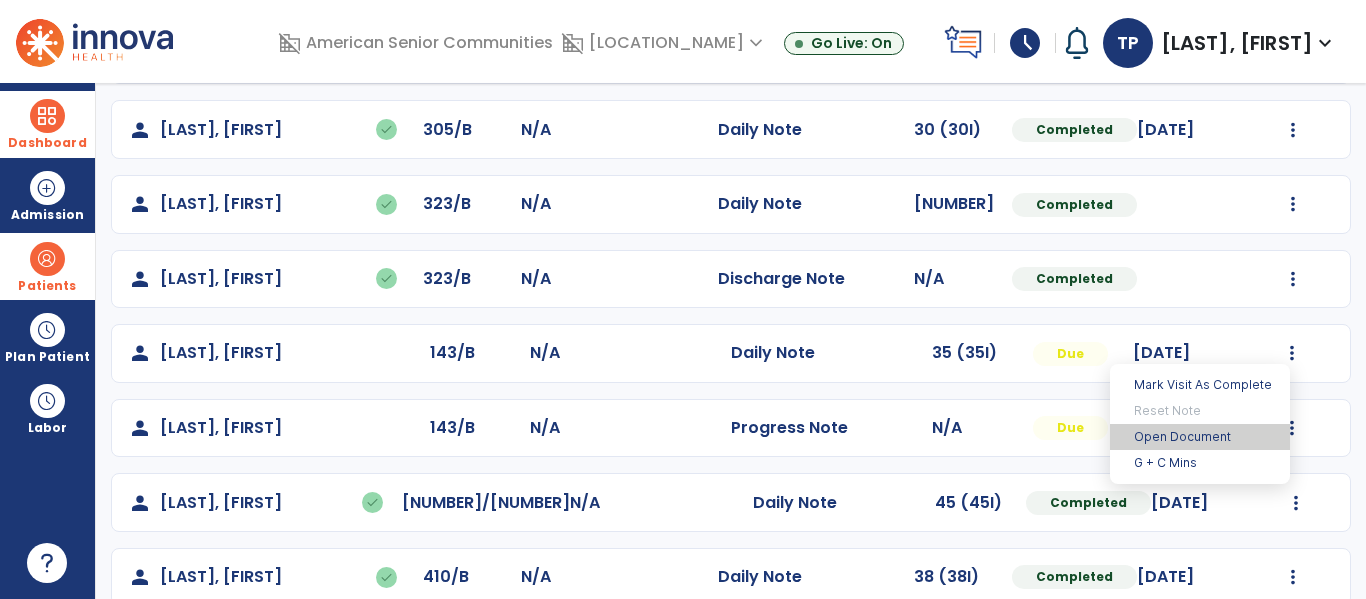click on "Open Document" at bounding box center [1200, 437] 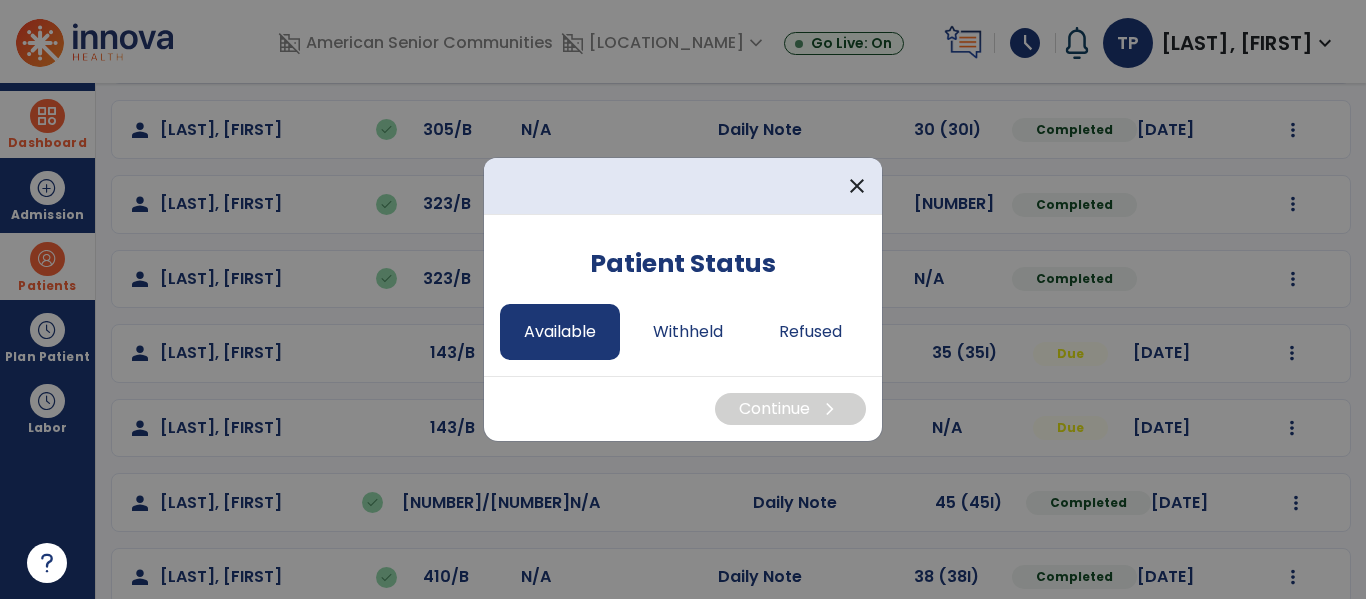 click on "Available" at bounding box center [560, 332] 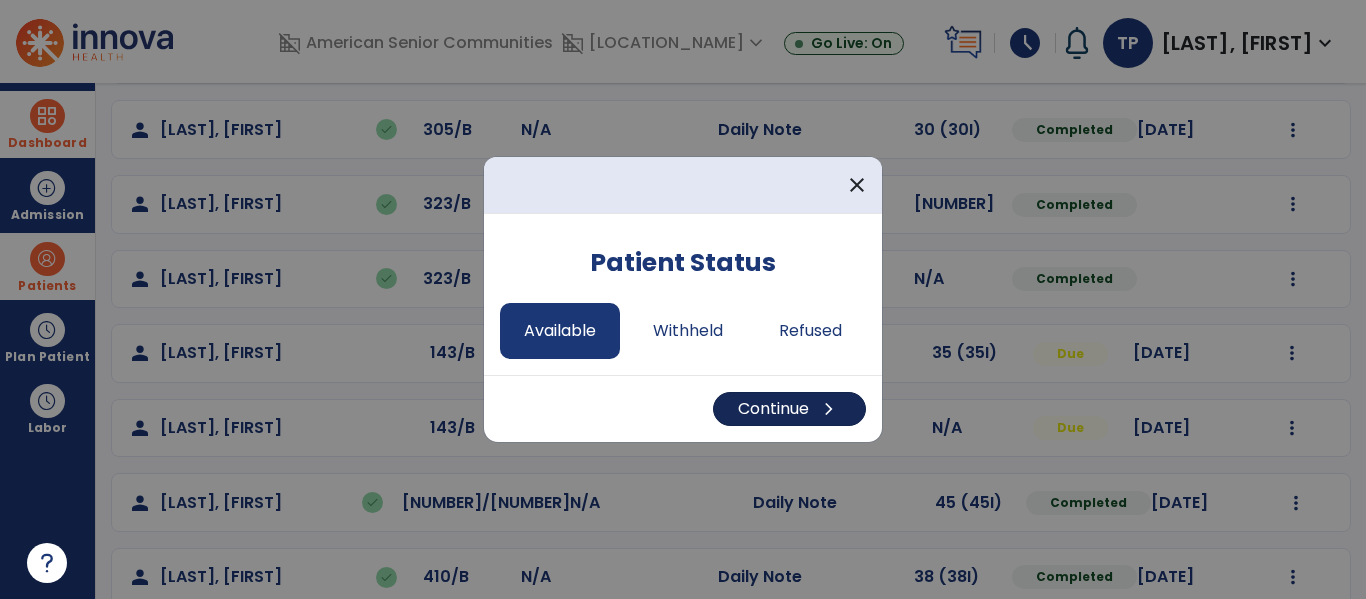 click on "Continue   chevron_right" at bounding box center (789, 409) 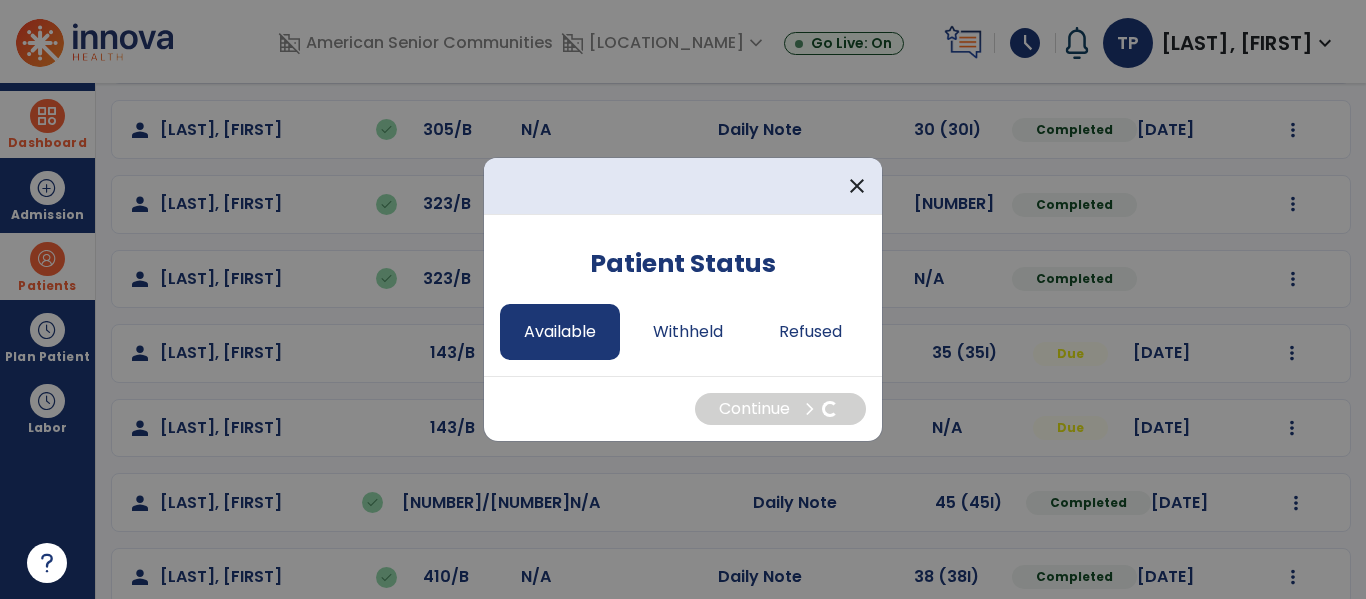select on "*" 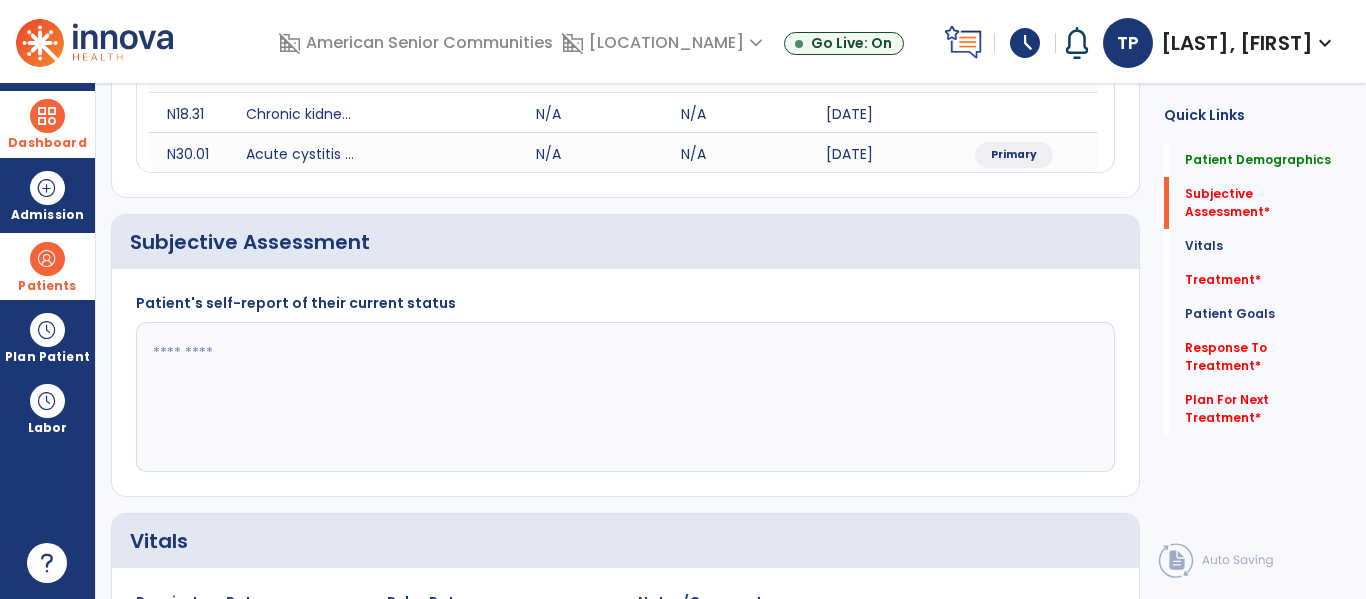 click 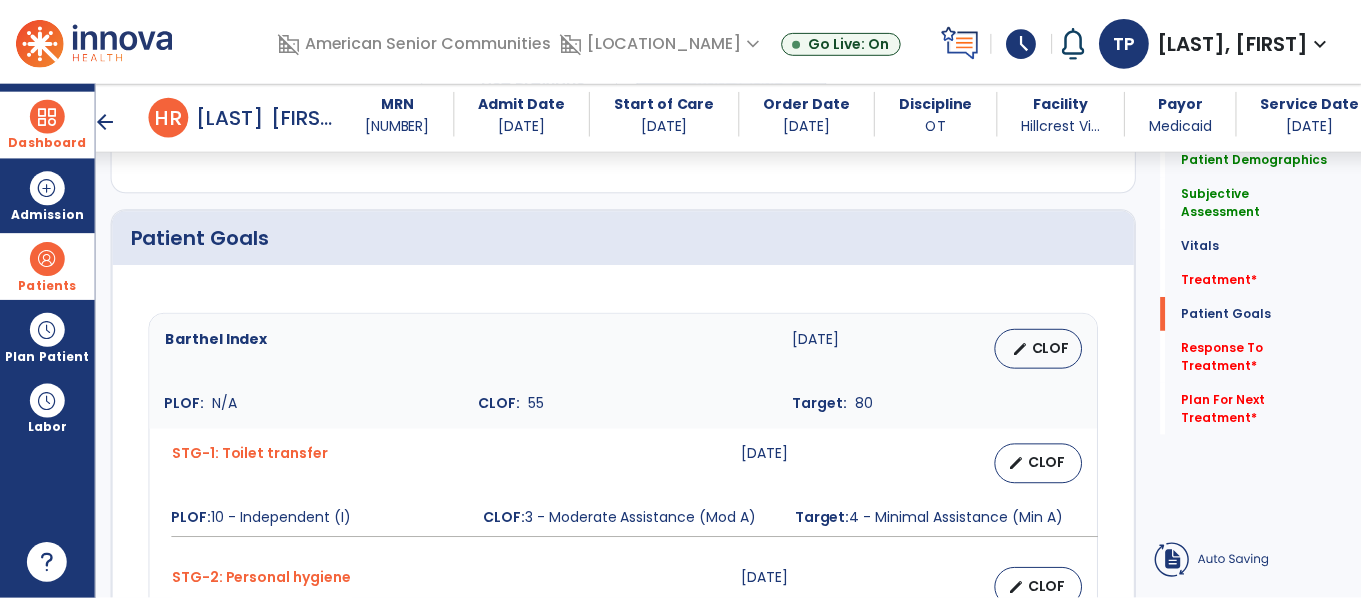 scroll, scrollTop: 1227, scrollLeft: 0, axis: vertical 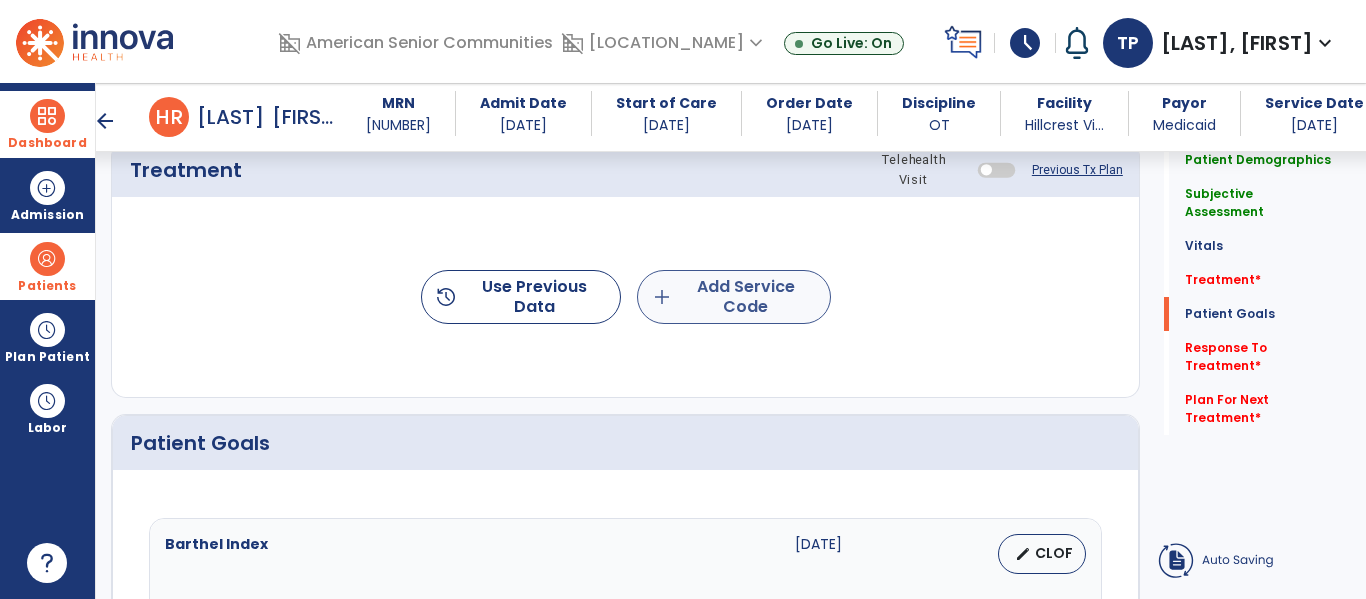type on "**********" 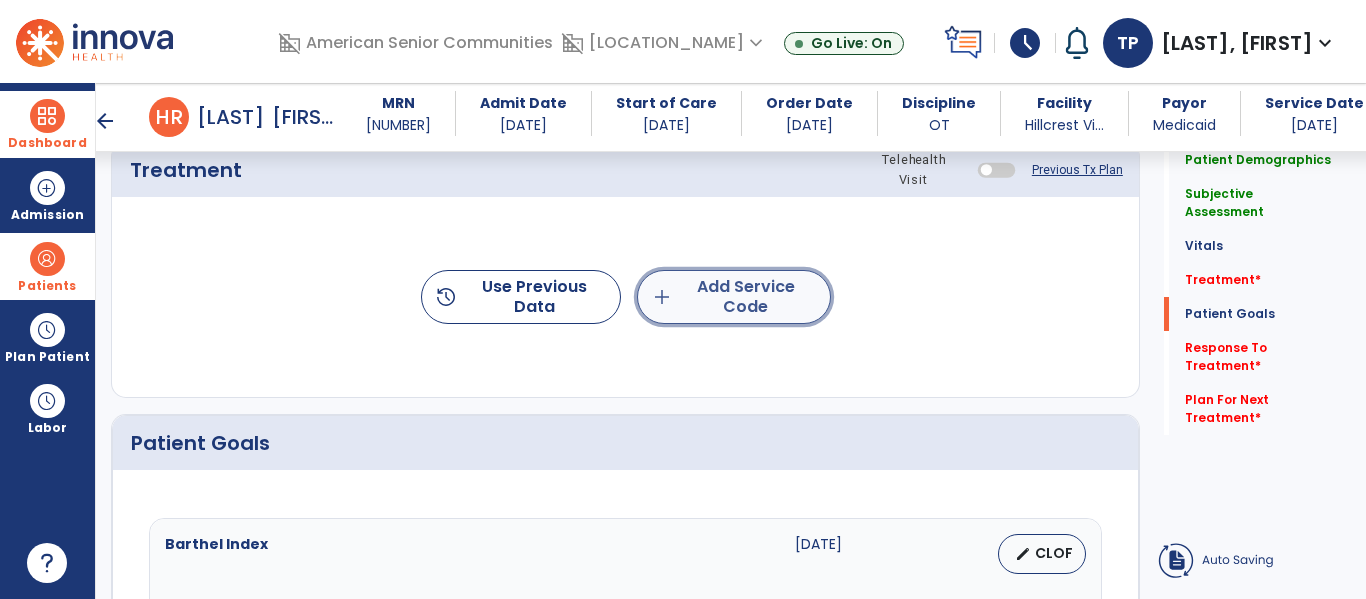 click on "add  Add Service Code" 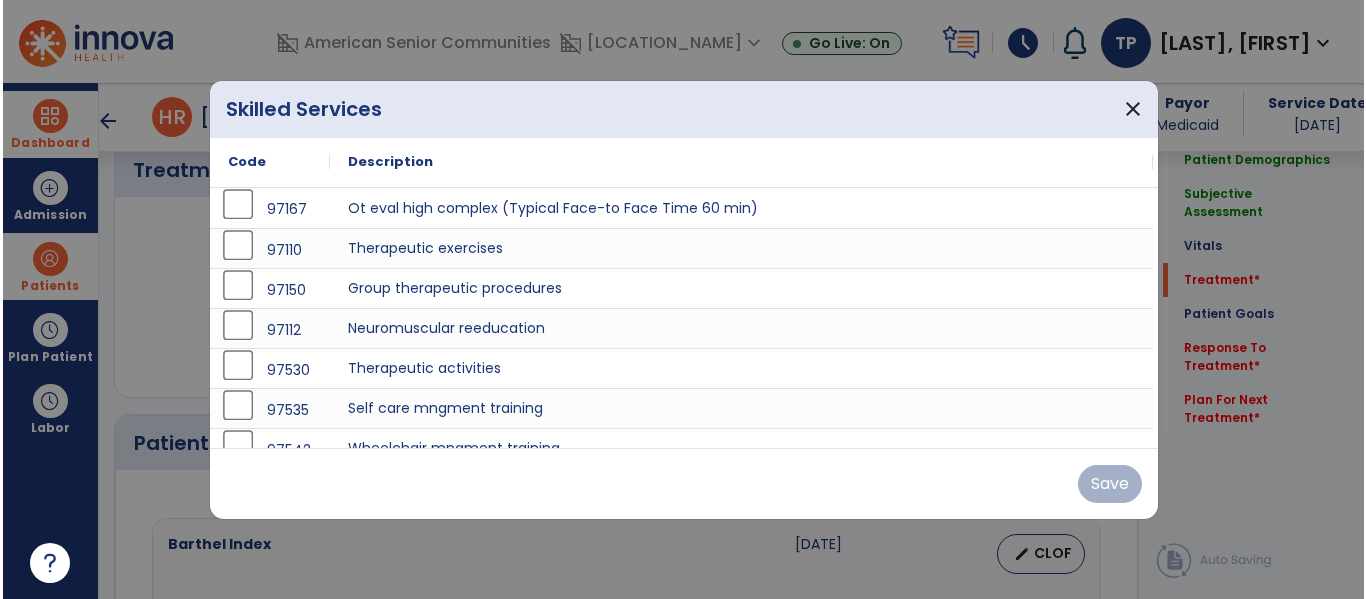 scroll, scrollTop: 1227, scrollLeft: 0, axis: vertical 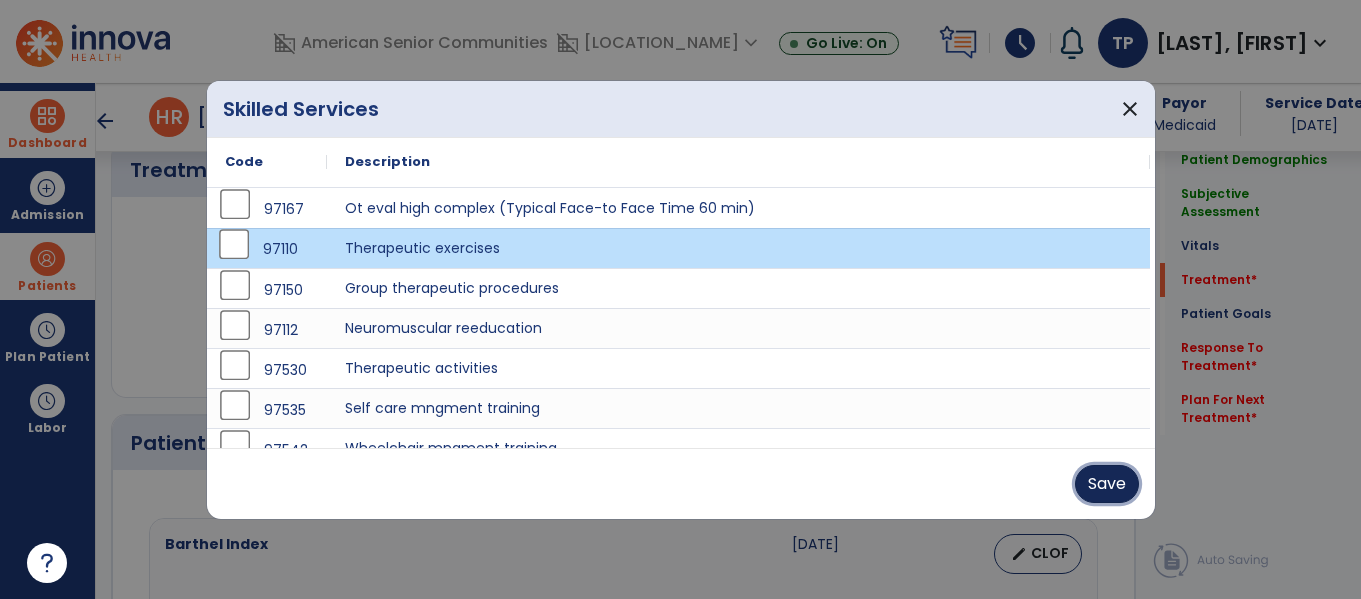 click on "Save" at bounding box center [1107, 484] 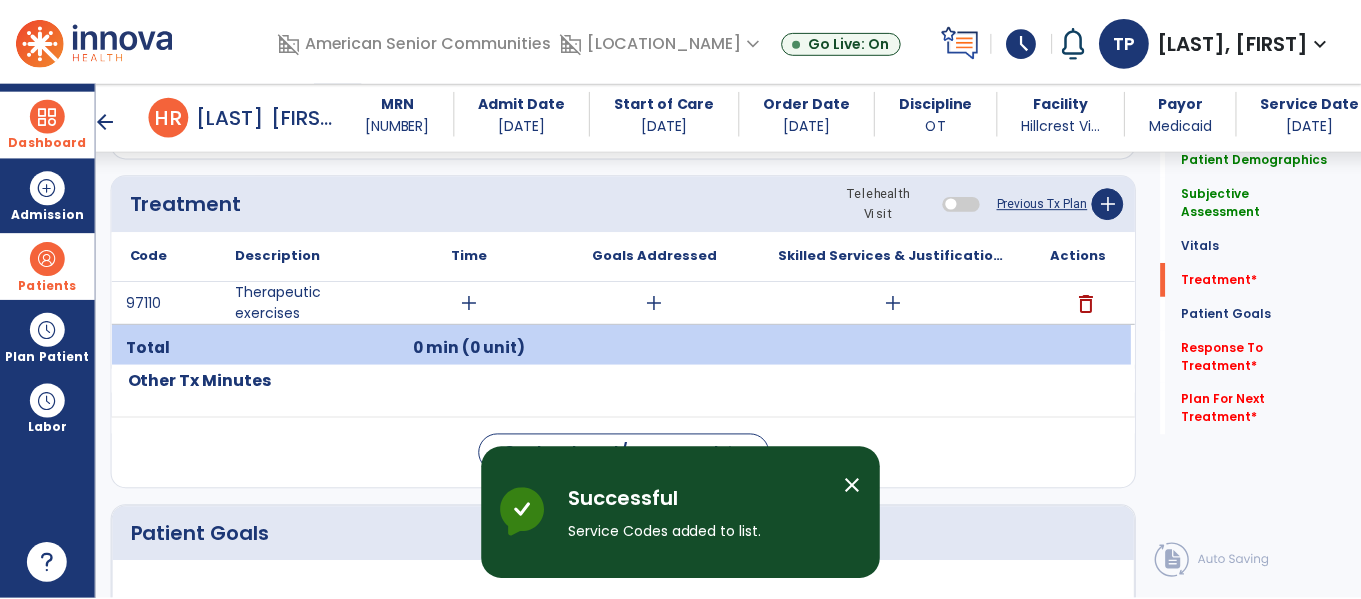 scroll, scrollTop: 1162, scrollLeft: 0, axis: vertical 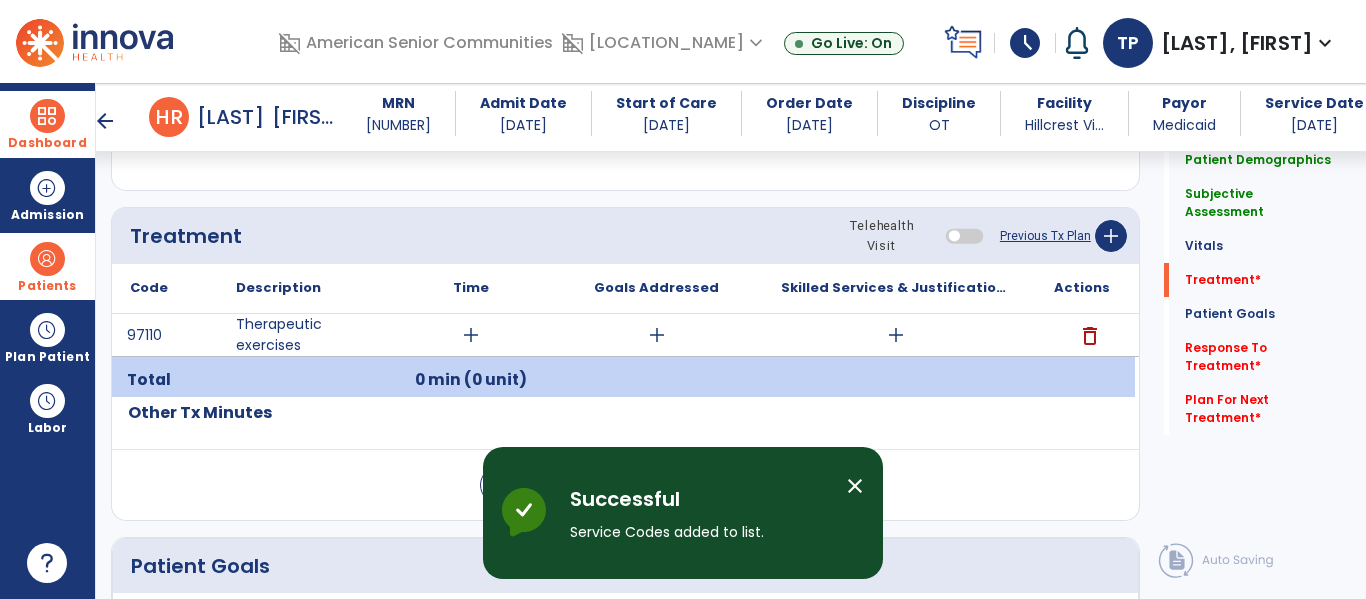 click on "add" at bounding box center (471, 335) 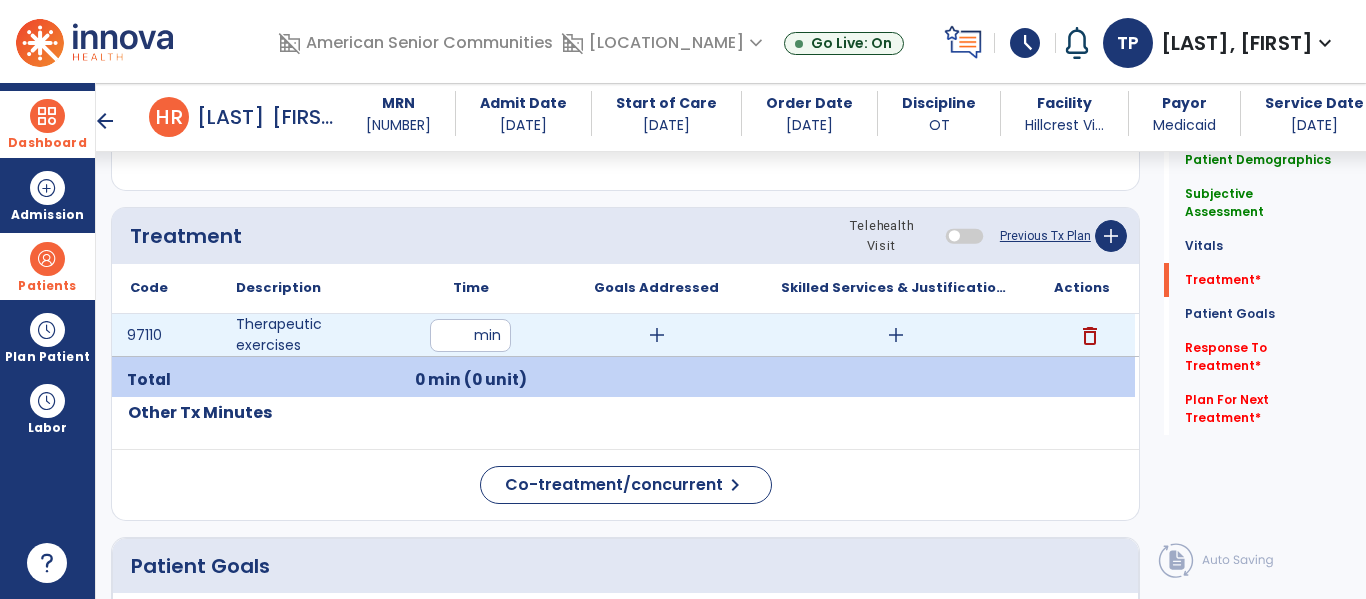 type on "**" 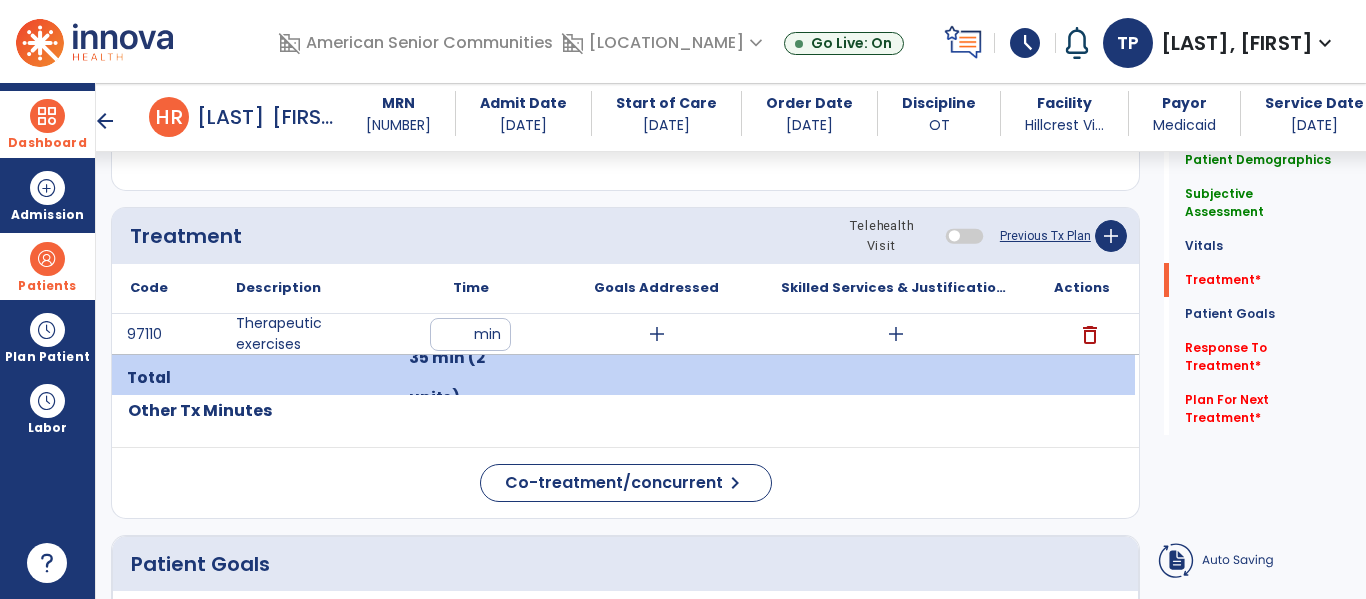 click on "add" at bounding box center (657, 334) 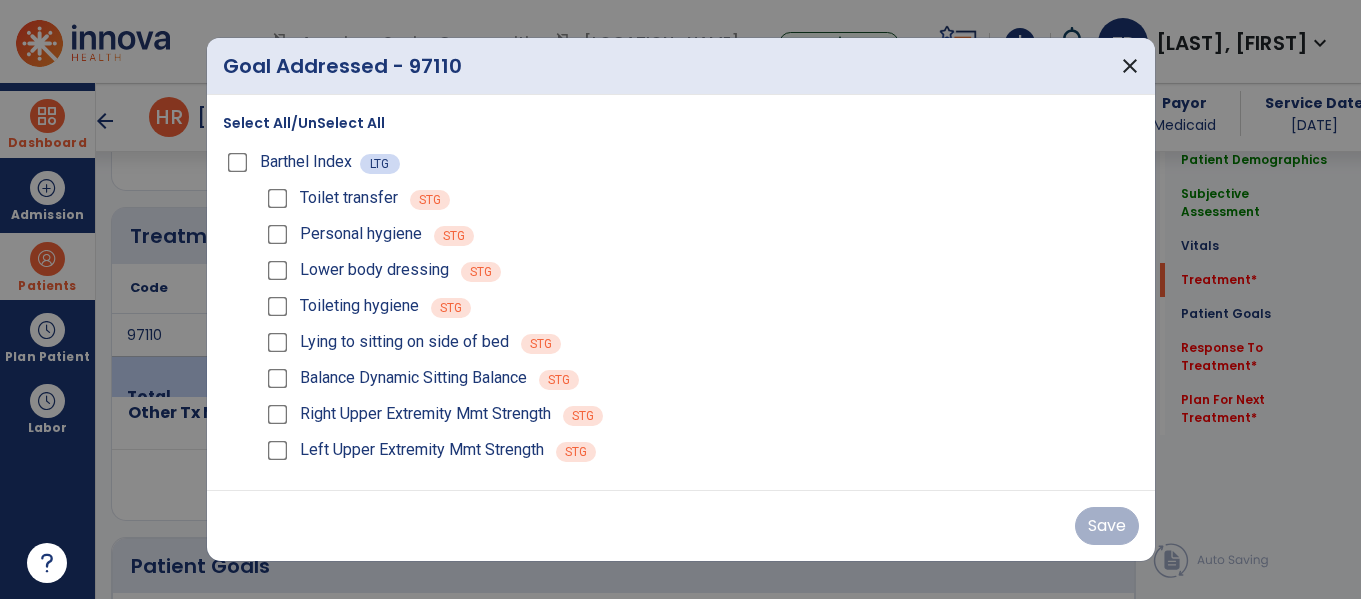 scroll, scrollTop: 1162, scrollLeft: 0, axis: vertical 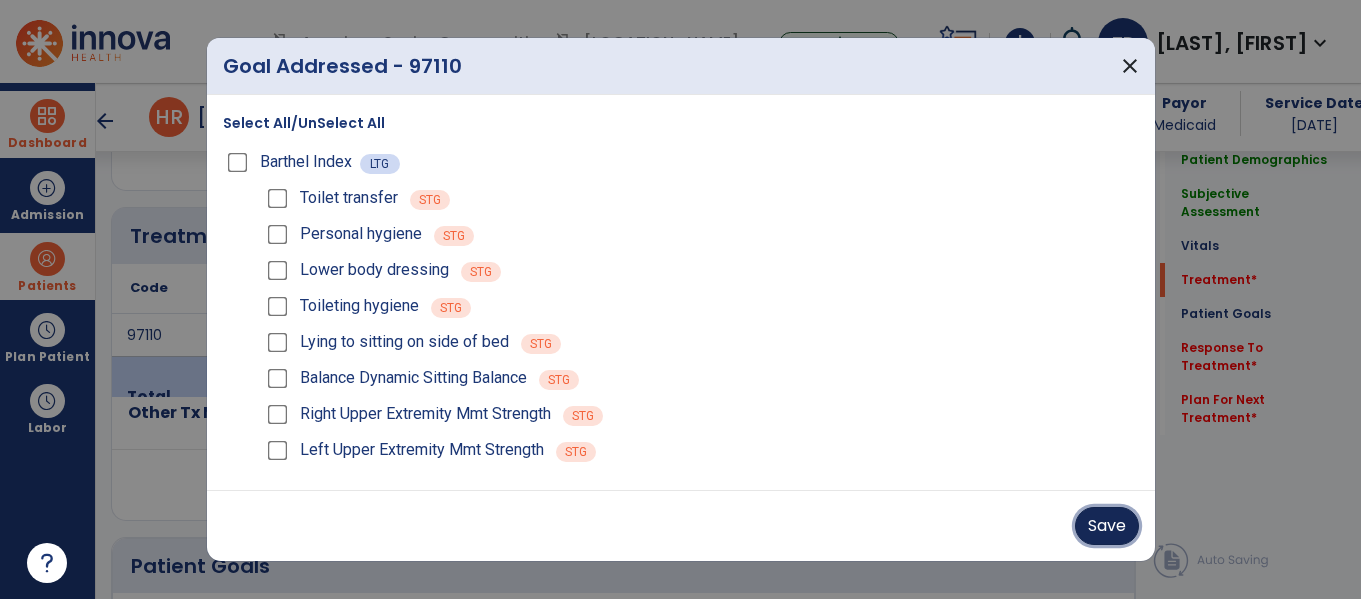 click on "Save" at bounding box center (1107, 526) 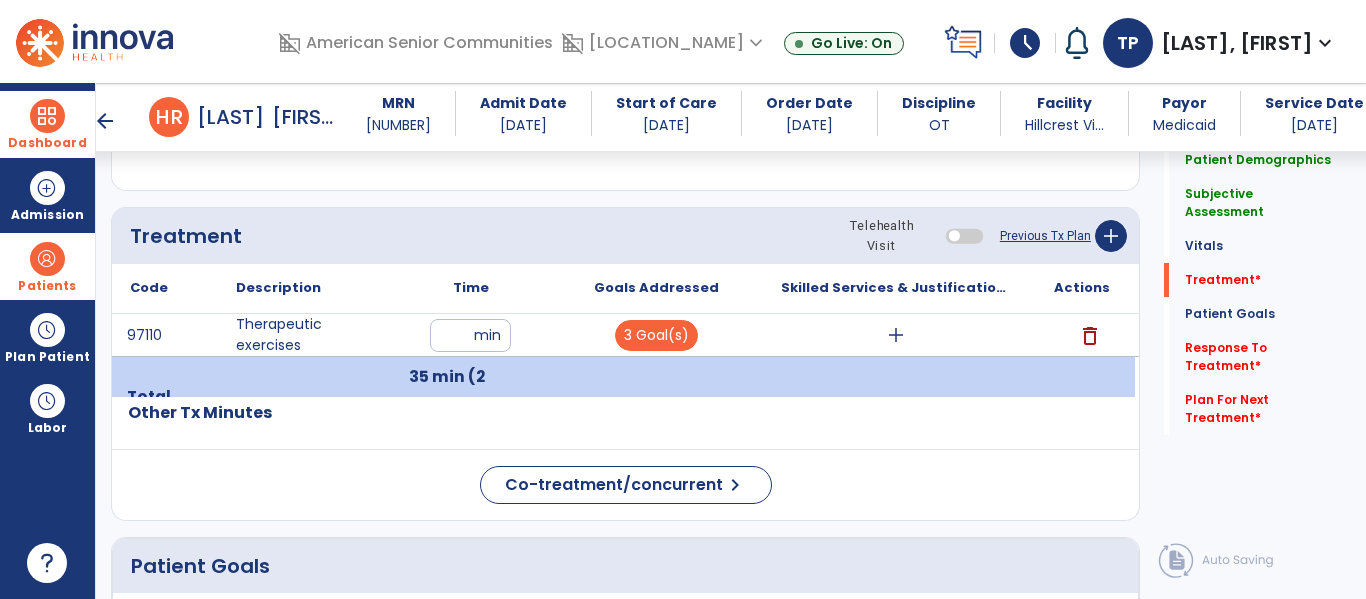 click on "add" at bounding box center [896, 335] 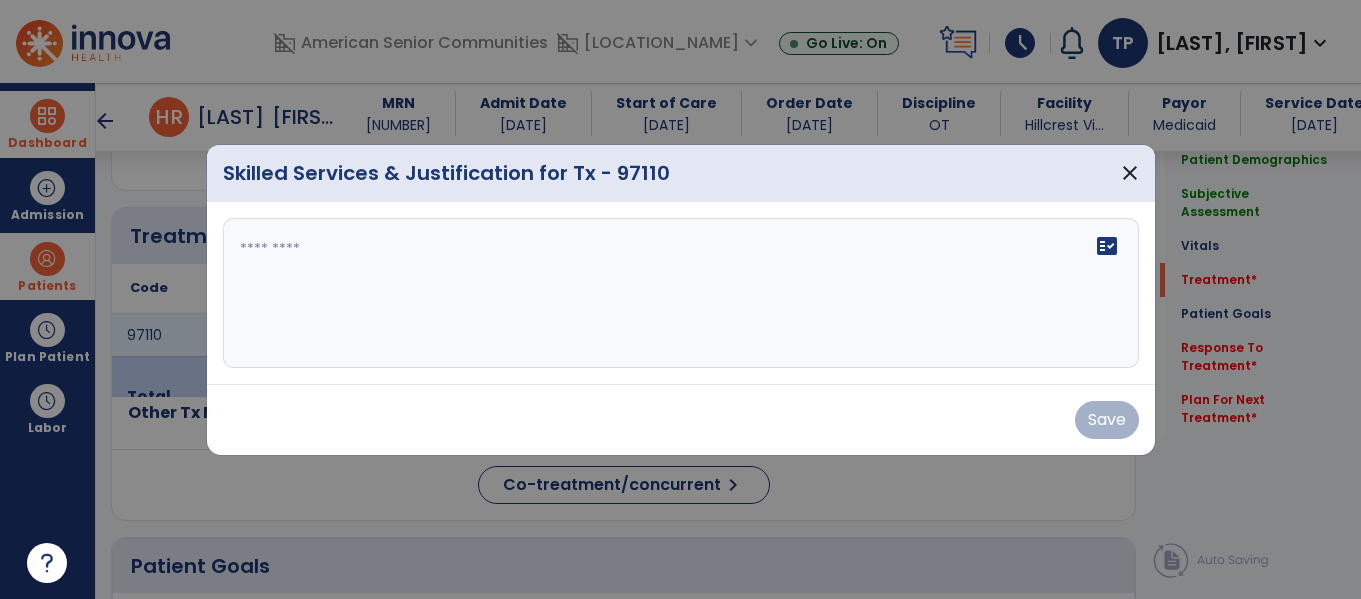 scroll, scrollTop: 1162, scrollLeft: 0, axis: vertical 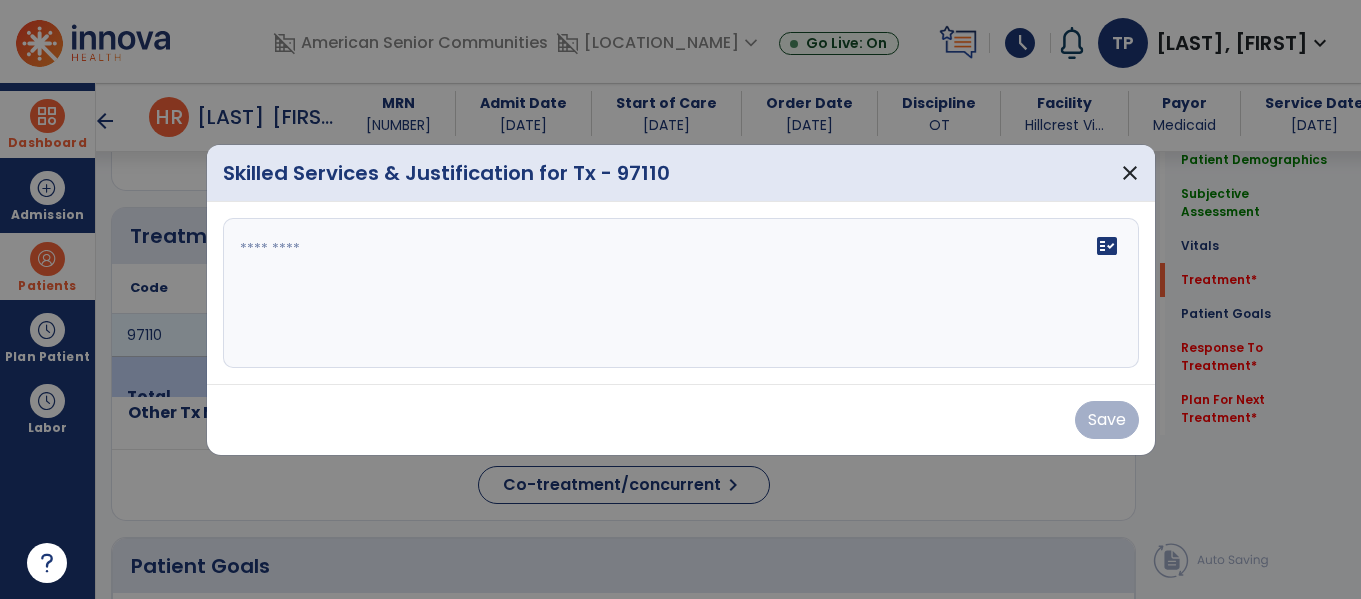 click at bounding box center (681, 293) 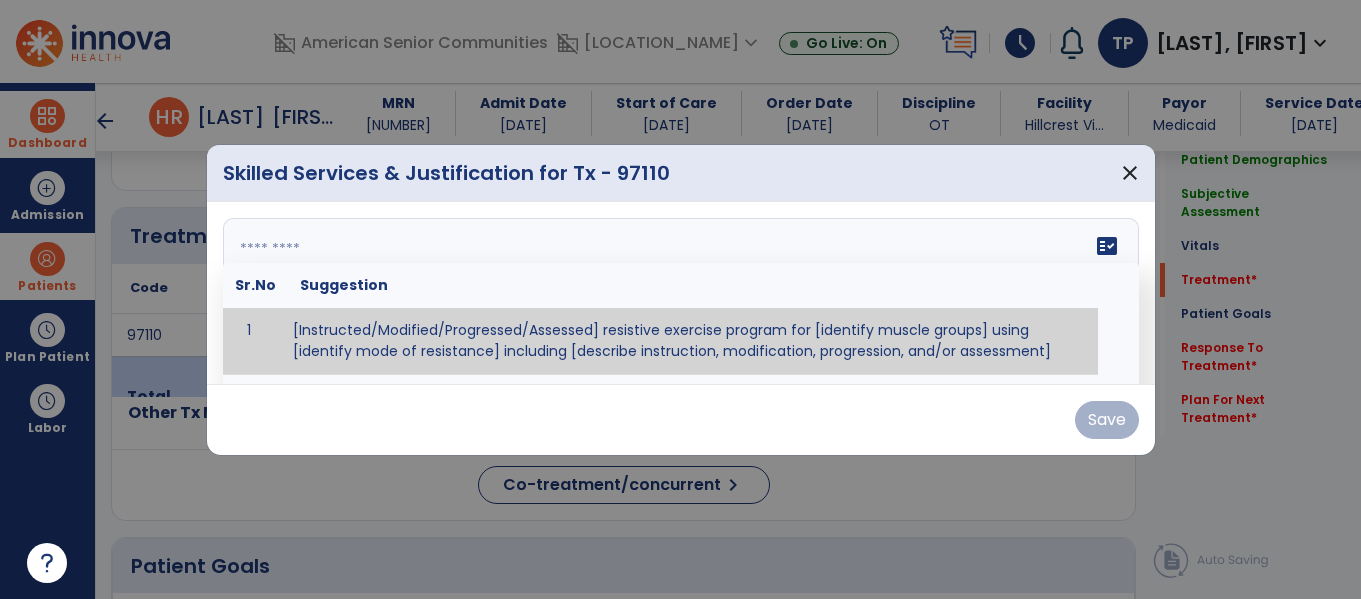 click at bounding box center [678, 293] 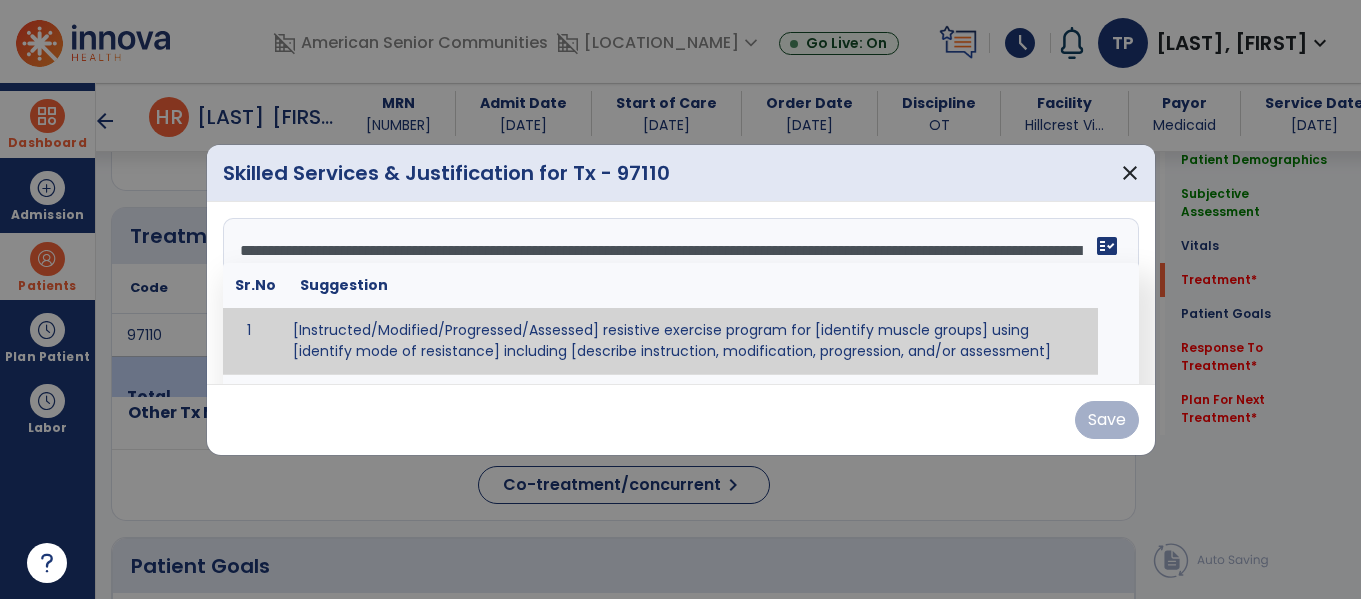 scroll, scrollTop: 64, scrollLeft: 0, axis: vertical 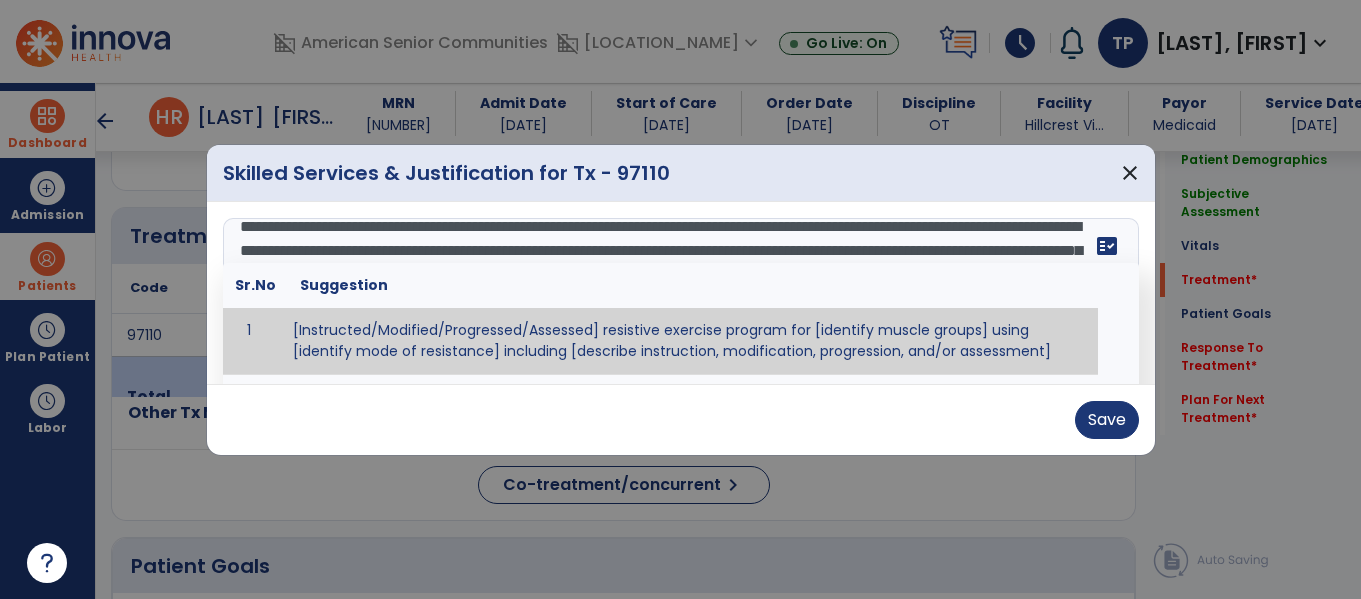 click on "fact_check" at bounding box center [1107, 246] 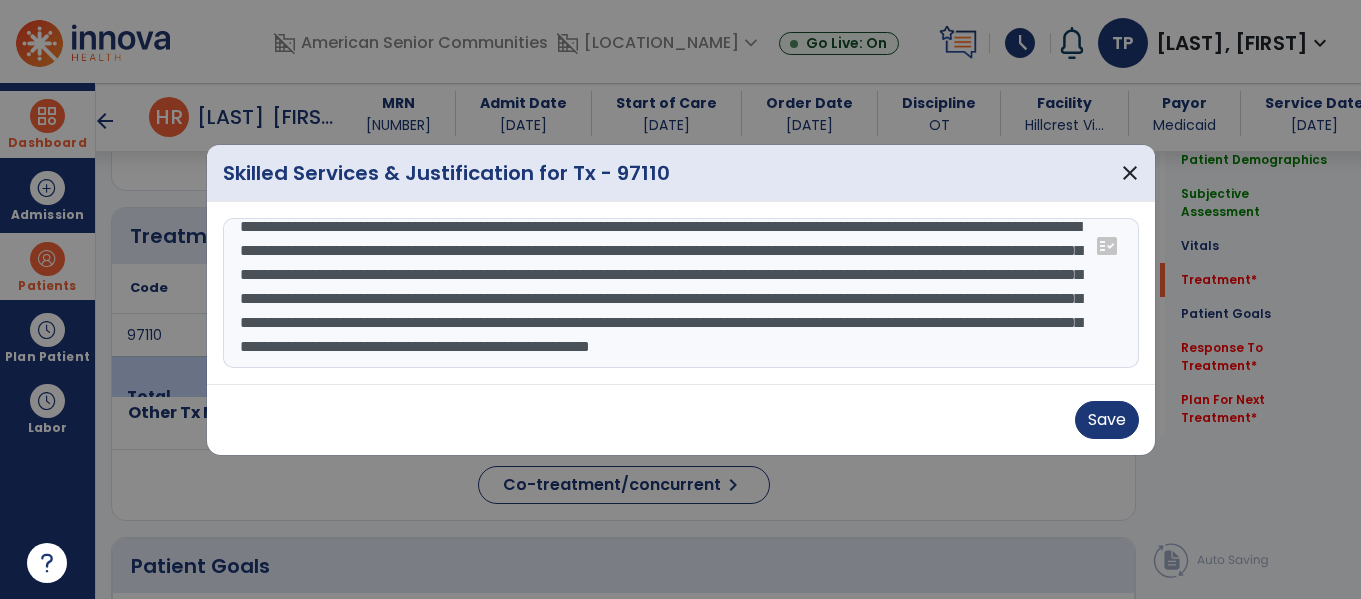 scroll, scrollTop: 0, scrollLeft: 0, axis: both 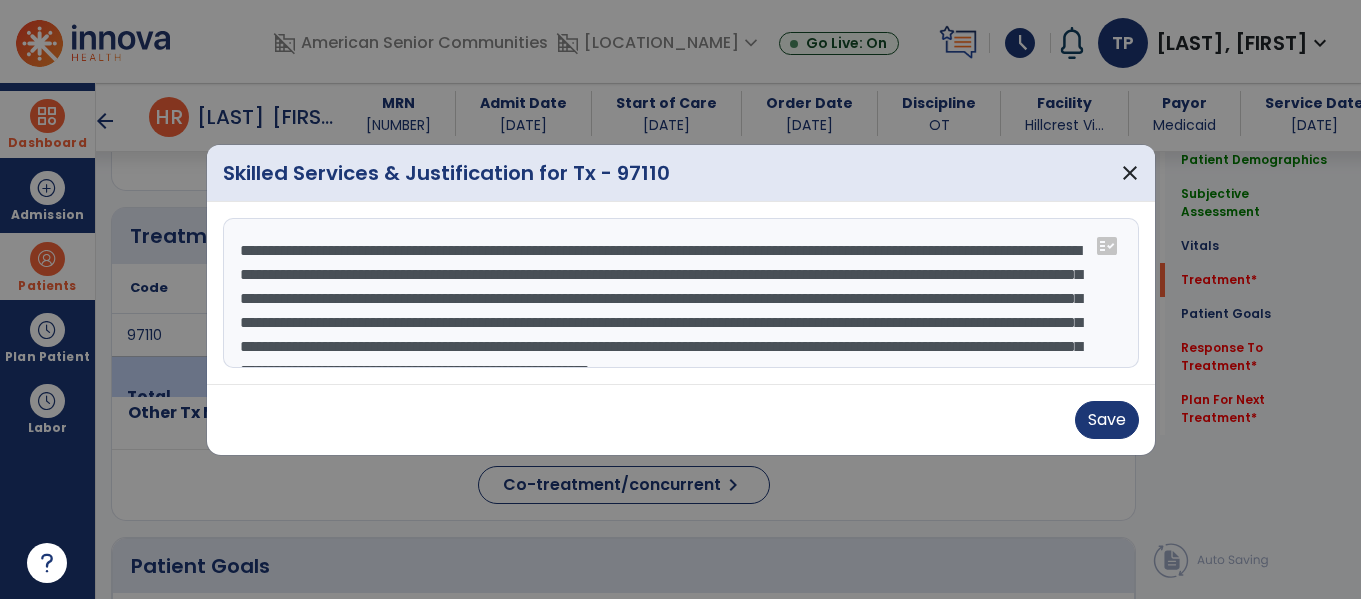 click on "**********" at bounding box center (681, 293) 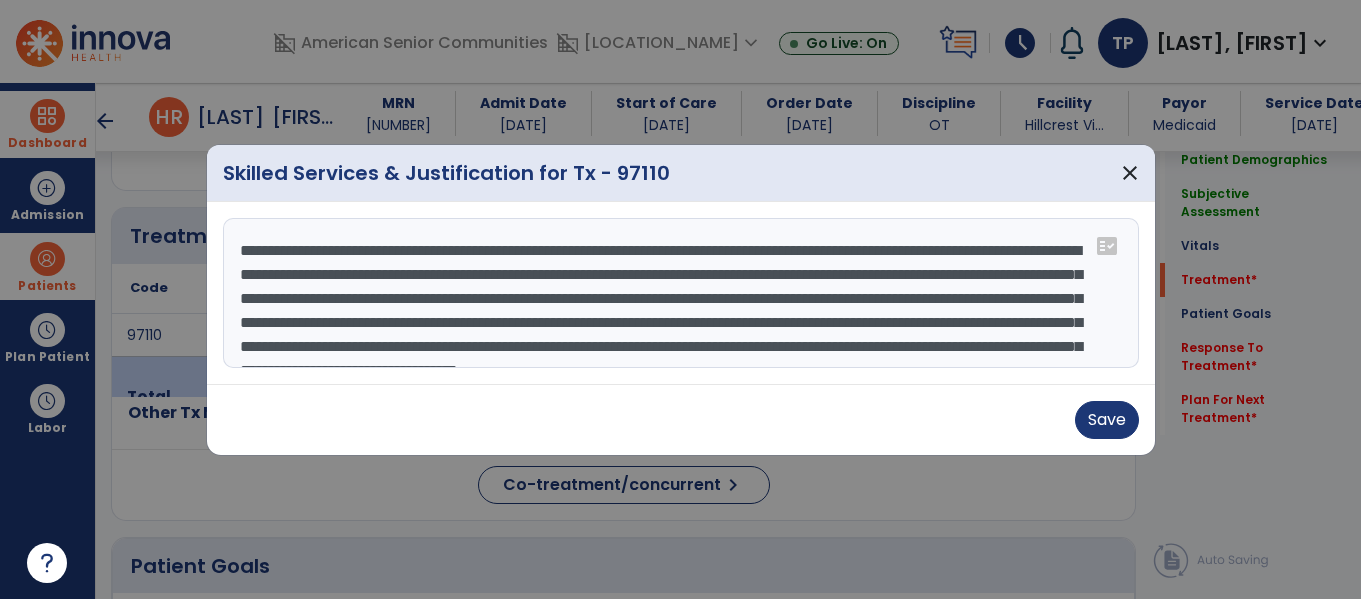 click on "**********" at bounding box center (681, 293) 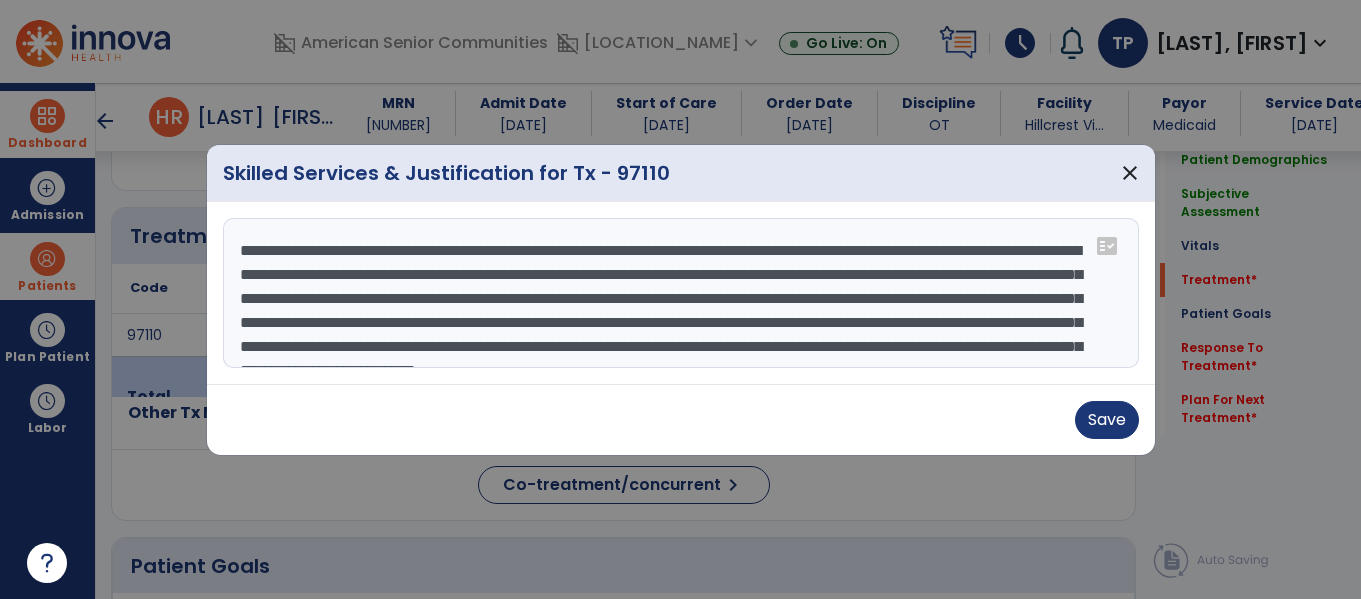 click on "**********" at bounding box center (681, 293) 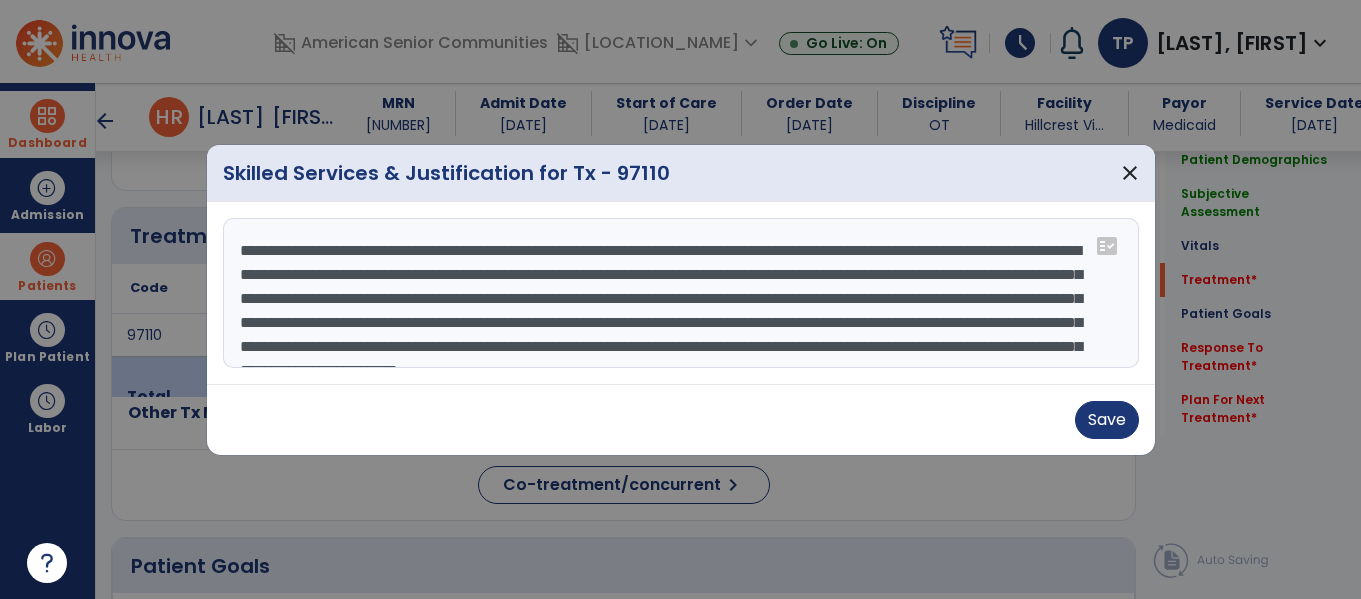 click on "**********" at bounding box center (681, 293) 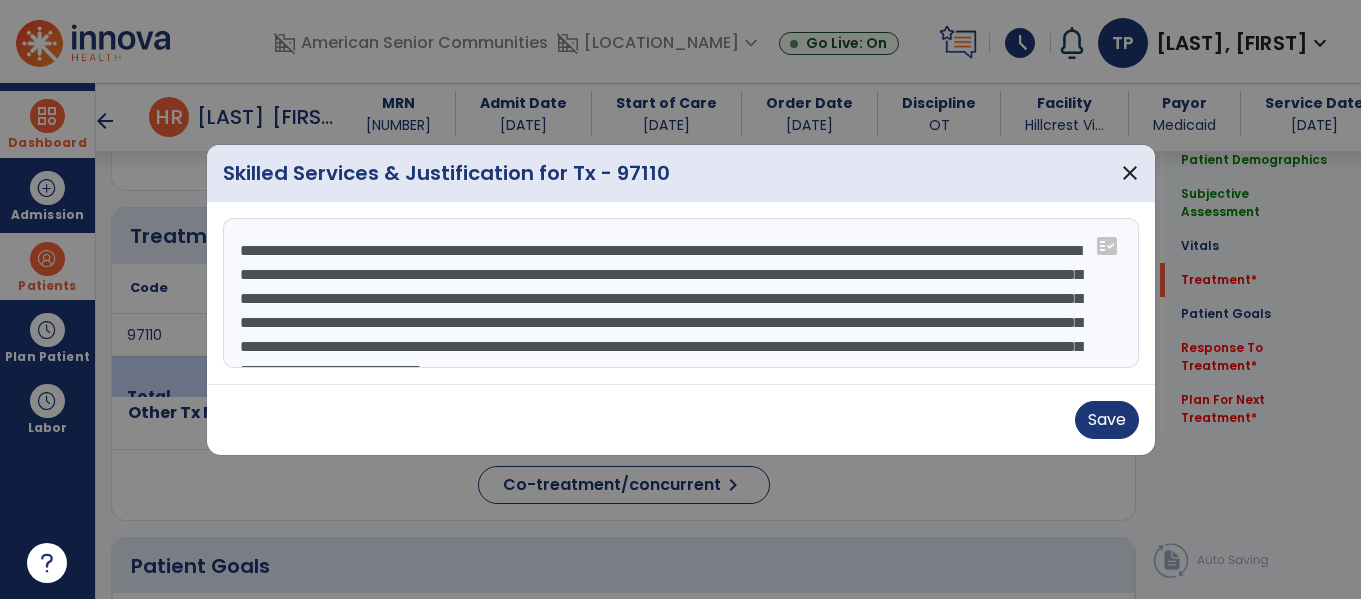 click on "**********" at bounding box center [681, 293] 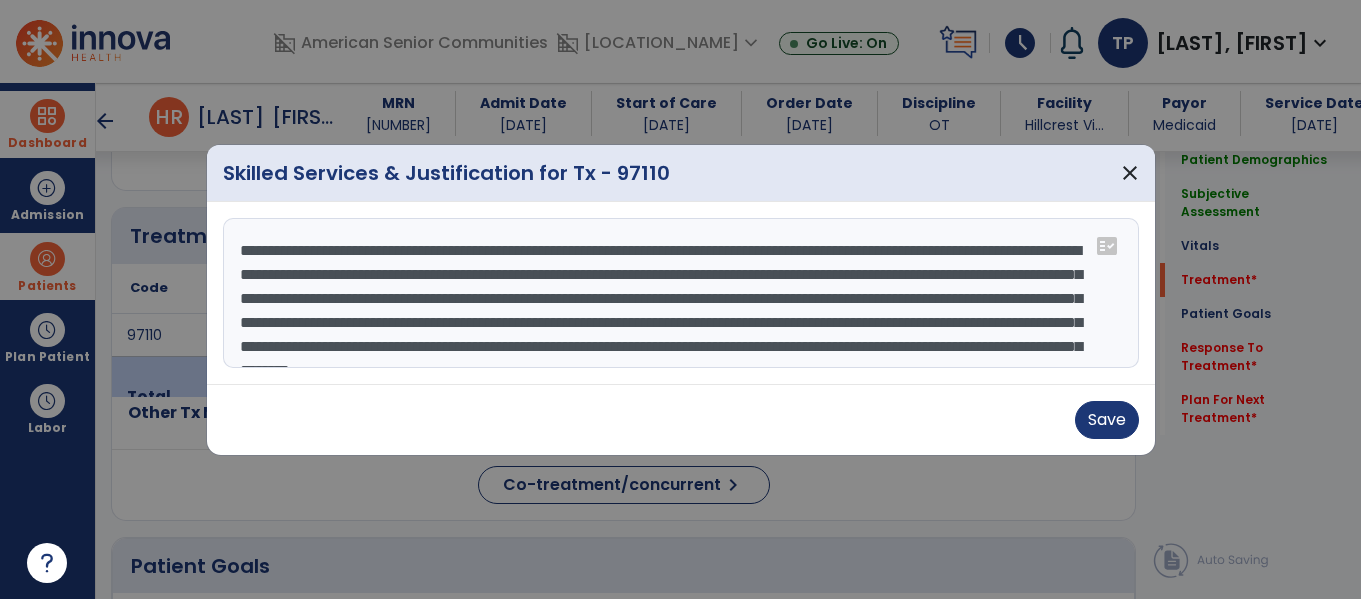 click on "**********" at bounding box center [681, 293] 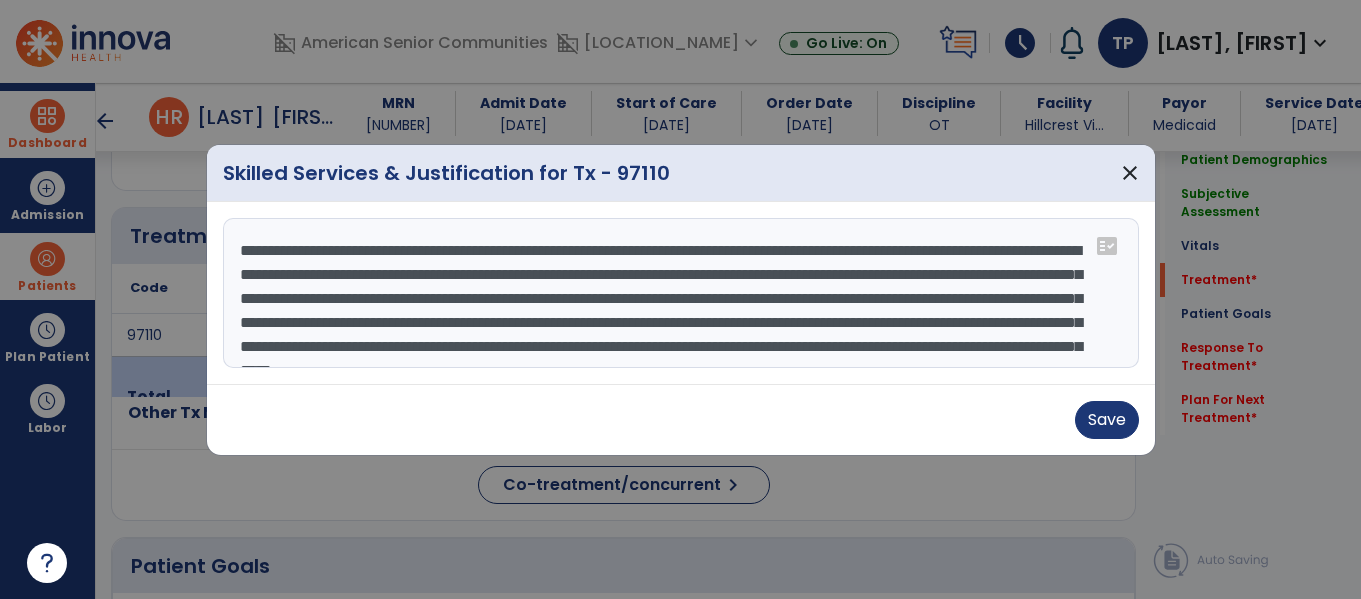 click on "**********" at bounding box center [681, 293] 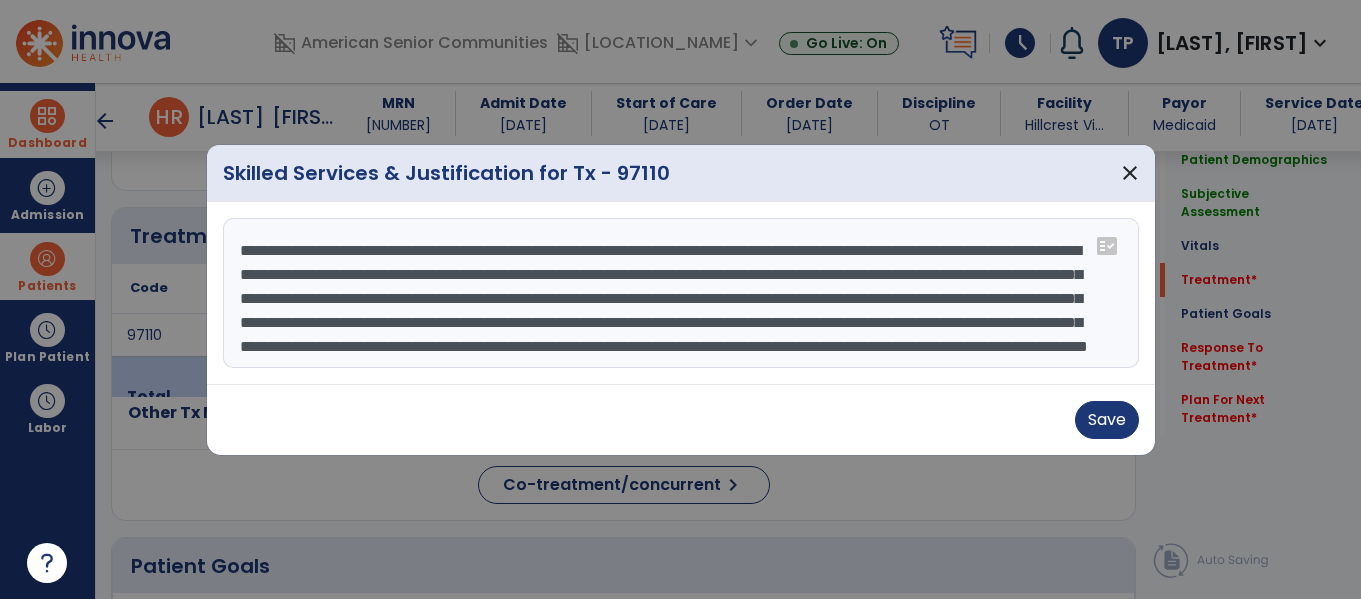 scroll, scrollTop: 31, scrollLeft: 0, axis: vertical 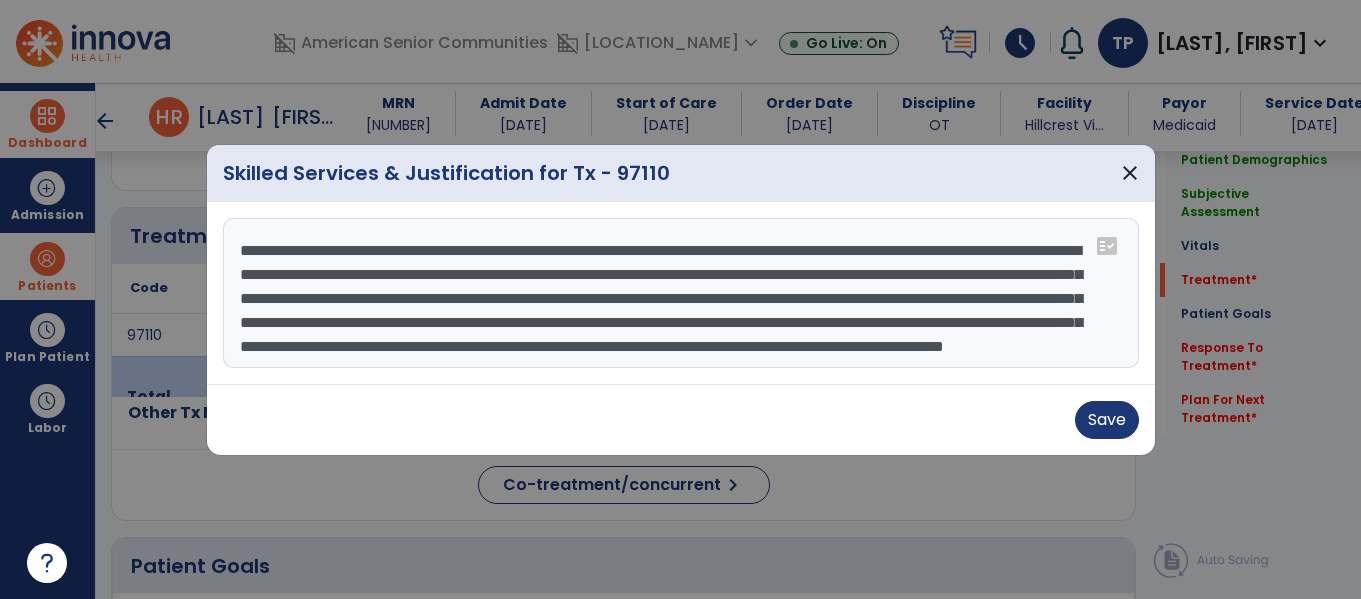 click on "**********" at bounding box center [681, 293] 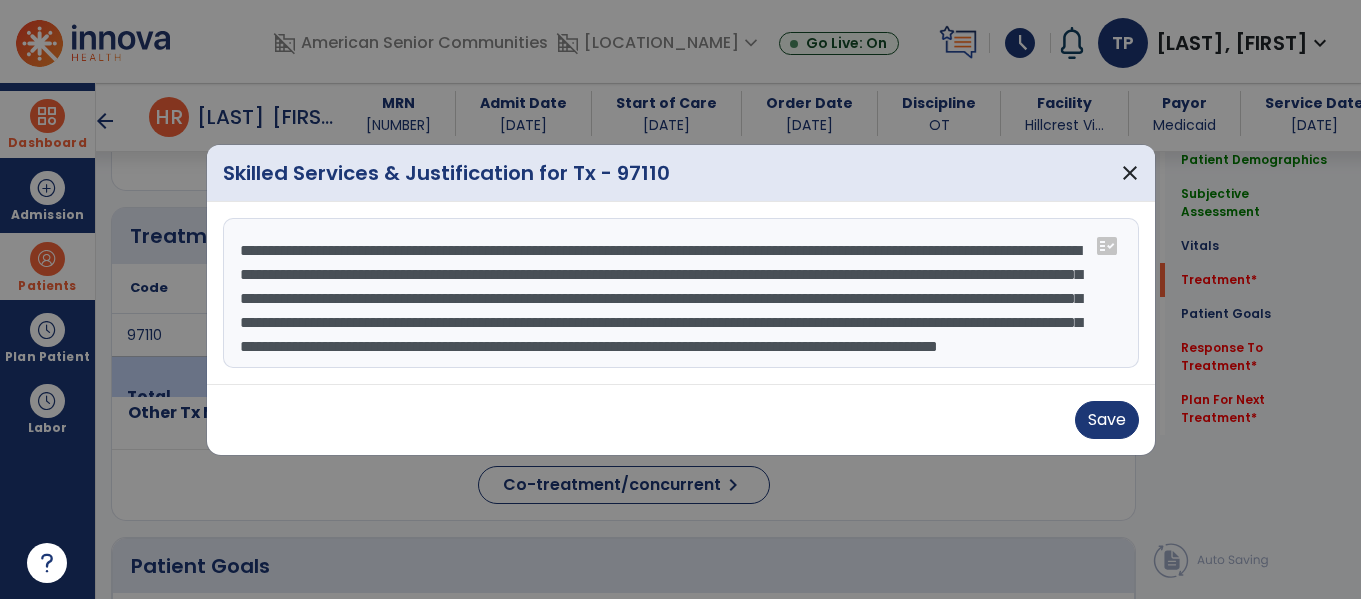 click on "**********" at bounding box center [681, 293] 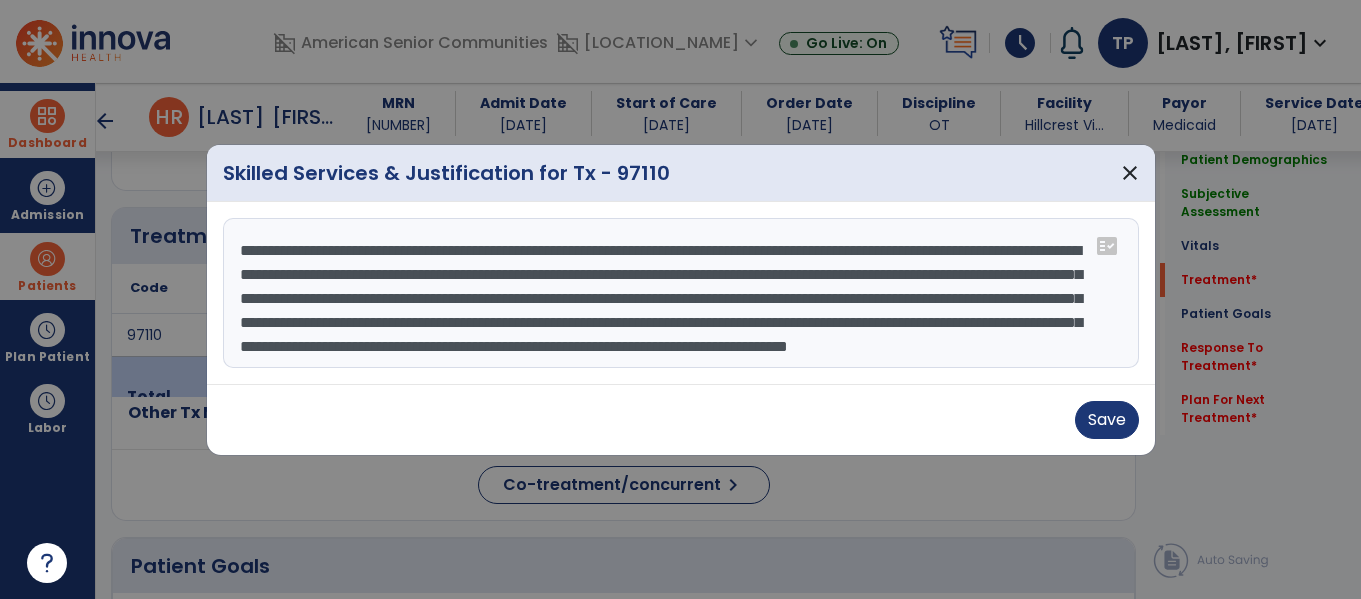 click on "**********" at bounding box center (681, 293) 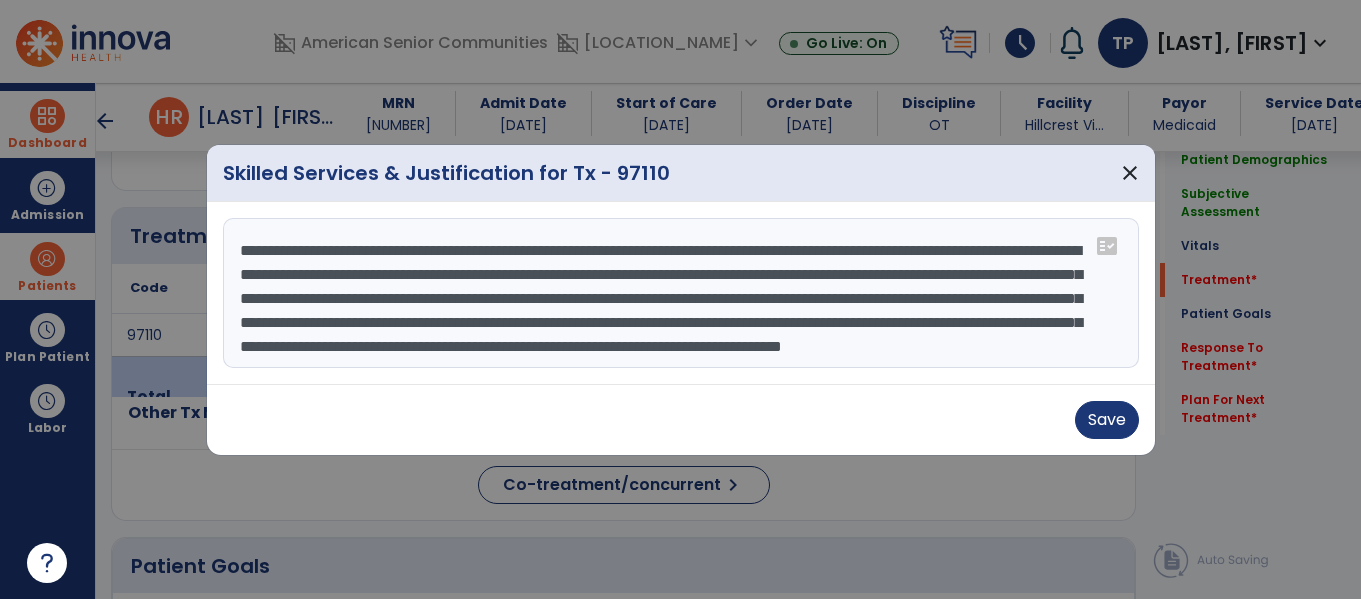 scroll, scrollTop: 48, scrollLeft: 0, axis: vertical 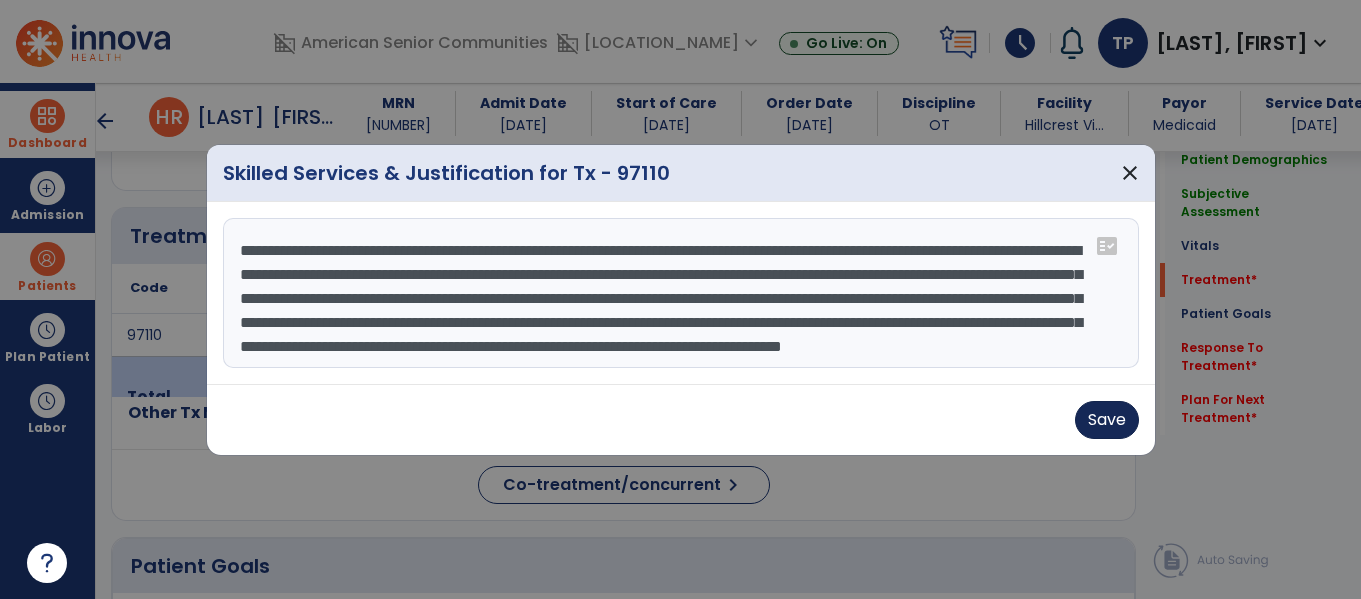 type on "**********" 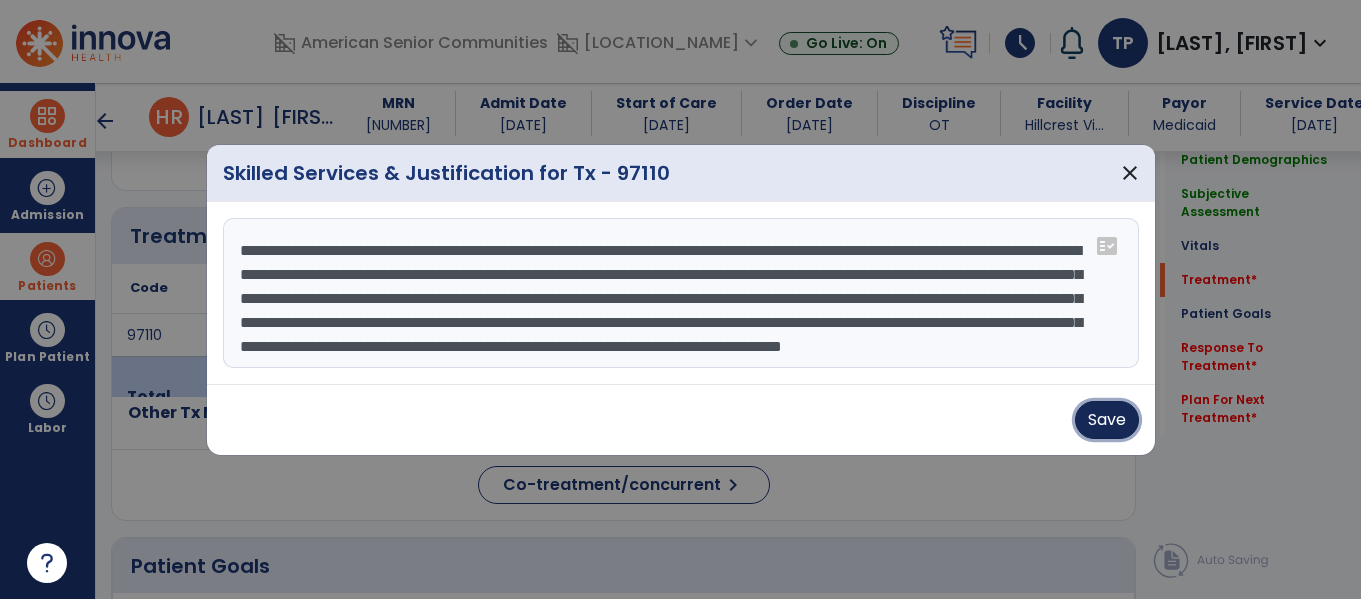 click on "Save" at bounding box center (1107, 420) 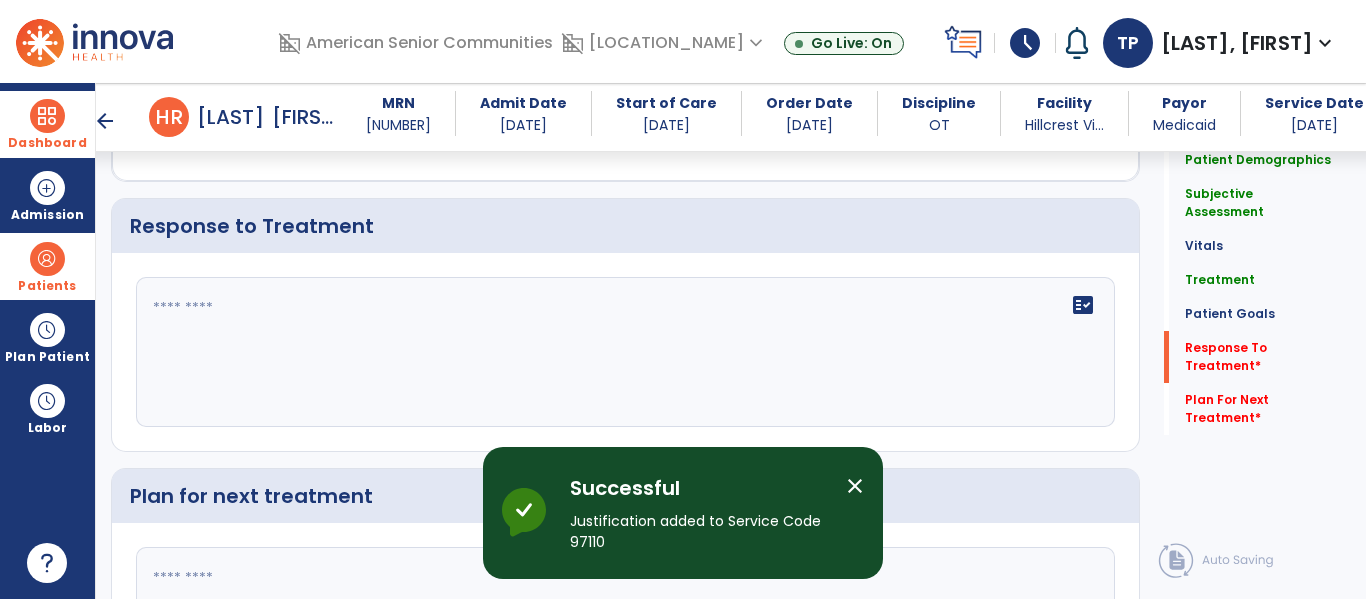 scroll, scrollTop: 2911, scrollLeft: 0, axis: vertical 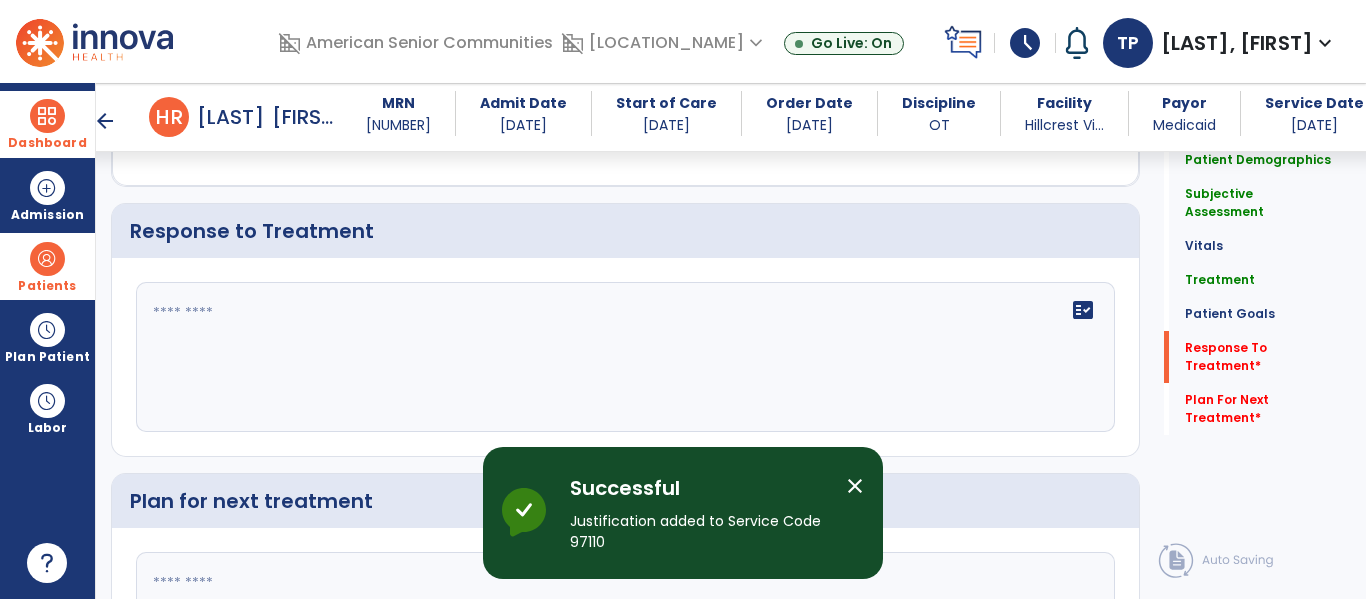 click 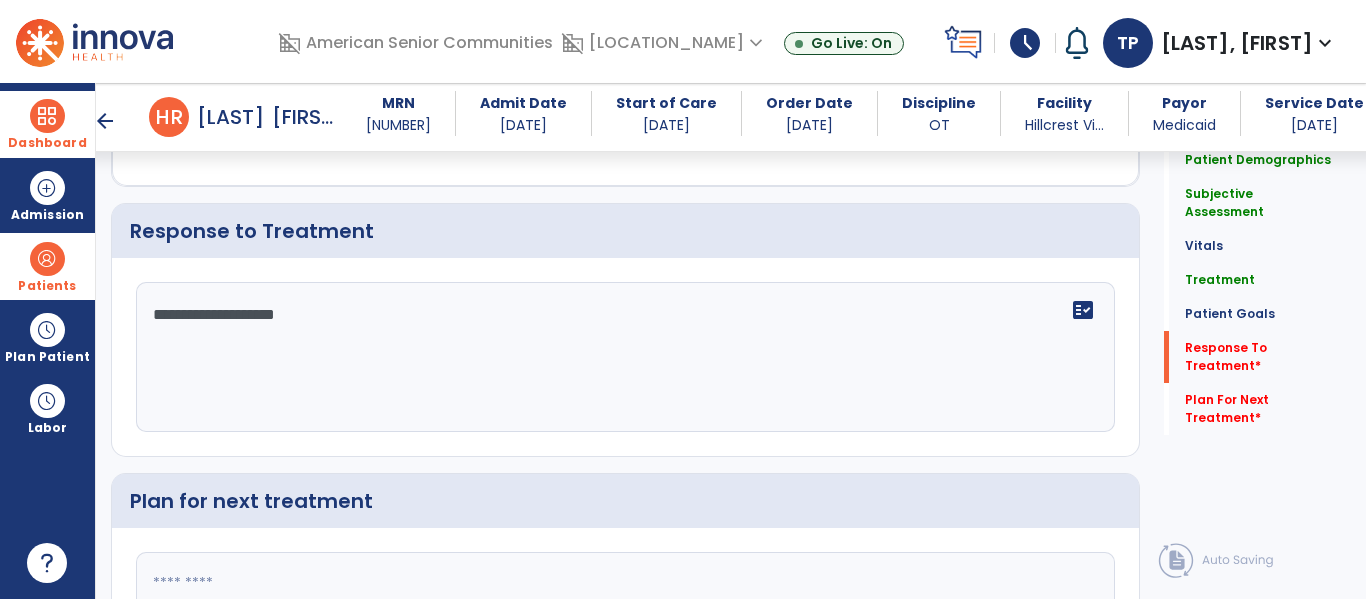 scroll, scrollTop: 3007, scrollLeft: 0, axis: vertical 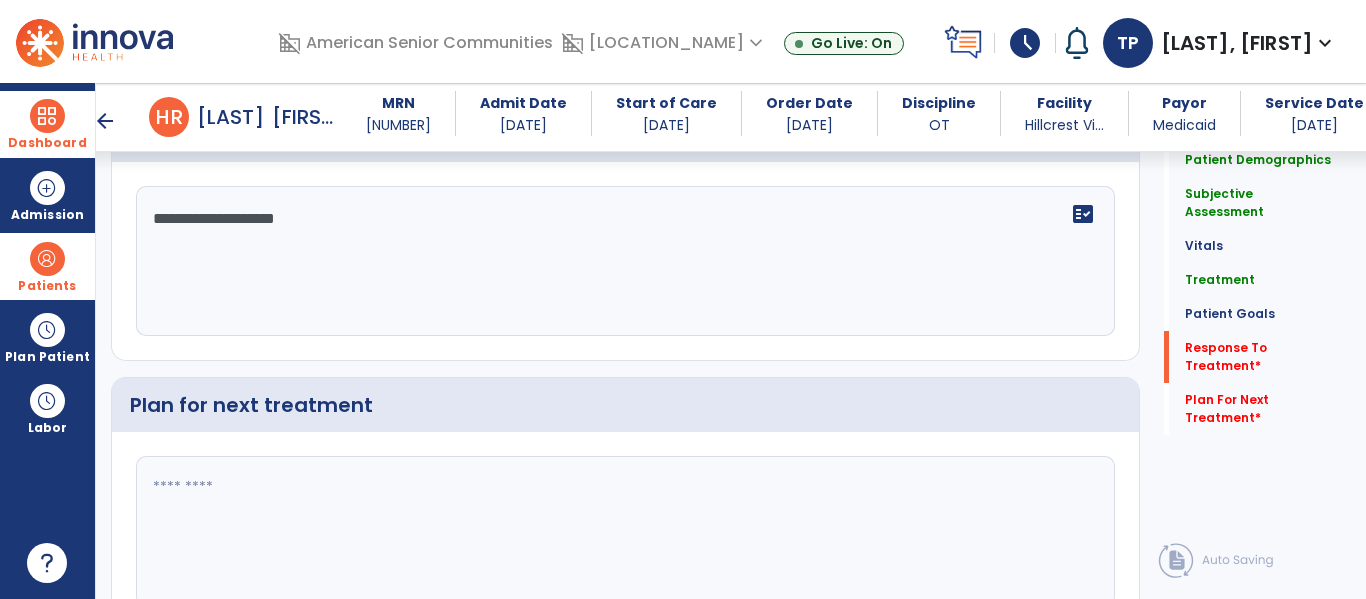 type on "**********" 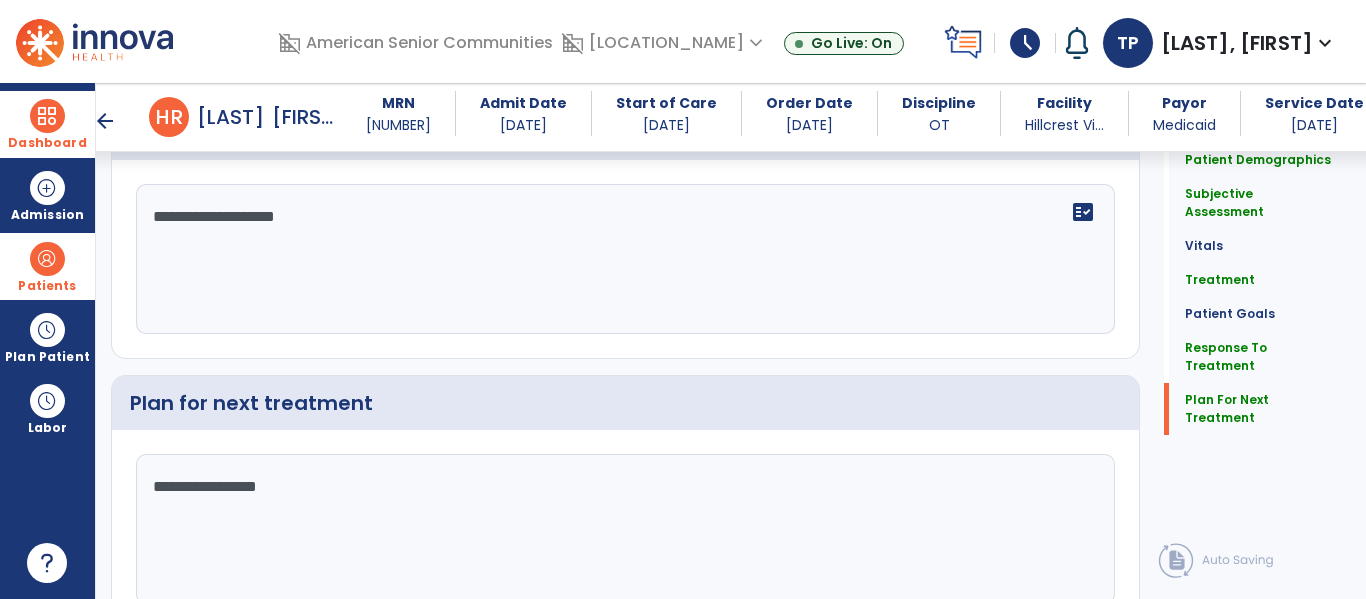 scroll, scrollTop: 3105, scrollLeft: 0, axis: vertical 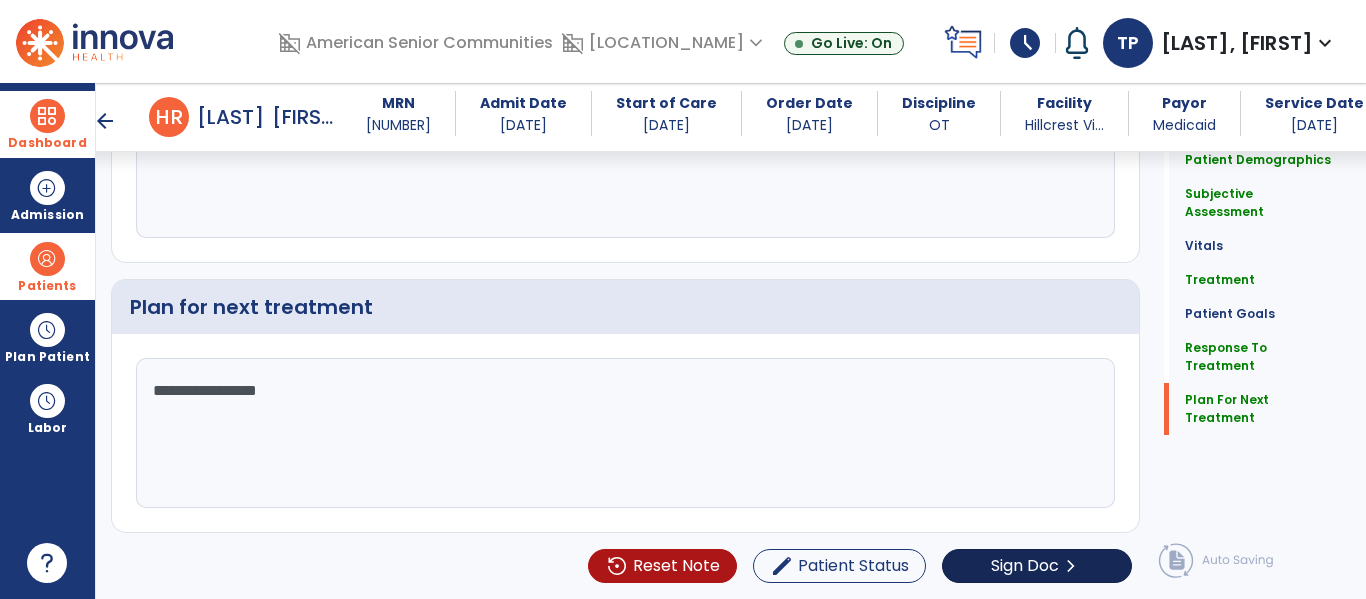 type on "**********" 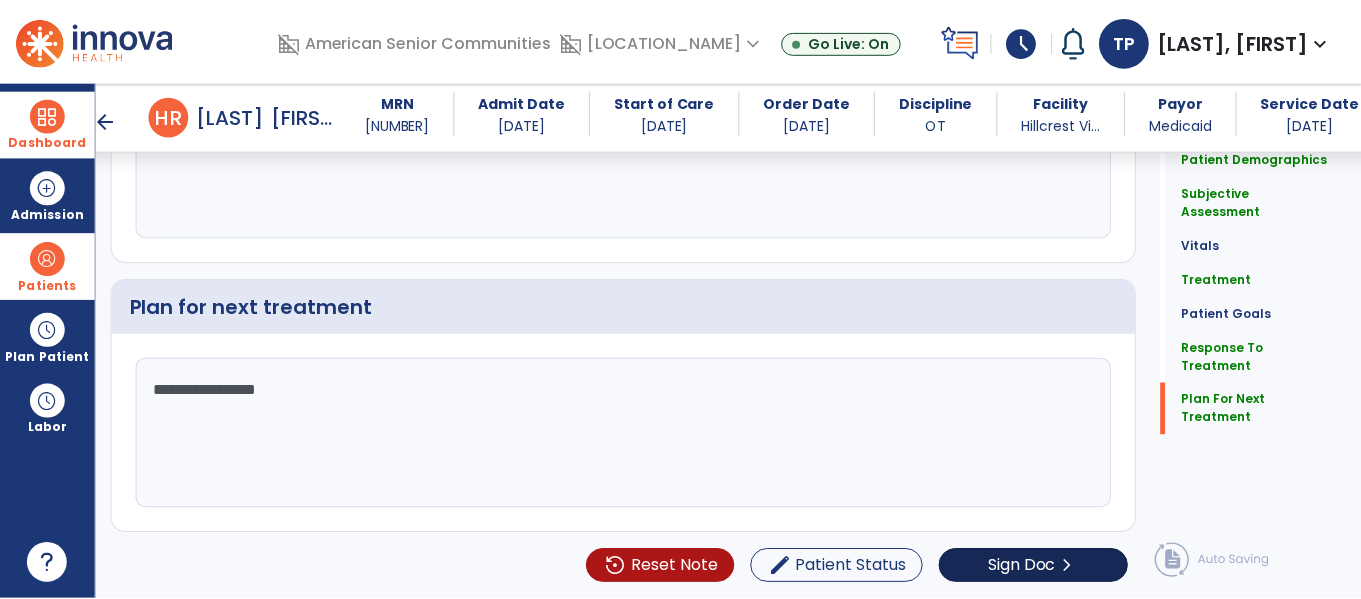 scroll, scrollTop: 3105, scrollLeft: 0, axis: vertical 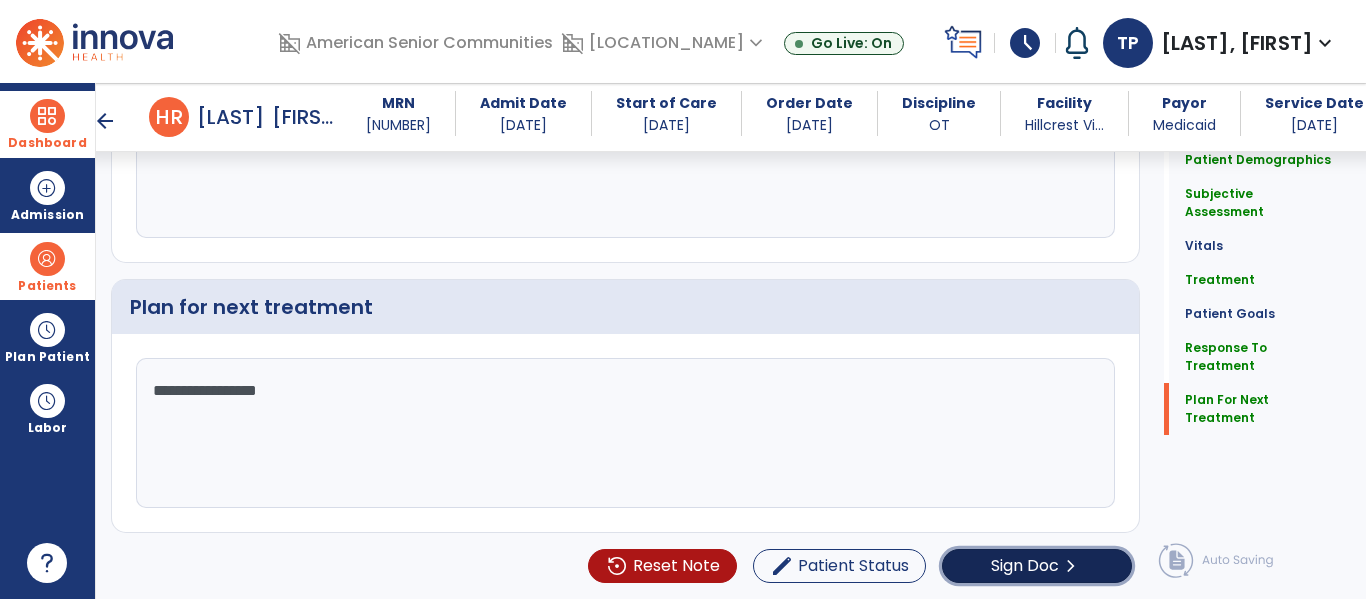 click on "Sign Doc" 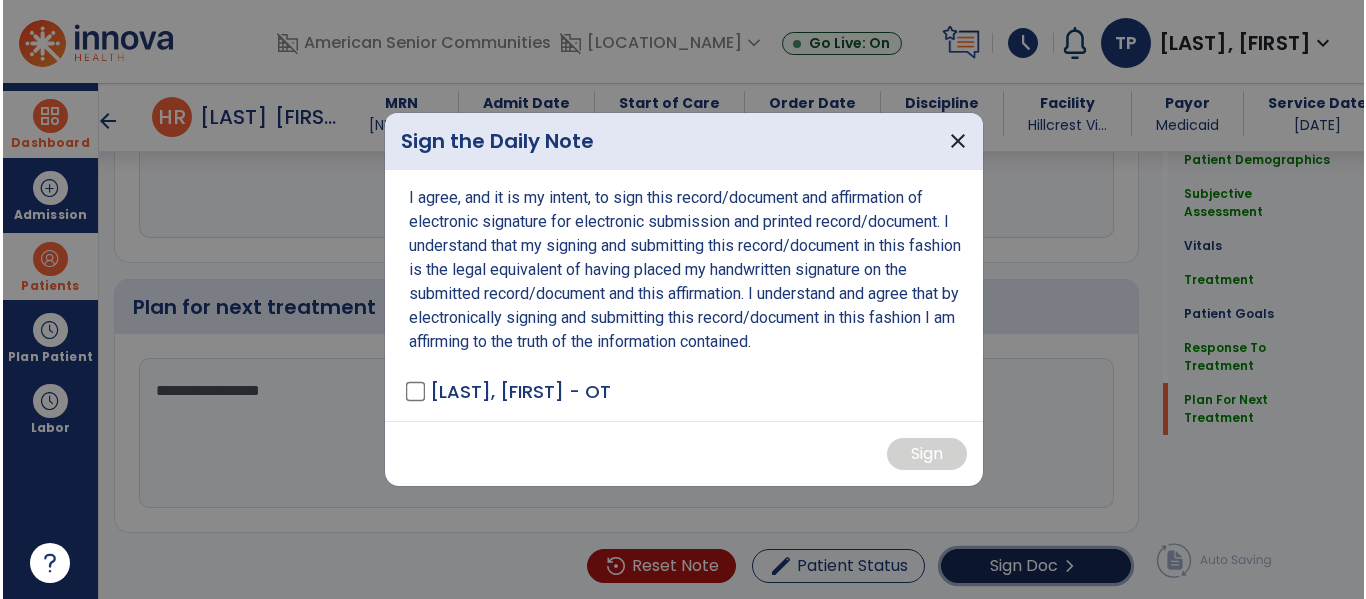 scroll, scrollTop: 3105, scrollLeft: 0, axis: vertical 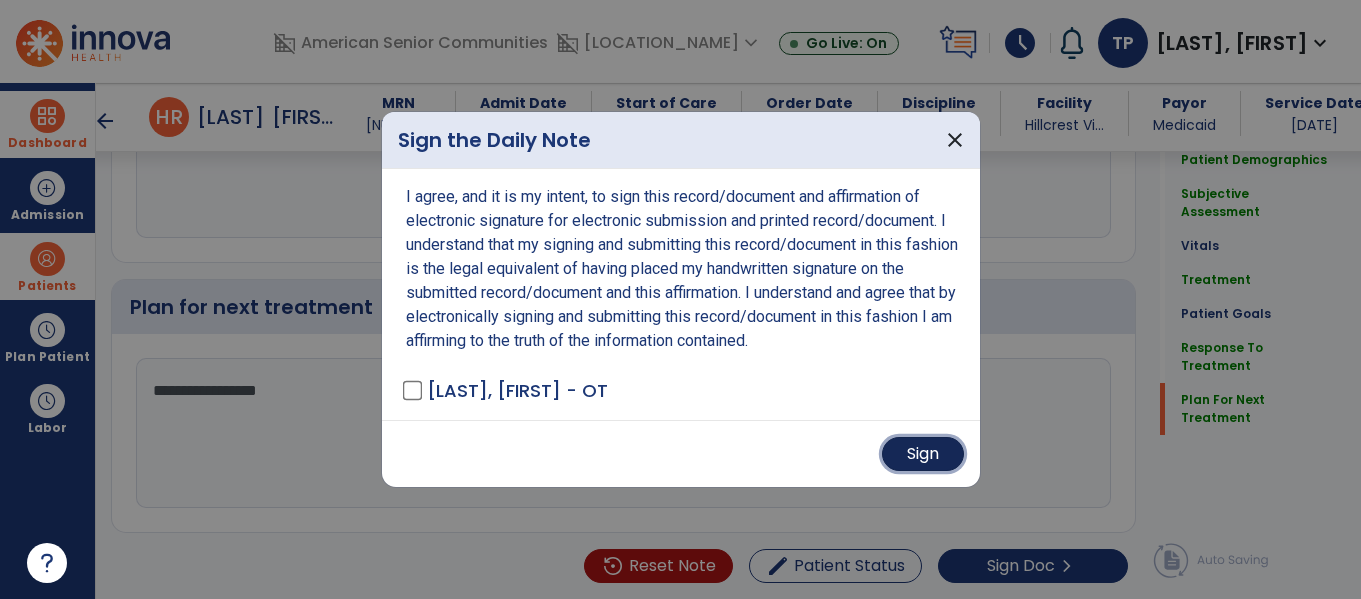 click on "Sign" at bounding box center [923, 454] 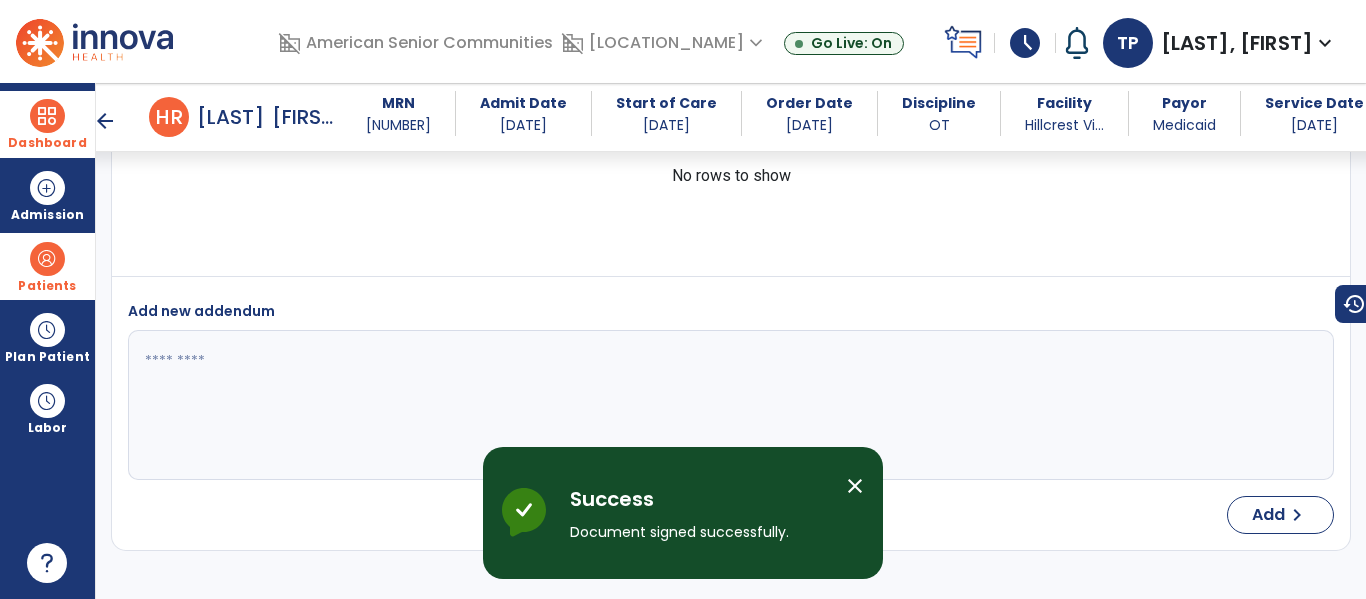 scroll, scrollTop: 4732, scrollLeft: 0, axis: vertical 